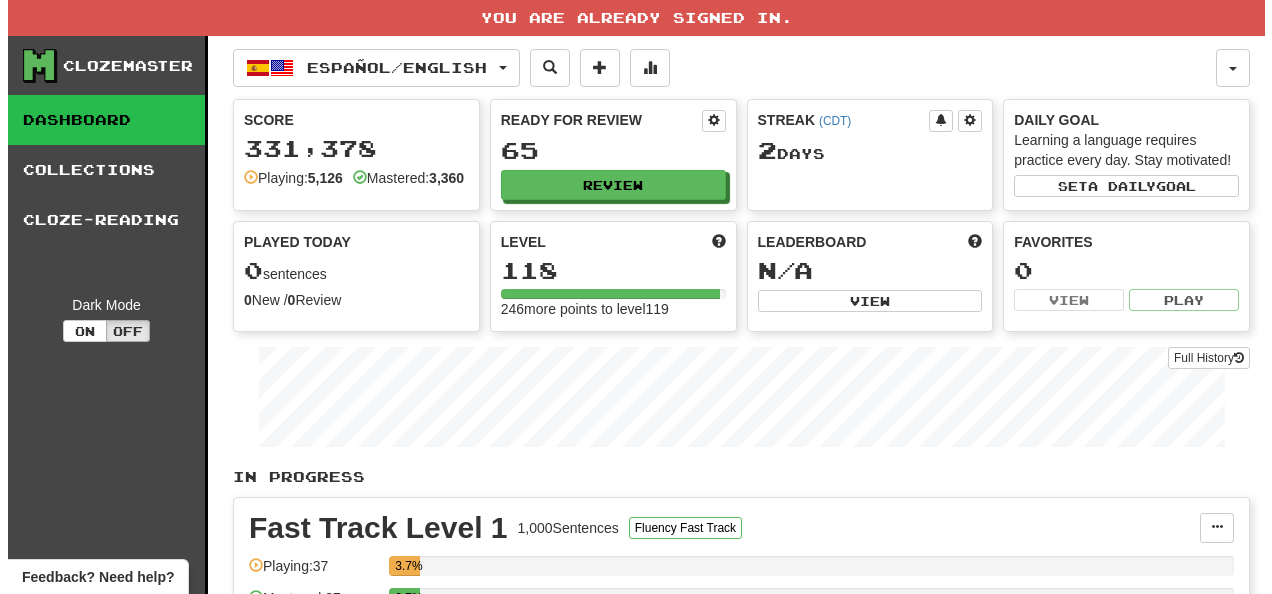 scroll, scrollTop: 0, scrollLeft: 0, axis: both 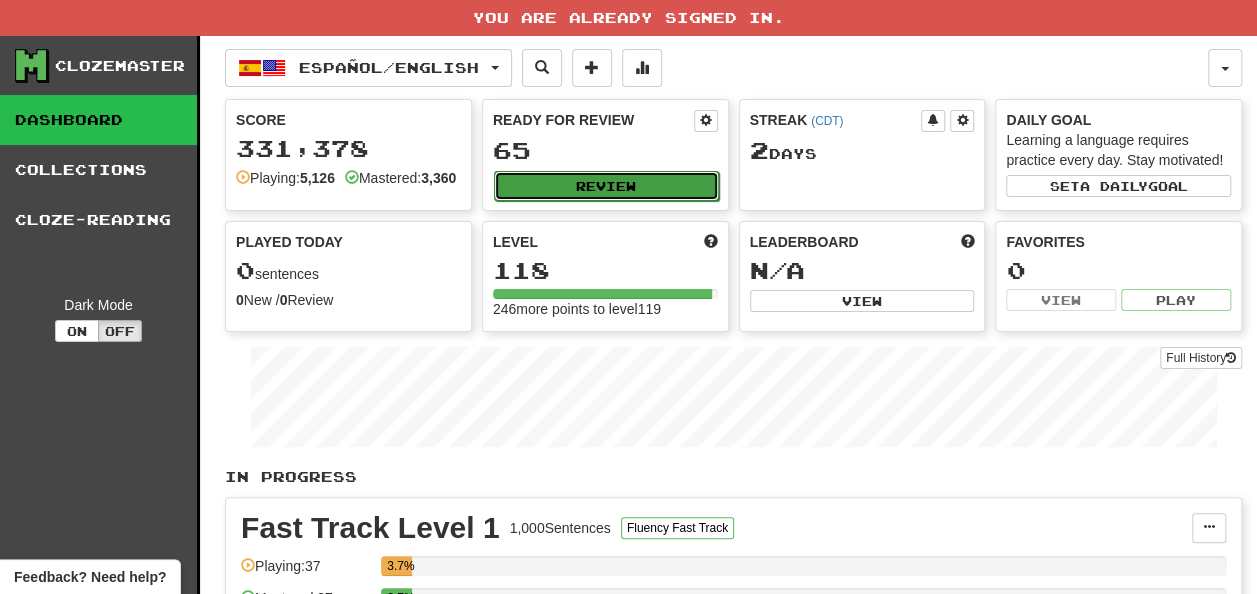 click on "Review" at bounding box center [606, 186] 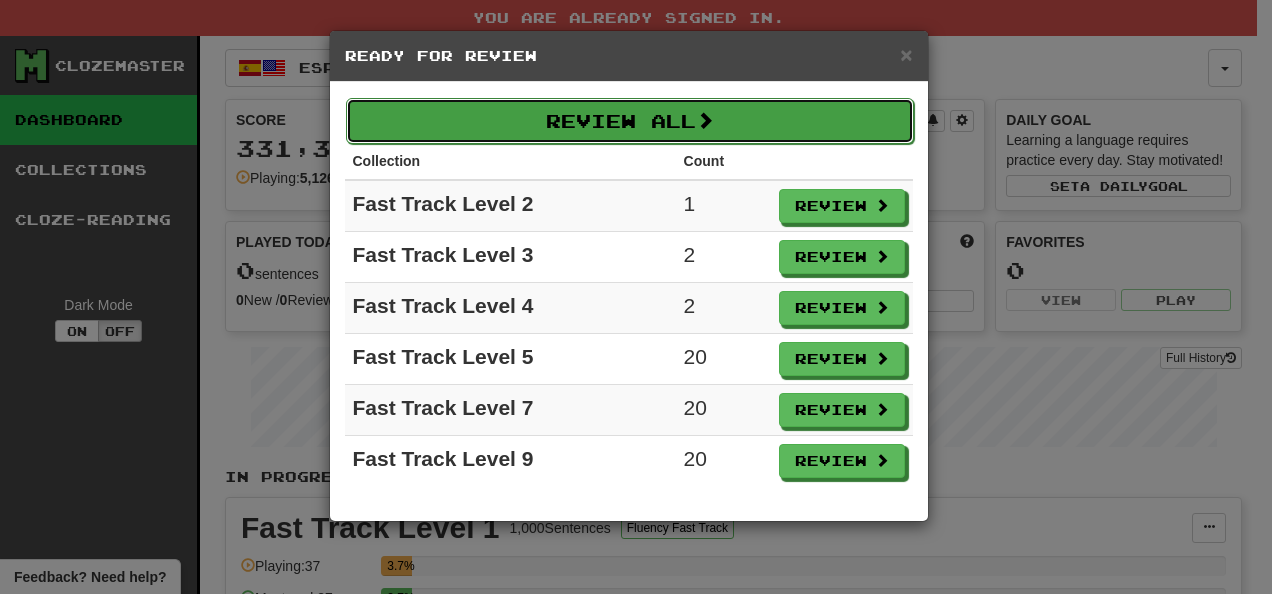 click on "Review All" at bounding box center (630, 121) 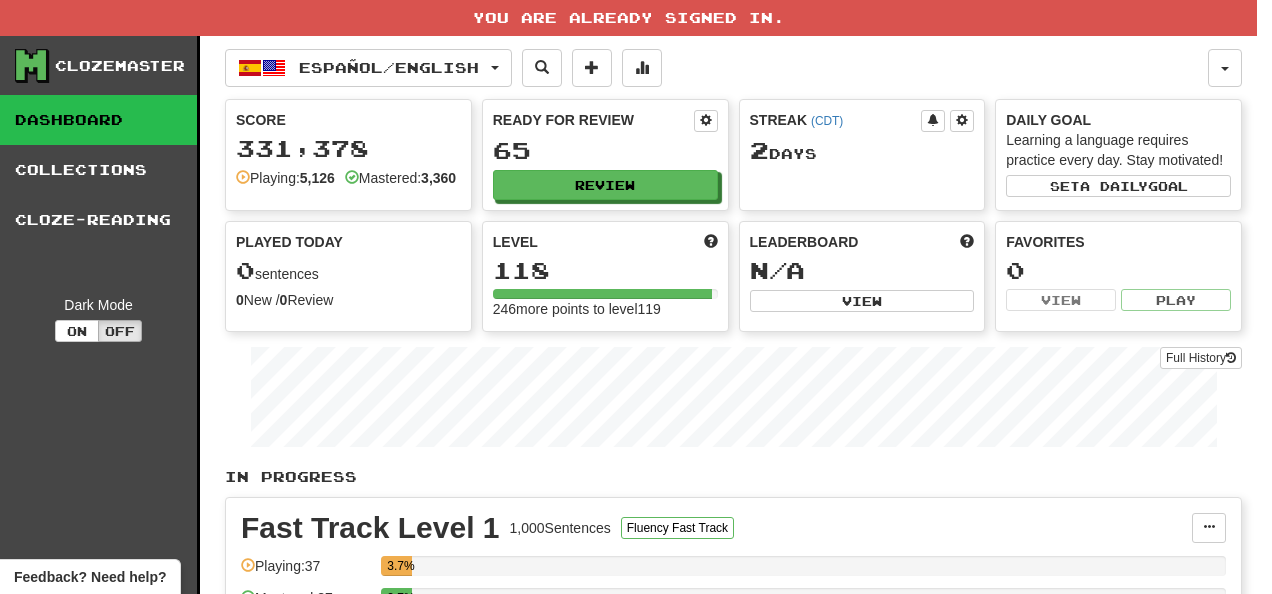 select on "**" 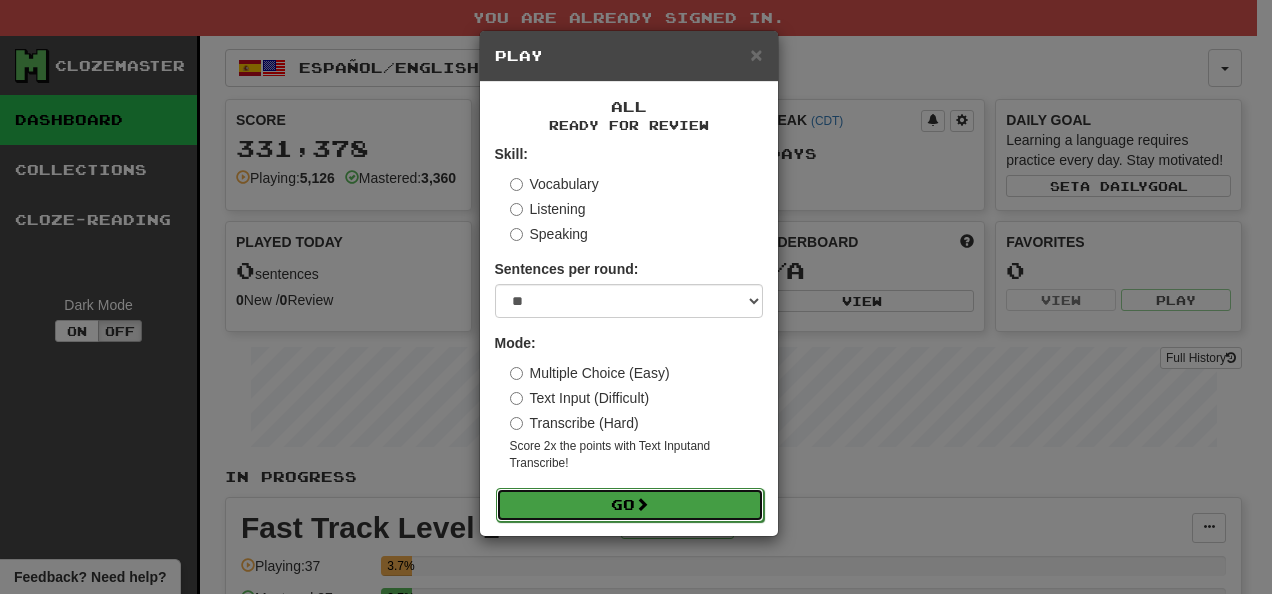 click on "Go" at bounding box center (630, 505) 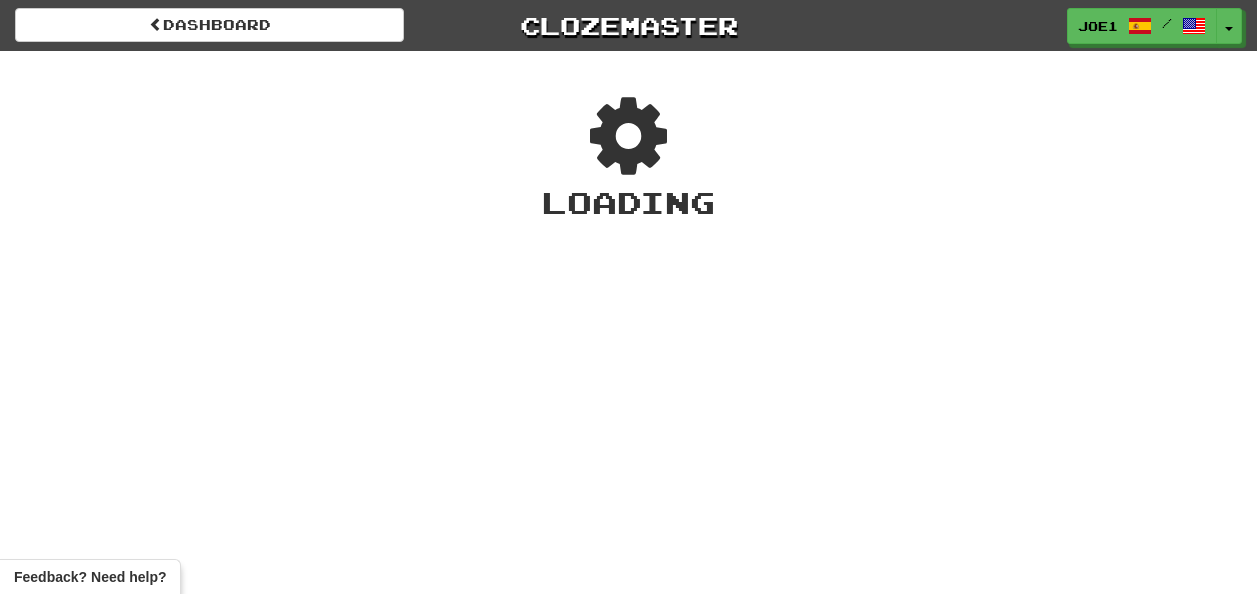 scroll, scrollTop: 0, scrollLeft: 0, axis: both 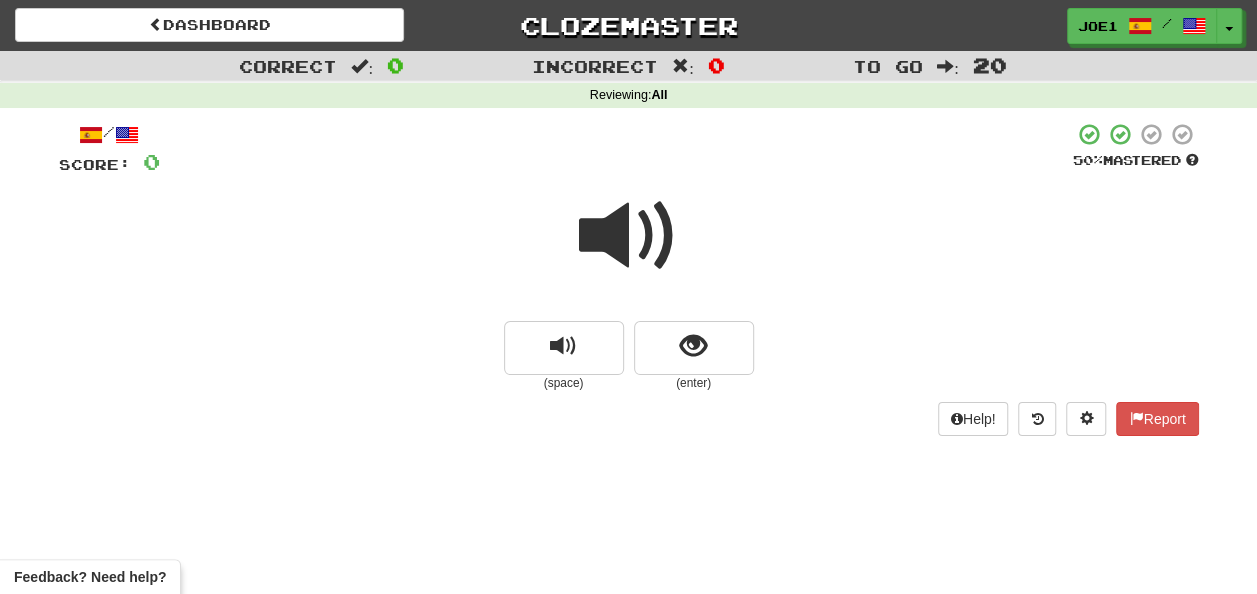 click at bounding box center (629, 236) 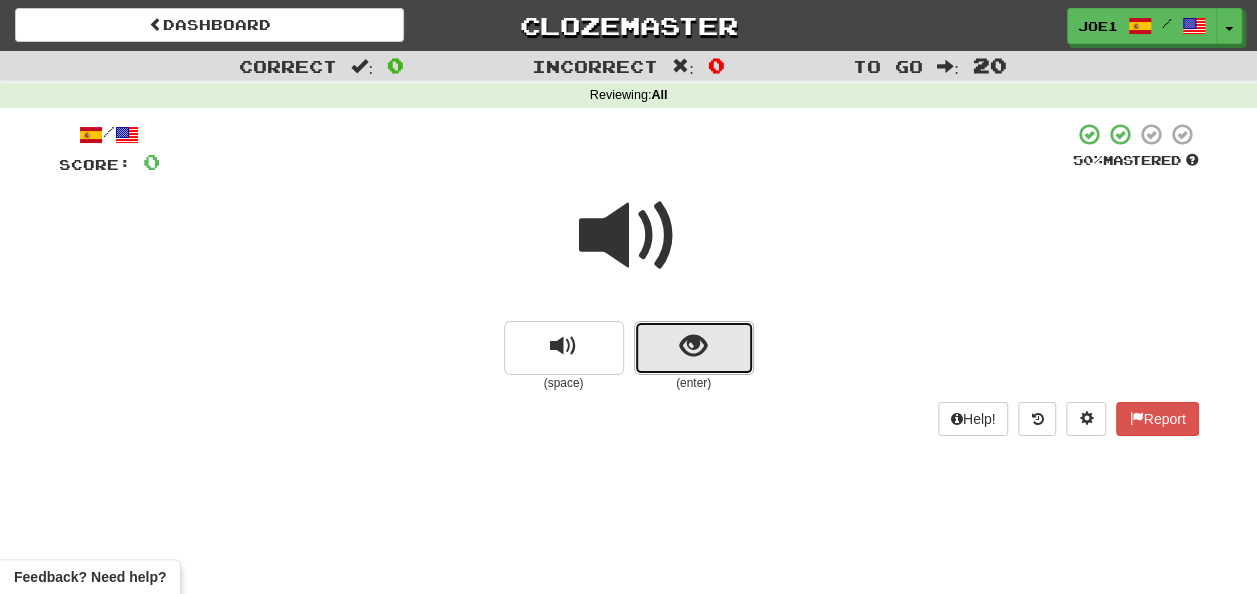 click at bounding box center [693, 346] 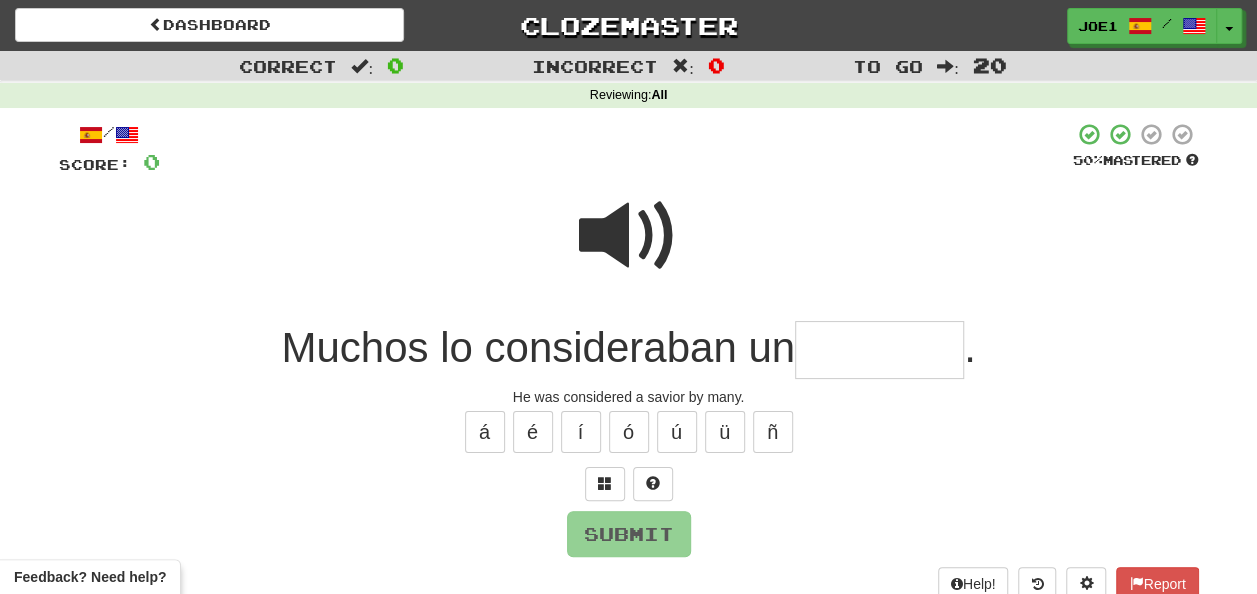 click at bounding box center [629, 236] 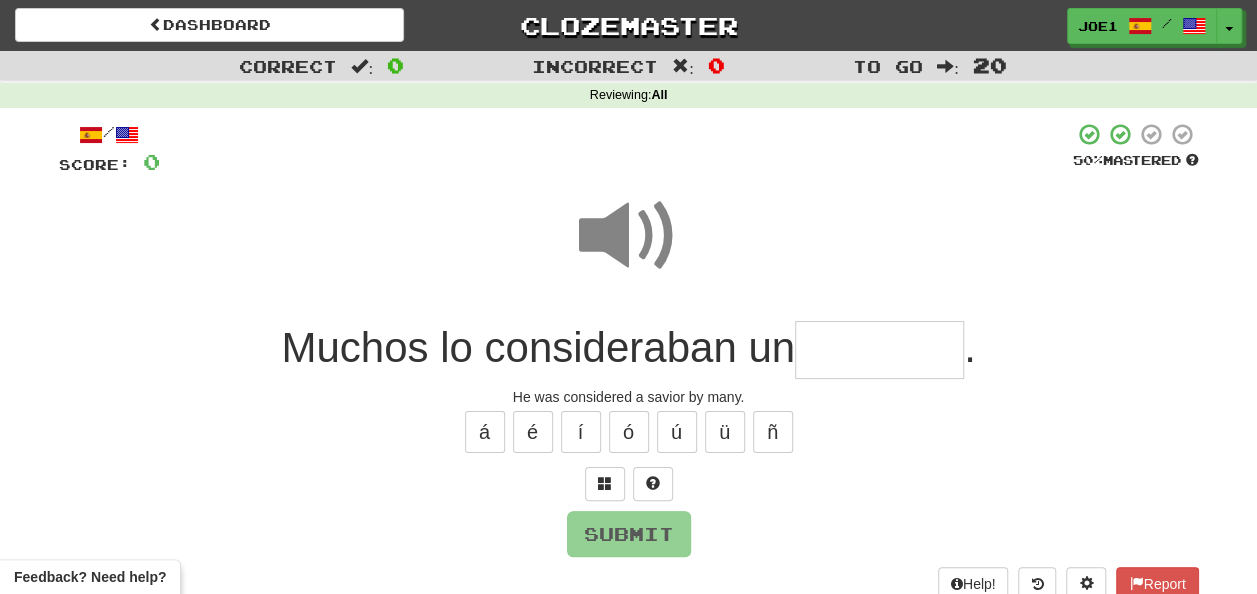 click at bounding box center [879, 350] 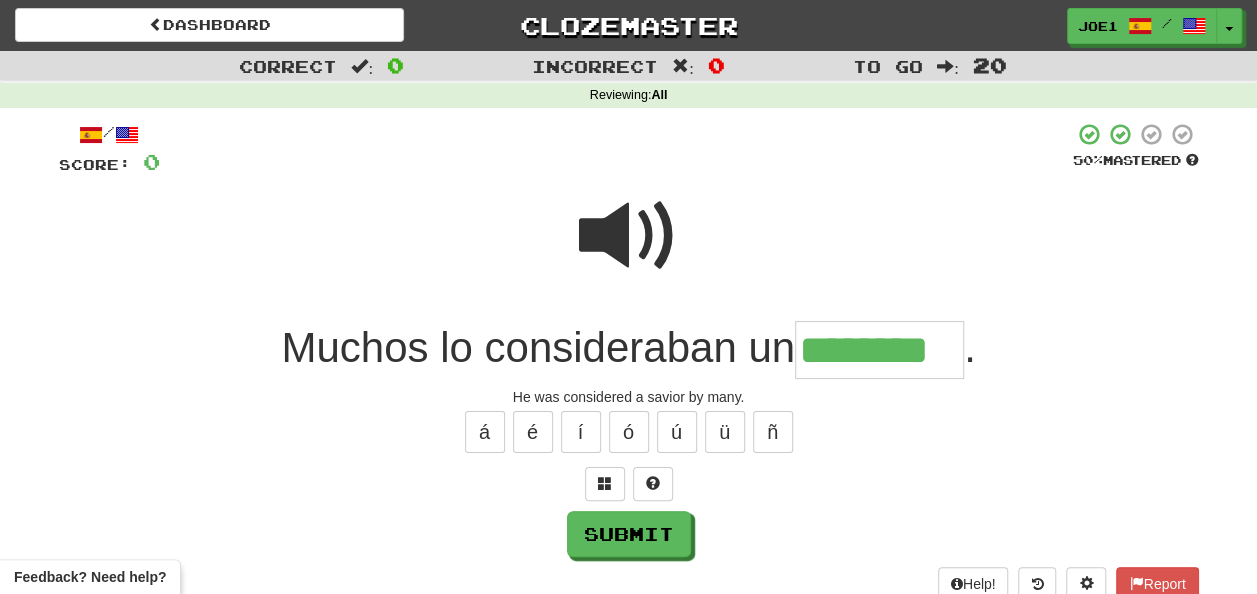 type on "********" 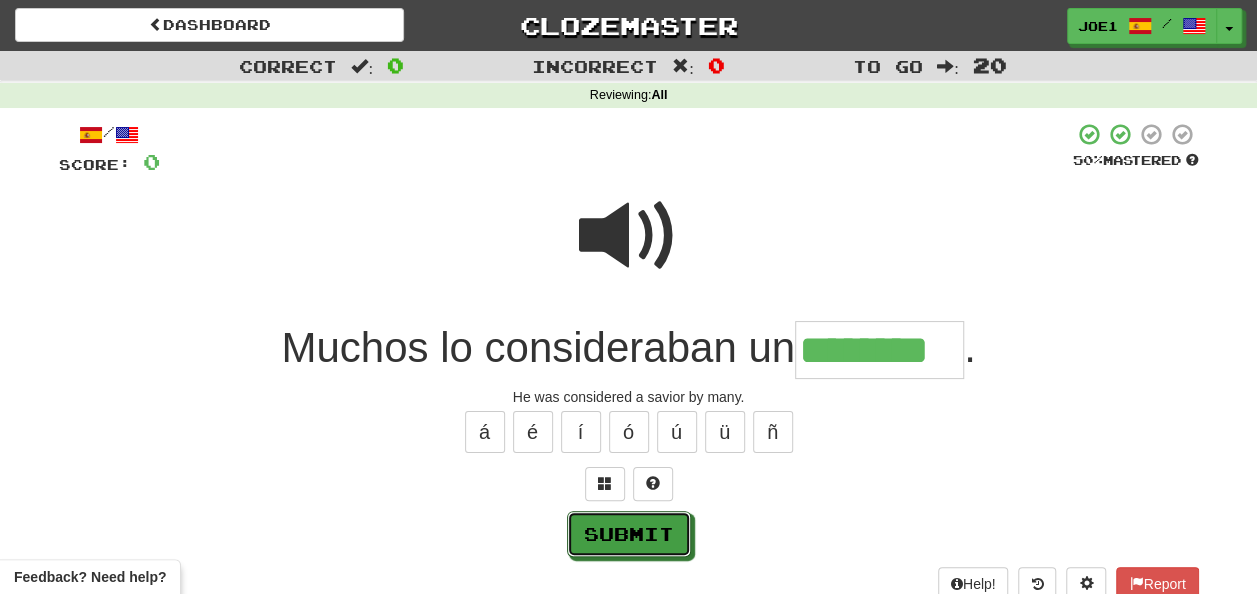 click on "Submit" at bounding box center [629, 534] 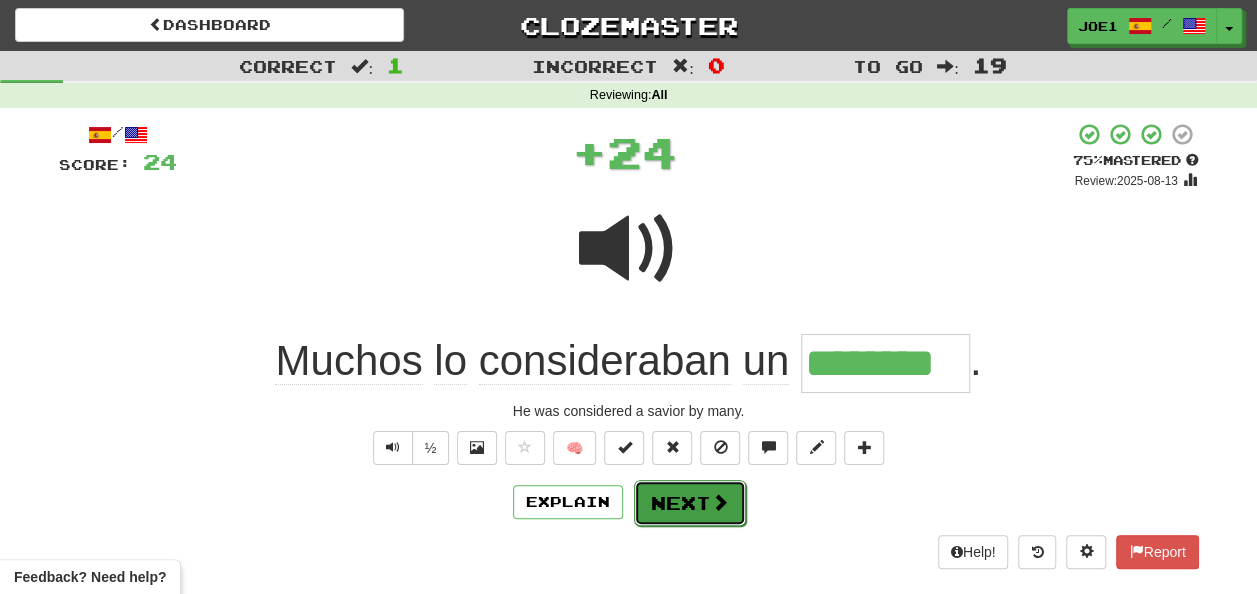 click on "Next" at bounding box center (690, 503) 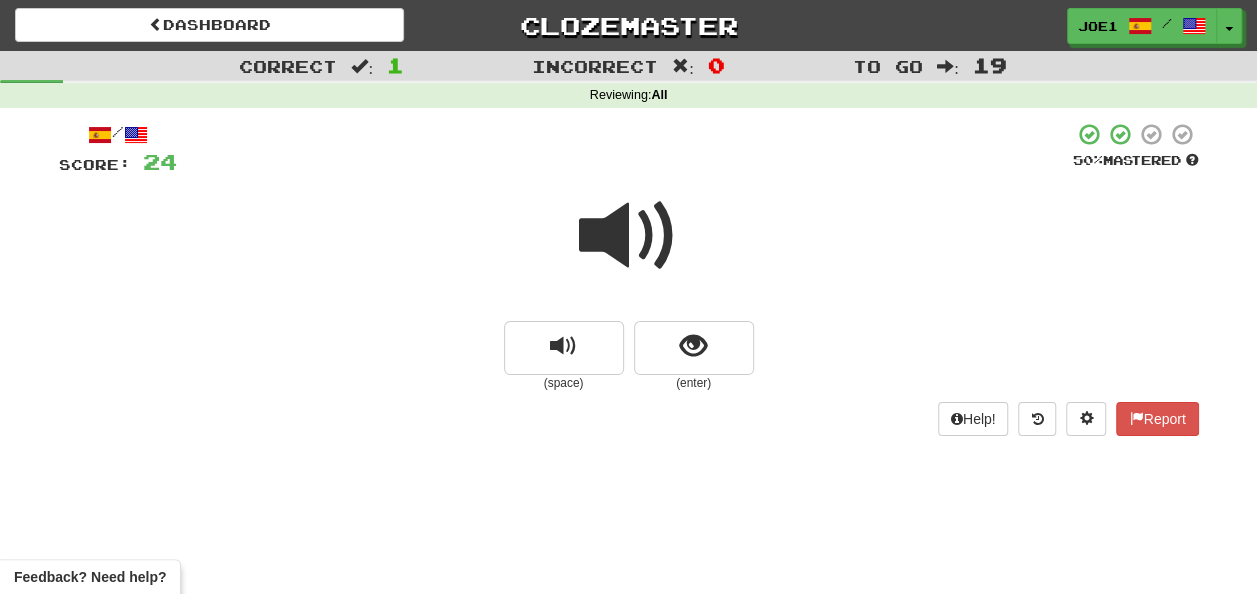 click at bounding box center (629, 236) 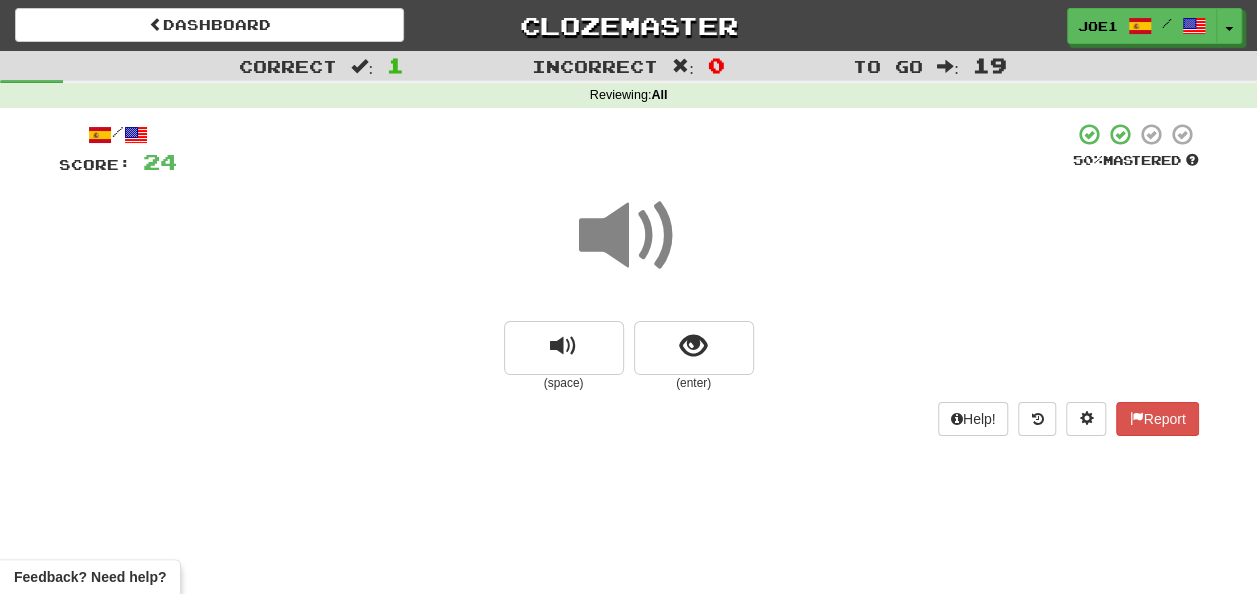 click at bounding box center (629, 236) 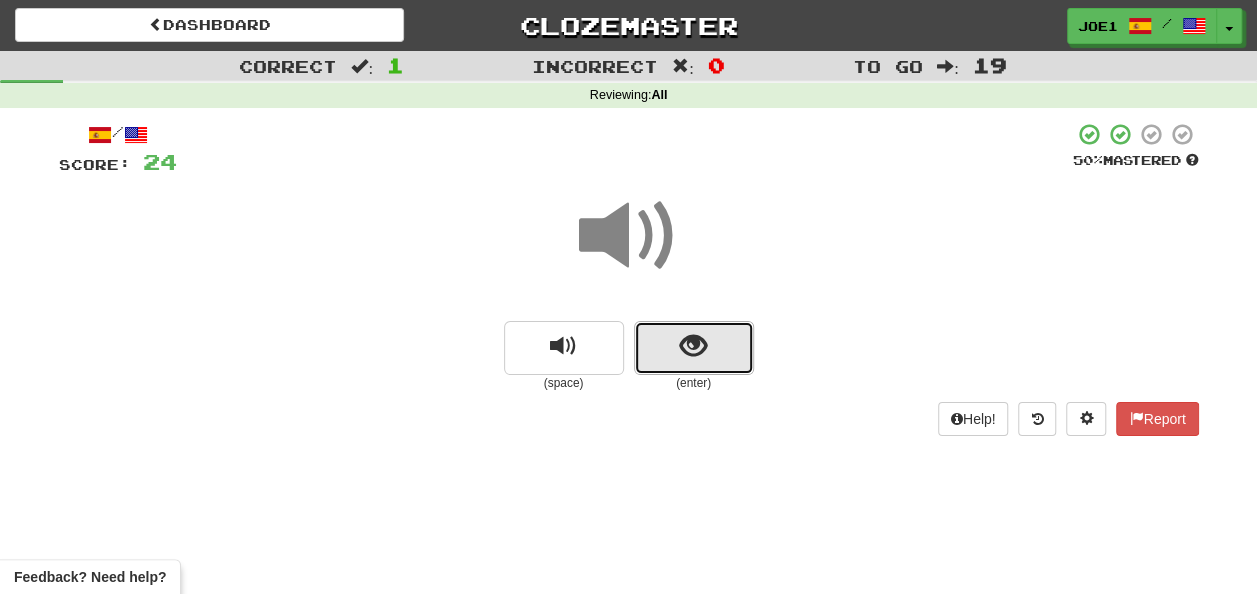 click at bounding box center [694, 348] 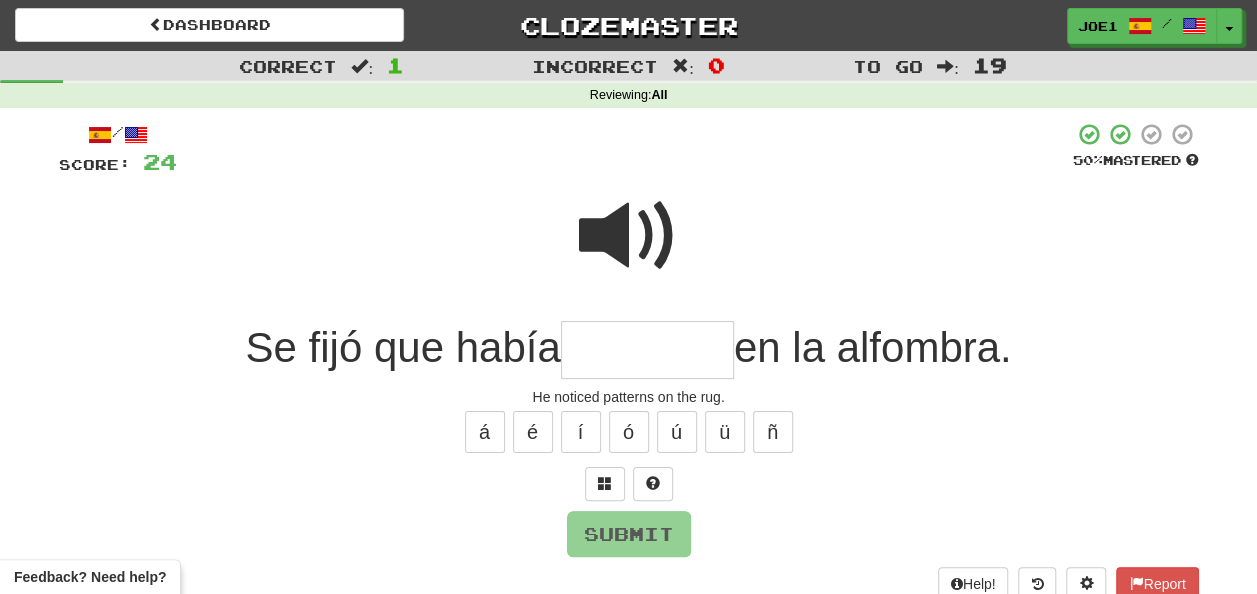 click at bounding box center [629, 236] 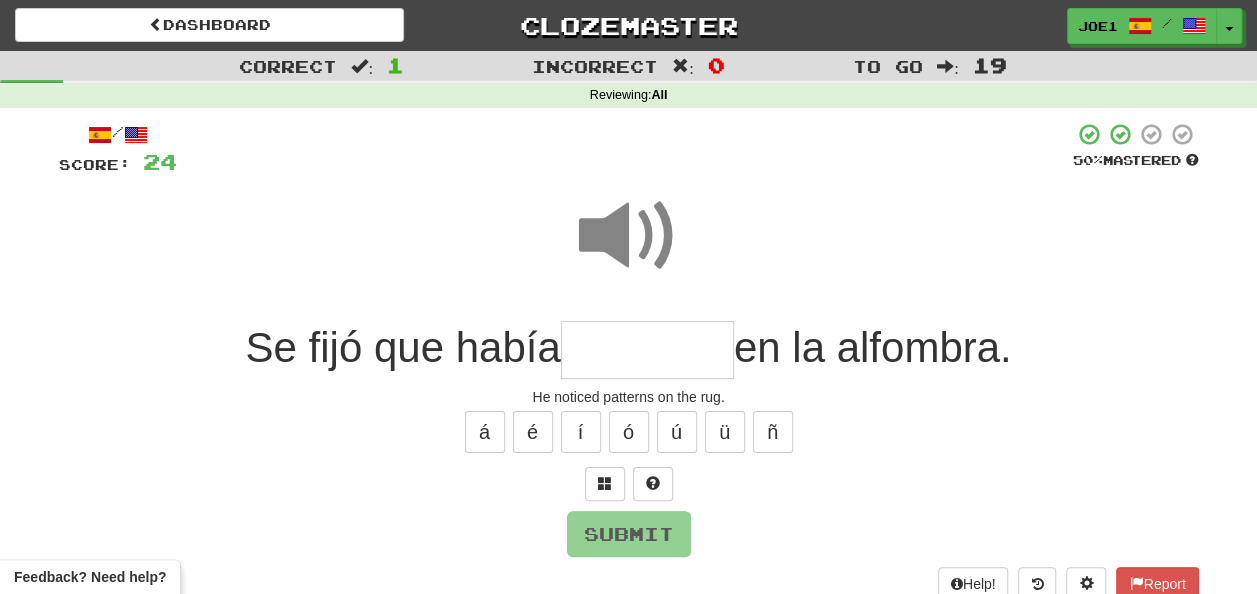 click at bounding box center [647, 350] 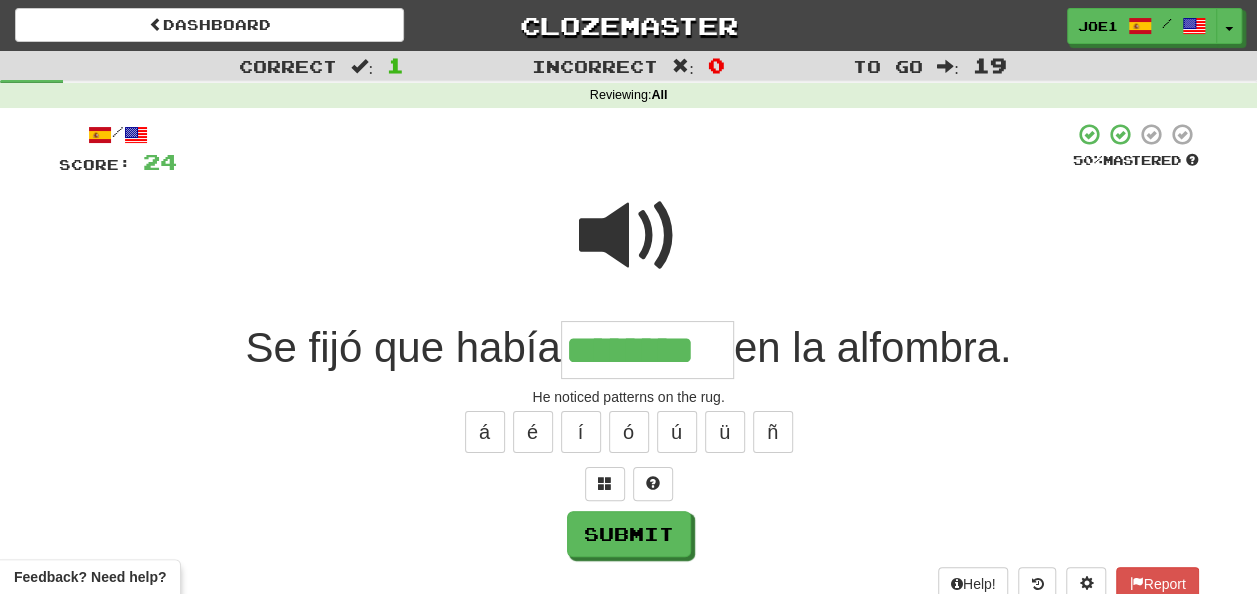 type on "********" 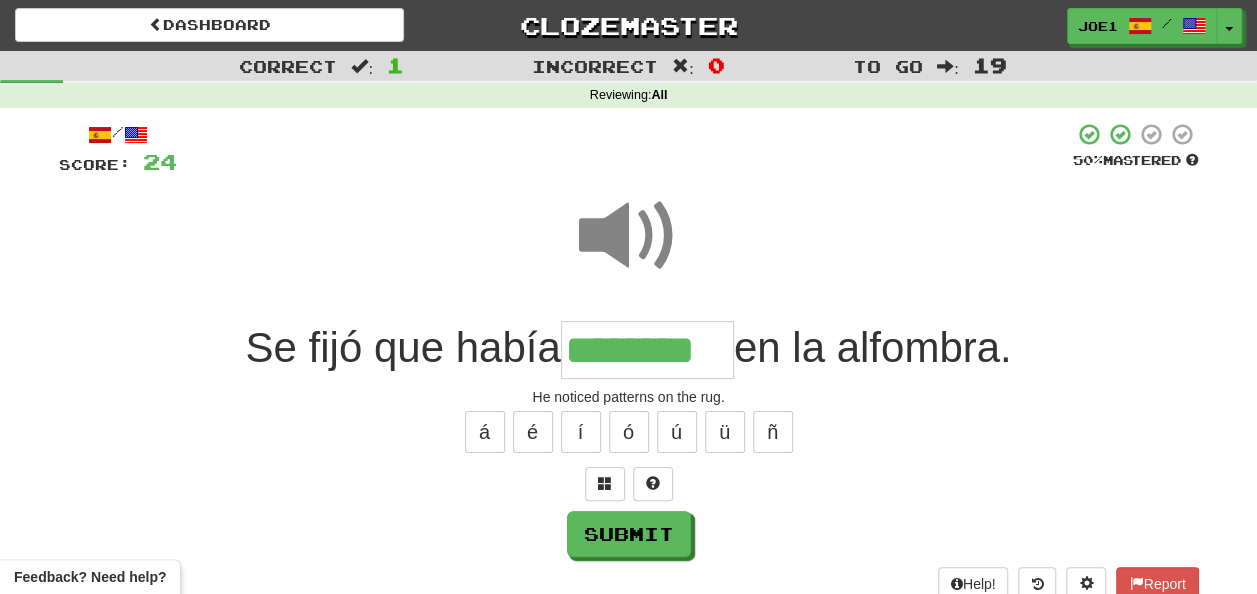 click at bounding box center [629, 236] 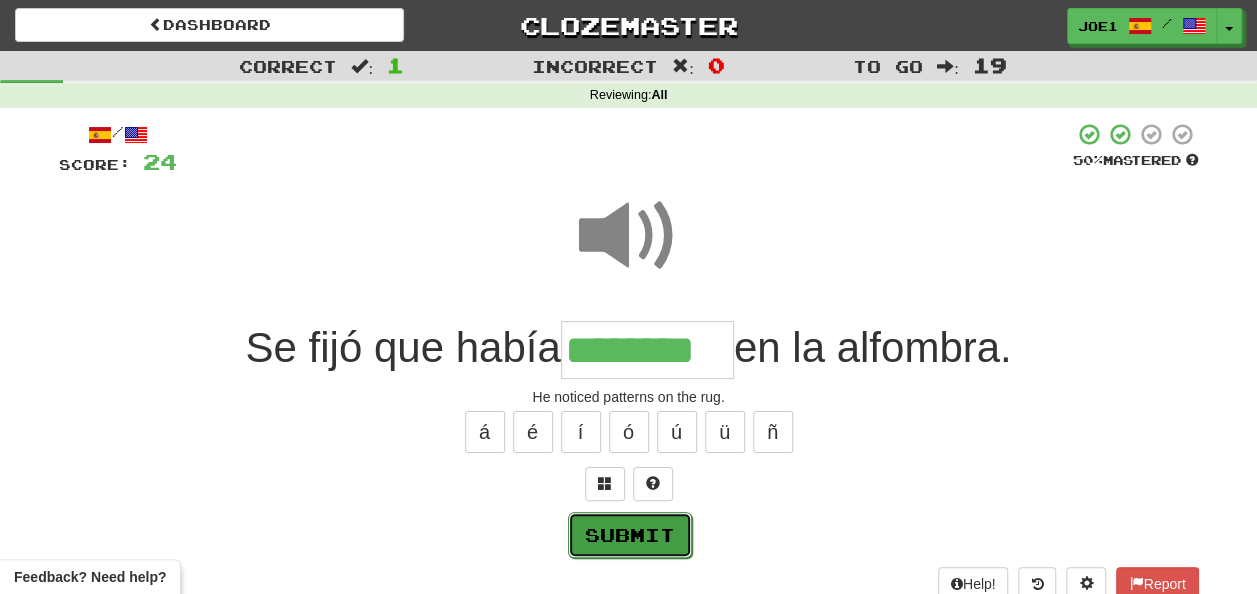 click on "Submit" at bounding box center [630, 535] 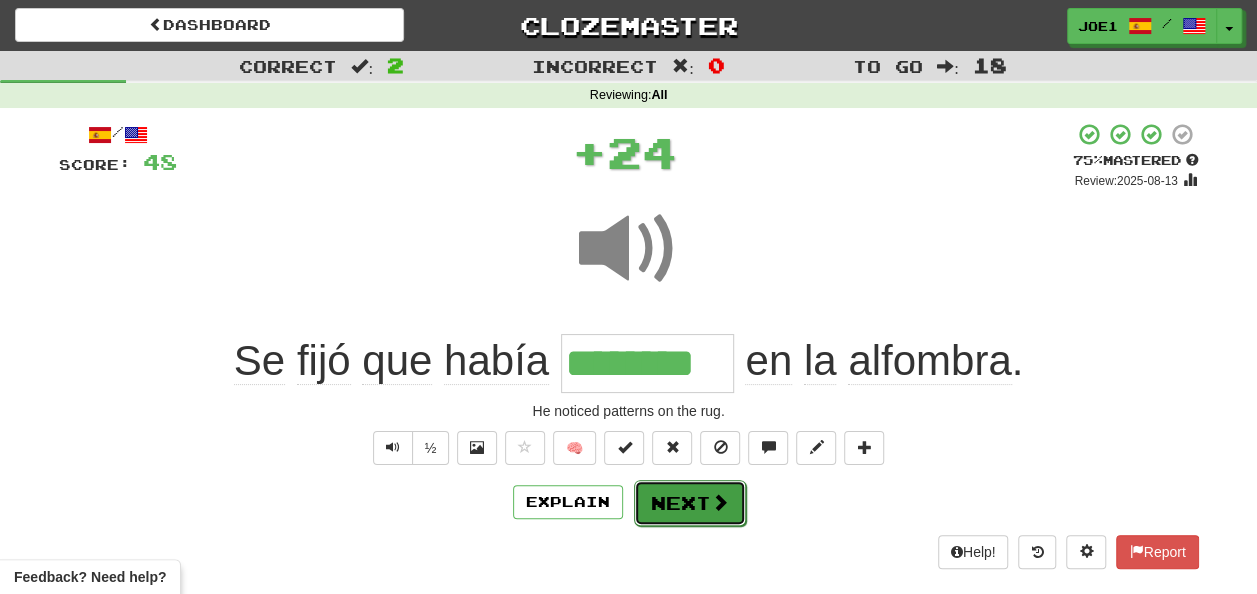 click on "Next" at bounding box center (690, 503) 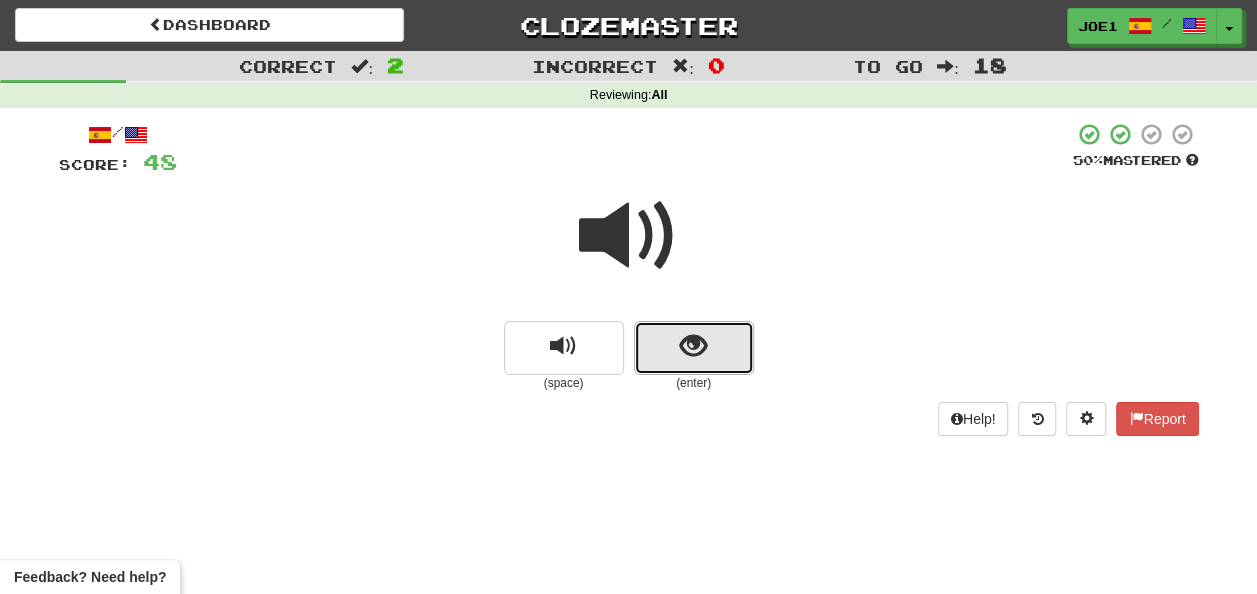 click at bounding box center [694, 348] 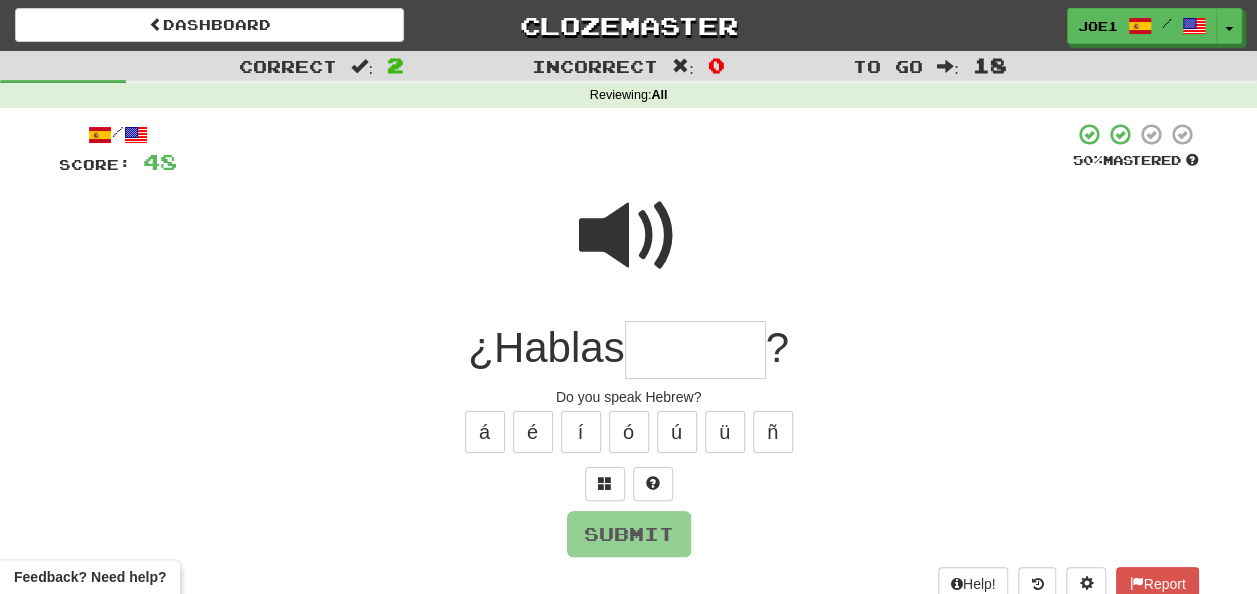 click at bounding box center (695, 350) 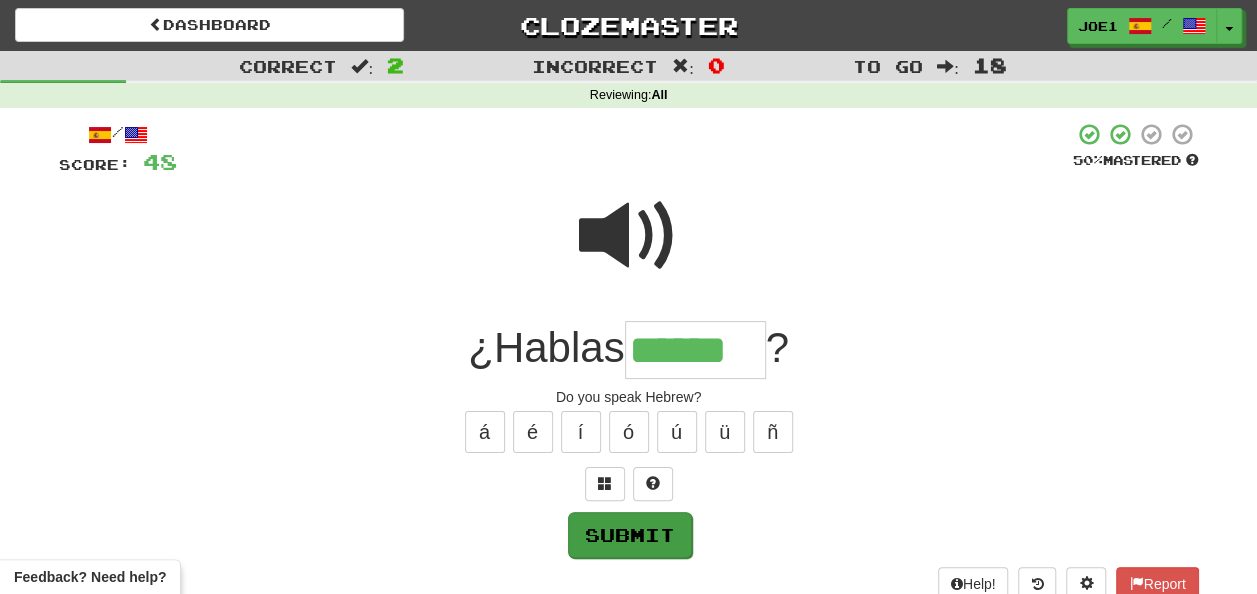 type on "******" 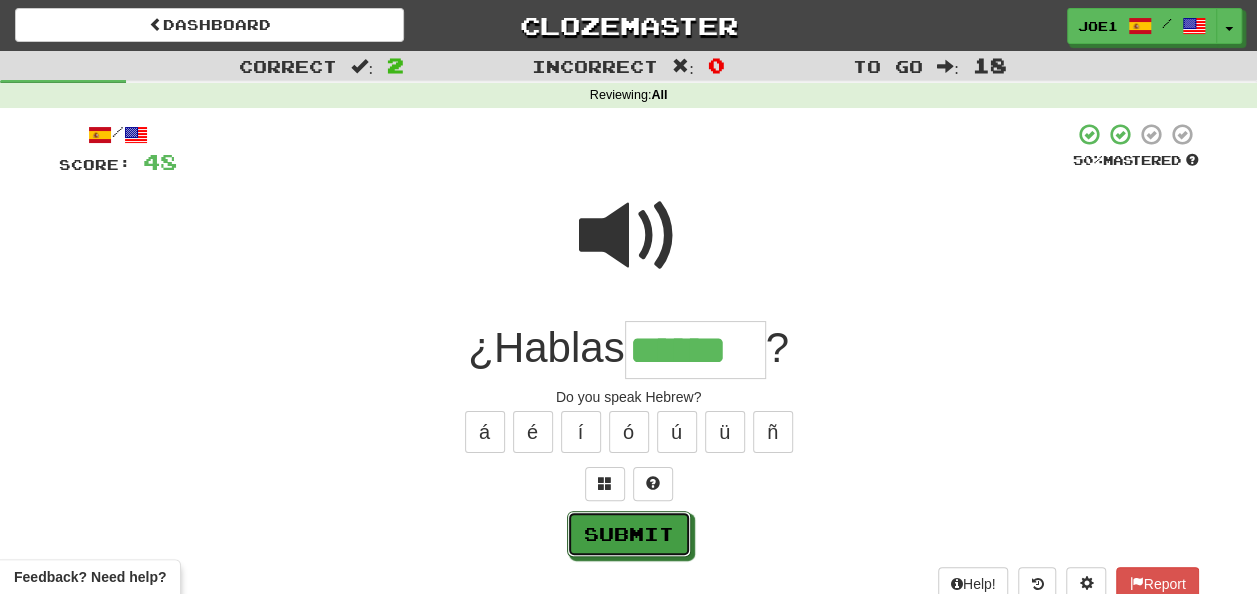click on "Submit" at bounding box center [629, 534] 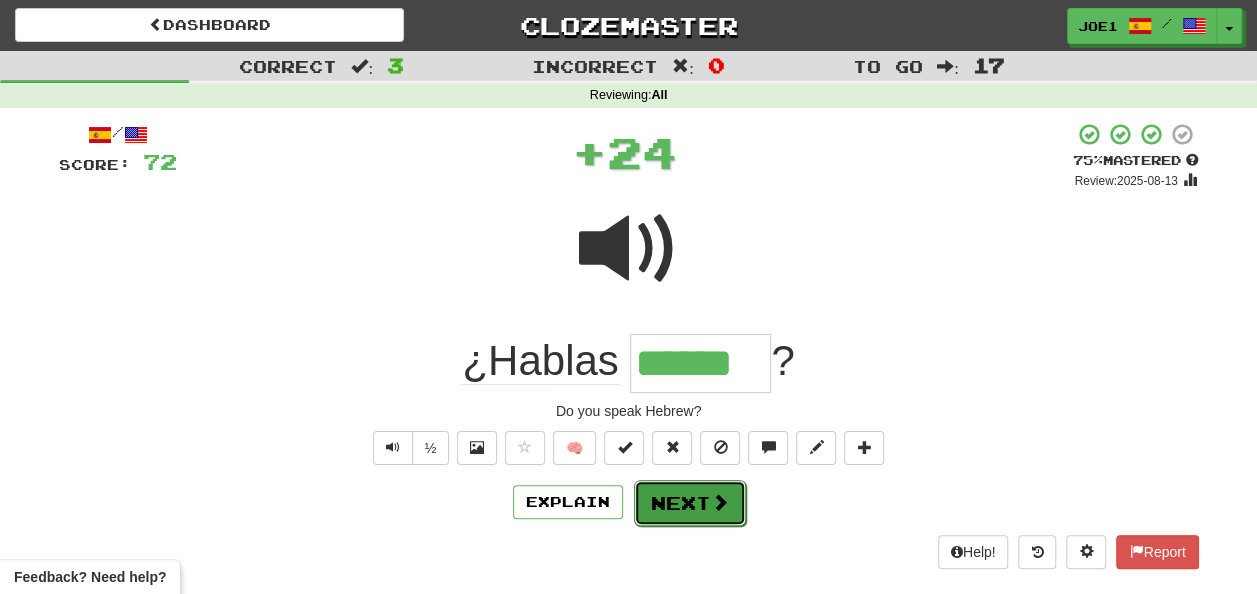 click on "Next" at bounding box center (690, 503) 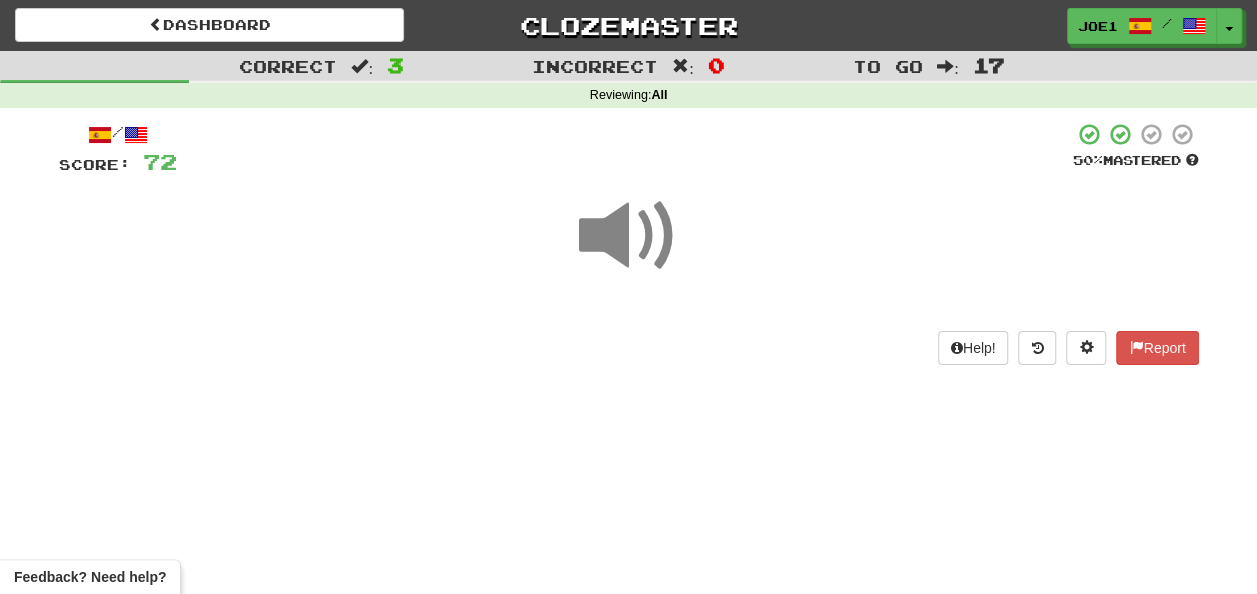 click at bounding box center (629, 236) 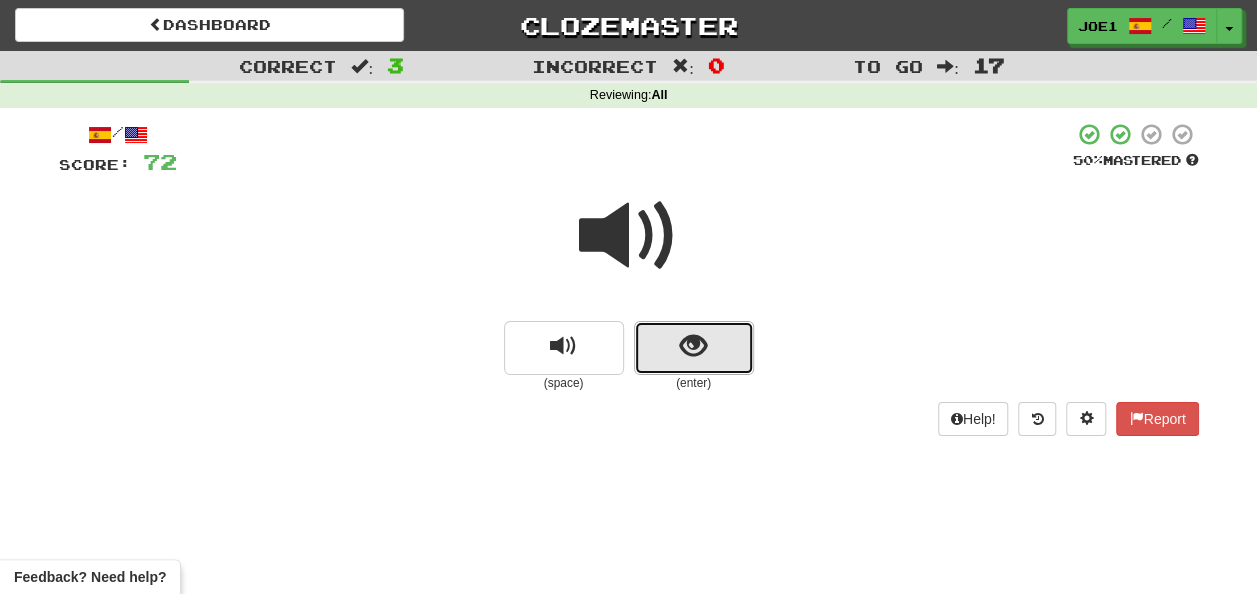 click at bounding box center (693, 346) 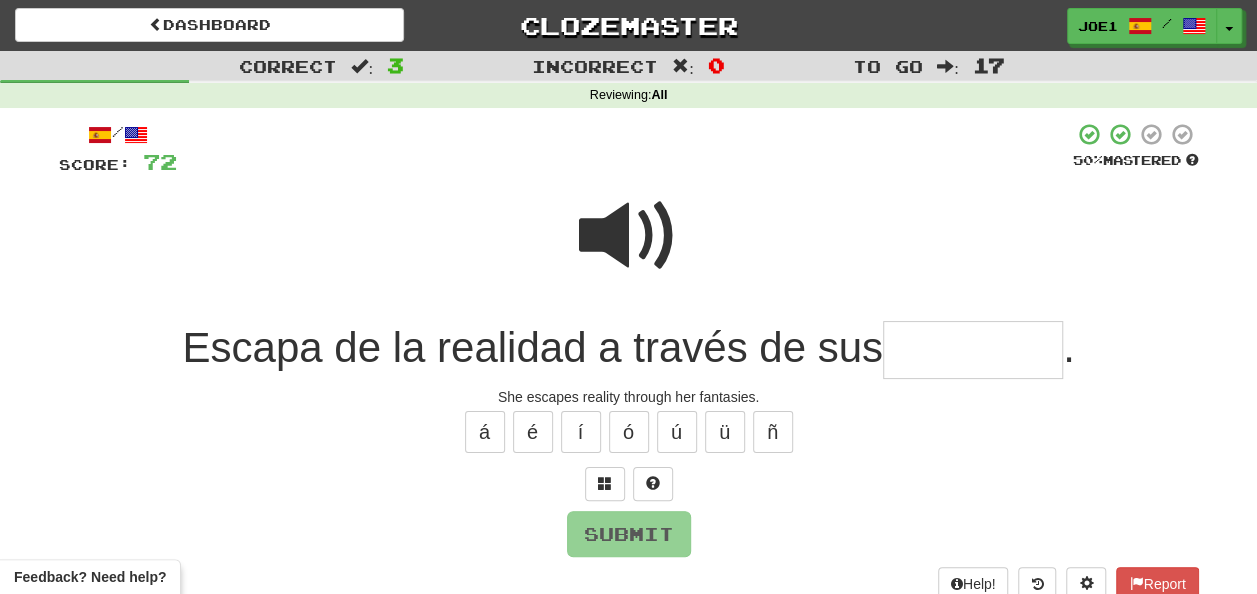 click at bounding box center (973, 350) 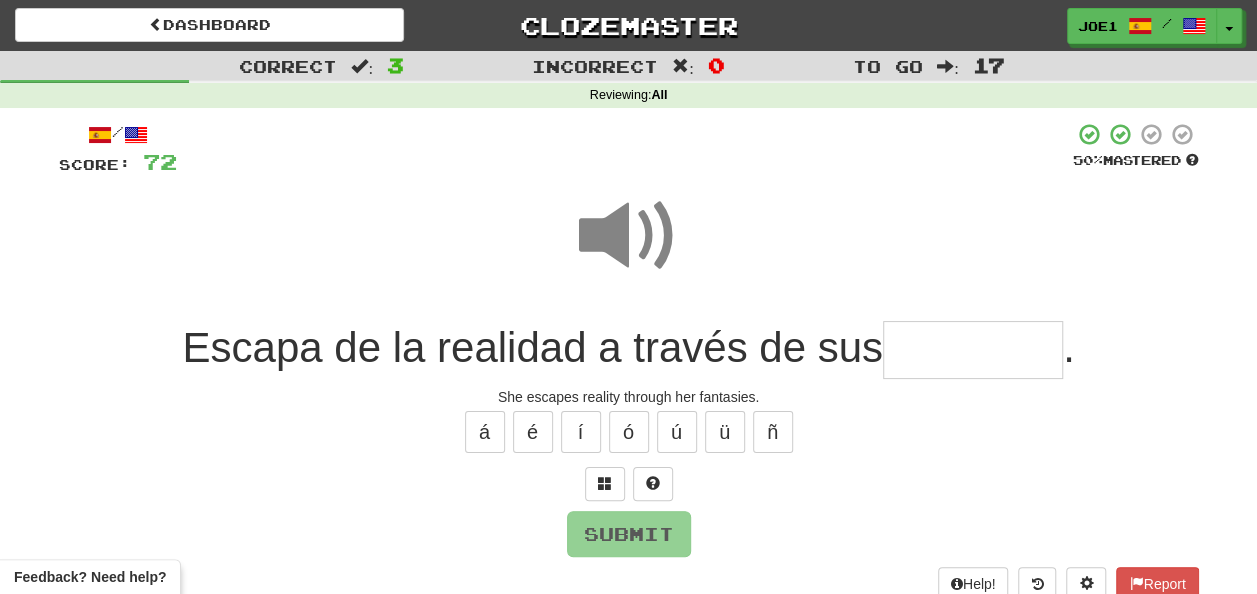 click at bounding box center (973, 350) 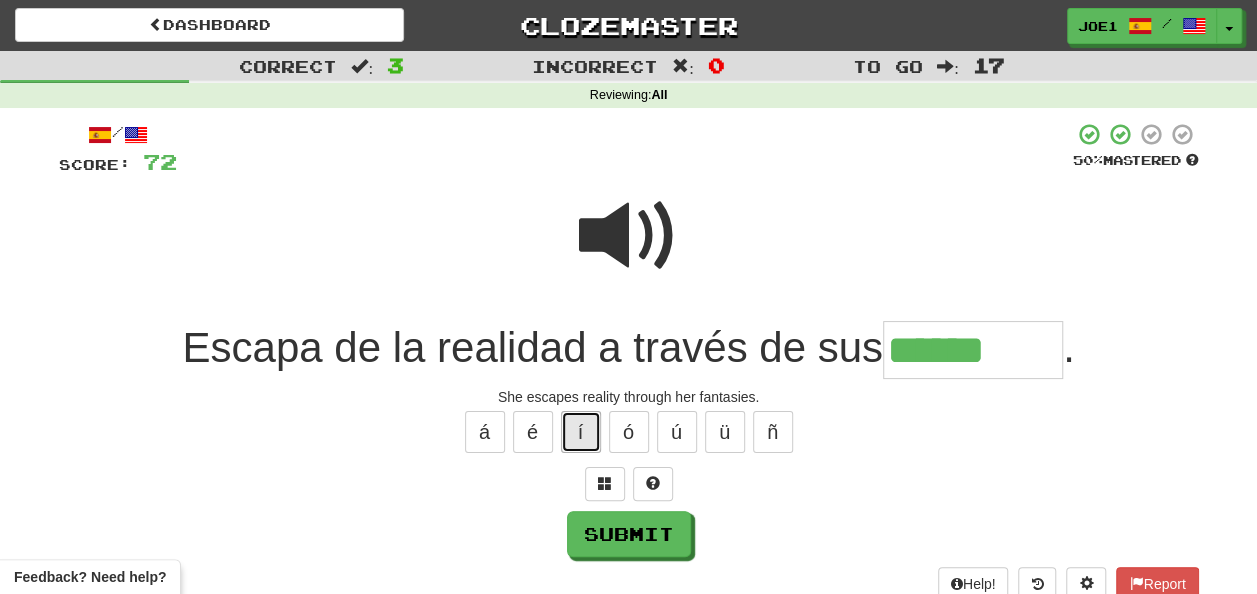 click on "í" at bounding box center [581, 432] 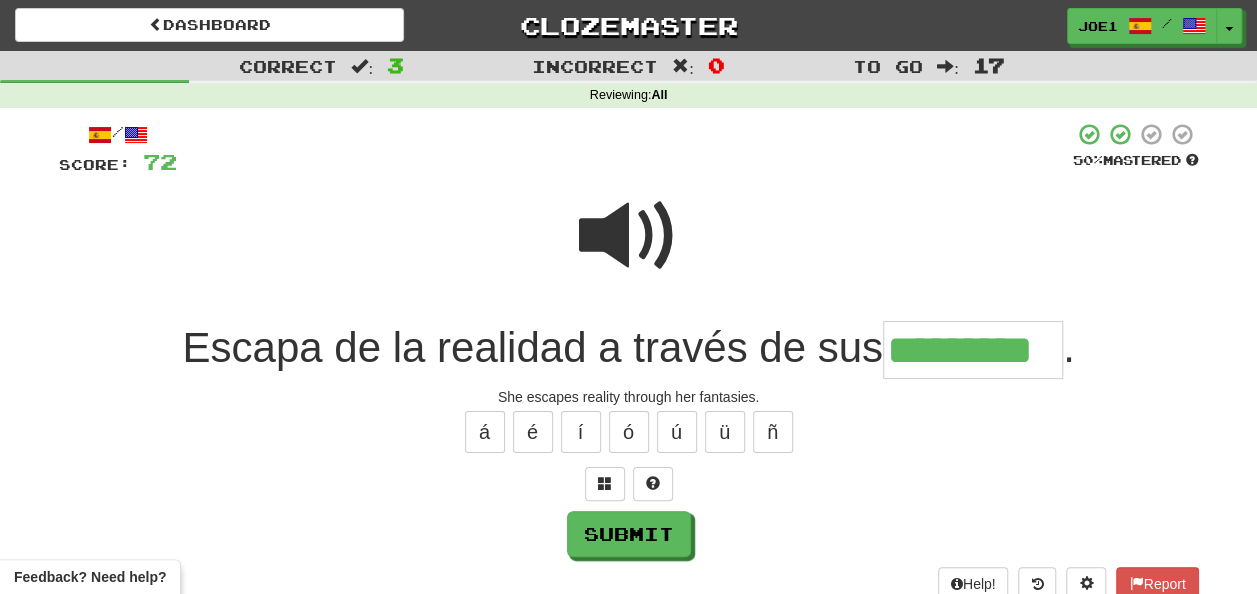 type on "*********" 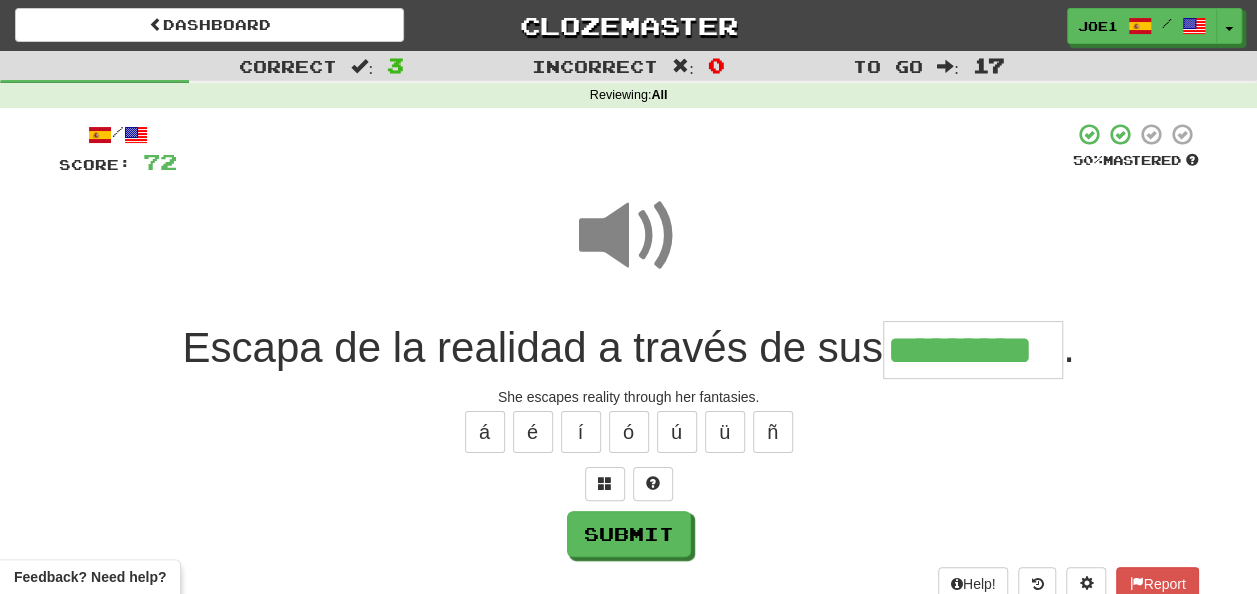 click at bounding box center [629, 236] 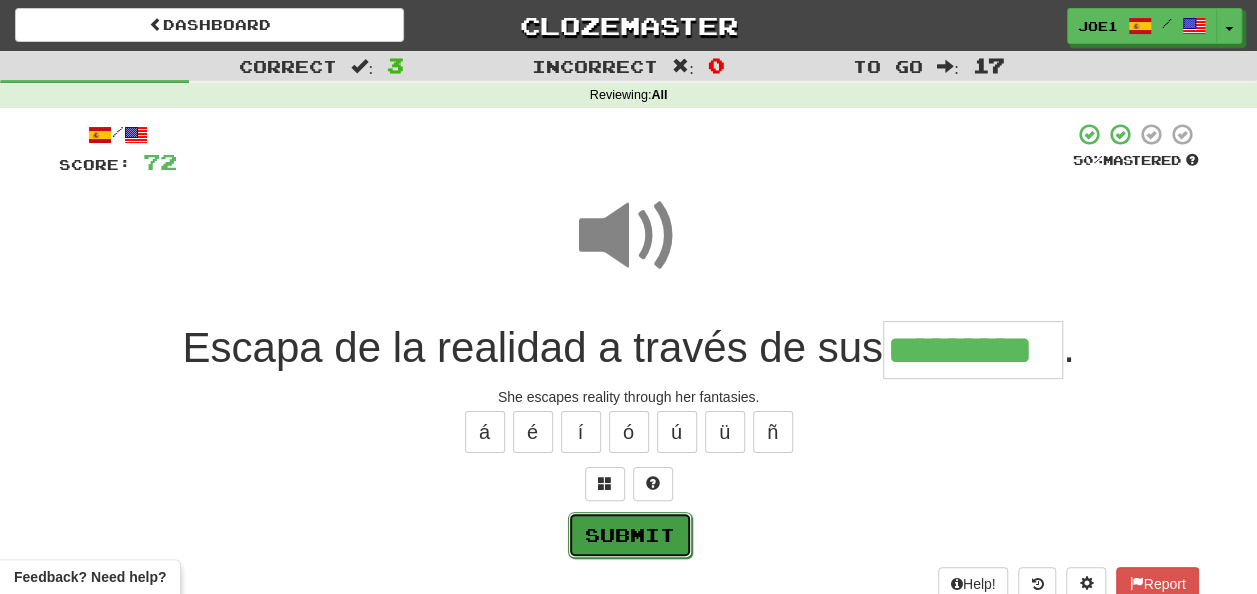 click on "Submit" at bounding box center [630, 535] 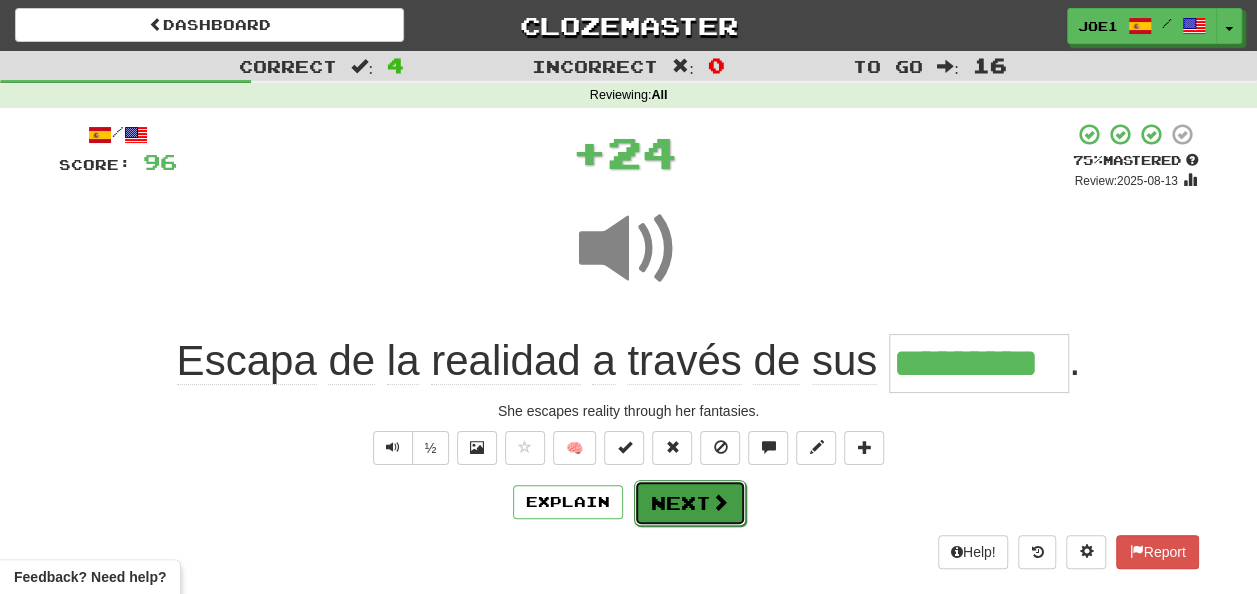 click on "Next" at bounding box center (690, 503) 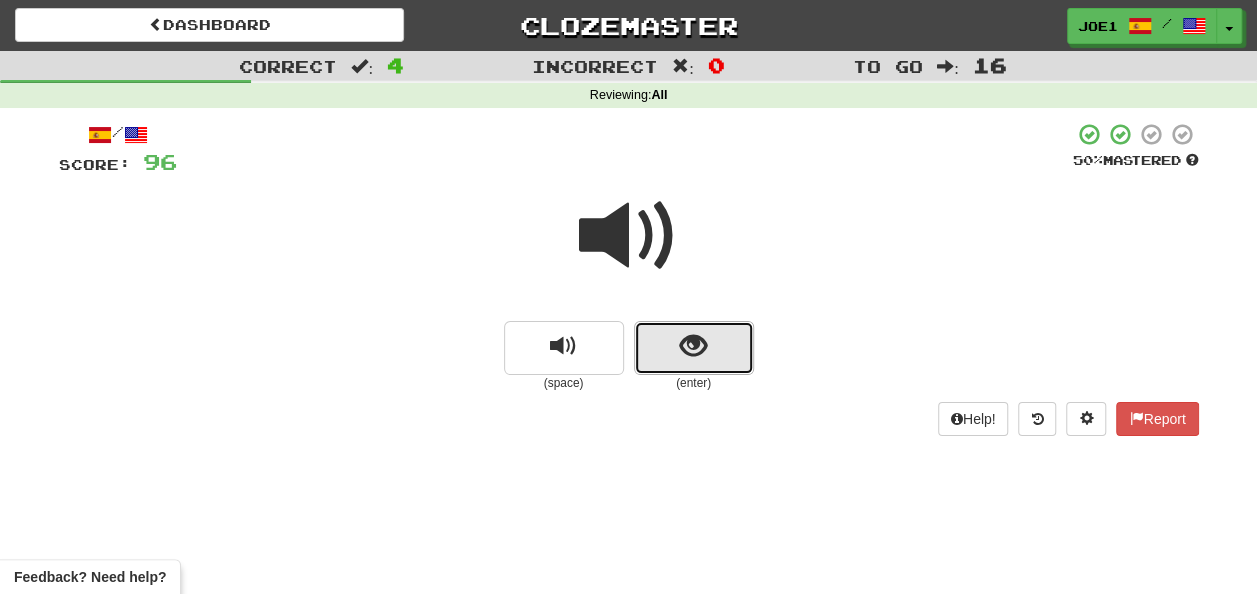 click at bounding box center (693, 346) 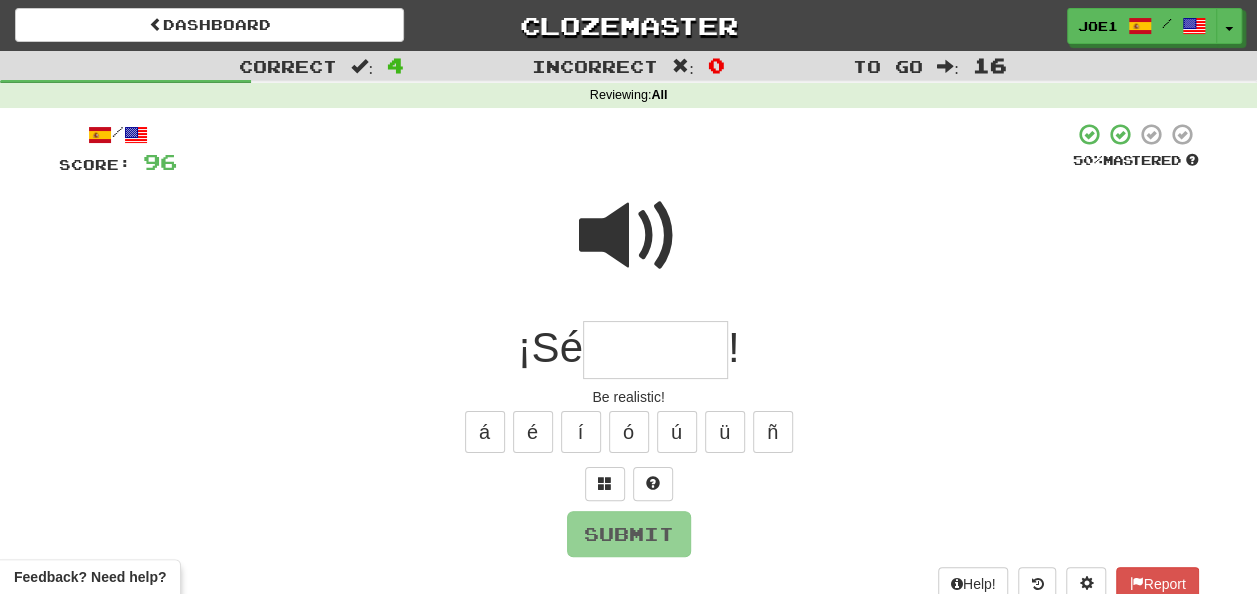 click at bounding box center [655, 350] 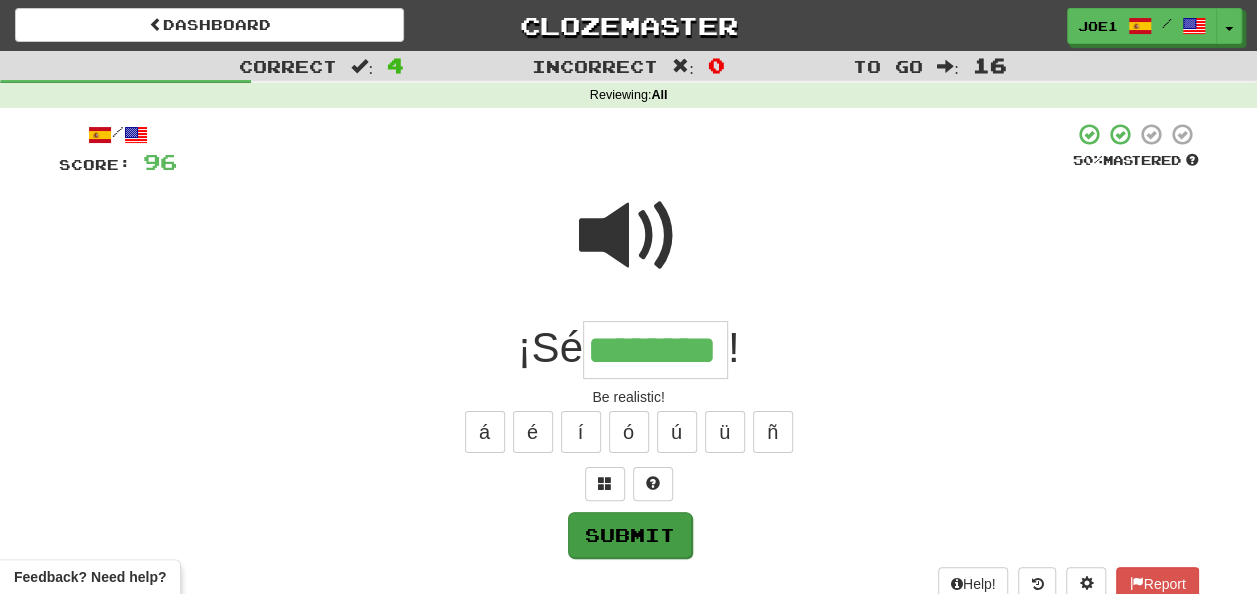 type on "********" 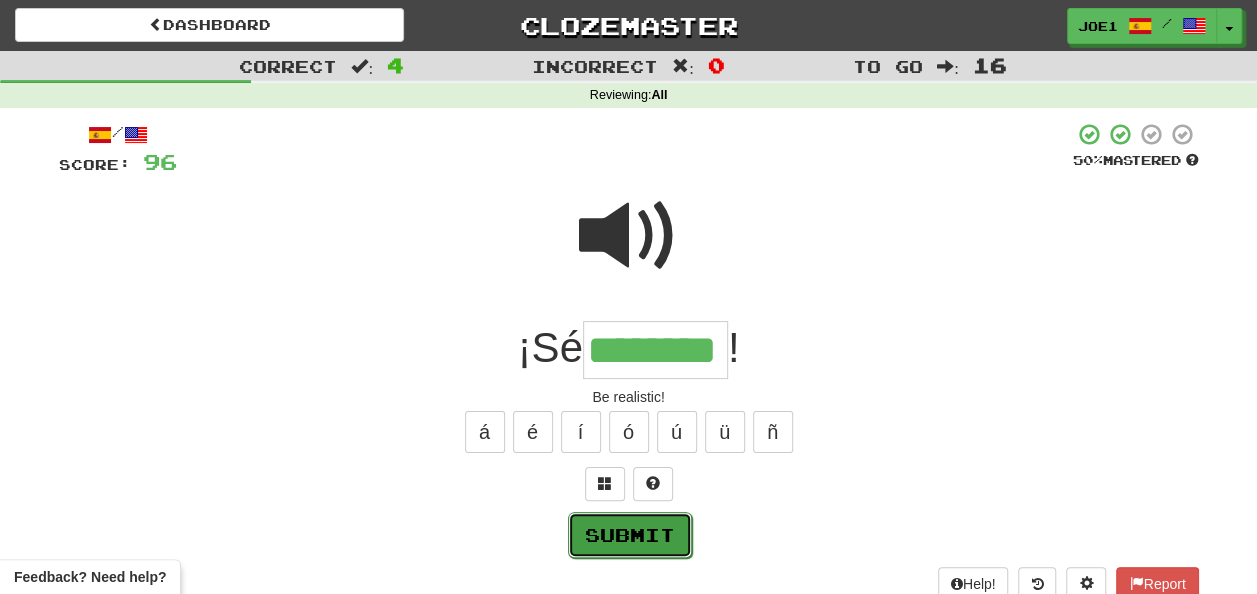 click on "Submit" at bounding box center [630, 535] 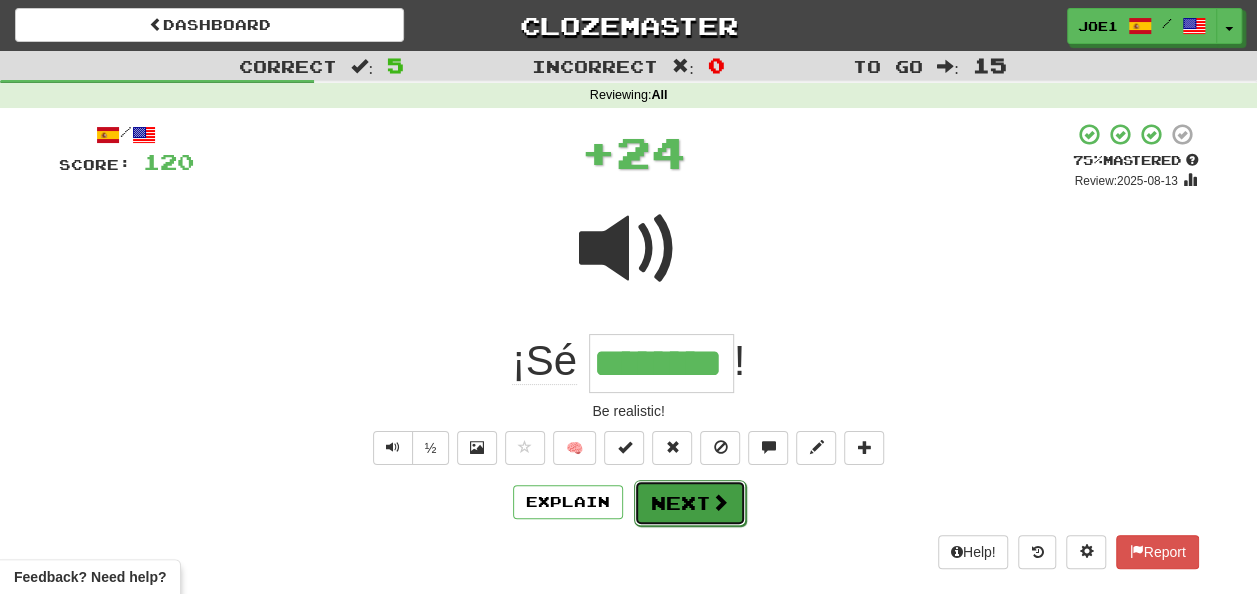 click on "Next" at bounding box center (690, 503) 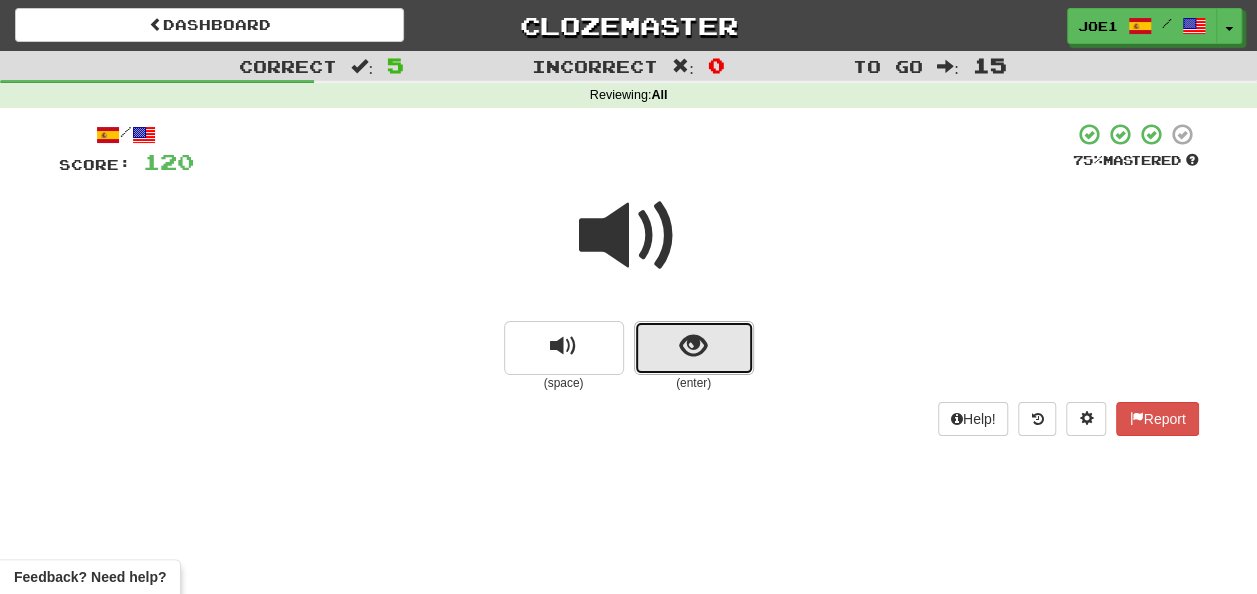 click at bounding box center (694, 348) 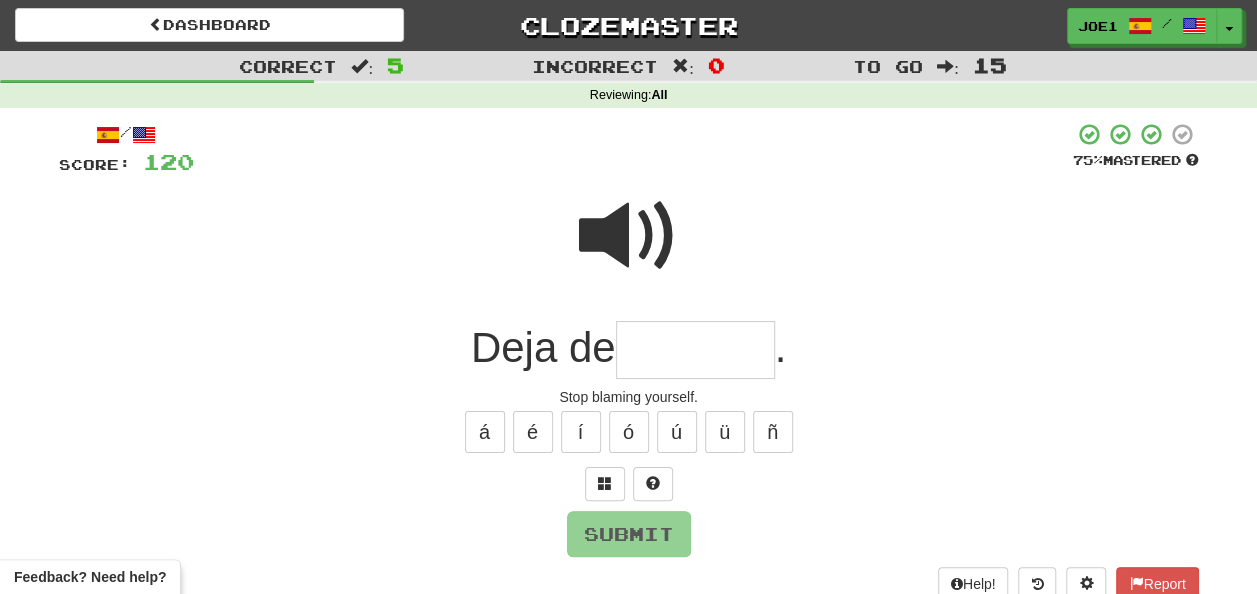 click at bounding box center (695, 350) 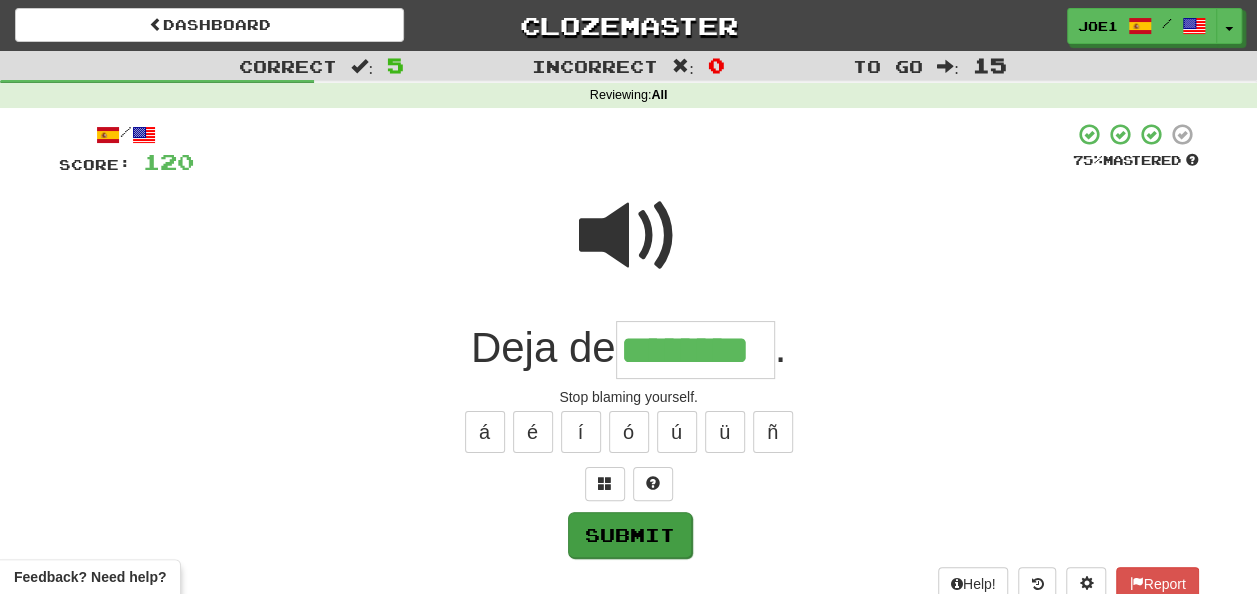 type on "********" 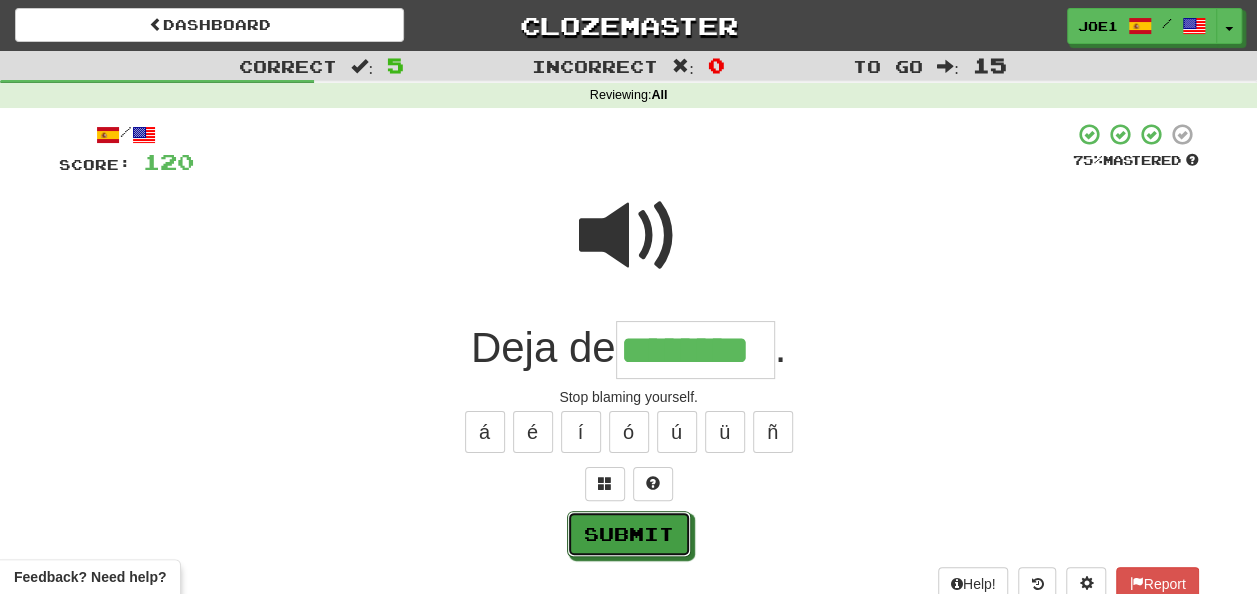 drag, startPoint x: 637, startPoint y: 536, endPoint x: 644, endPoint y: 526, distance: 12.206555 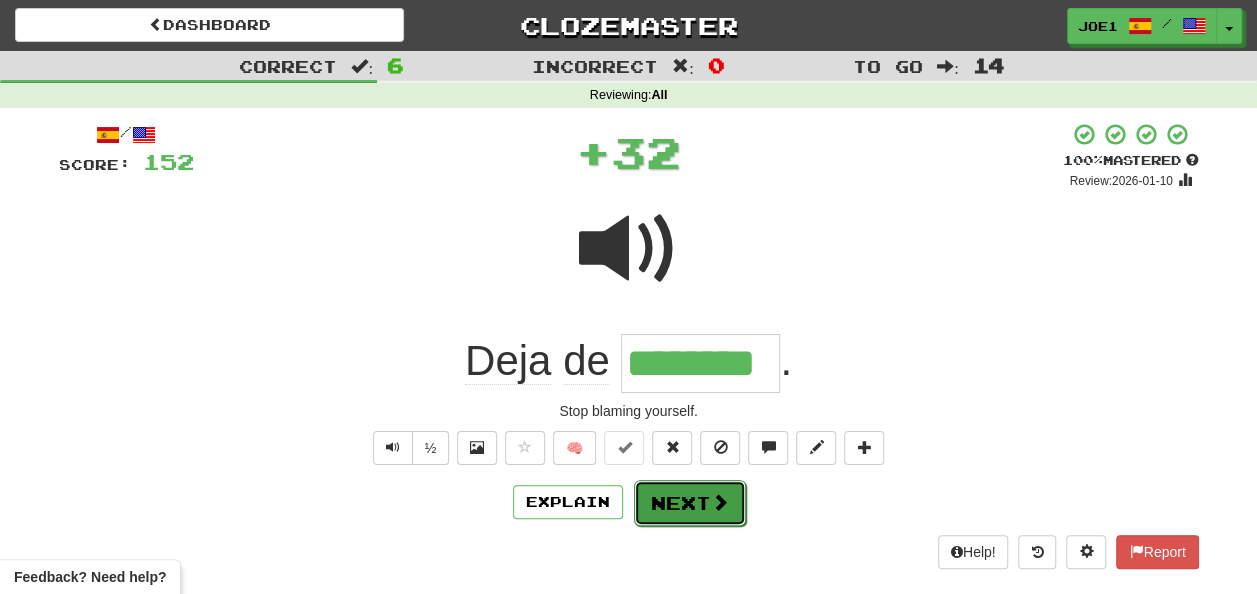 click on "Next" at bounding box center [690, 503] 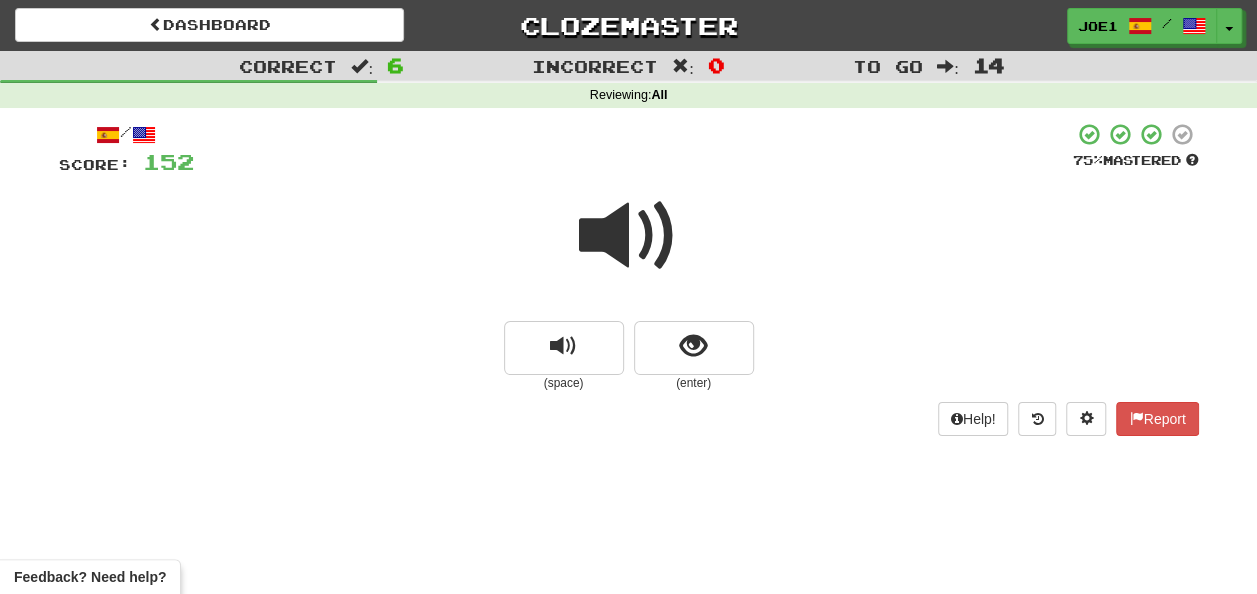 click at bounding box center (629, 236) 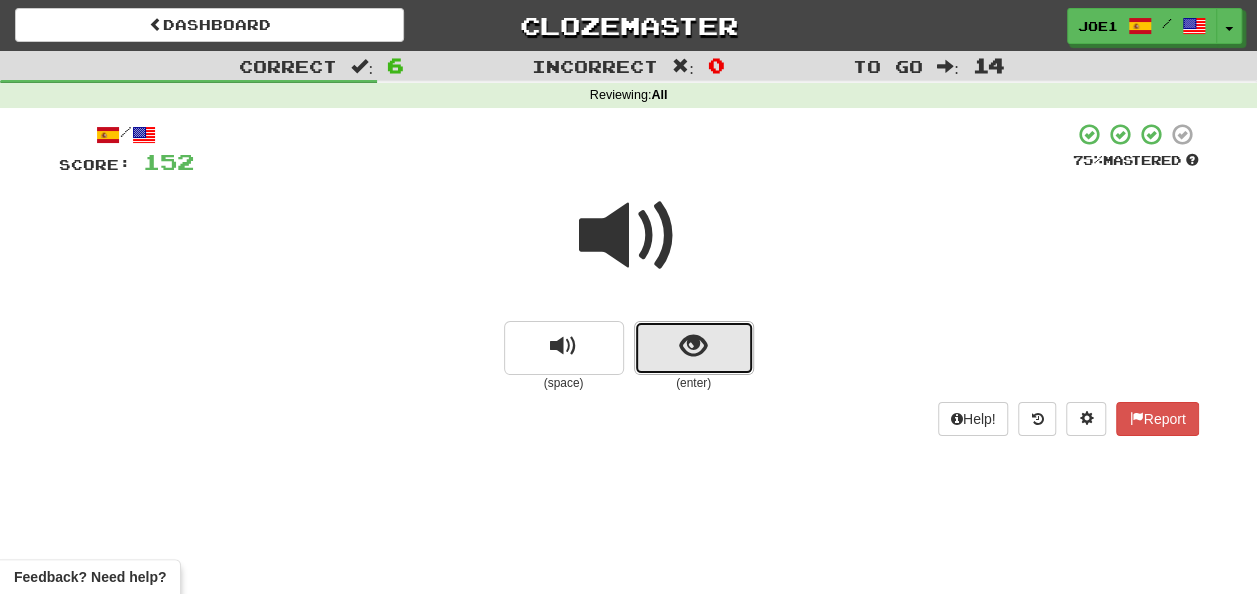 click at bounding box center [693, 346] 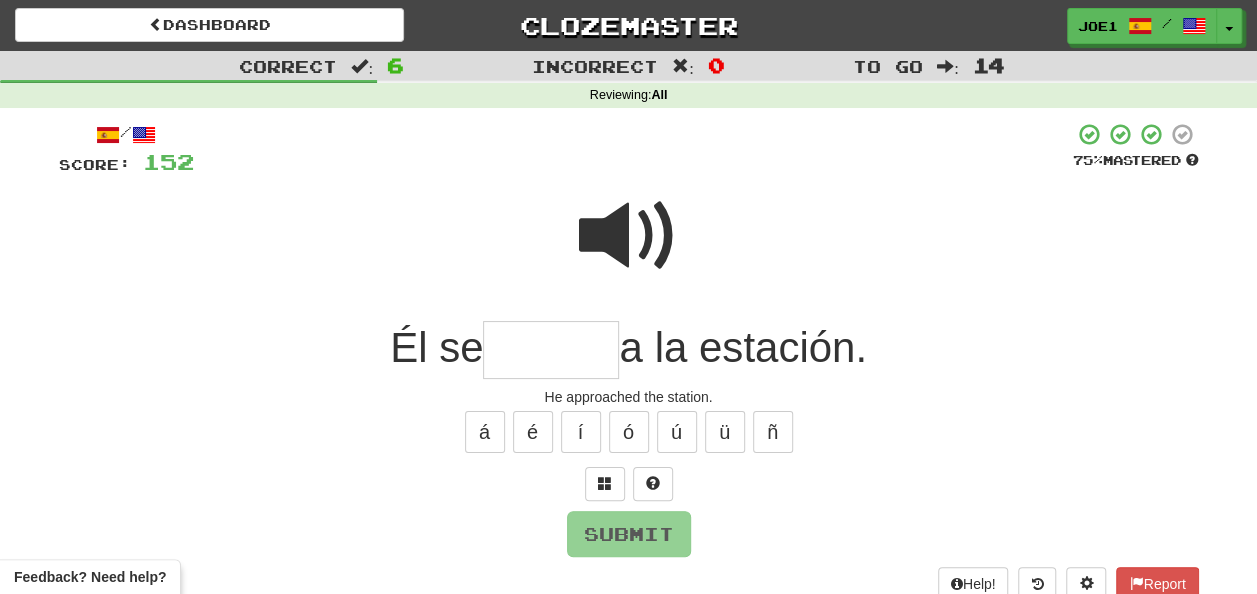 click at bounding box center (629, 236) 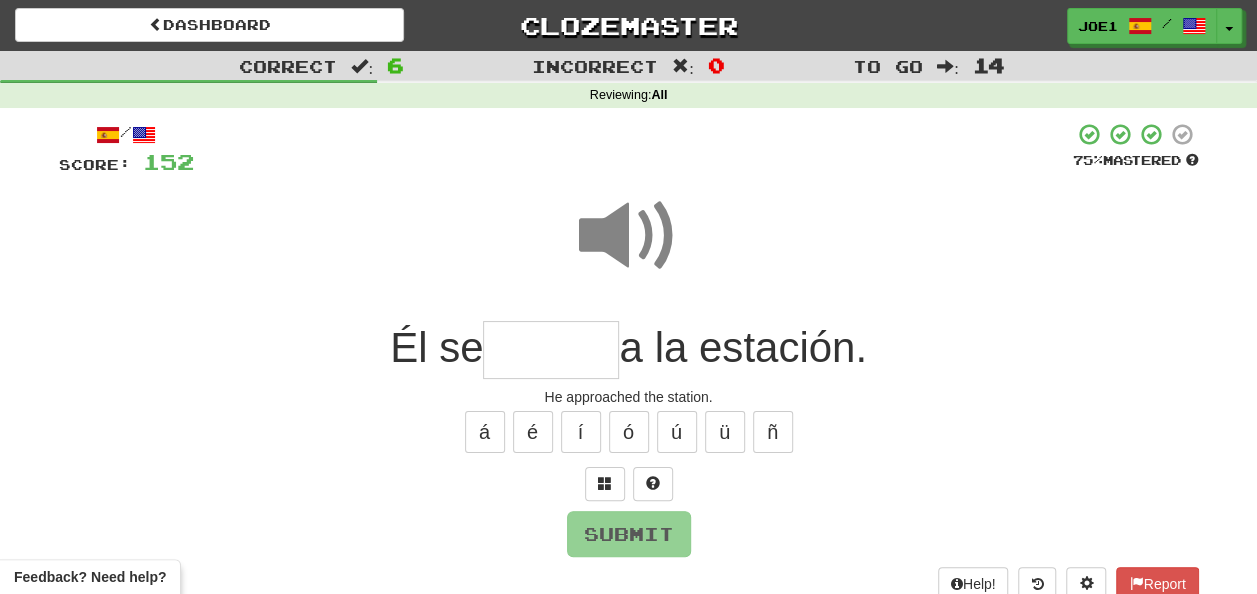 click at bounding box center [551, 350] 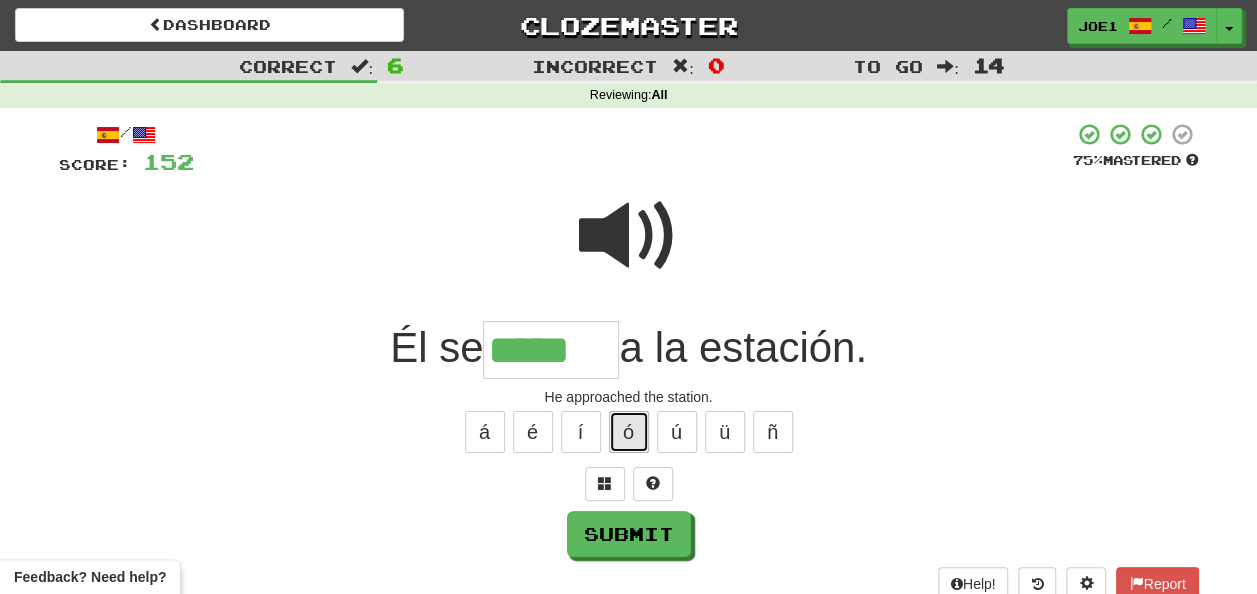click on "ó" at bounding box center (629, 432) 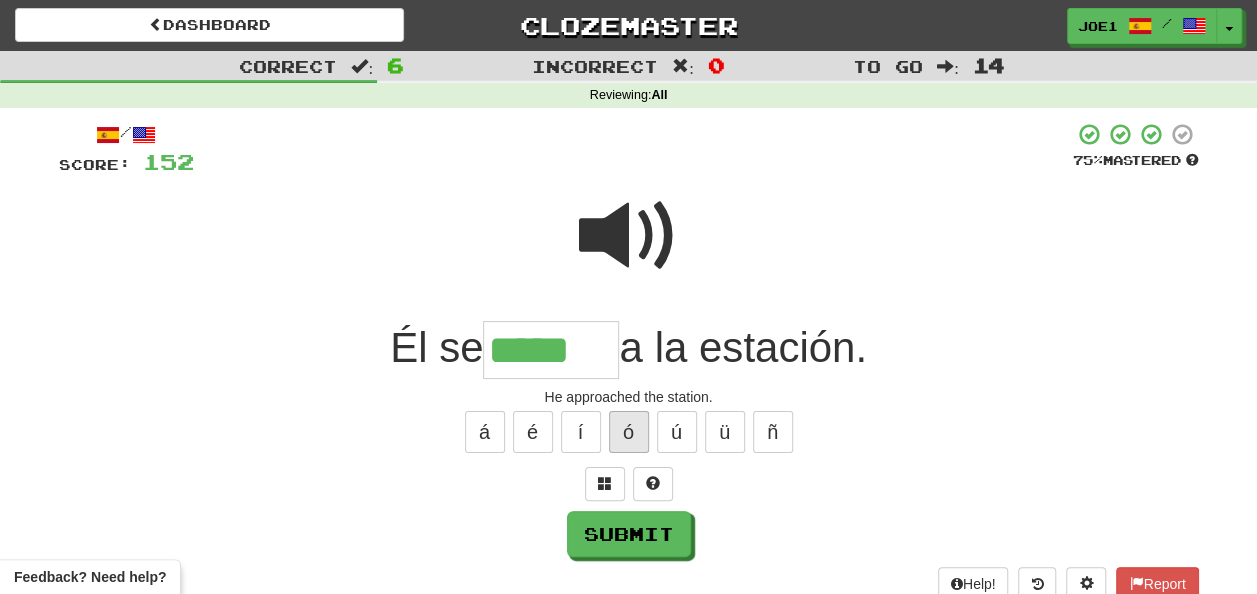 type on "******" 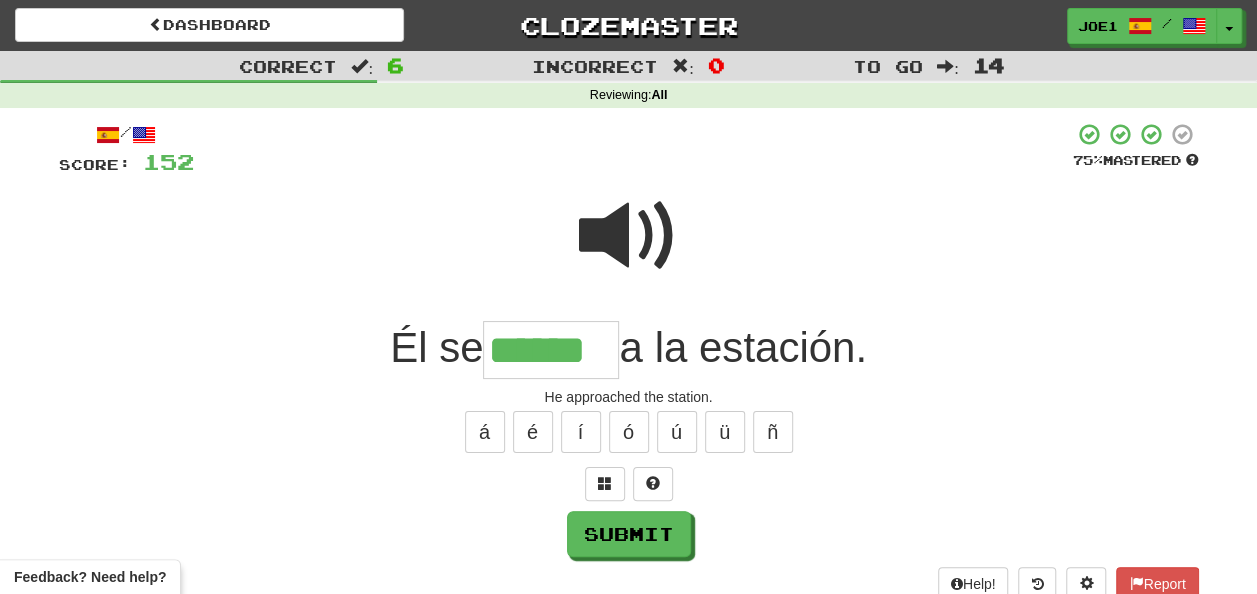 click at bounding box center (629, 236) 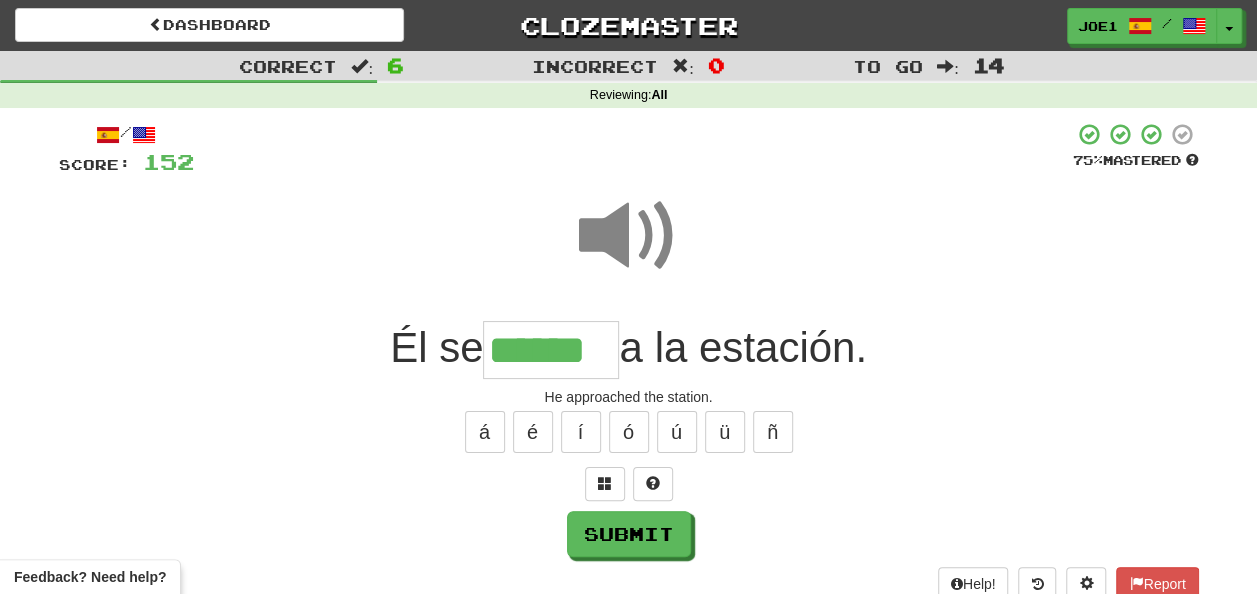 click at bounding box center (629, 236) 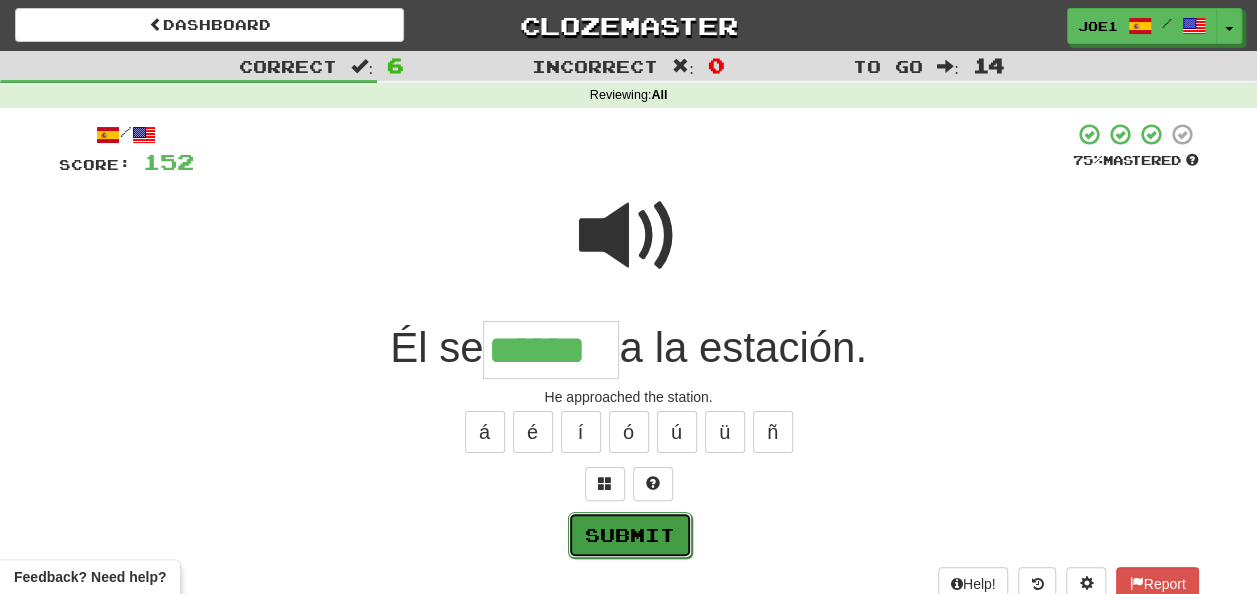 click on "Submit" at bounding box center (630, 535) 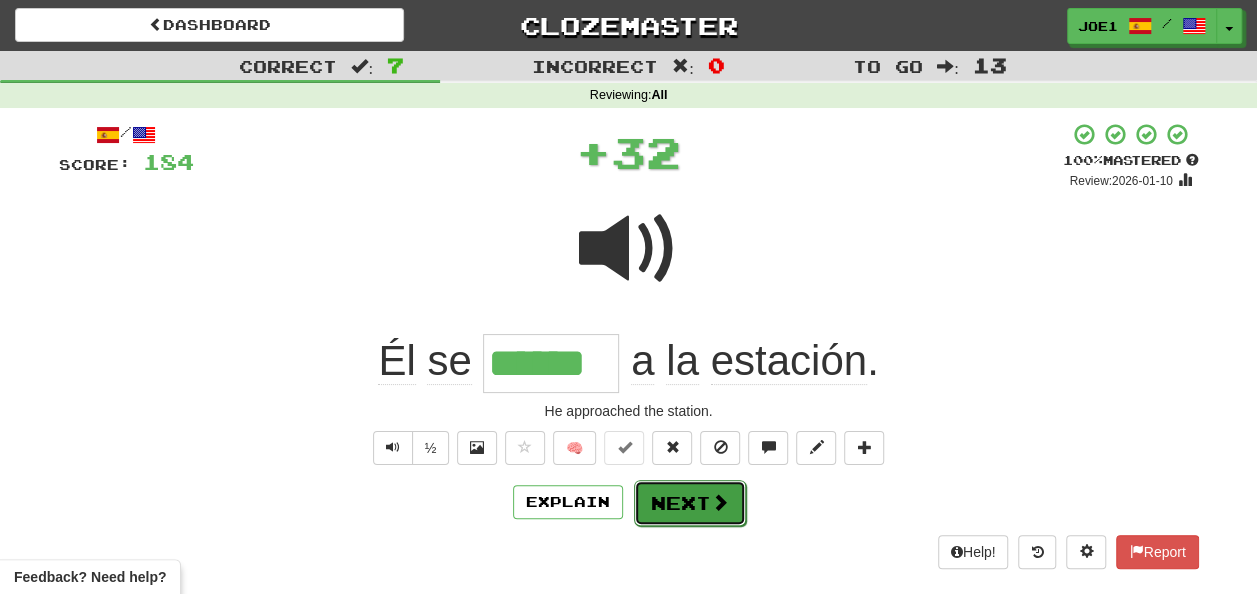 click on "Next" at bounding box center (690, 503) 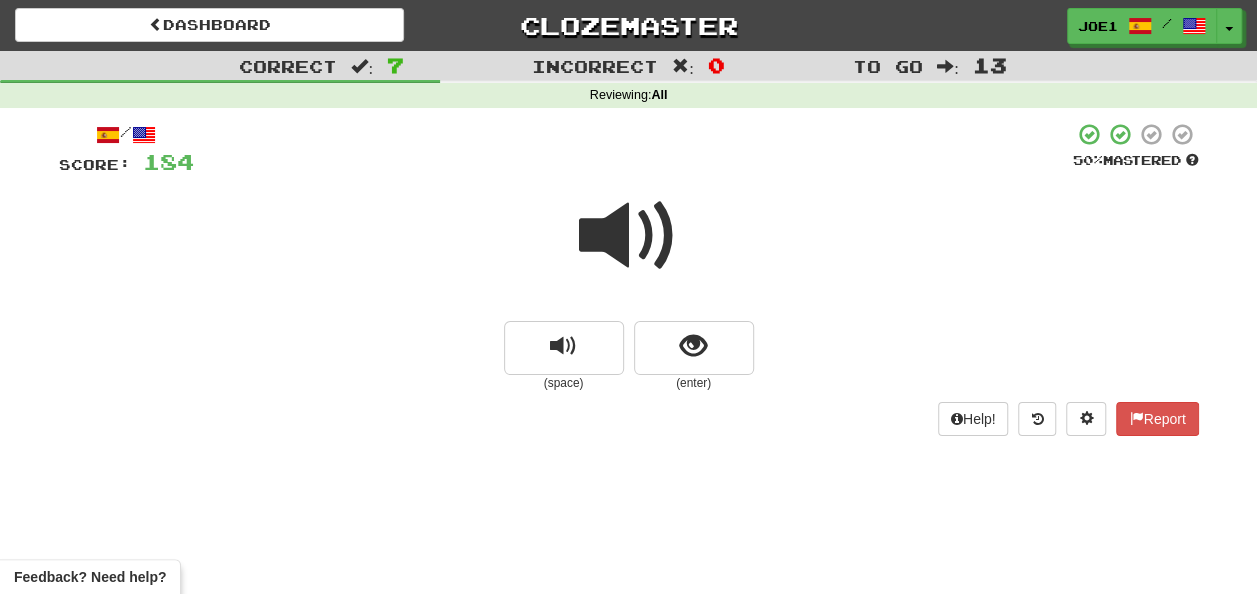 click at bounding box center [629, 236] 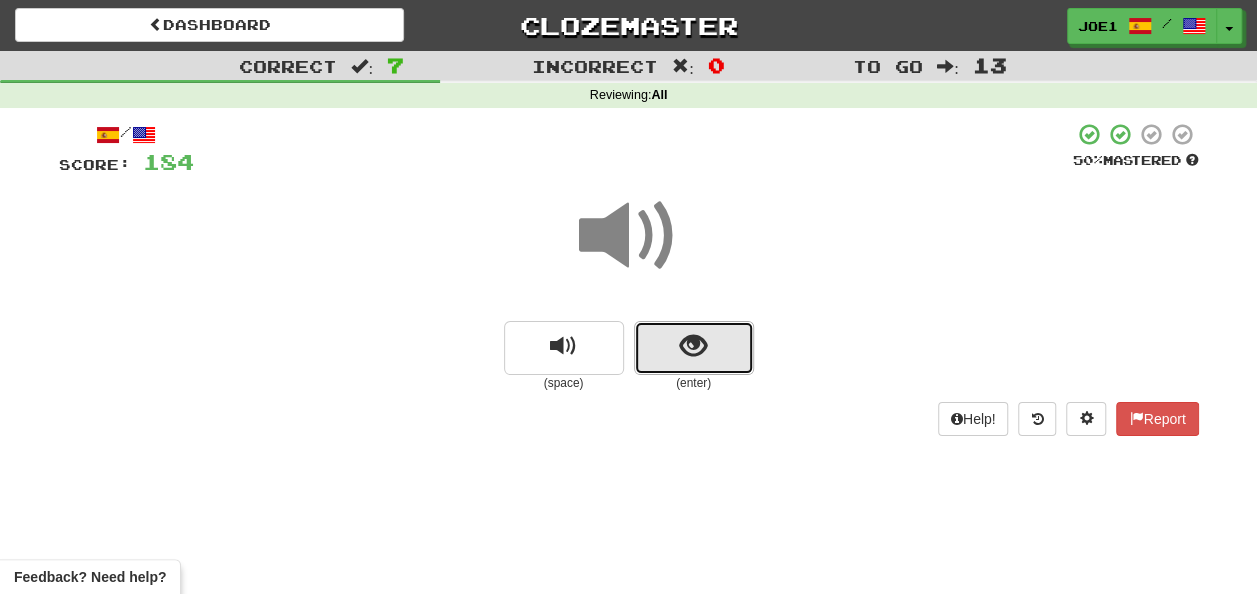 click at bounding box center (693, 346) 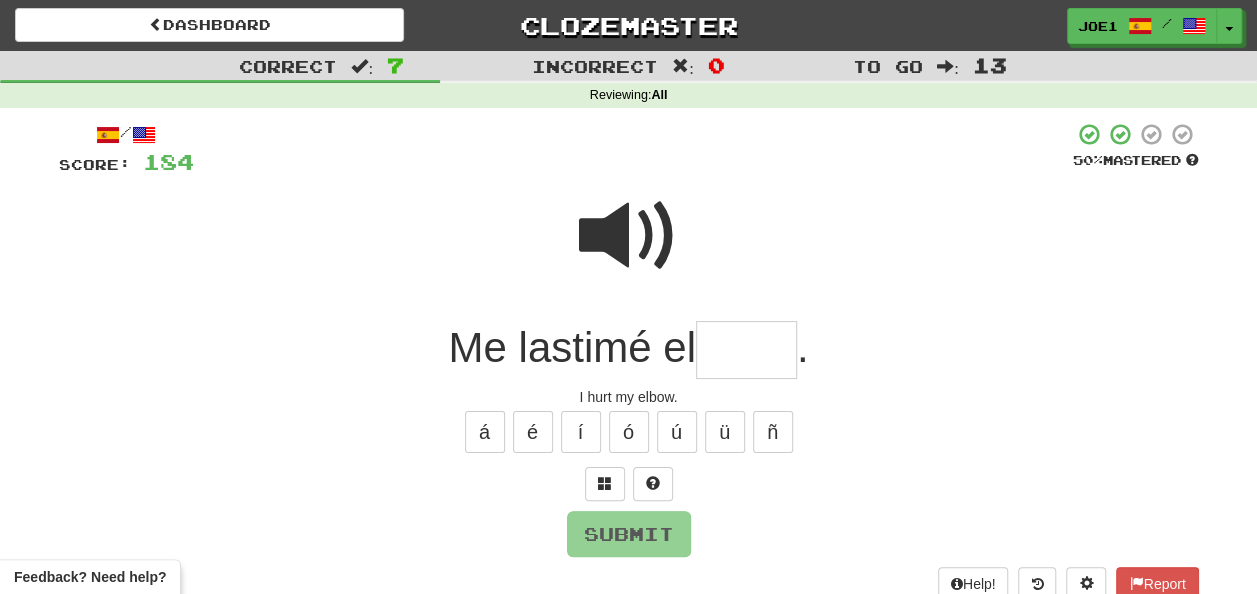 click at bounding box center (746, 350) 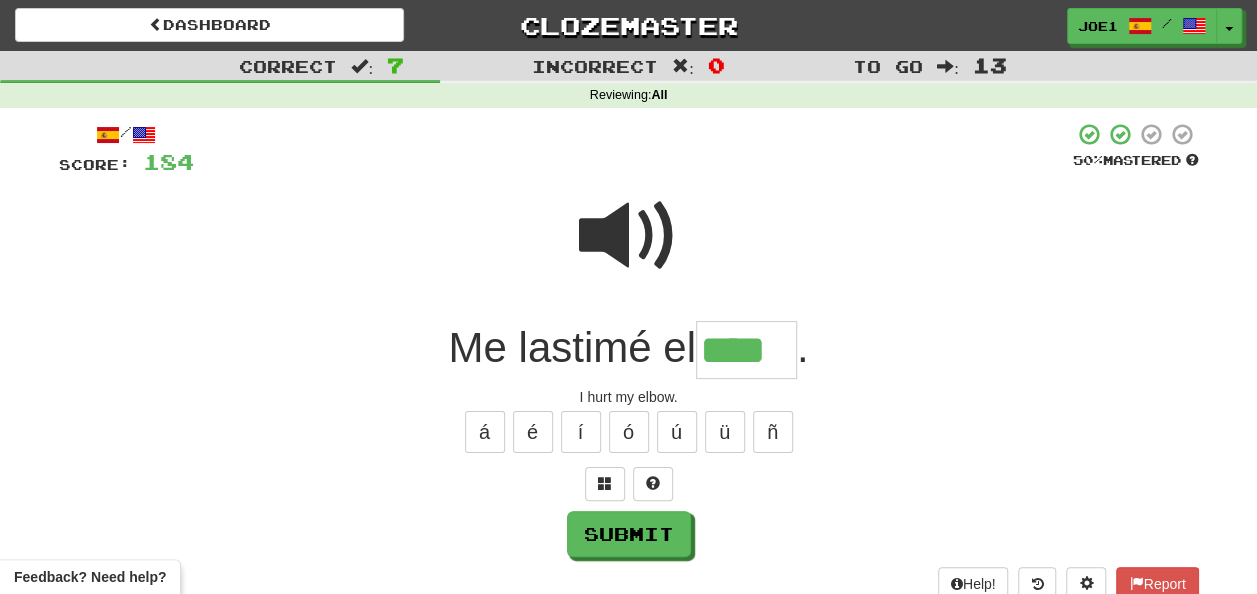 type on "****" 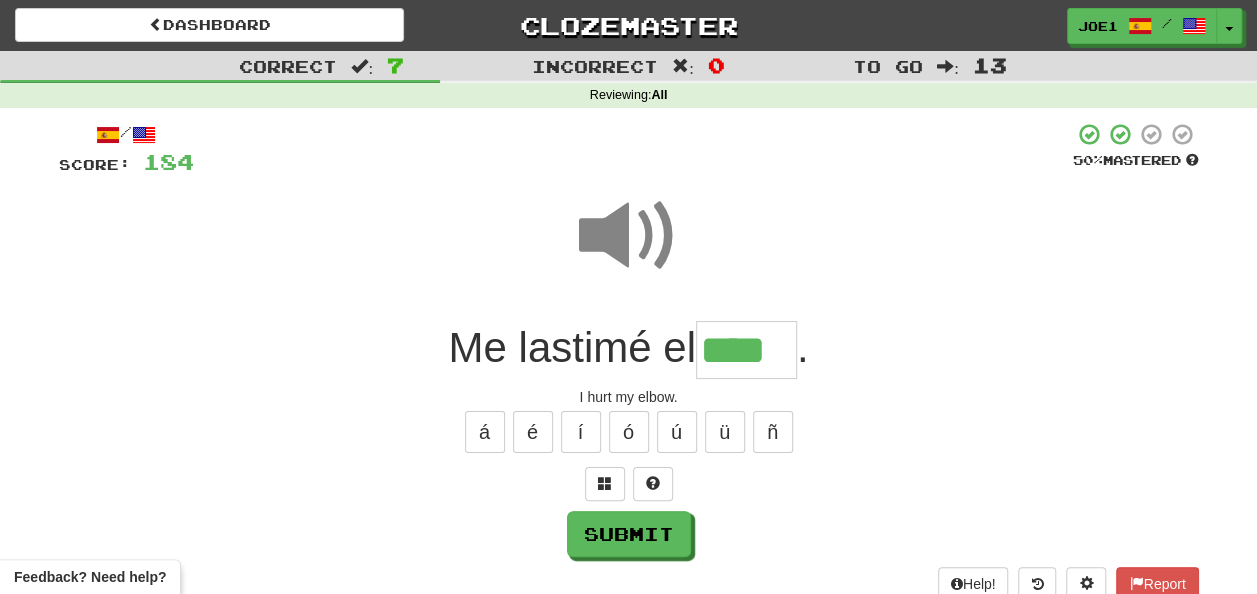 click at bounding box center (629, 236) 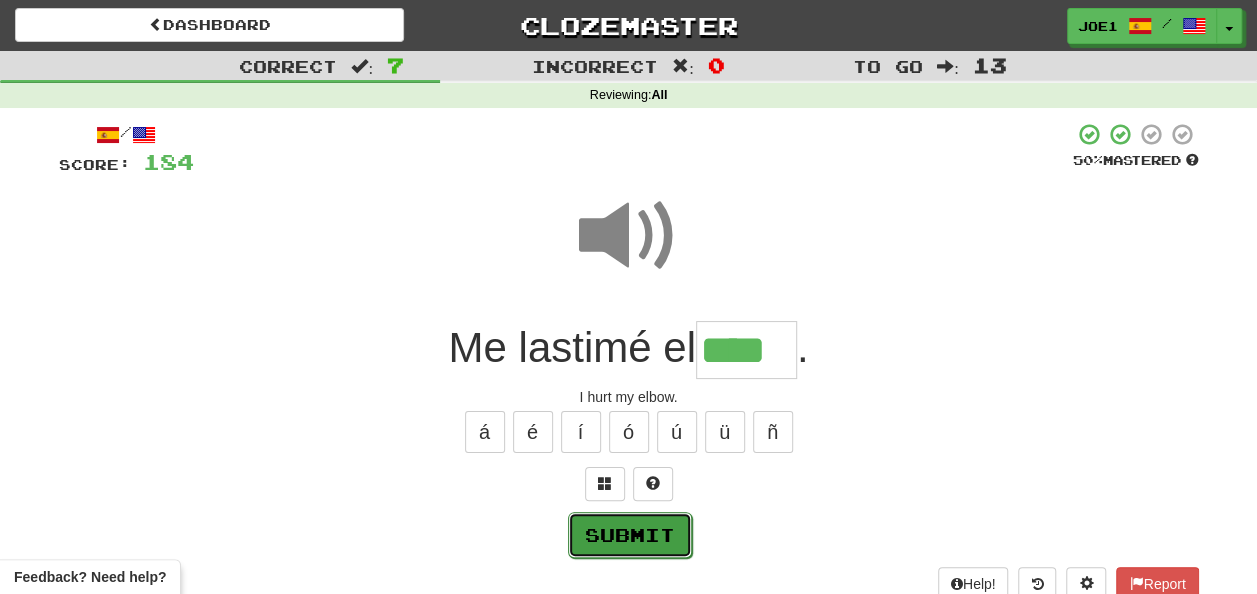 click on "Submit" at bounding box center [630, 535] 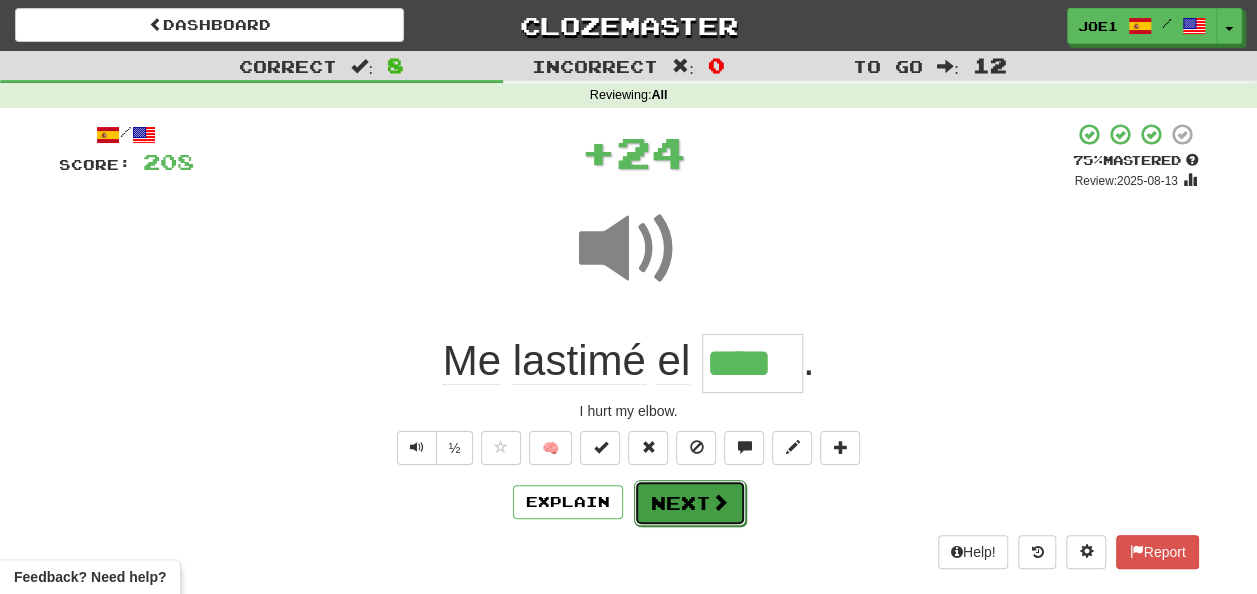click on "Next" at bounding box center [690, 503] 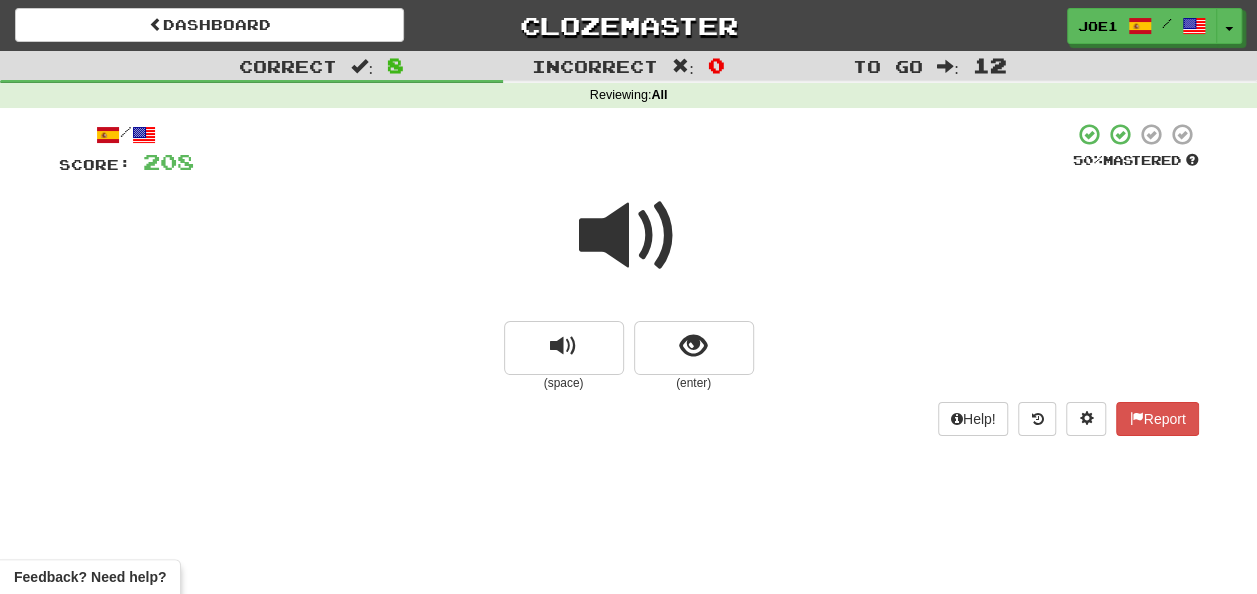 click at bounding box center [629, 236] 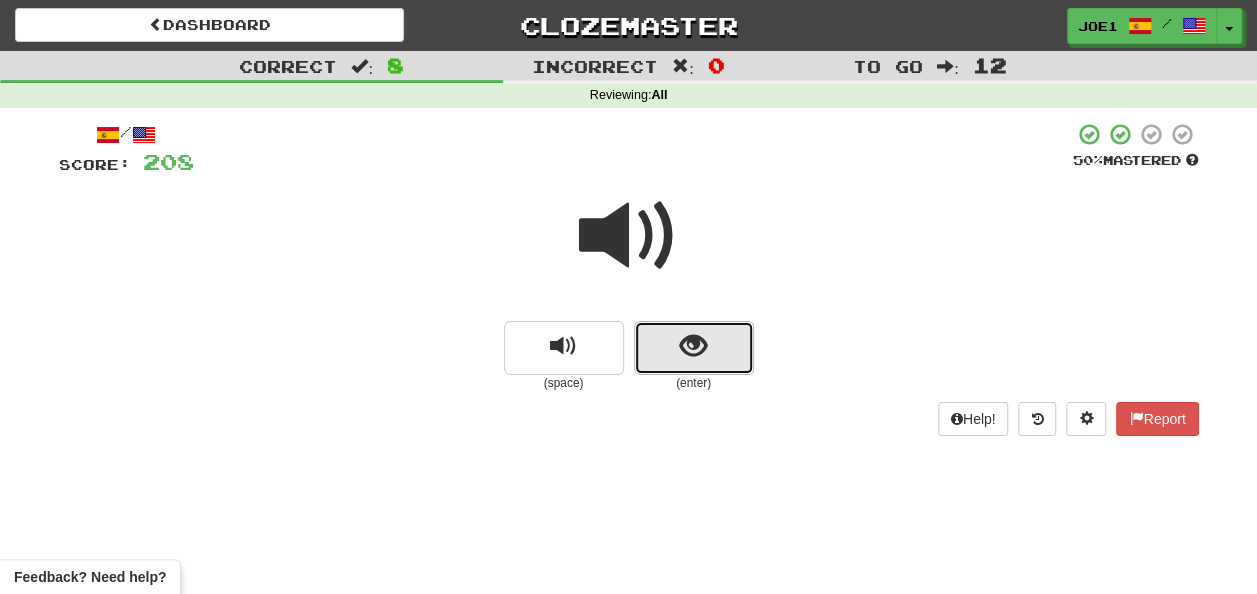 click at bounding box center [693, 346] 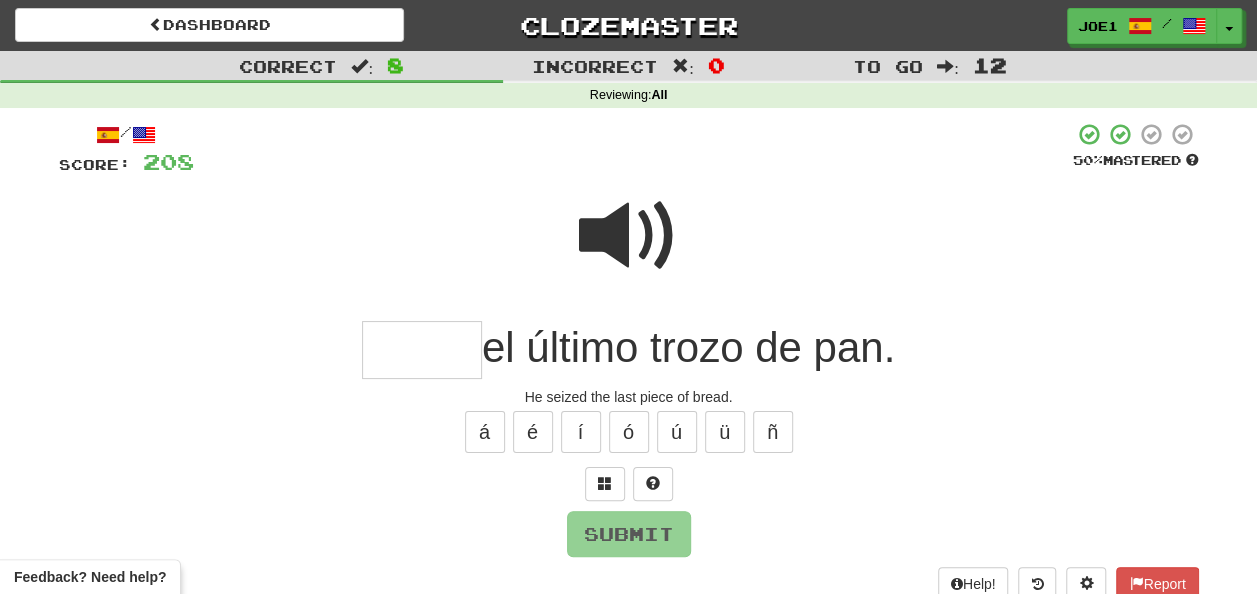 click at bounding box center [422, 350] 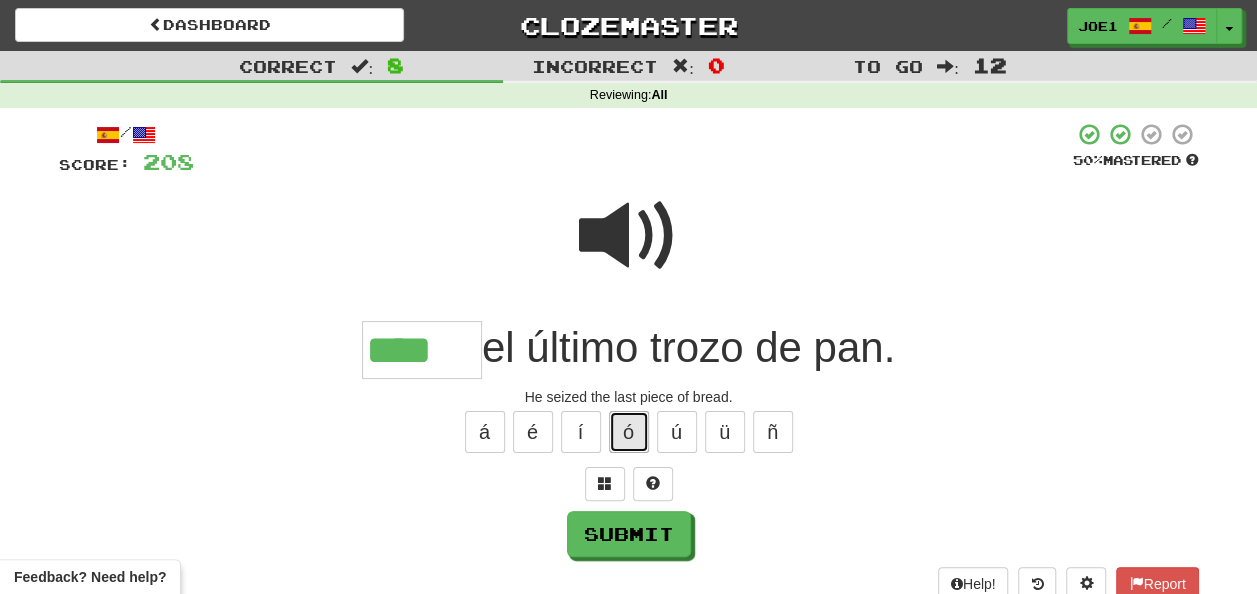 click on "ó" at bounding box center [629, 432] 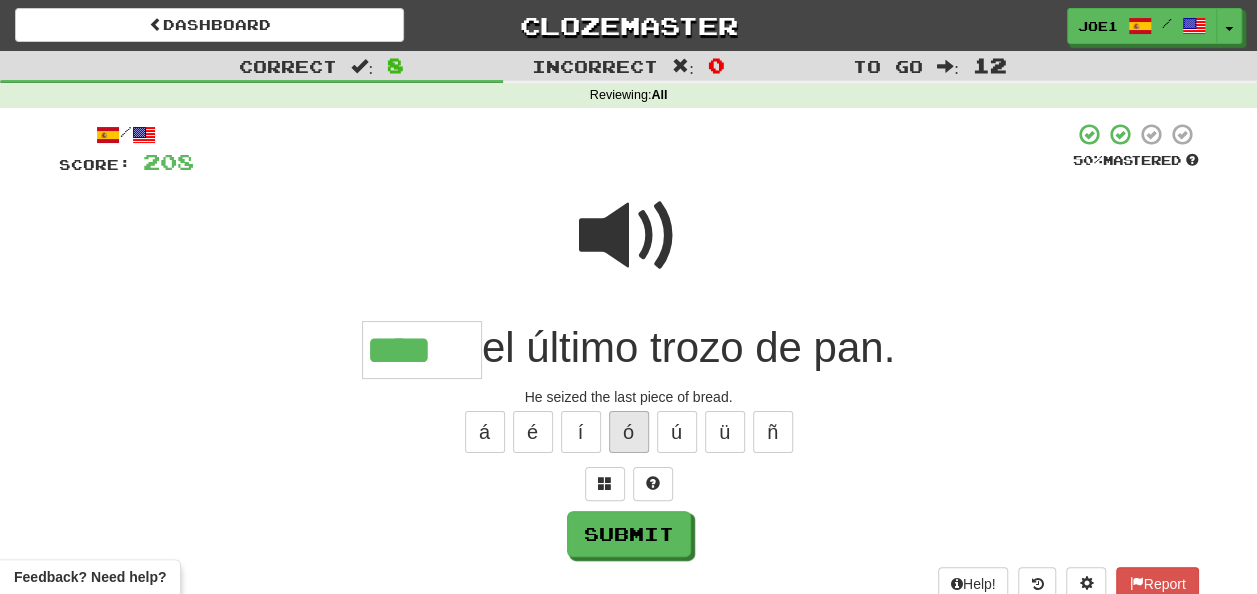 type on "*****" 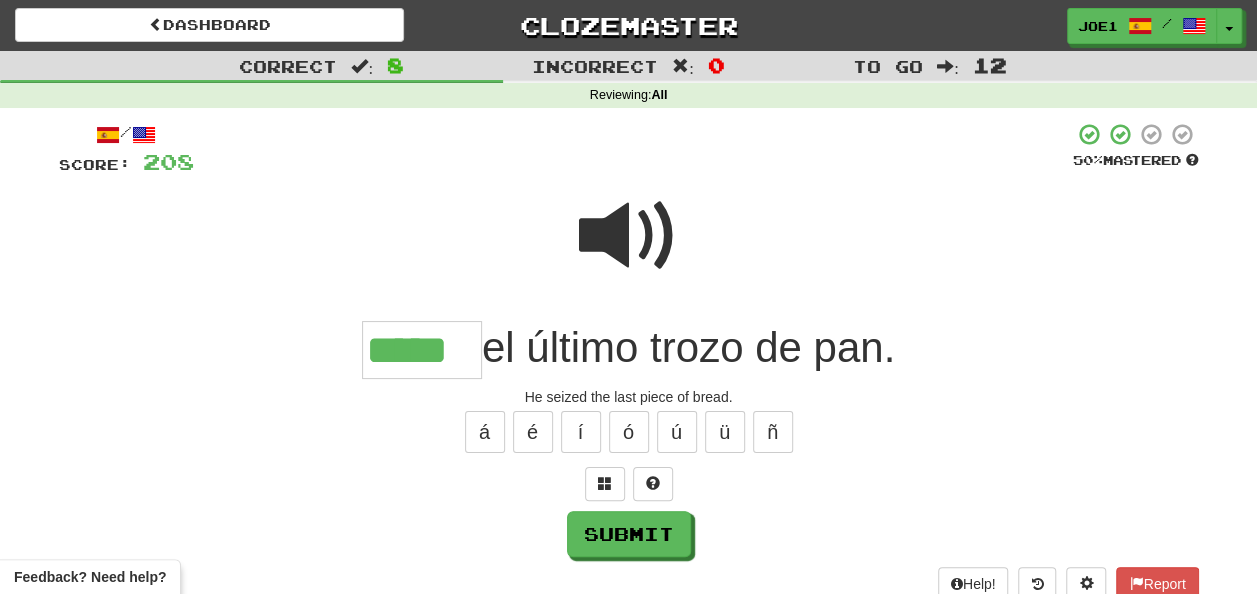 click at bounding box center [629, 236] 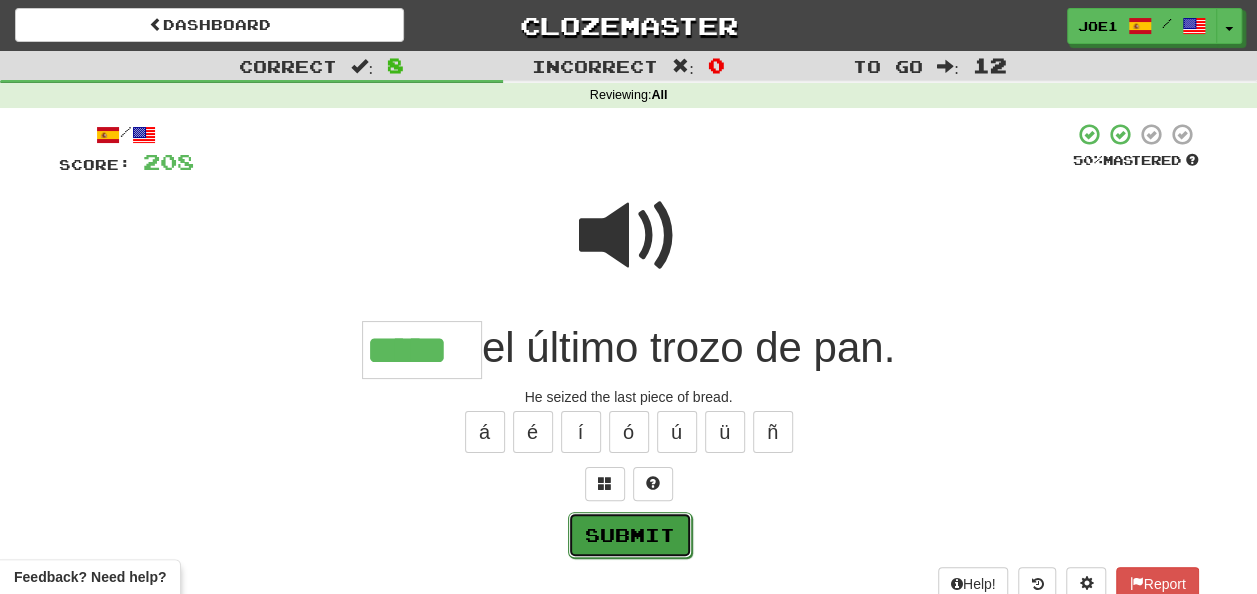 click on "Submit" at bounding box center [630, 535] 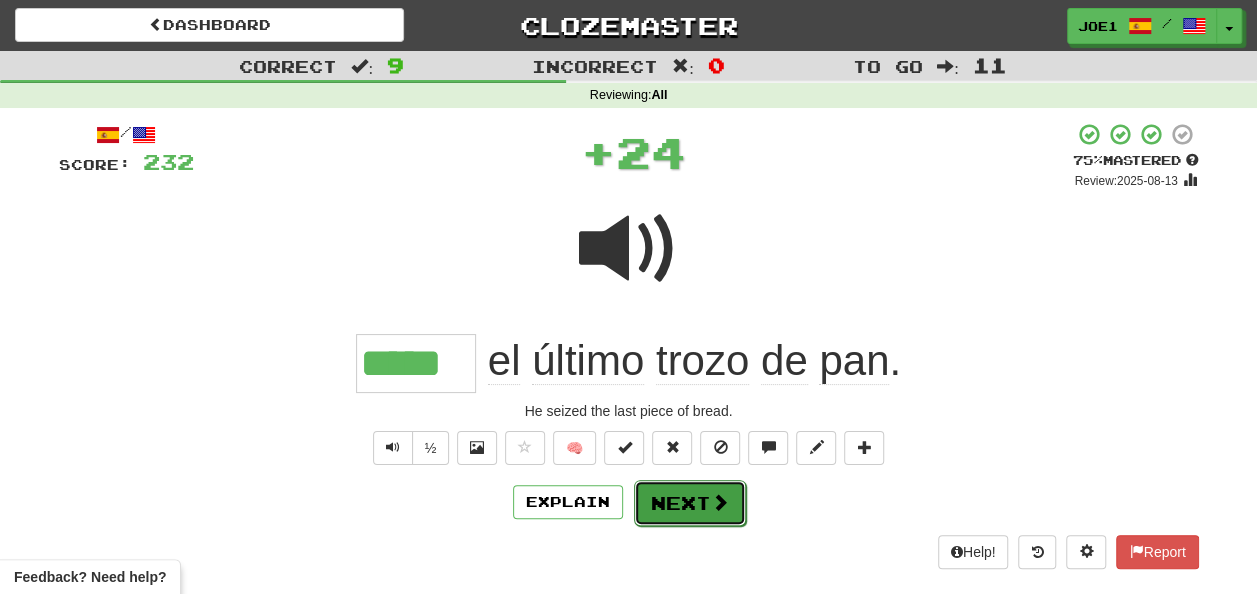 click on "Next" at bounding box center [690, 503] 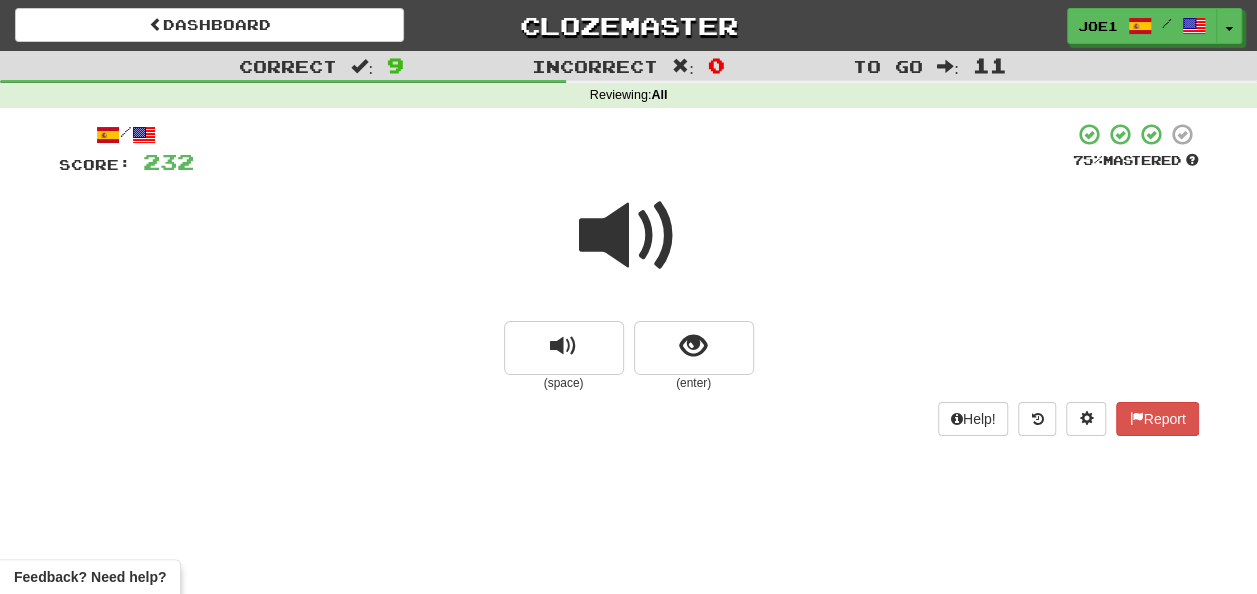 click at bounding box center (629, 236) 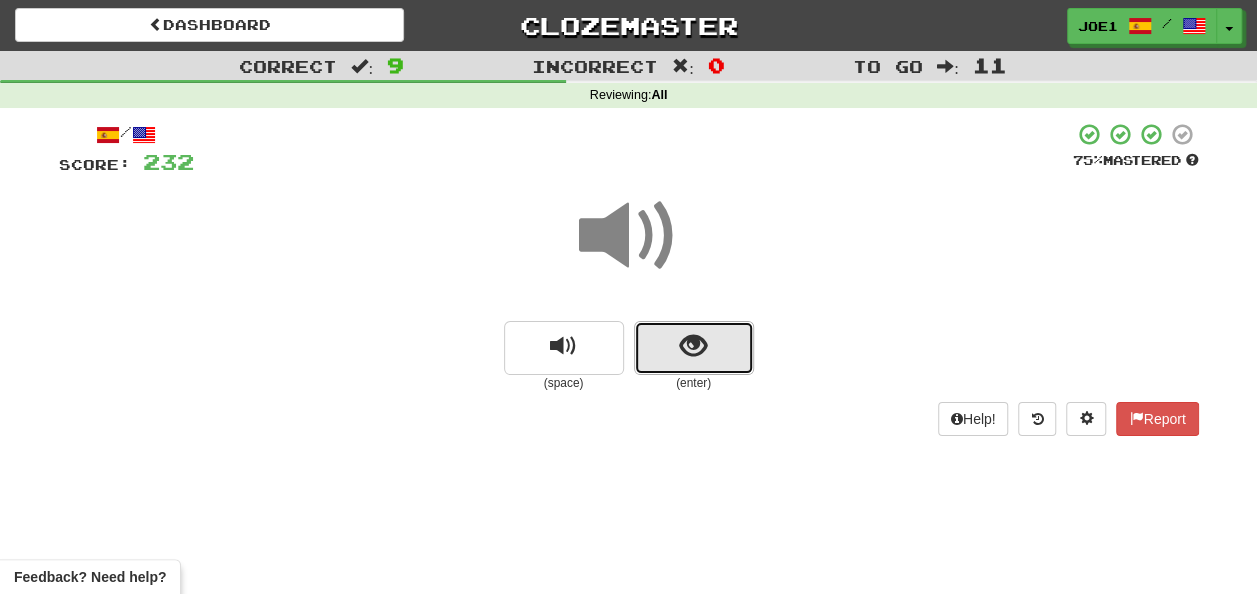 click at bounding box center (693, 346) 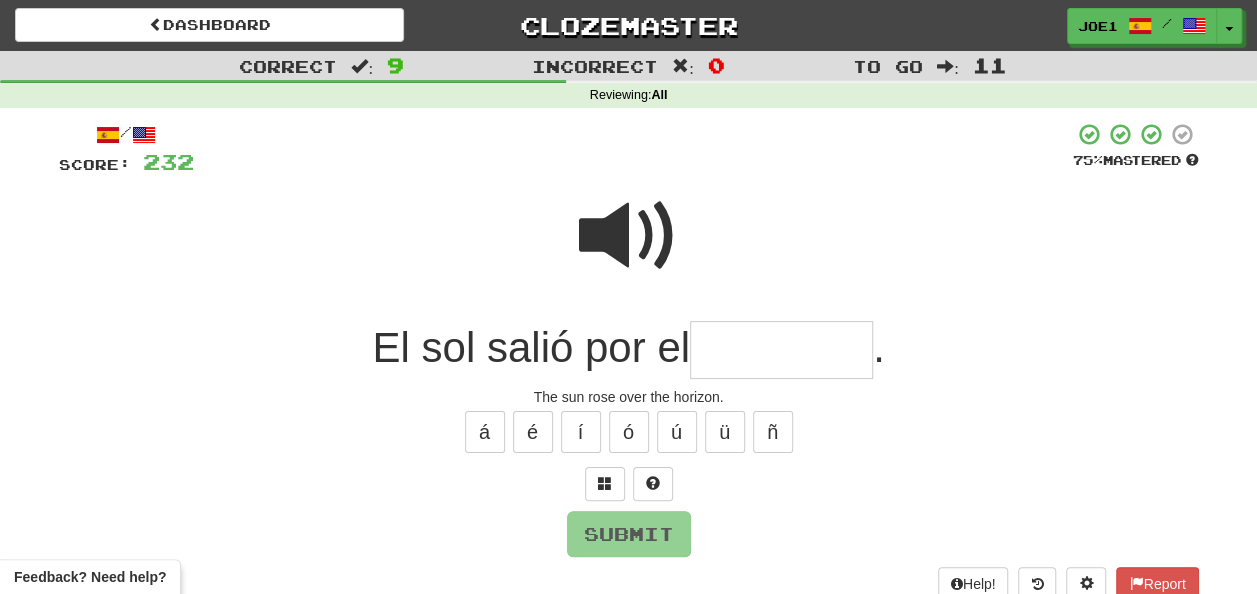 click at bounding box center (781, 350) 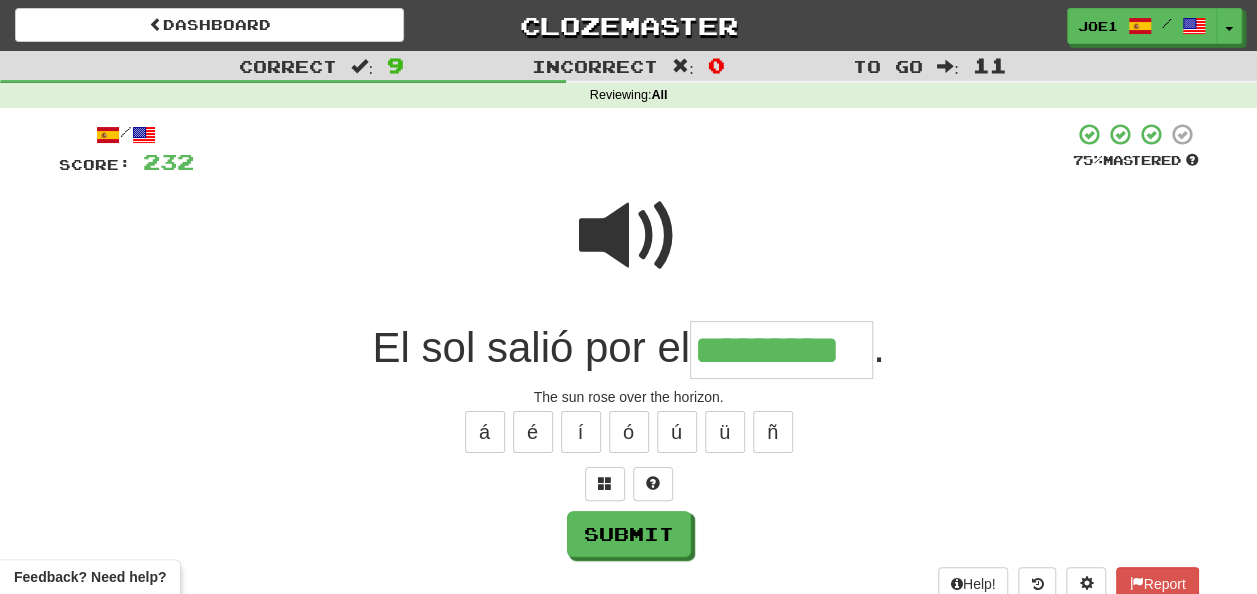 type on "*********" 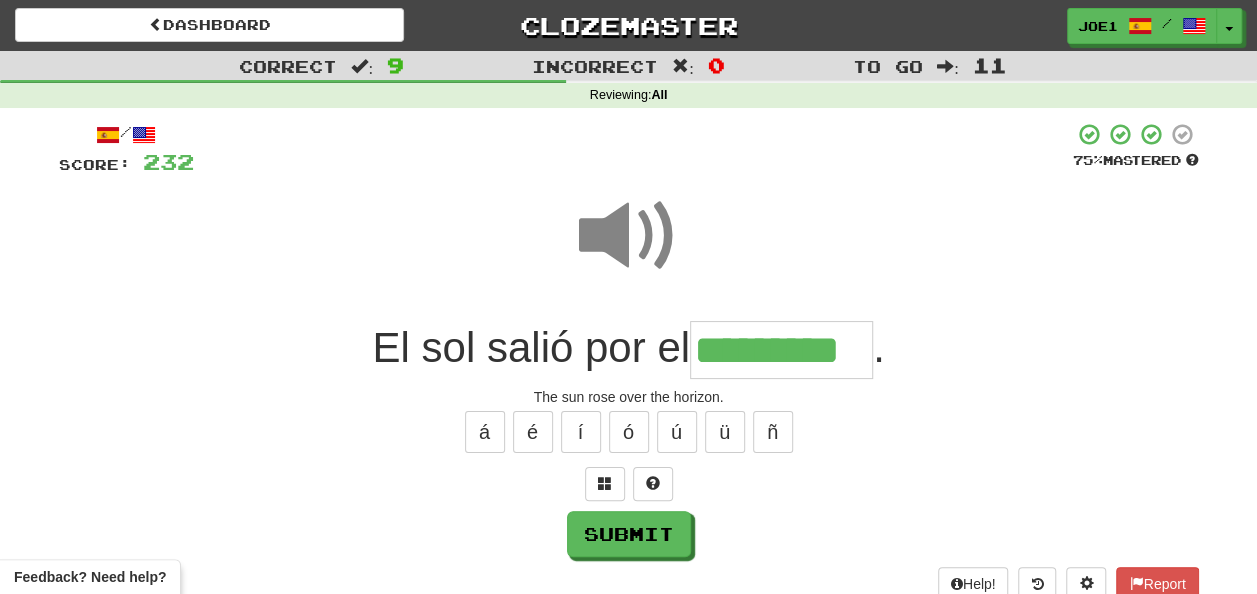 click at bounding box center [629, 236] 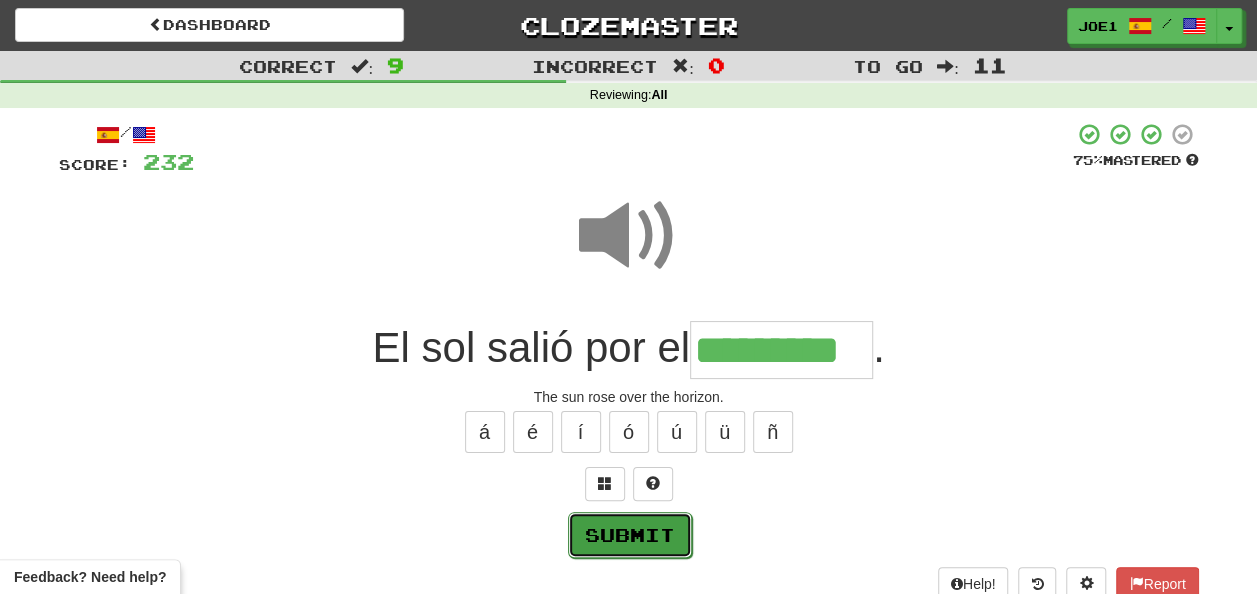 click on "Submit" at bounding box center [630, 535] 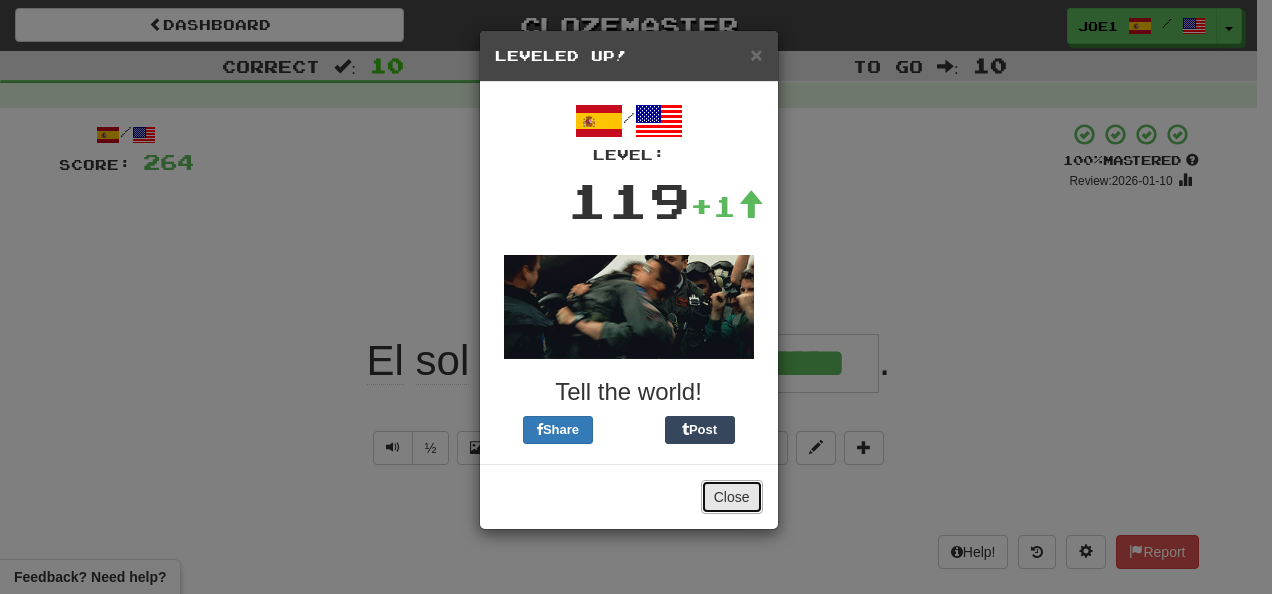 click on "Close" at bounding box center (732, 497) 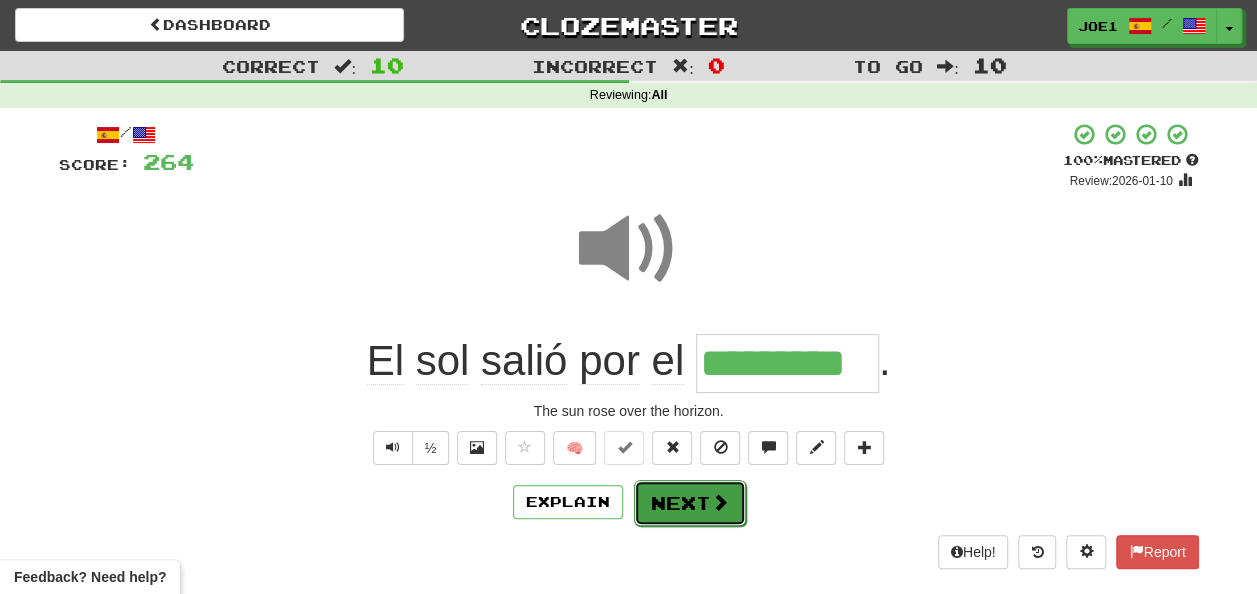 click on "Next" at bounding box center (690, 503) 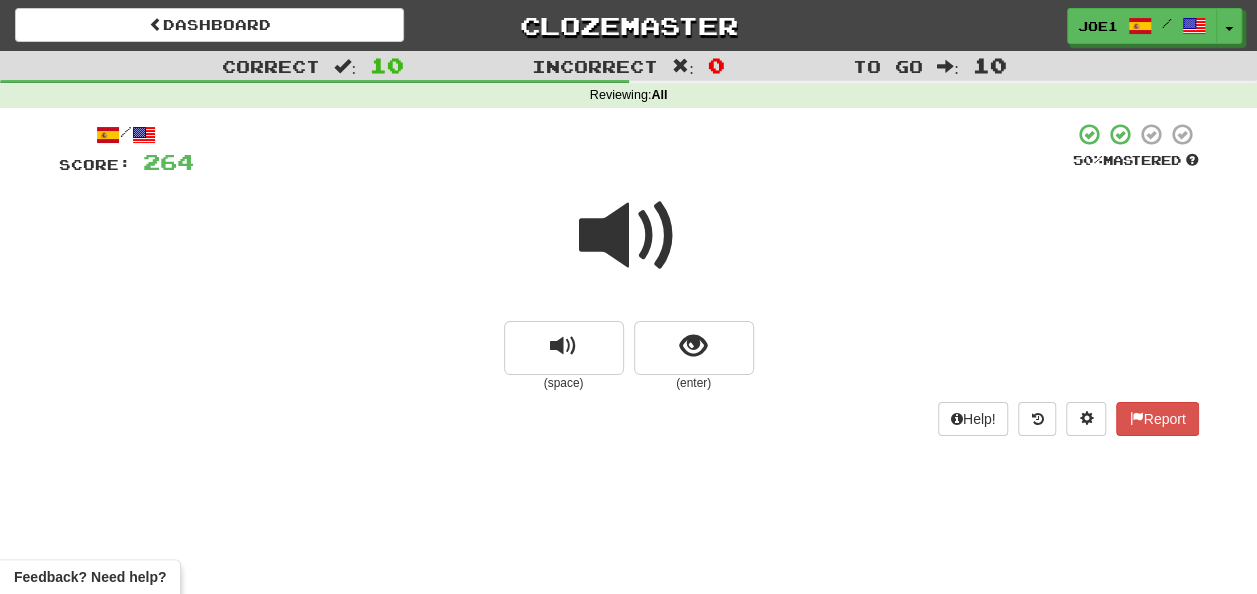 click at bounding box center [629, 236] 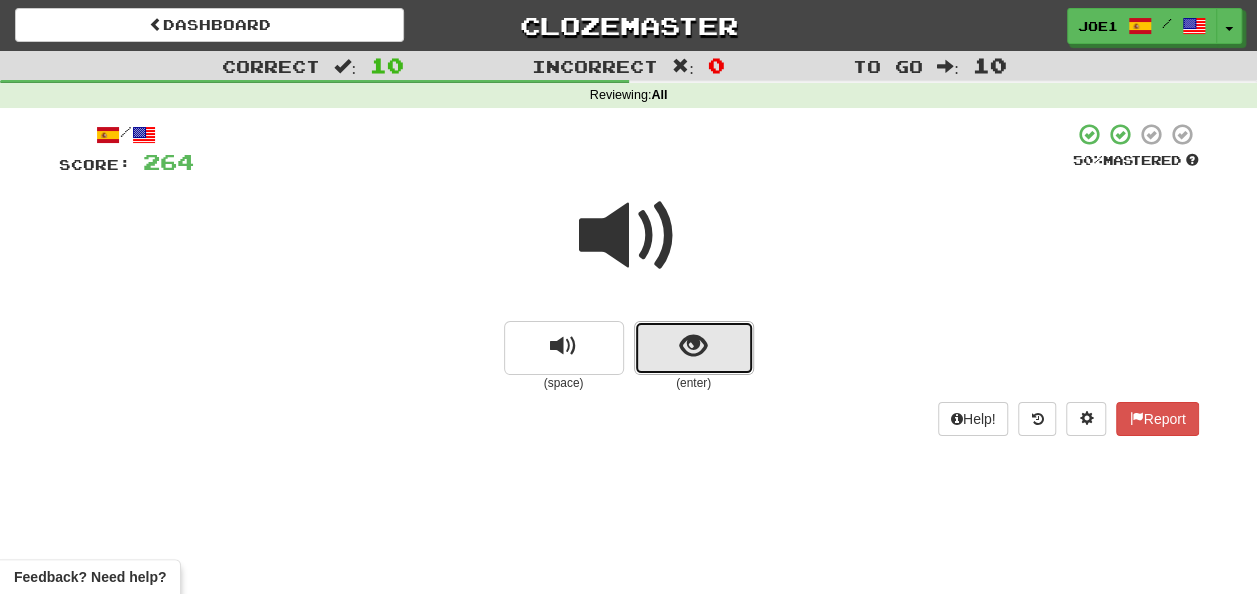 click at bounding box center (694, 348) 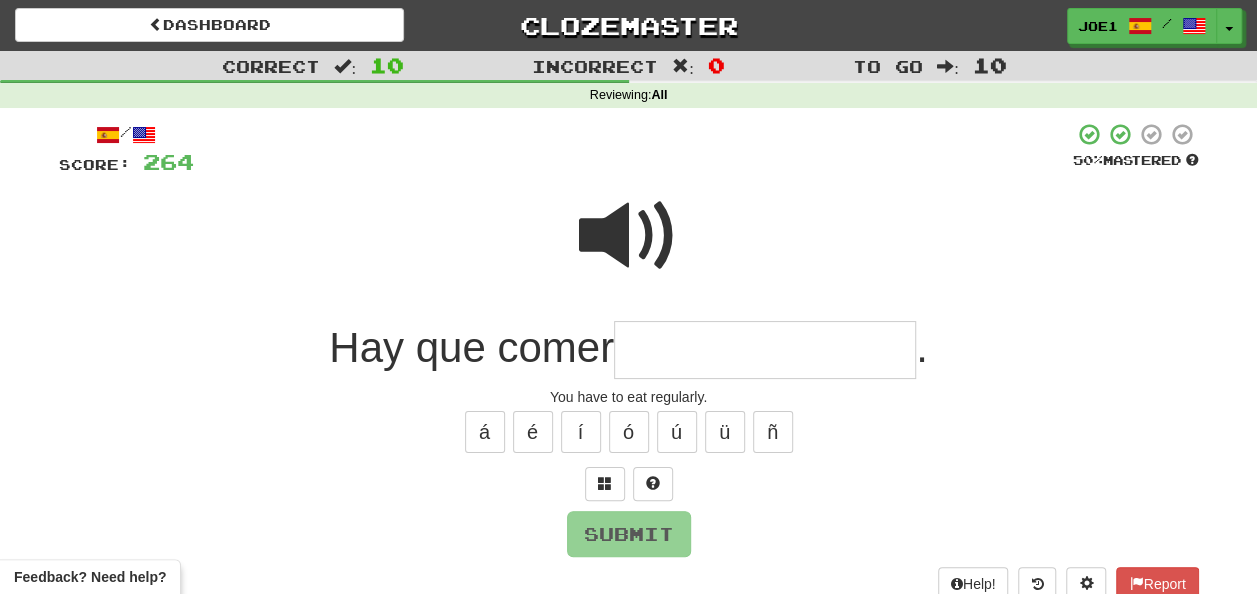 click at bounding box center [765, 350] 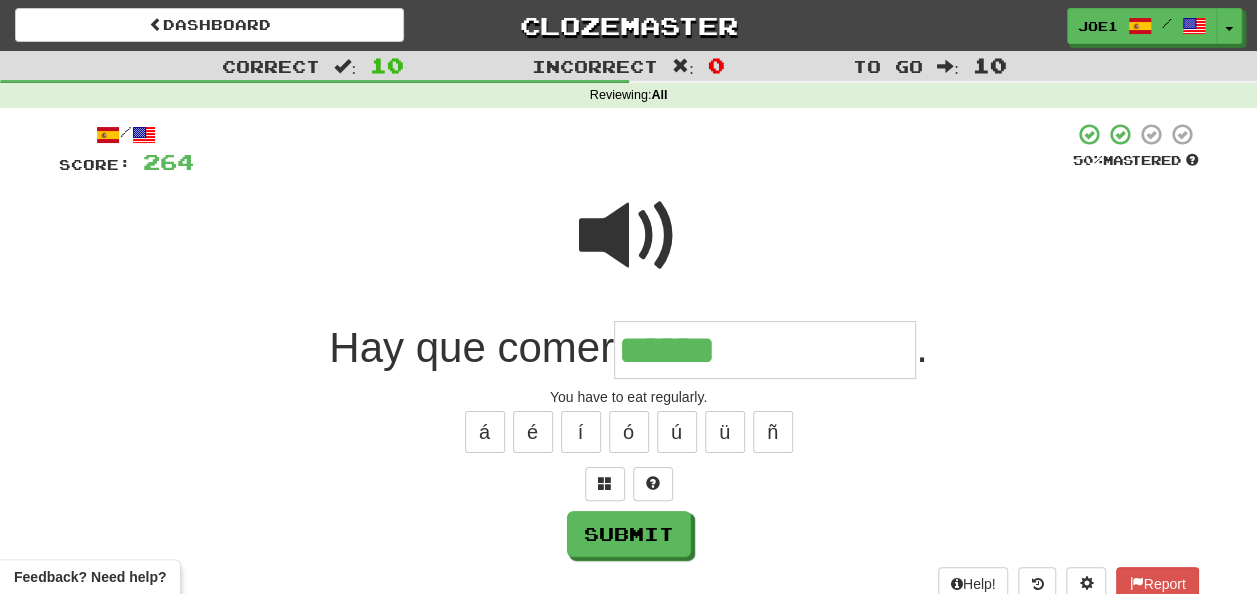 click at bounding box center [629, 236] 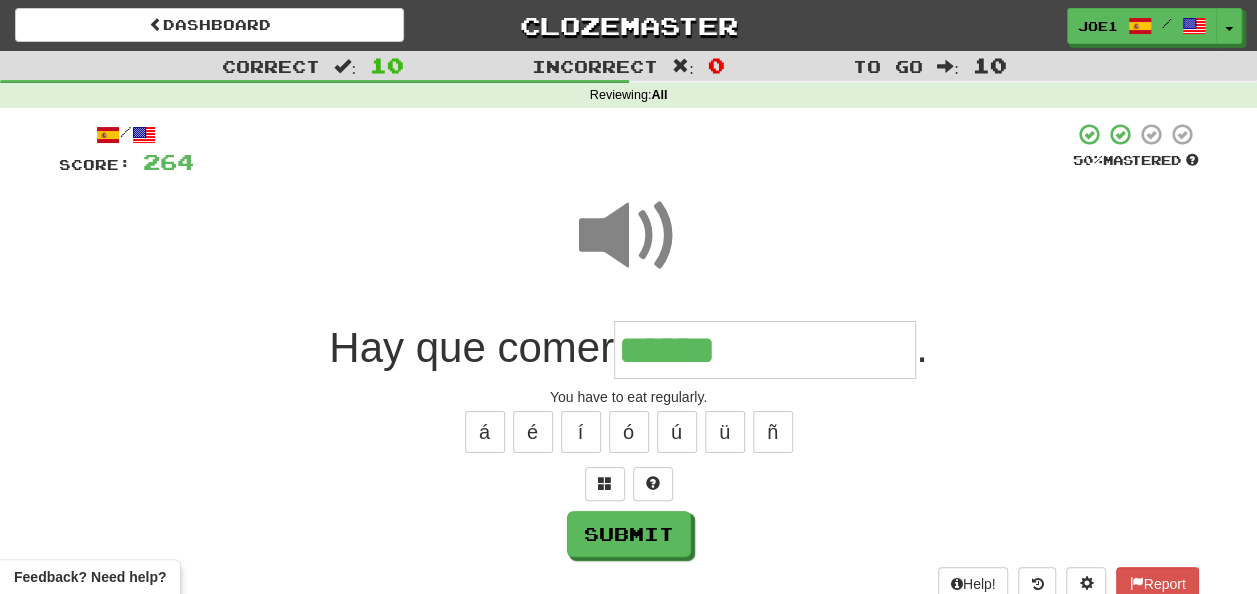 click on "******" at bounding box center (765, 350) 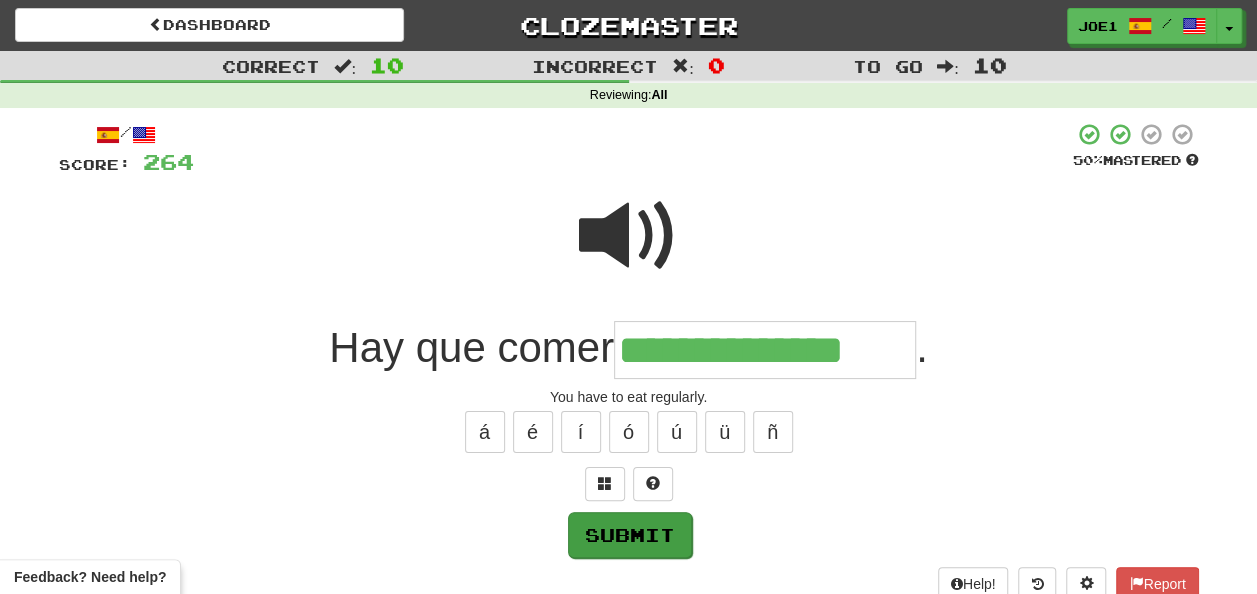 type on "**********" 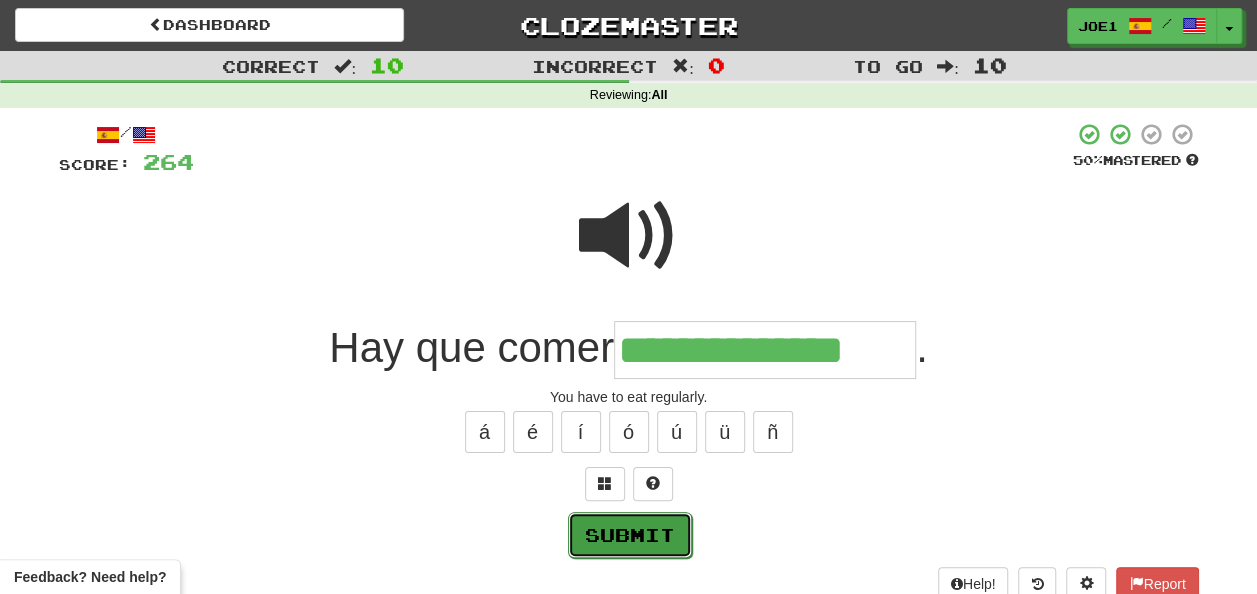 click on "Submit" at bounding box center [630, 535] 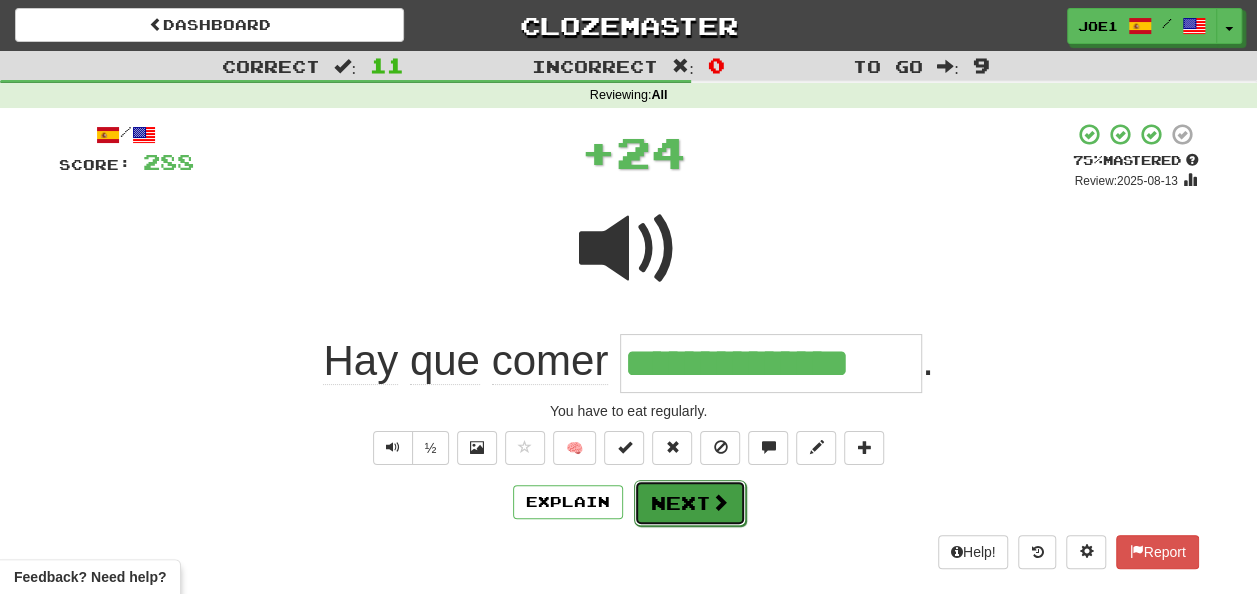 click on "Next" at bounding box center [690, 503] 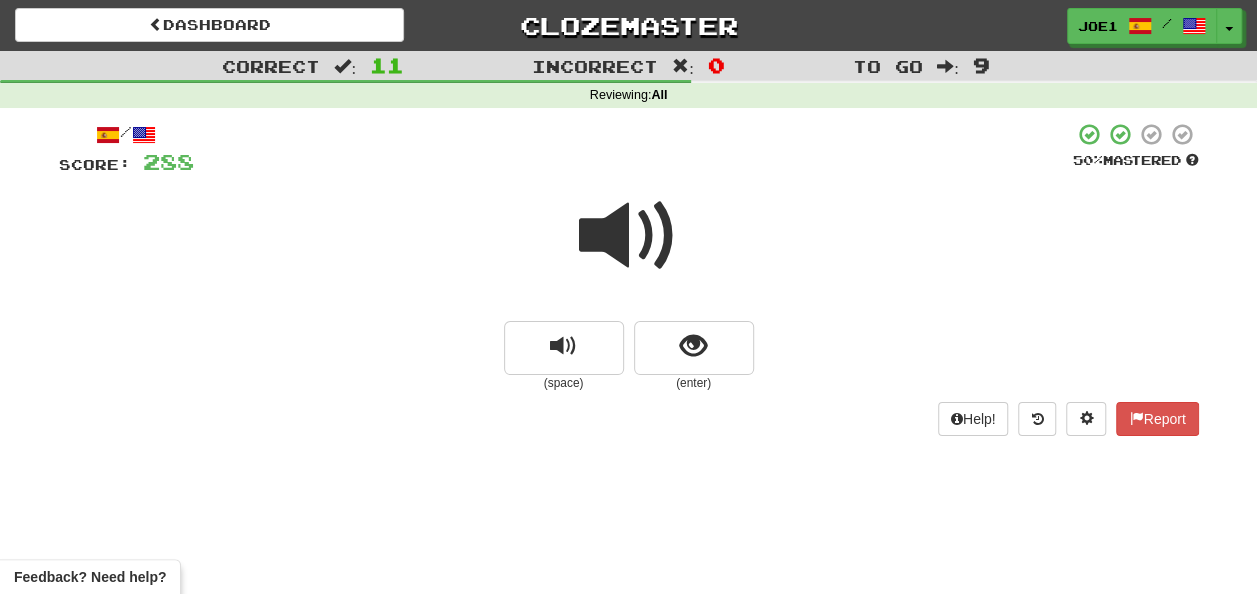 click at bounding box center (629, 236) 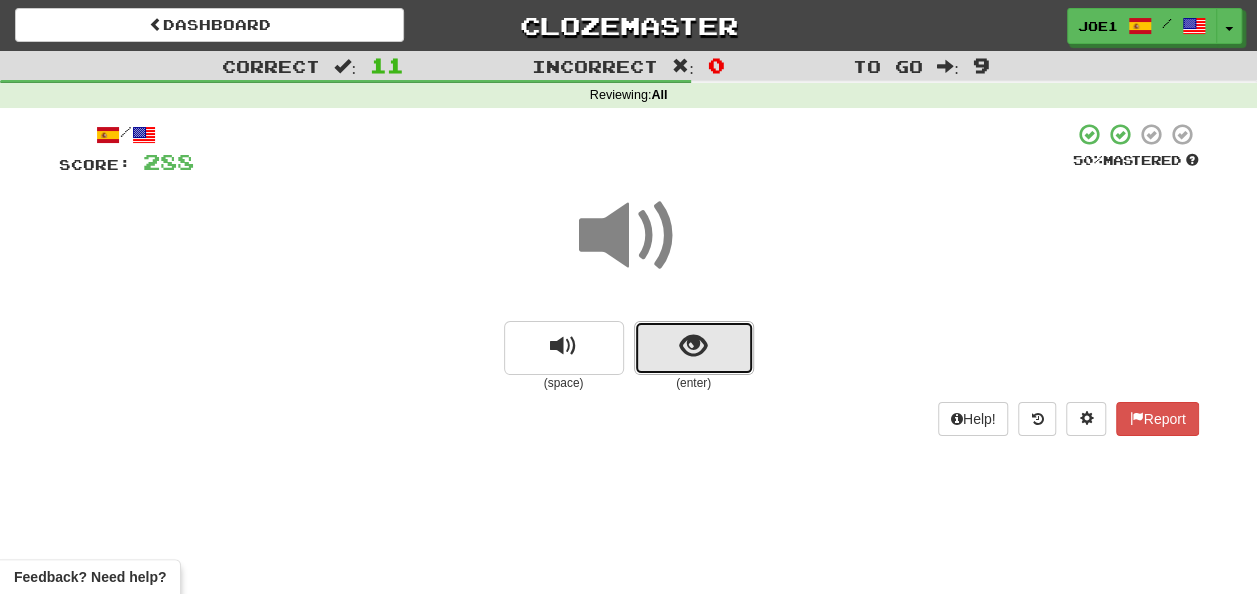 click at bounding box center (693, 346) 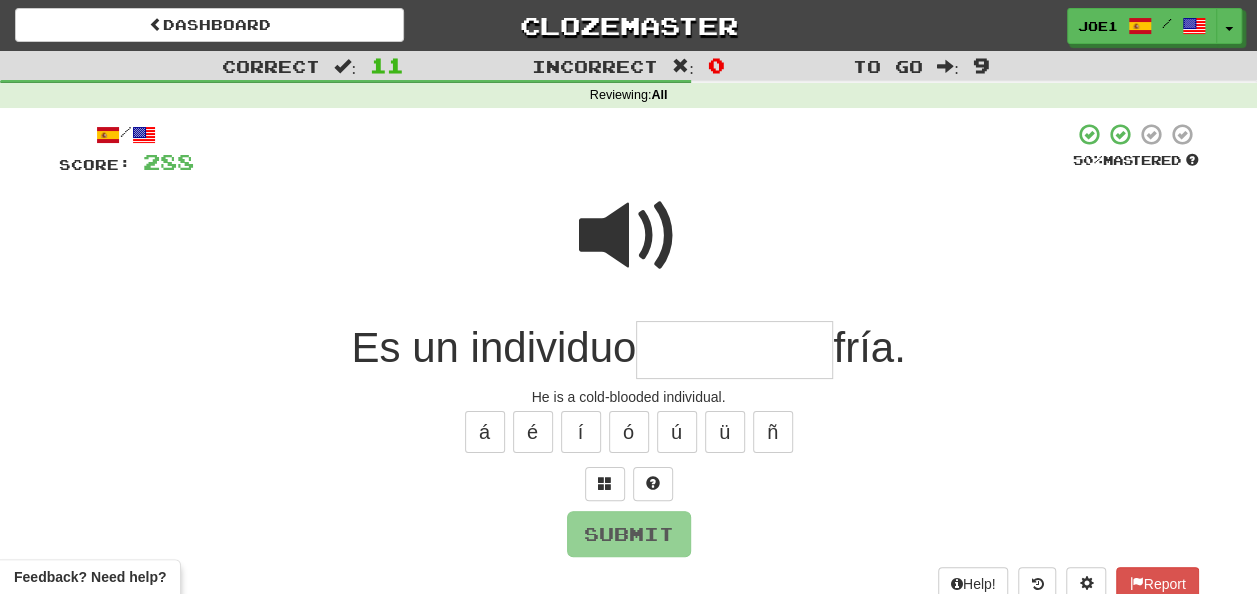 click at bounding box center [734, 350] 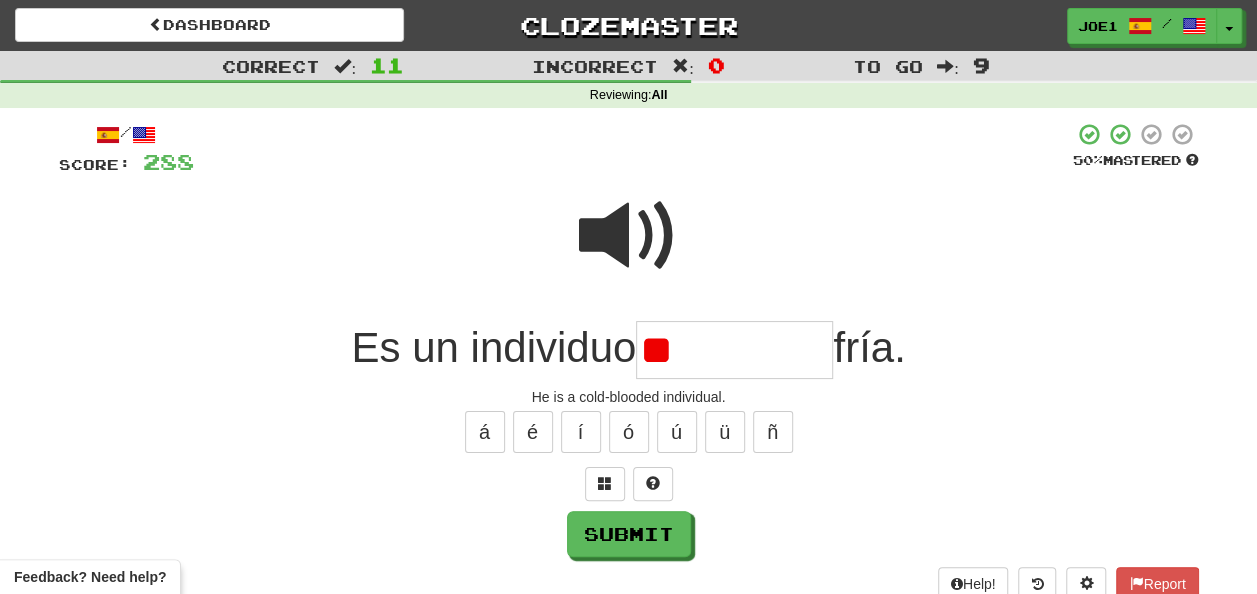 type on "*" 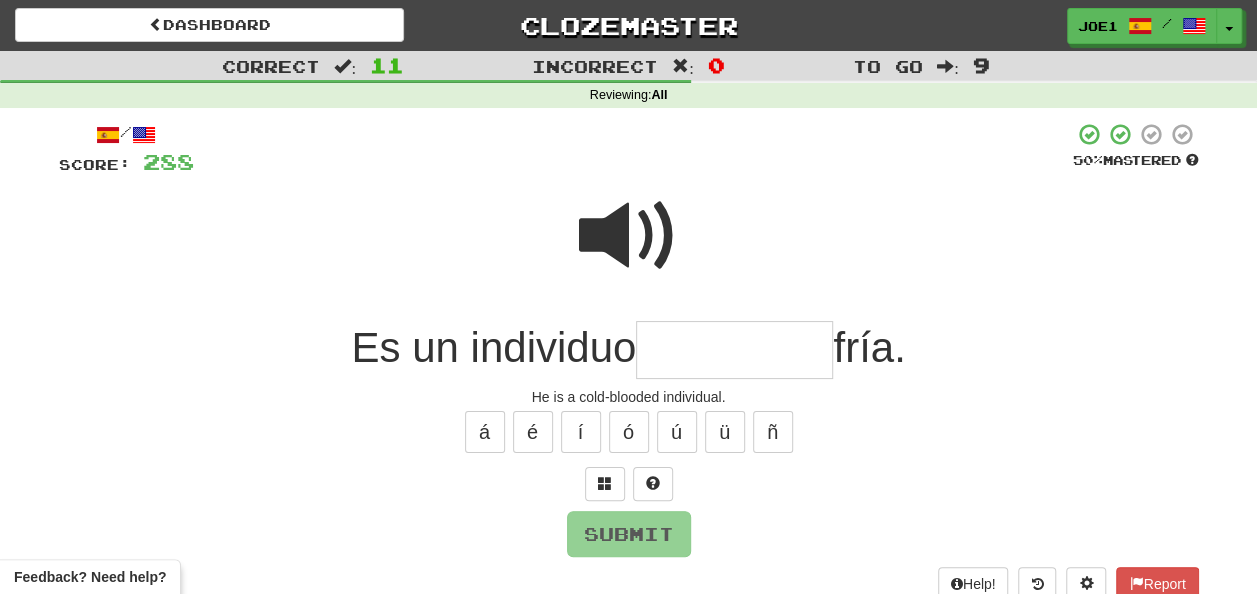 type on "*" 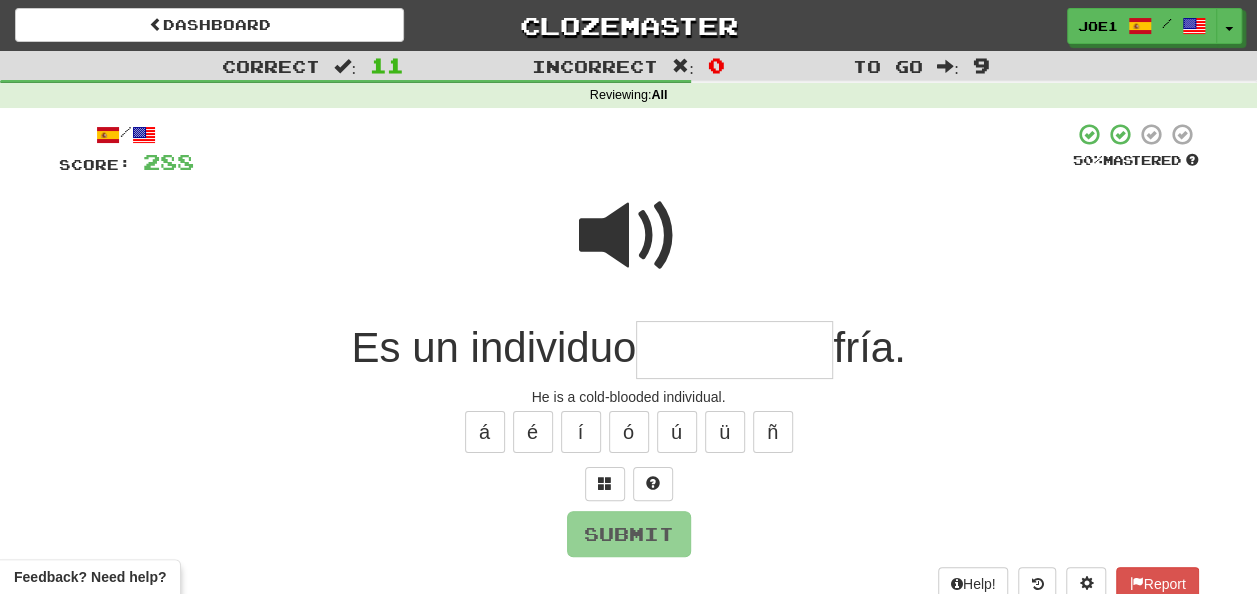 type on "*" 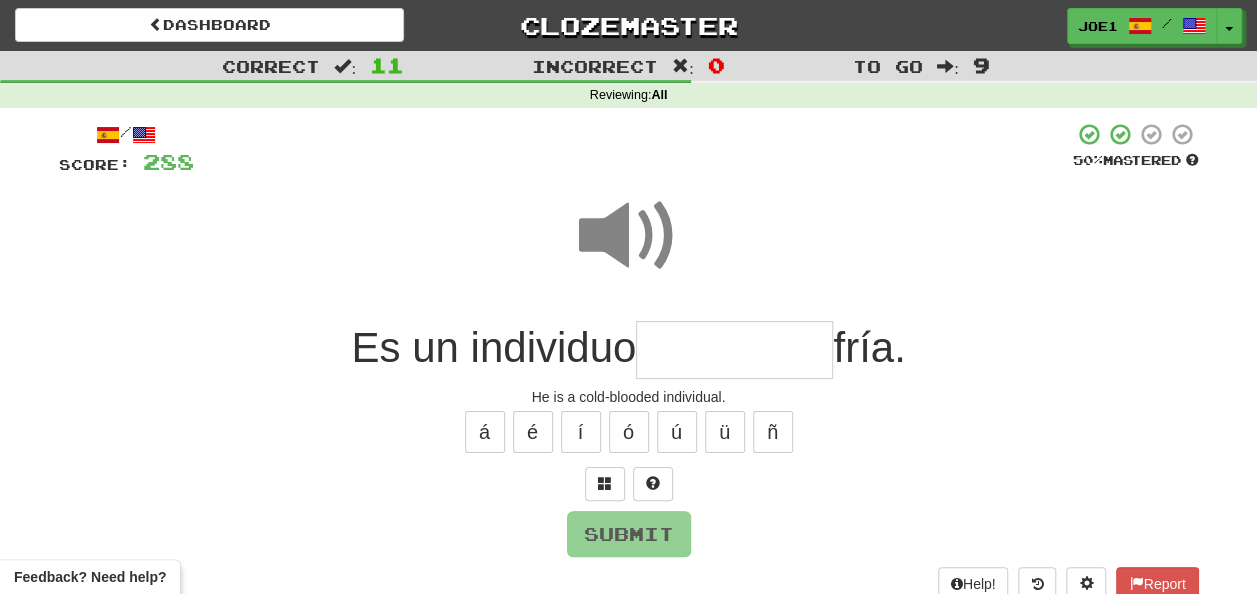 click at bounding box center (734, 350) 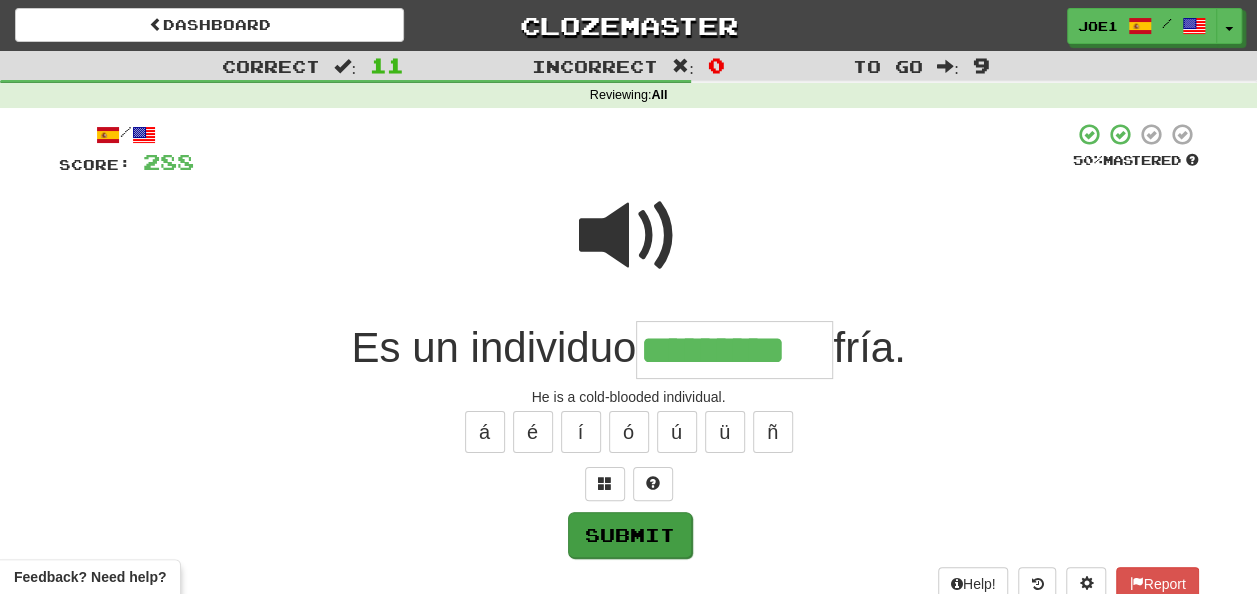 type on "*********" 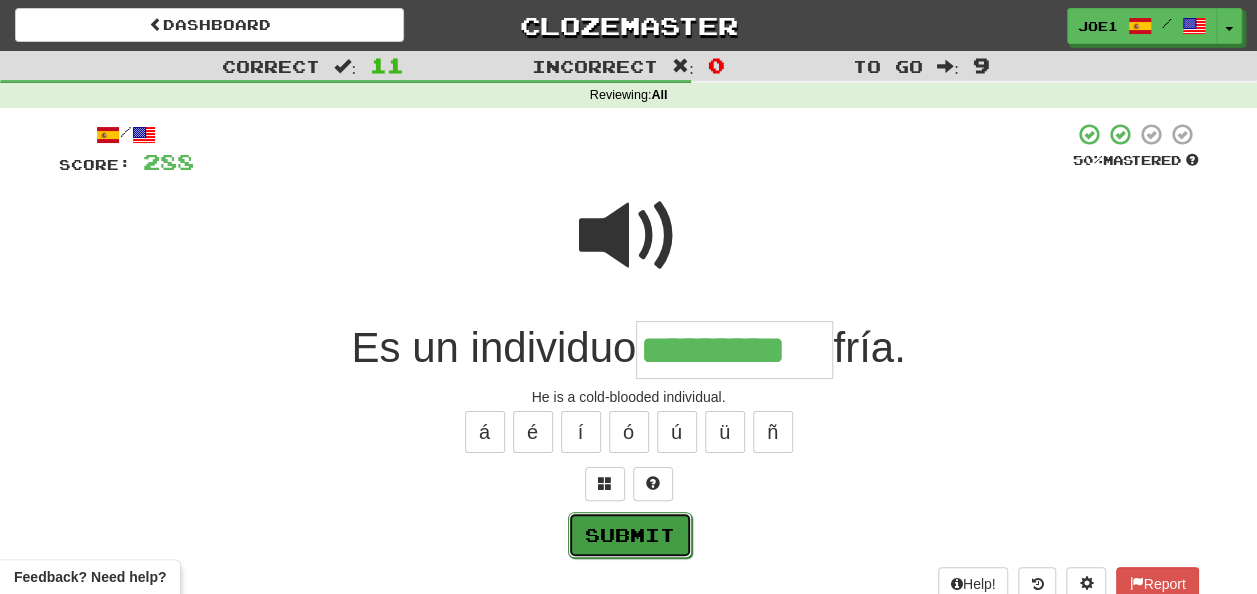 click on "Submit" at bounding box center (630, 535) 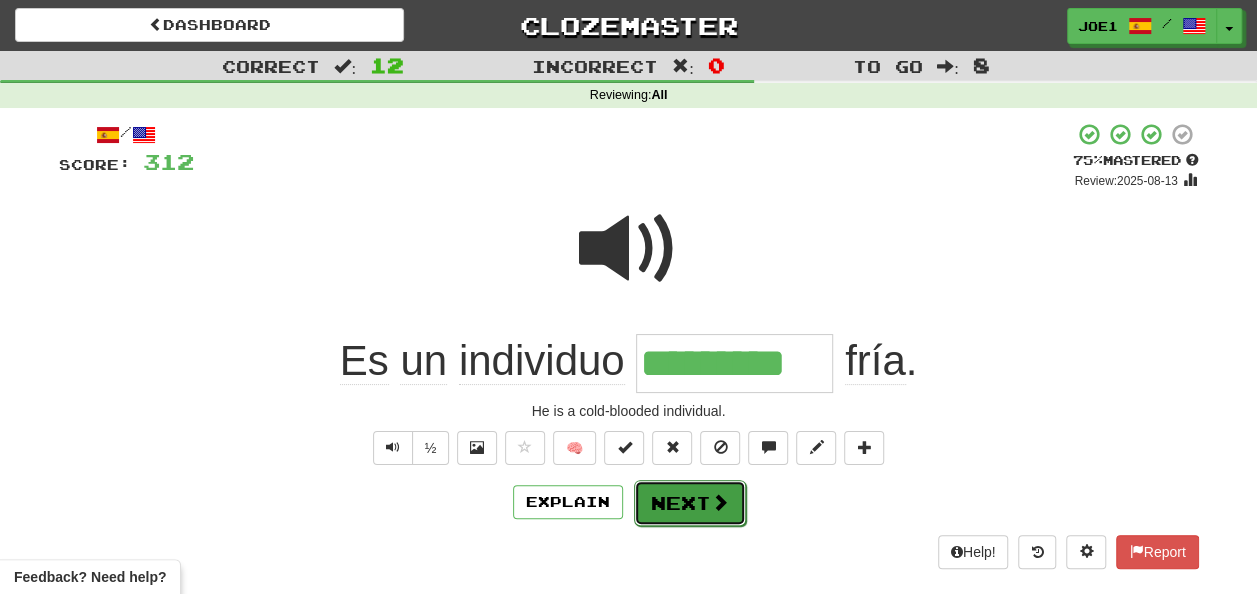 click on "Next" at bounding box center (690, 503) 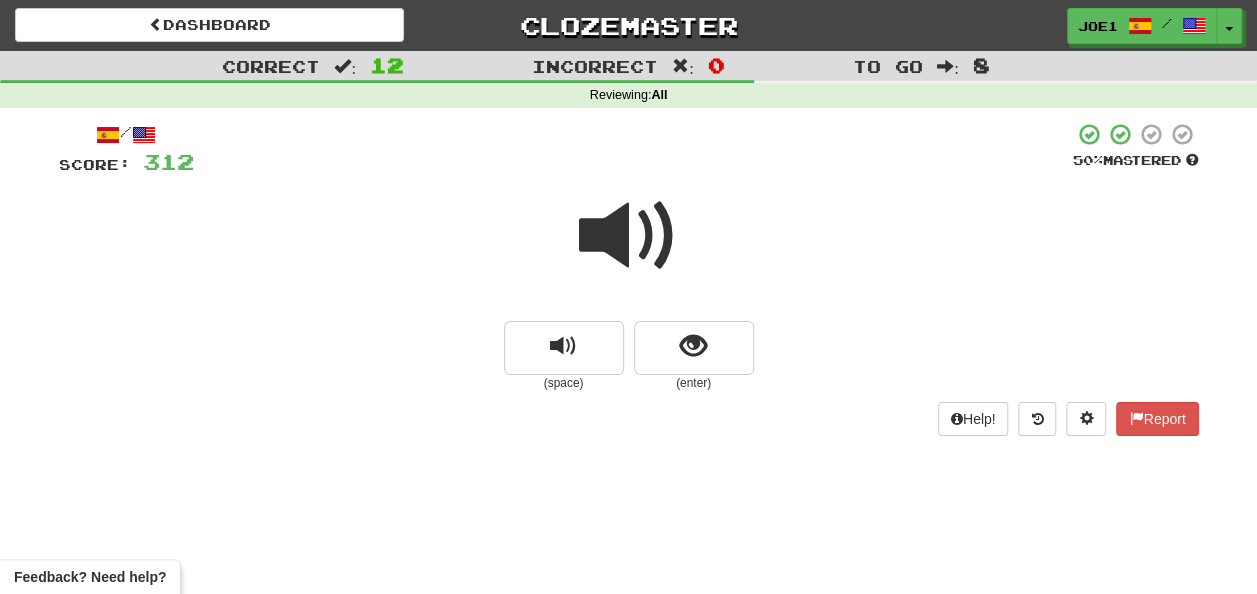 click at bounding box center (629, 236) 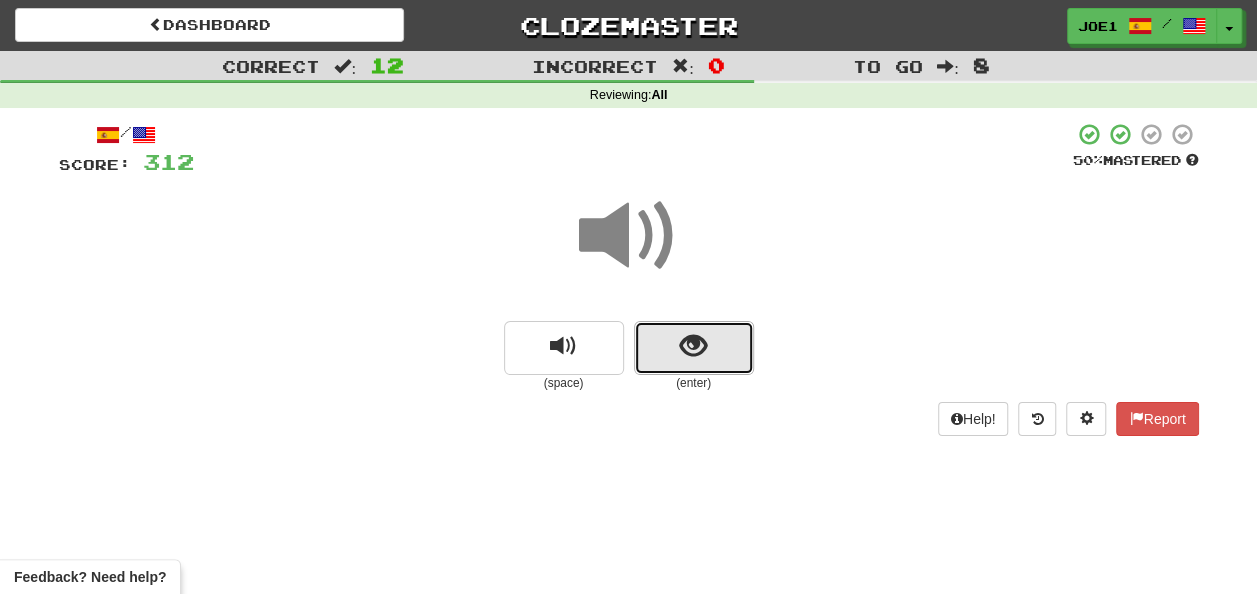 click at bounding box center (693, 346) 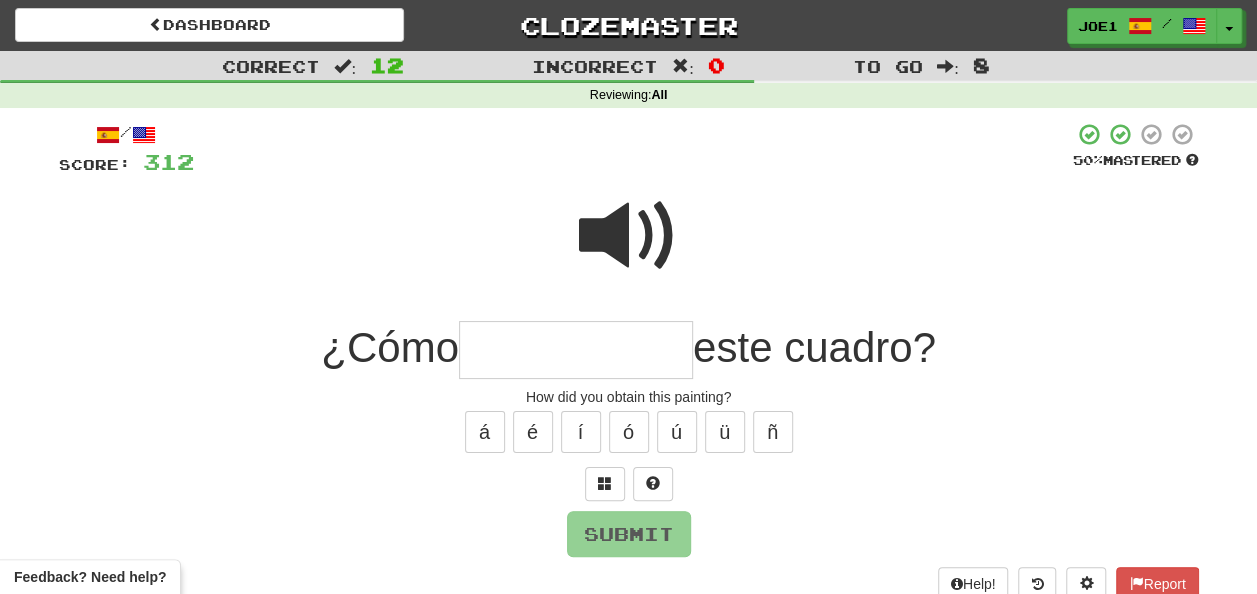click at bounding box center [576, 350] 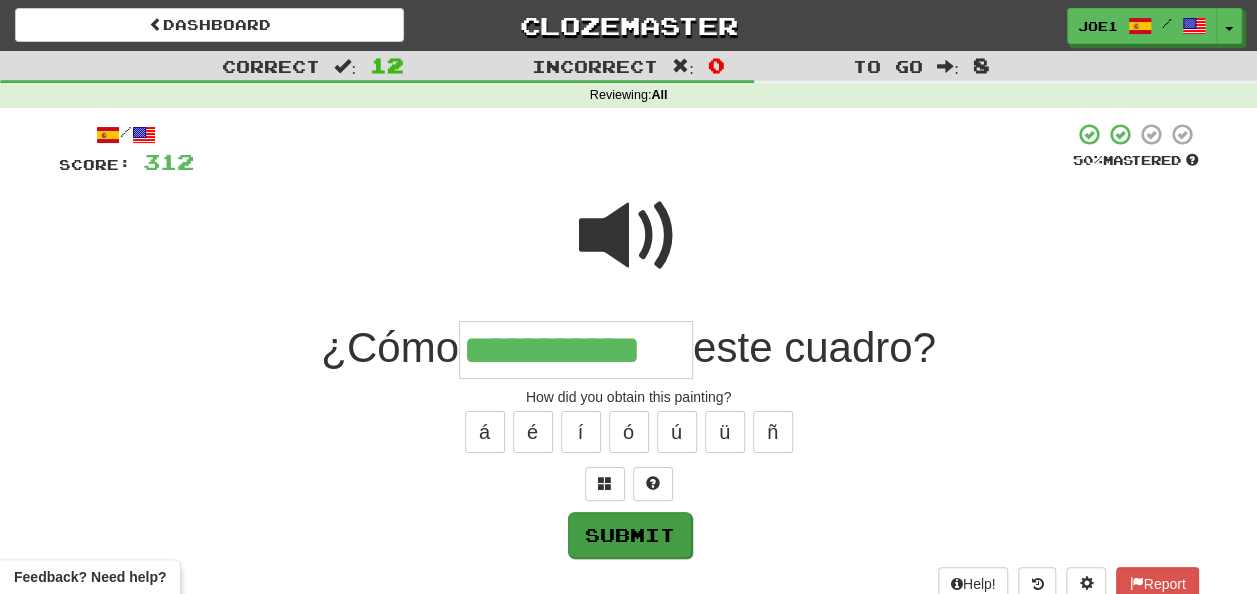 type on "**********" 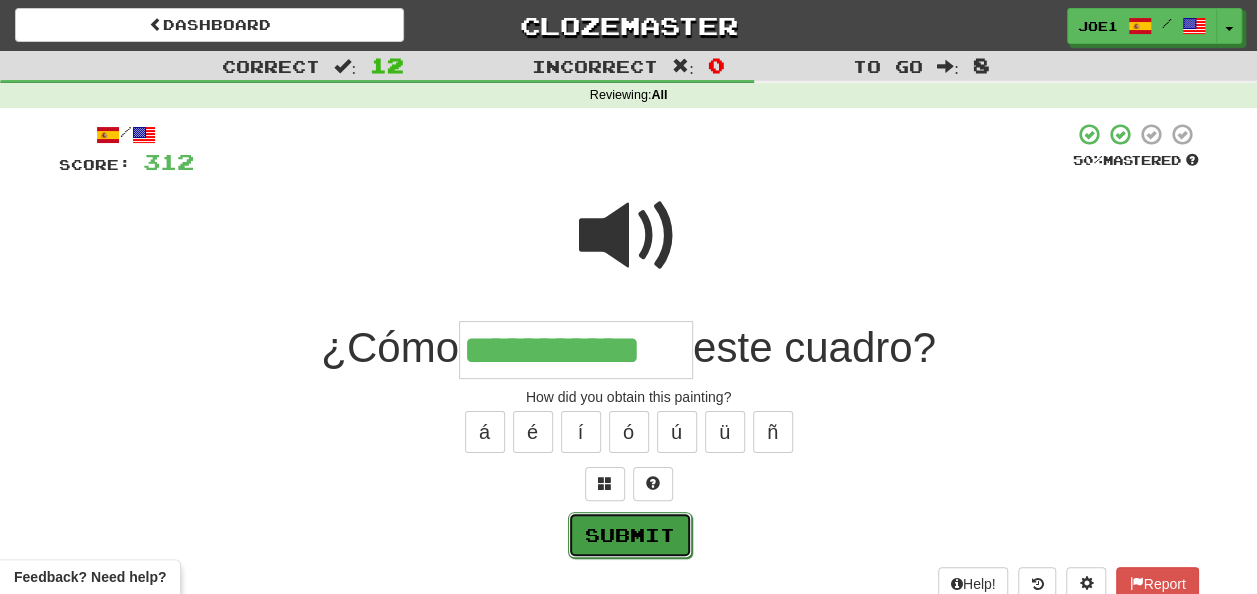 click on "Submit" at bounding box center (630, 535) 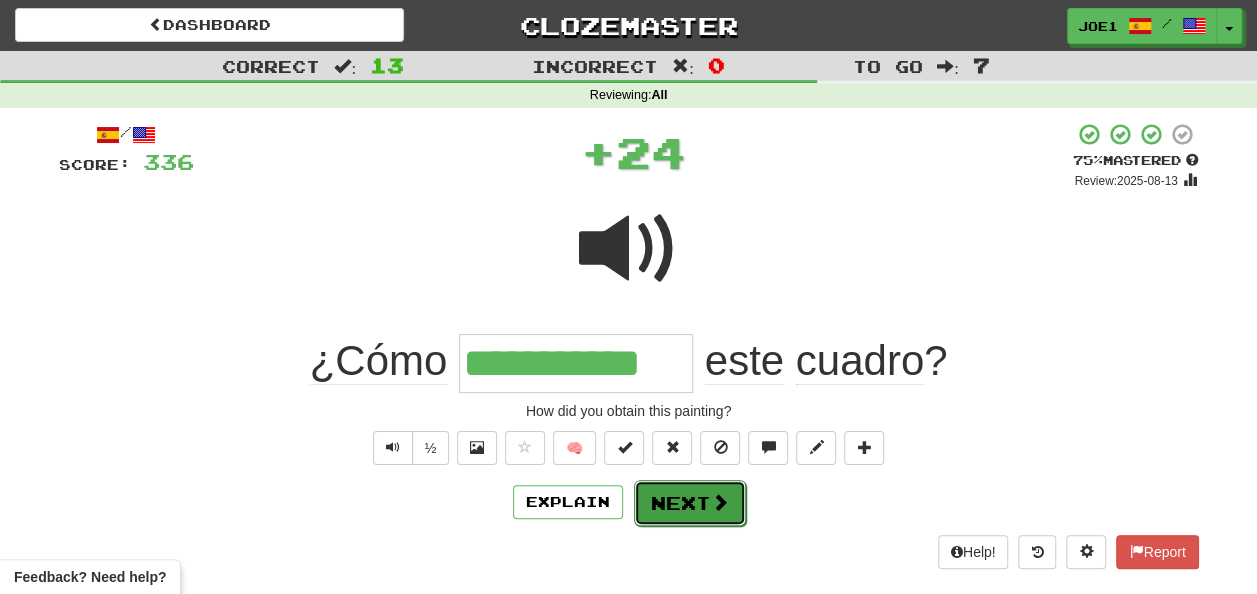 click on "Next" at bounding box center [690, 503] 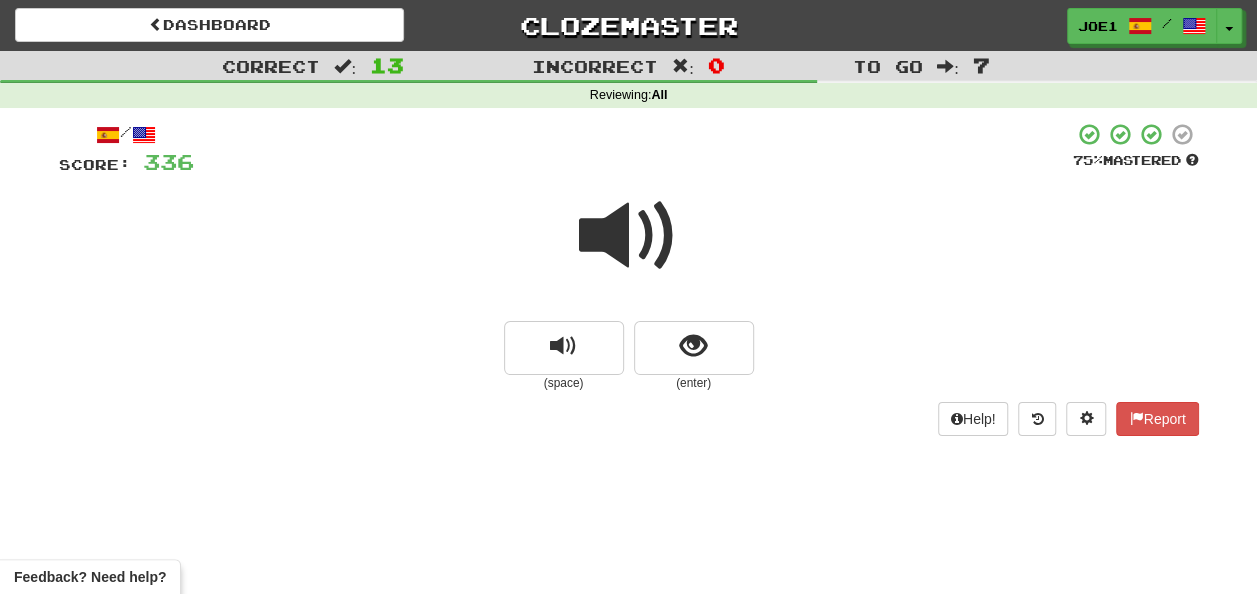 click at bounding box center [629, 236] 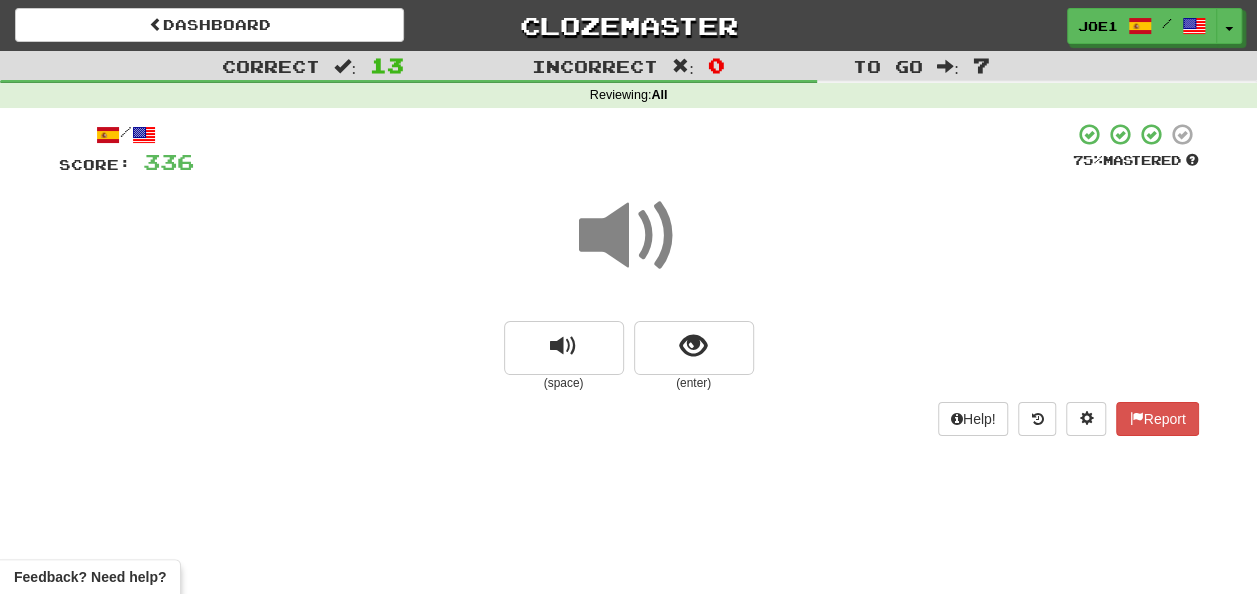 click at bounding box center [629, 236] 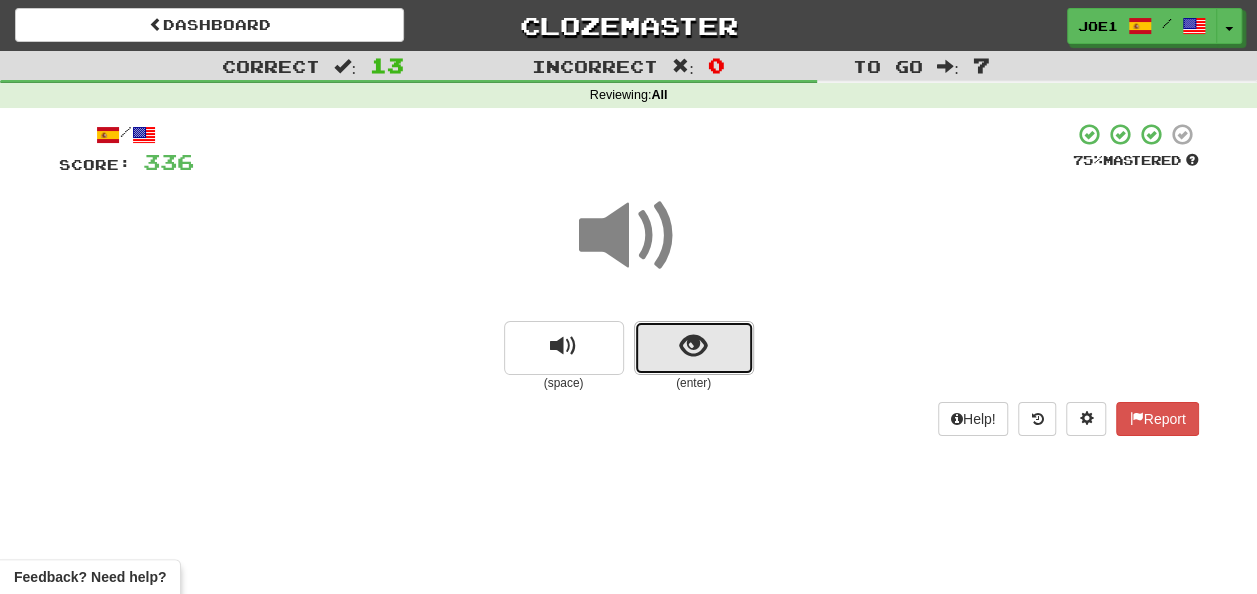 click at bounding box center (693, 346) 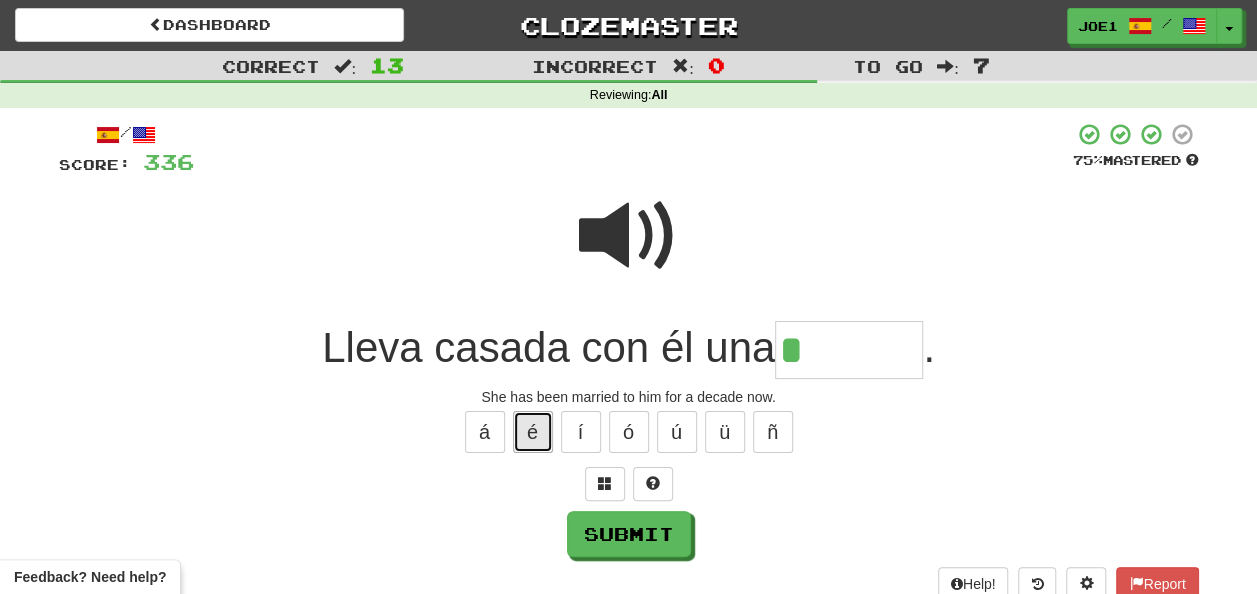 click on "é" at bounding box center [533, 432] 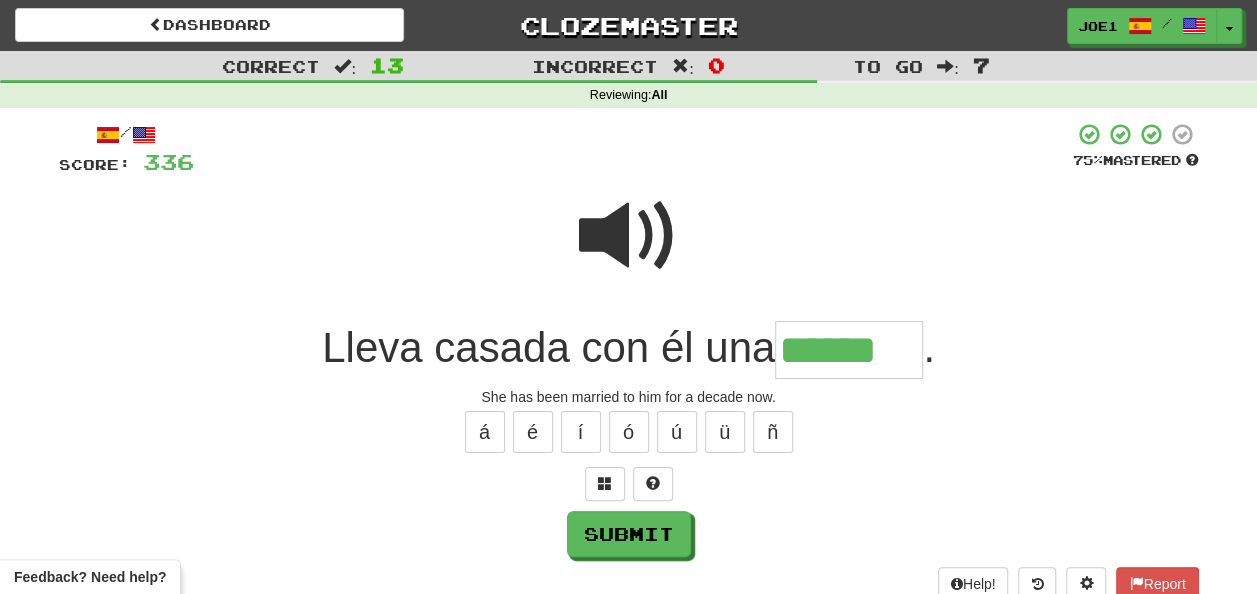 type on "******" 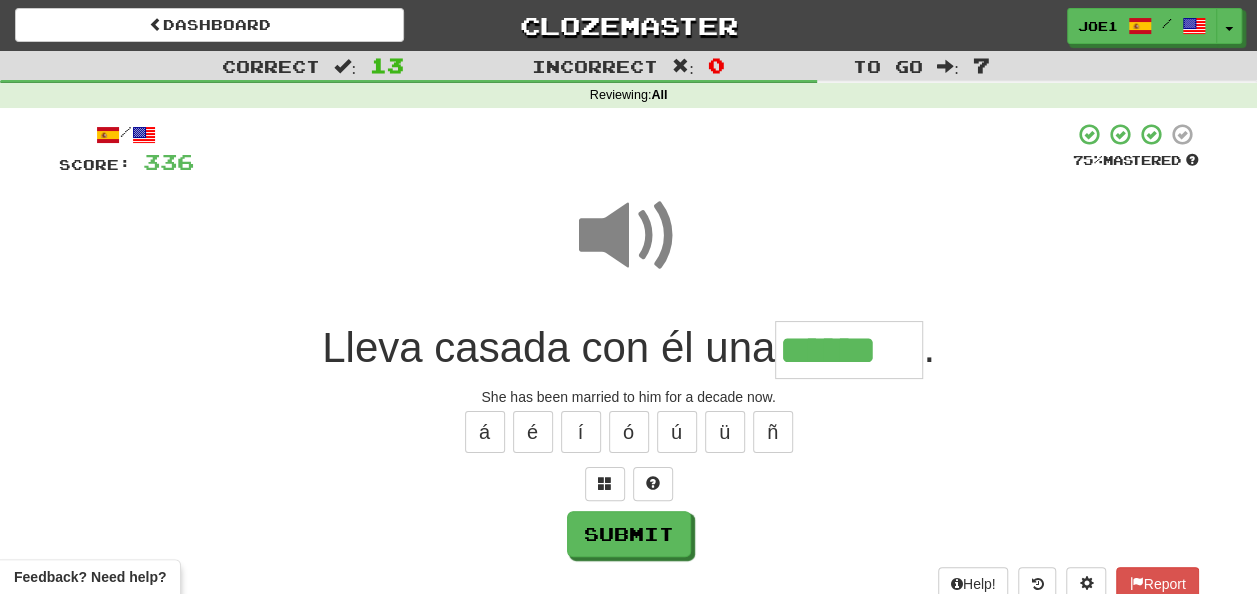 click at bounding box center (629, 236) 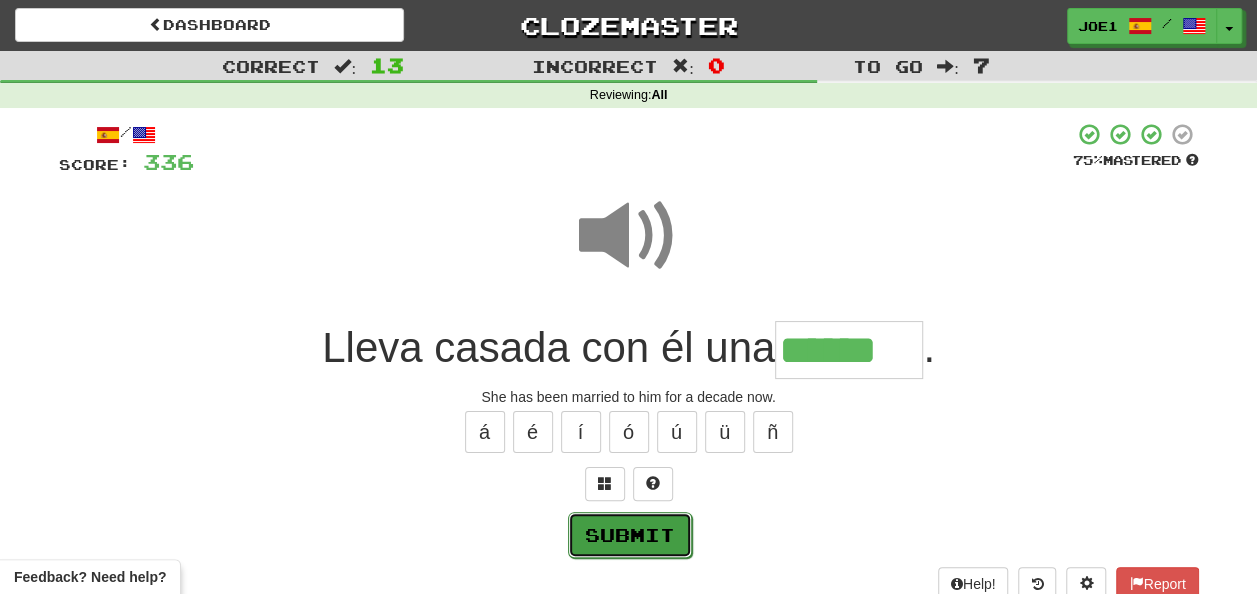 click on "Submit" at bounding box center (630, 535) 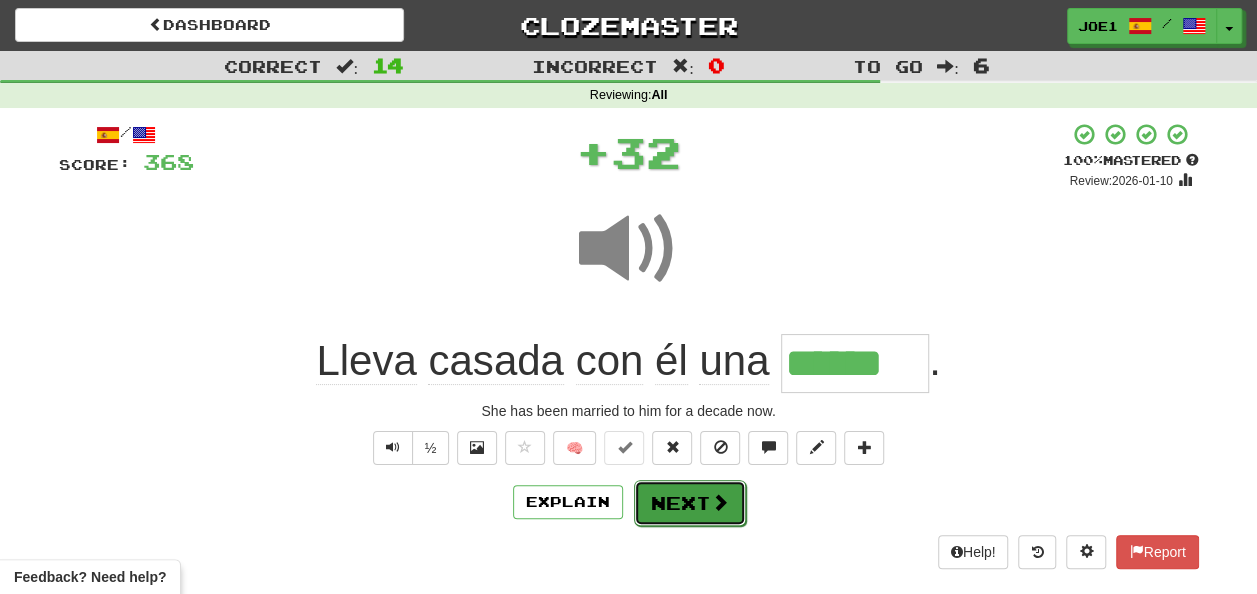 click on "Next" at bounding box center [690, 503] 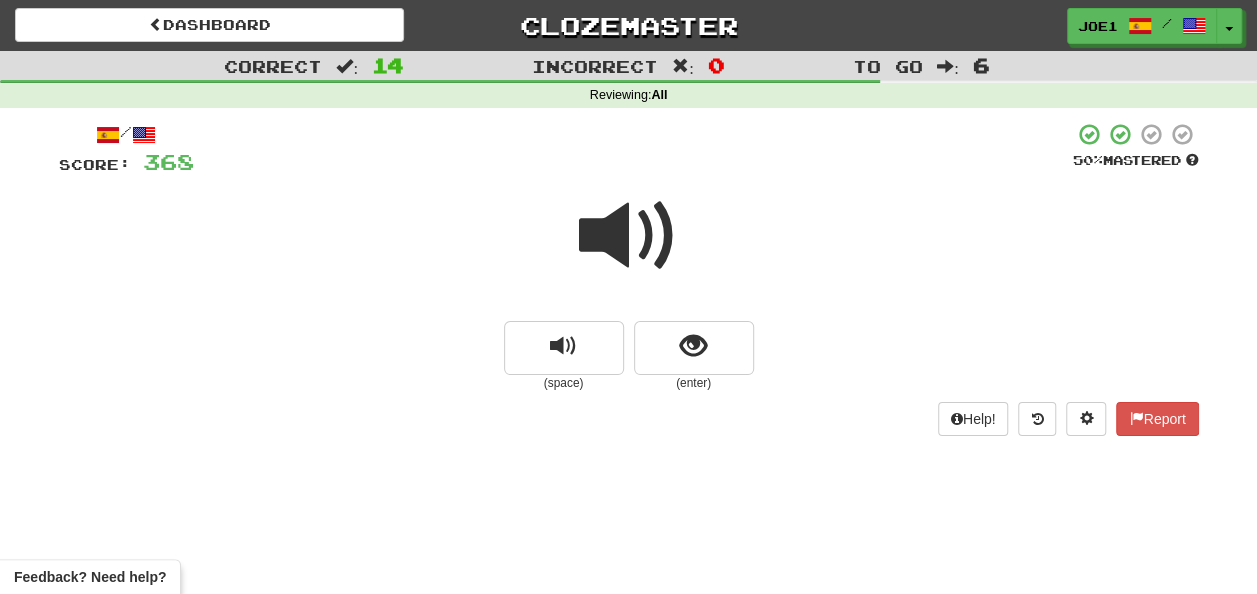 click at bounding box center [629, 236] 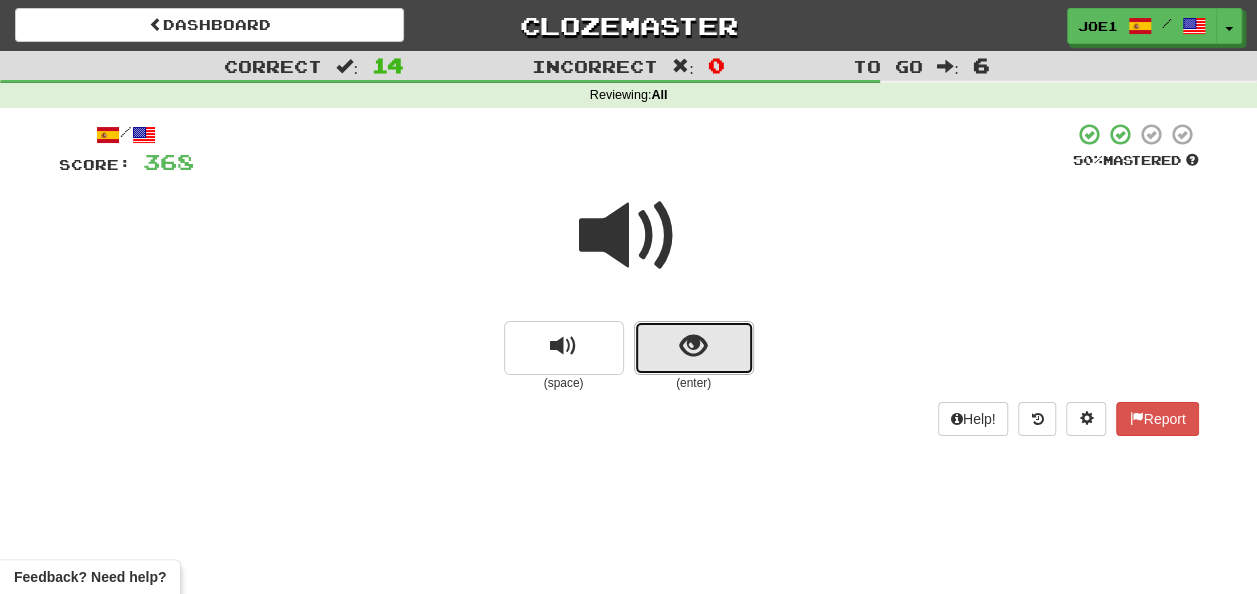 click at bounding box center (694, 348) 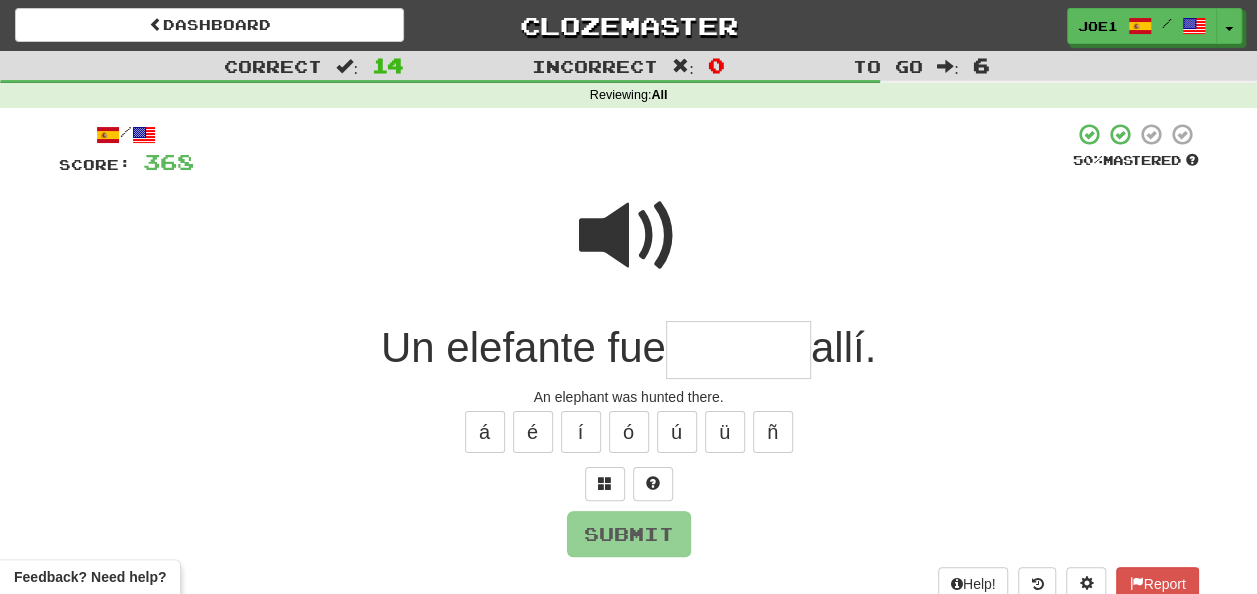 click at bounding box center (738, 350) 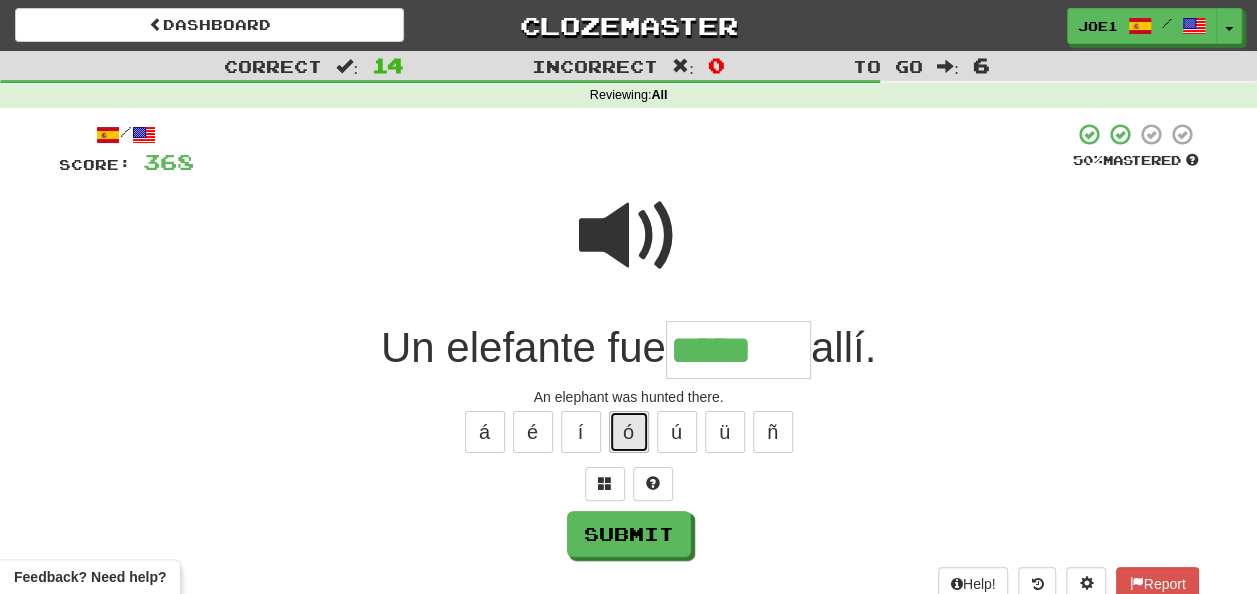 click on "ó" at bounding box center [629, 432] 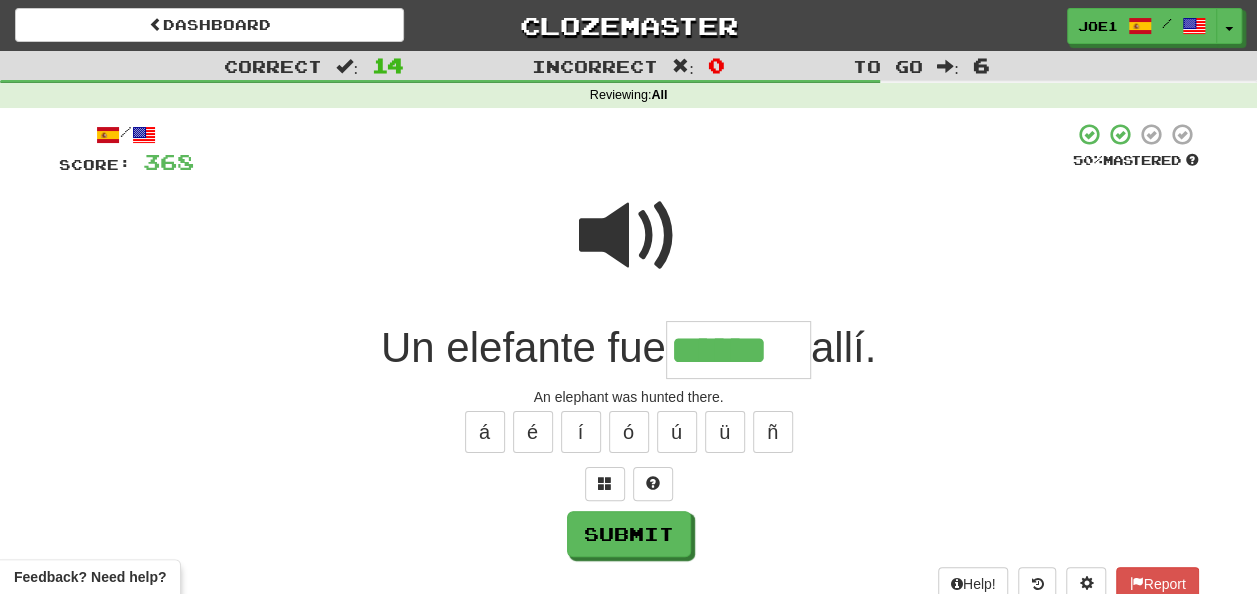 type on "******" 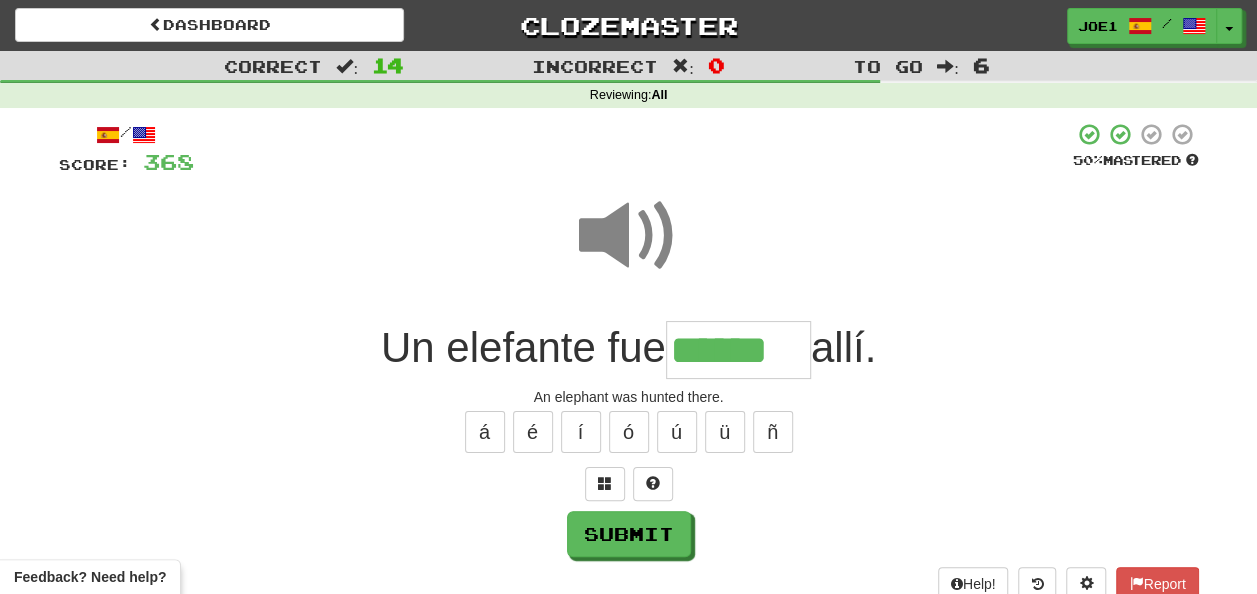 click at bounding box center (629, 236) 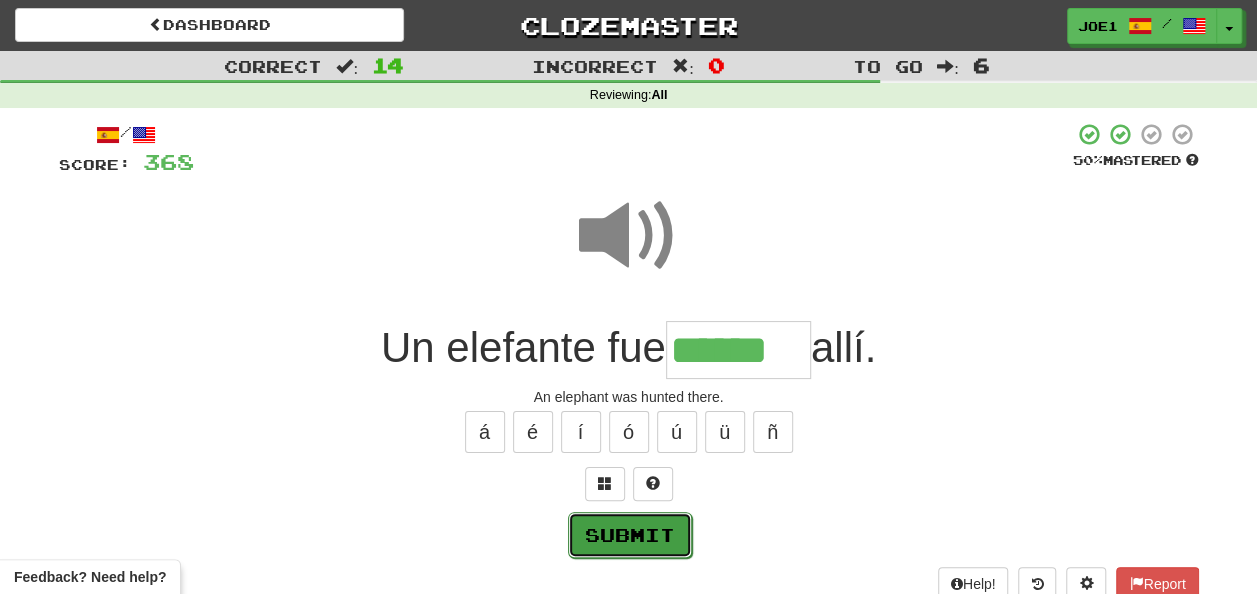 click on "Submit" at bounding box center (630, 535) 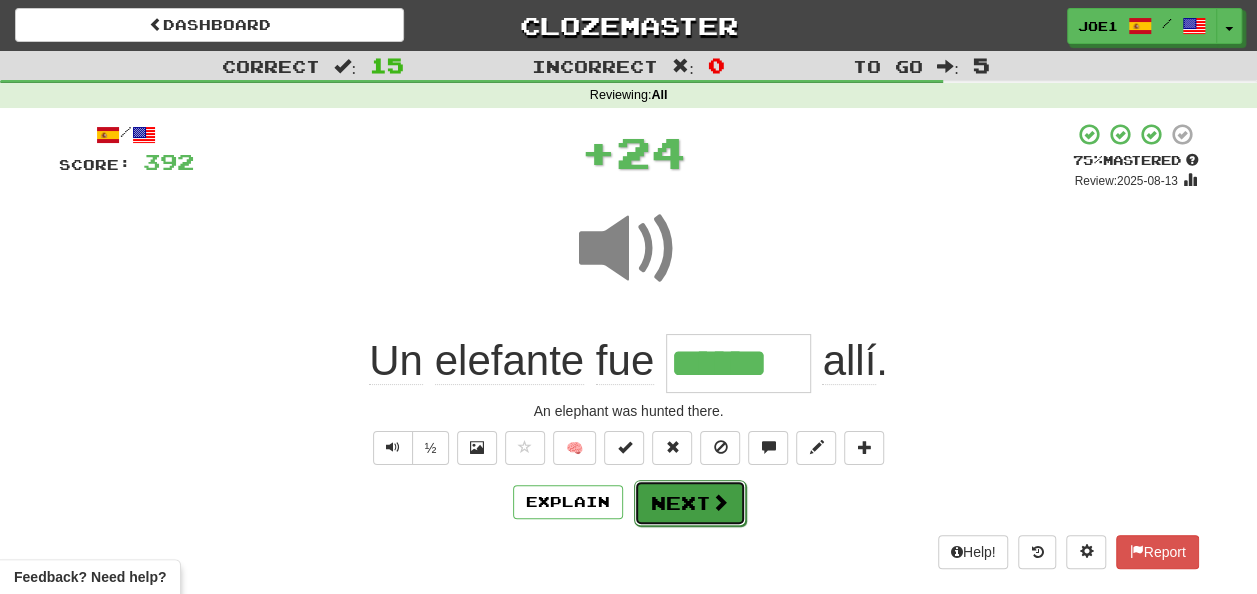 click on "Next" at bounding box center (690, 503) 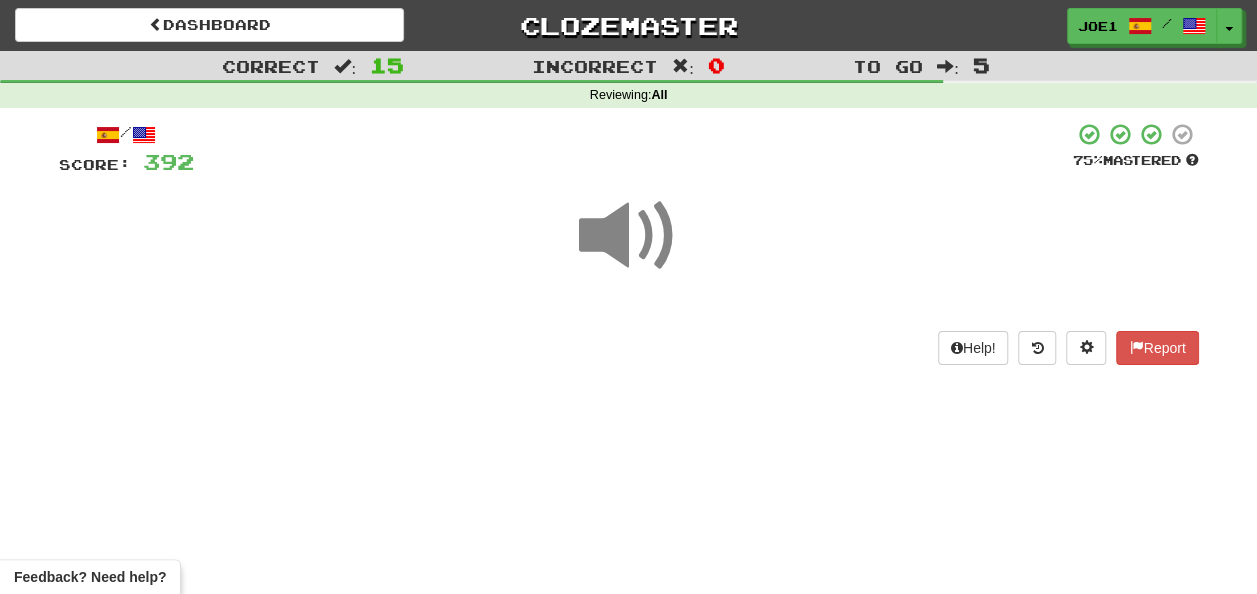 click at bounding box center (629, 236) 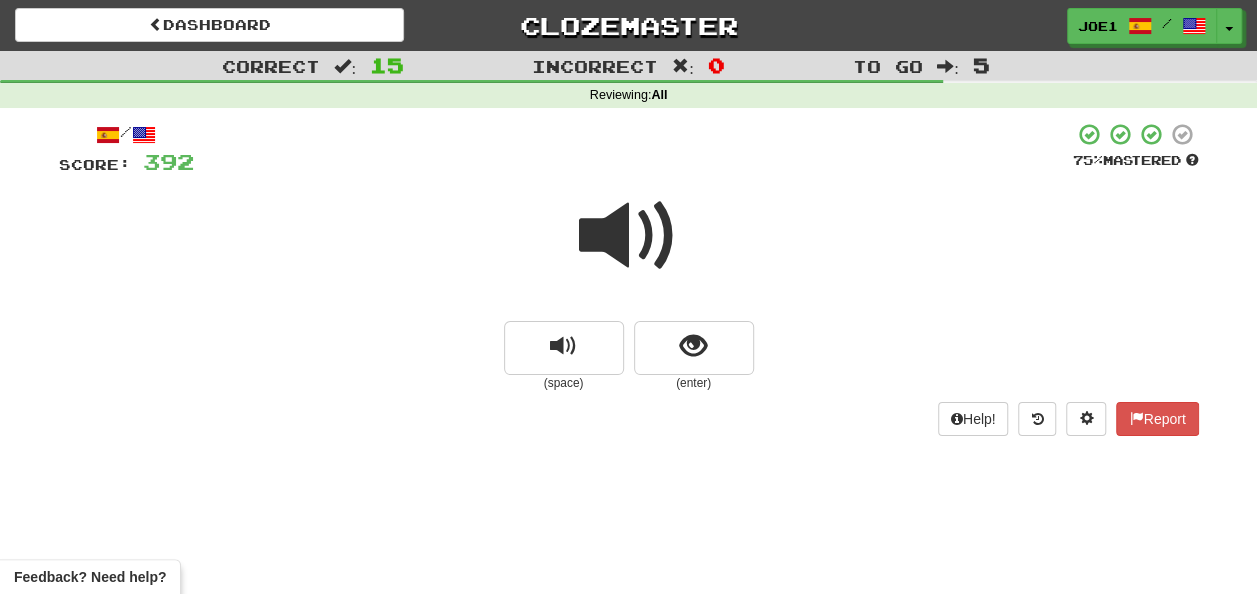 click at bounding box center (629, 236) 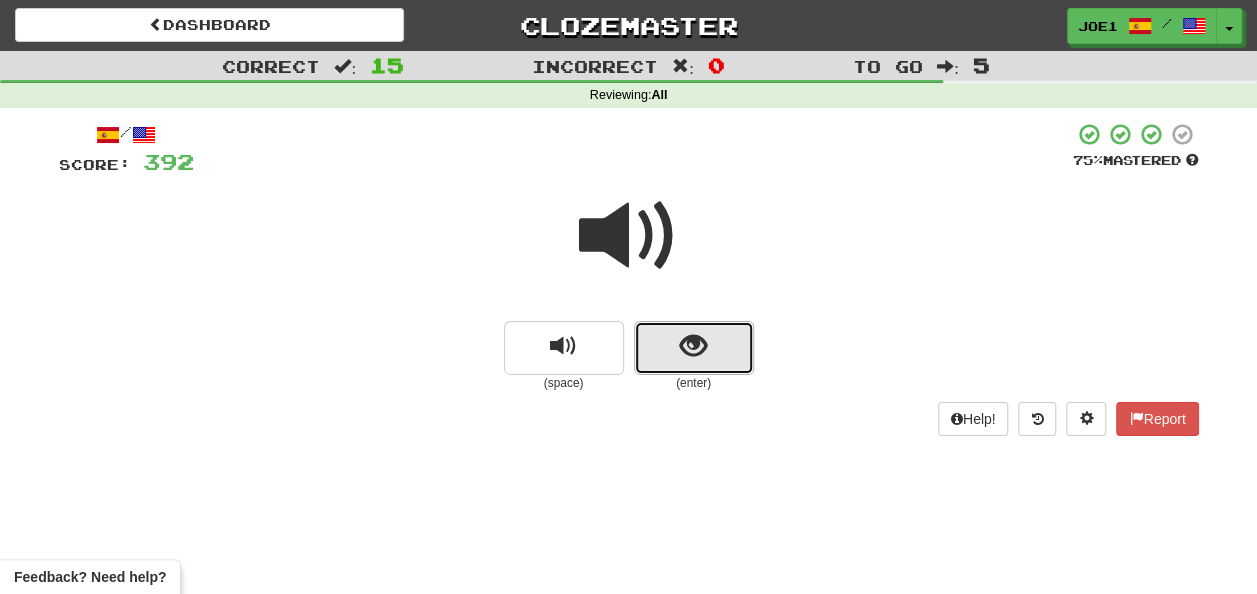 click at bounding box center [693, 346] 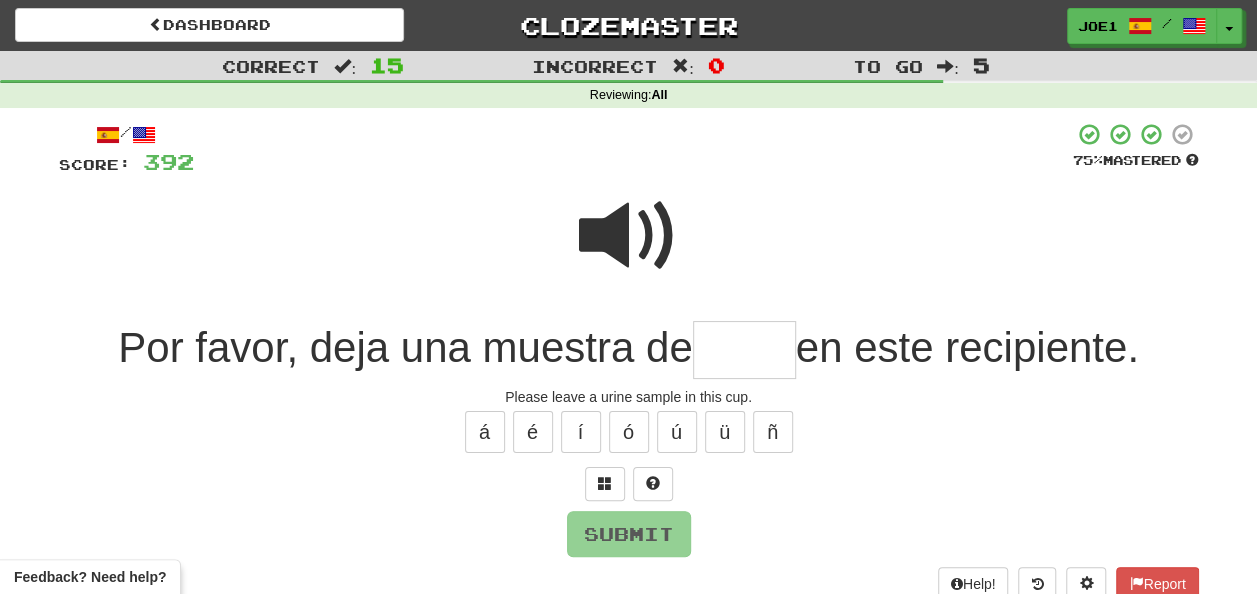 click at bounding box center [744, 350] 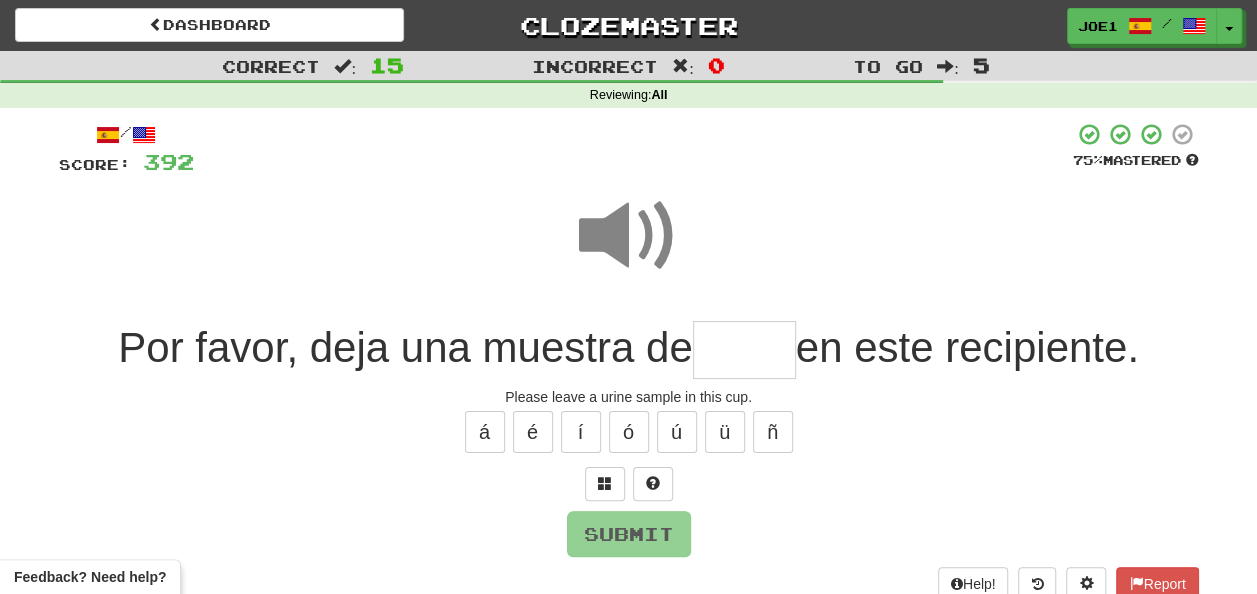 click at bounding box center (744, 350) 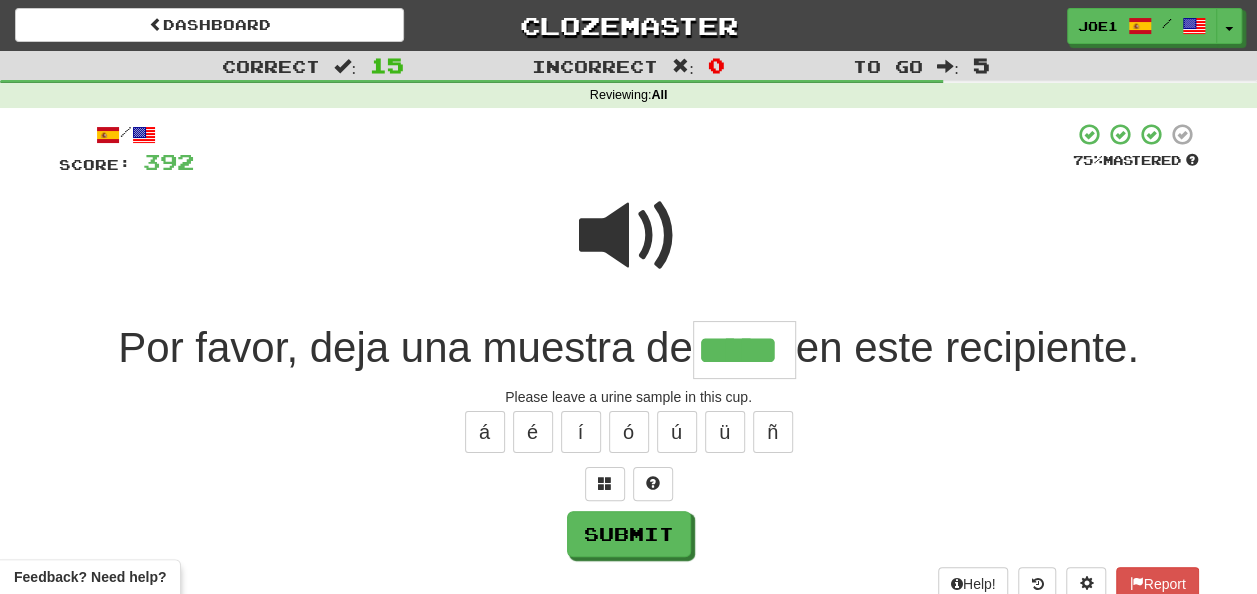 type on "*****" 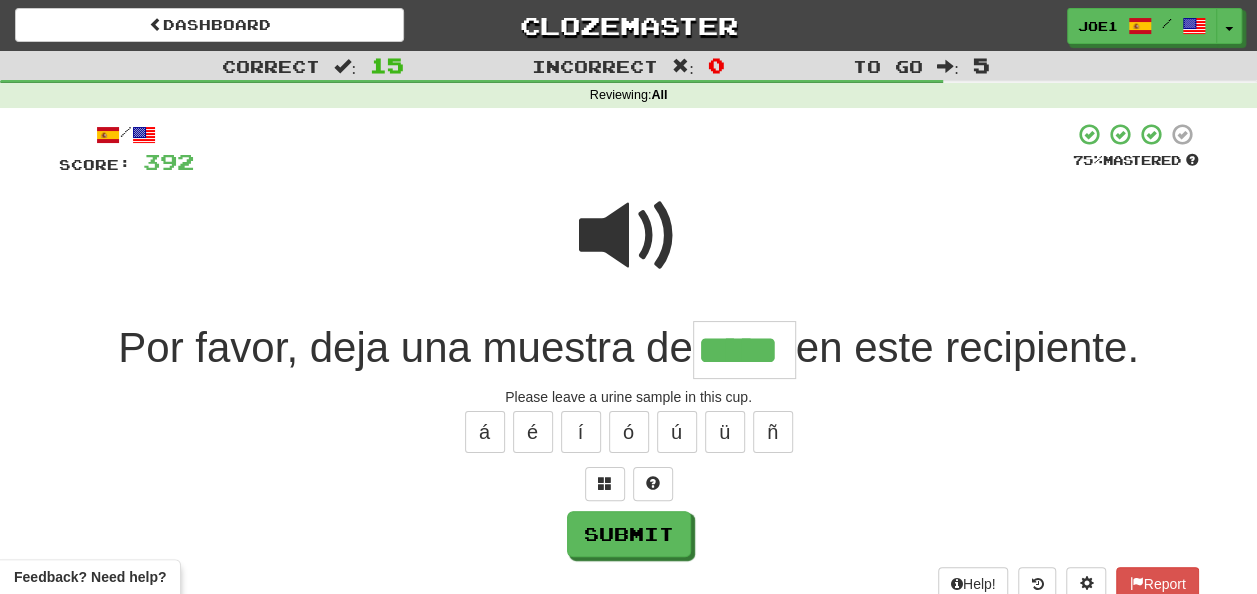 click at bounding box center [629, 236] 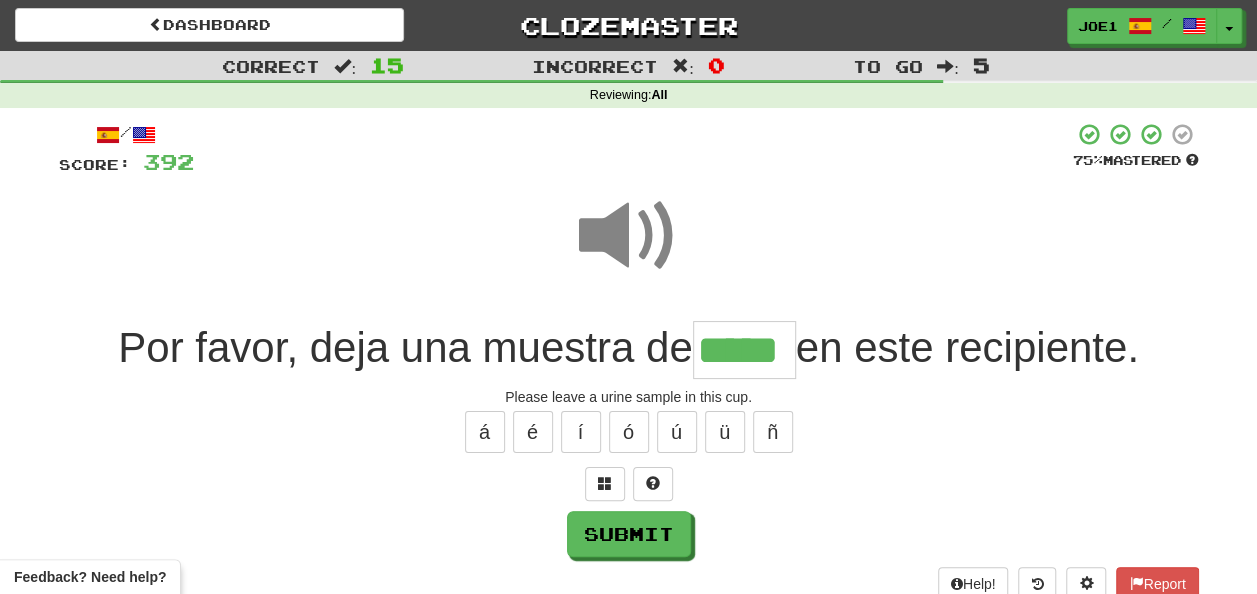 click at bounding box center (629, 236) 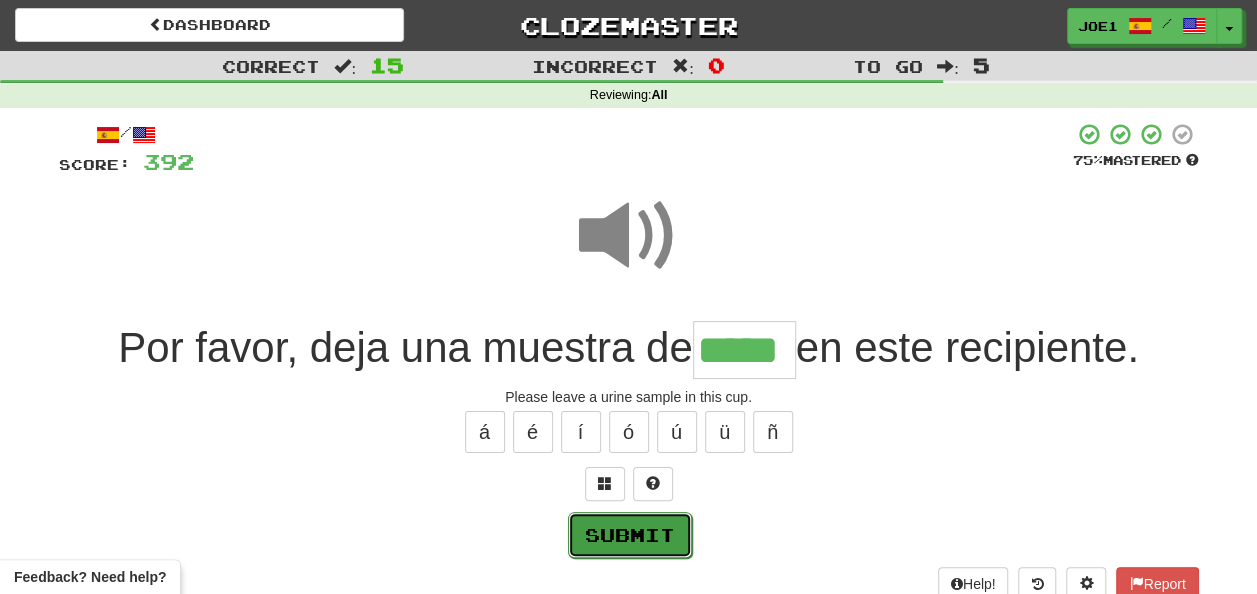 click on "Submit" at bounding box center (630, 535) 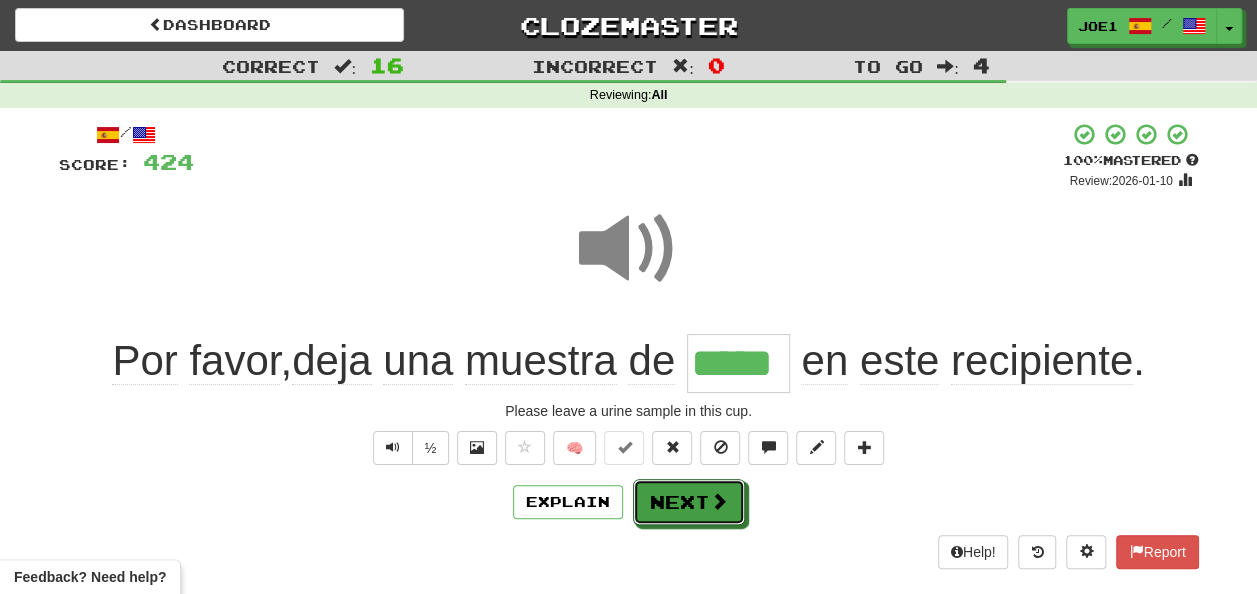 click on "Next" at bounding box center (689, 502) 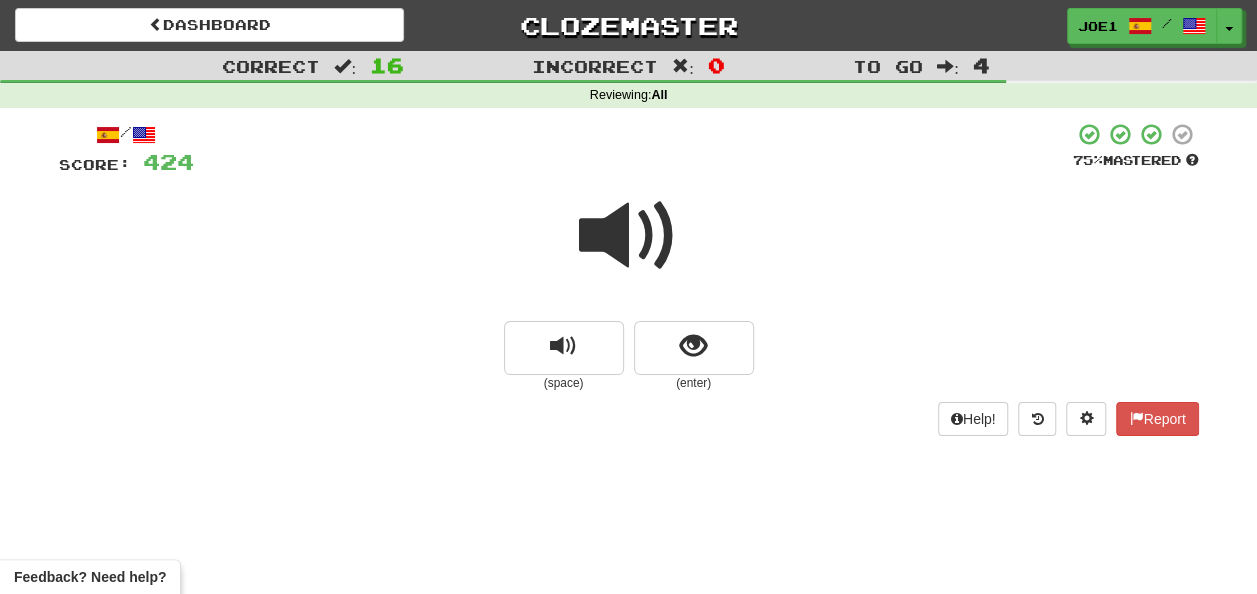 click at bounding box center [629, 236] 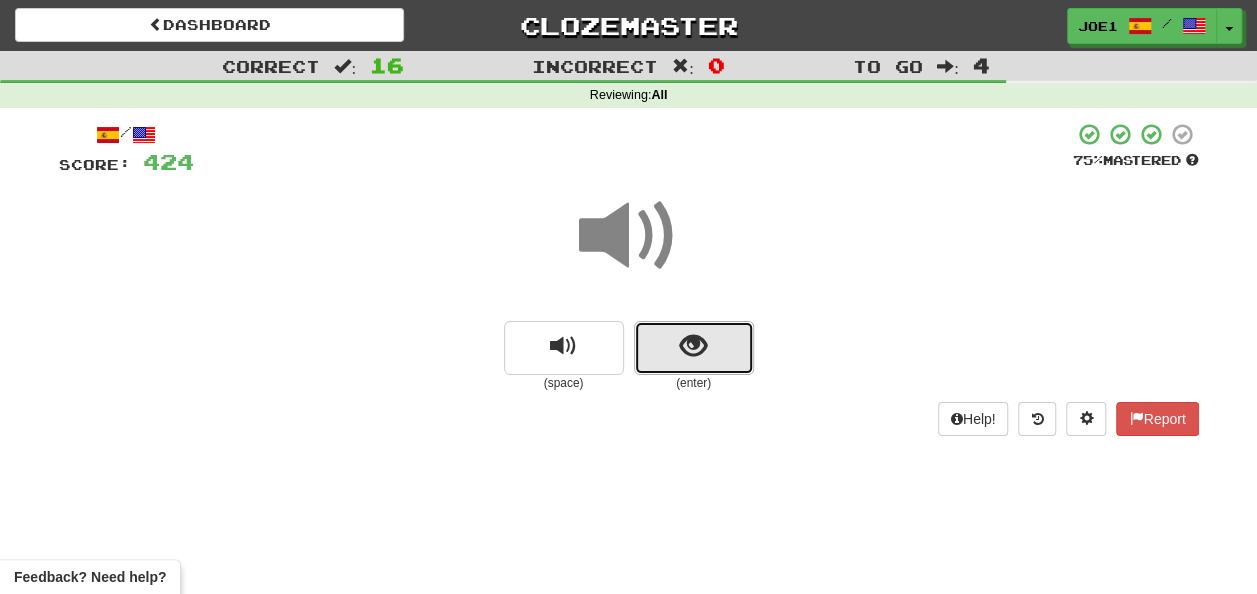 click at bounding box center (694, 348) 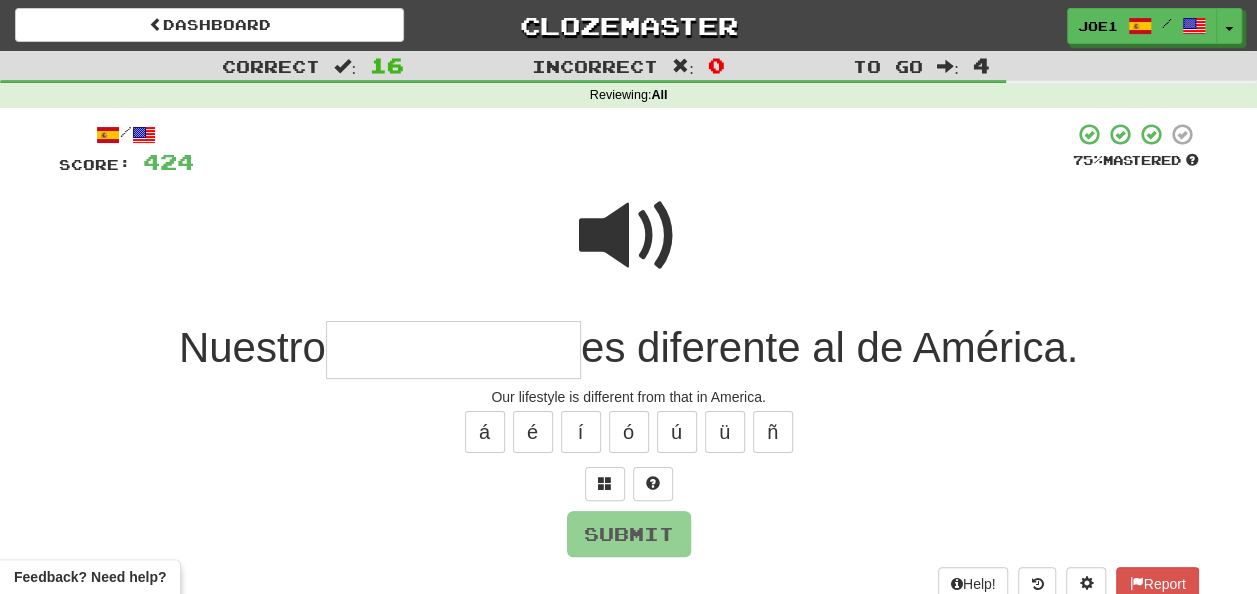 click at bounding box center (453, 350) 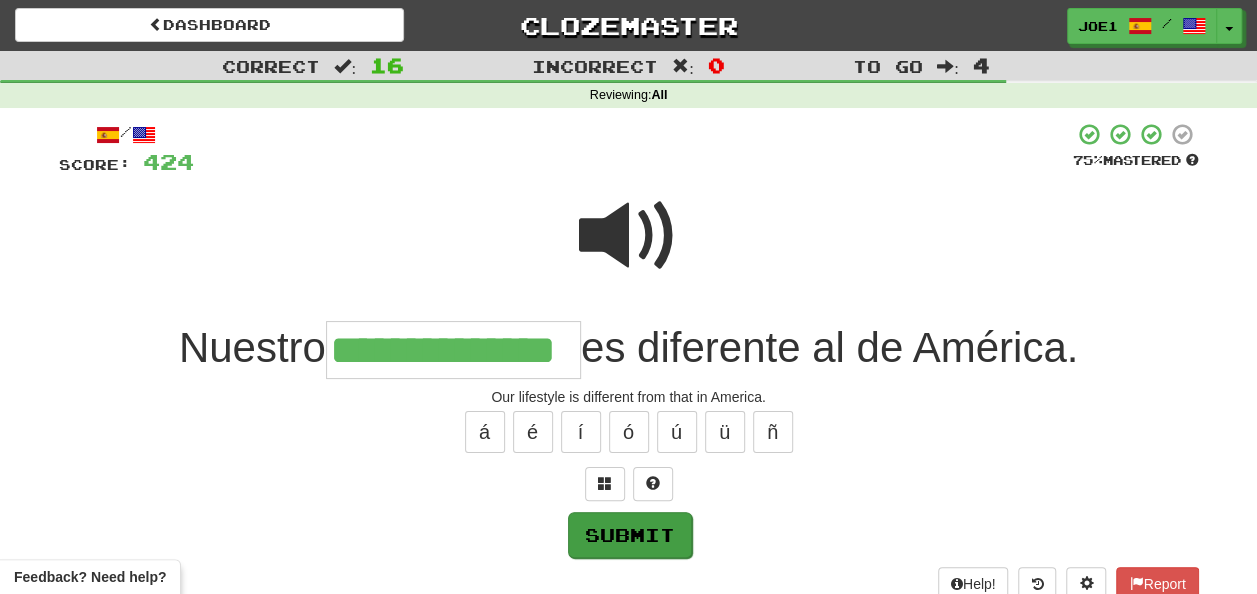 type on "**********" 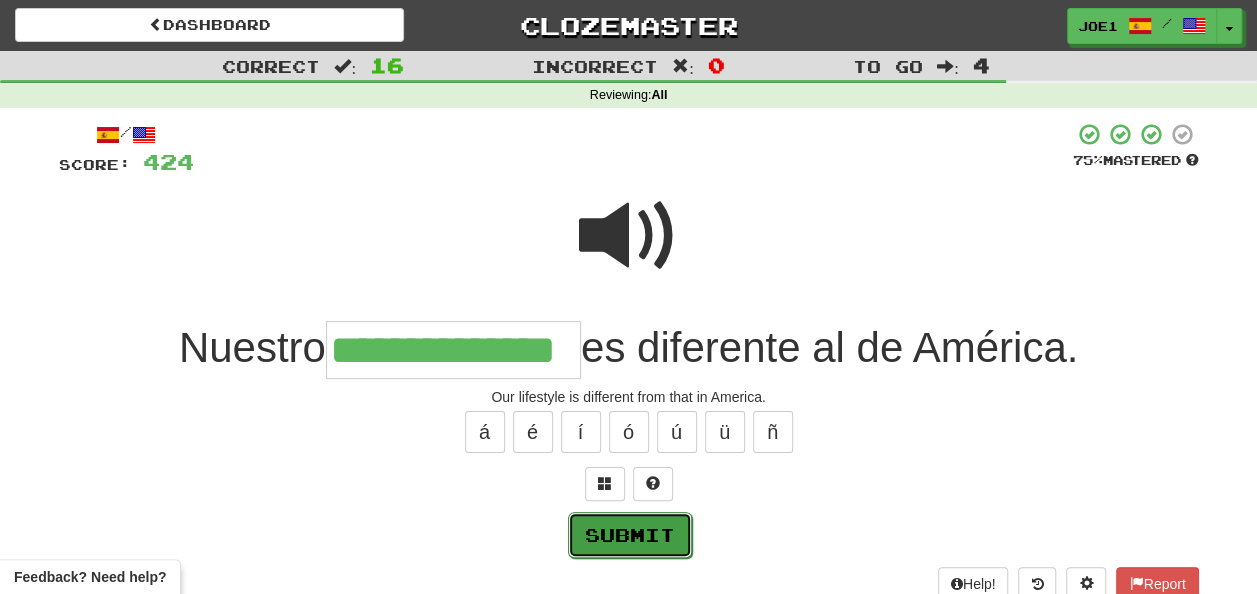 click on "Submit" at bounding box center (630, 535) 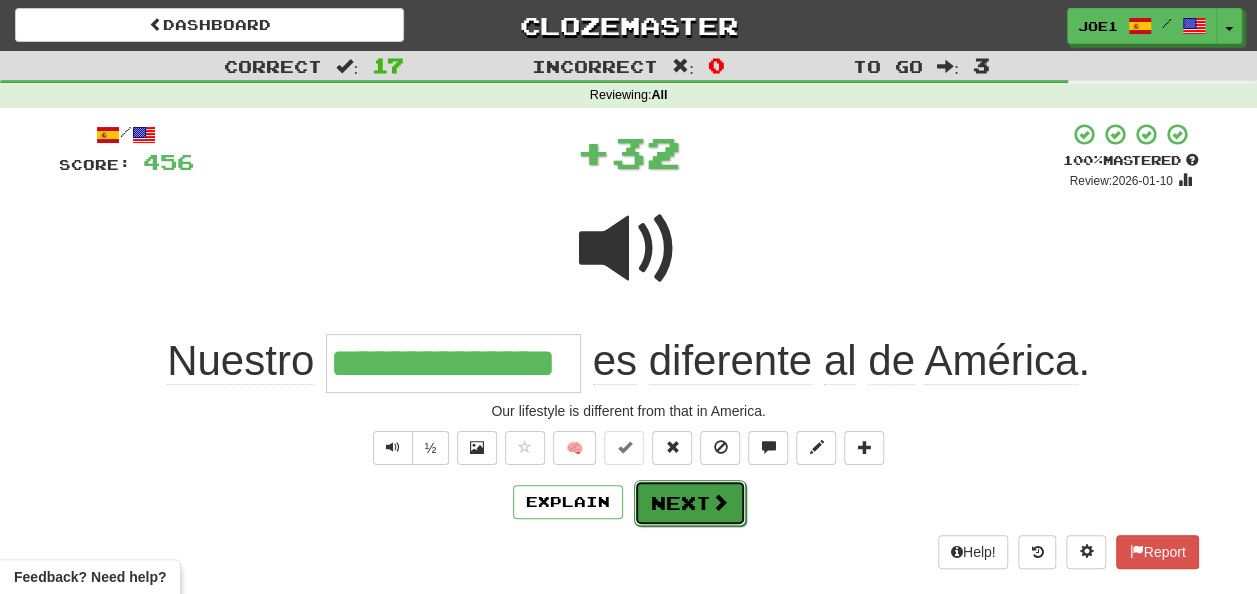 click on "Next" at bounding box center [690, 503] 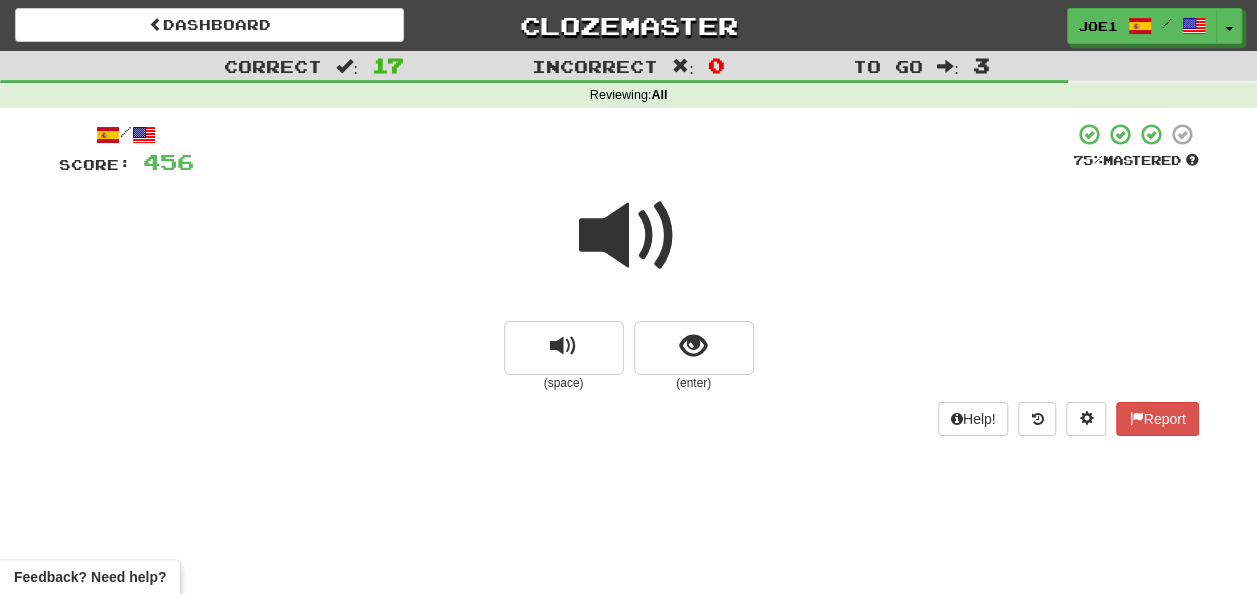 click at bounding box center [629, 236] 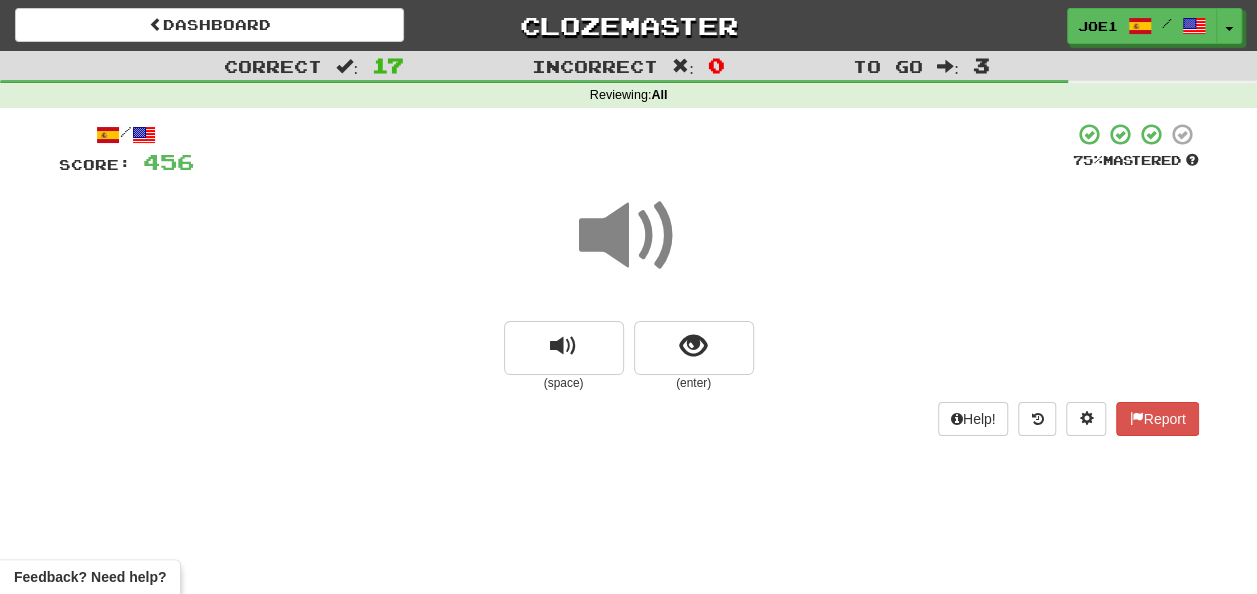 click at bounding box center (629, 236) 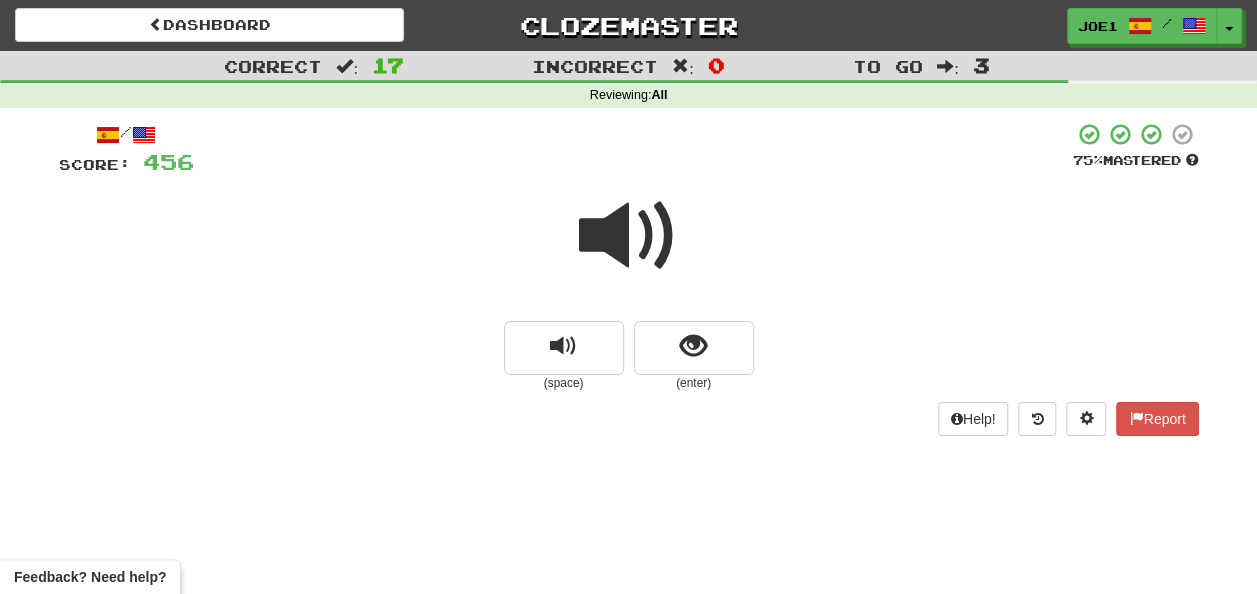 click at bounding box center [629, 236] 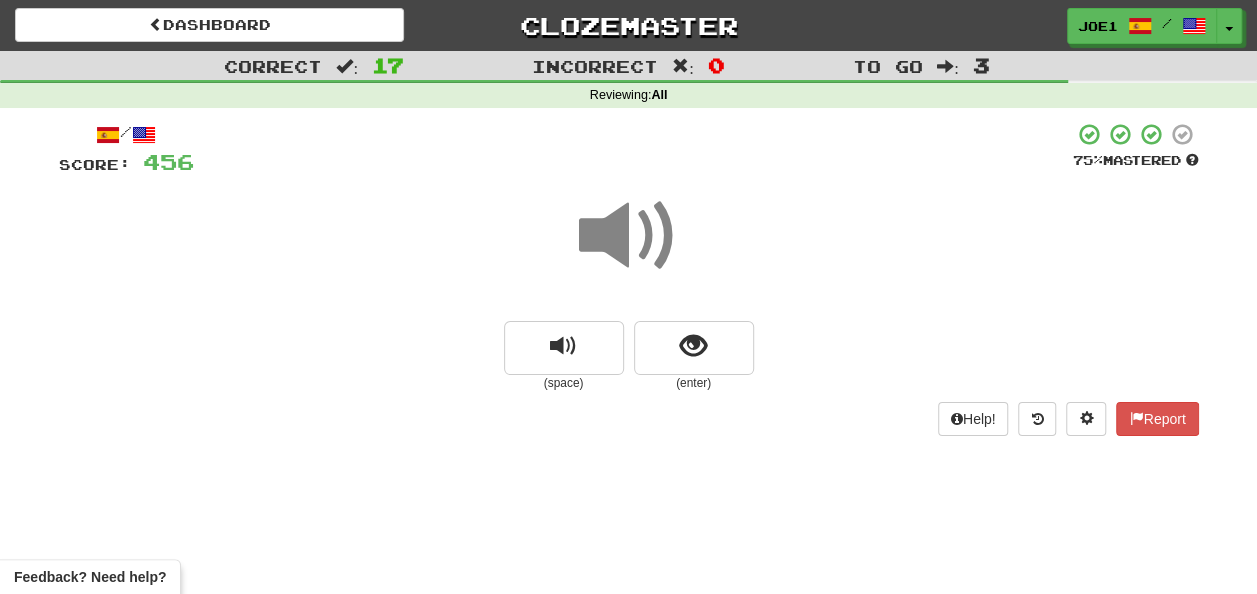 click at bounding box center [629, 236] 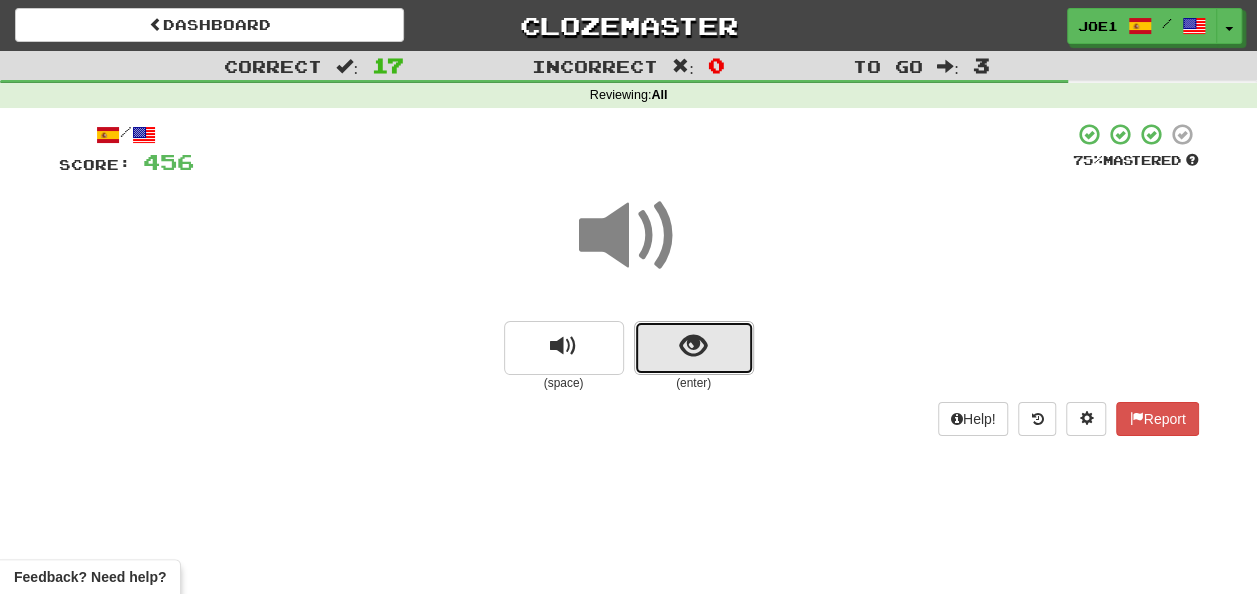 click at bounding box center (693, 346) 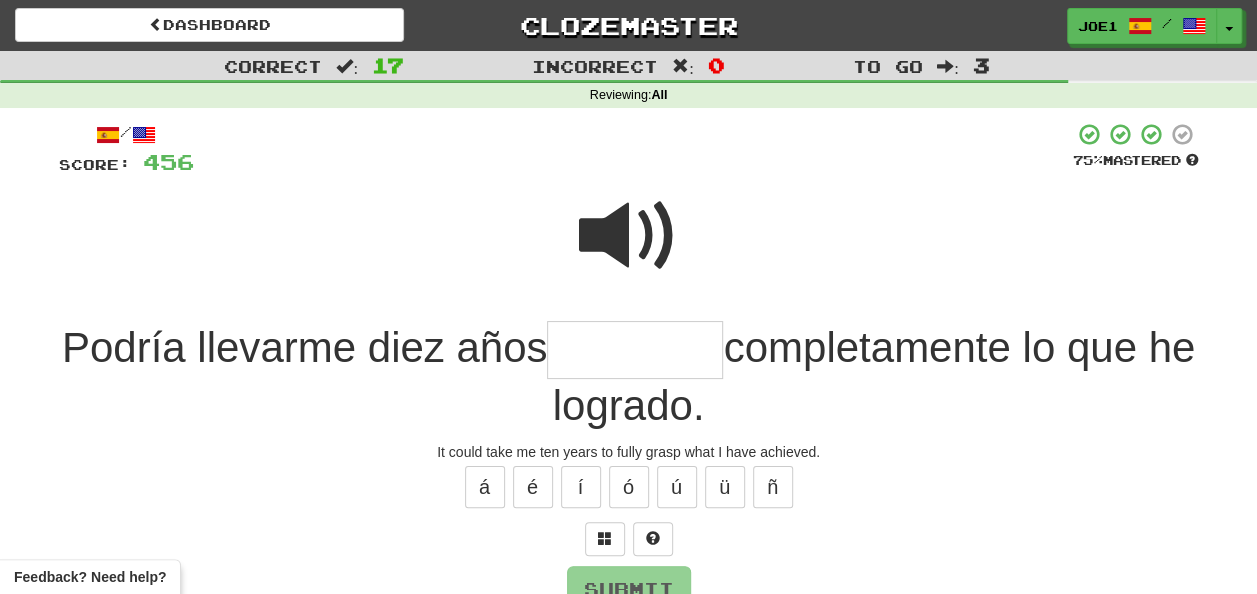 click at bounding box center [629, 236] 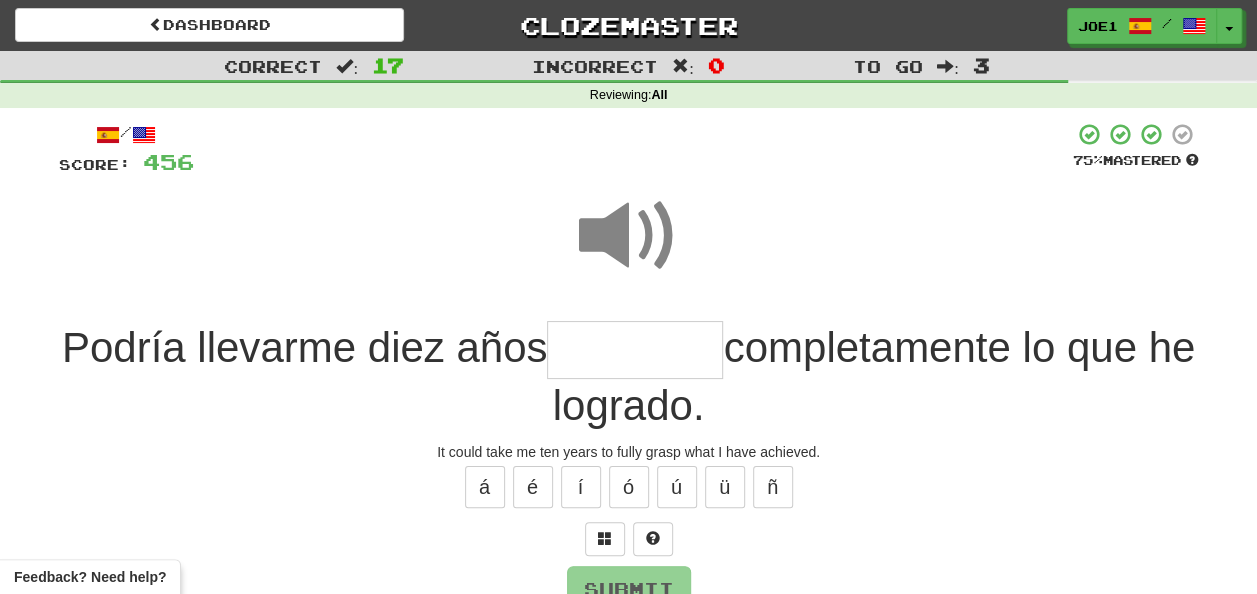 click at bounding box center (635, 350) 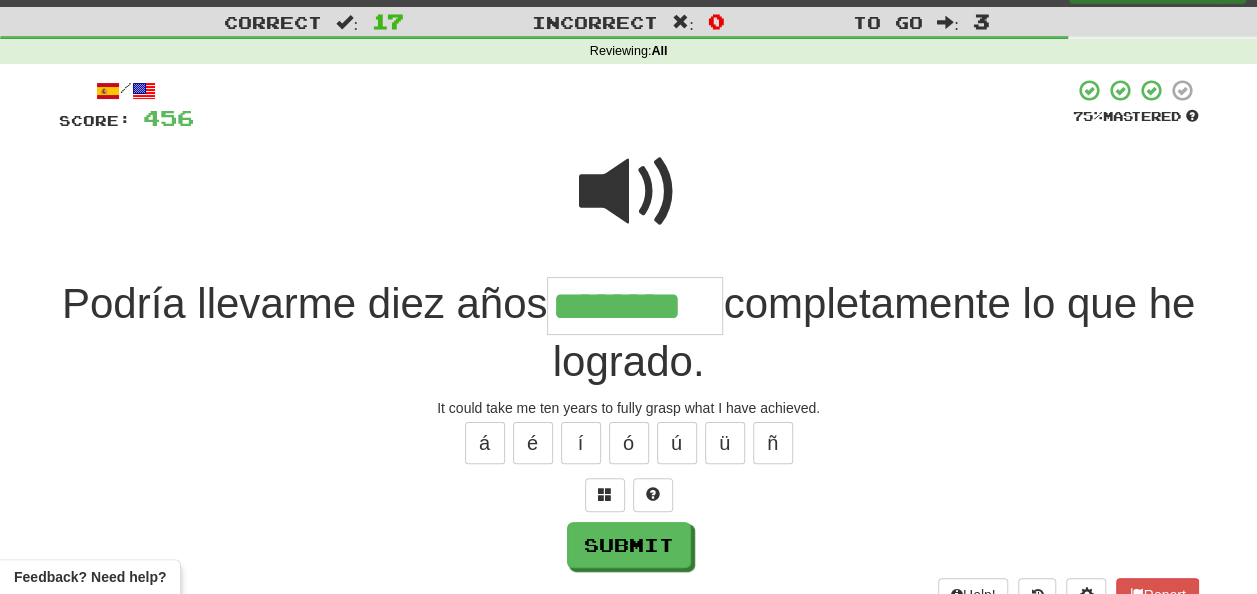 scroll, scrollTop: 100, scrollLeft: 0, axis: vertical 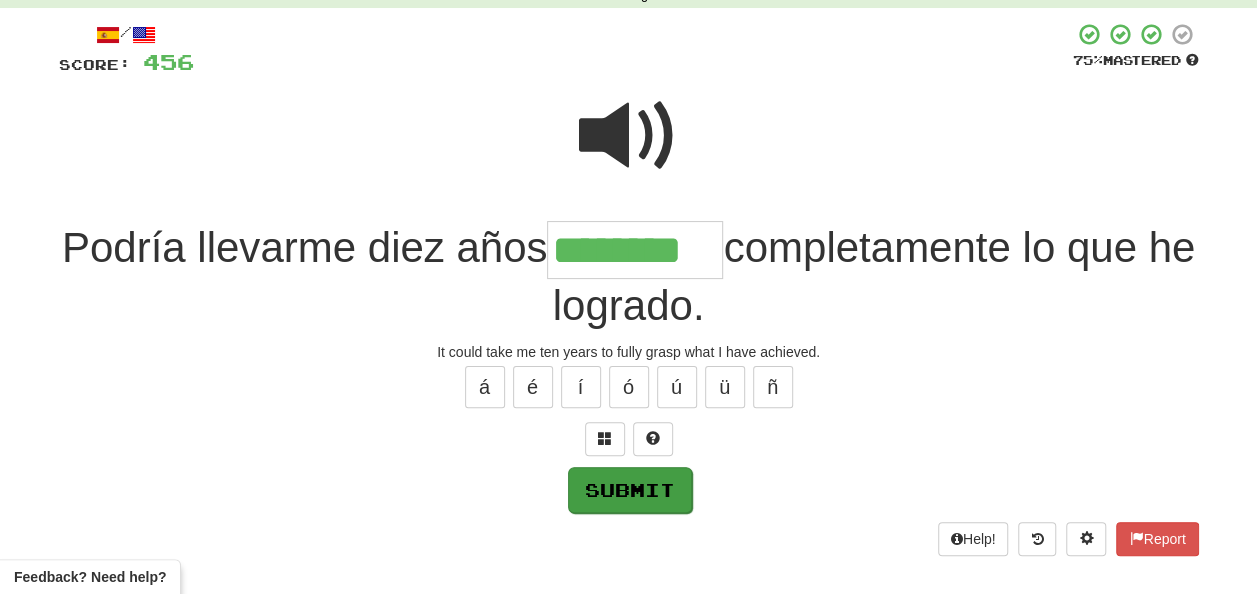 type on "********" 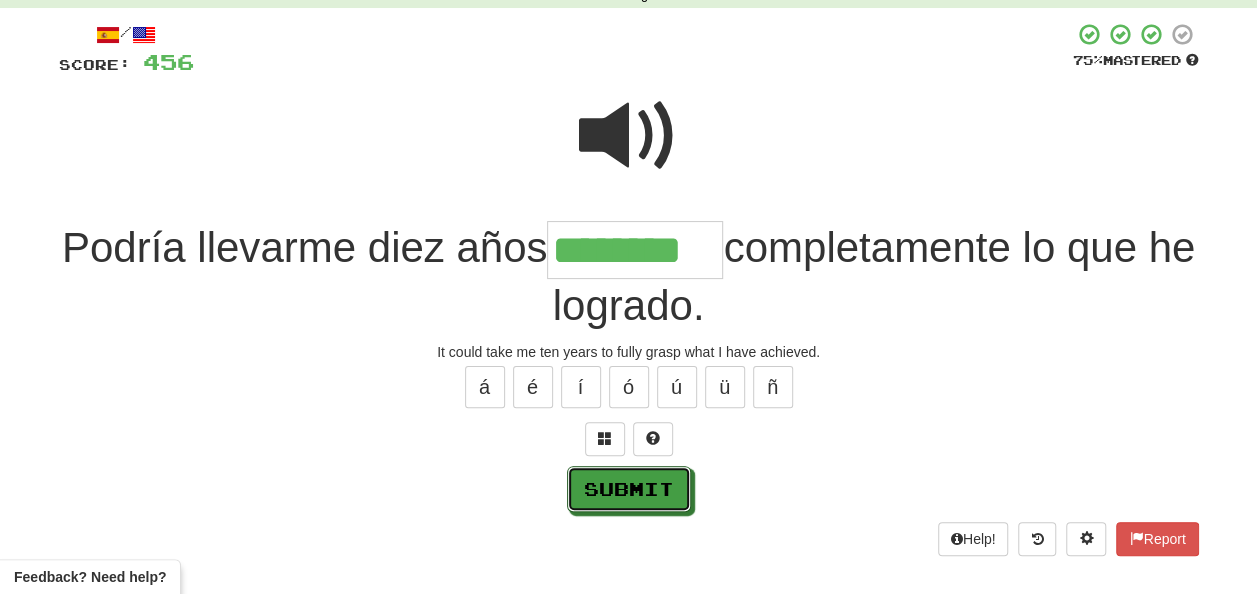 click on "Submit" at bounding box center [629, 489] 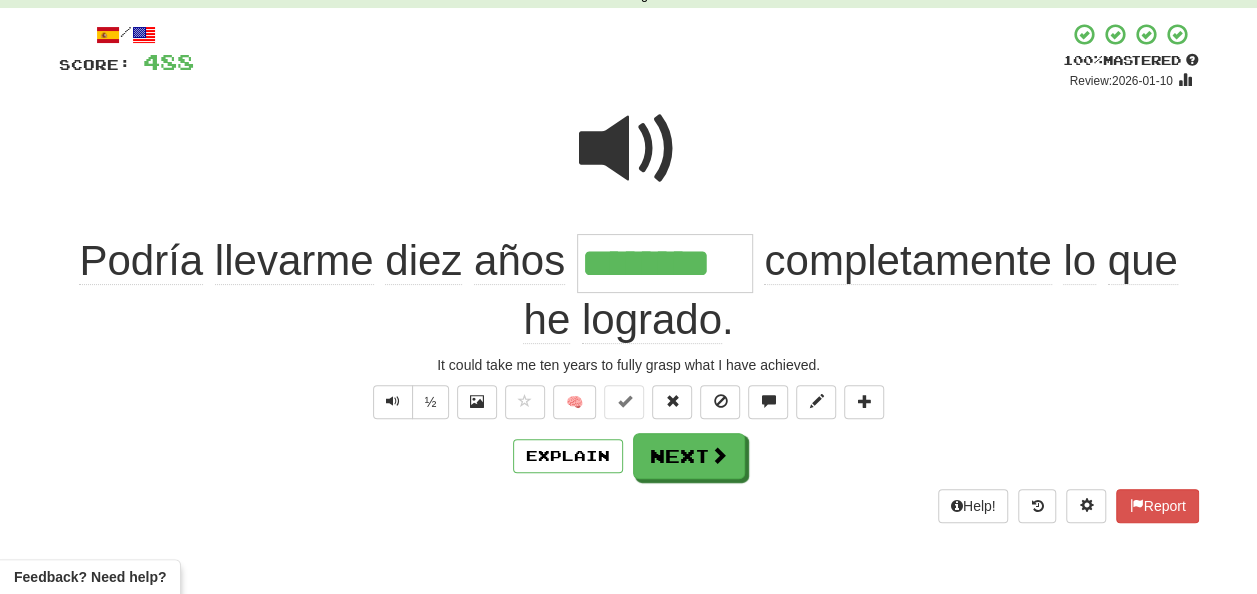 click at bounding box center (629, 149) 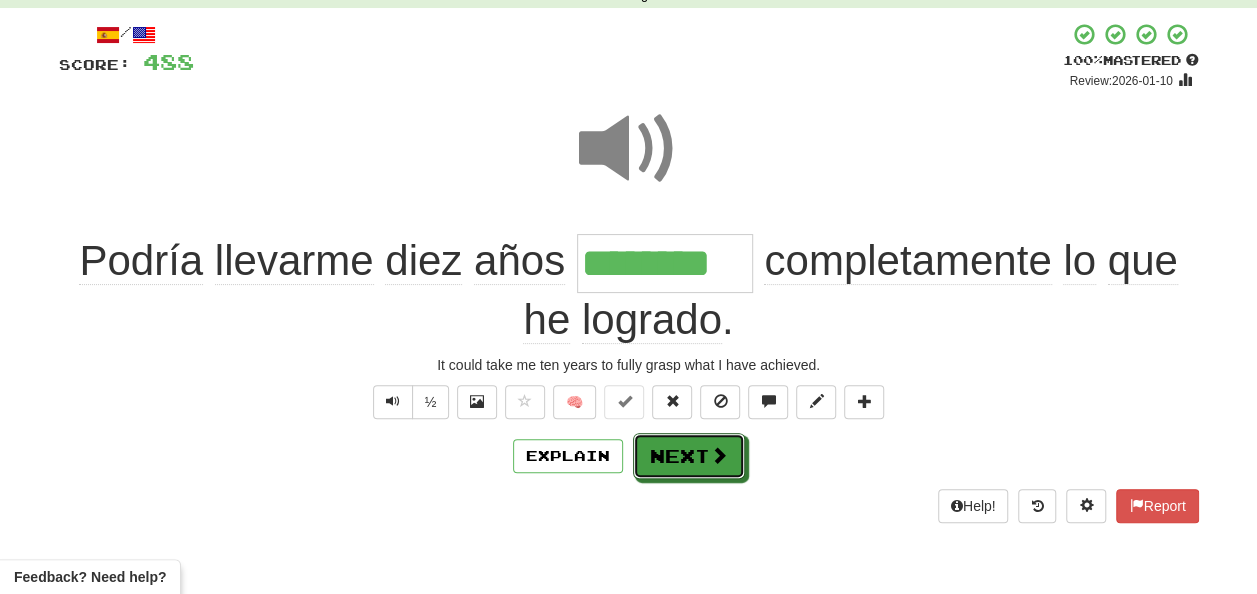 click on "Next" at bounding box center [689, 456] 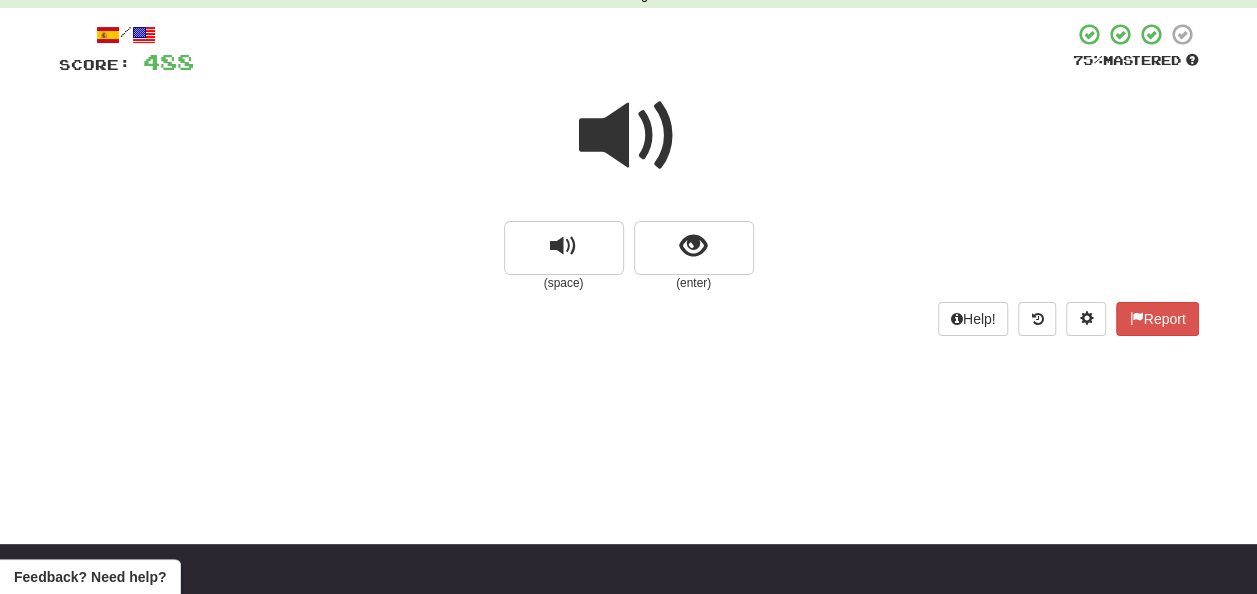 click at bounding box center (629, 136) 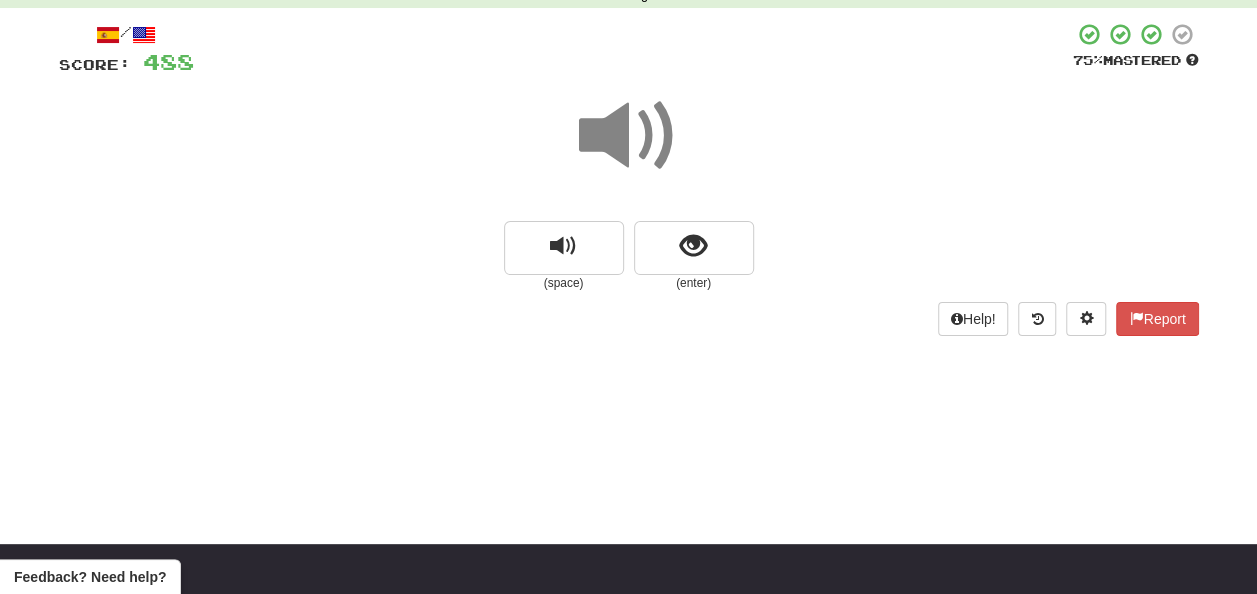 click at bounding box center (629, 136) 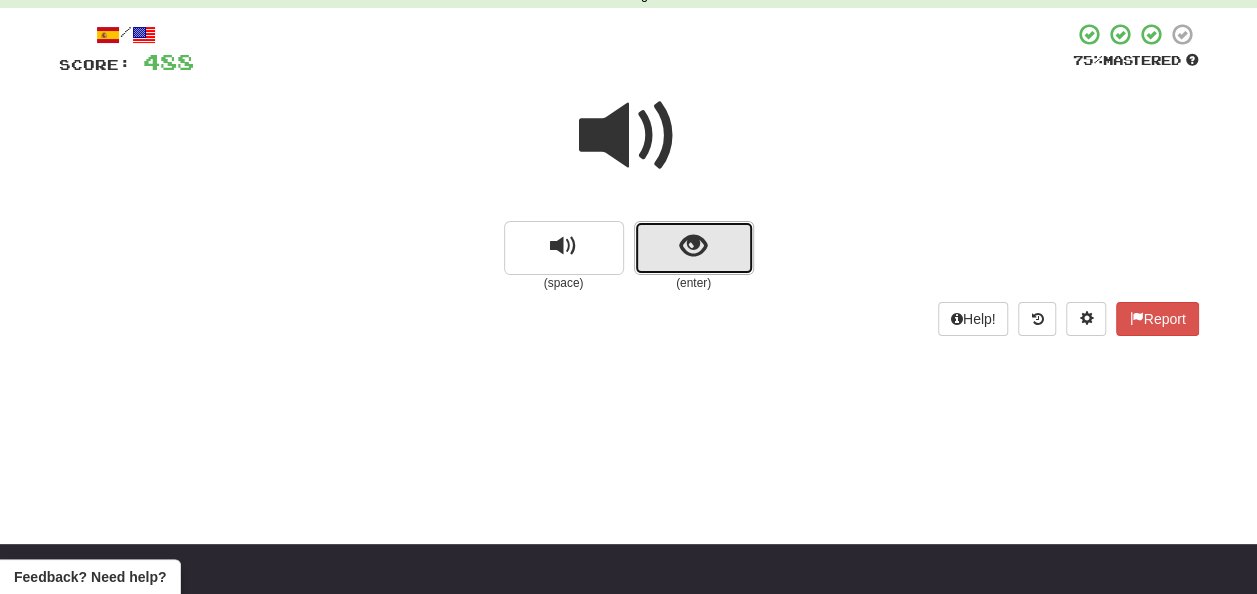 click at bounding box center [693, 246] 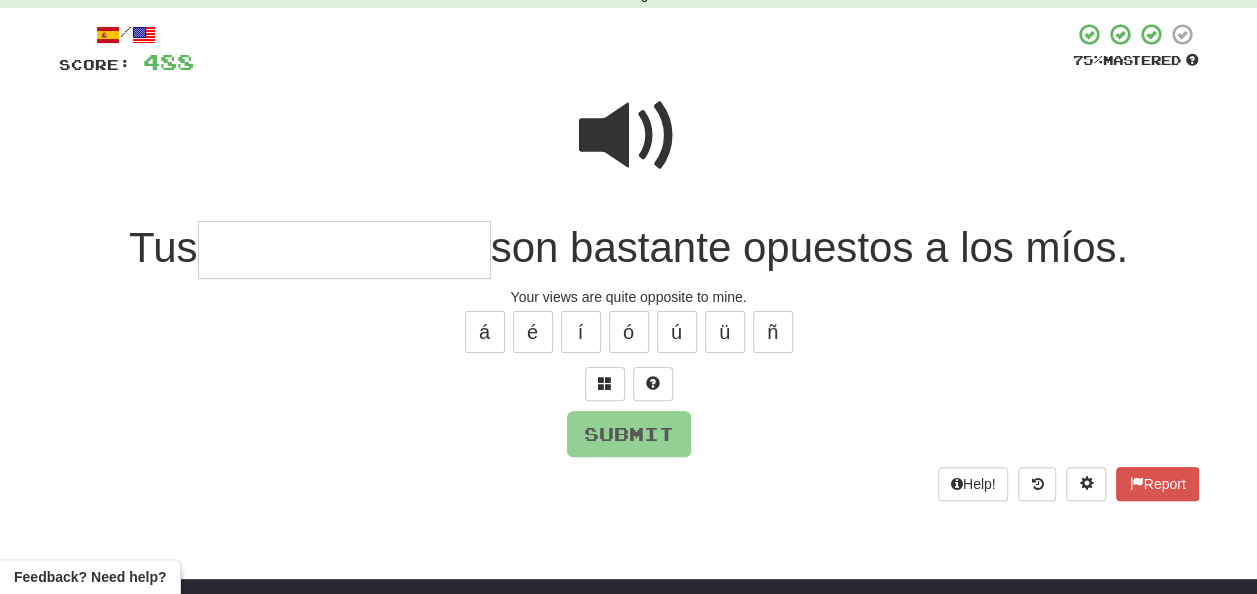 click at bounding box center (344, 250) 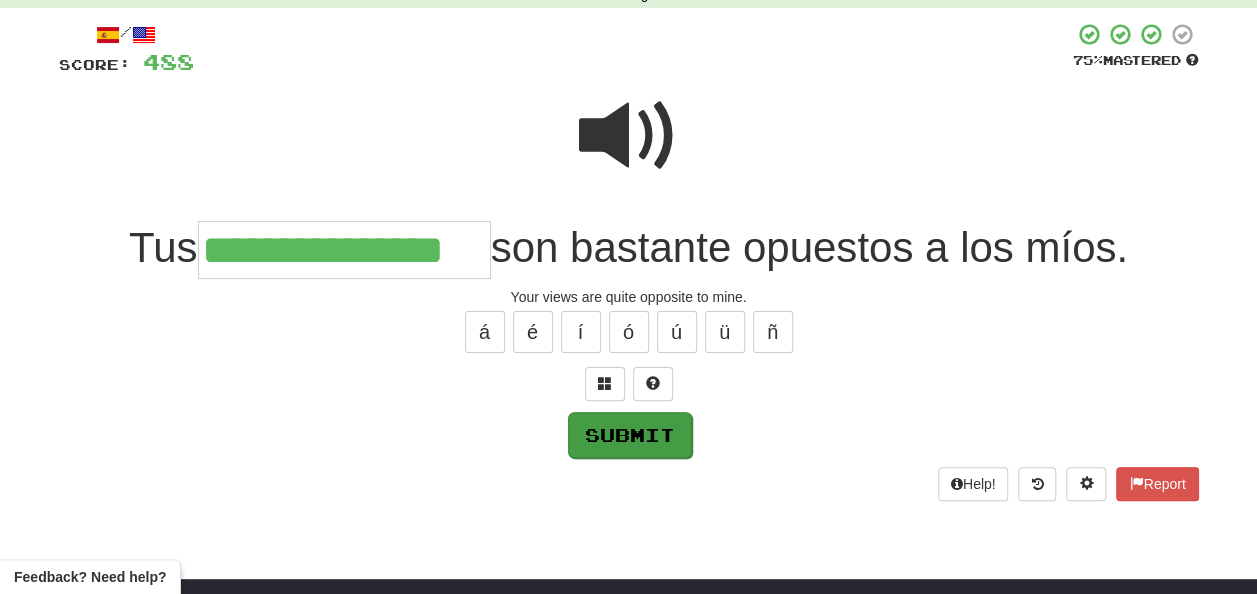 type on "**********" 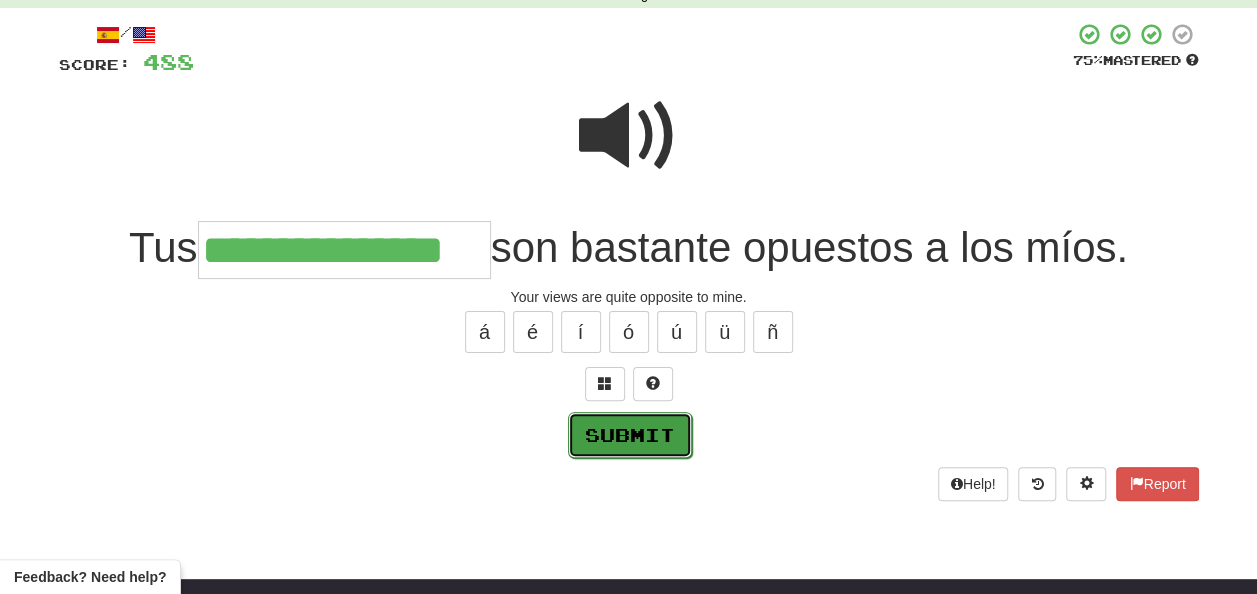 click on "Submit" at bounding box center (630, 435) 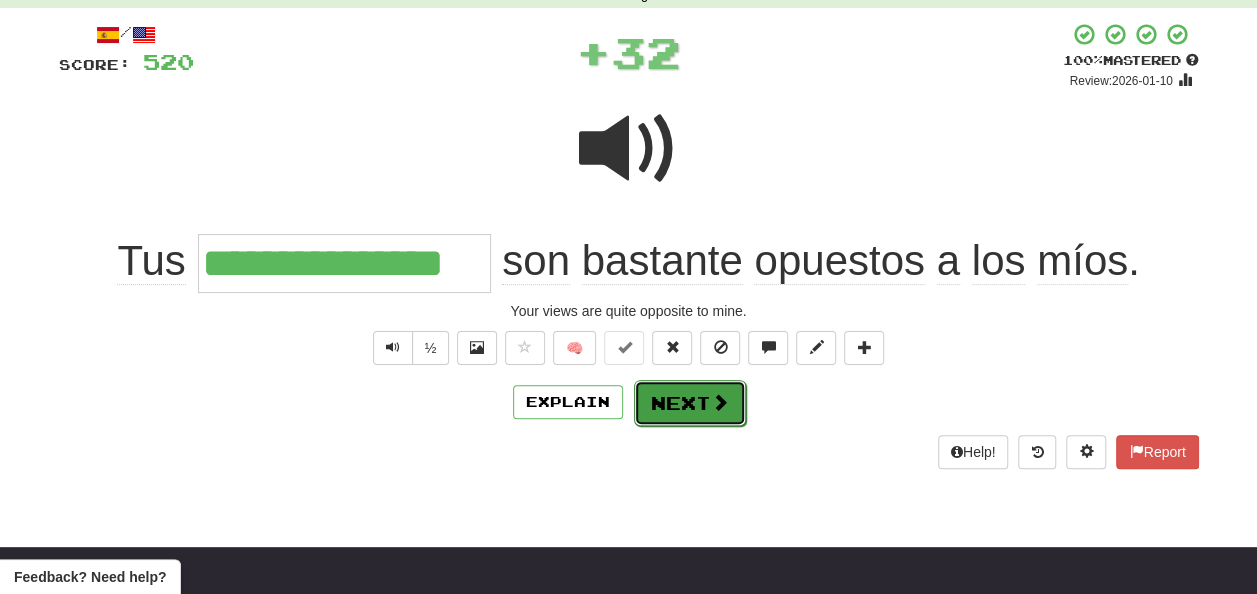 click on "Next" at bounding box center [690, 403] 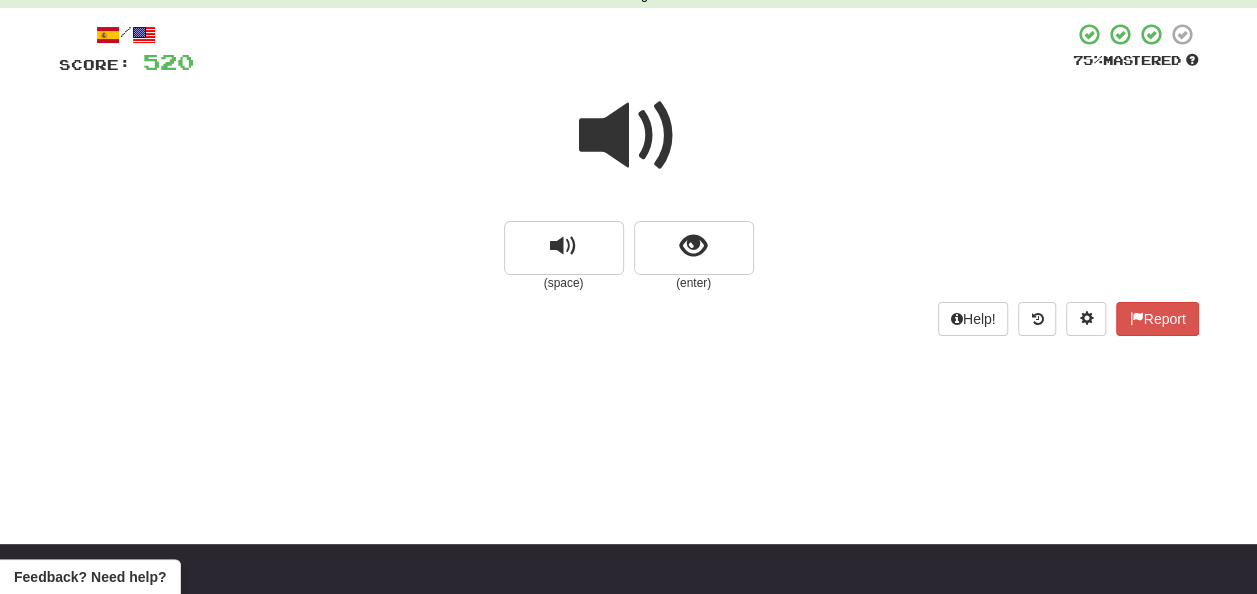 click at bounding box center (629, 136) 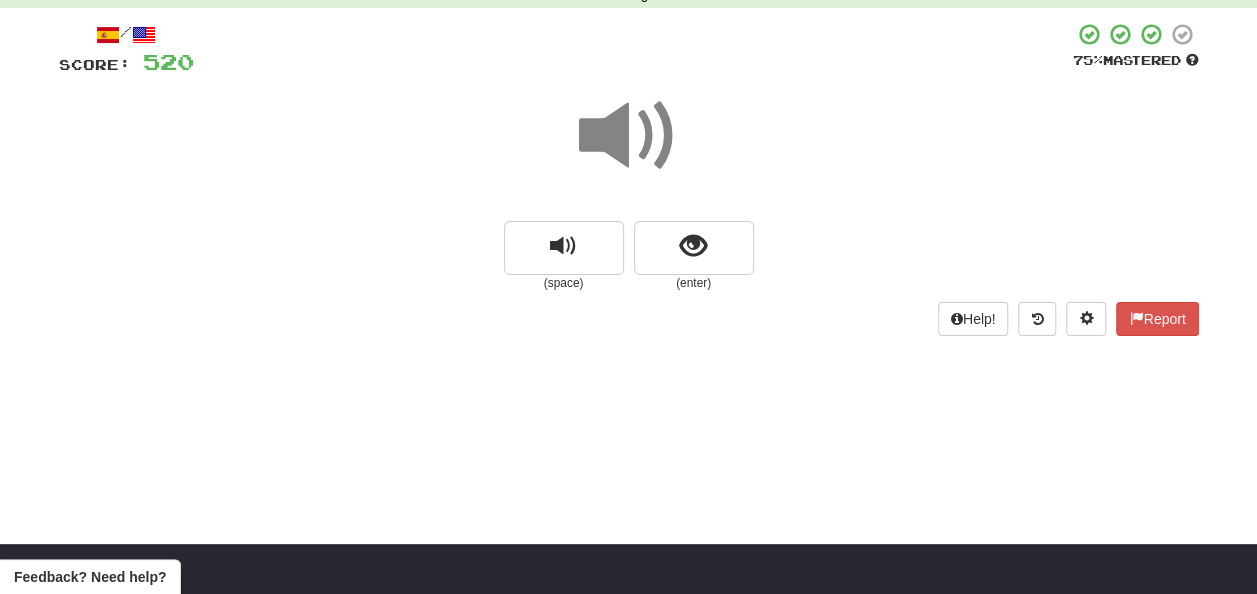 click at bounding box center [629, 136] 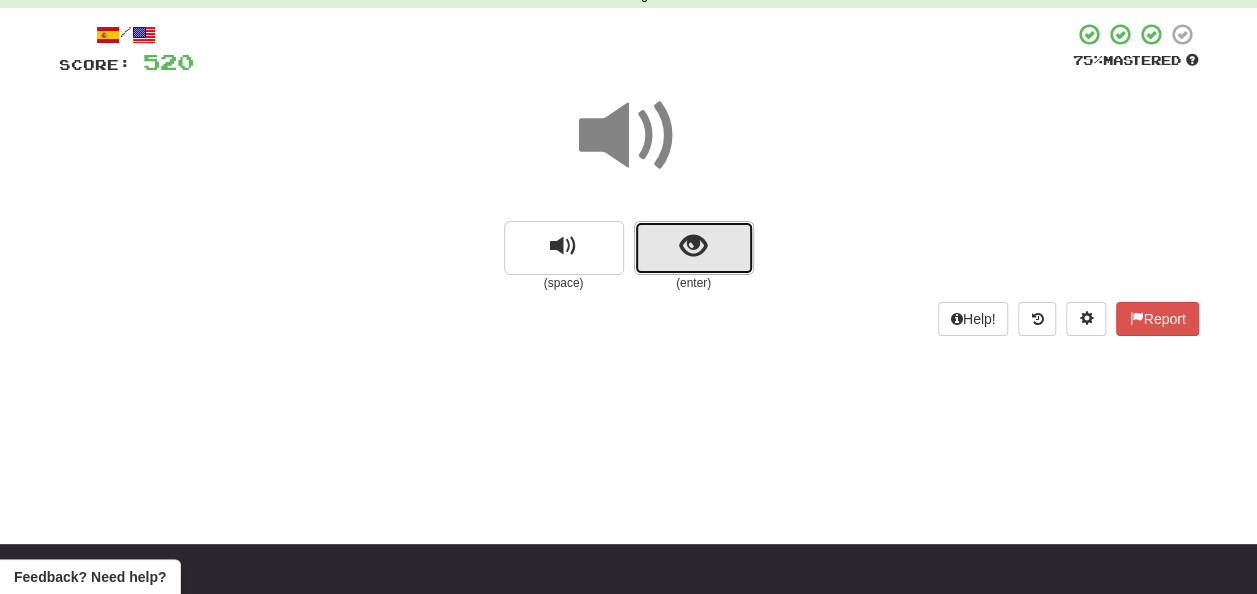 click at bounding box center [693, 246] 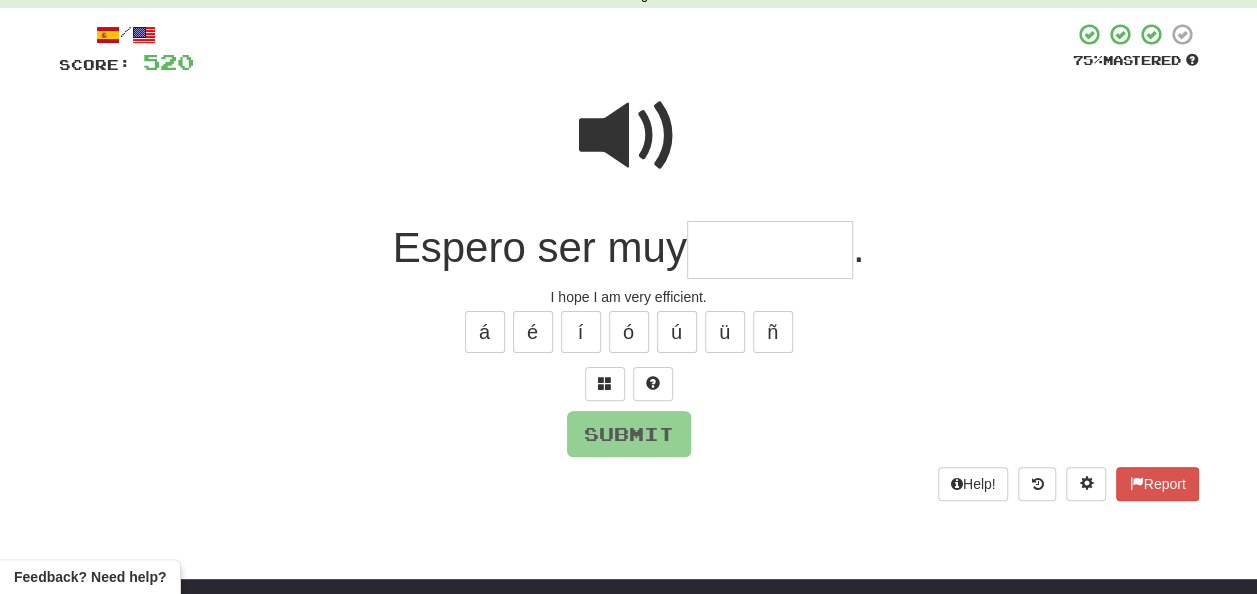 click at bounding box center (770, 250) 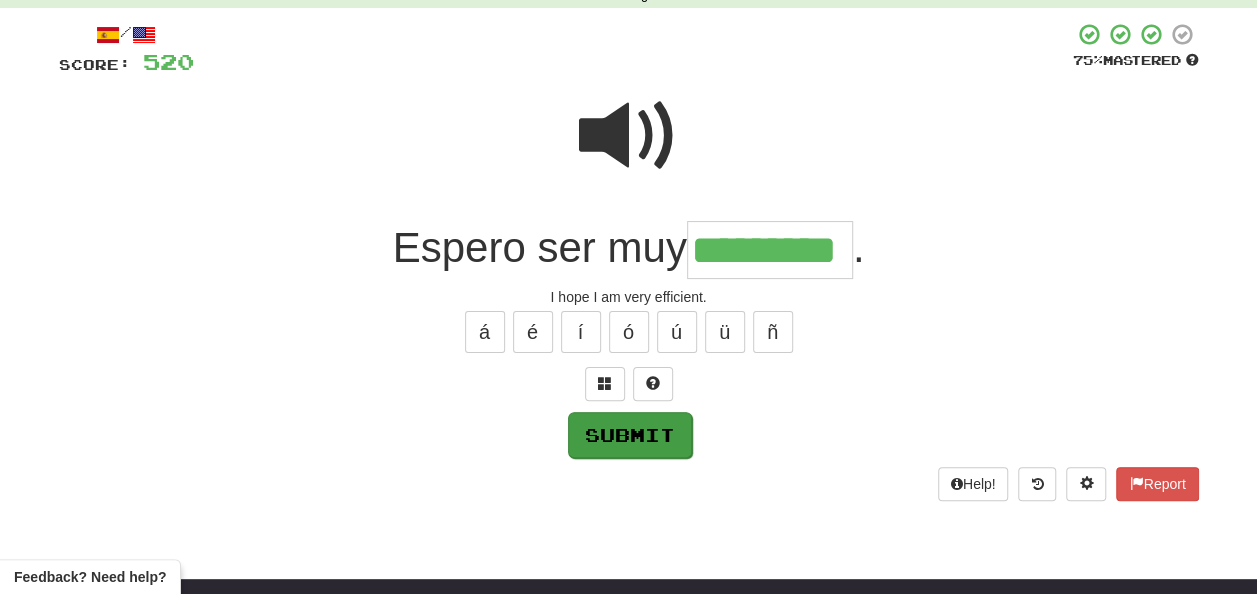 type on "*********" 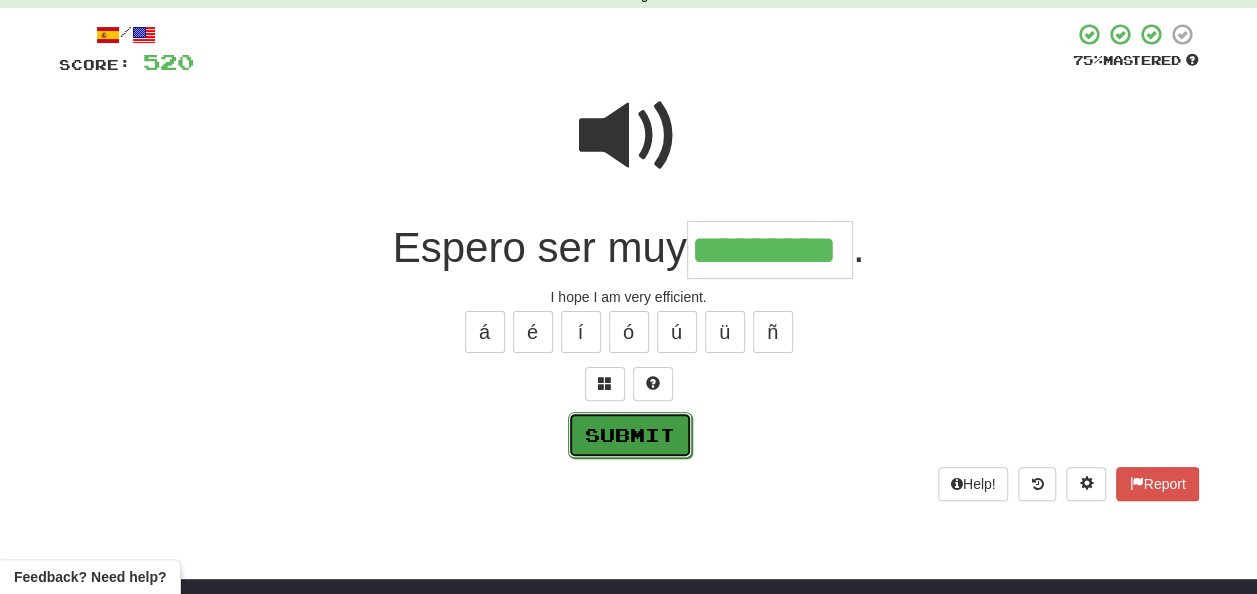 click on "Submit" at bounding box center (630, 435) 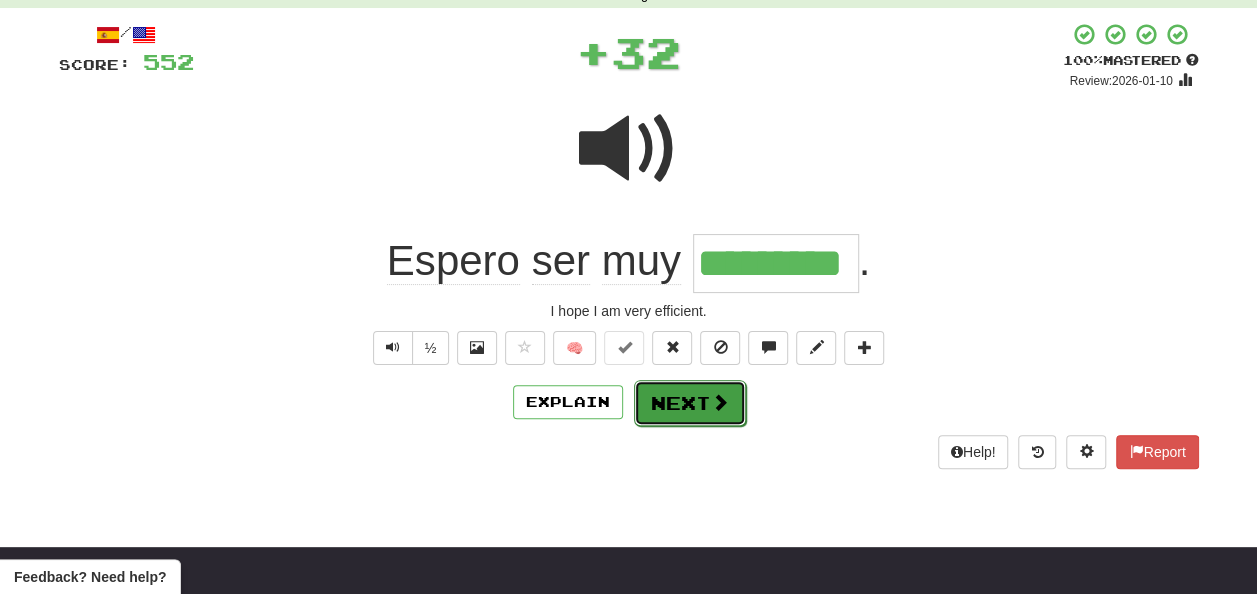 click on "Next" at bounding box center [690, 403] 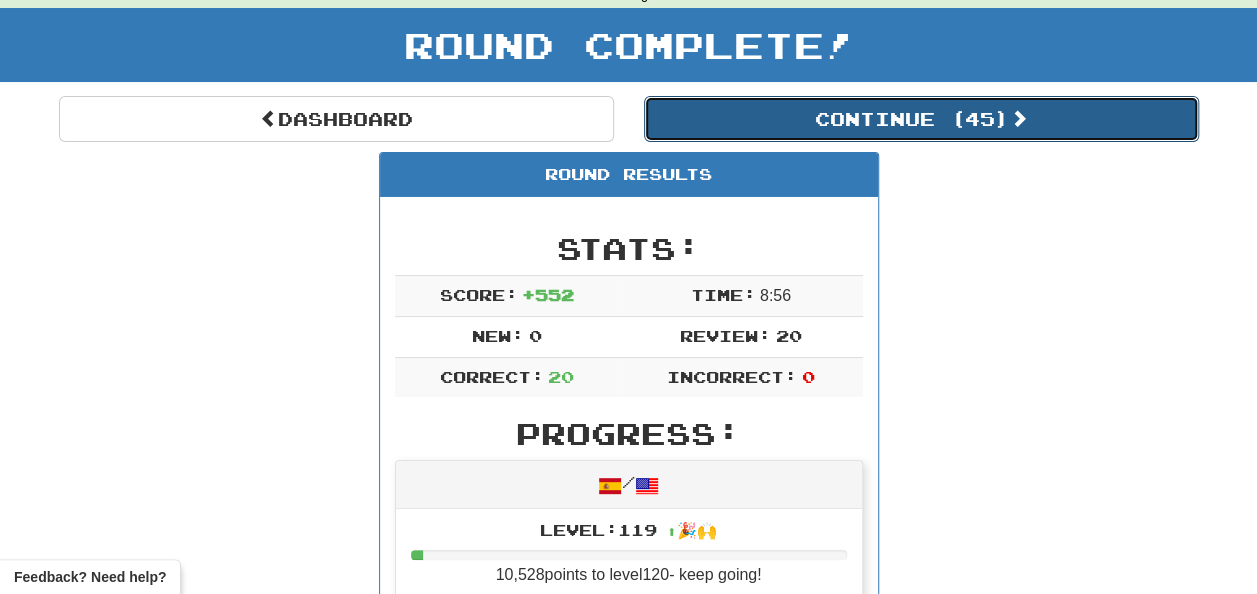click on "Continue ( 45 )" at bounding box center [921, 119] 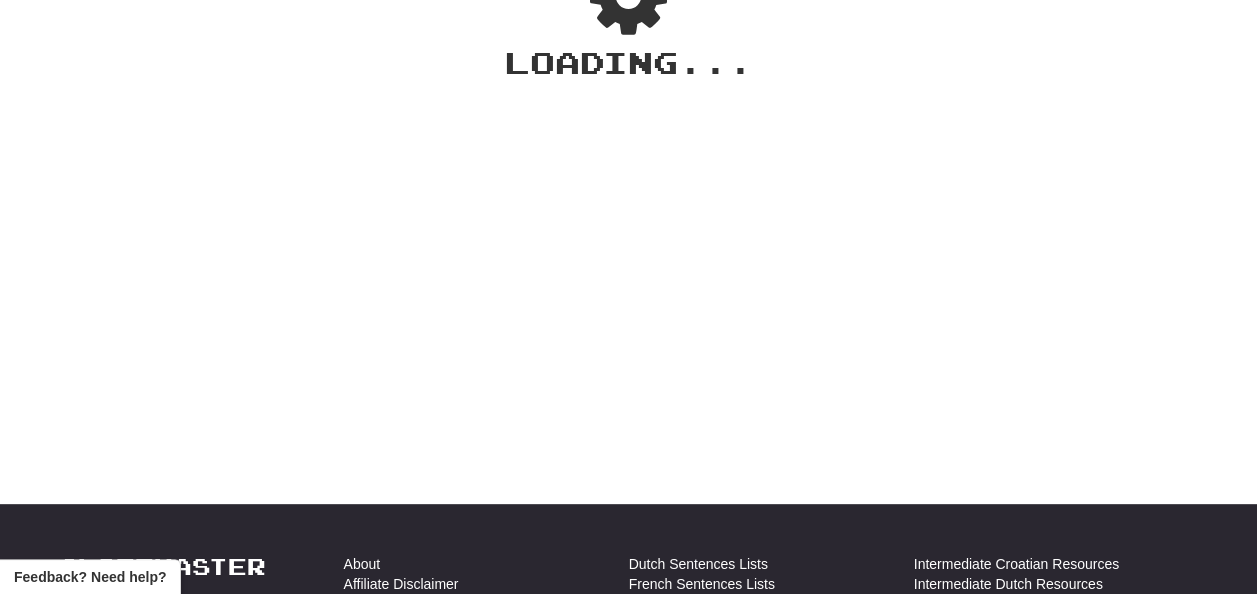scroll, scrollTop: 100, scrollLeft: 0, axis: vertical 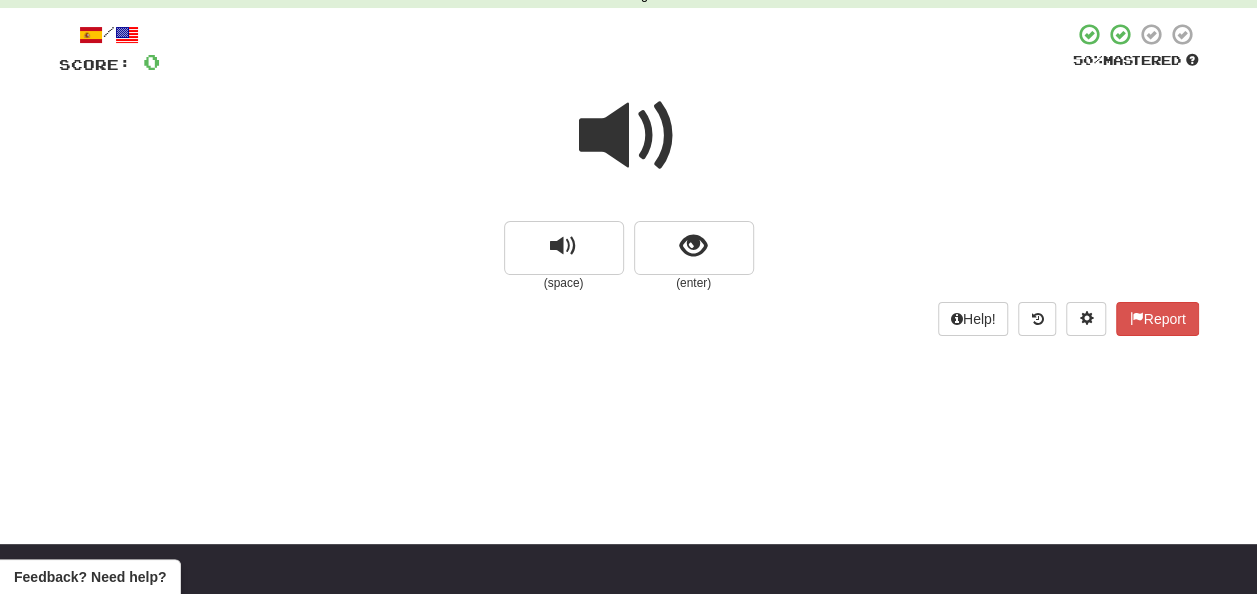 click at bounding box center (629, 136) 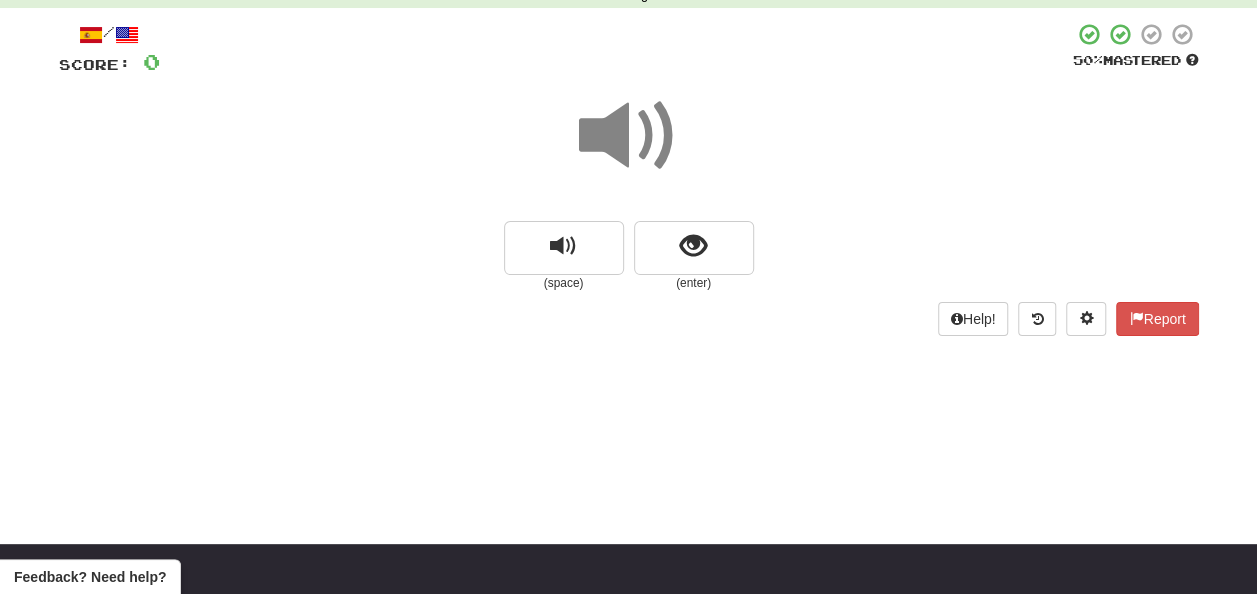 click at bounding box center (629, 136) 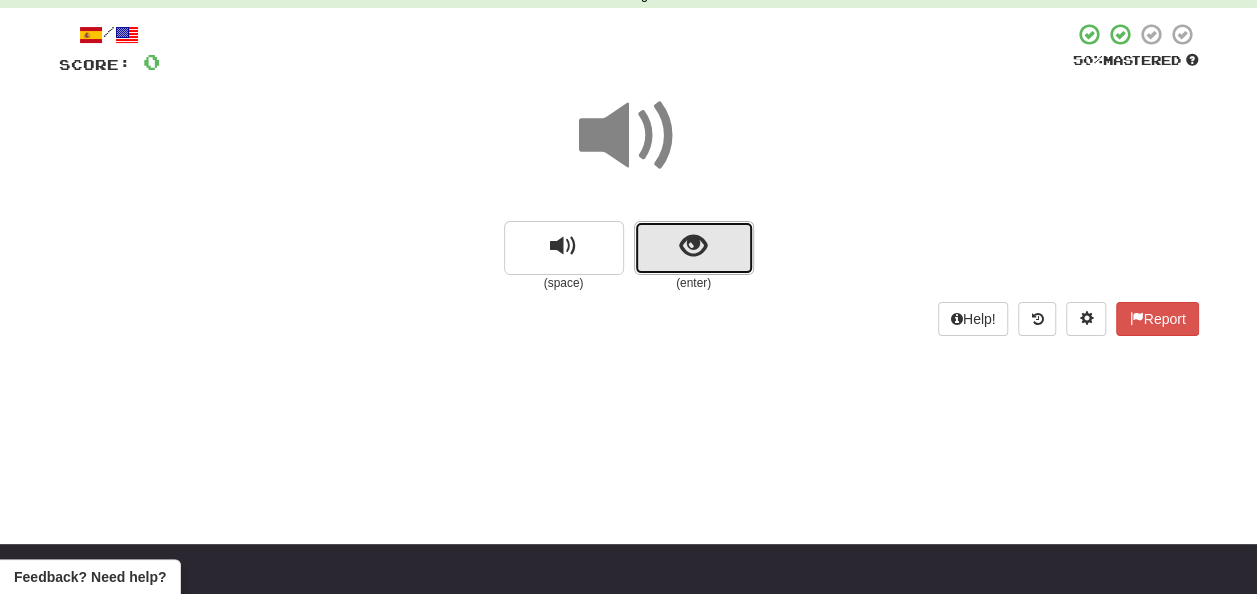 click at bounding box center (693, 246) 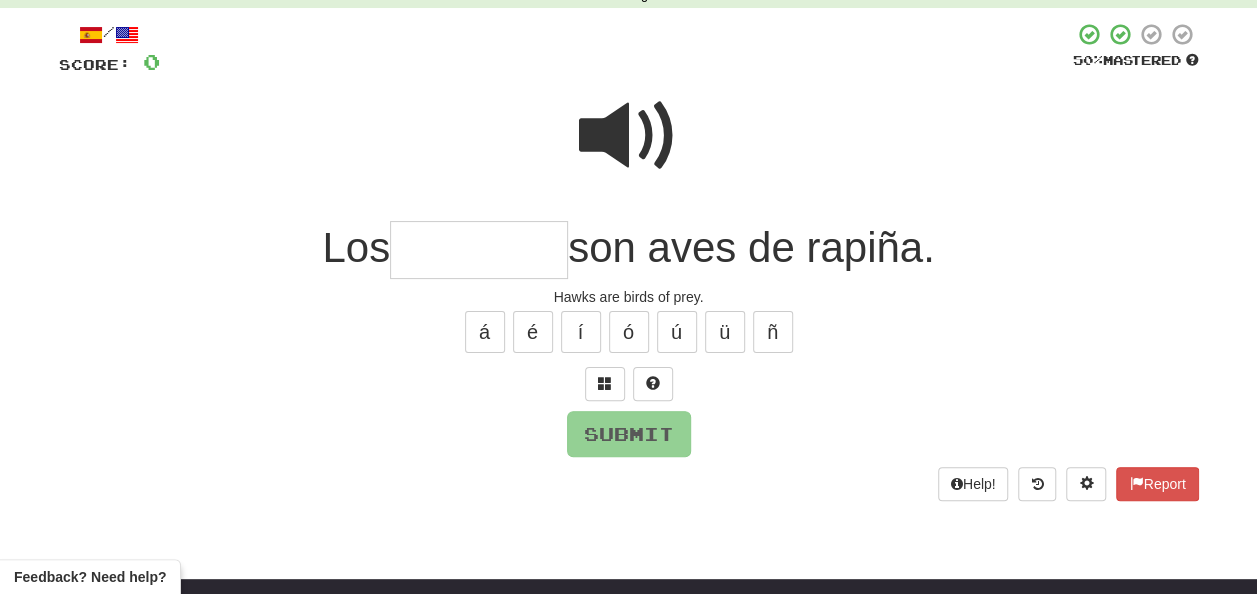 click at bounding box center (629, 136) 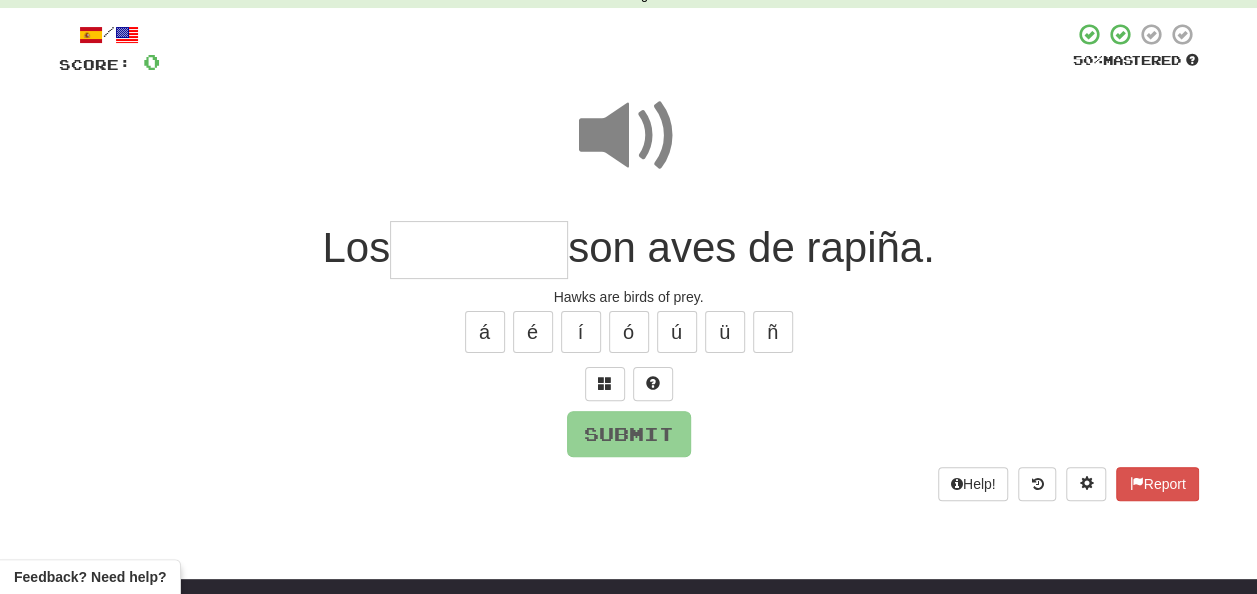 click at bounding box center [479, 250] 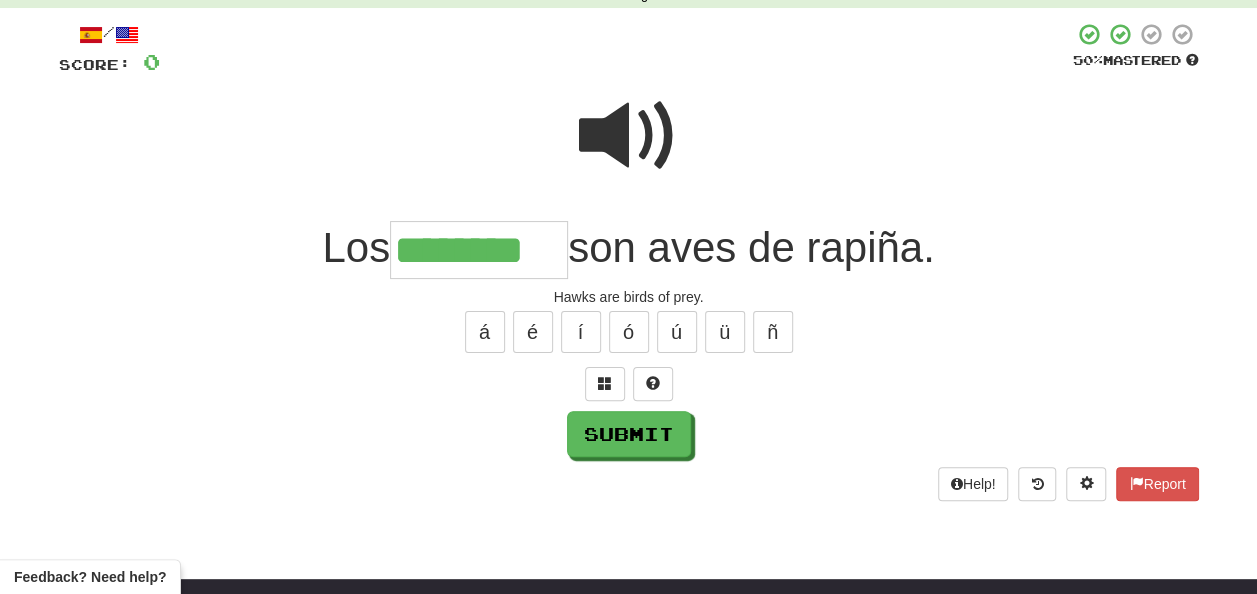 type on "********" 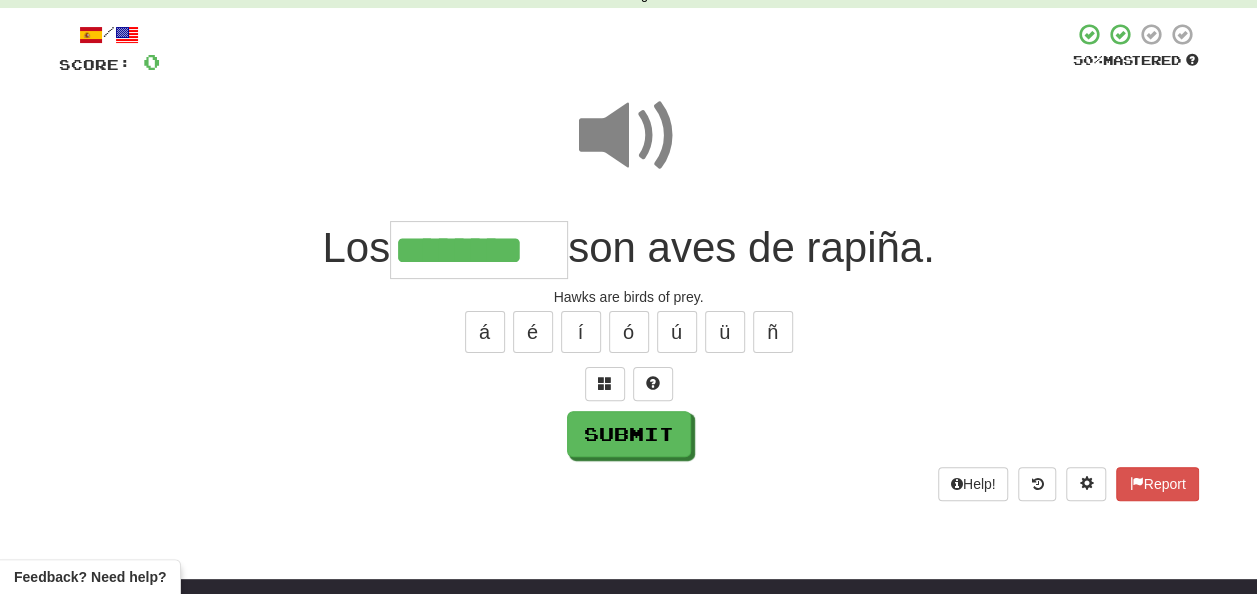 click at bounding box center [629, 136] 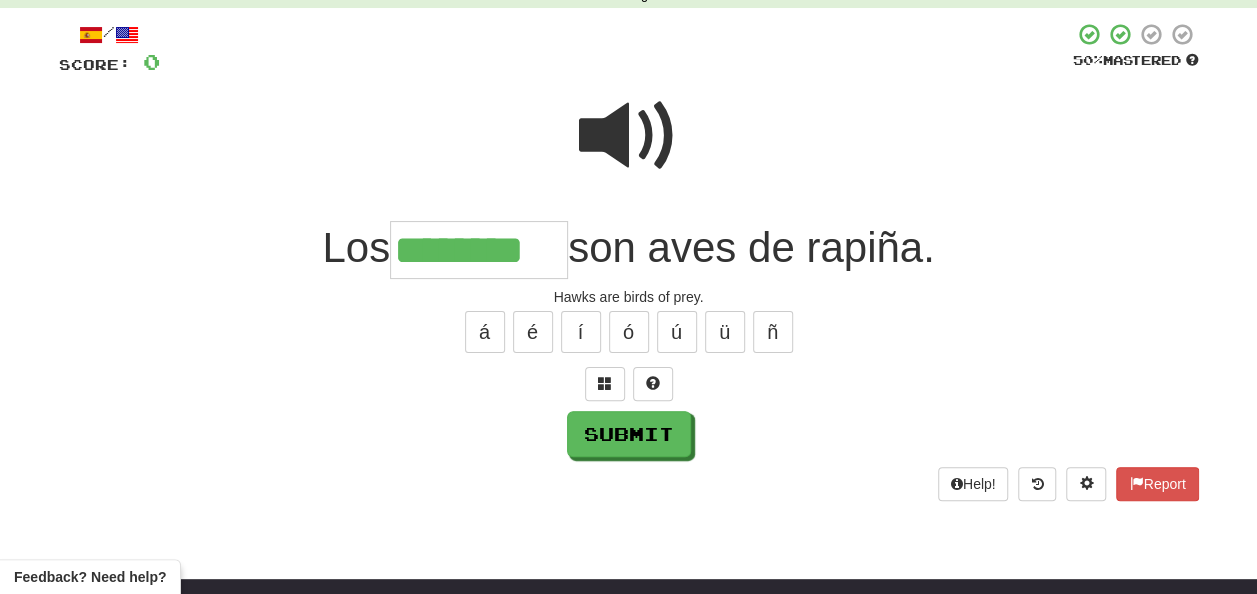 click at bounding box center [629, 136] 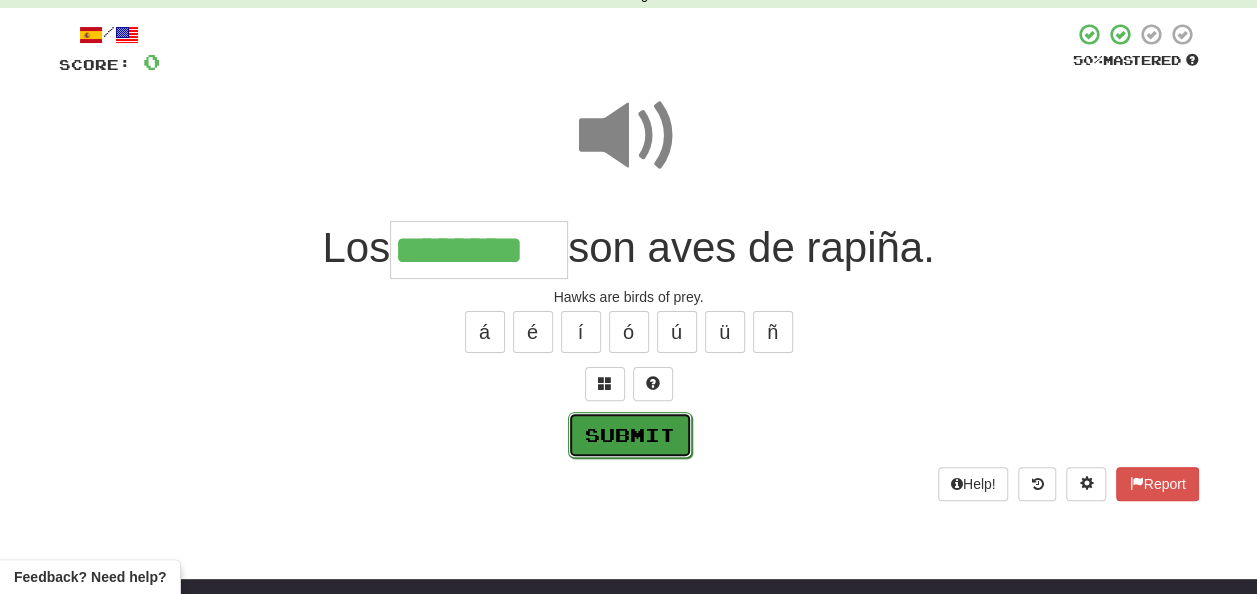 click on "Submit" at bounding box center [630, 435] 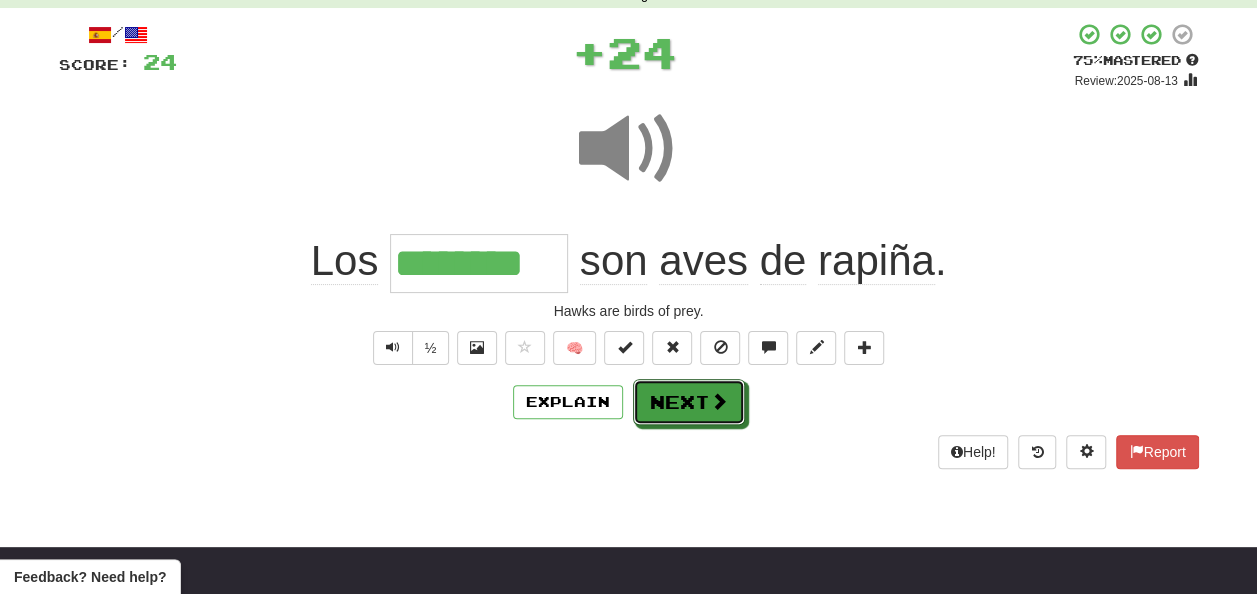 click on "Next" at bounding box center [689, 402] 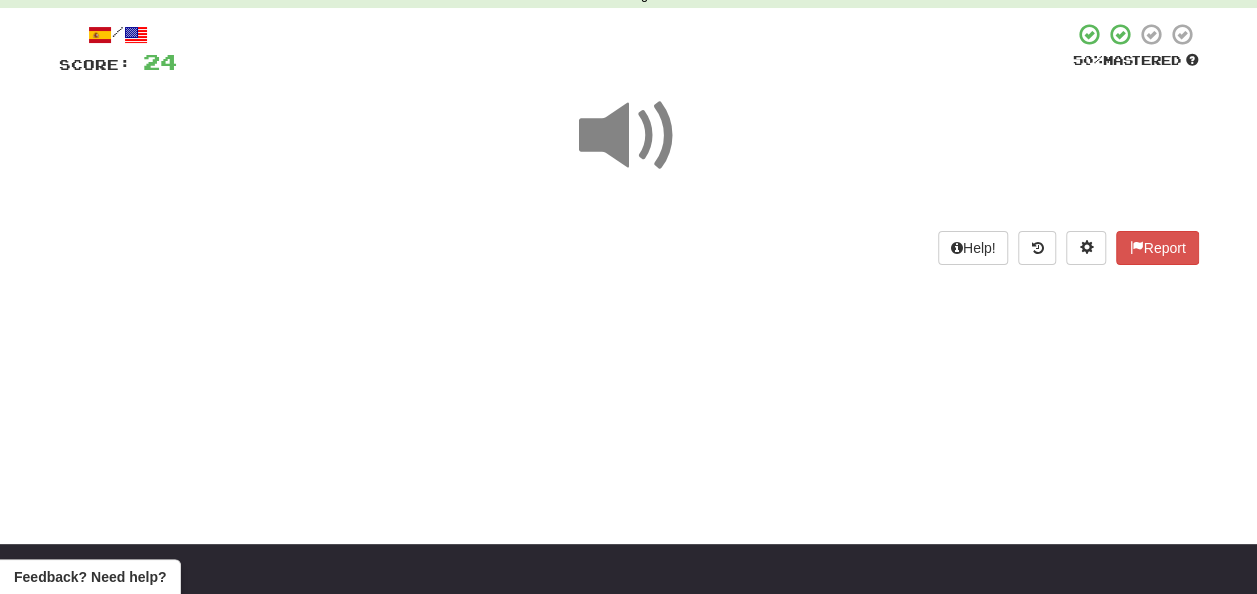 click at bounding box center (629, 136) 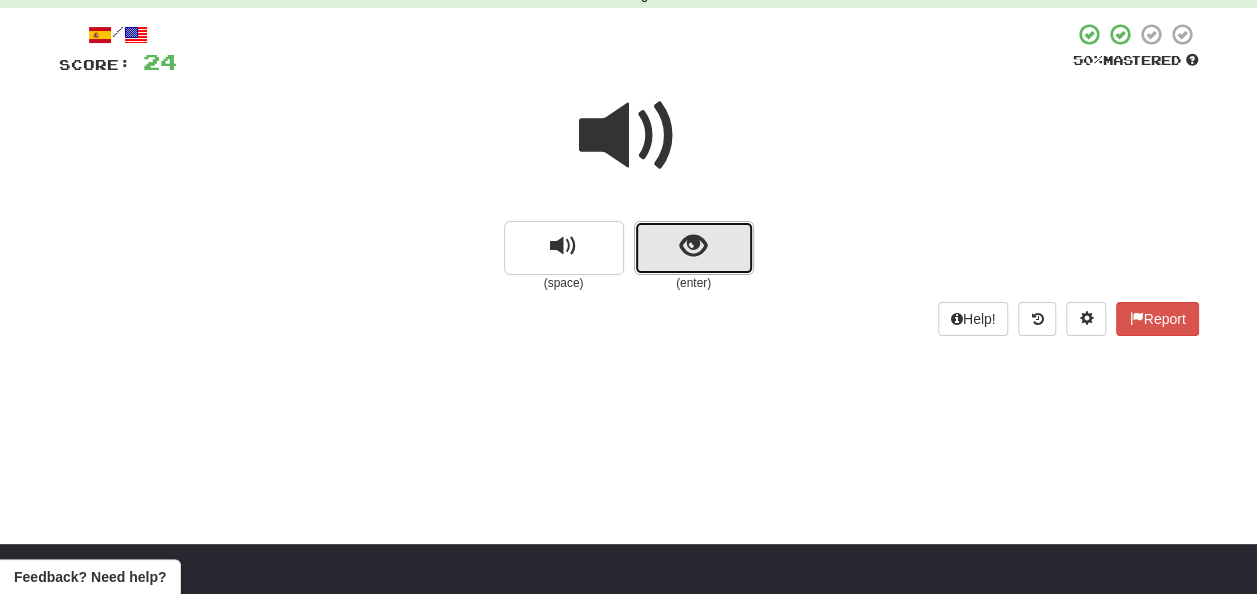 click at bounding box center (694, 248) 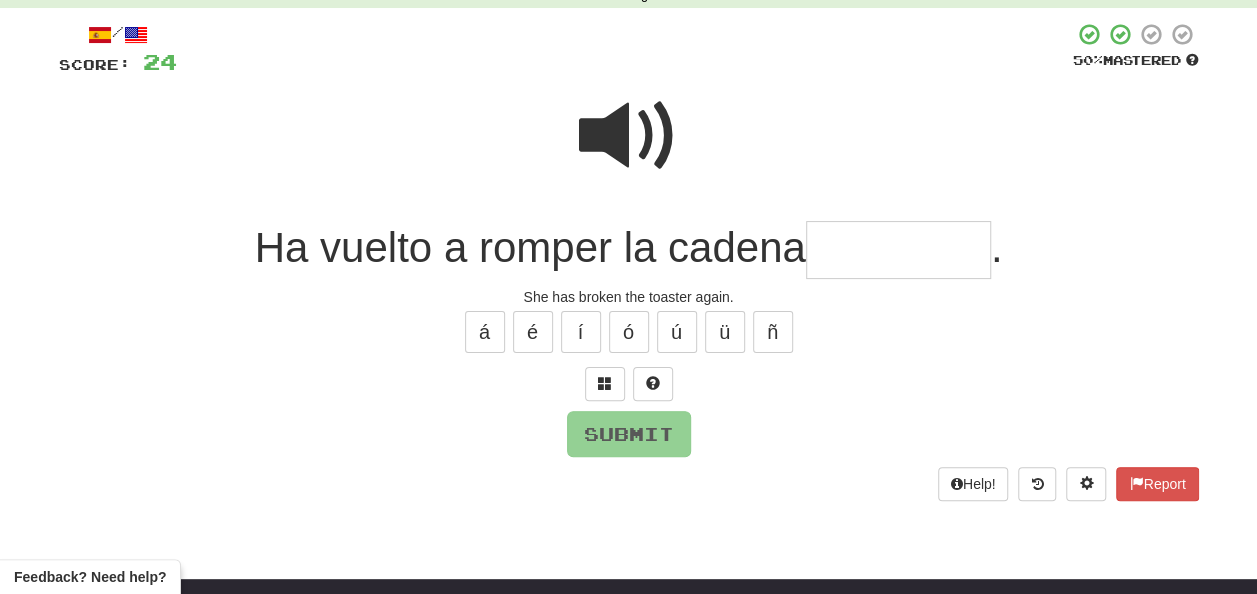 click at bounding box center (629, 136) 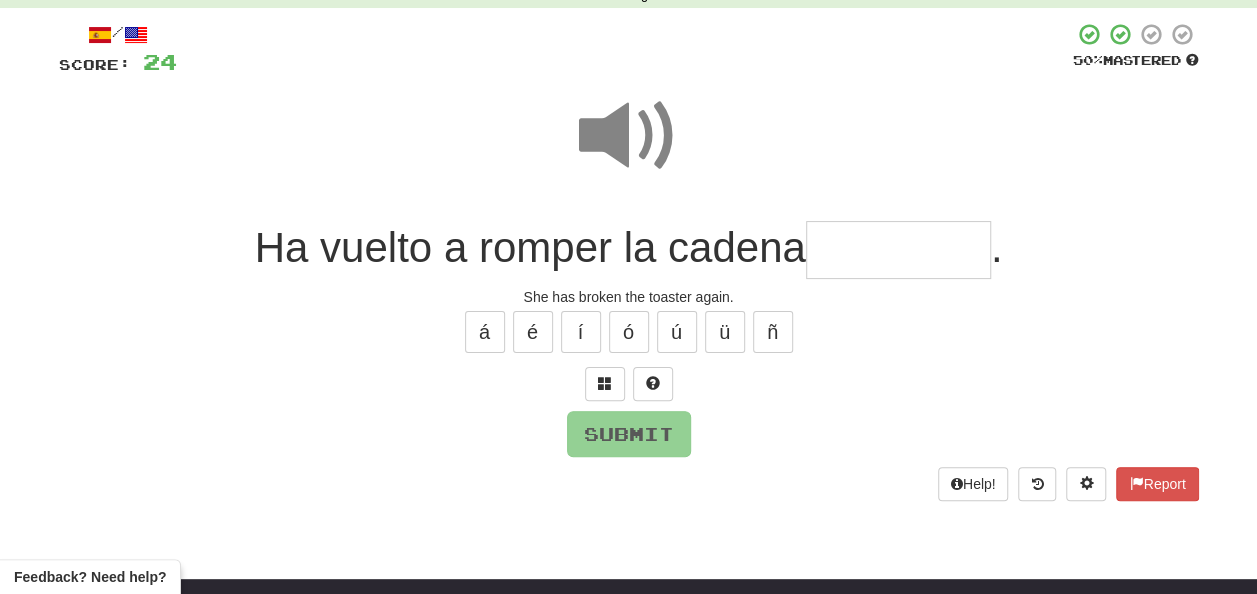 click at bounding box center (898, 250) 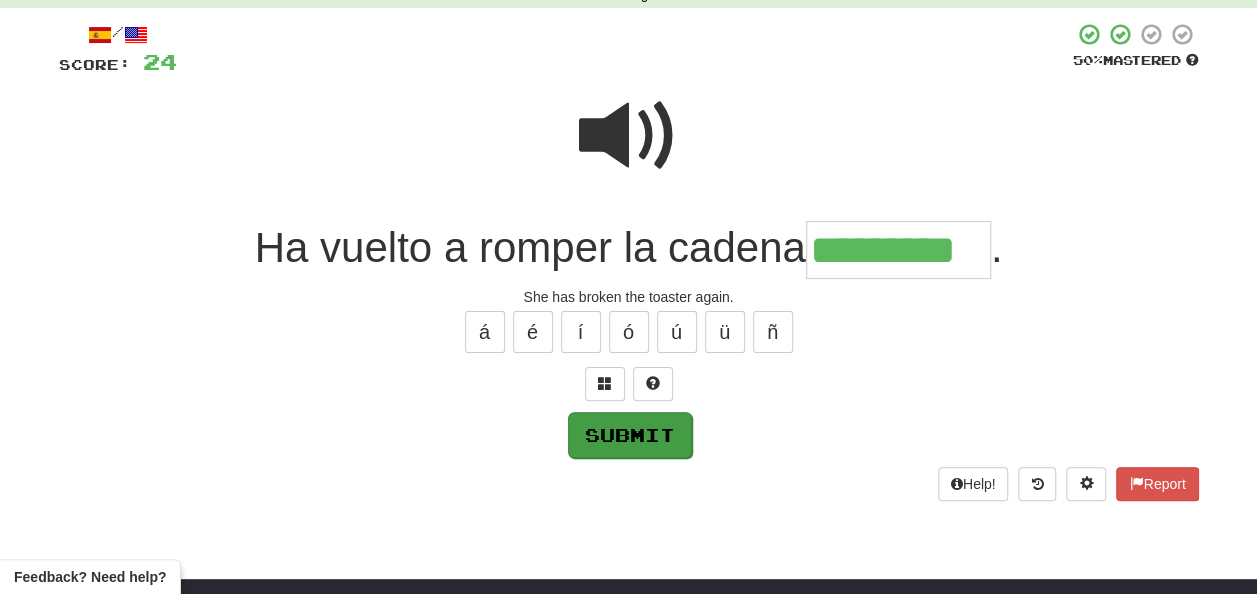 type on "*********" 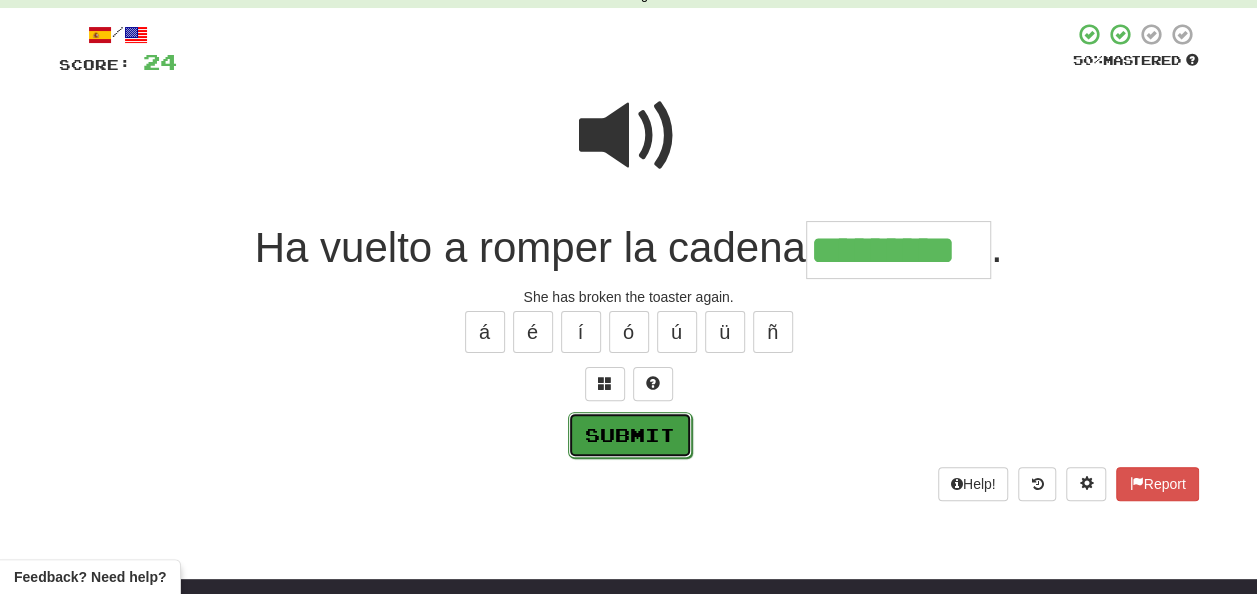 click on "Submit" at bounding box center [630, 435] 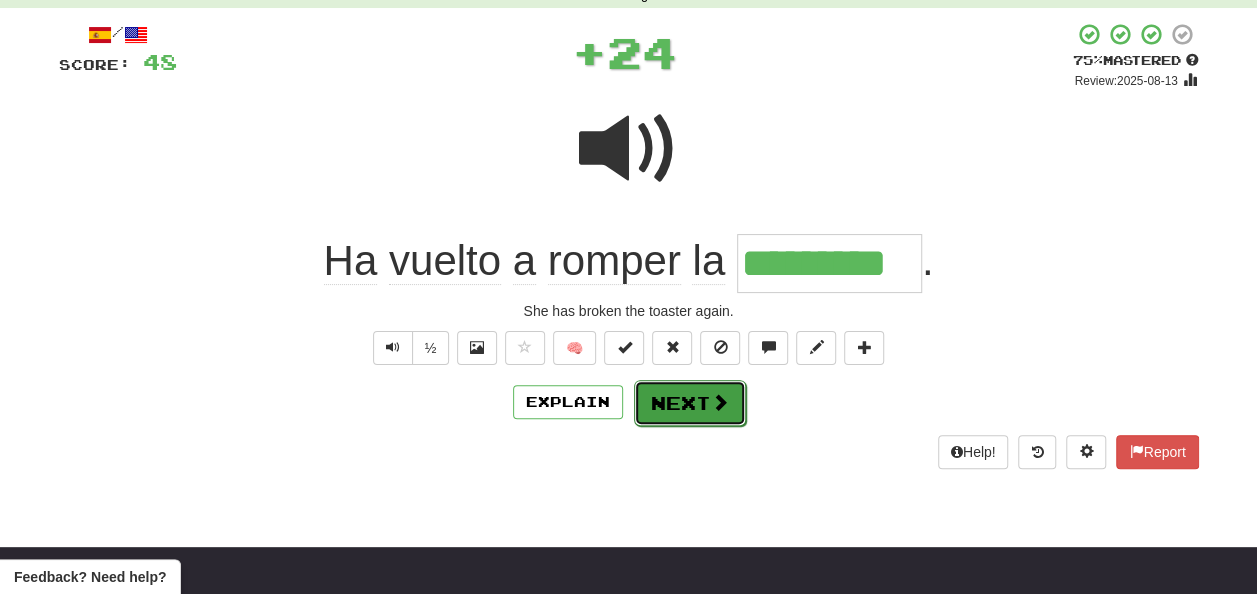 click on "Next" at bounding box center [690, 403] 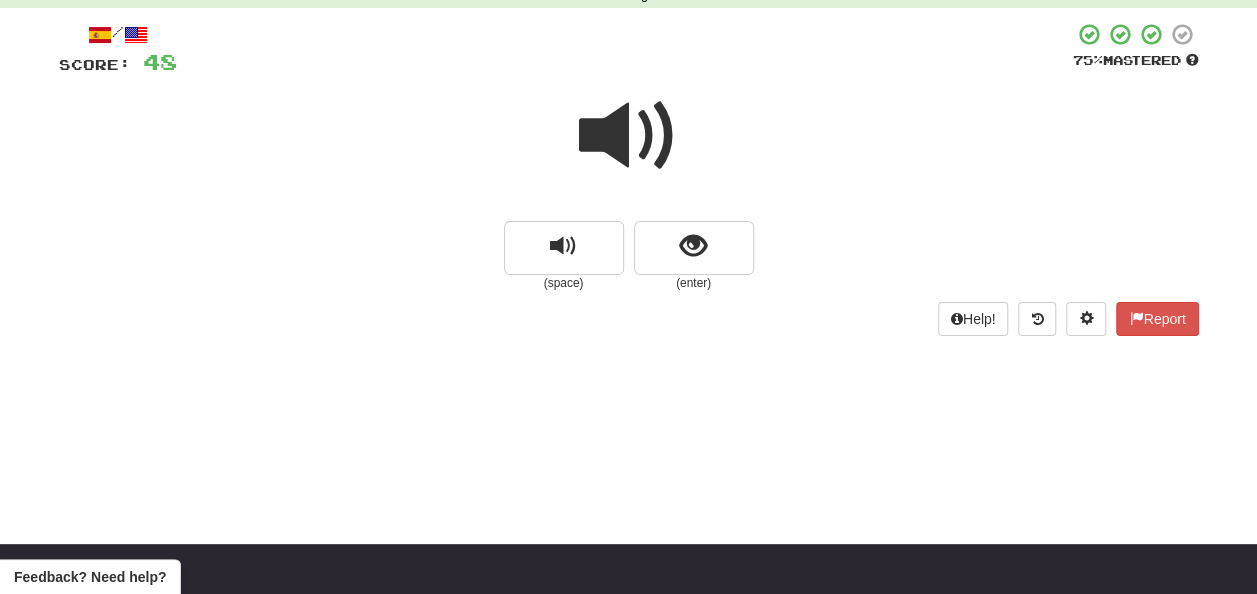 click at bounding box center [629, 136] 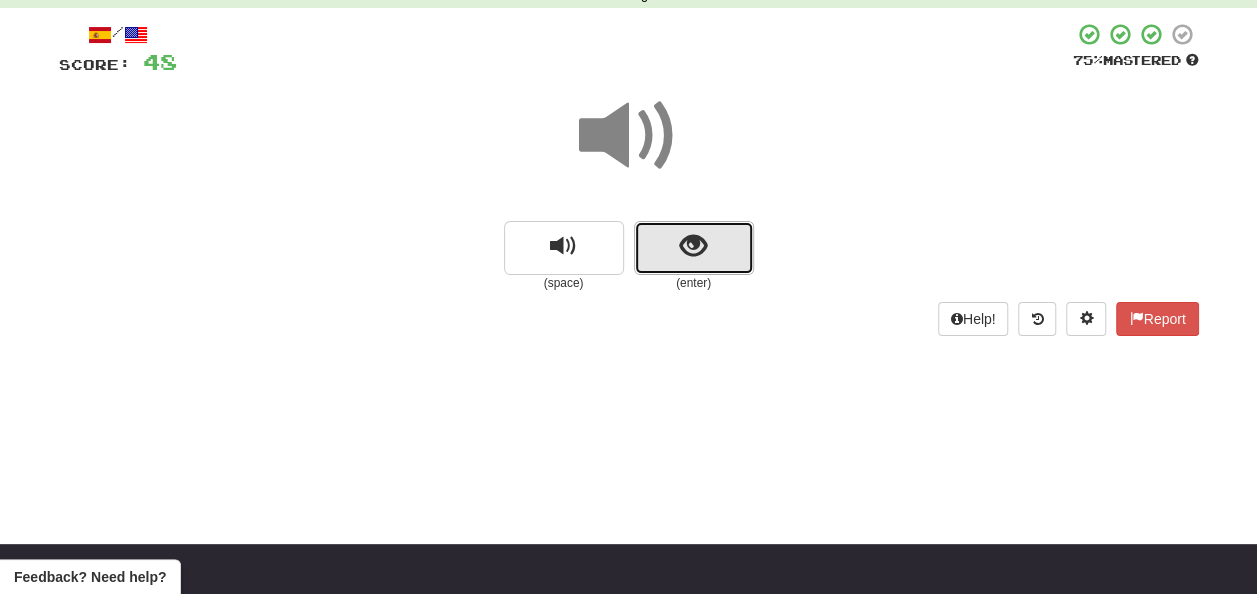 click at bounding box center [694, 248] 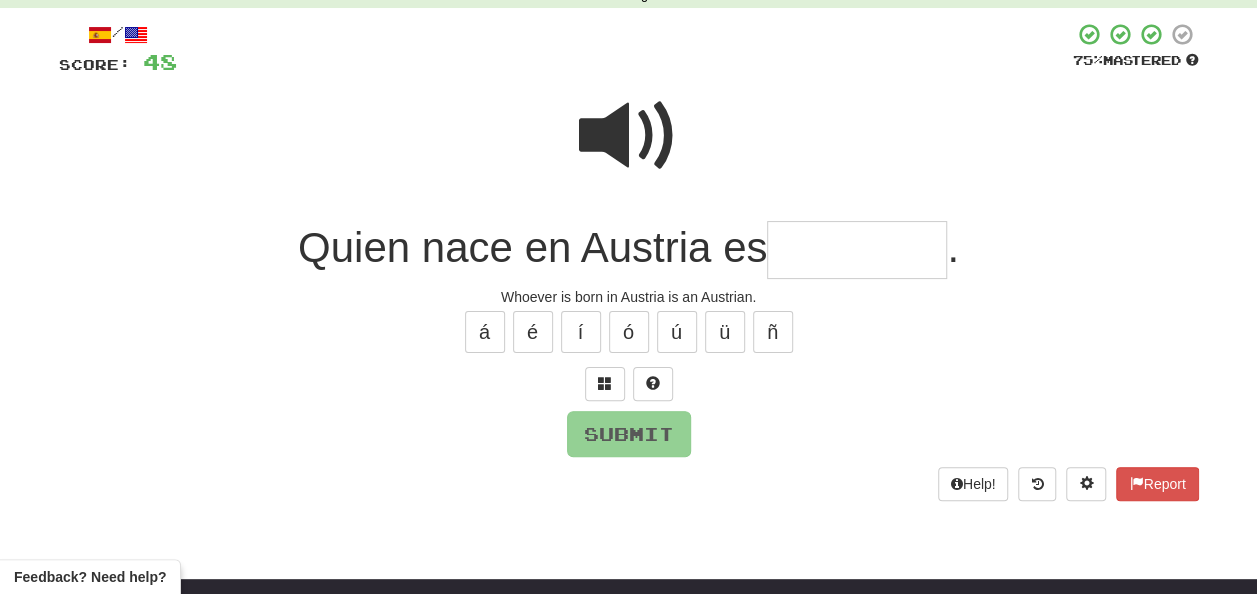 click at bounding box center [629, 136] 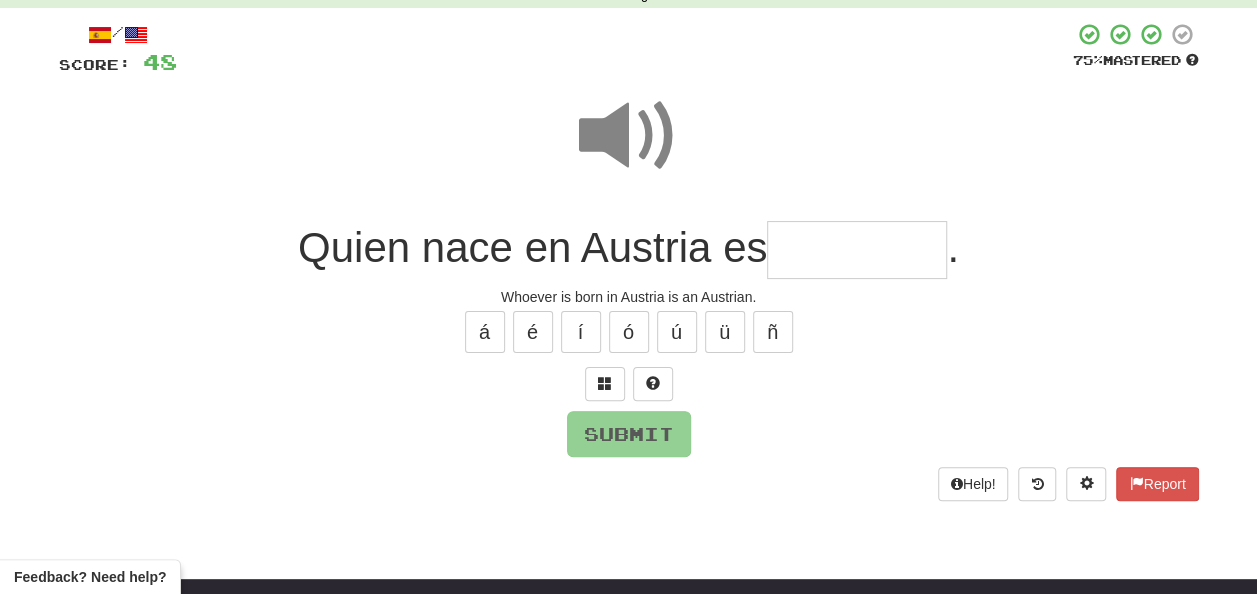 click at bounding box center [857, 250] 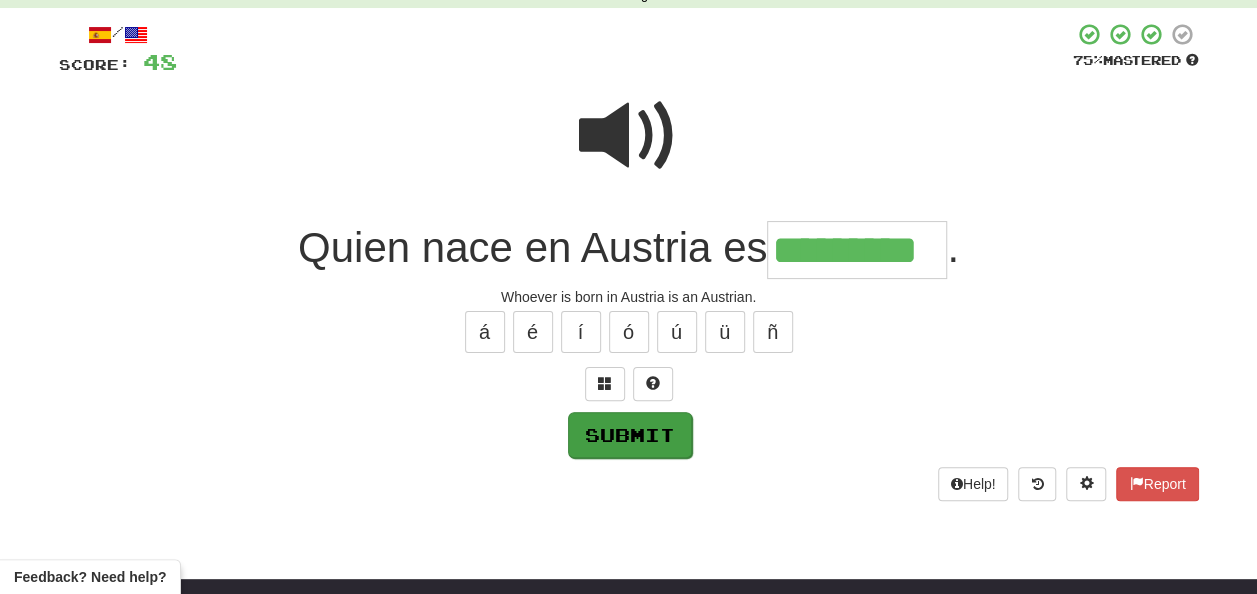 type on "*********" 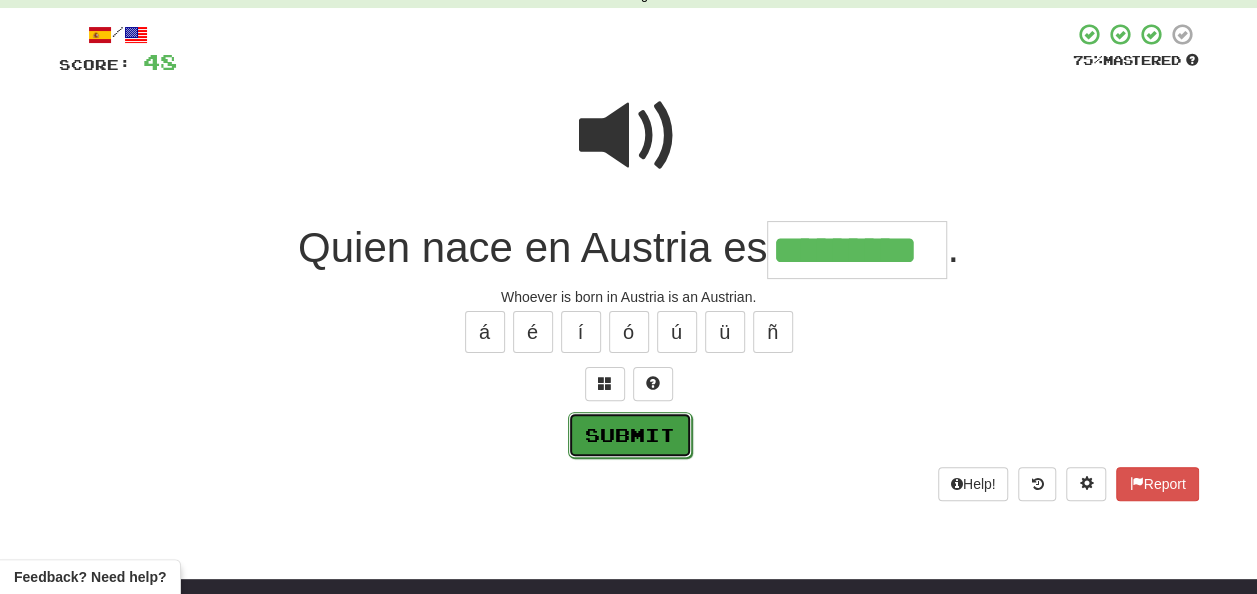 click on "Submit" at bounding box center [630, 435] 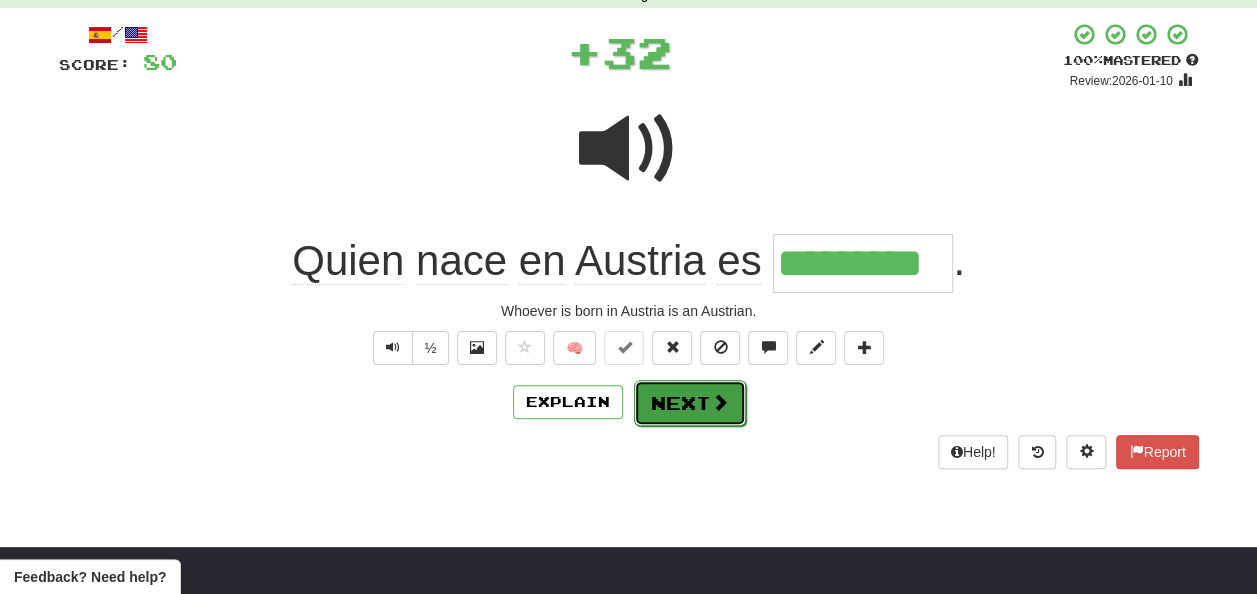 click on "Next" at bounding box center [690, 403] 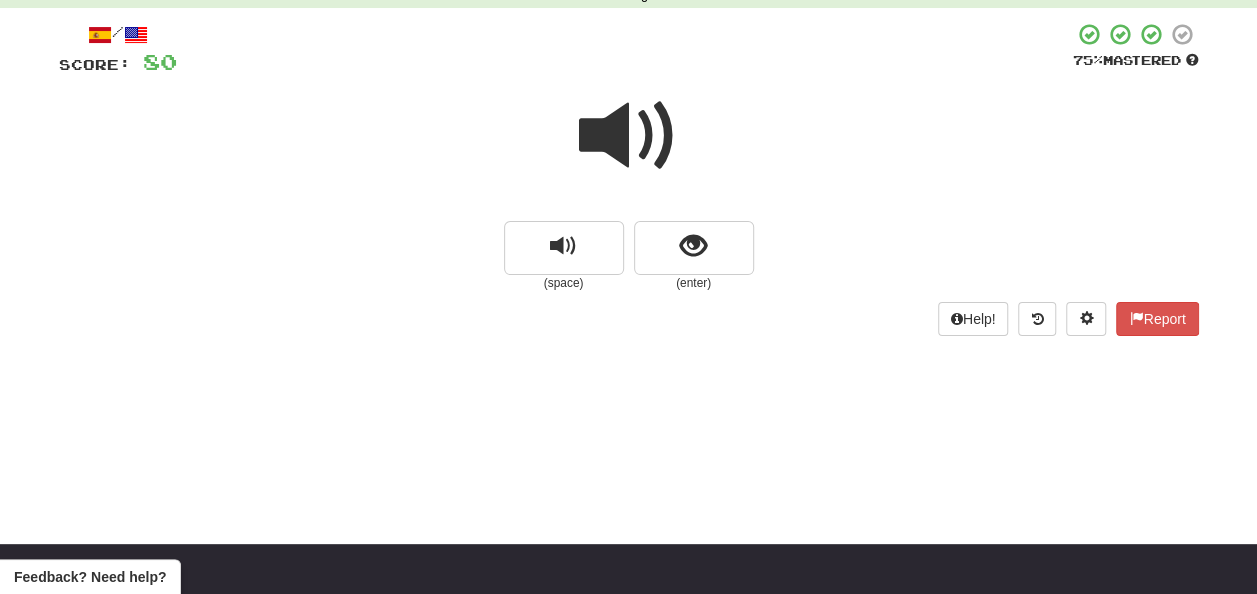 click at bounding box center [629, 136] 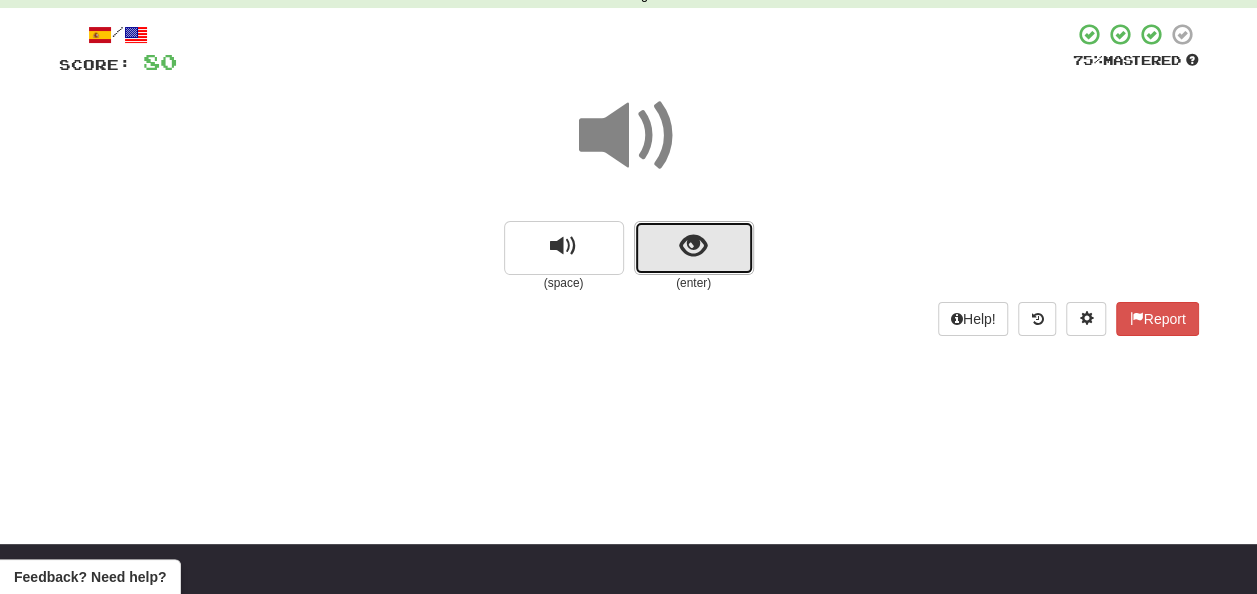 click at bounding box center [694, 248] 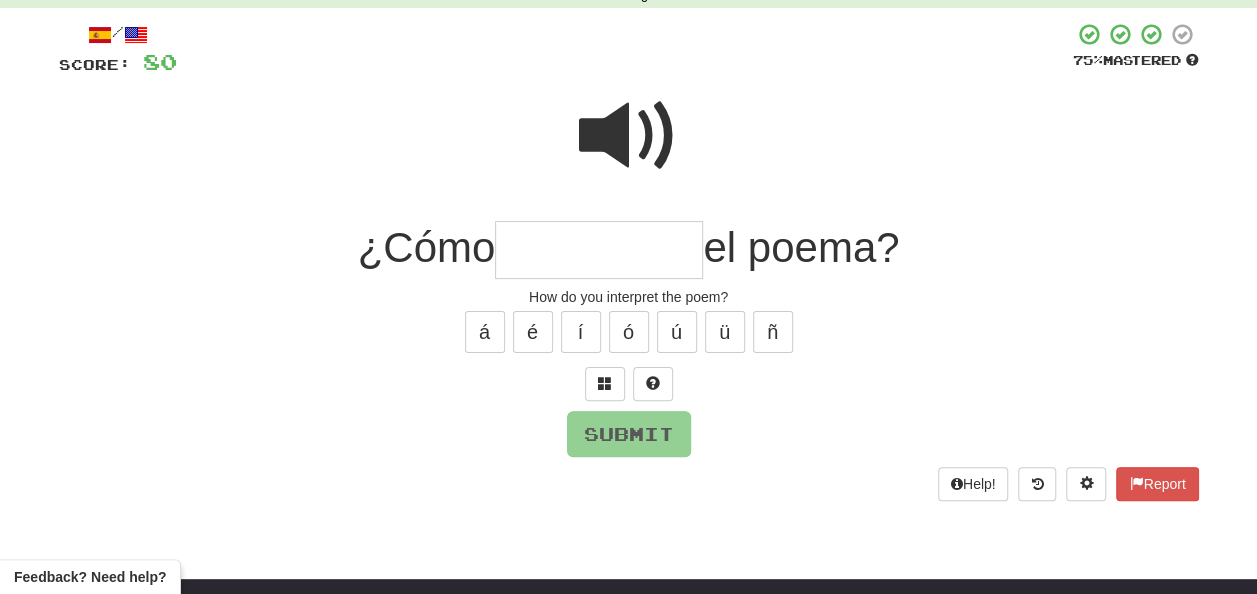 click at bounding box center [599, 250] 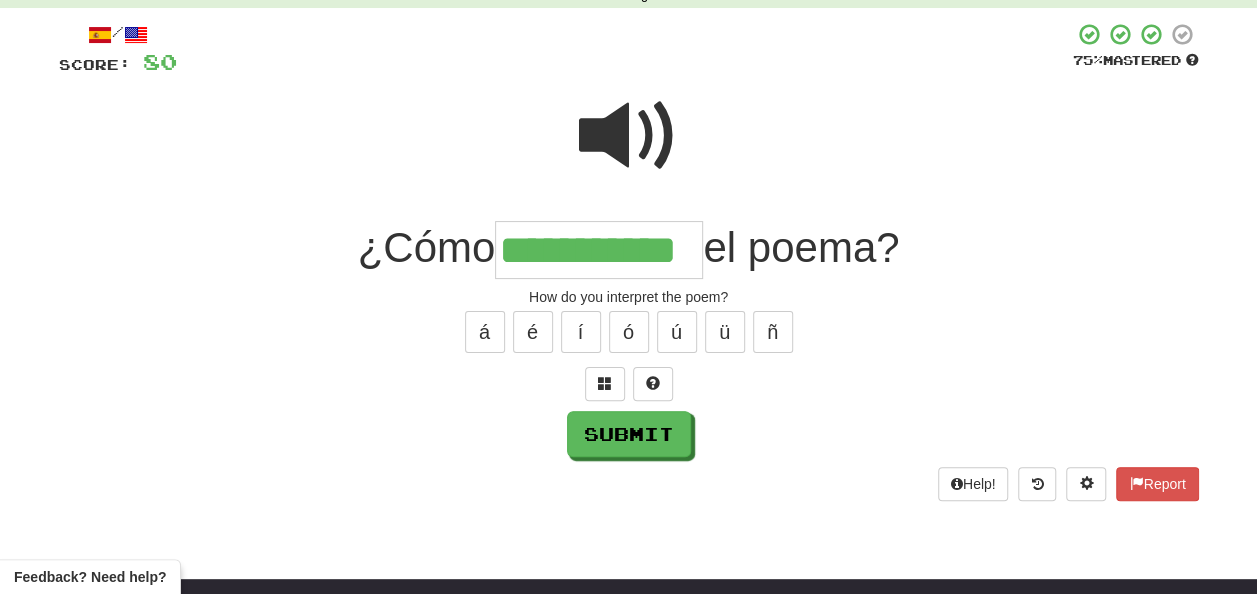 type on "**********" 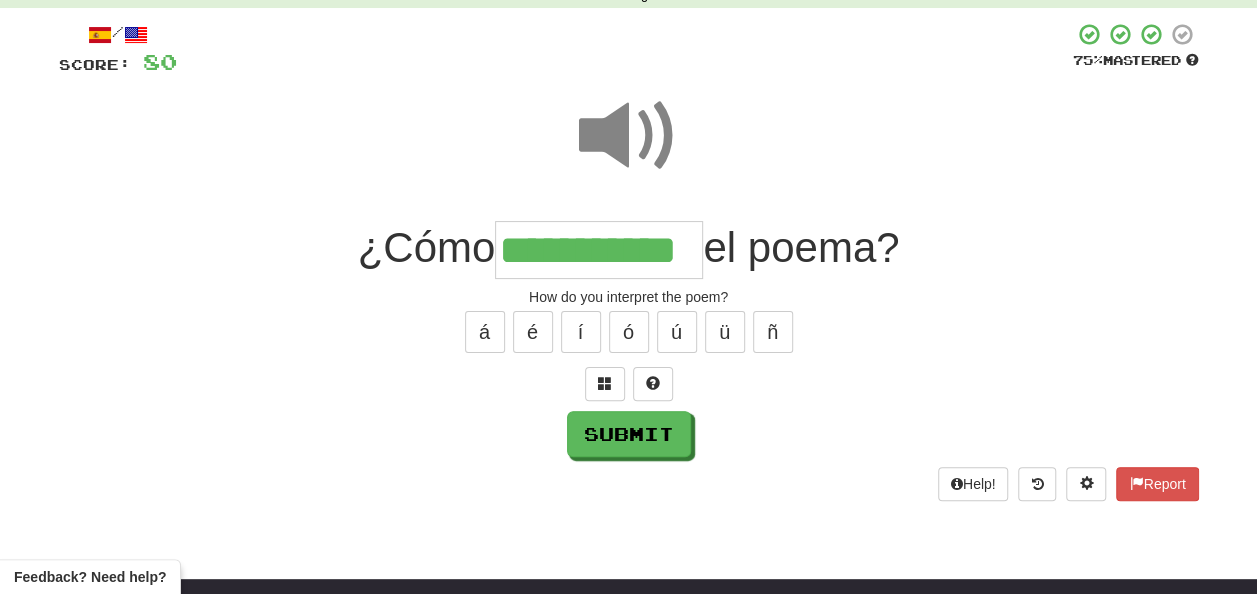click at bounding box center (629, 136) 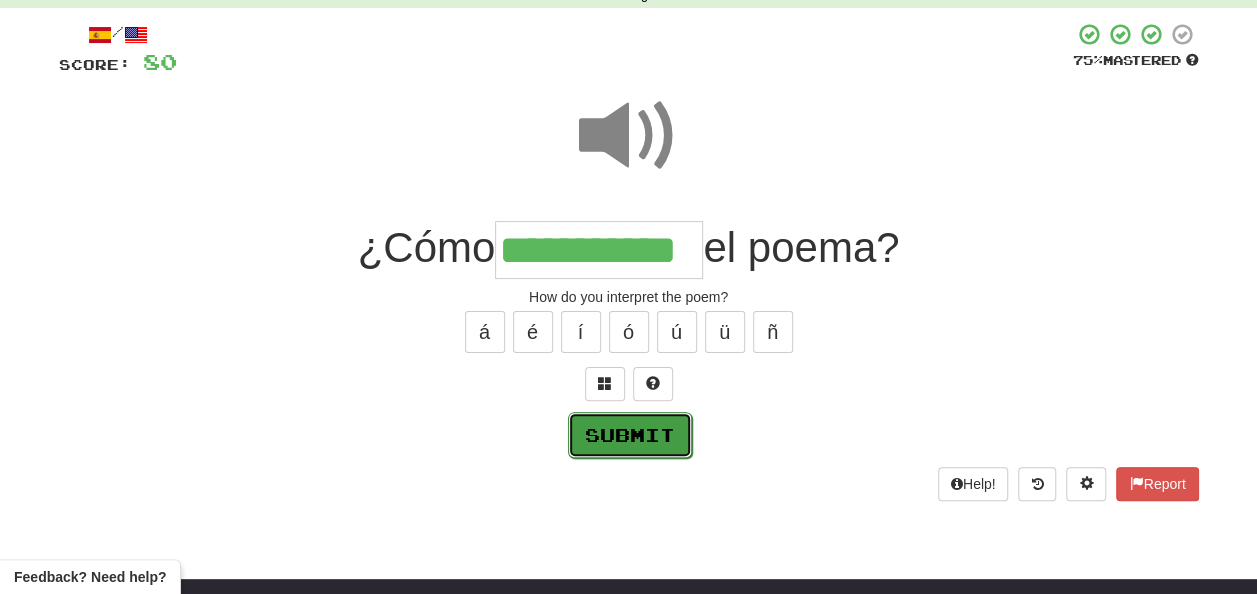 click on "Submit" at bounding box center [630, 435] 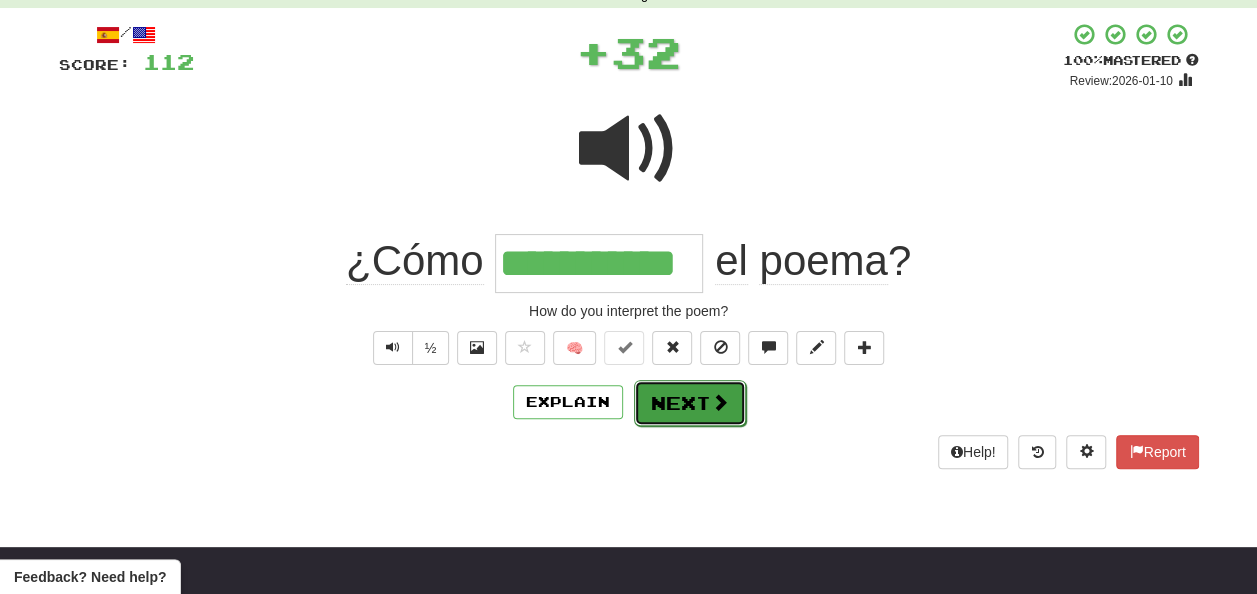 click on "Next" at bounding box center (690, 403) 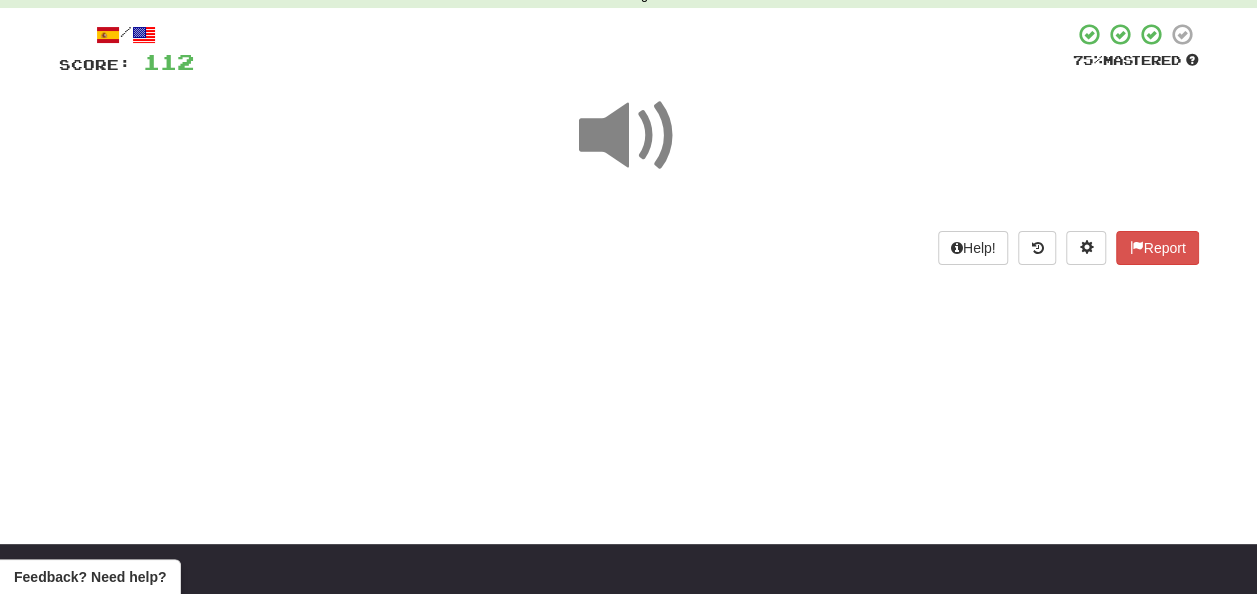 click at bounding box center [629, 136] 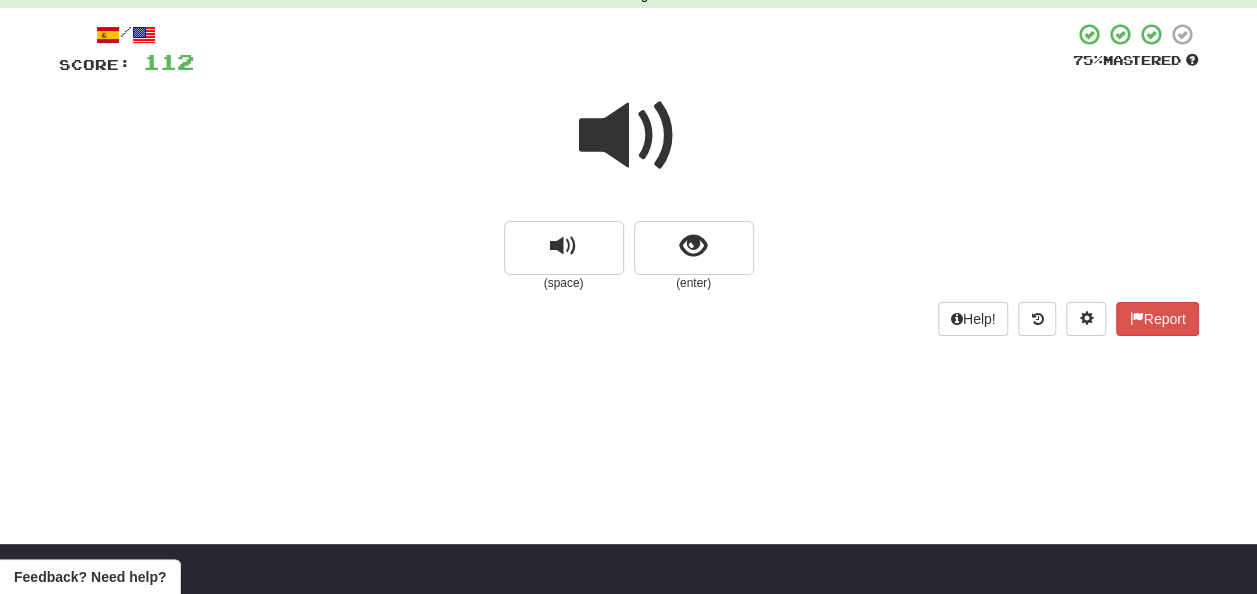 click at bounding box center (629, 136) 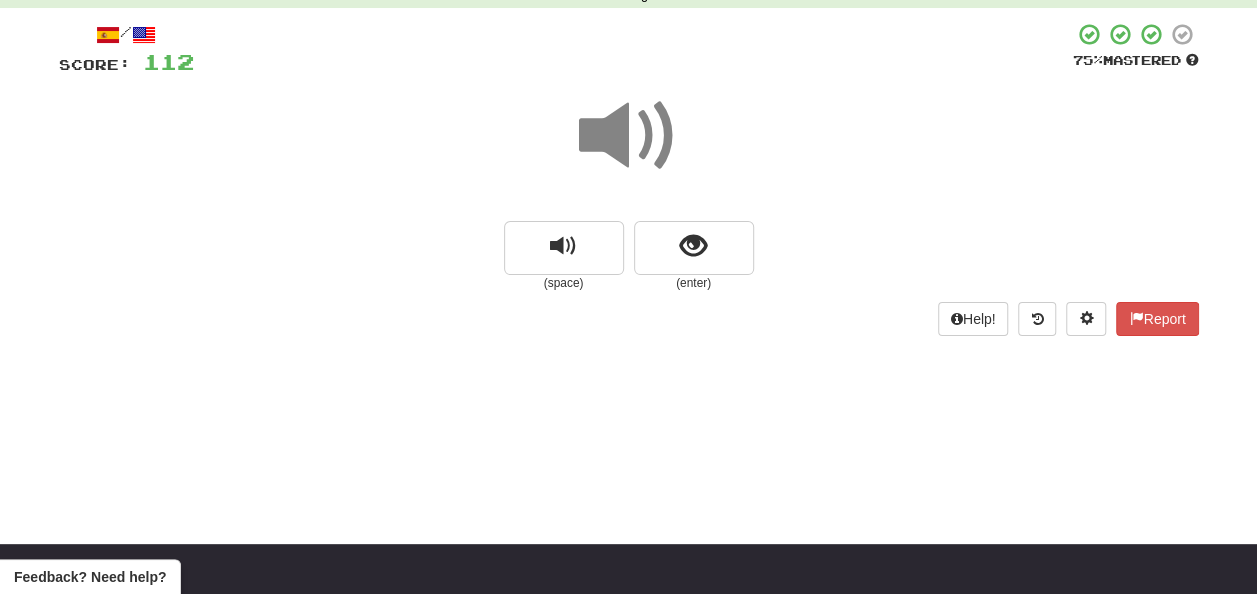 click at bounding box center (629, 136) 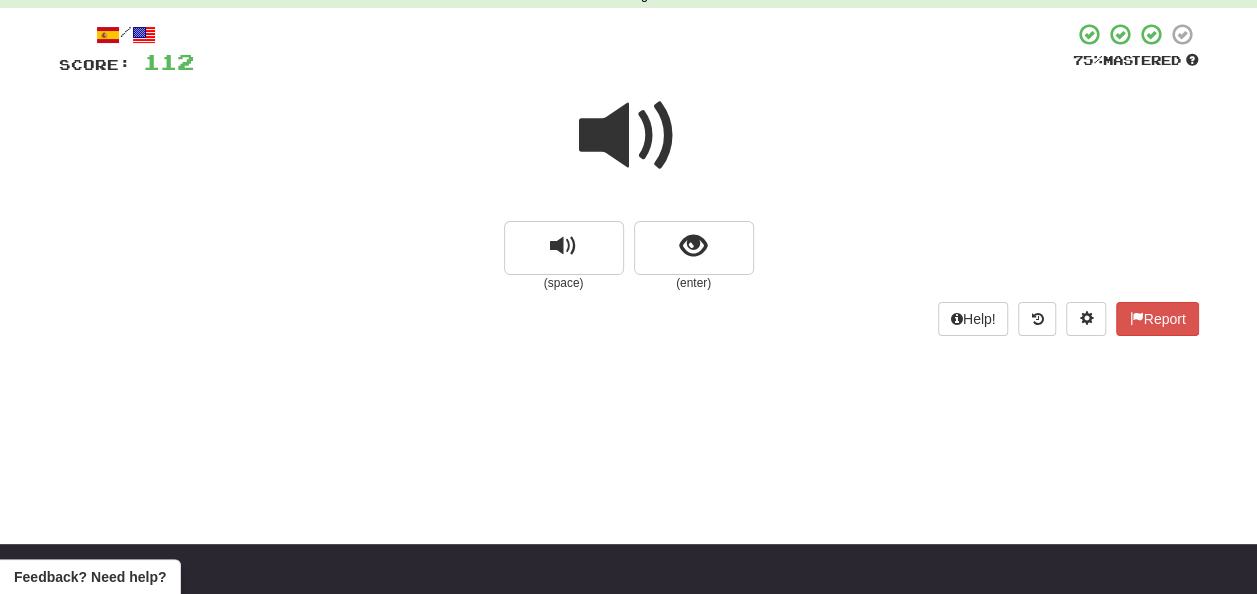 click at bounding box center [629, 136] 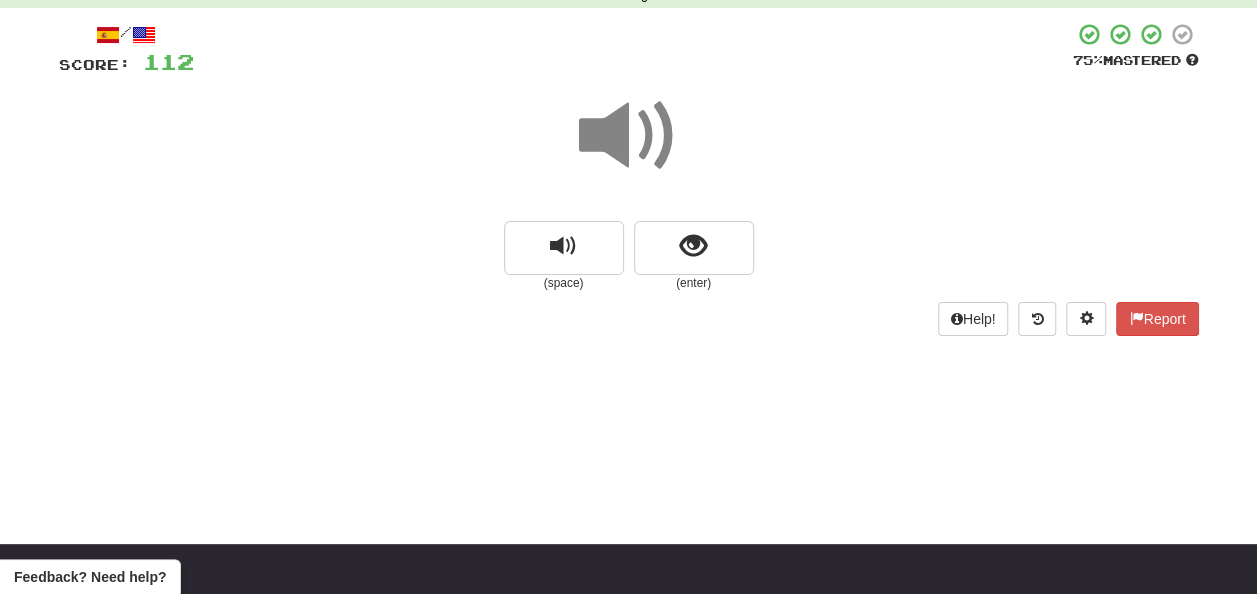 click at bounding box center (629, 136) 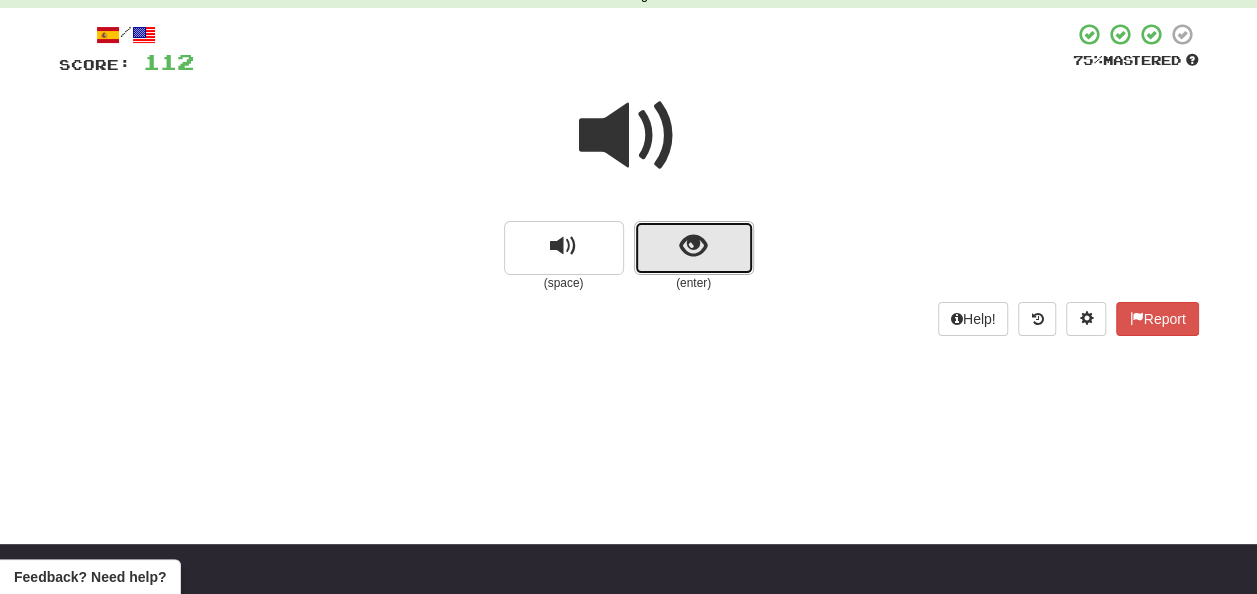 click at bounding box center (693, 246) 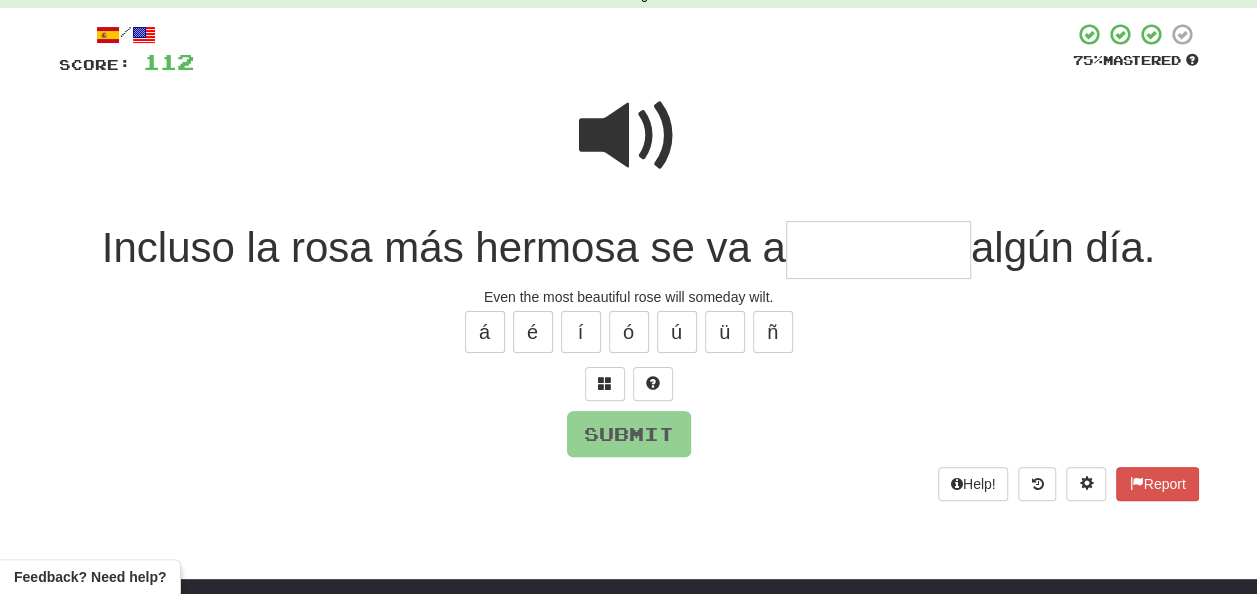 click at bounding box center [878, 250] 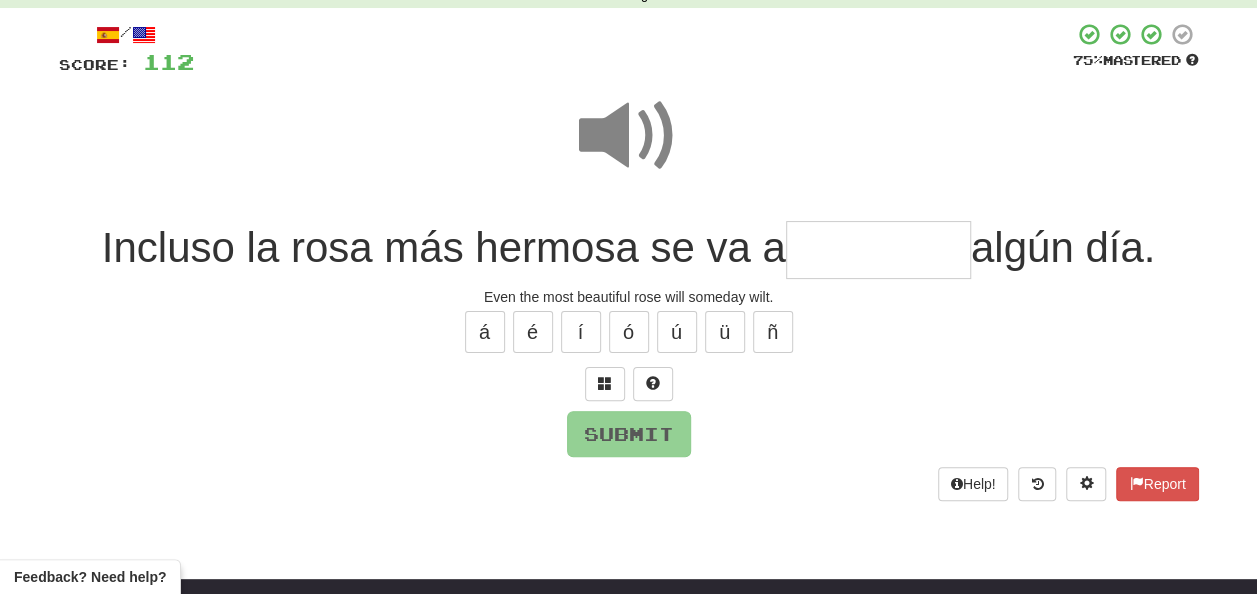 click at bounding box center [878, 250] 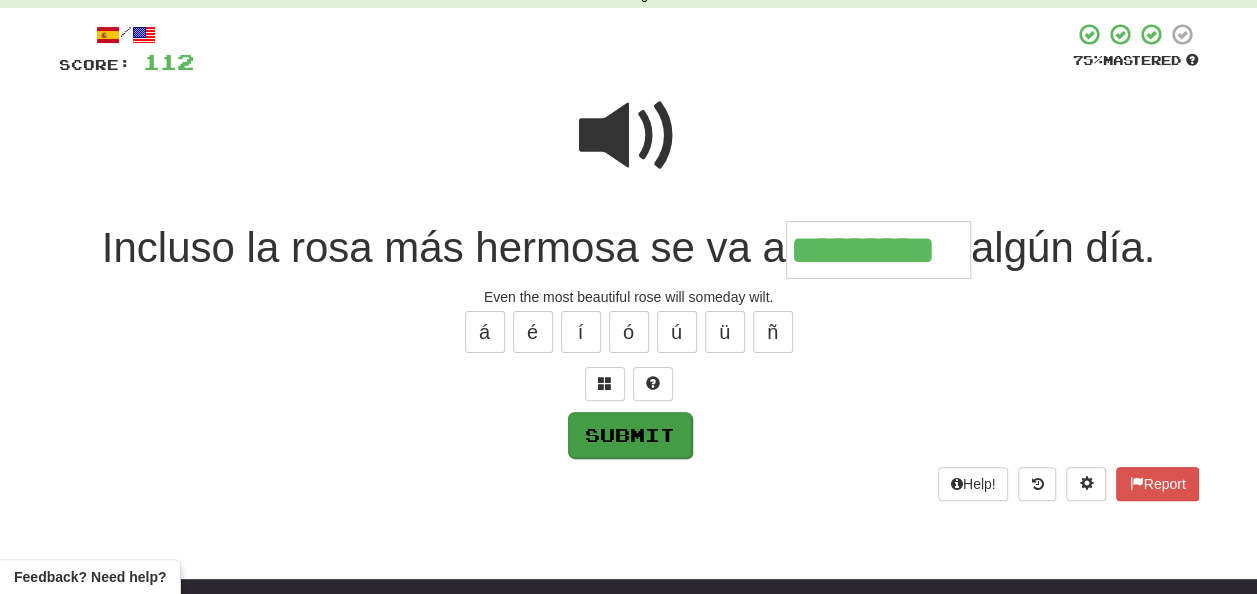 type on "*********" 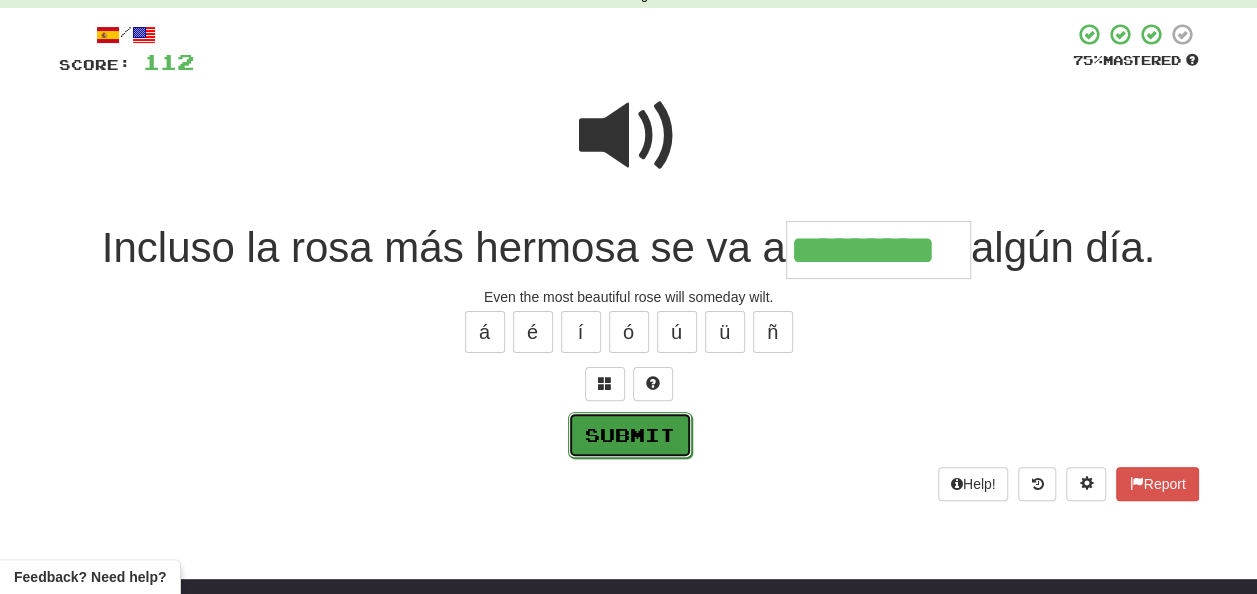 click on "Submit" at bounding box center (630, 435) 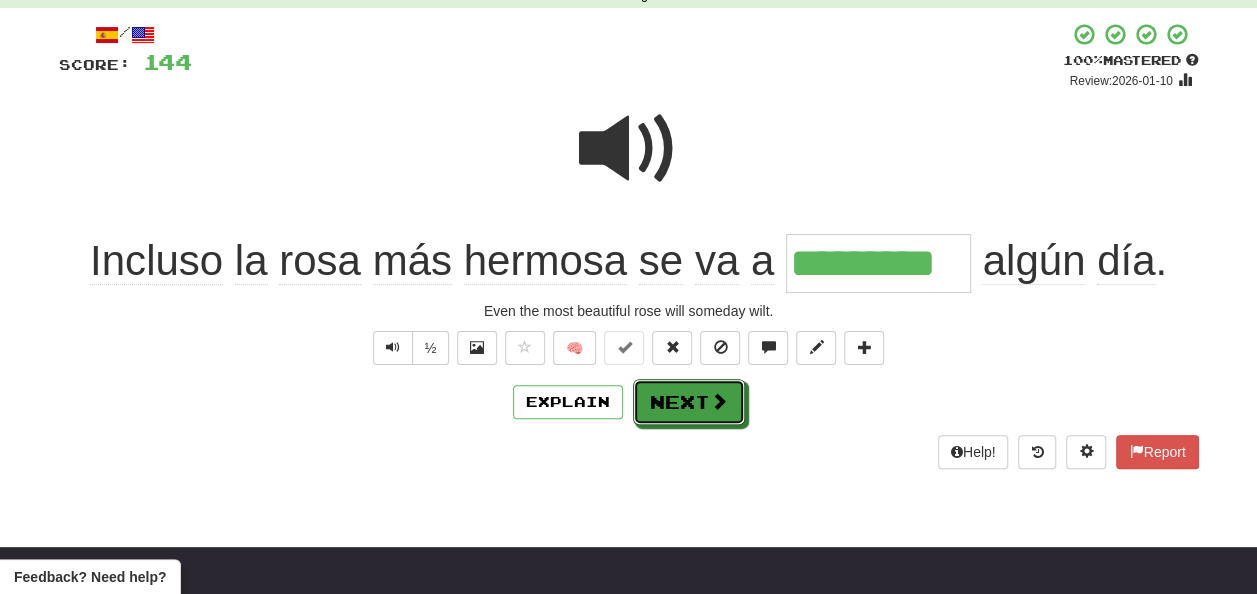 click on "Next" at bounding box center [689, 402] 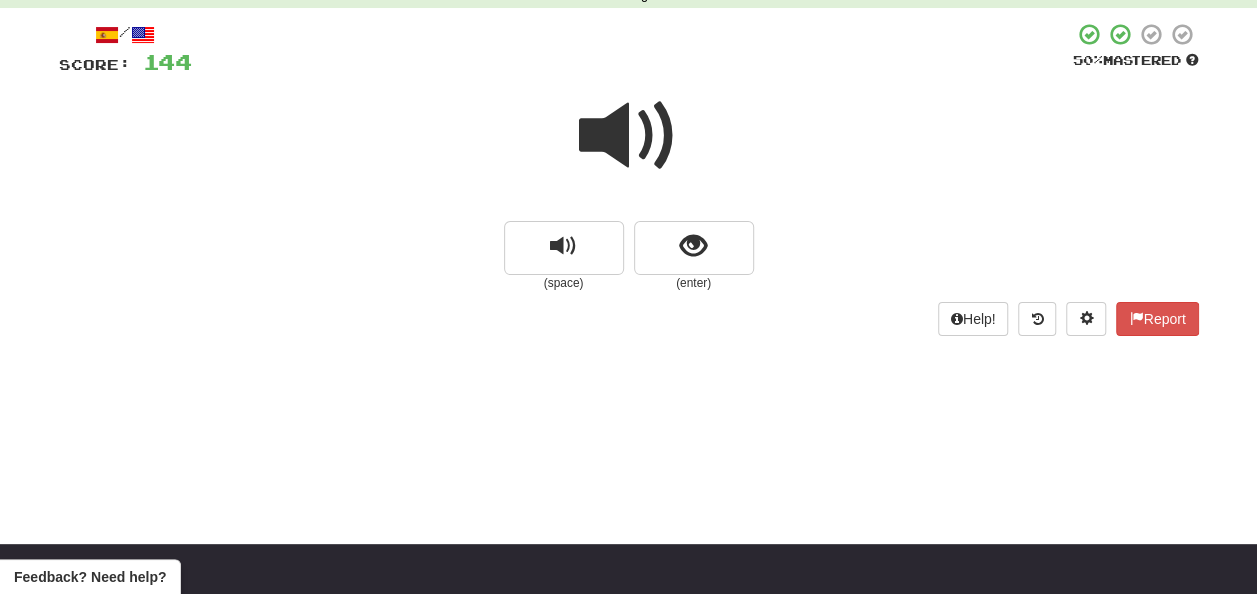 click at bounding box center (629, 136) 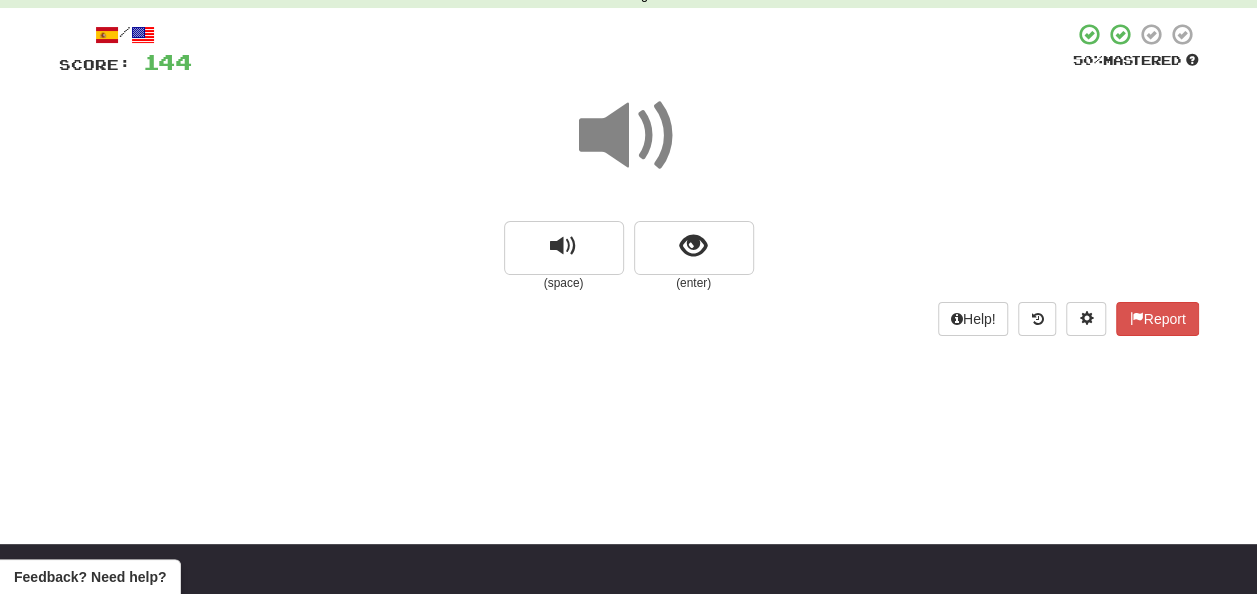 click at bounding box center (629, 136) 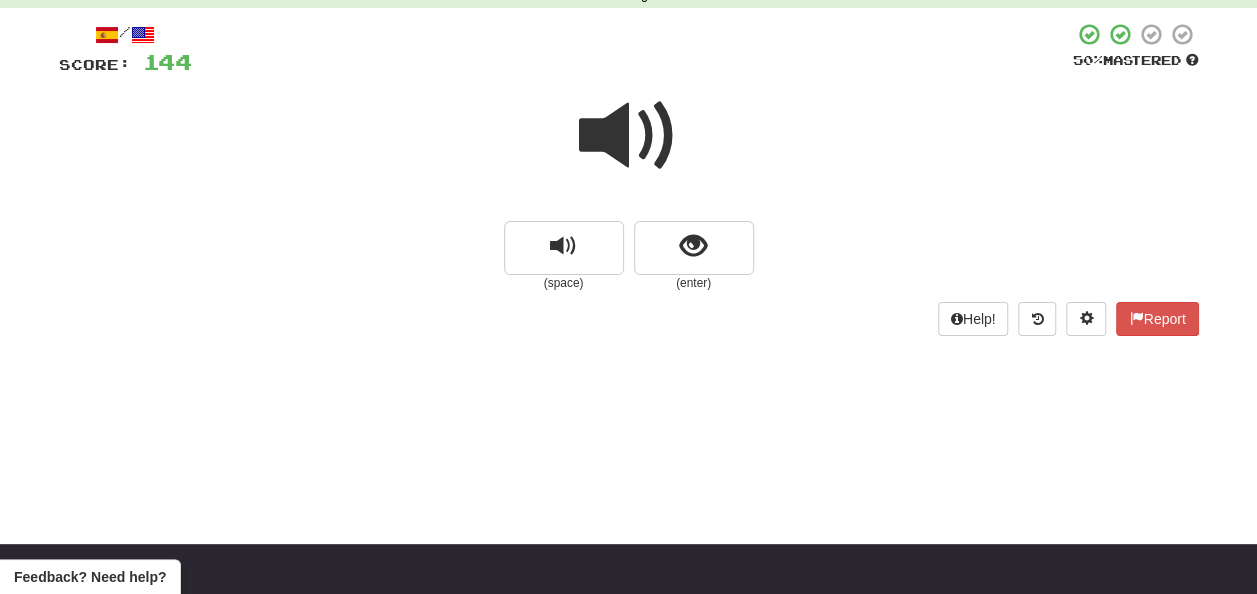 click at bounding box center [629, 136] 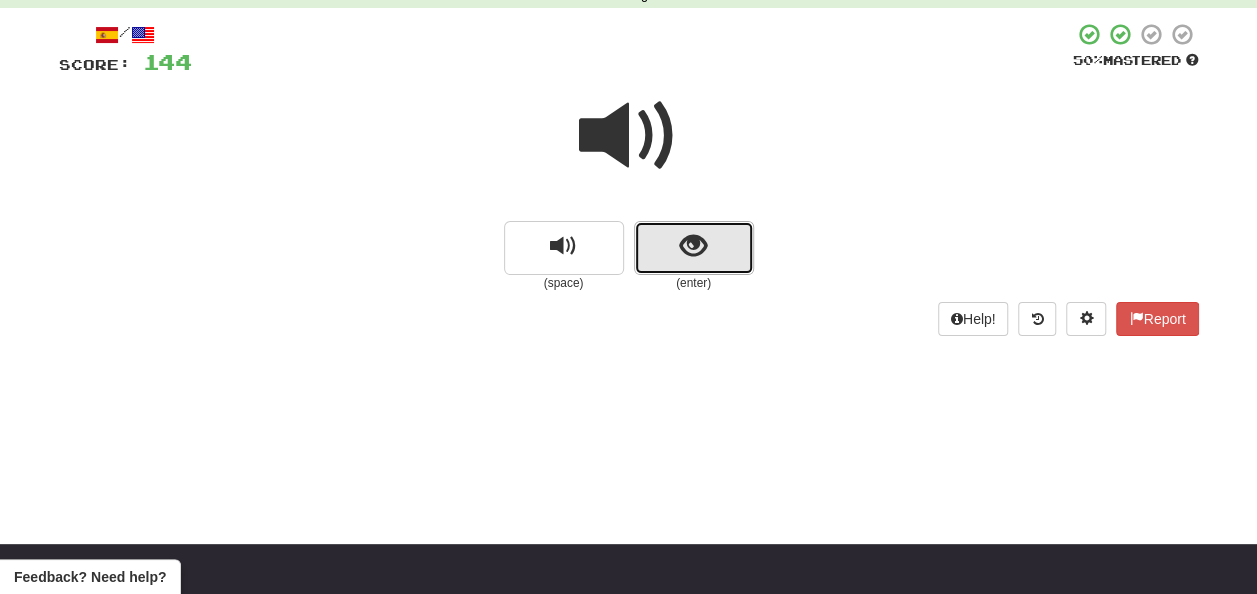 click at bounding box center (693, 246) 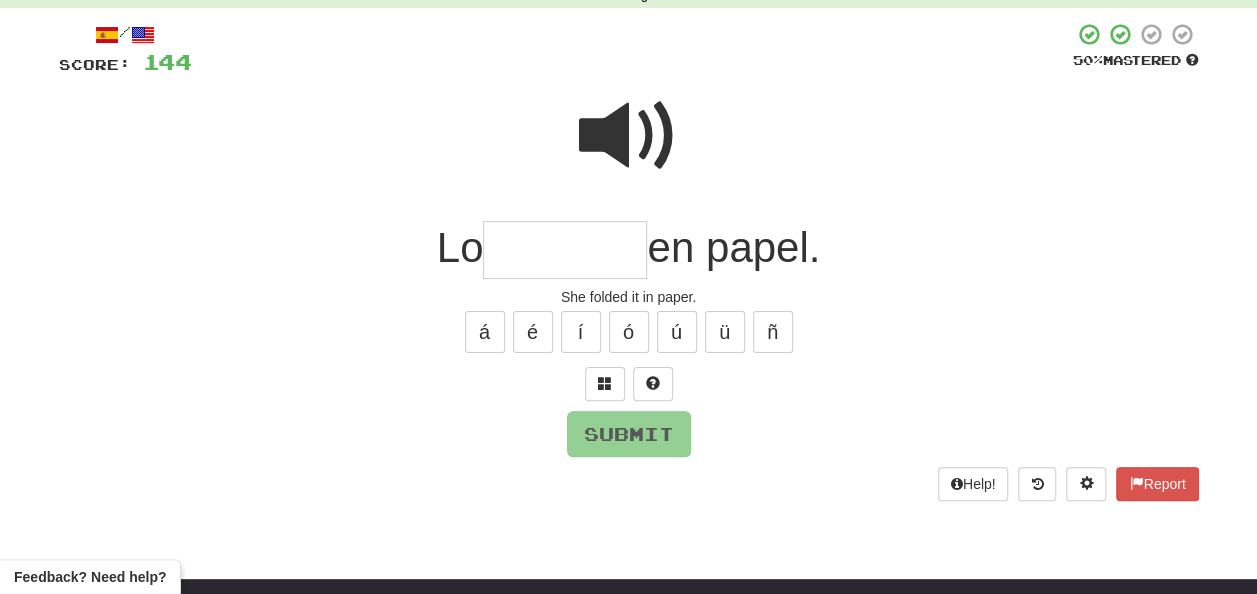 click at bounding box center (565, 250) 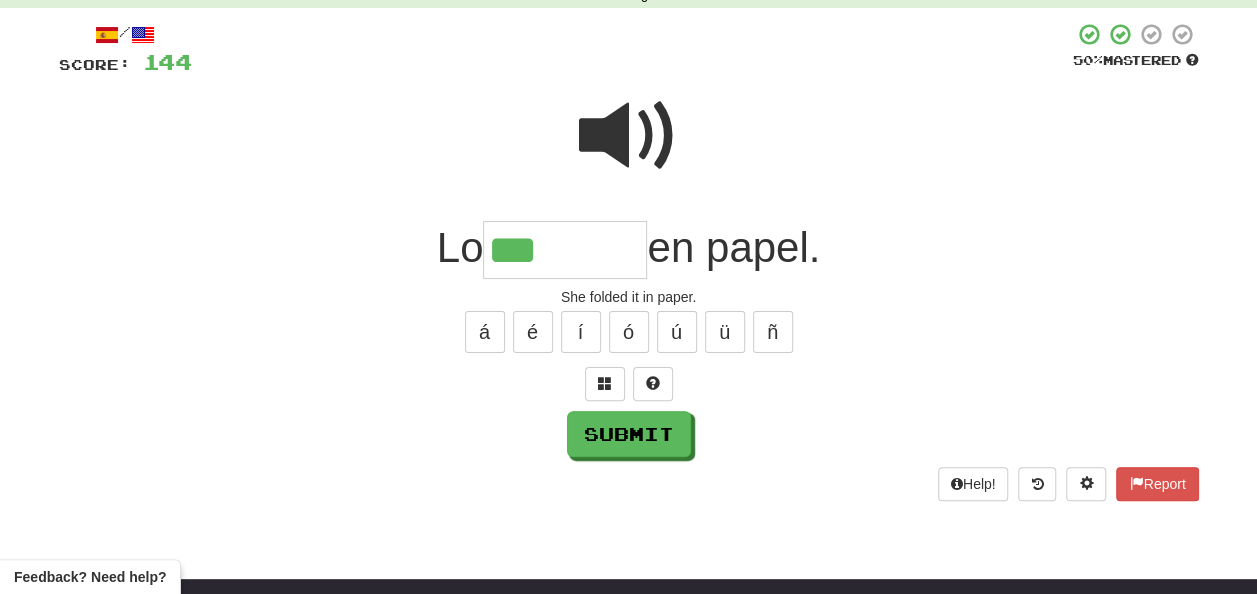 click at bounding box center (629, 136) 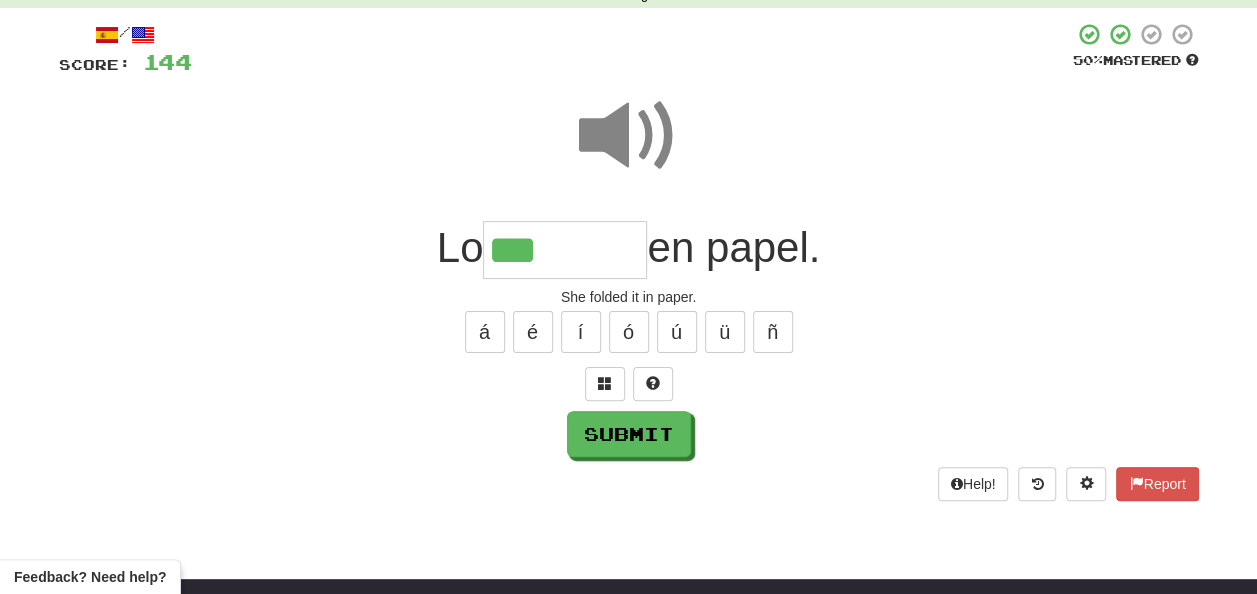 click on "***" at bounding box center (565, 250) 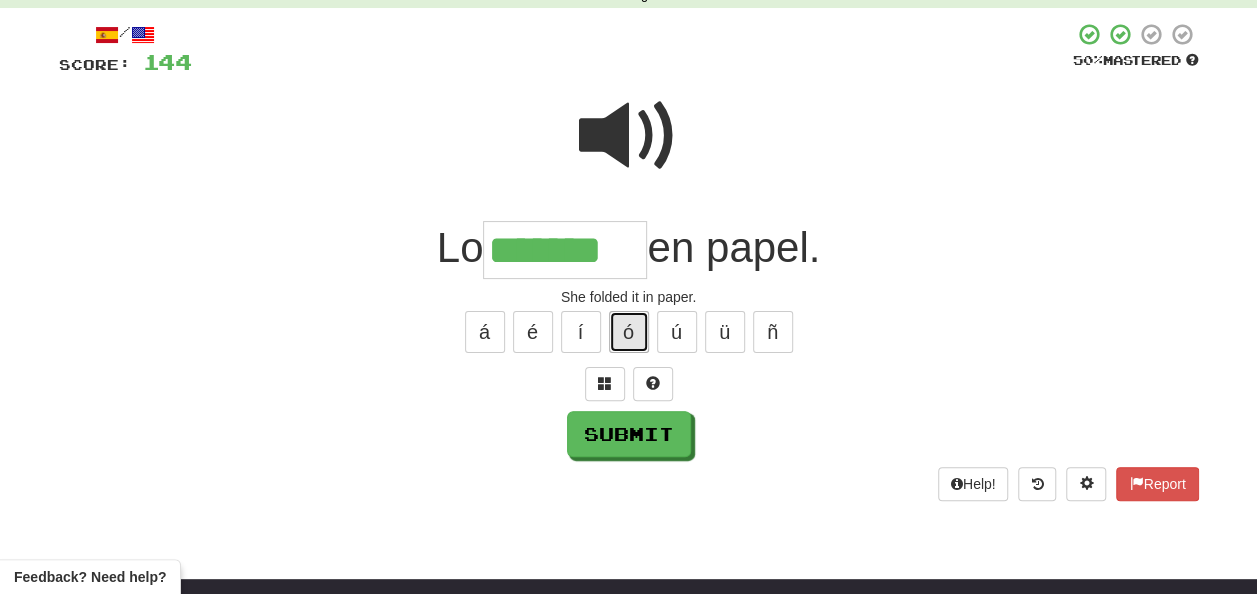 click on "ó" at bounding box center [629, 332] 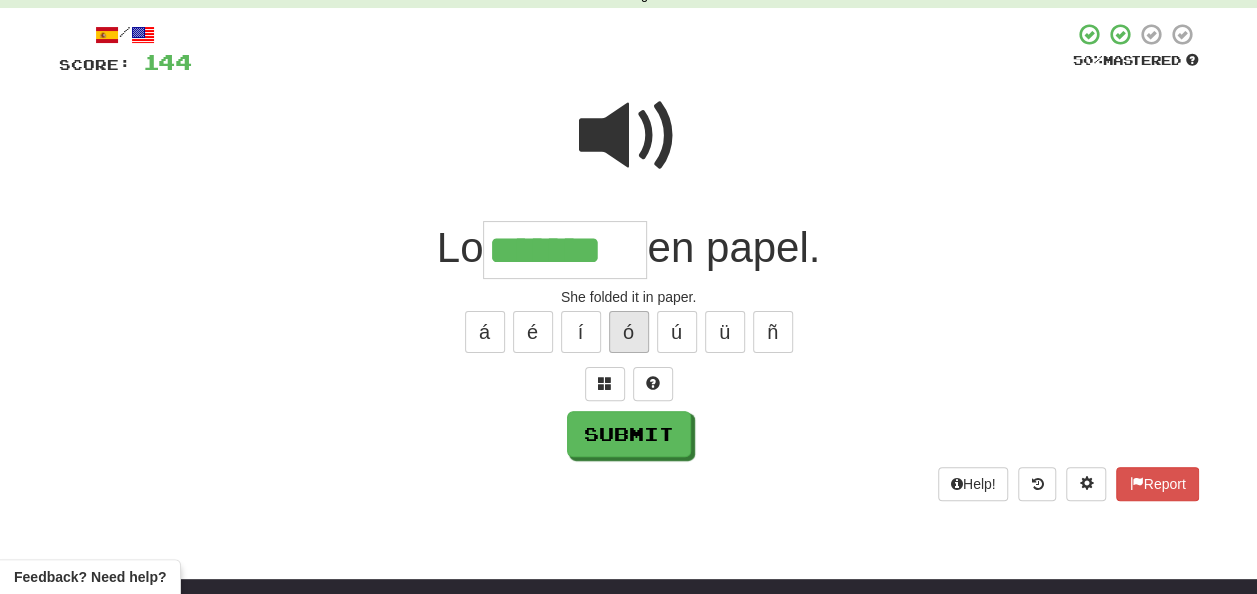 type on "********" 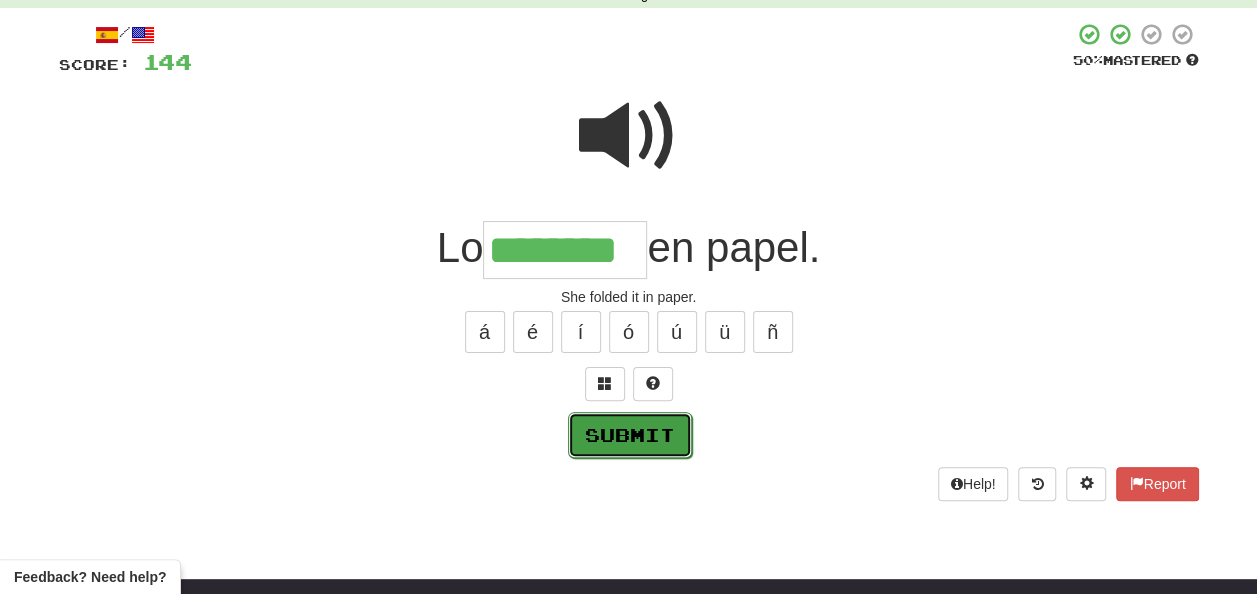 click on "Submit" at bounding box center [630, 435] 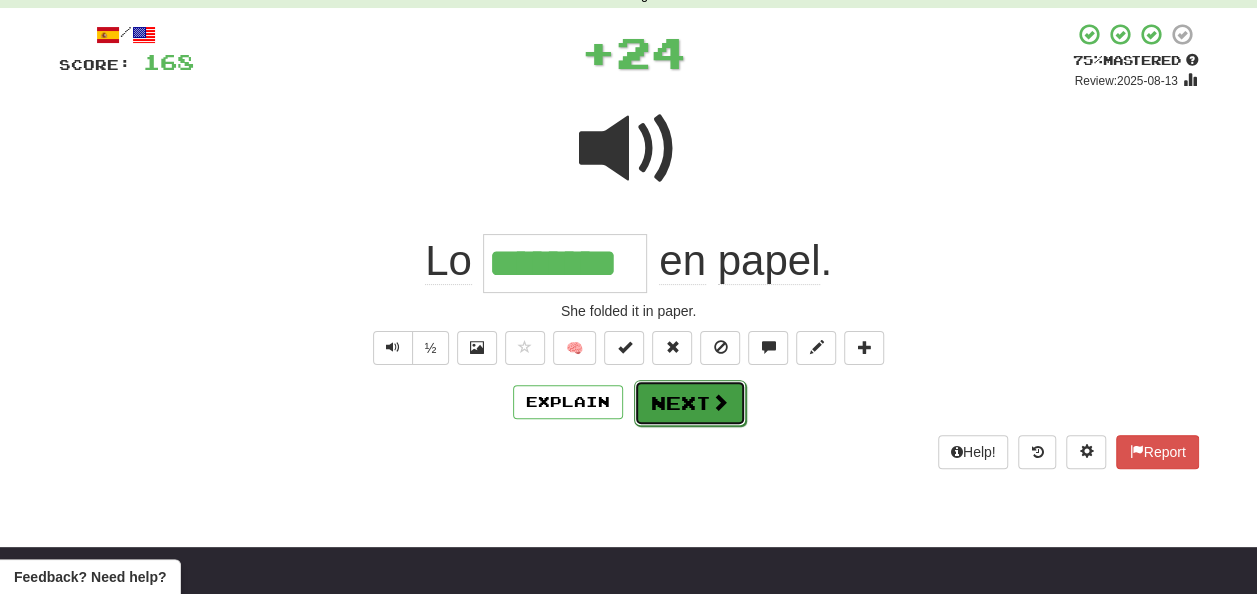 click on "Next" at bounding box center [690, 403] 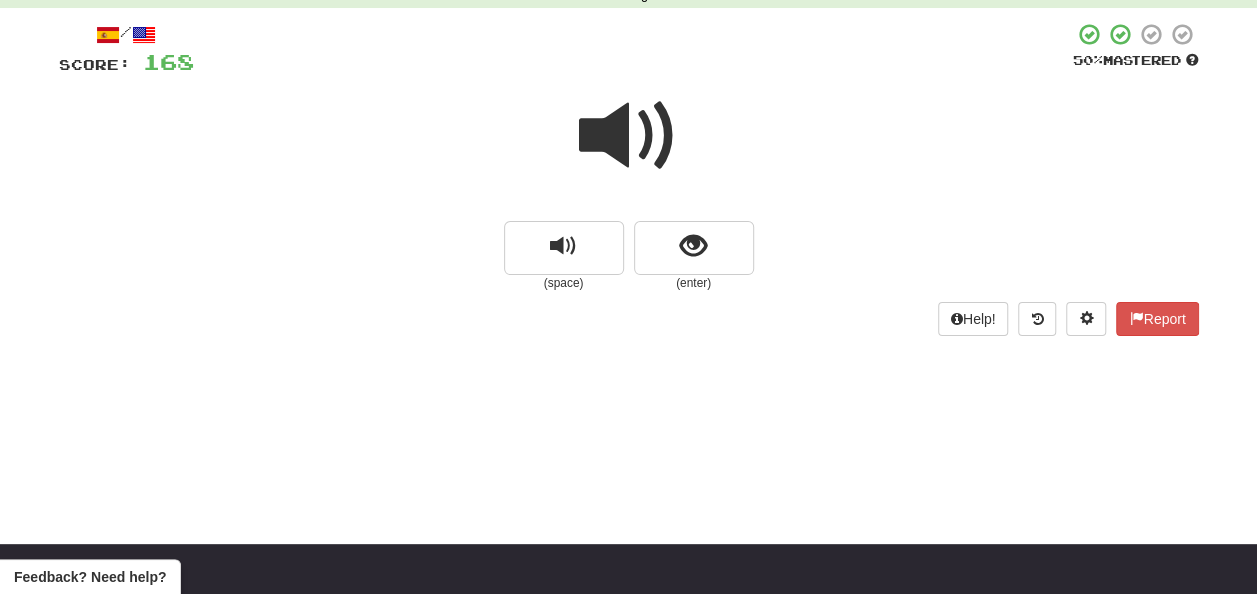 click at bounding box center [629, 136] 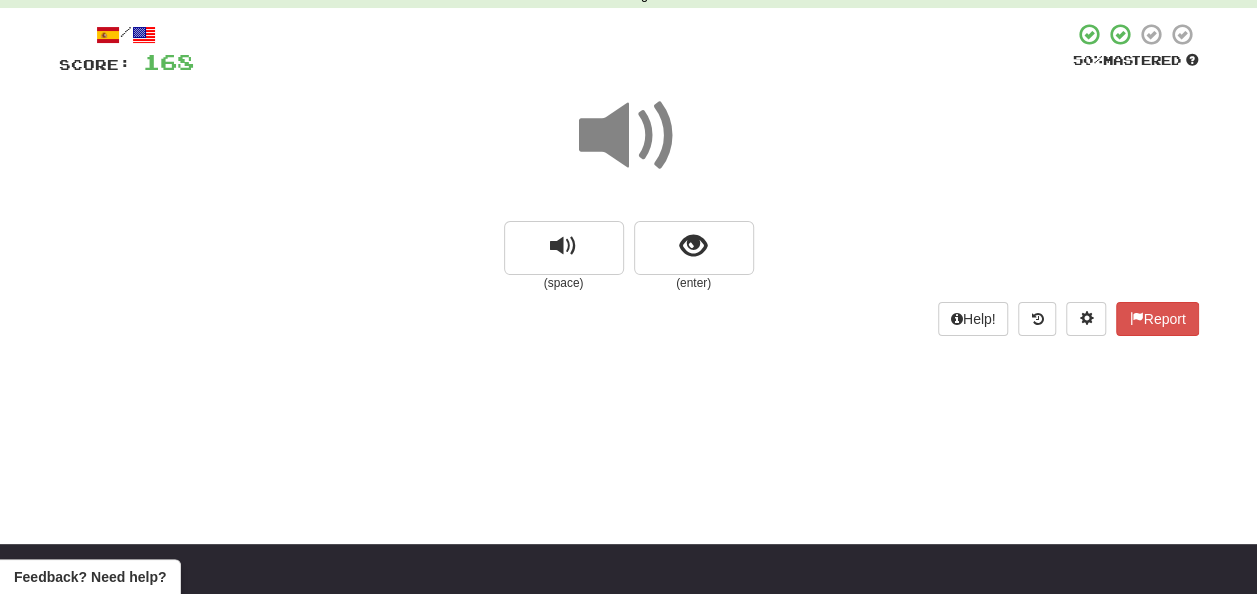 click at bounding box center (629, 136) 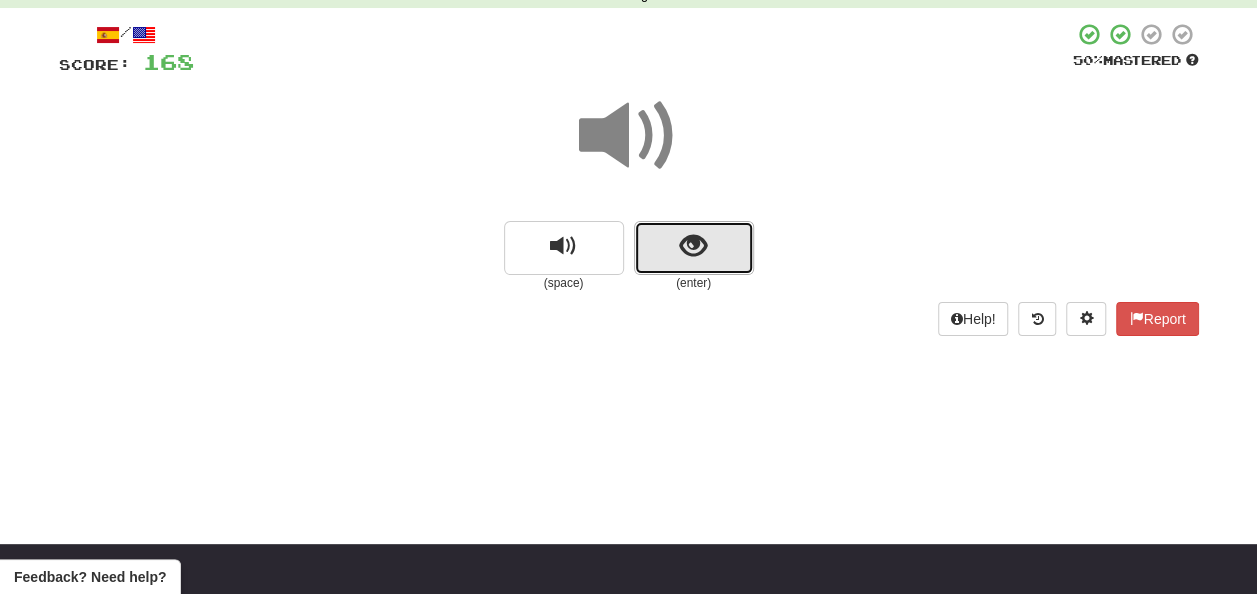 click at bounding box center (694, 248) 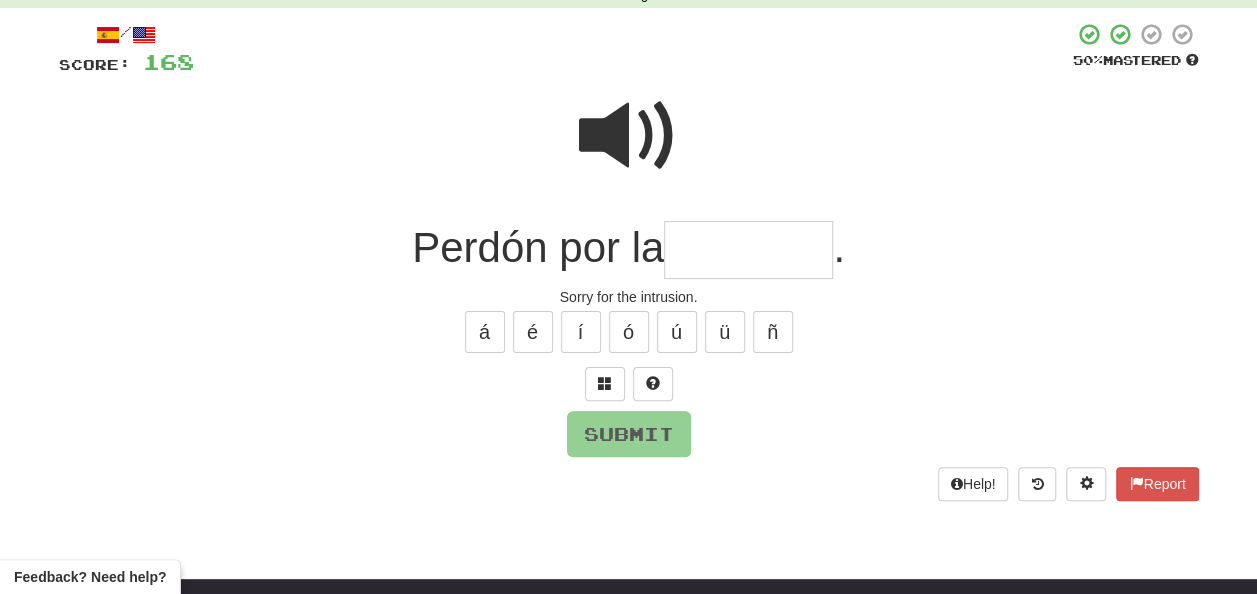 click at bounding box center (748, 250) 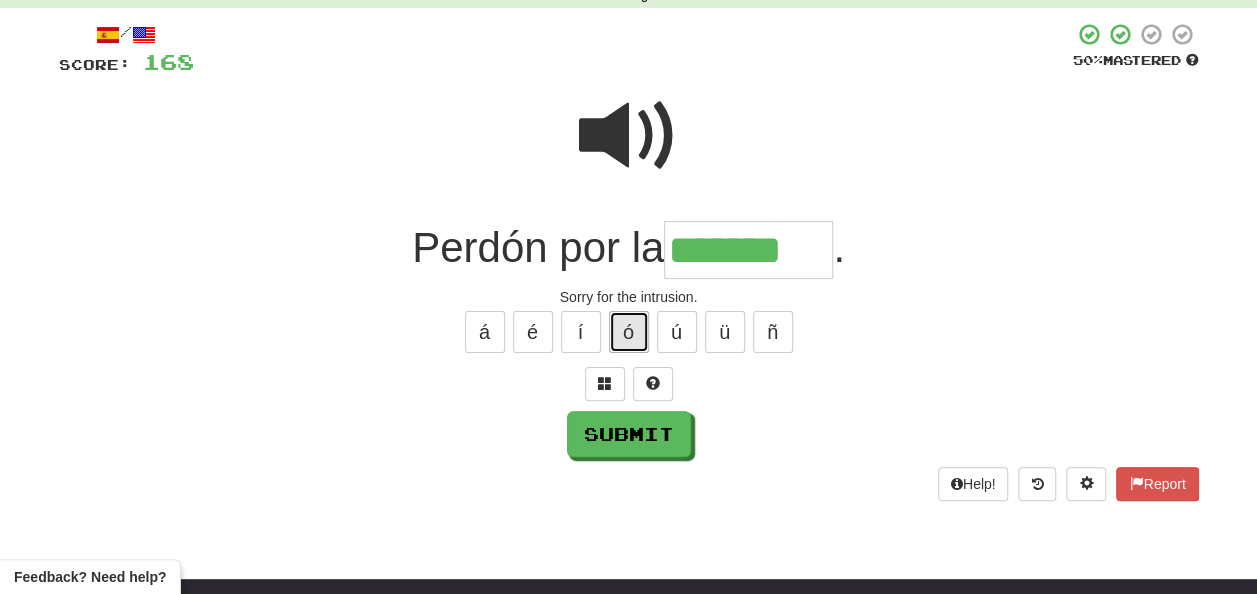 click on "ó" at bounding box center (629, 332) 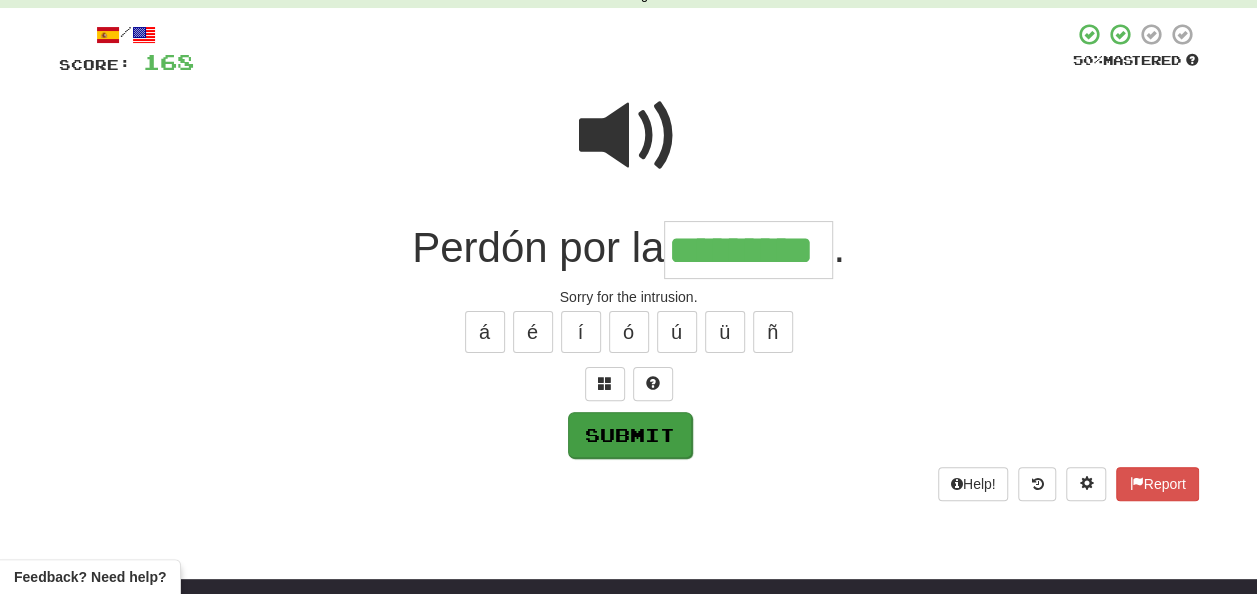 type on "*********" 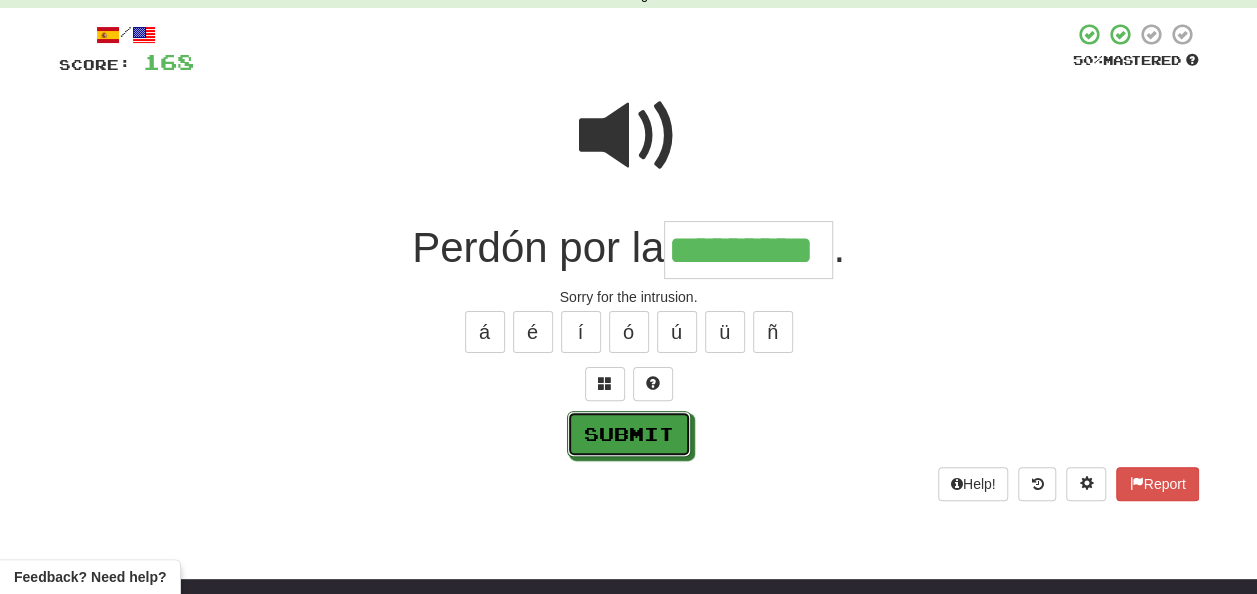 click on "Submit" at bounding box center [629, 434] 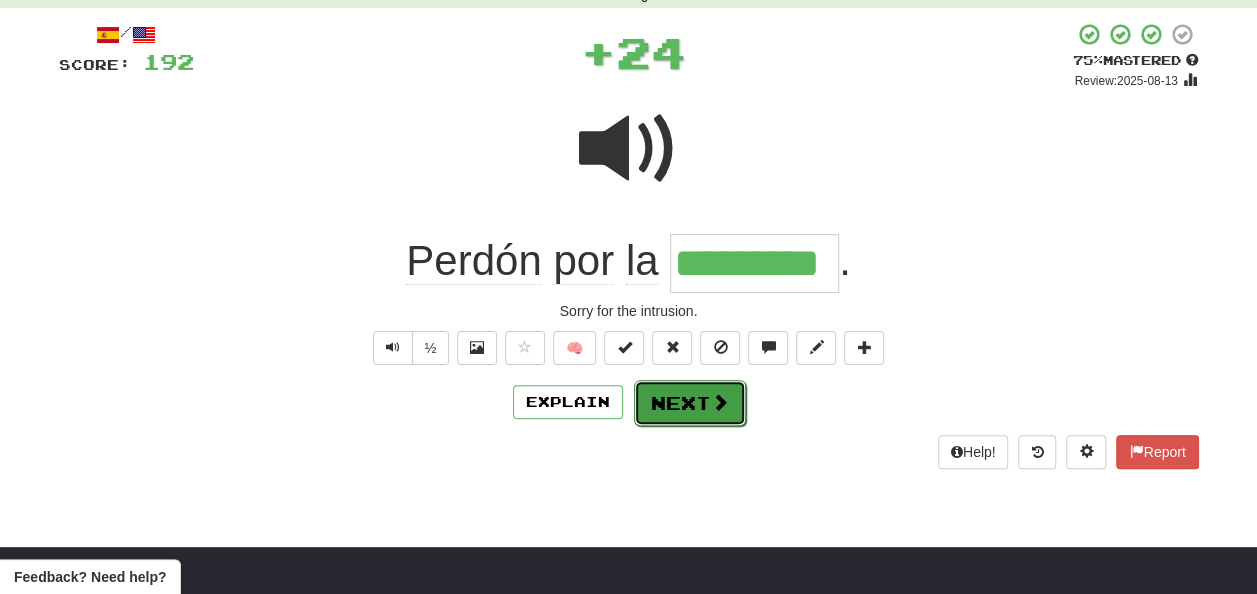 click on "Next" at bounding box center (690, 403) 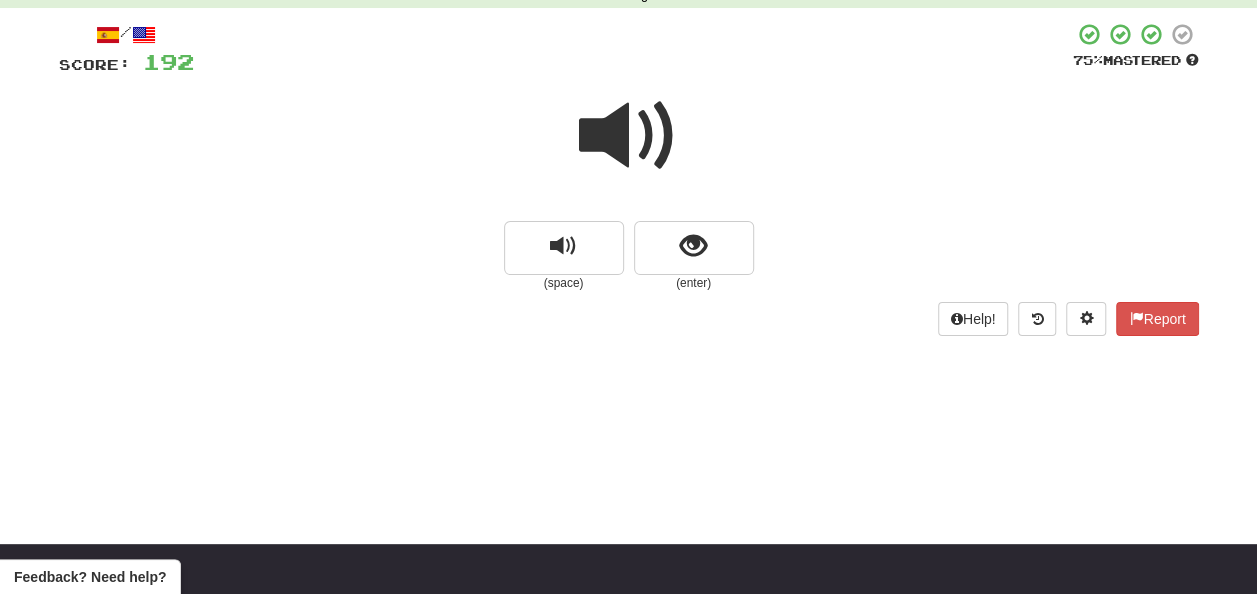 click at bounding box center [629, 136] 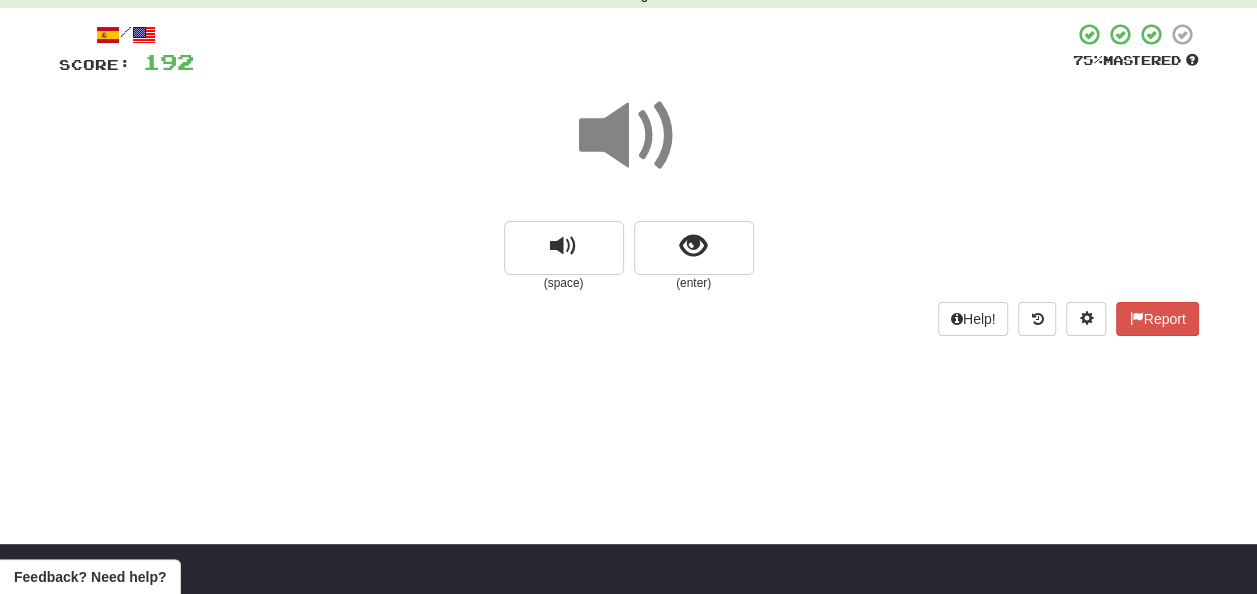 click at bounding box center [629, 136] 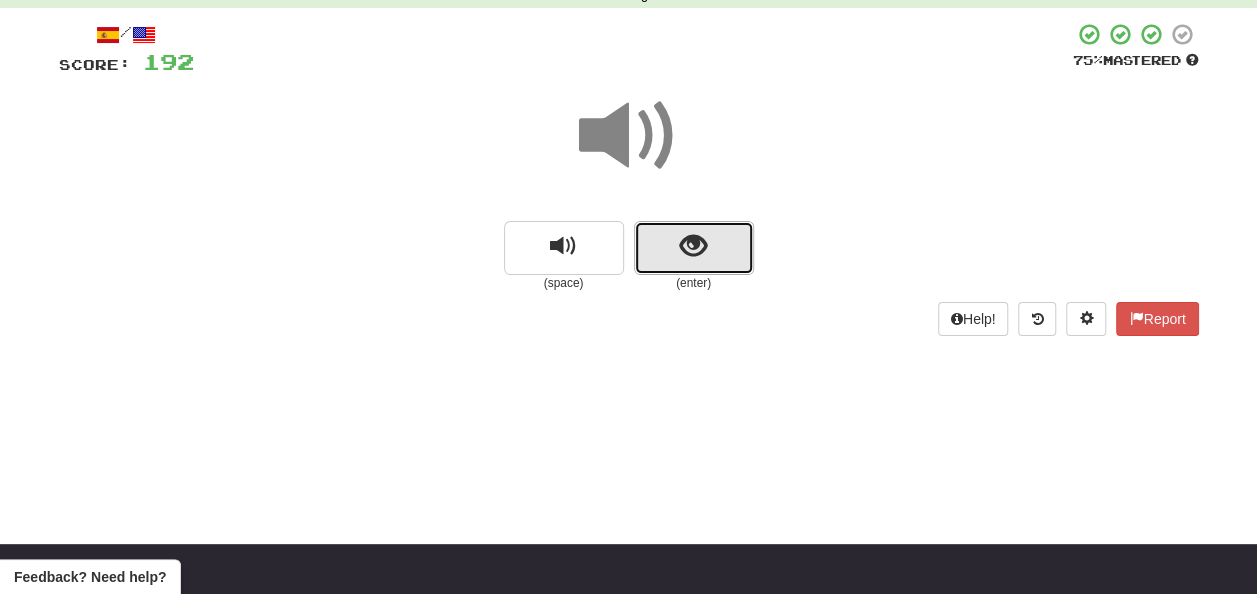 click at bounding box center [693, 246] 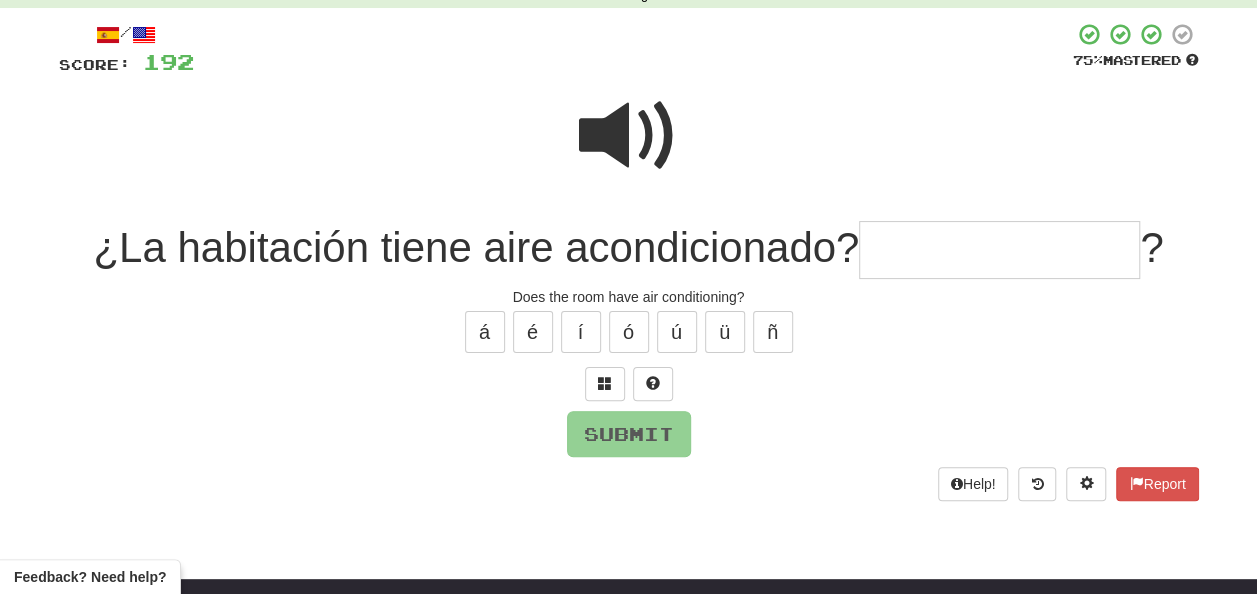 click at bounding box center (999, 250) 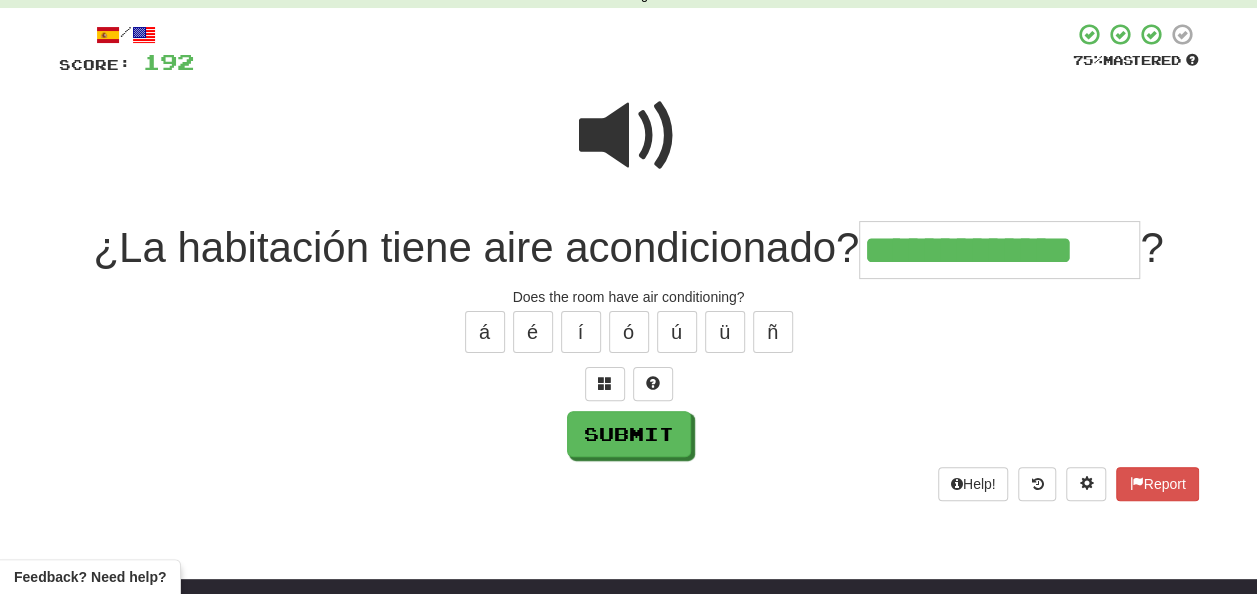 type on "**********" 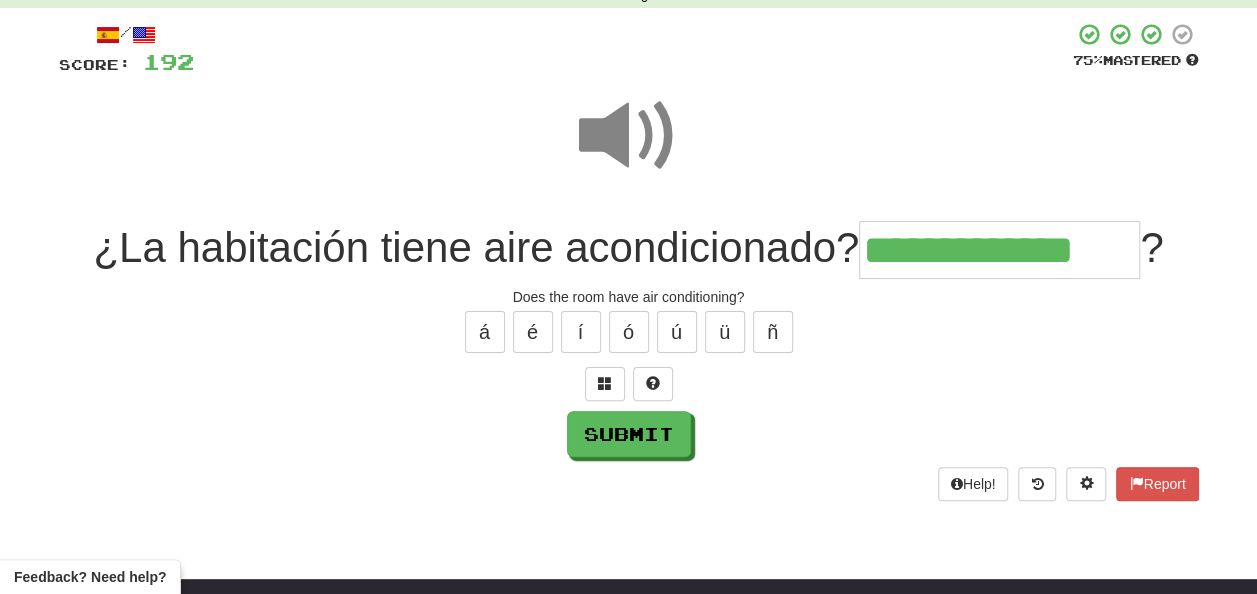 click at bounding box center [629, 136] 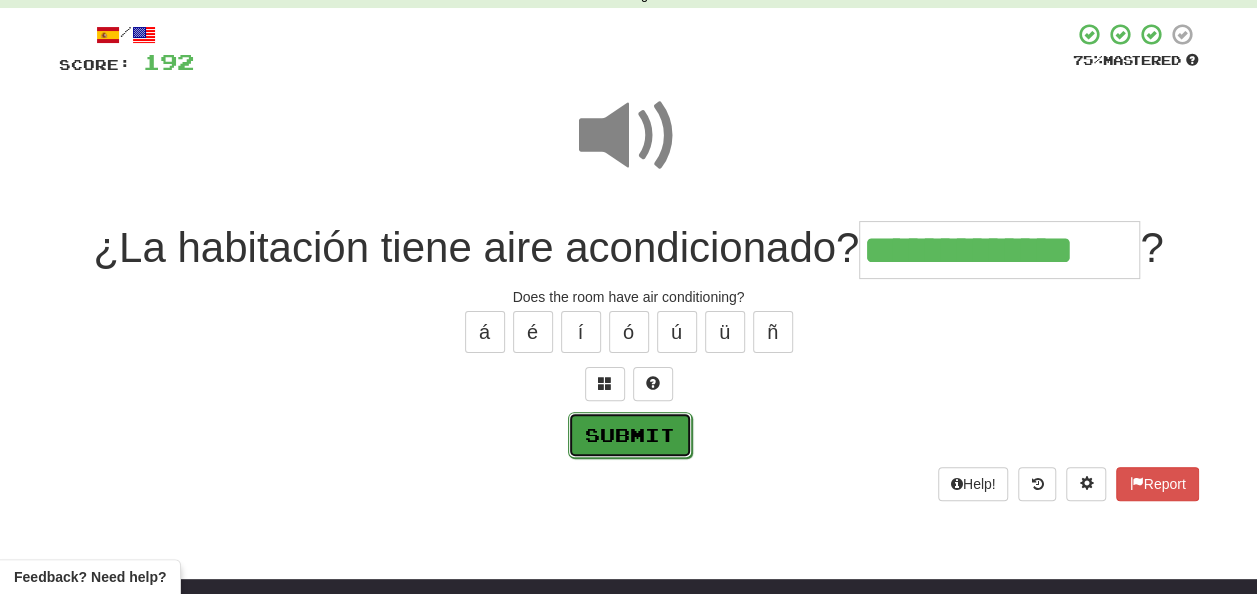 click on "Submit" at bounding box center (630, 435) 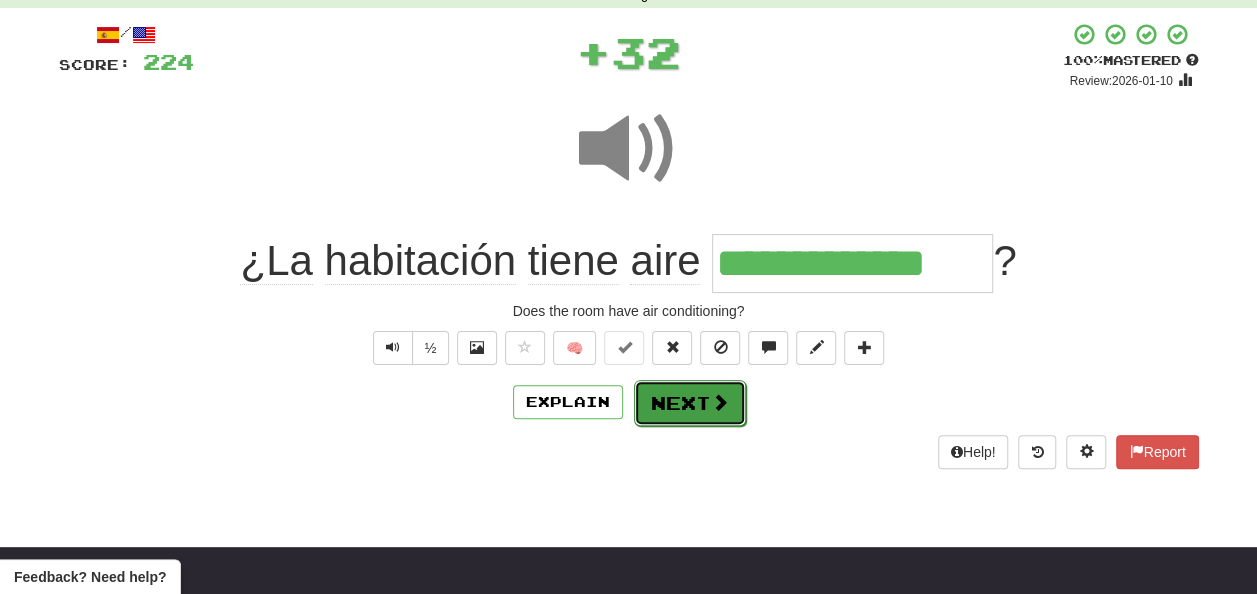 click on "Next" at bounding box center (690, 403) 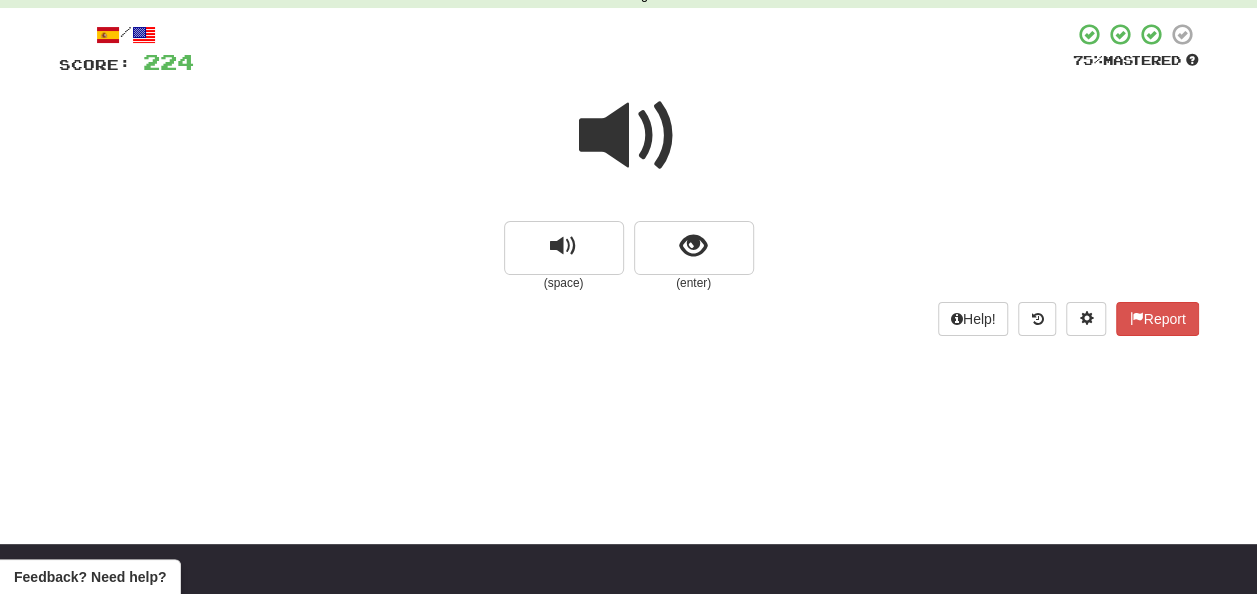 click at bounding box center (629, 136) 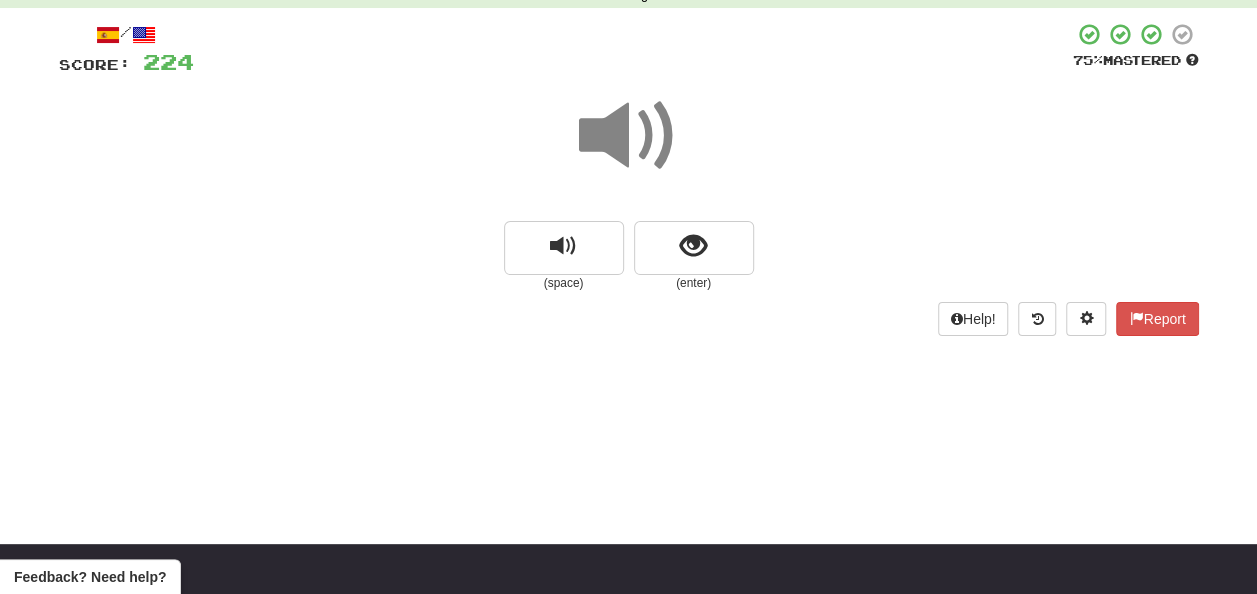 click at bounding box center [629, 136] 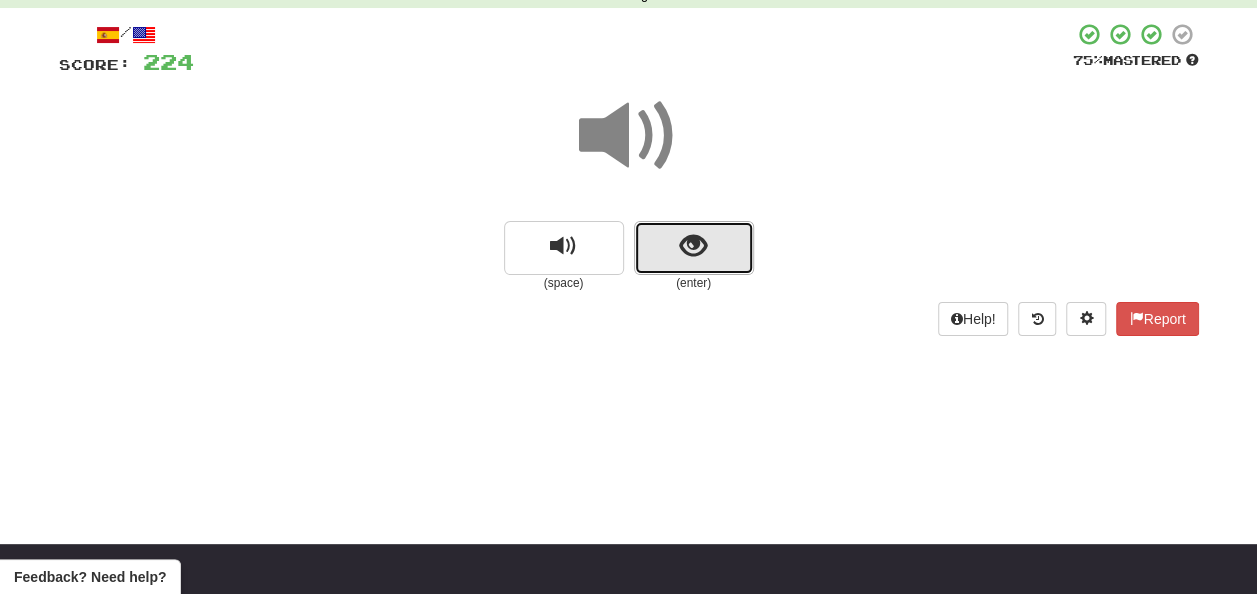 click at bounding box center (693, 246) 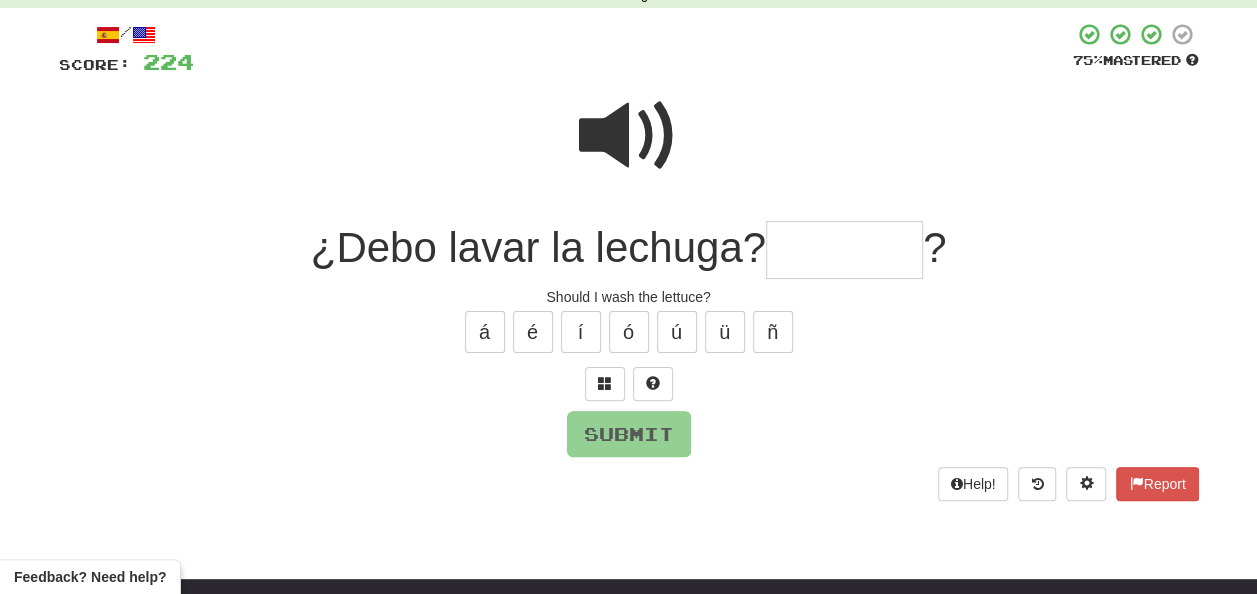 click at bounding box center (629, 136) 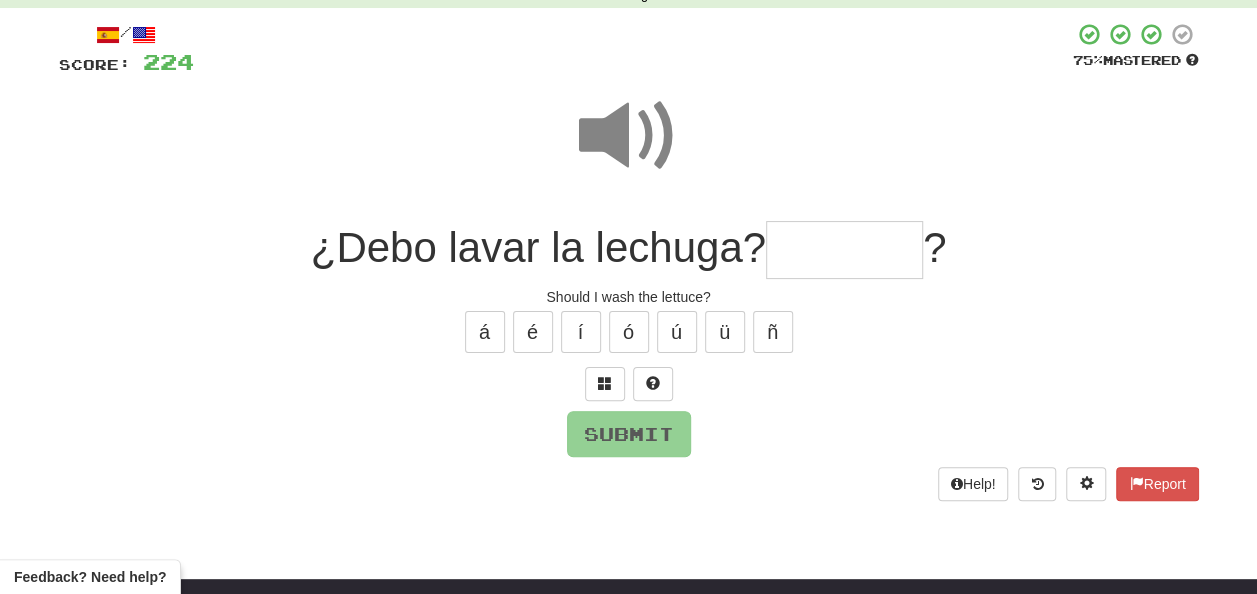 click at bounding box center [844, 250] 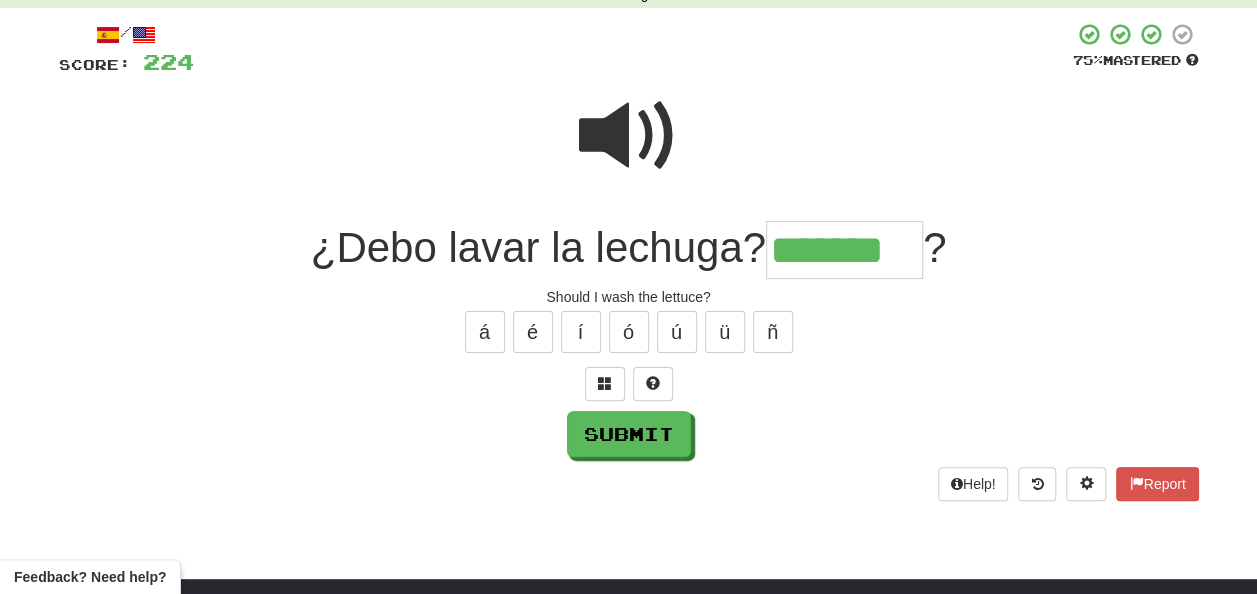 type on "*******" 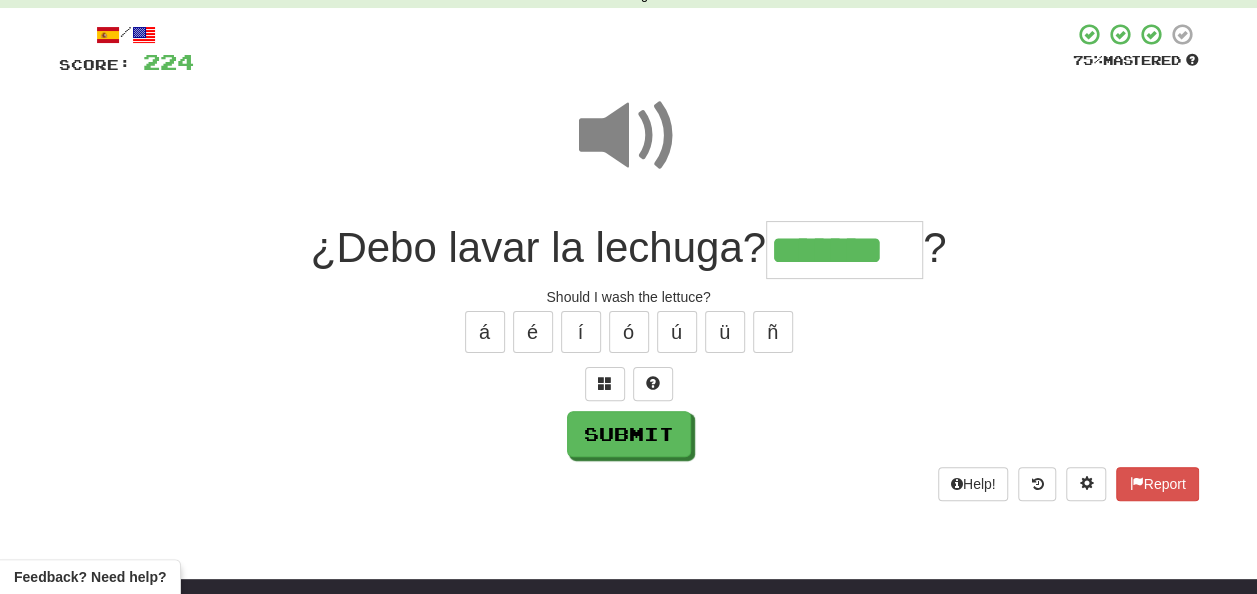 click at bounding box center [629, 136] 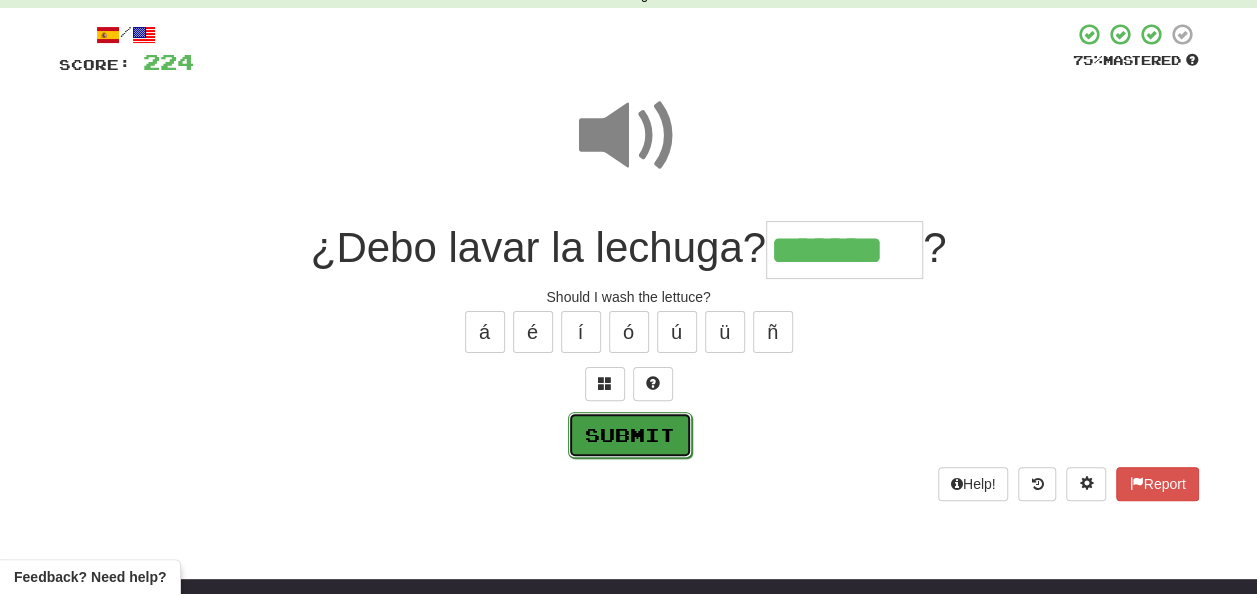 click on "Submit" at bounding box center [630, 435] 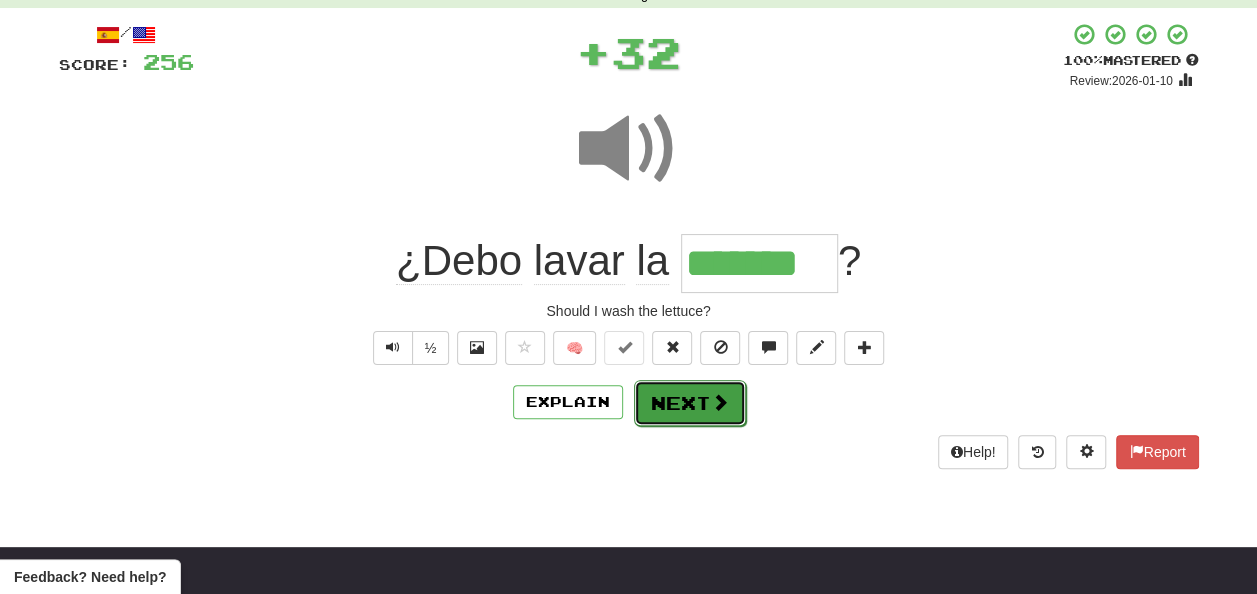 click on "Next" at bounding box center (690, 403) 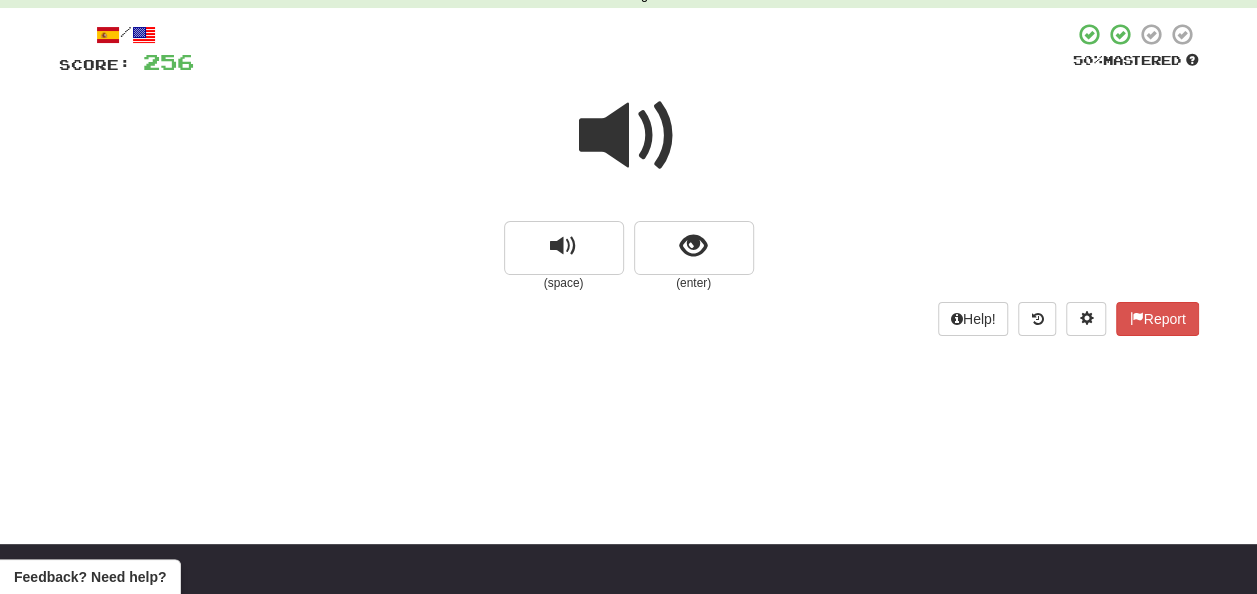click at bounding box center [629, 136] 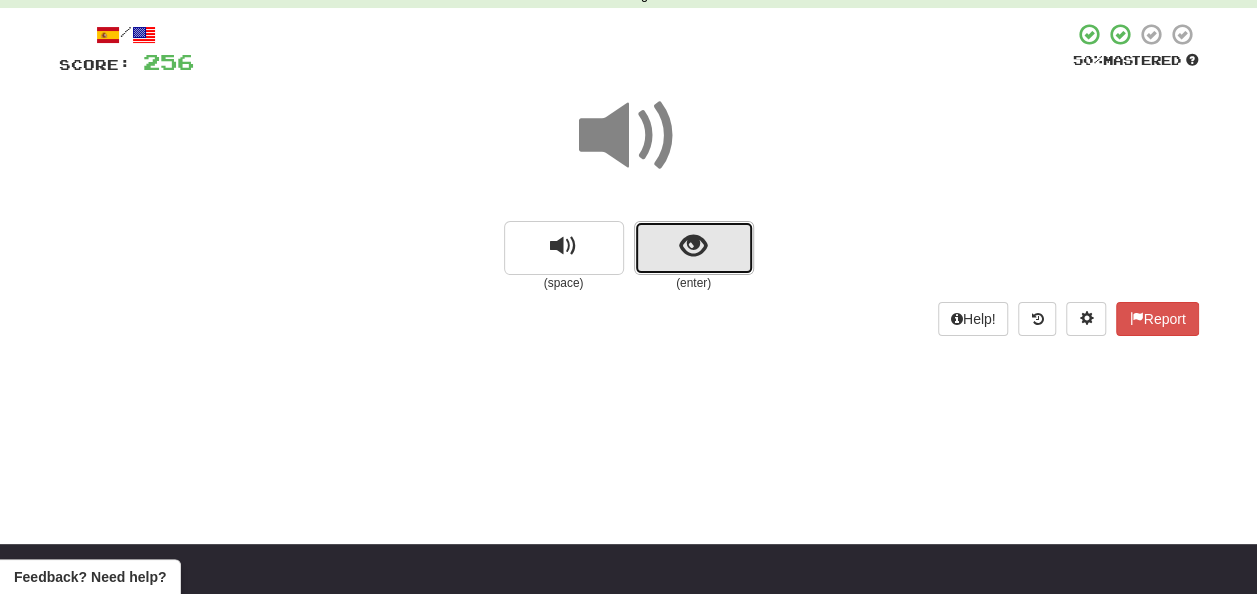click at bounding box center [694, 248] 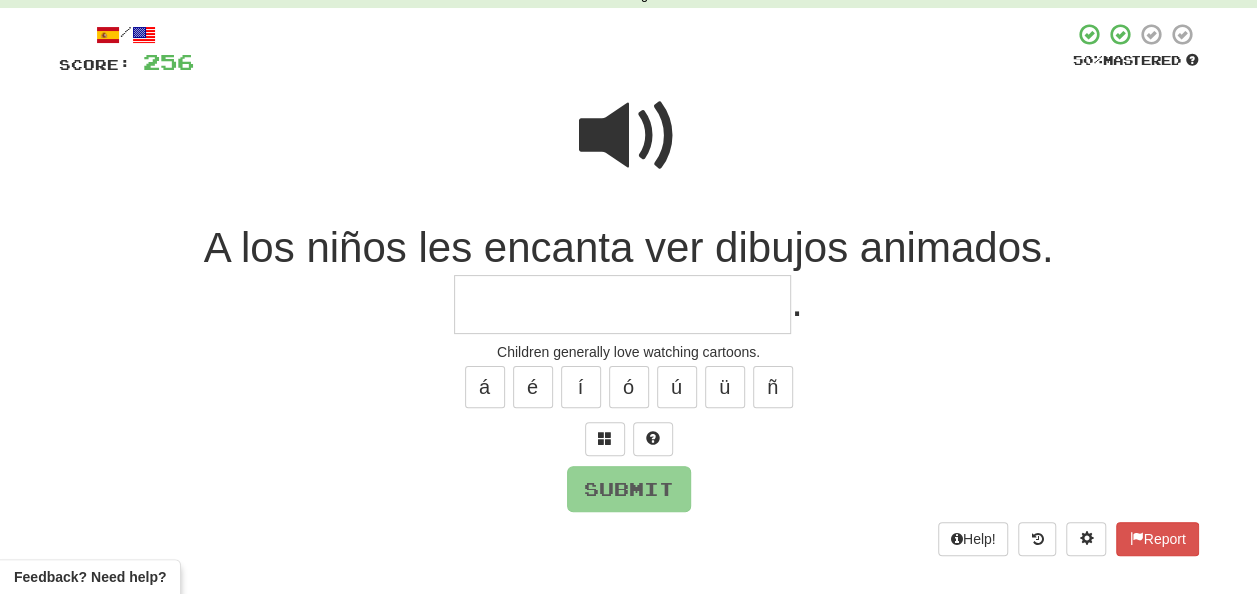 click at bounding box center [622, 304] 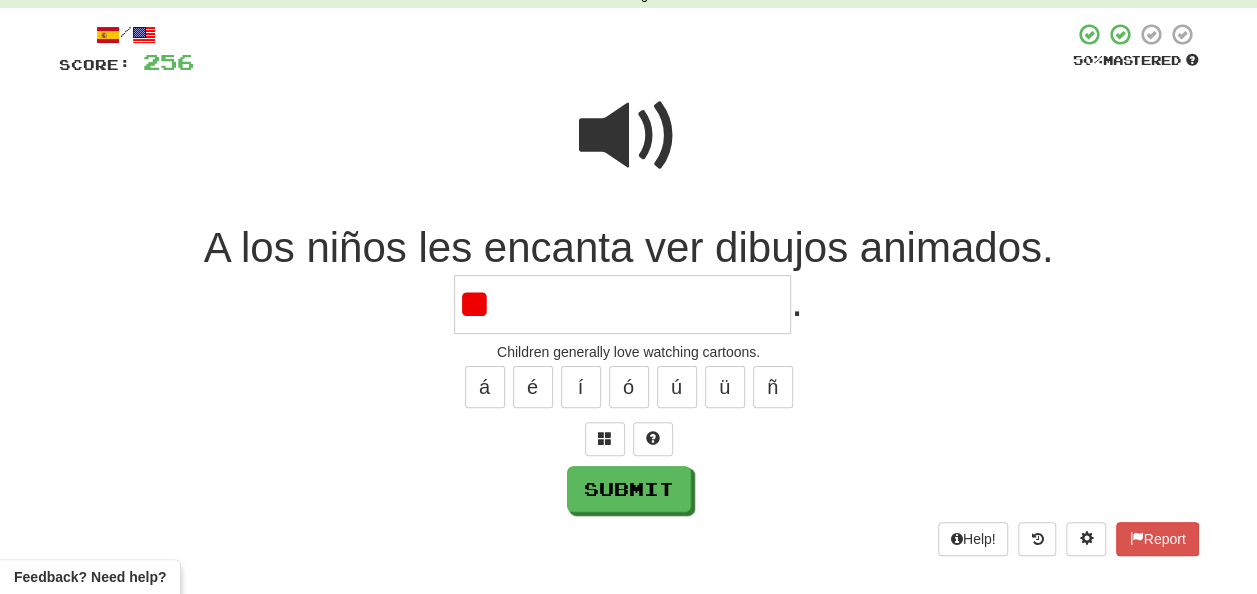 type on "*" 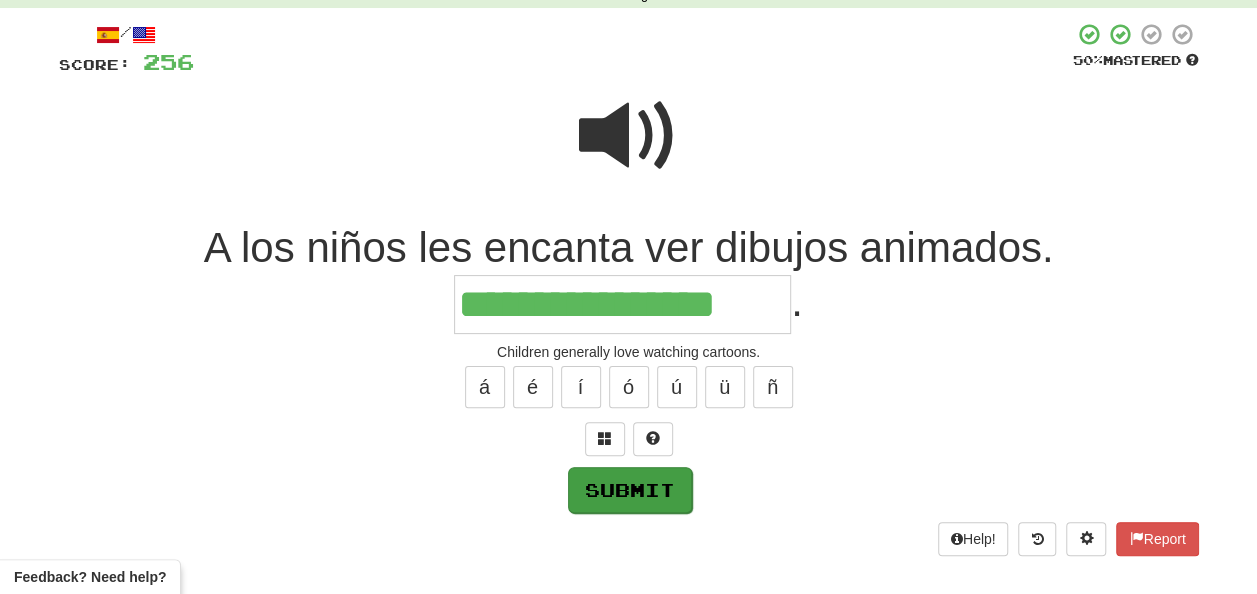 type on "**********" 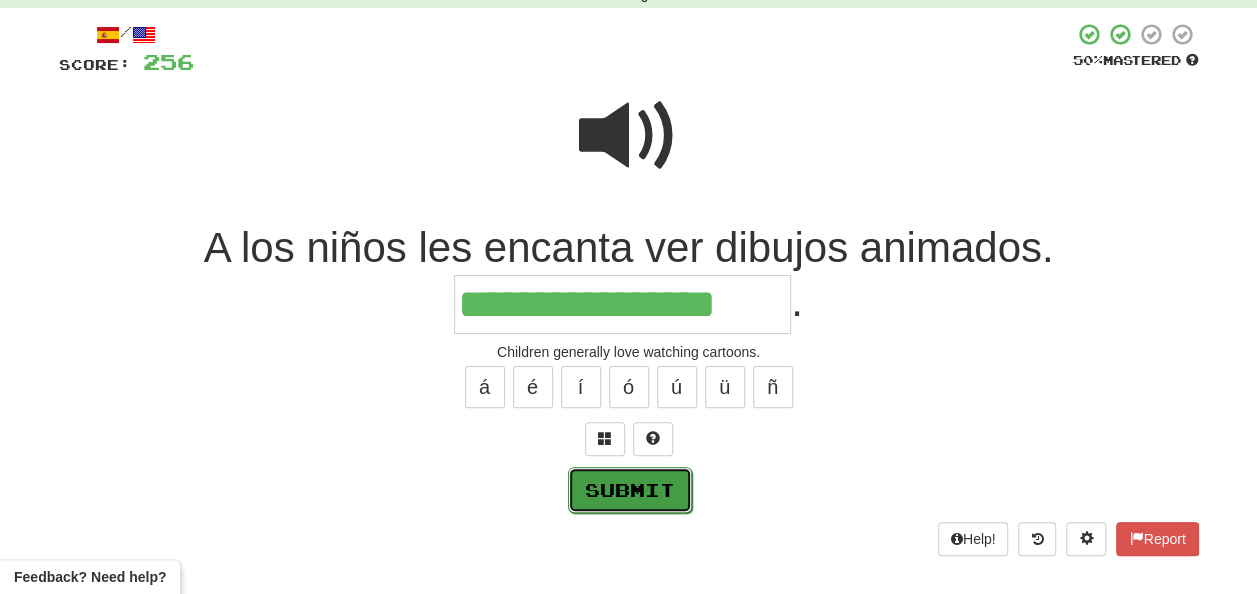 click on "Submit" at bounding box center [630, 490] 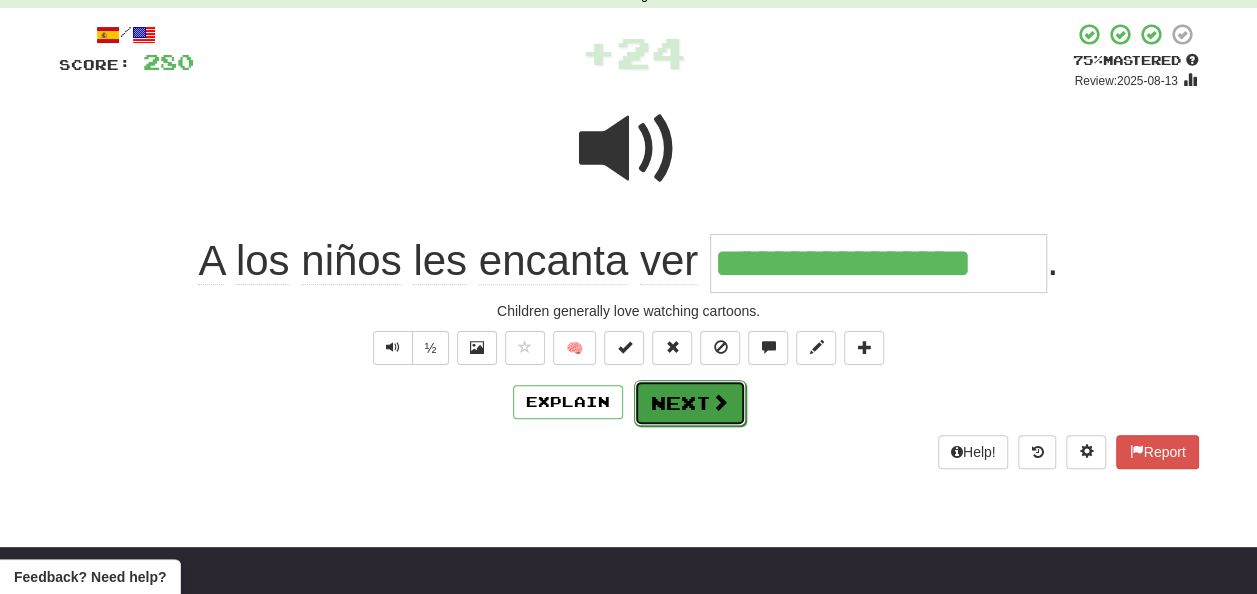 click on "Next" at bounding box center (690, 403) 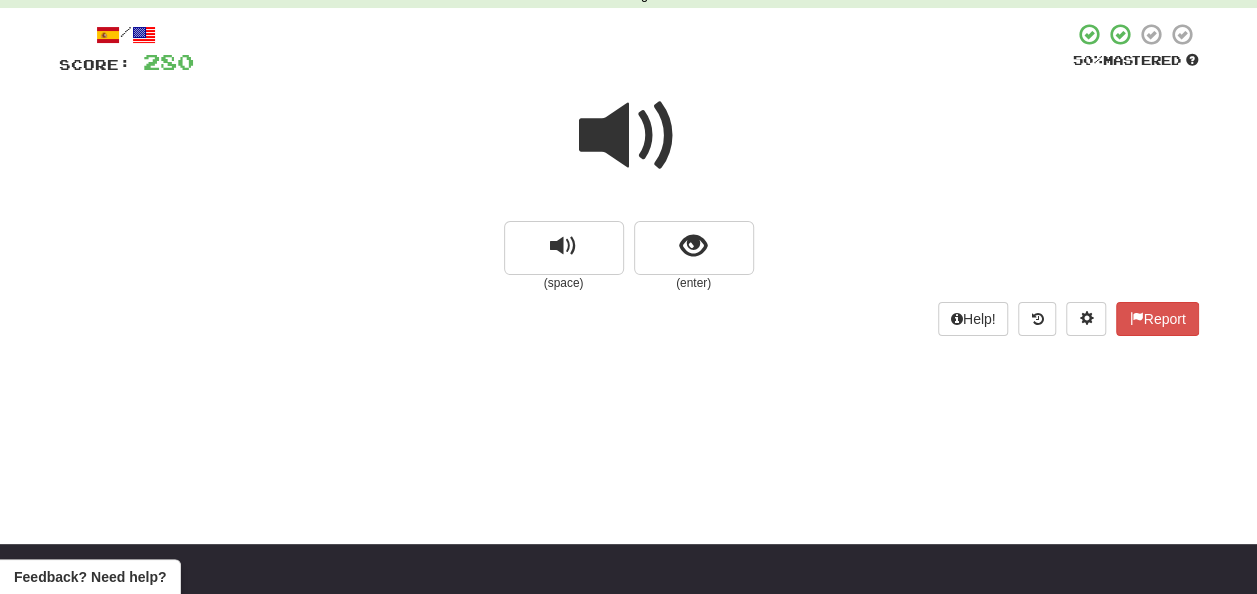 click at bounding box center (629, 136) 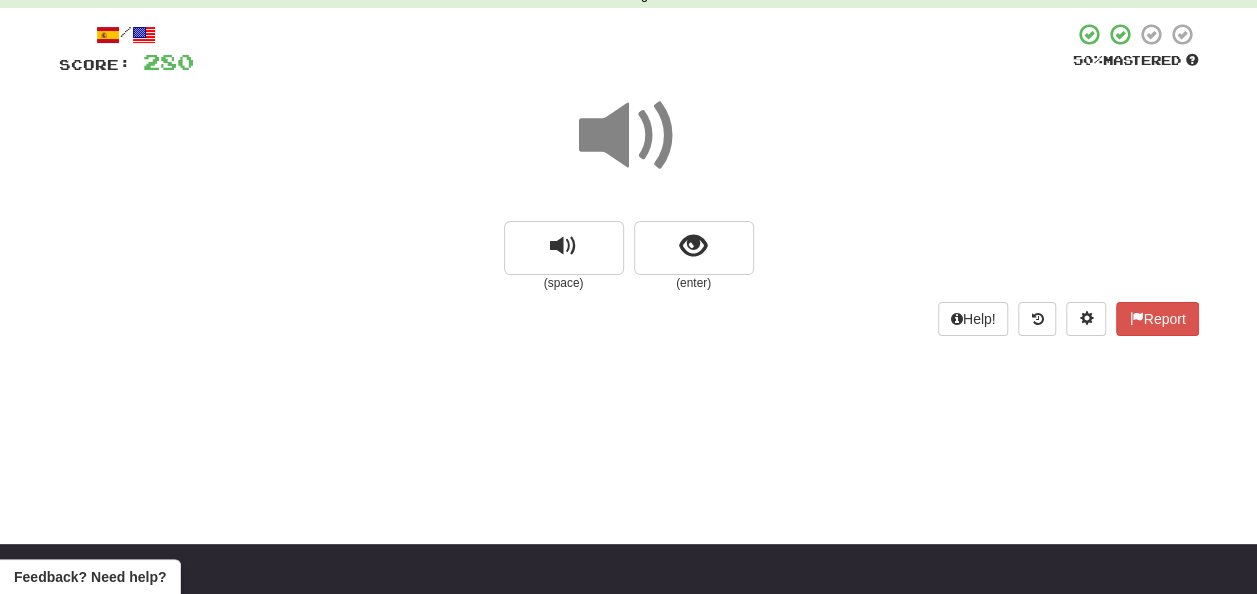 click at bounding box center [629, 136] 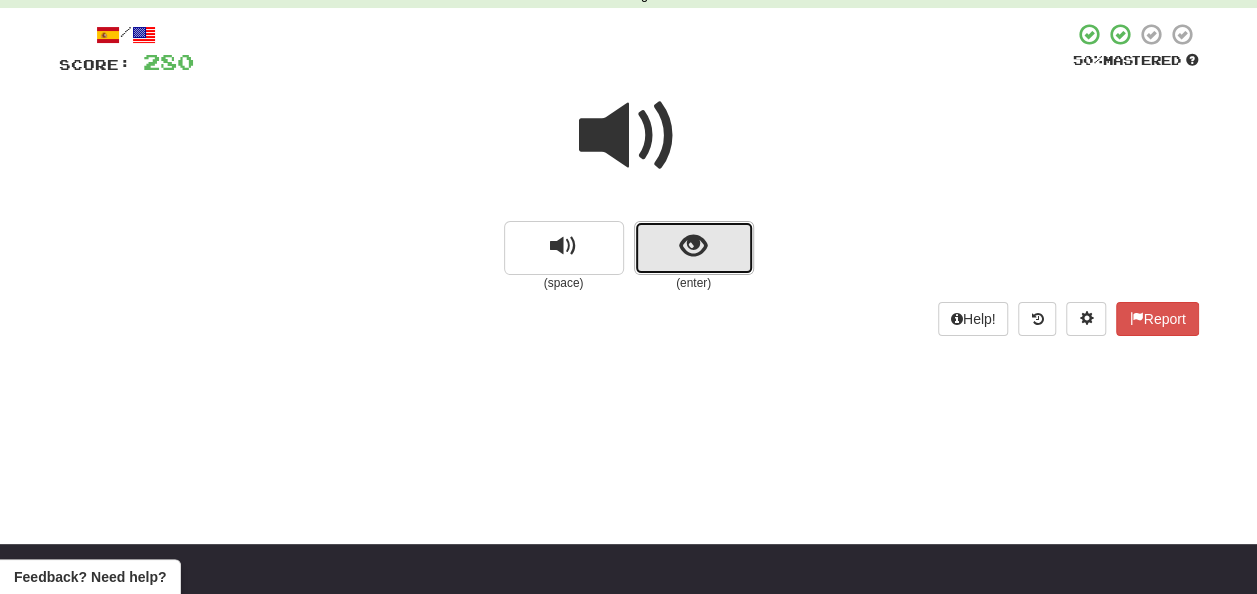 click at bounding box center [694, 248] 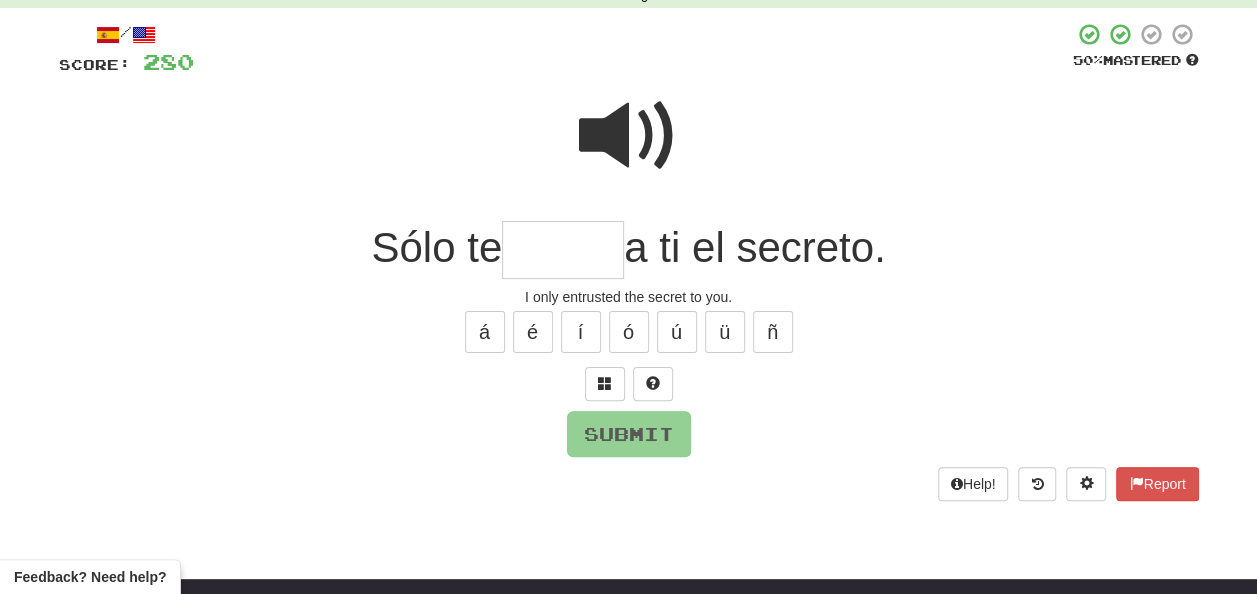 click at bounding box center [563, 250] 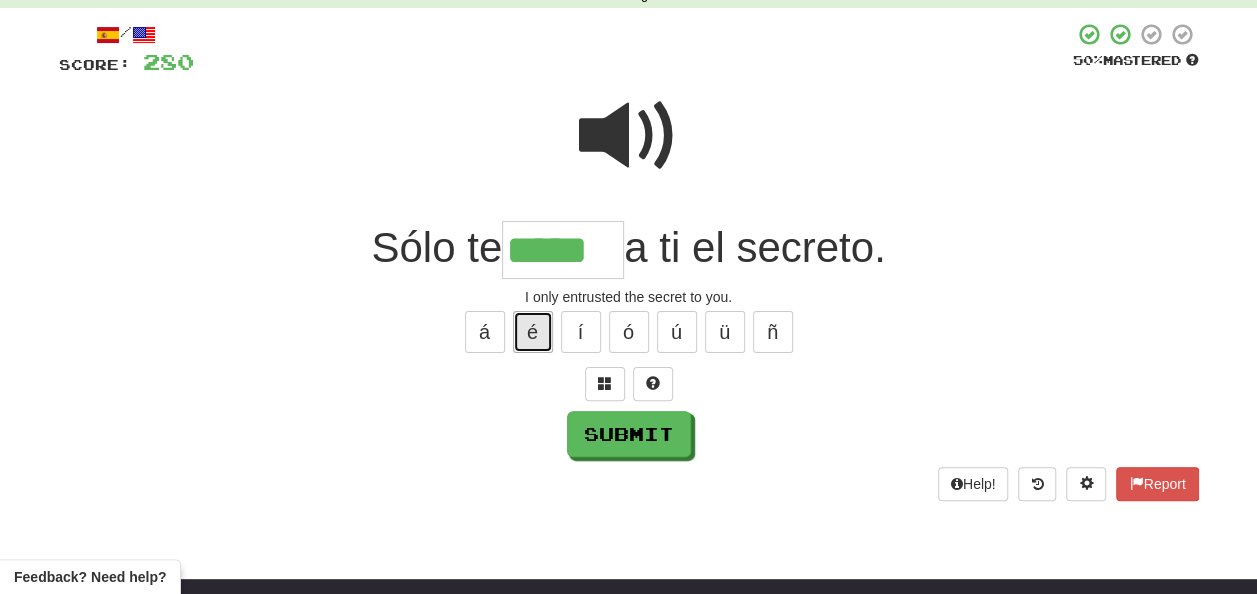 click on "é" at bounding box center [533, 332] 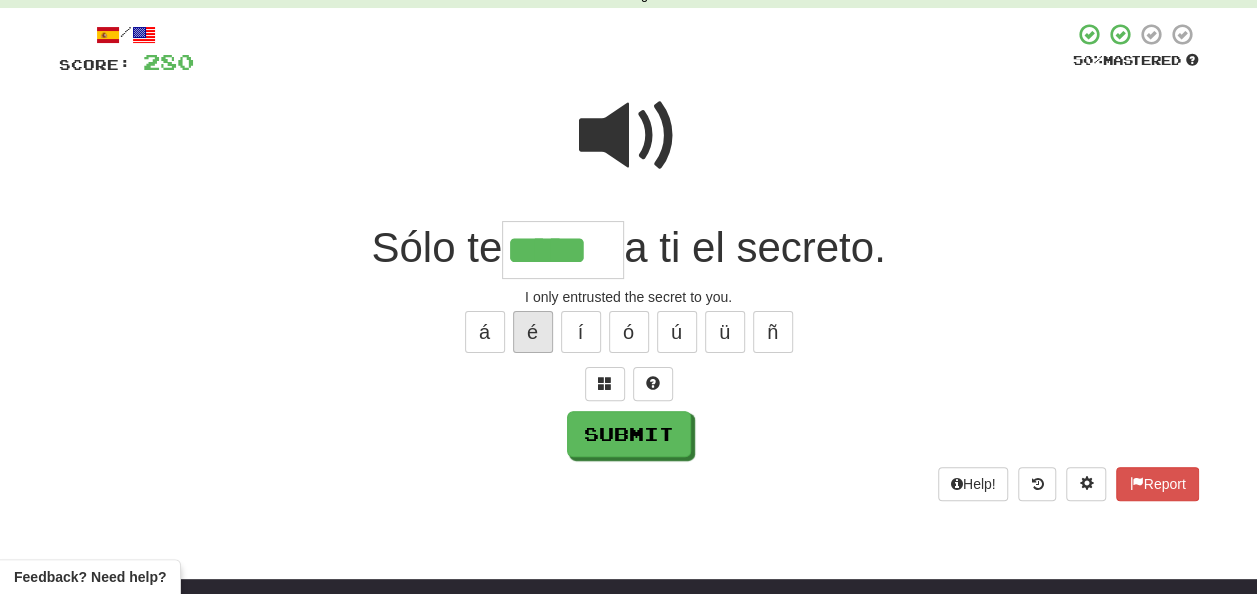 type on "******" 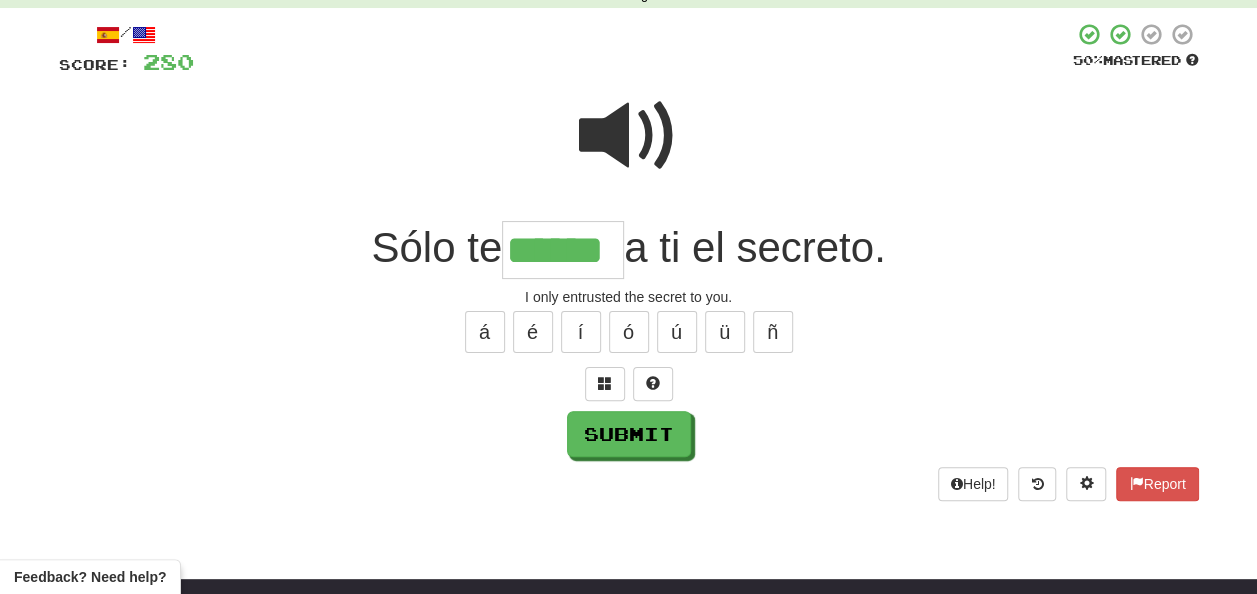 click at bounding box center (629, 136) 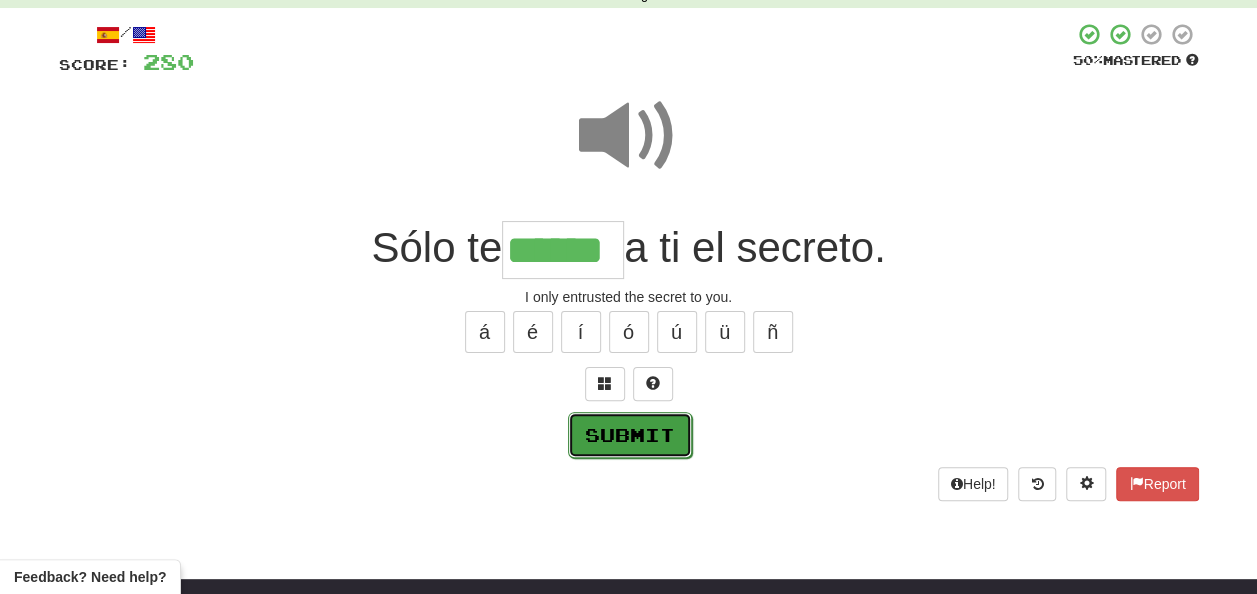 click on "Submit" at bounding box center [630, 435] 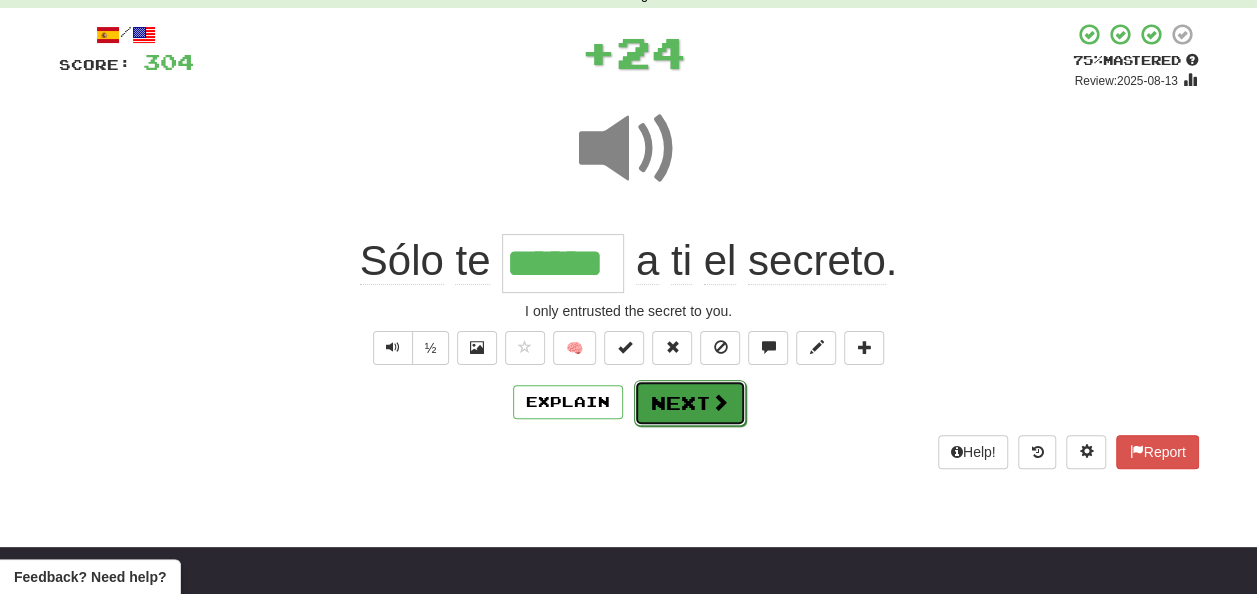 click on "Next" at bounding box center (690, 403) 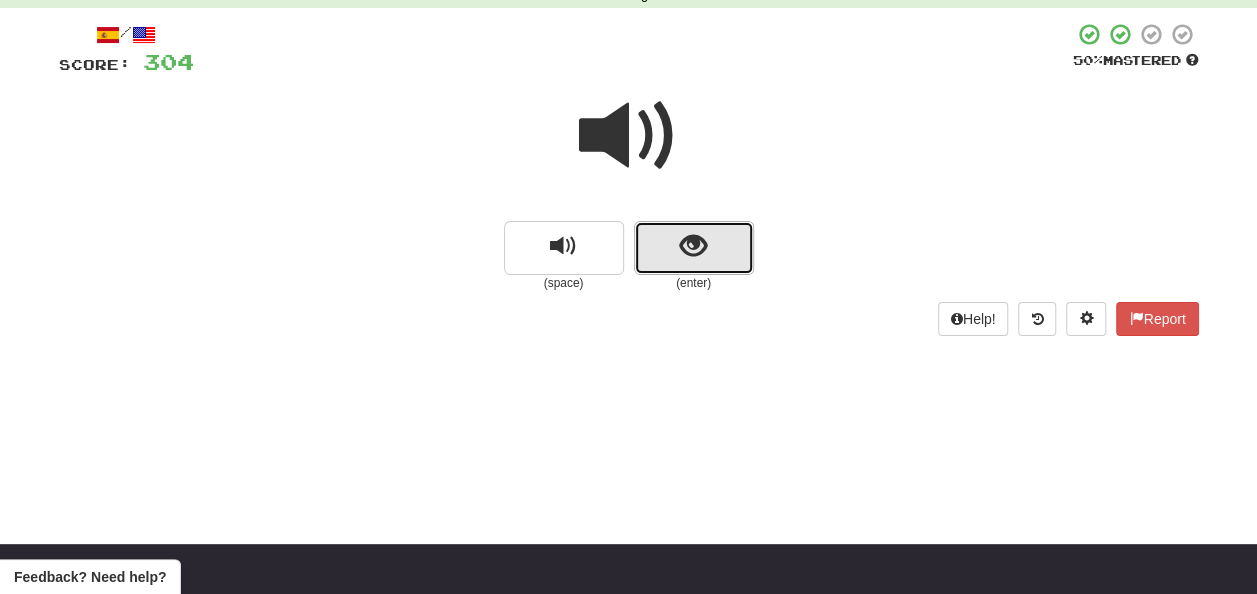click at bounding box center [694, 248] 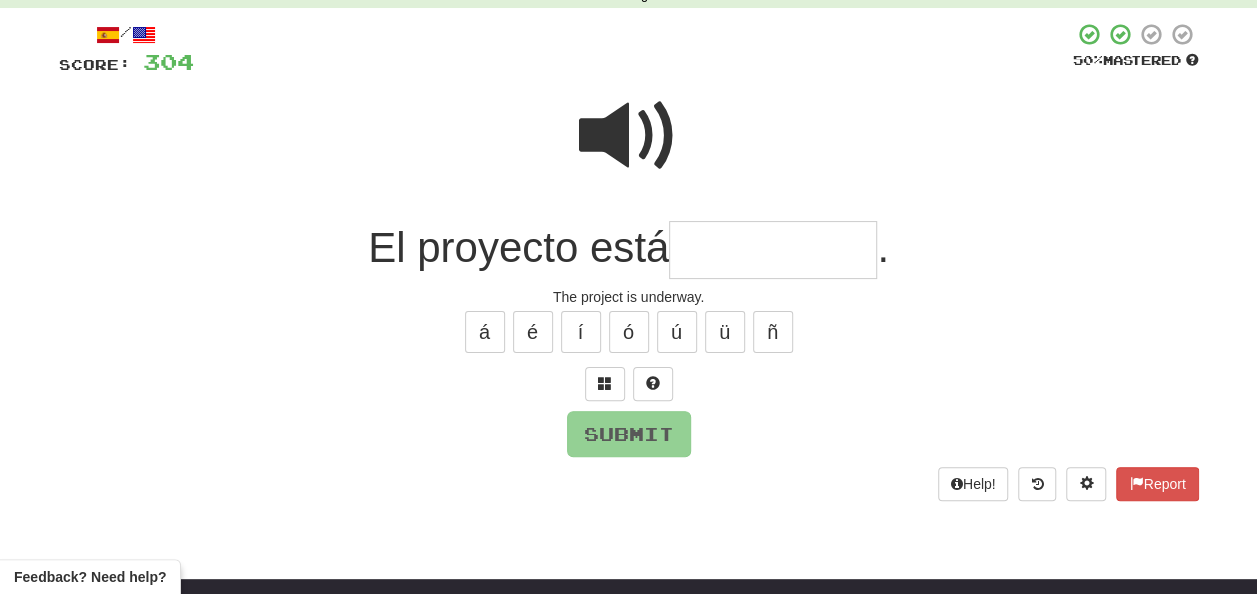 click at bounding box center [773, 250] 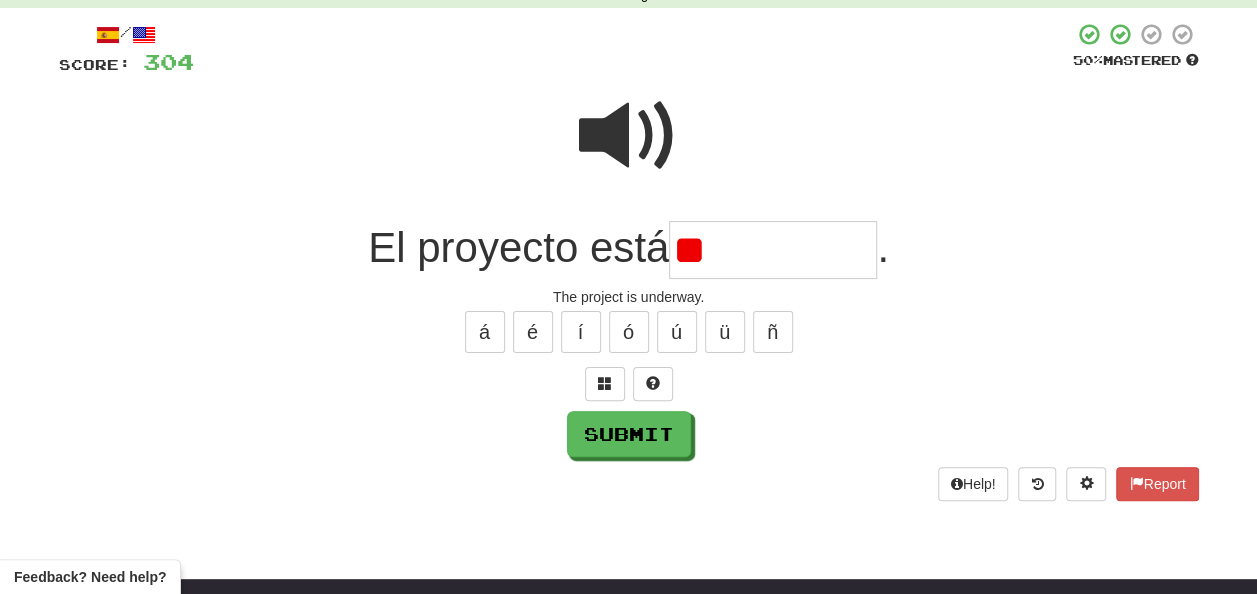 type on "*" 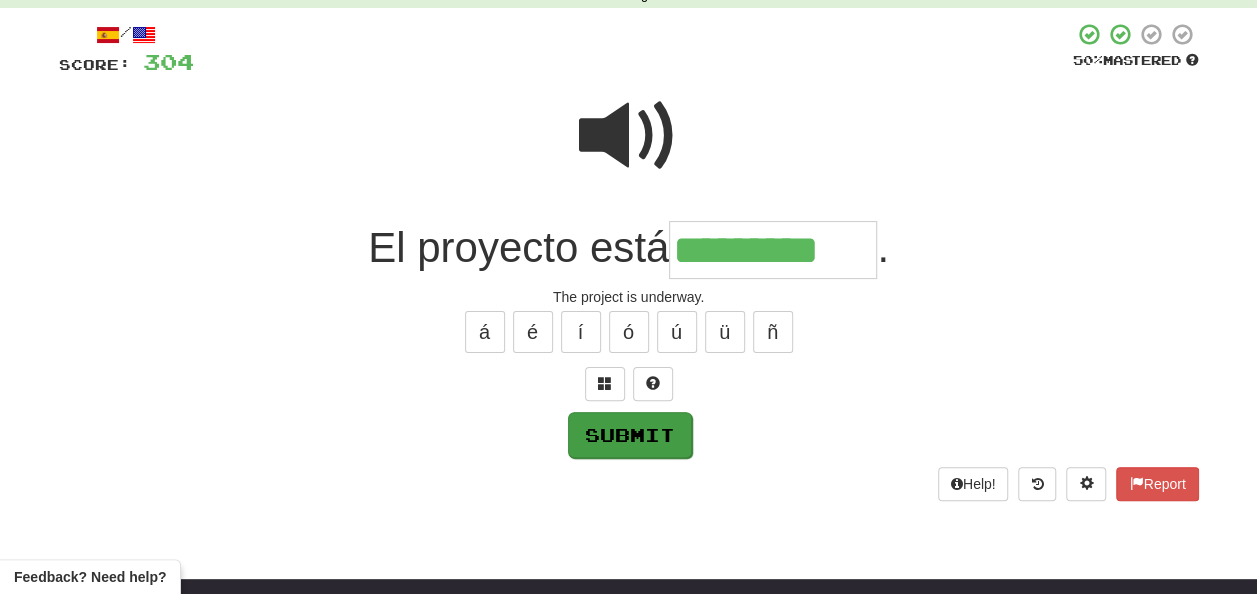 type on "*********" 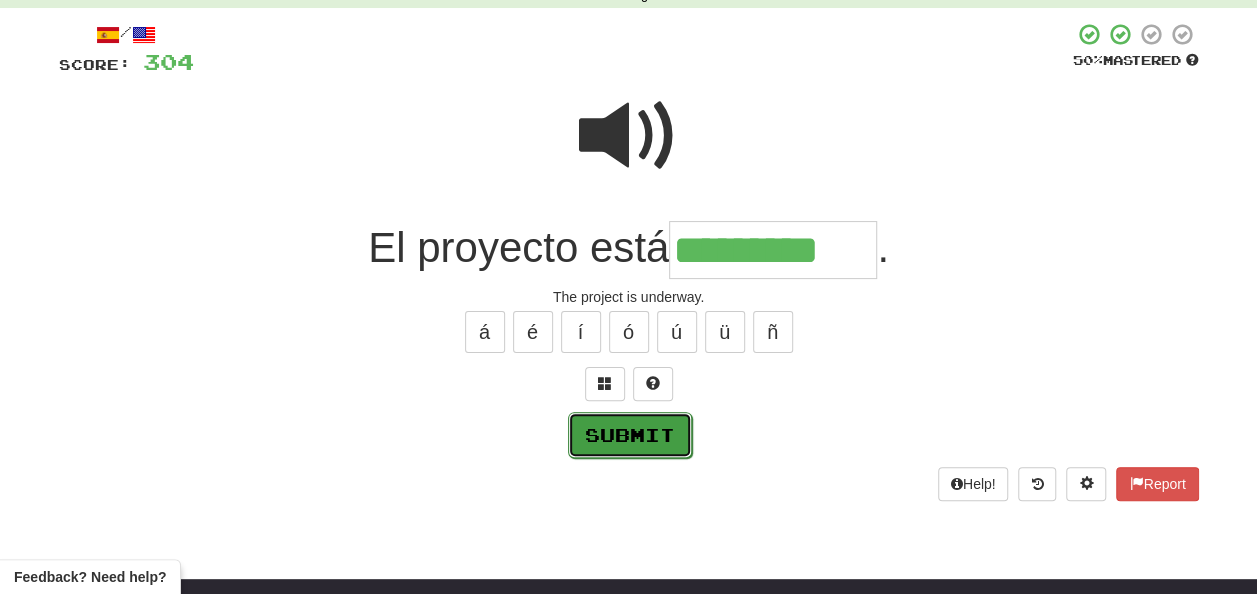 click on "Submit" at bounding box center [630, 435] 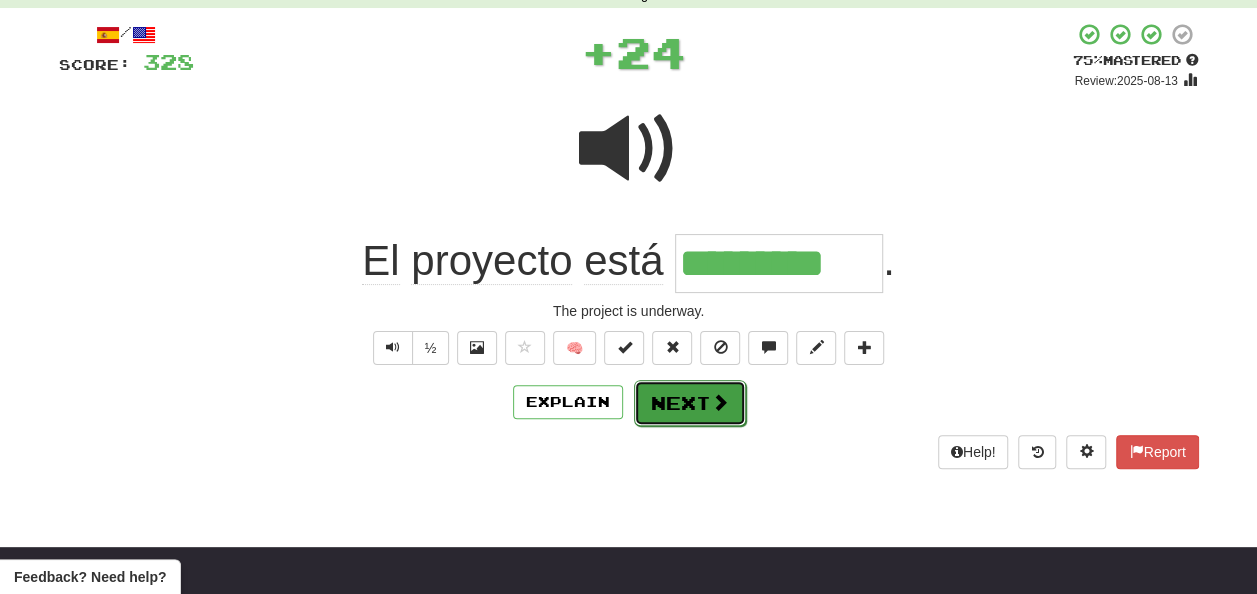 click on "Next" at bounding box center [690, 403] 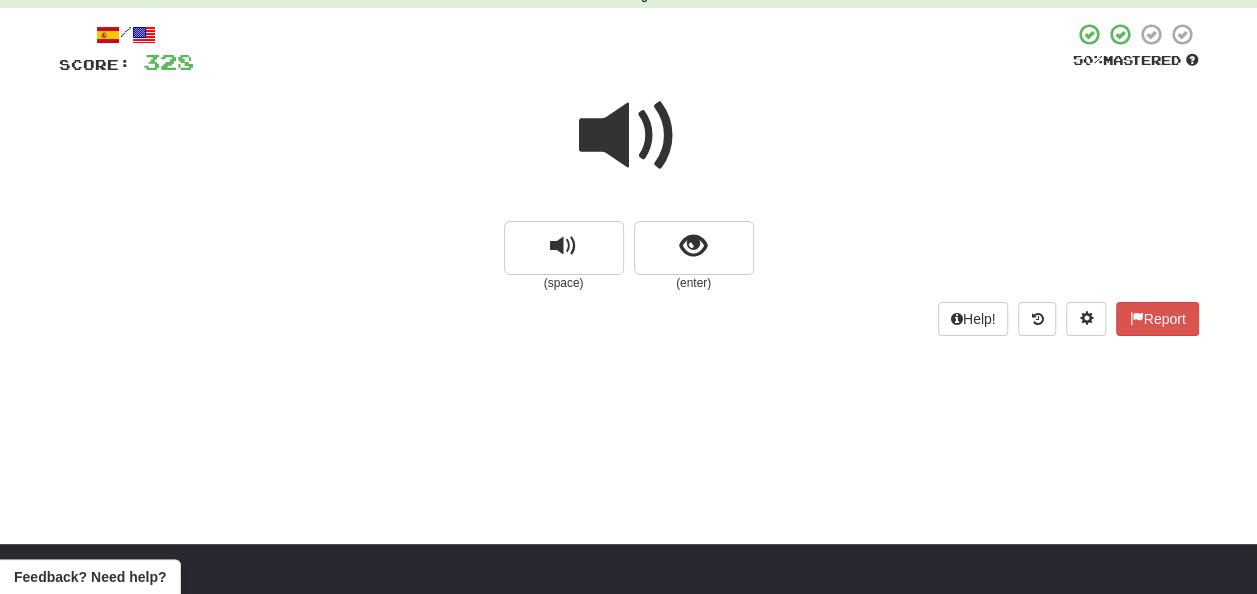 click at bounding box center (629, 136) 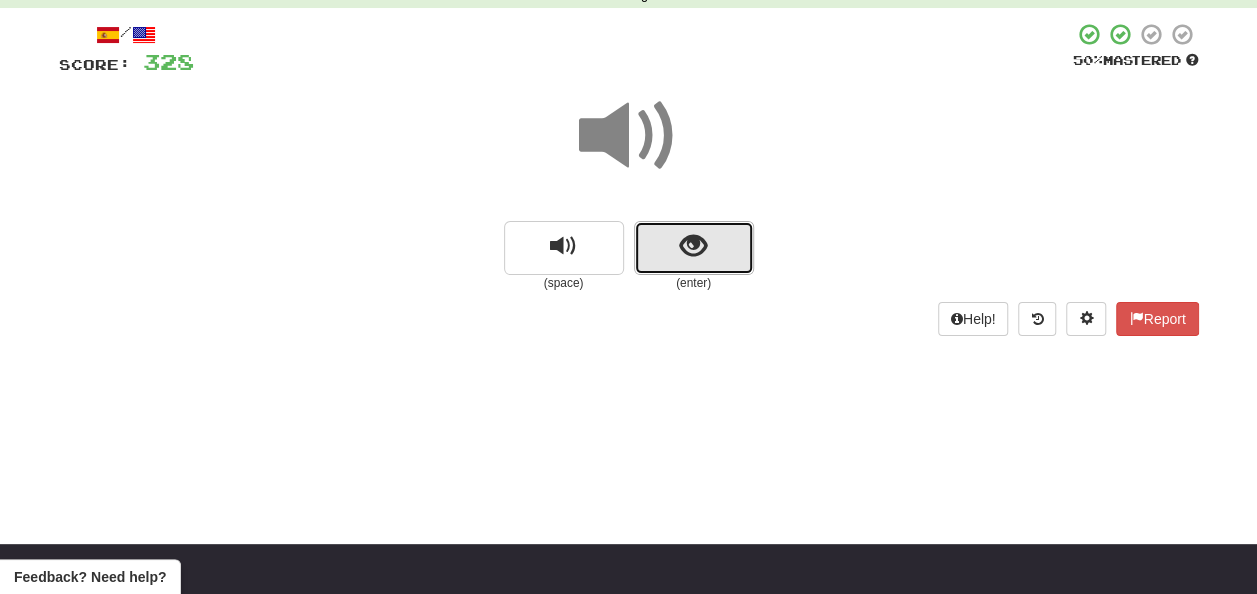 click at bounding box center (694, 248) 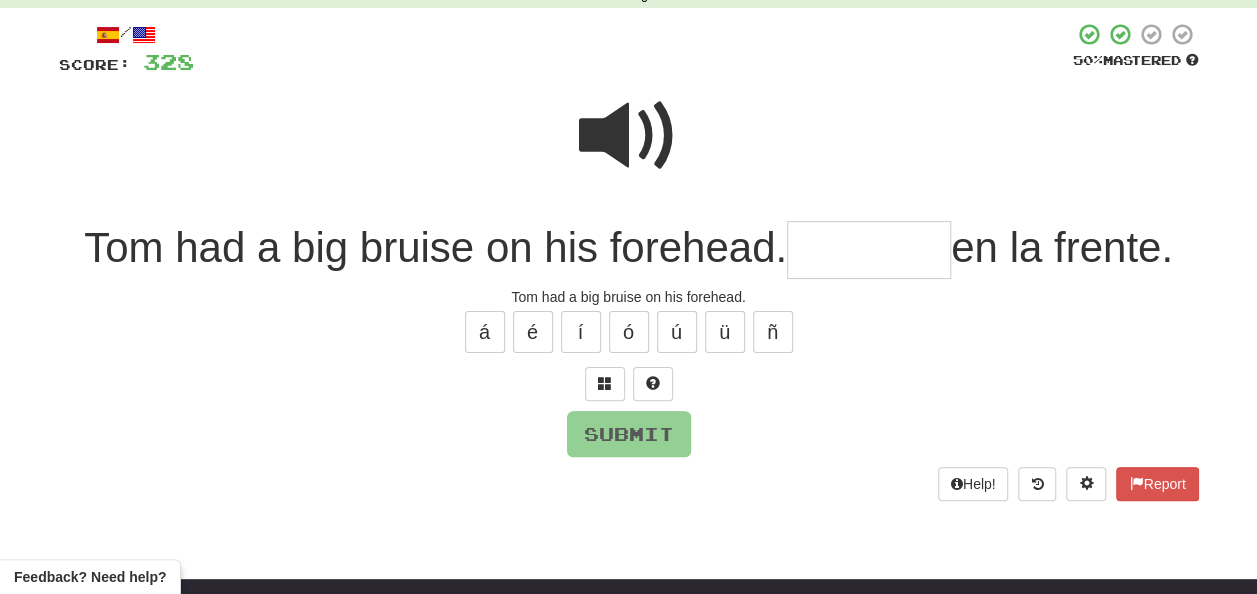 click at bounding box center [869, 250] 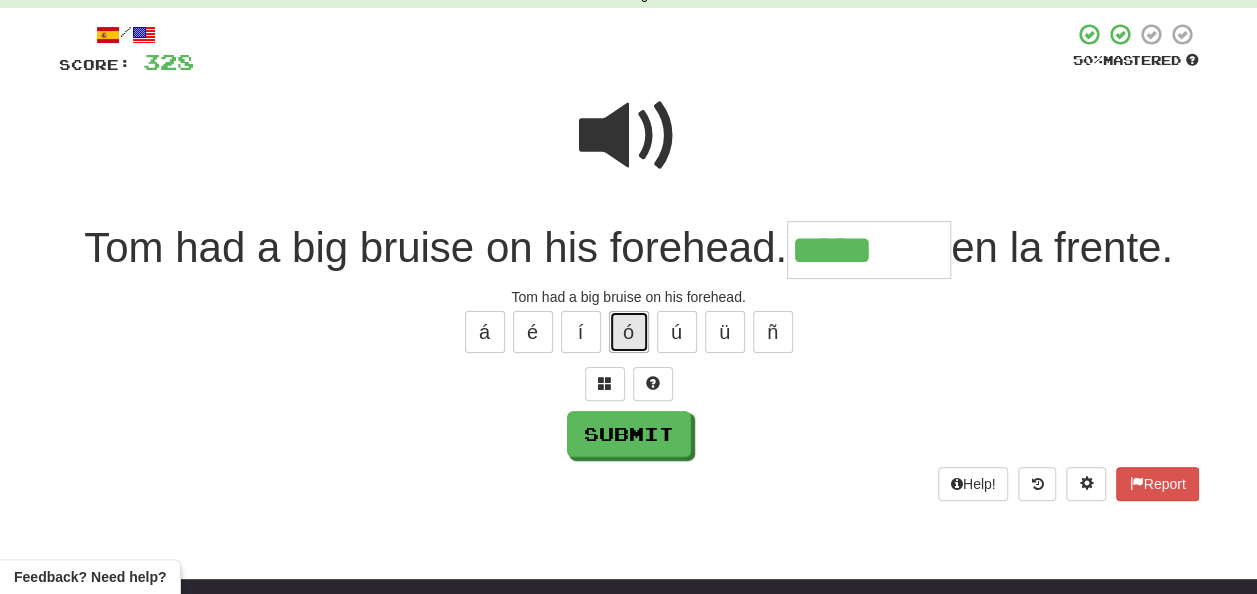 click on "ó" at bounding box center (629, 332) 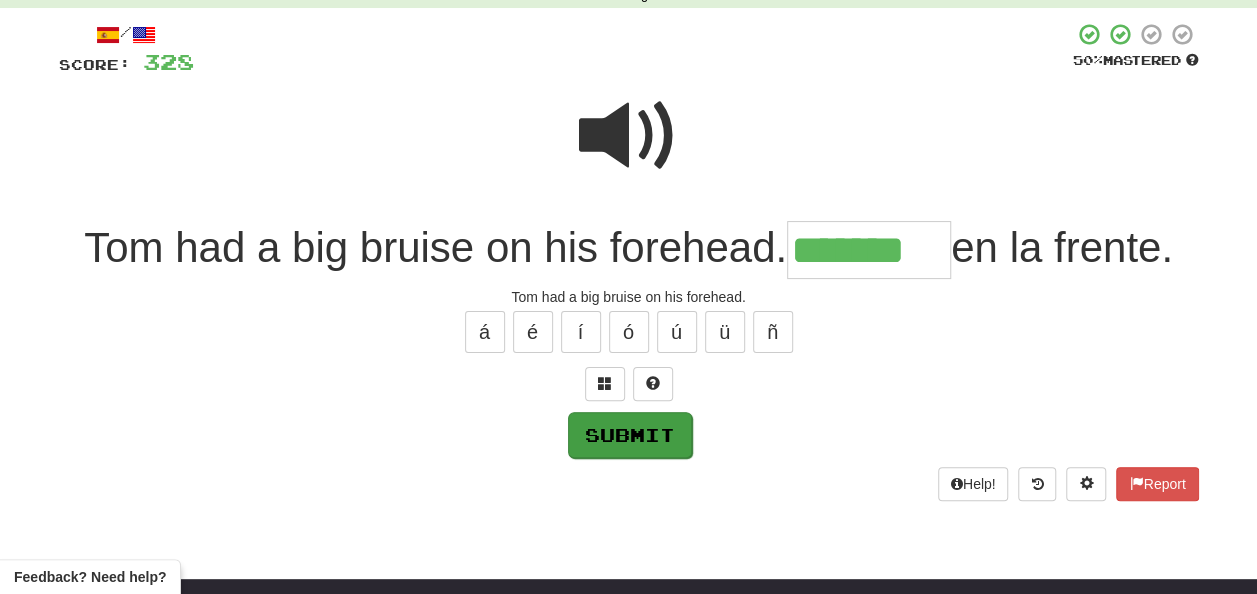 type on "*******" 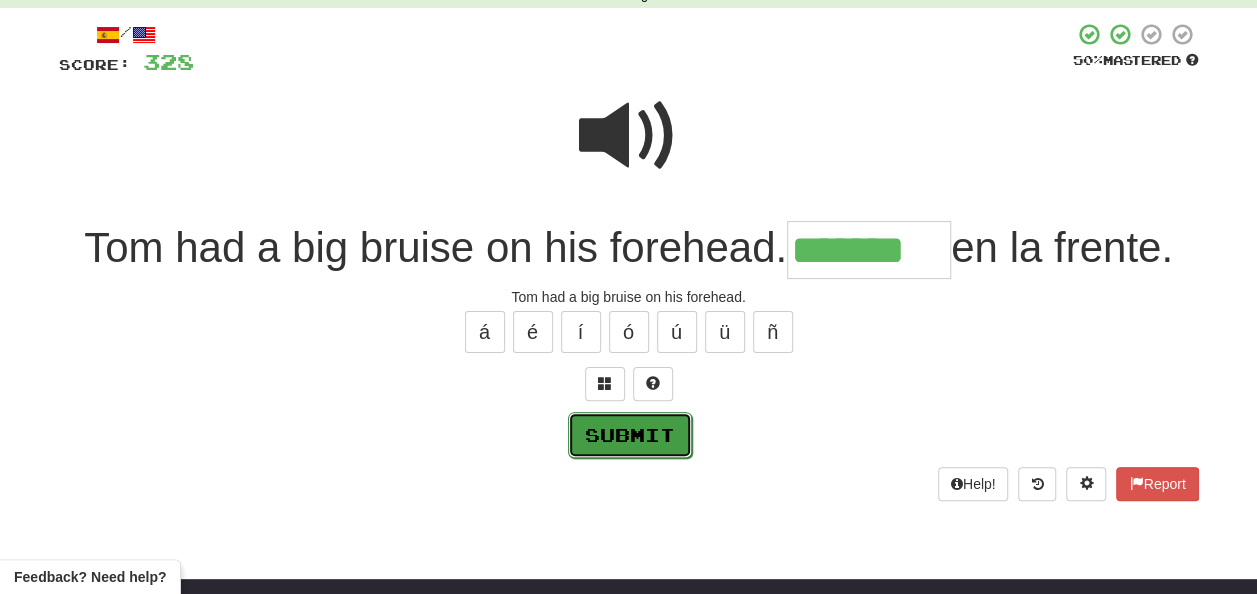 click on "Submit" at bounding box center (630, 435) 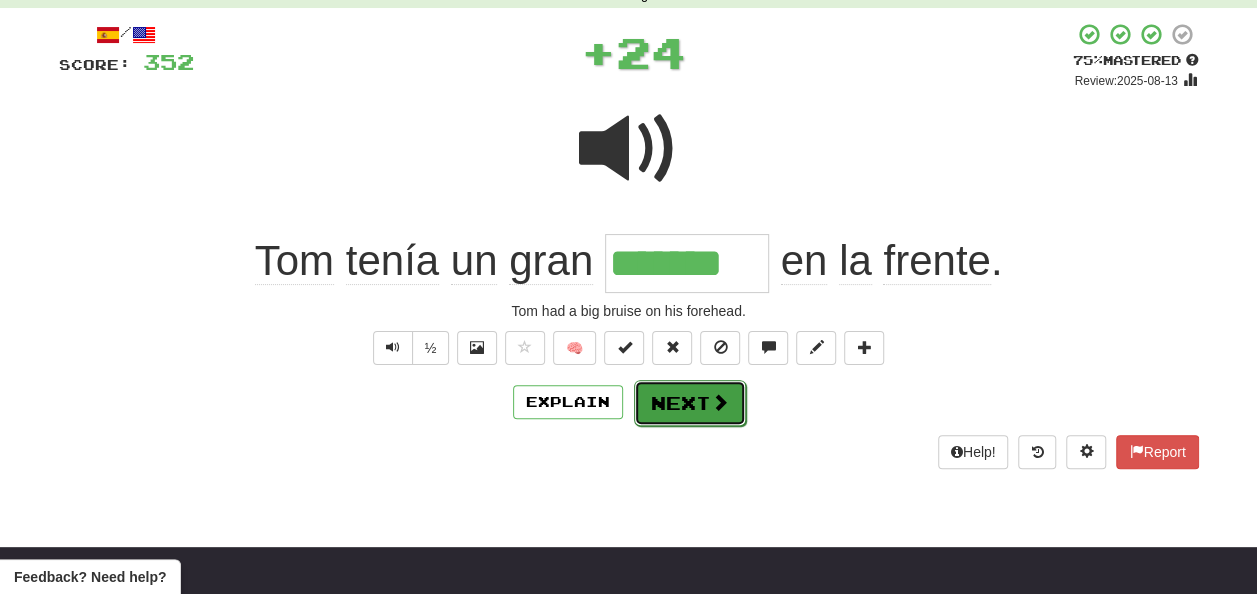 click on "Next" at bounding box center [690, 403] 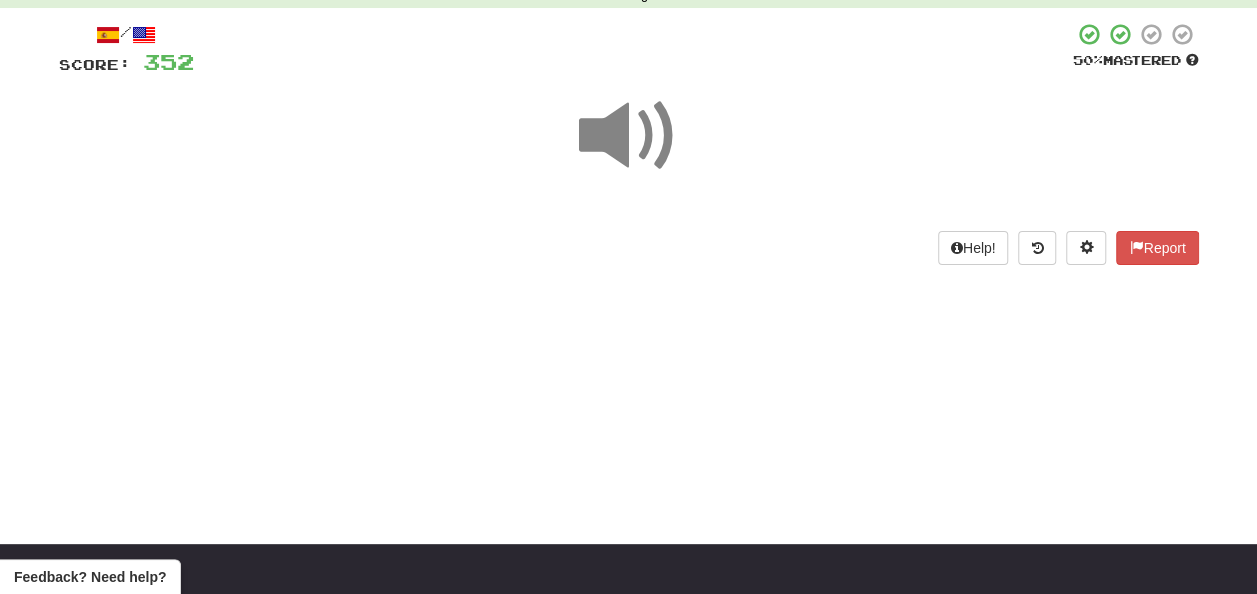 click at bounding box center [629, 136] 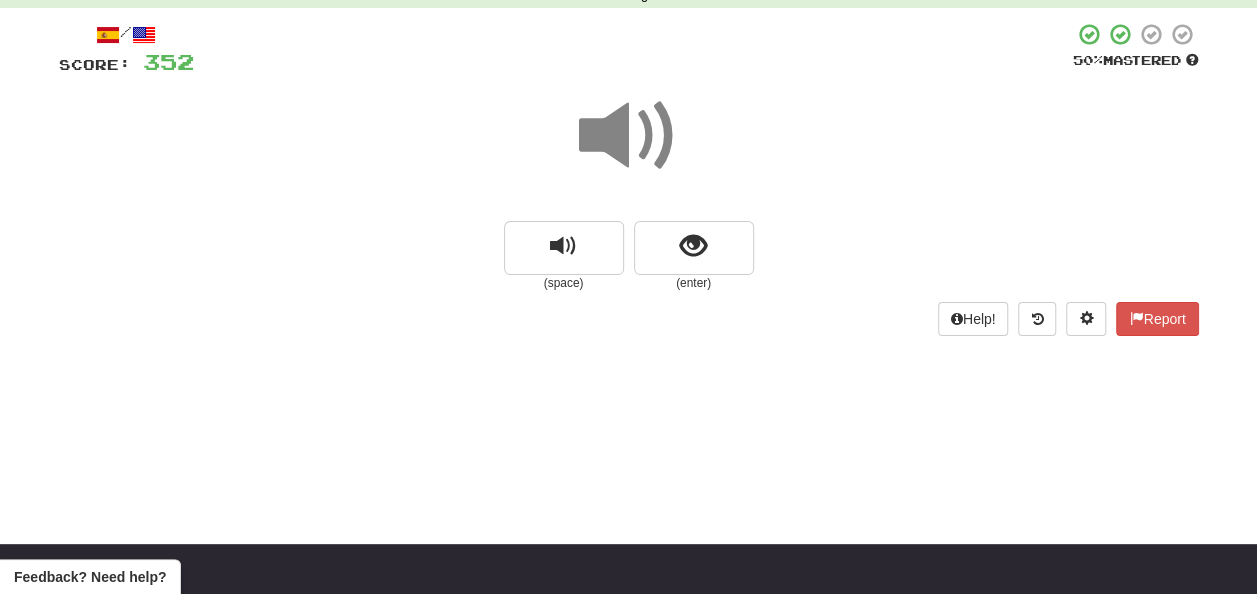 click at bounding box center [629, 136] 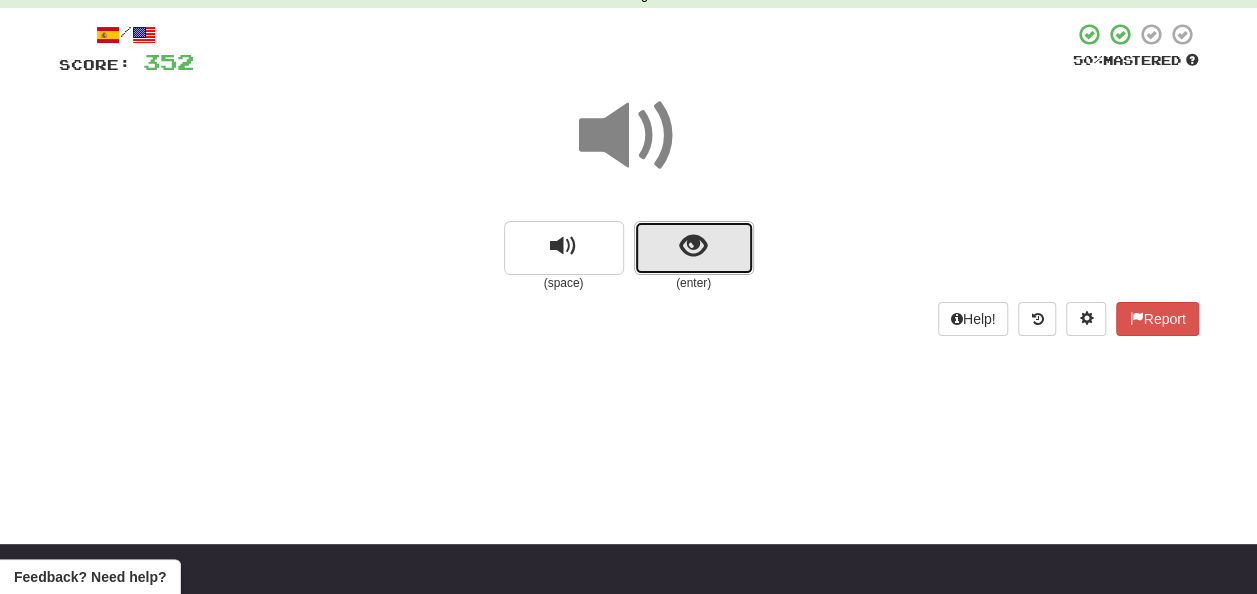 click at bounding box center [693, 246] 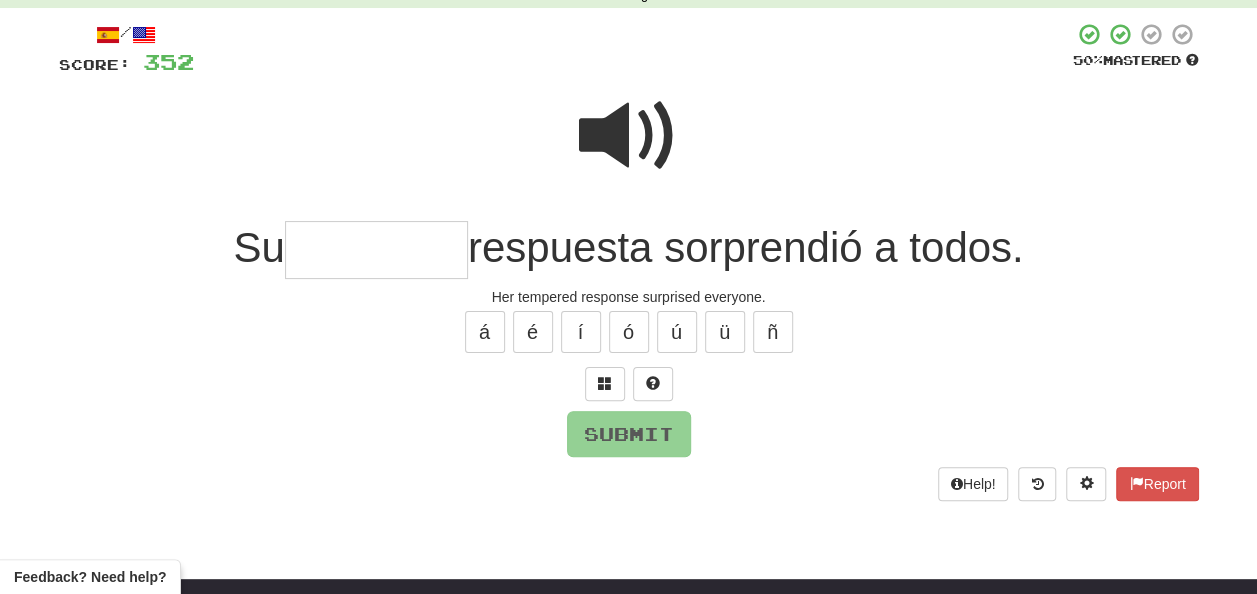 click at bounding box center [376, 250] 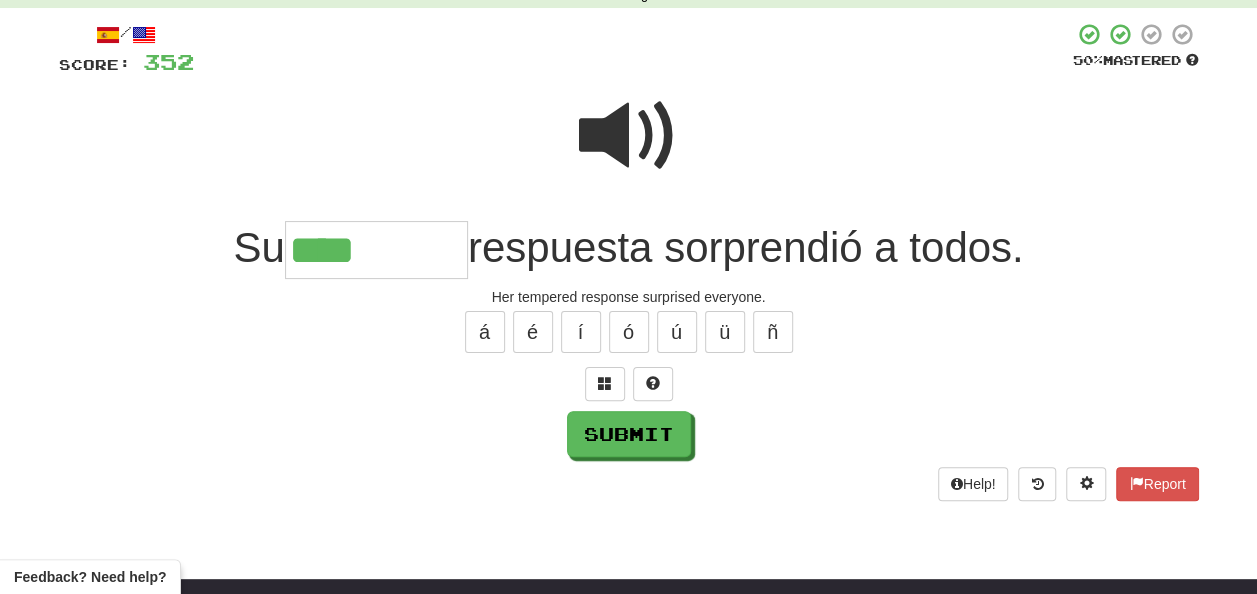 click at bounding box center (629, 136) 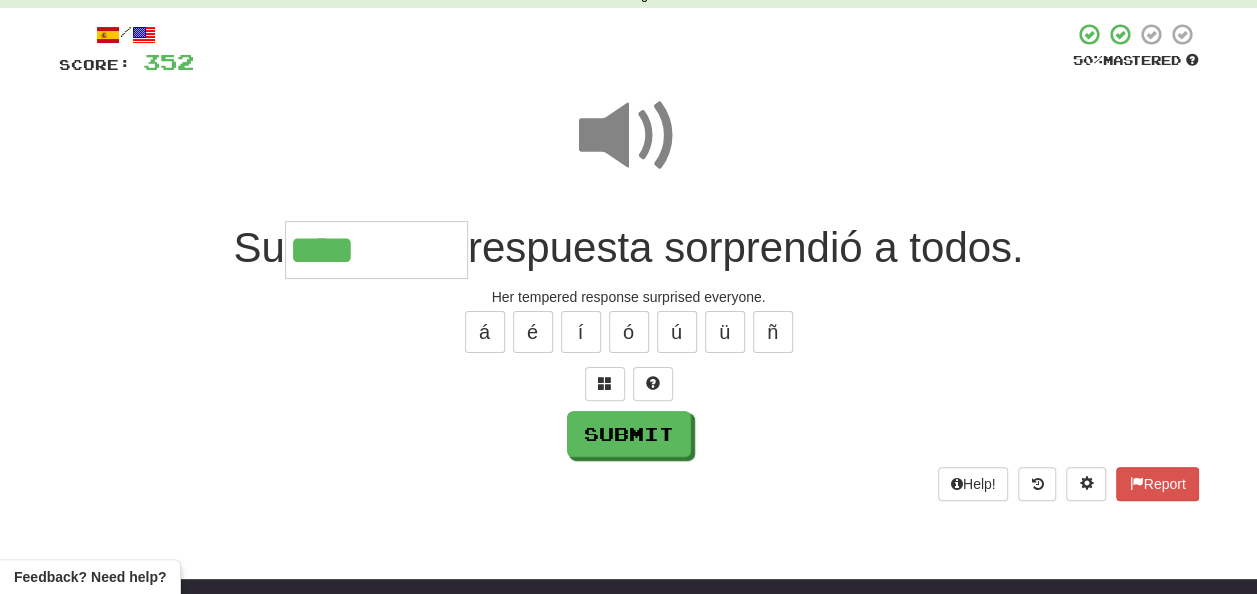 click on "****" at bounding box center (376, 250) 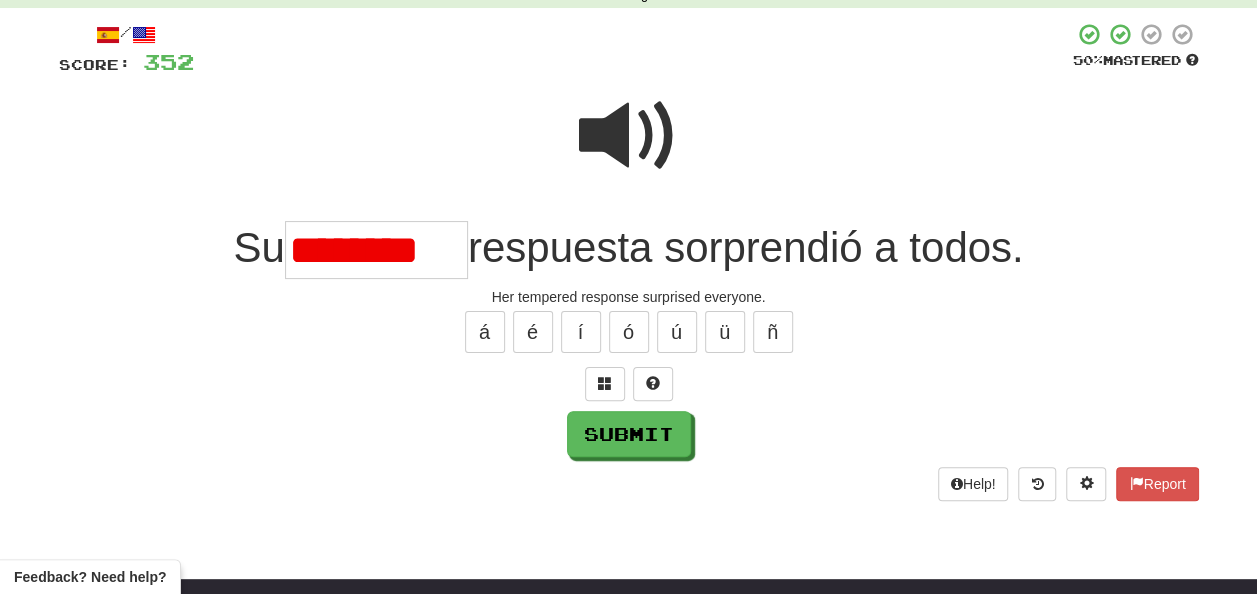 scroll, scrollTop: 0, scrollLeft: 1, axis: horizontal 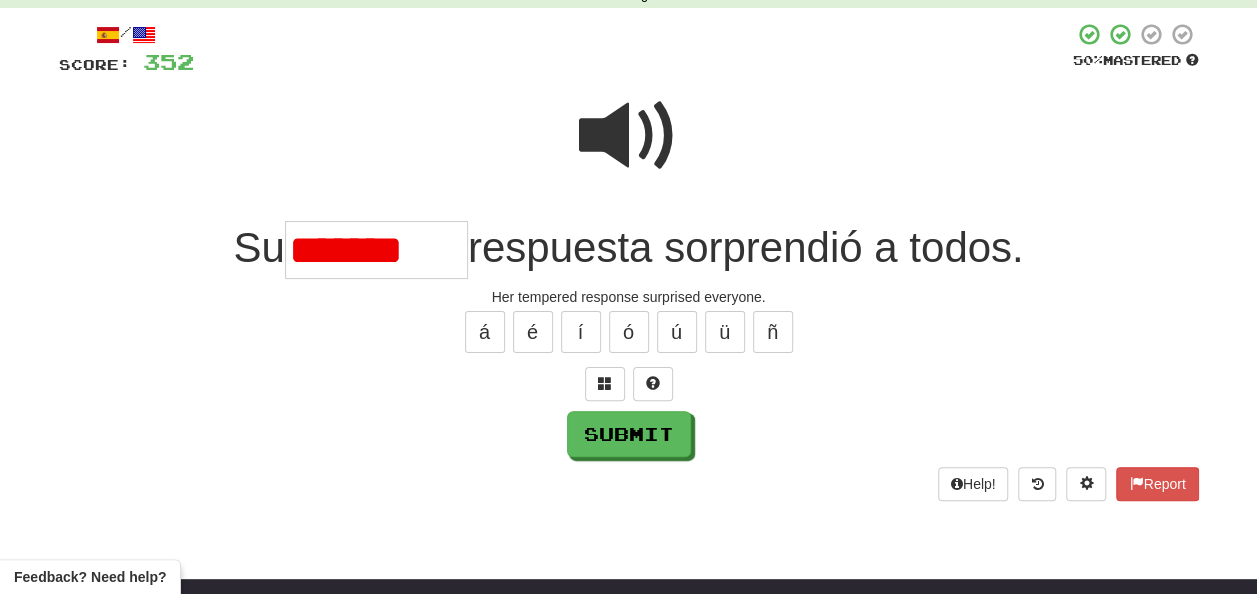 click on "*******" at bounding box center [376, 250] 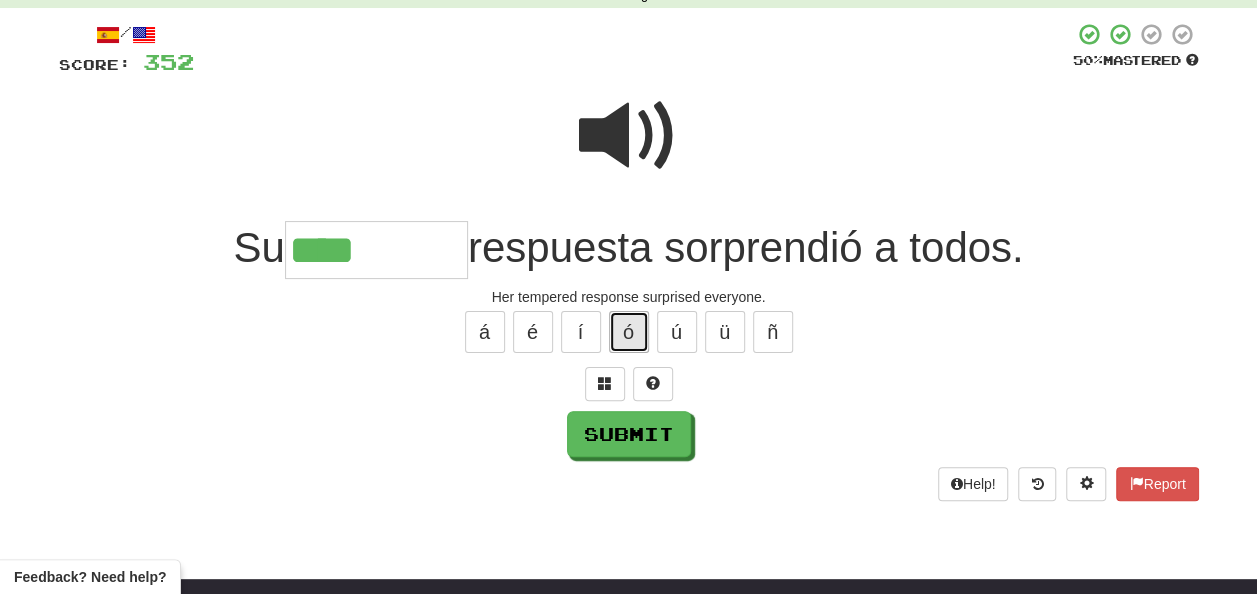 click on "ó" at bounding box center (629, 332) 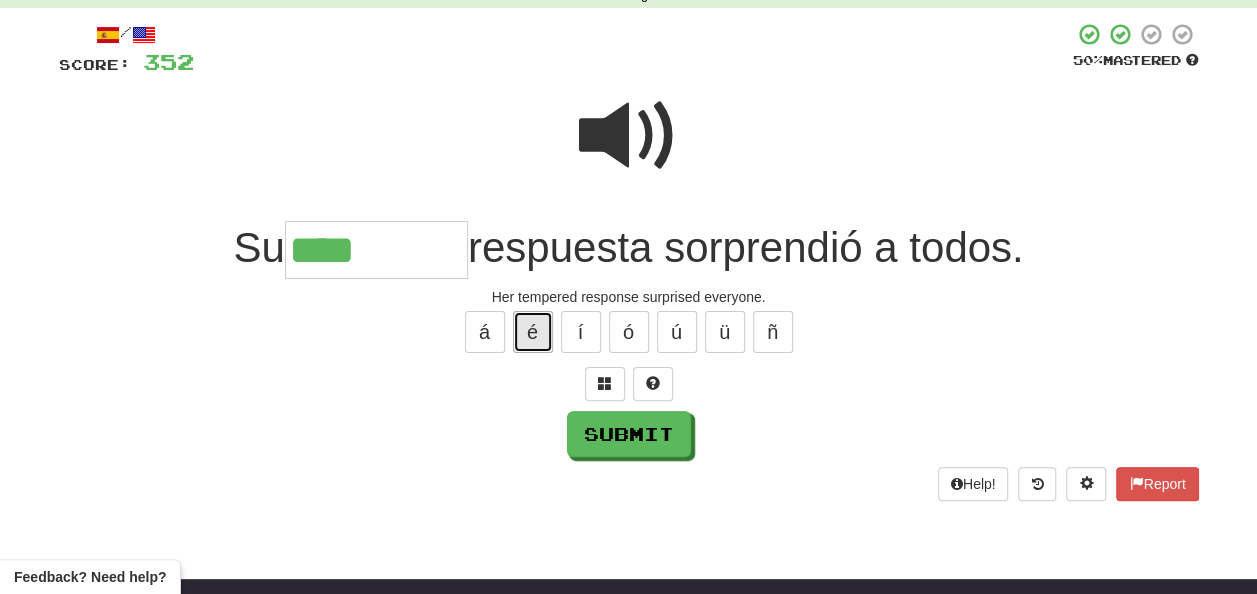 click on "é" at bounding box center [533, 332] 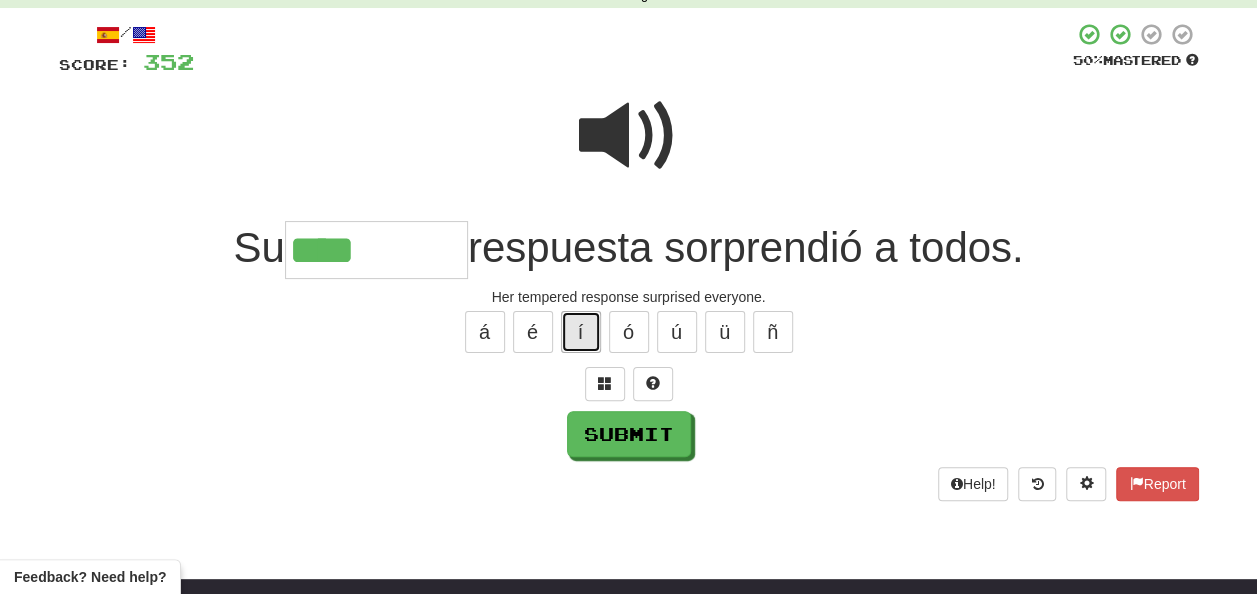 click on "í" at bounding box center (581, 332) 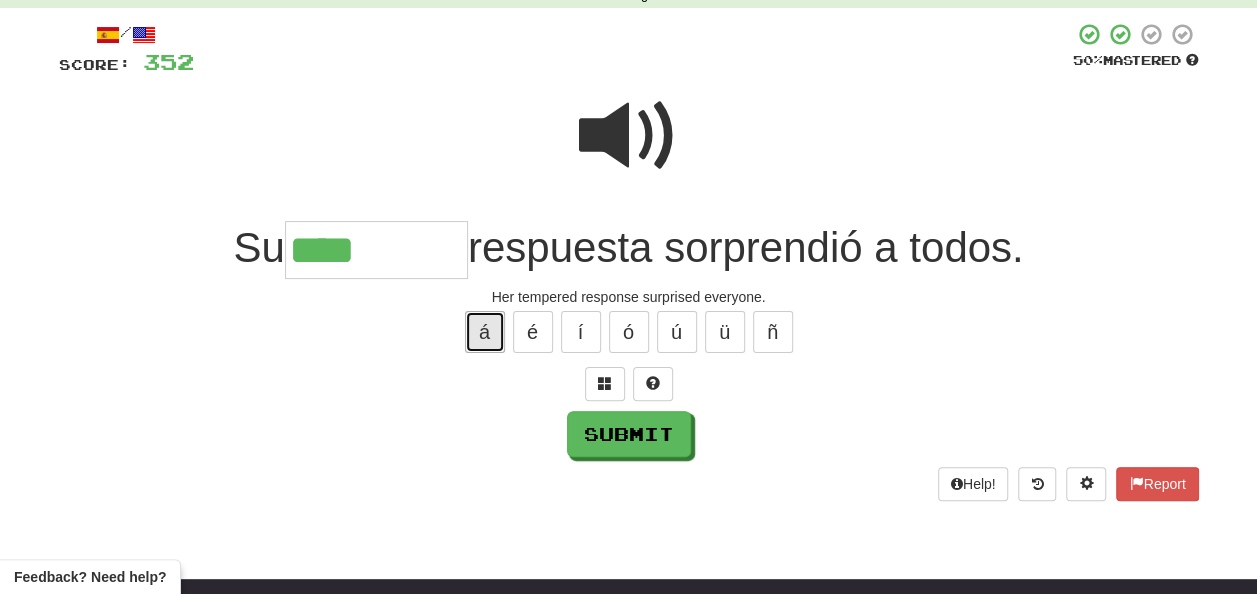 click on "á" at bounding box center [485, 332] 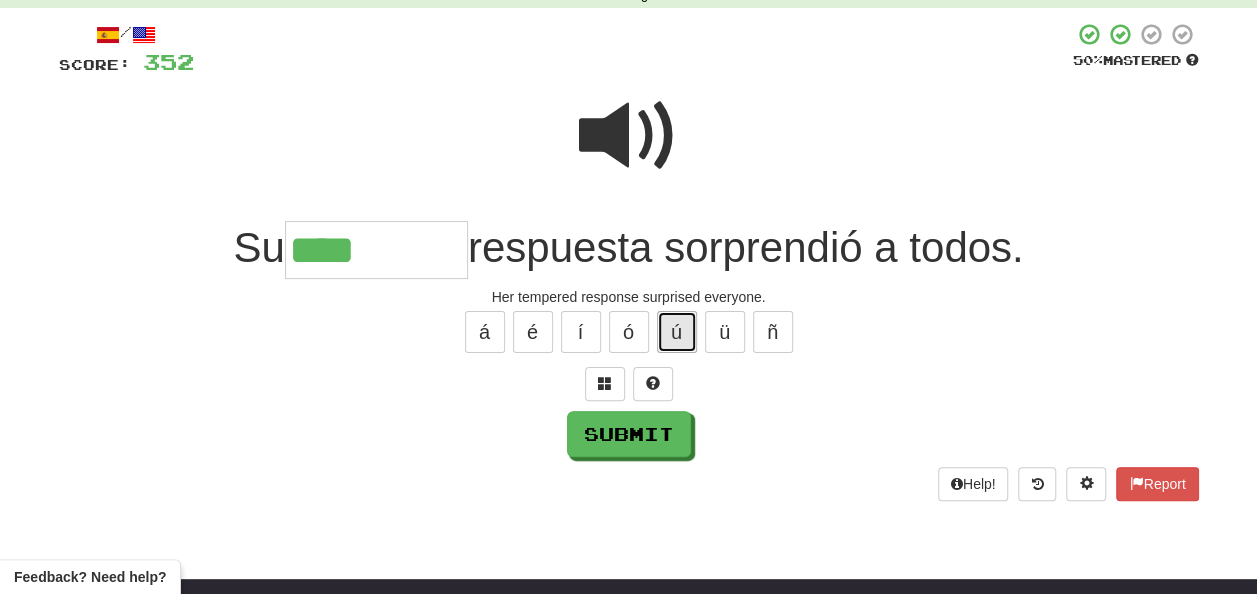 click on "ú" at bounding box center (677, 332) 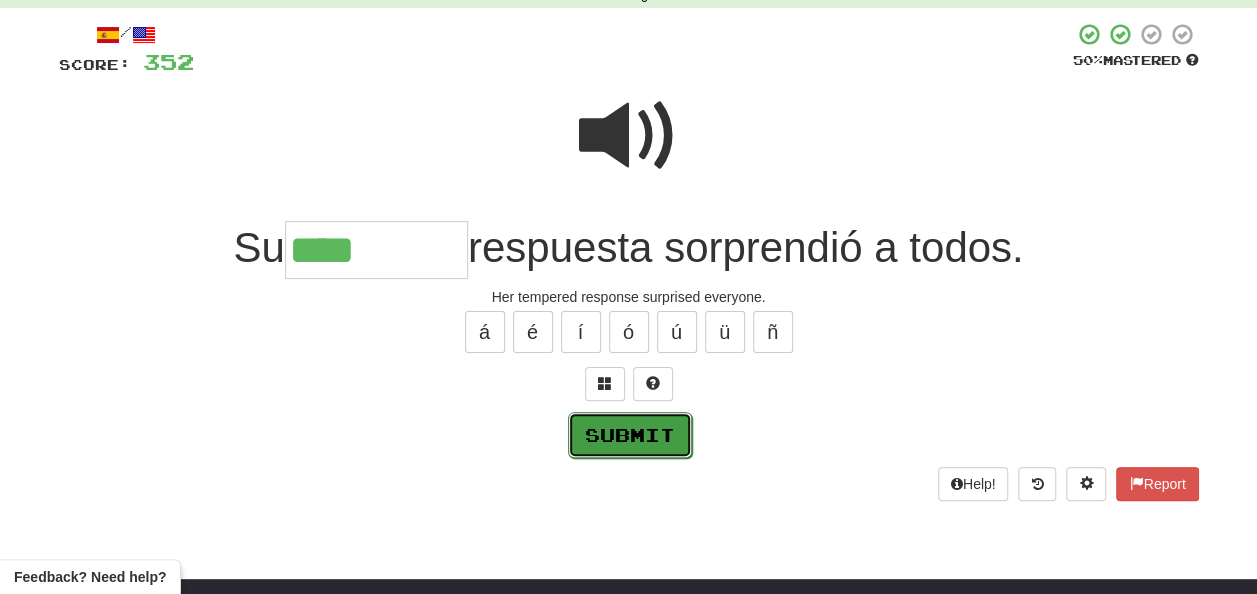 click on "Submit" at bounding box center [630, 435] 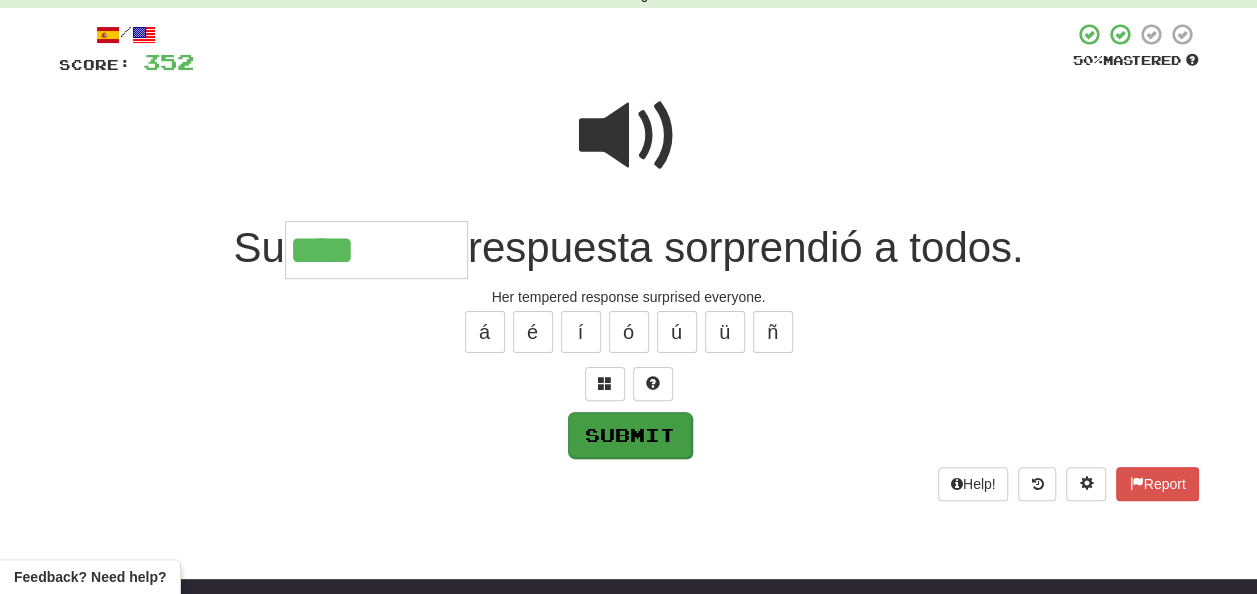 type on "********" 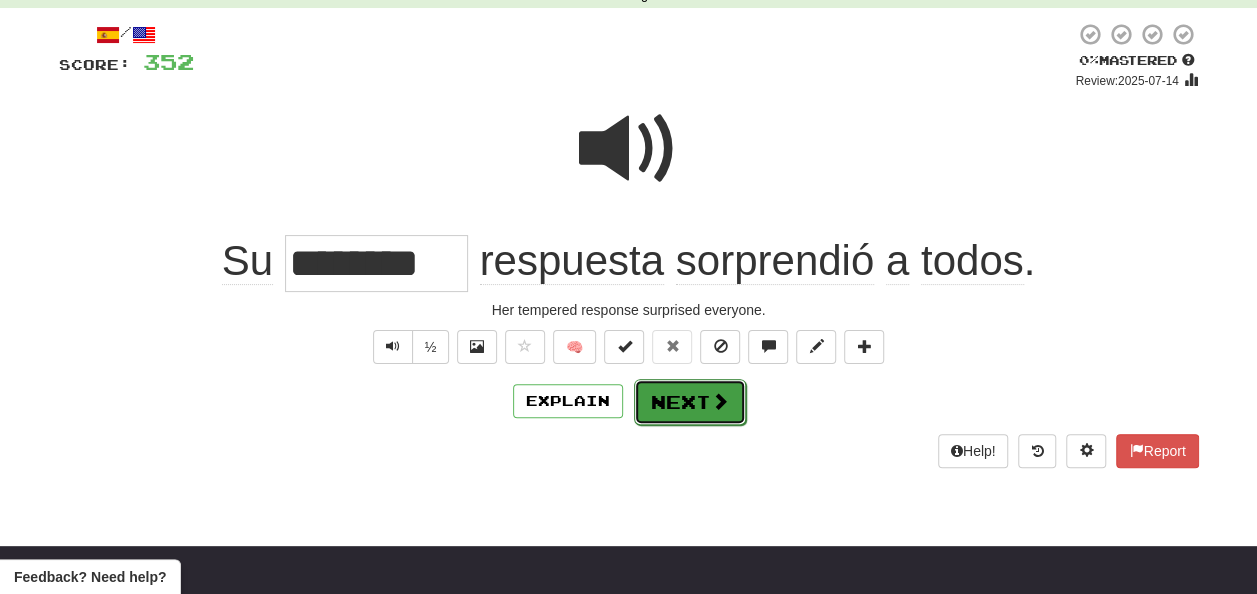 click on "Next" at bounding box center [690, 402] 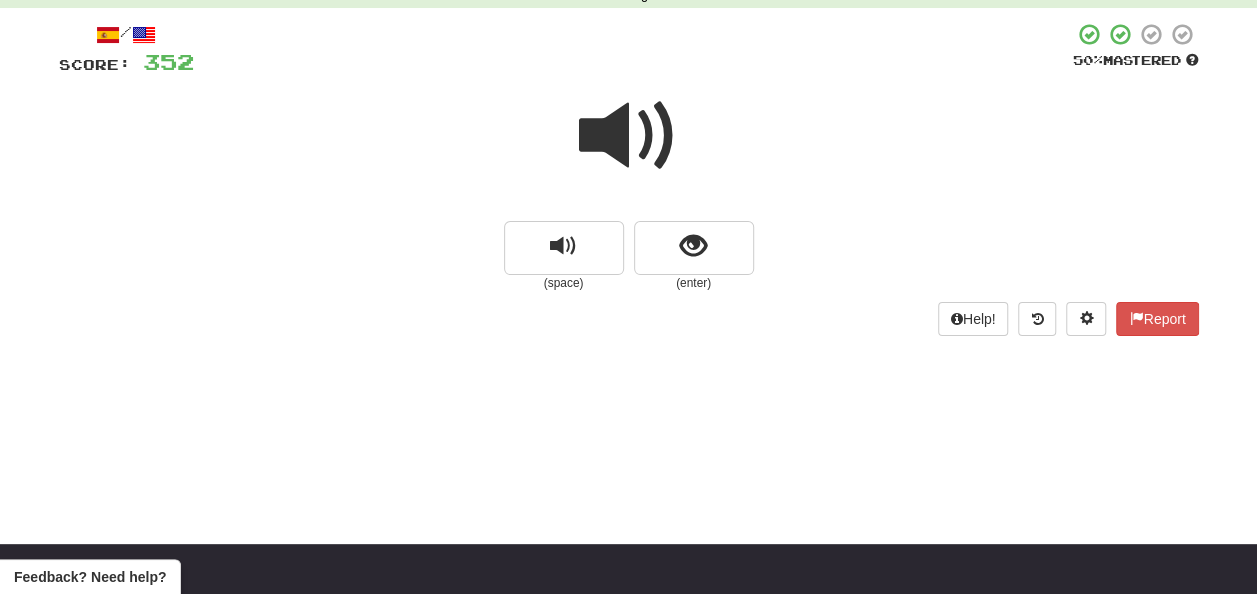 click at bounding box center [629, 136] 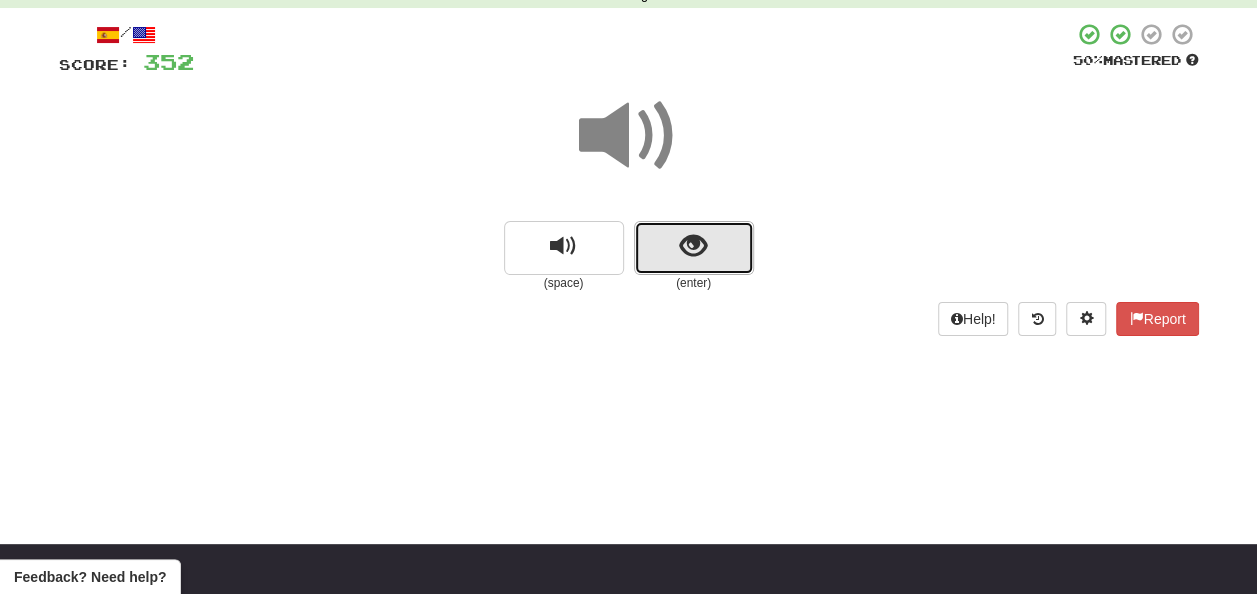 click at bounding box center [693, 246] 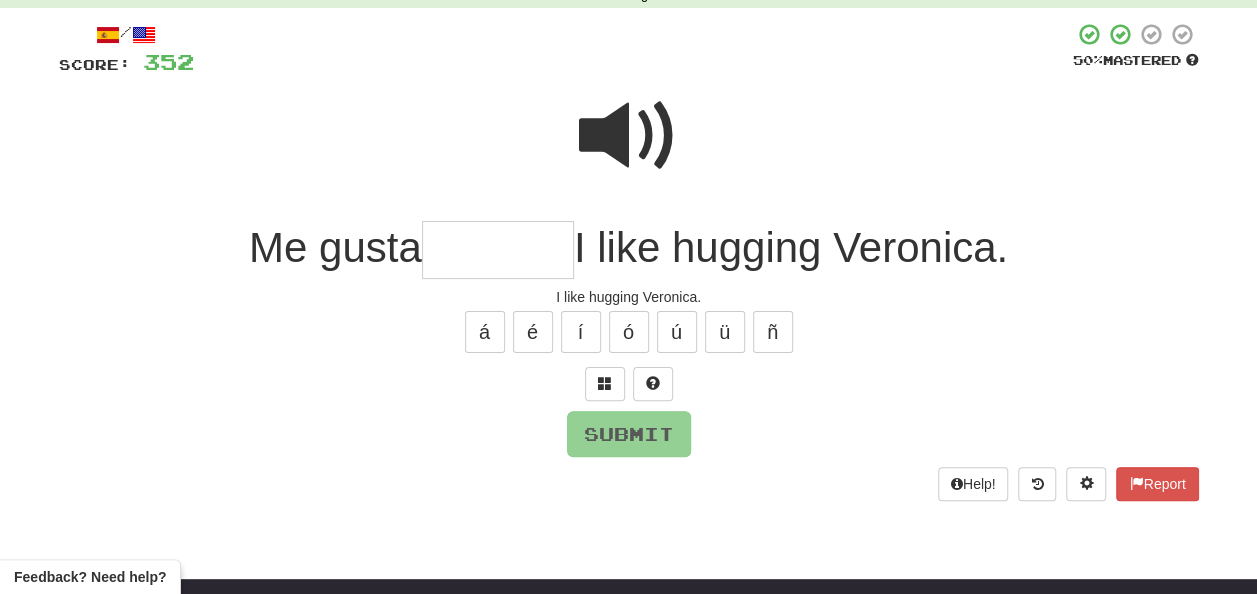click at bounding box center (498, 250) 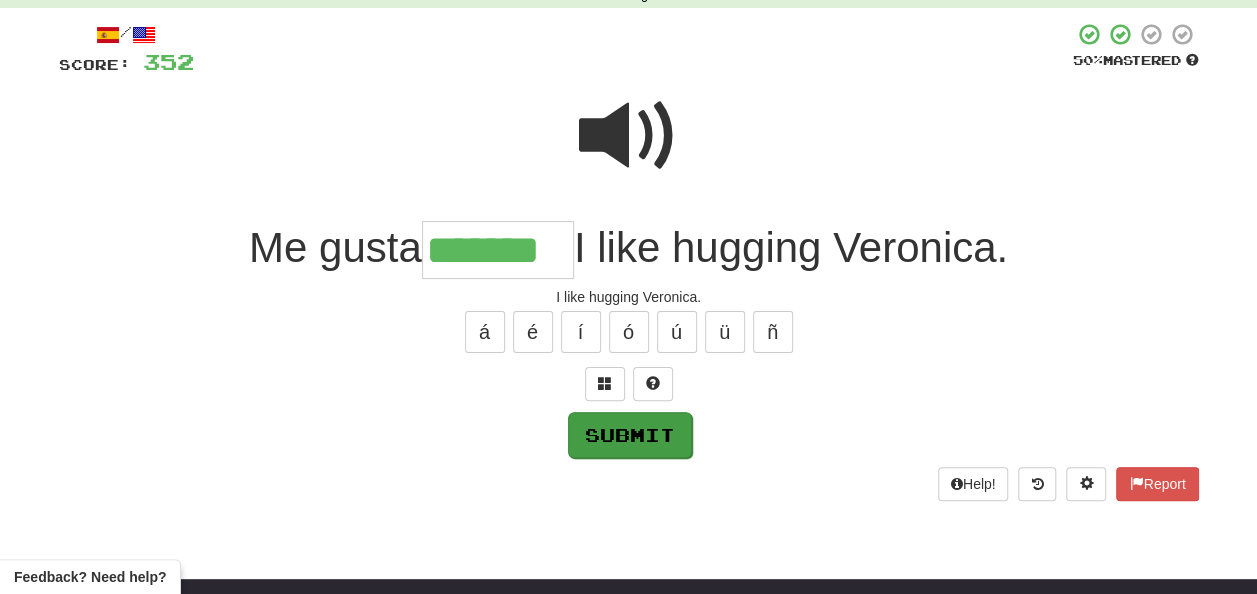 type on "*******" 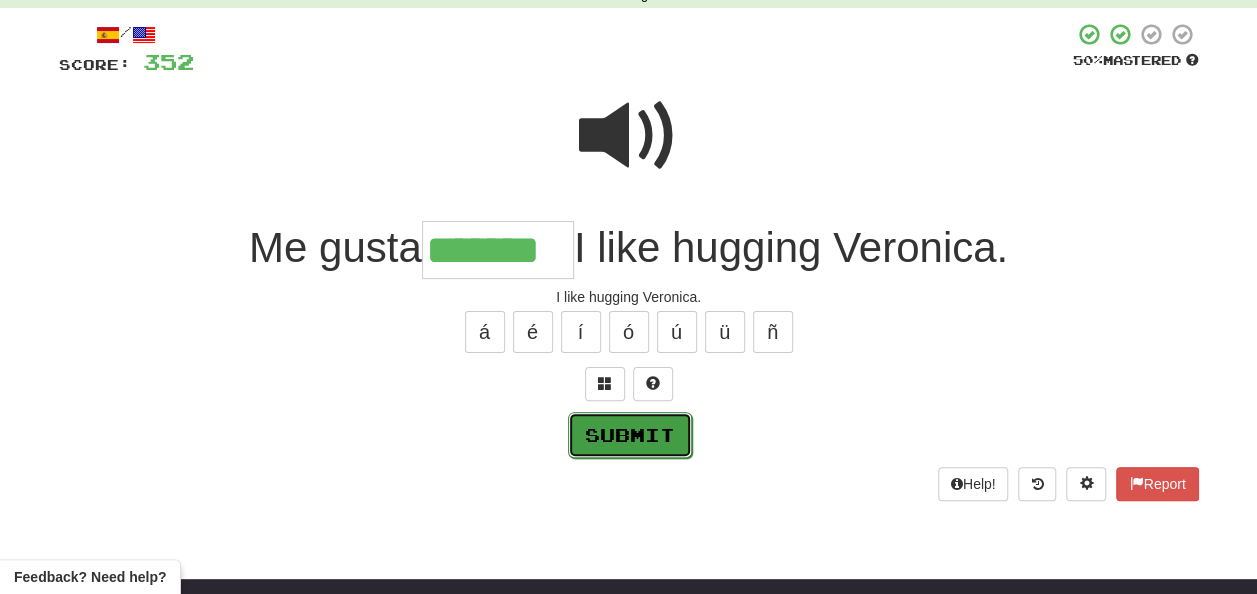 click on "Submit" at bounding box center (630, 435) 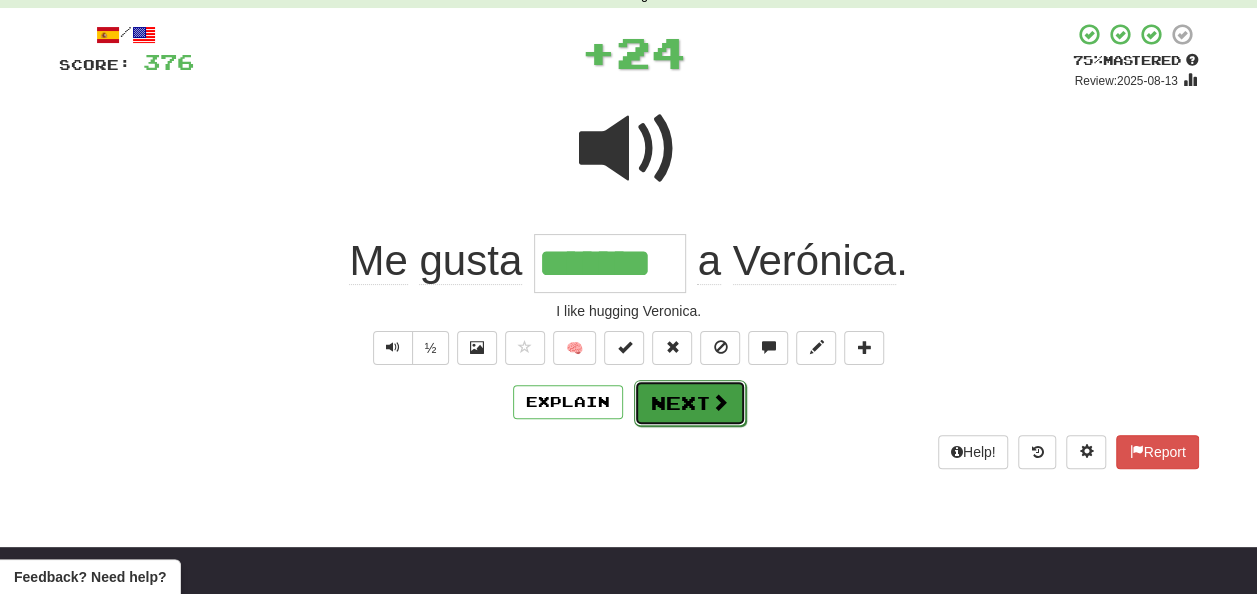 click on "Next" at bounding box center [690, 403] 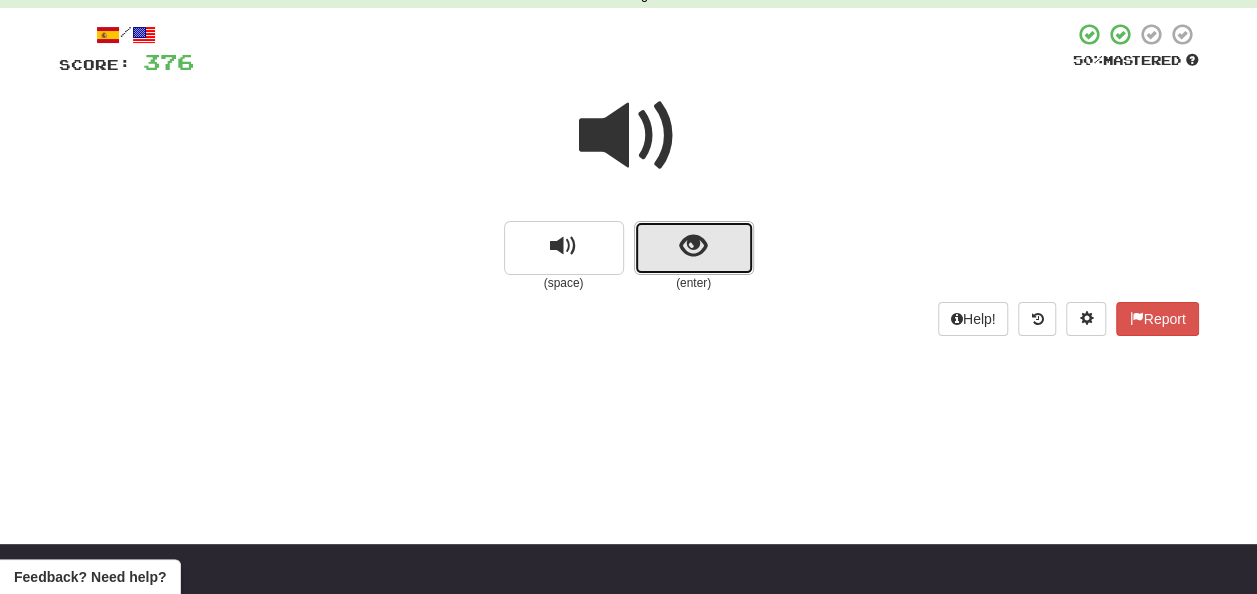 click at bounding box center [694, 248] 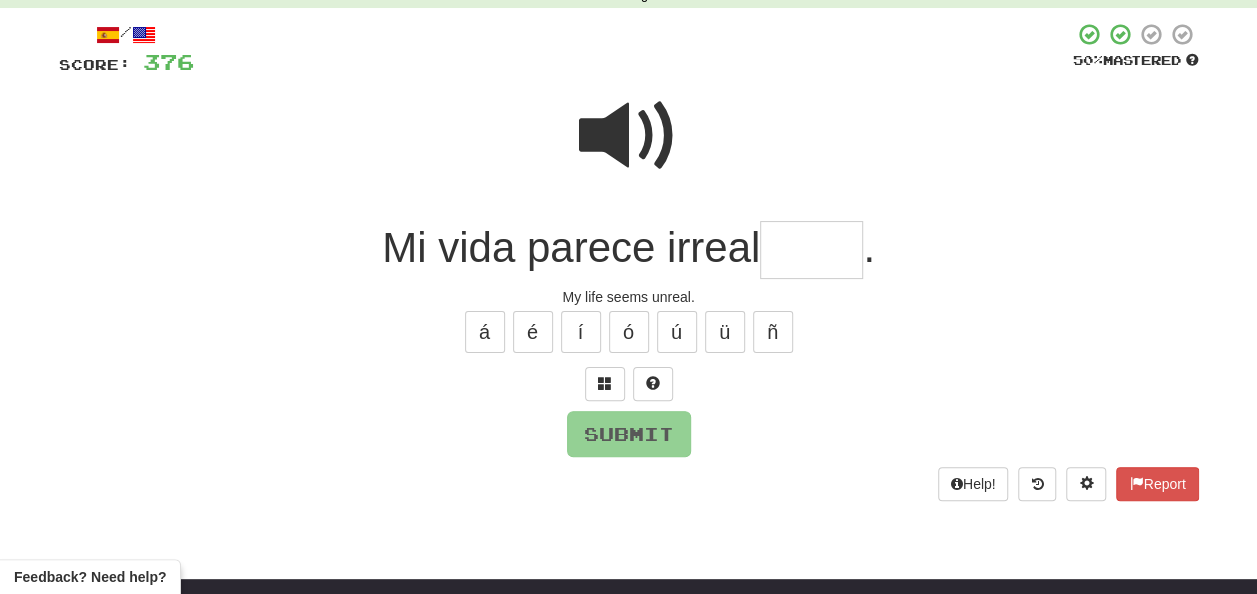 click at bounding box center [811, 250] 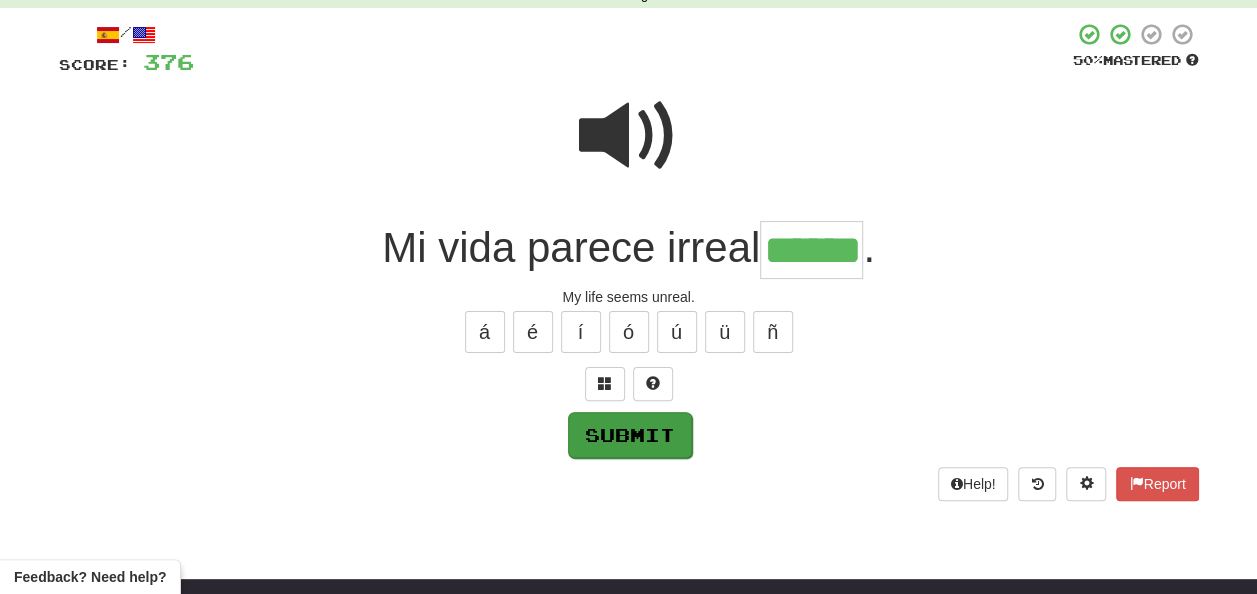 type on "******" 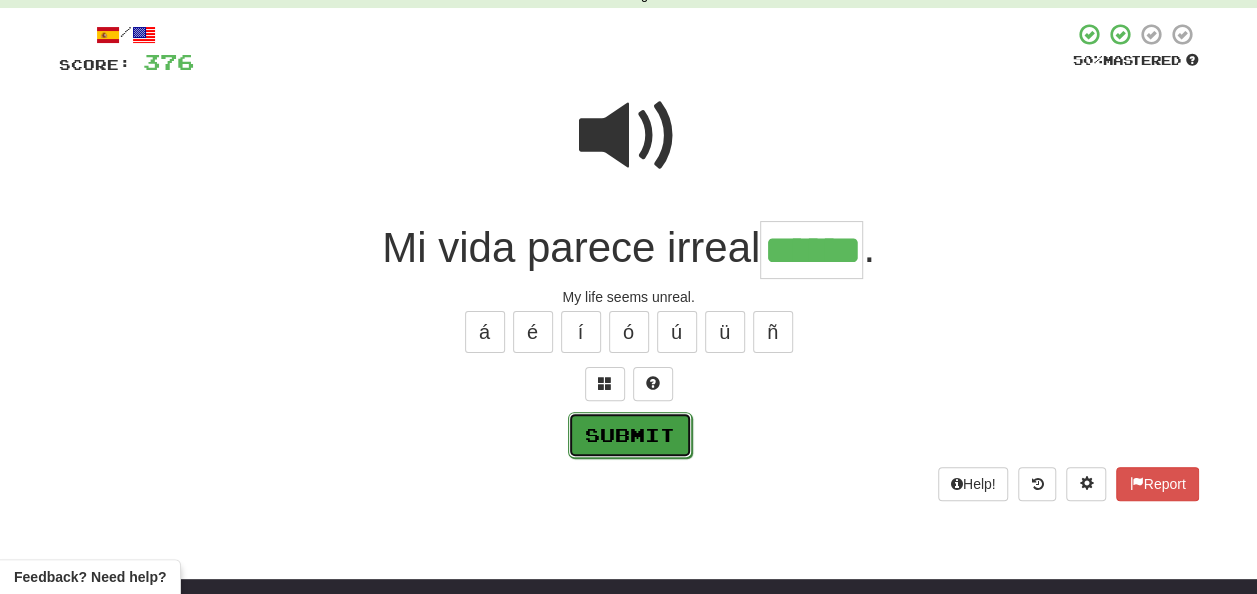 click on "Submit" at bounding box center (630, 435) 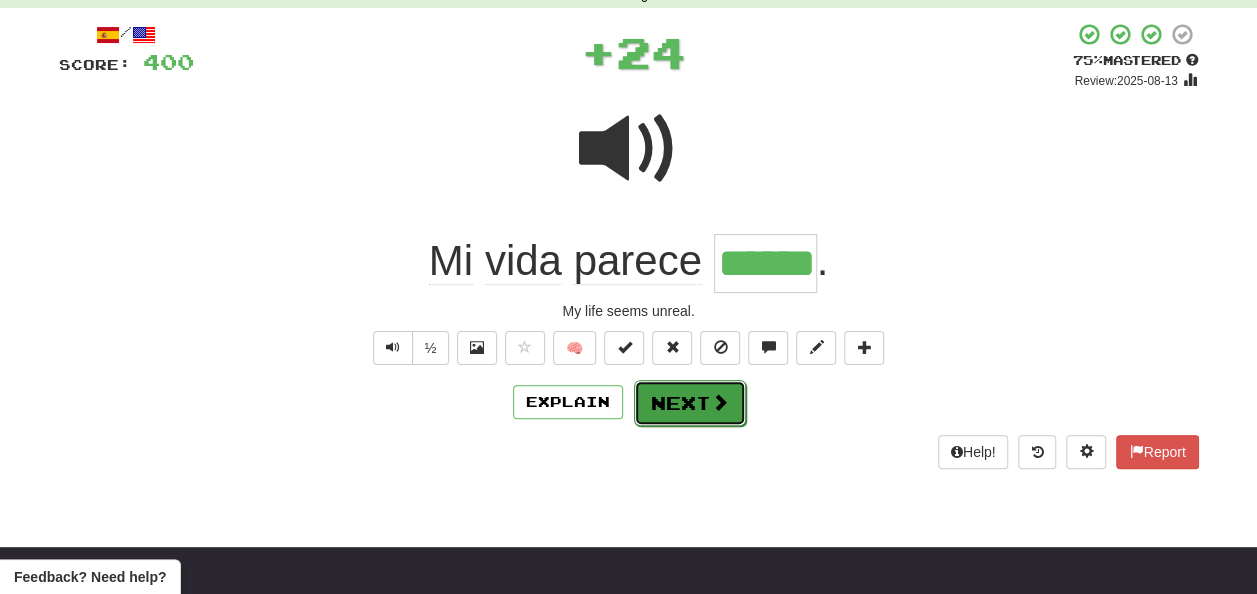 click on "Next" at bounding box center (690, 403) 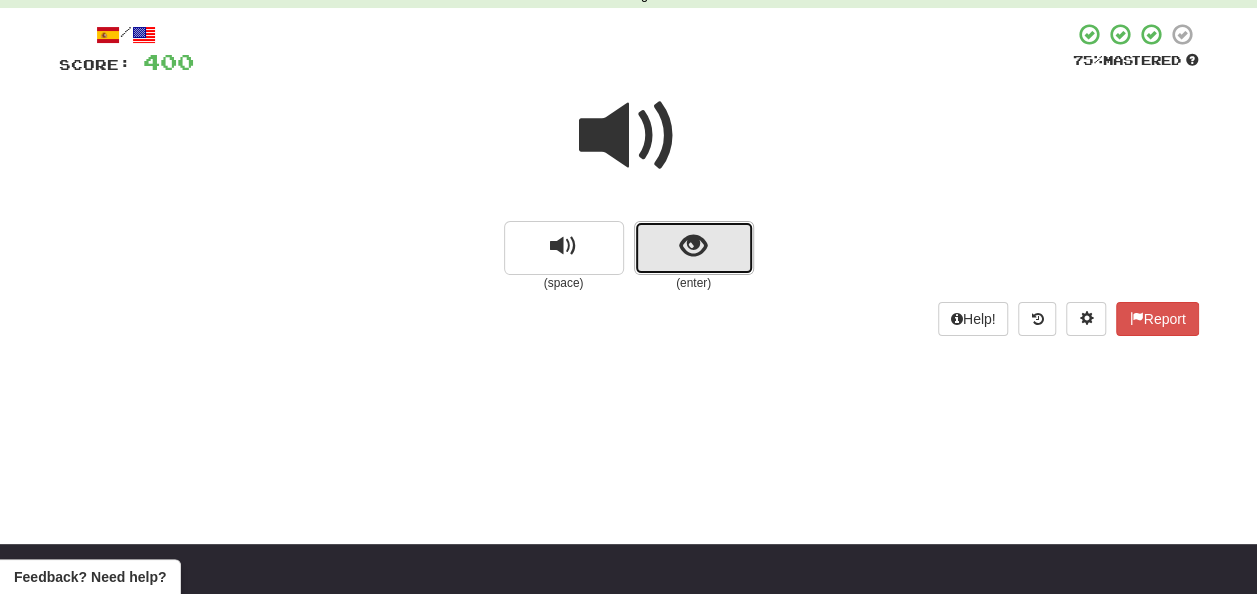 click at bounding box center (694, 248) 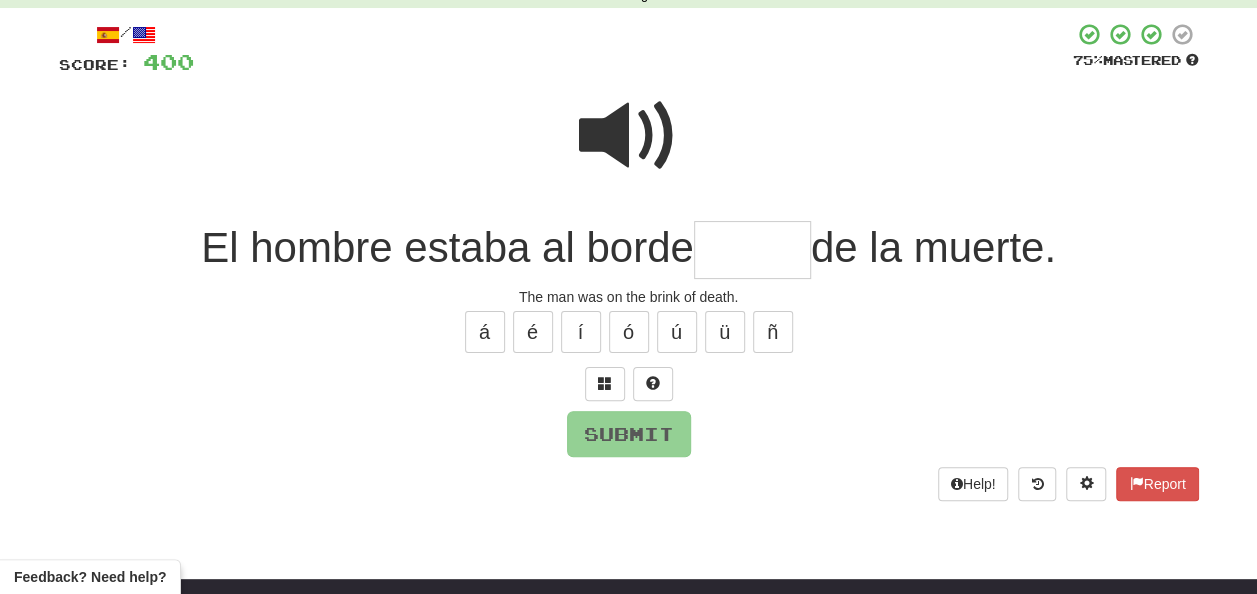 click at bounding box center [752, 250] 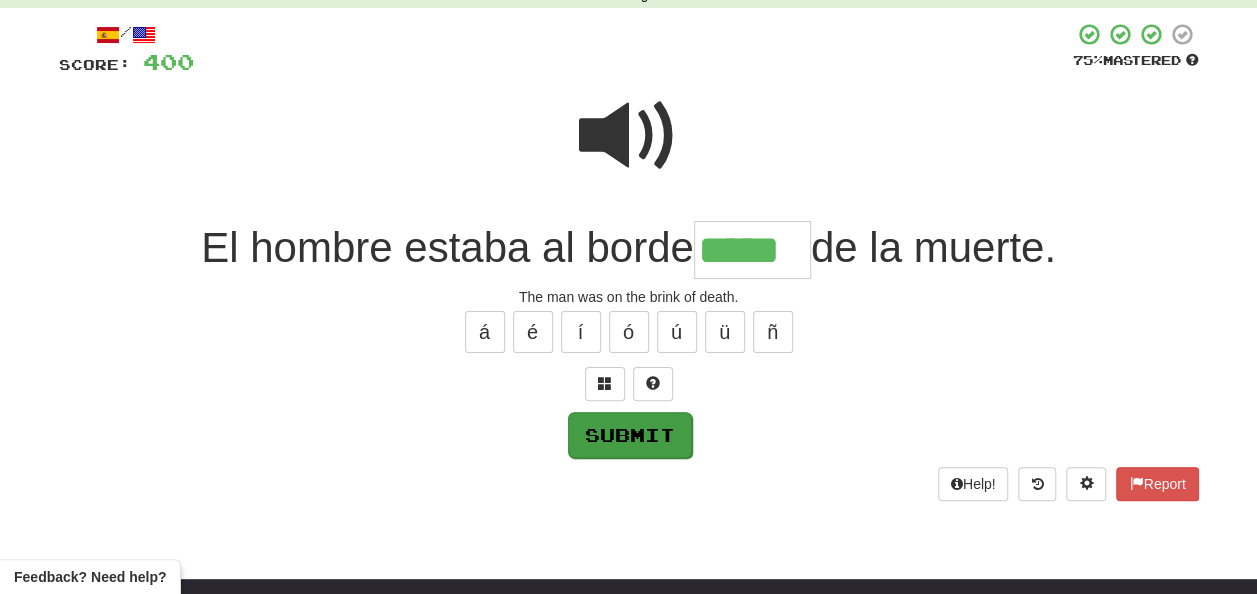 type on "*****" 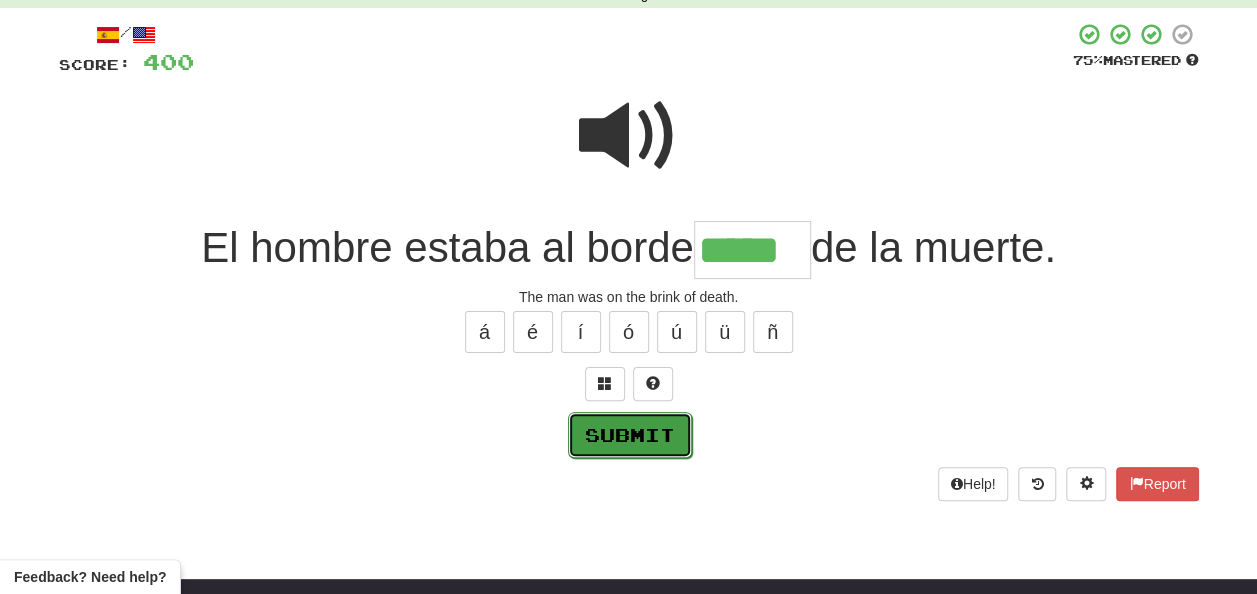 click on "Submit" at bounding box center [630, 435] 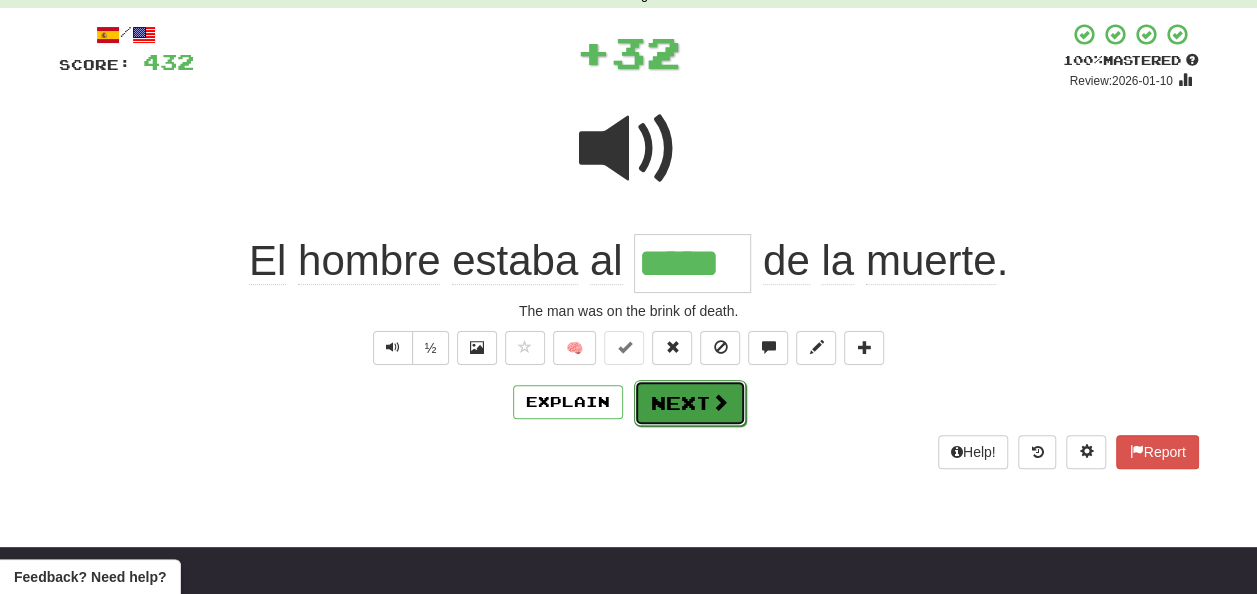 click on "Next" at bounding box center (690, 403) 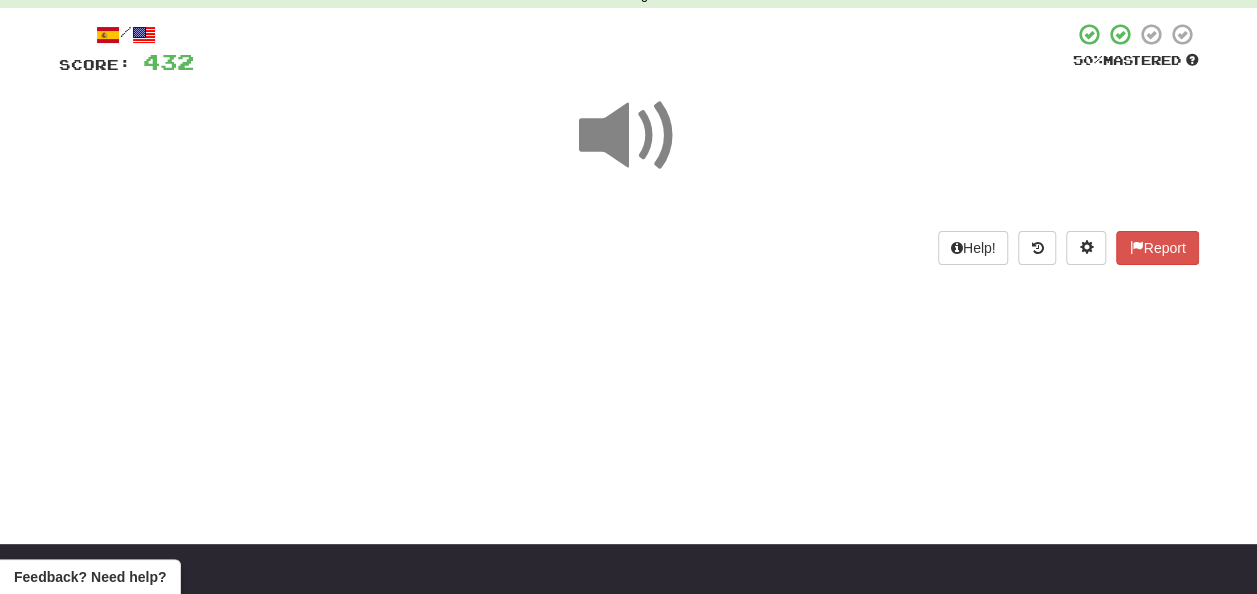 click at bounding box center (629, 136) 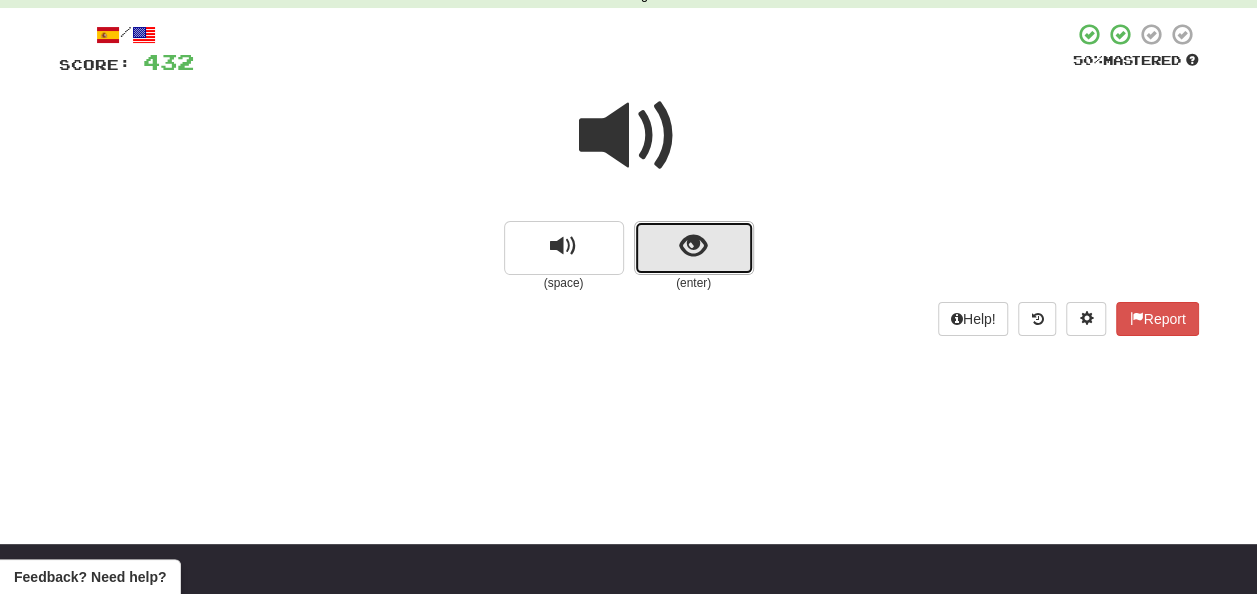 click at bounding box center (694, 248) 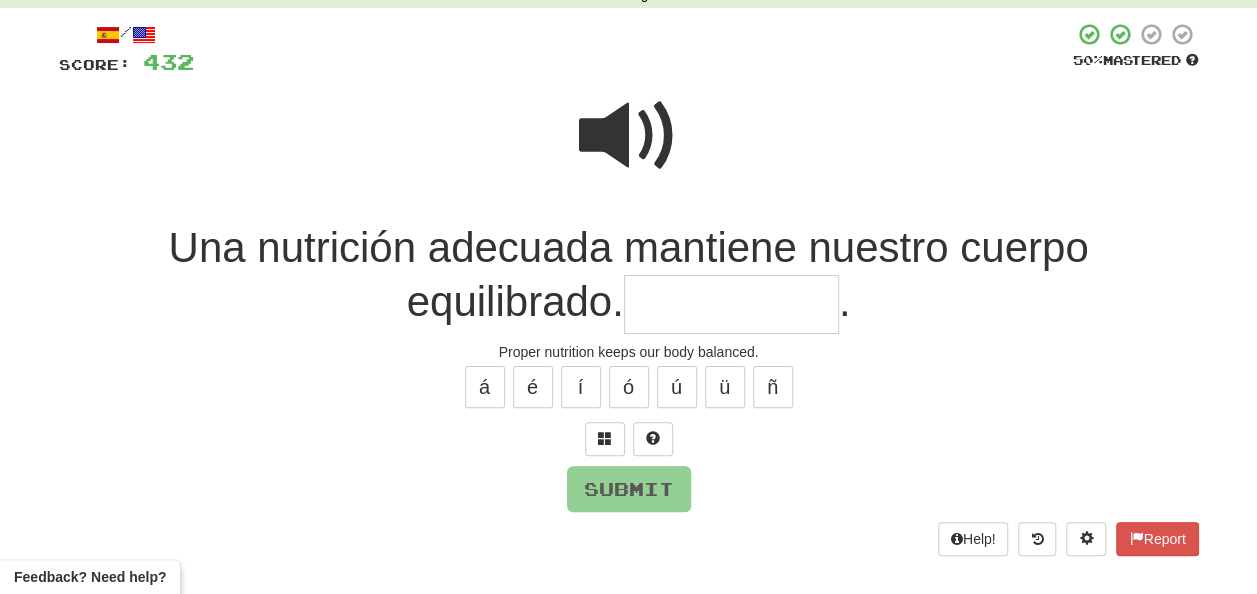 click at bounding box center [731, 304] 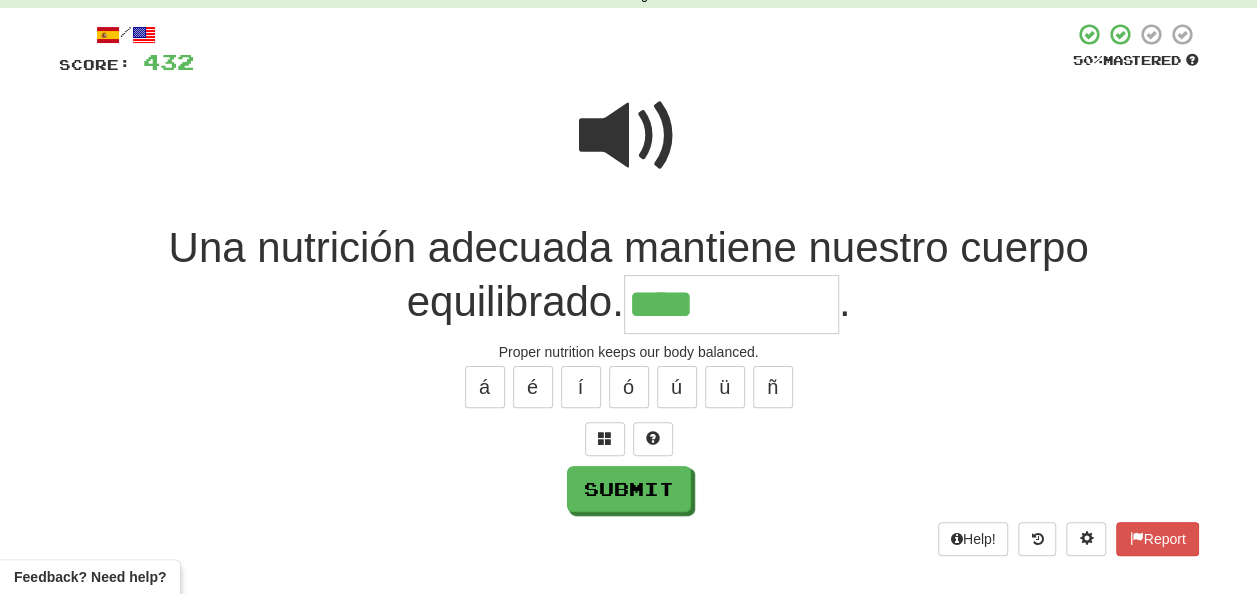 click at bounding box center (629, 136) 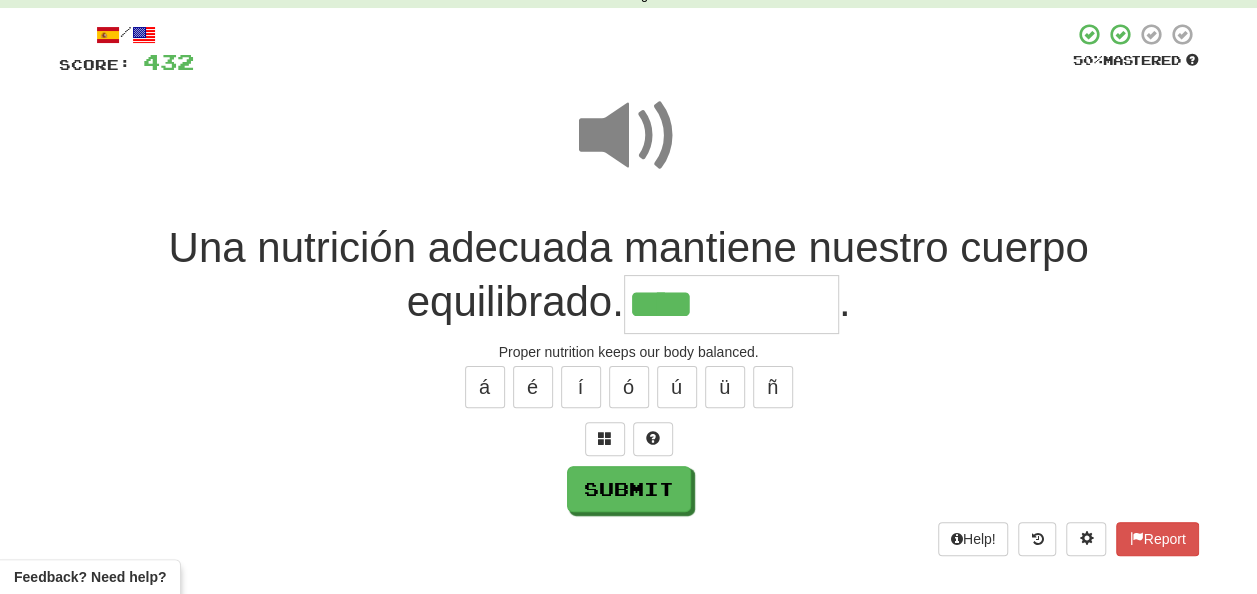 click on "****" at bounding box center [731, 304] 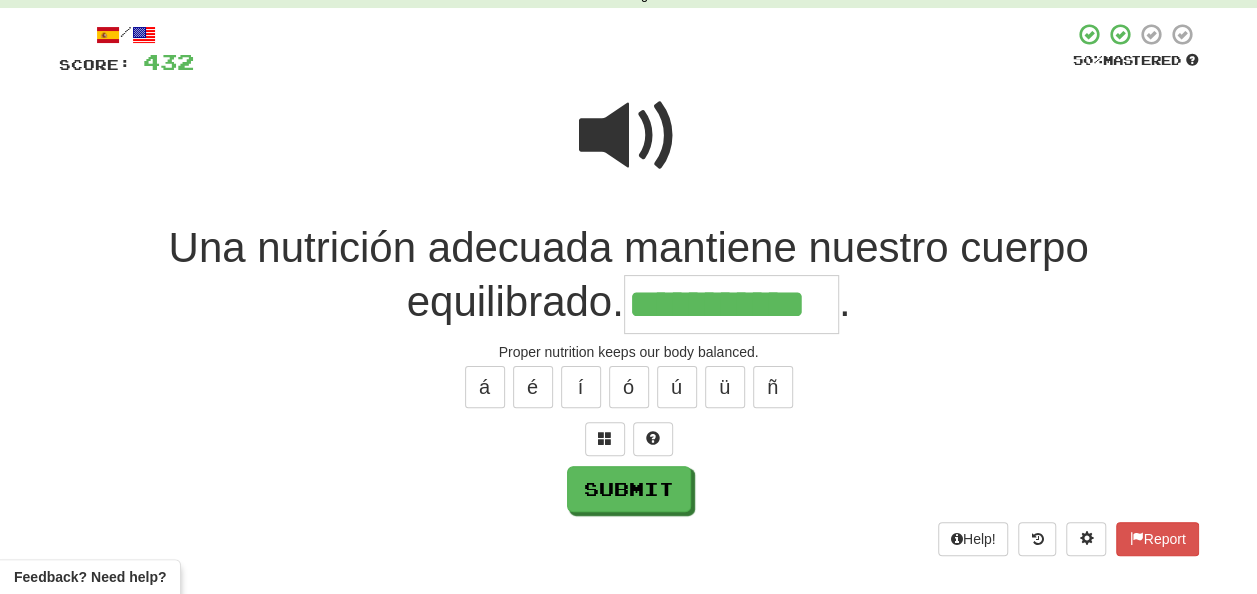 type on "**********" 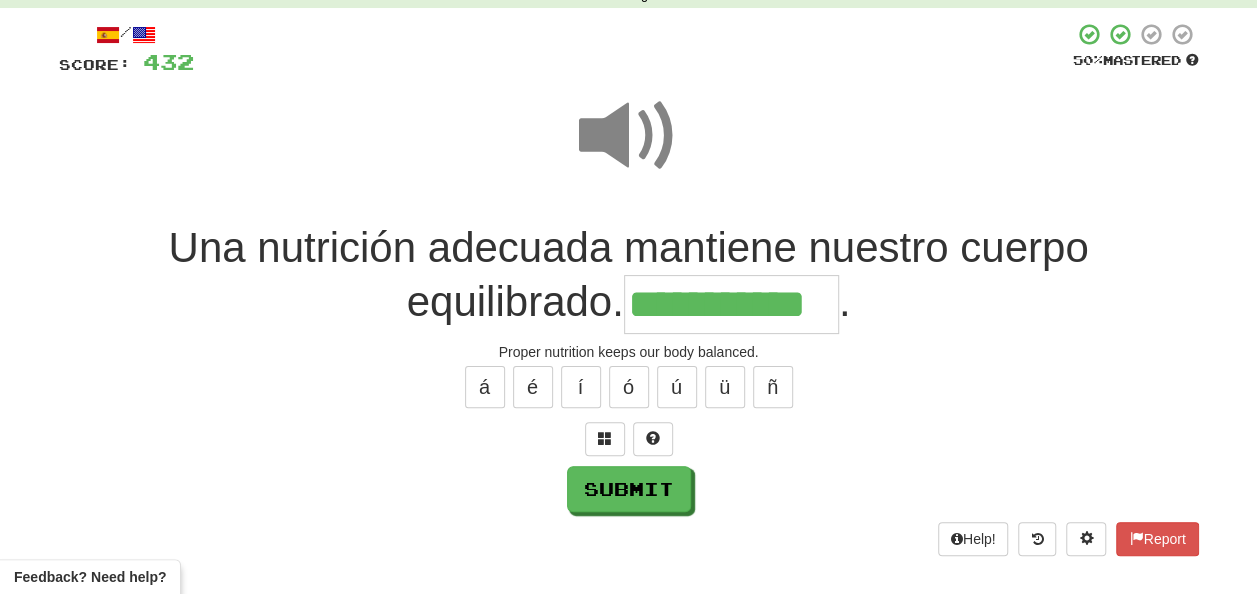 click at bounding box center (629, 136) 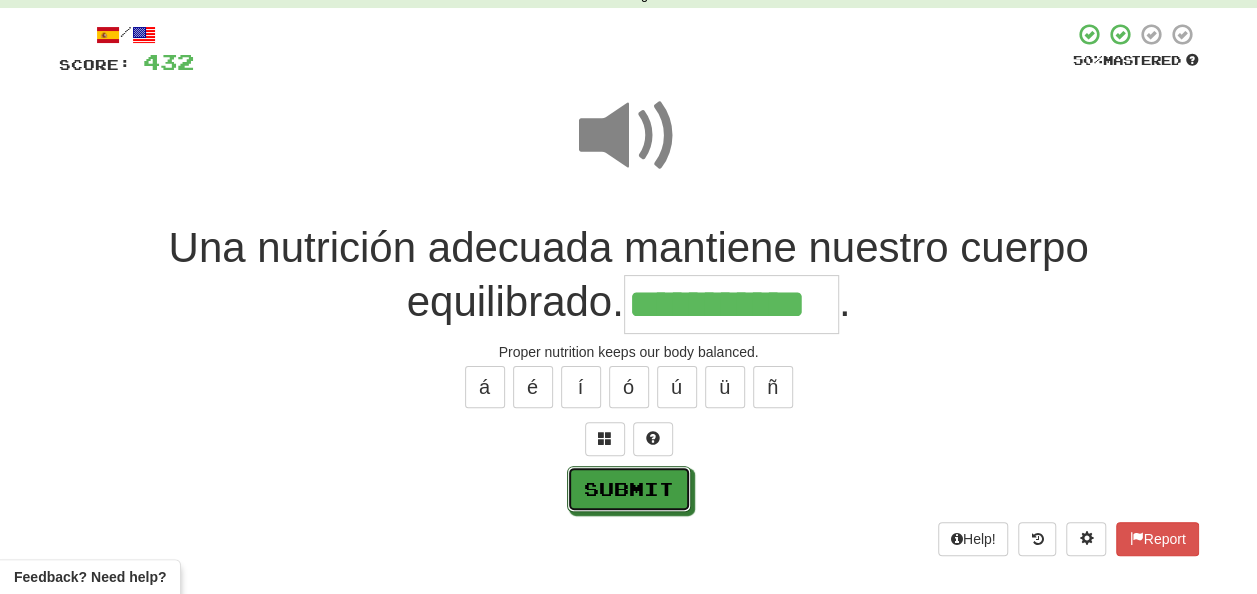 click on "Submit" at bounding box center [629, 489] 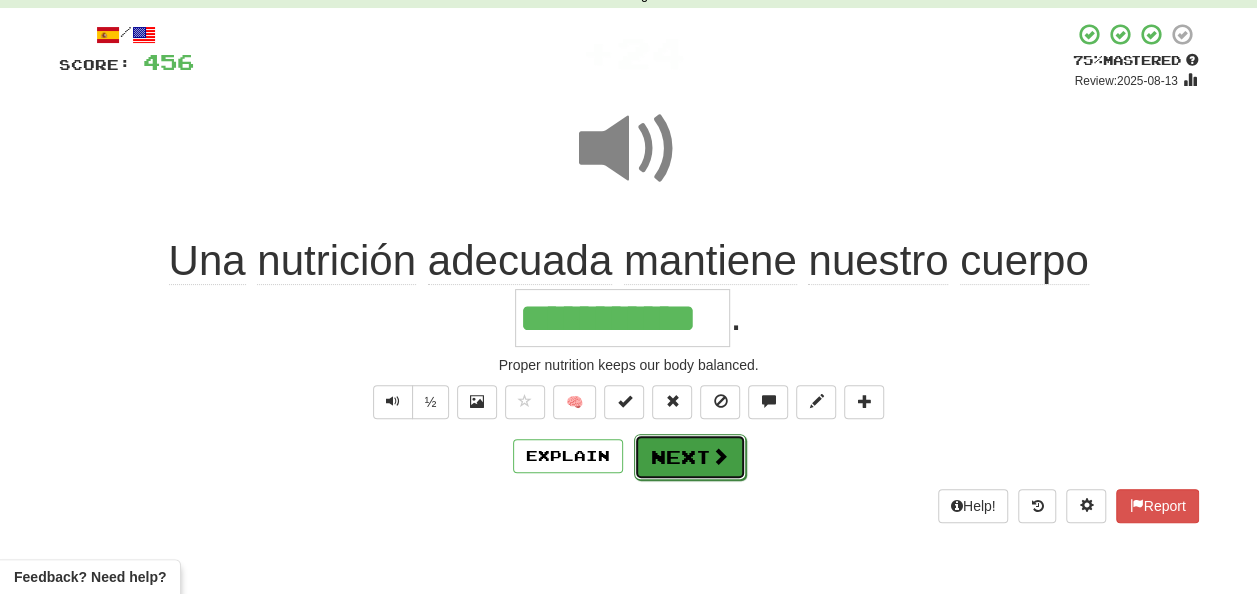 click on "Next" at bounding box center [690, 457] 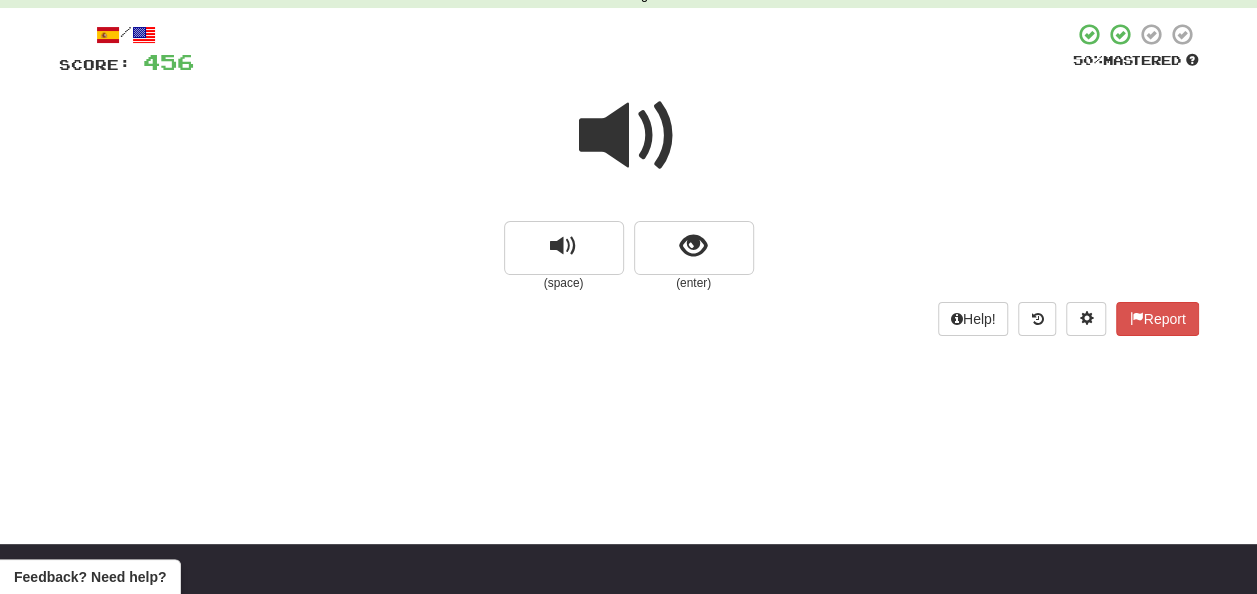 click at bounding box center (629, 136) 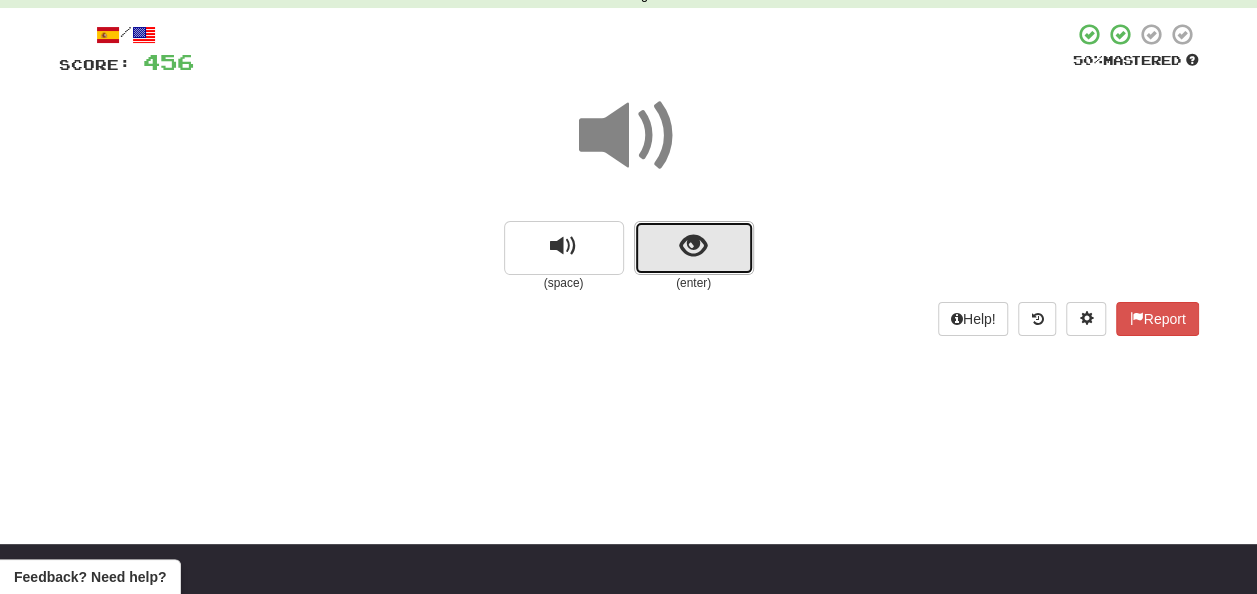 click at bounding box center [694, 248] 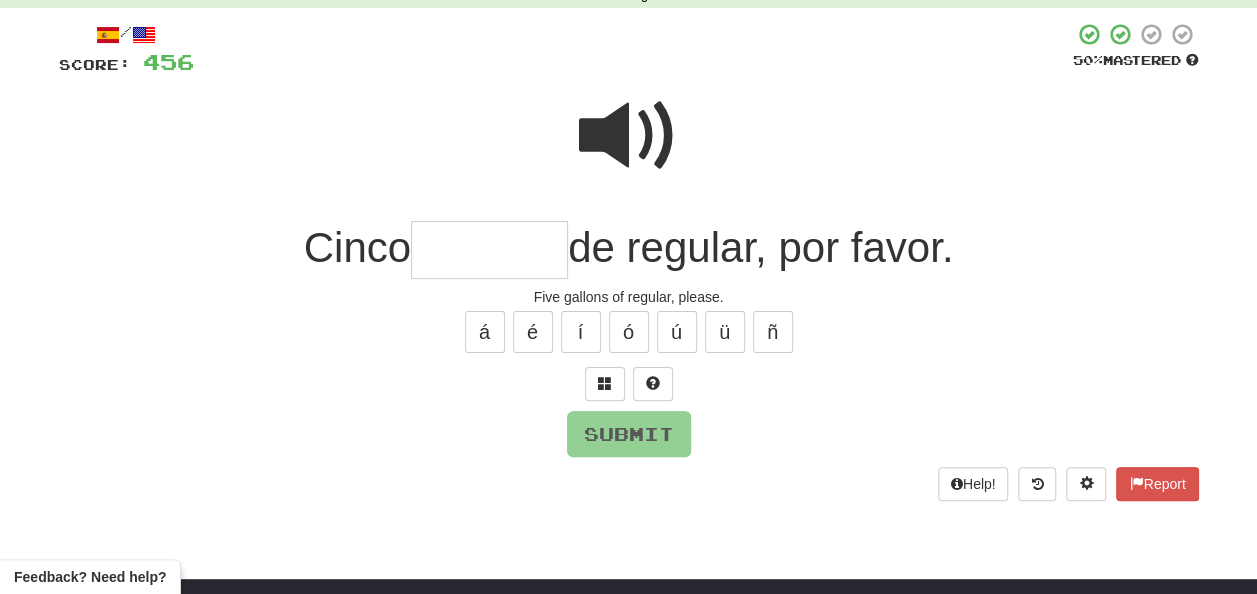 click at bounding box center [489, 250] 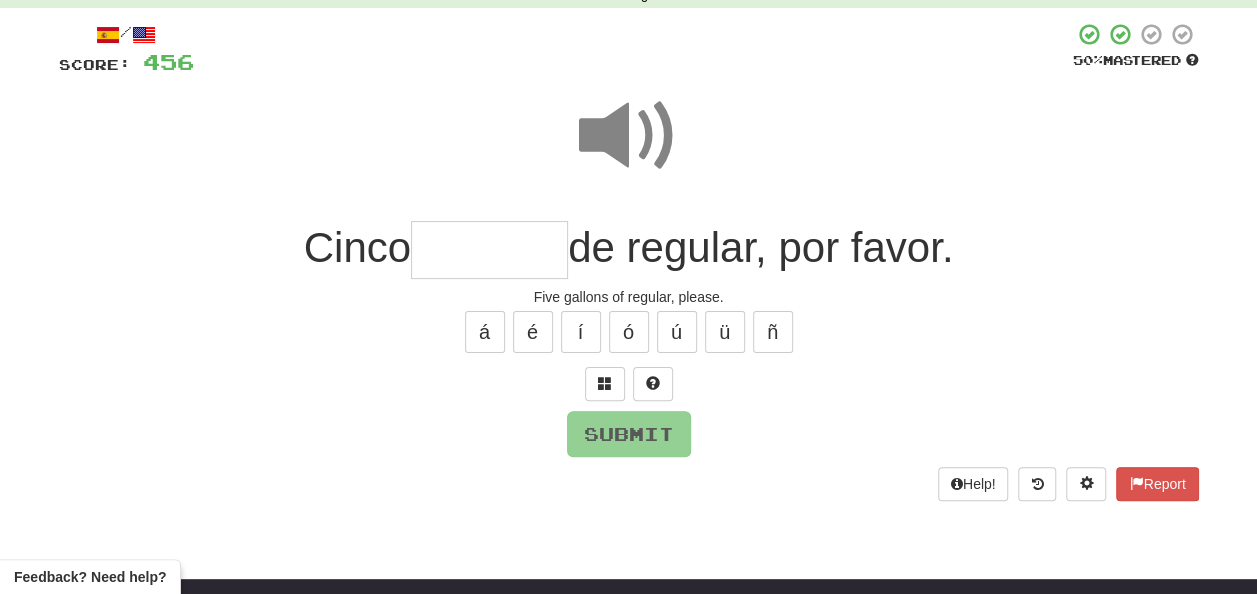 click at bounding box center [489, 250] 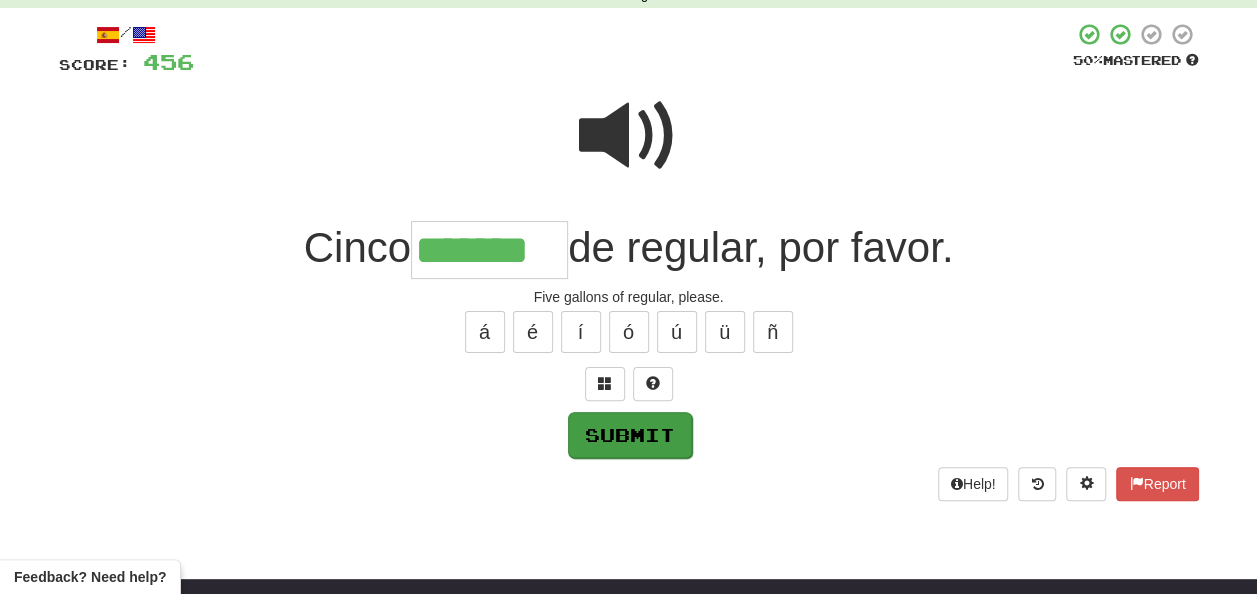 type on "*******" 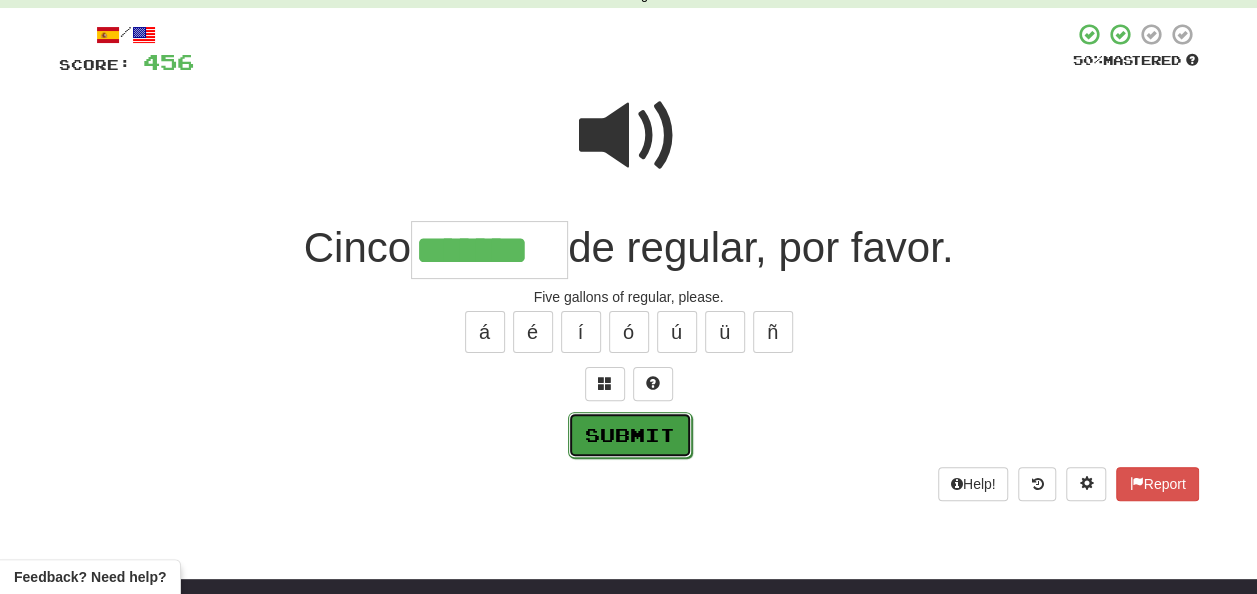 click on "Submit" at bounding box center [630, 435] 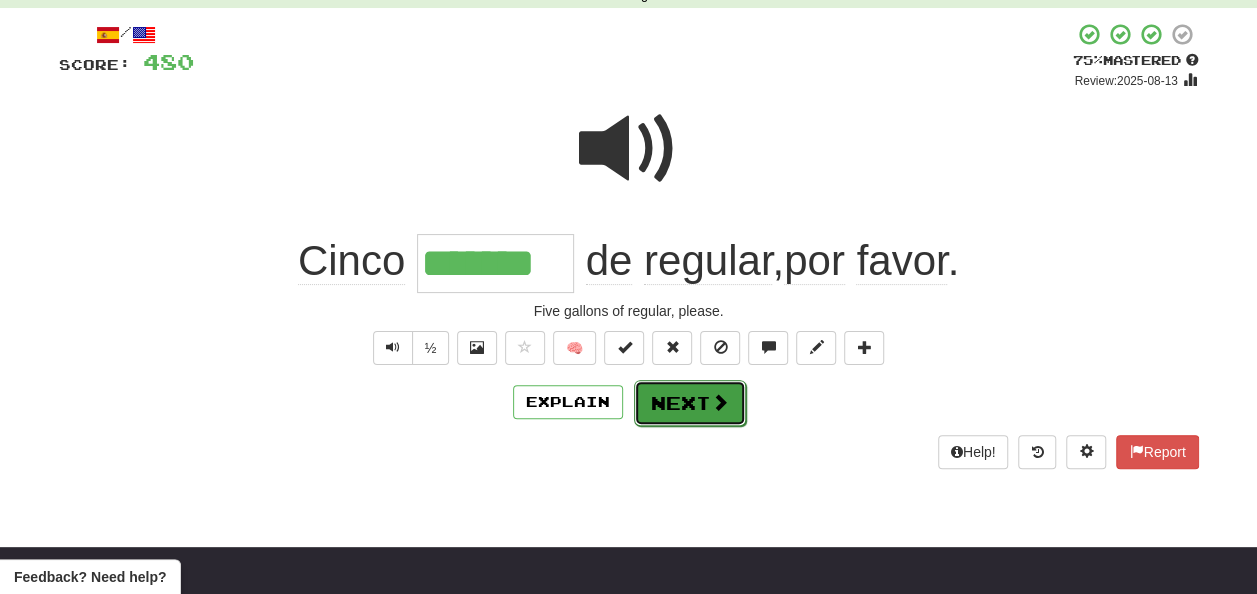 click on "Next" at bounding box center (690, 403) 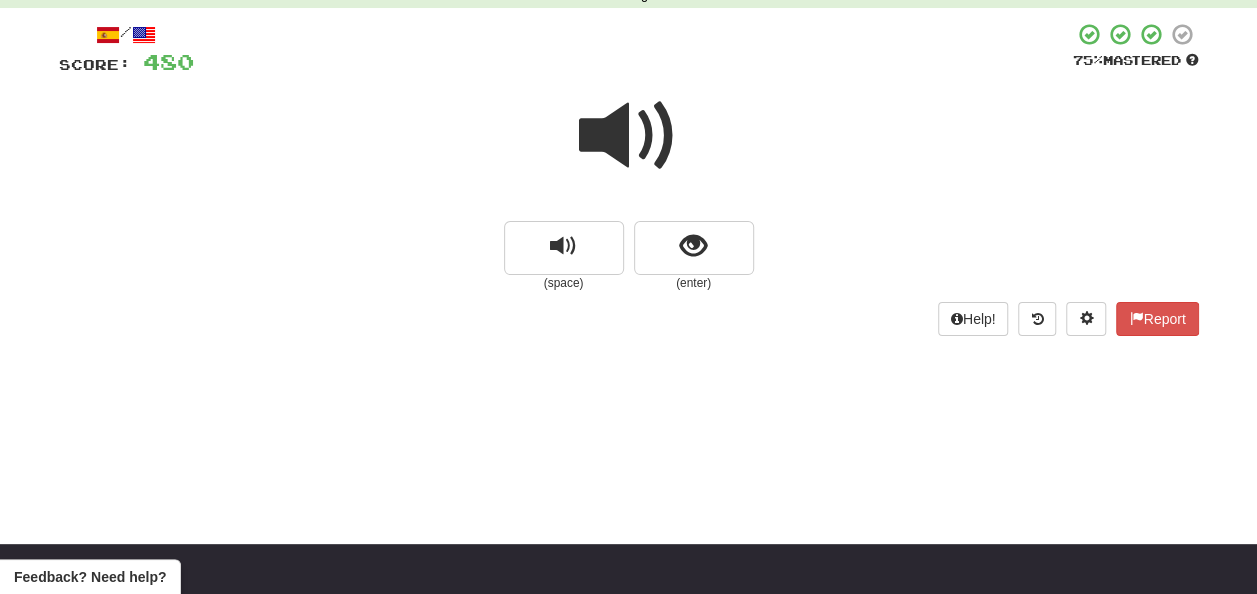 click at bounding box center (629, 136) 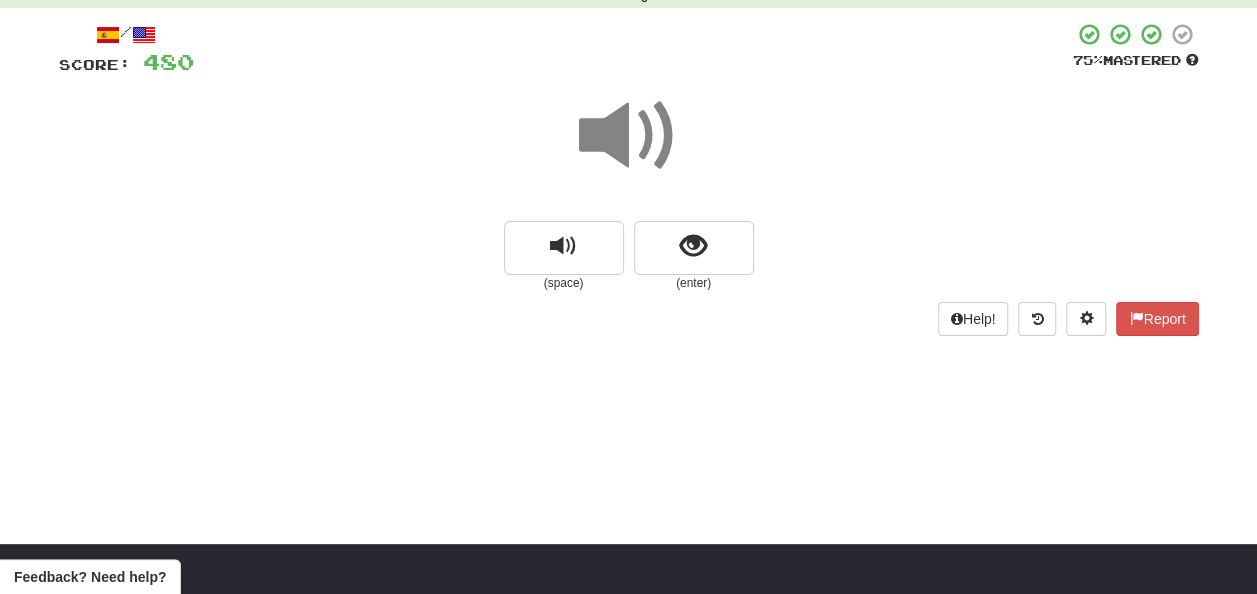 click at bounding box center (629, 136) 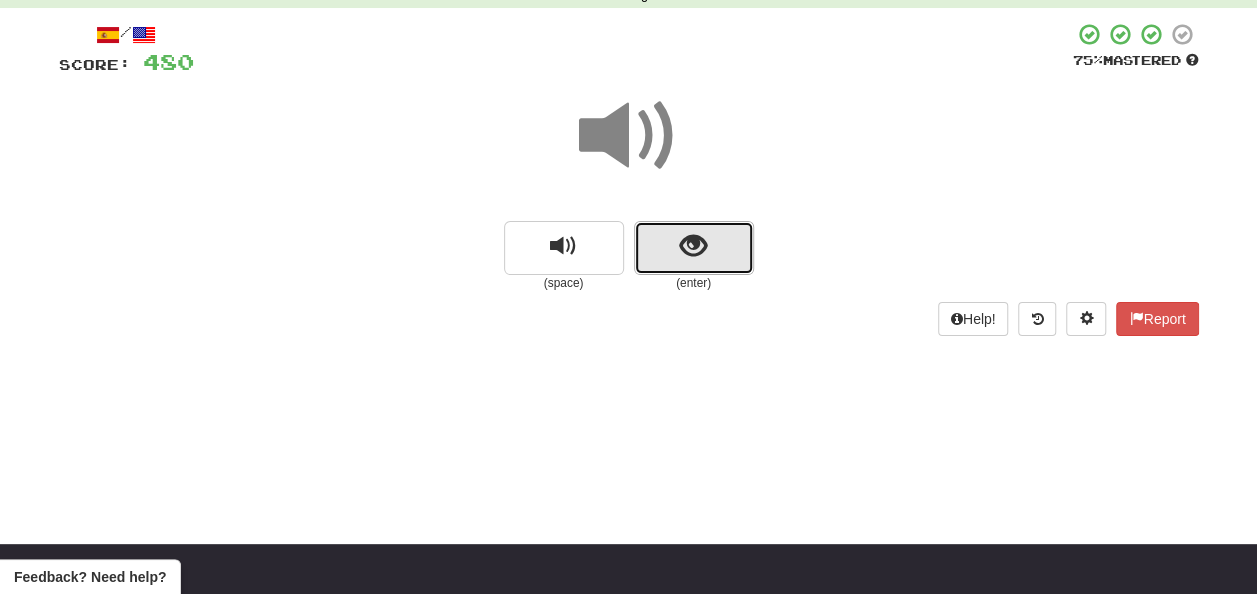 click at bounding box center (694, 248) 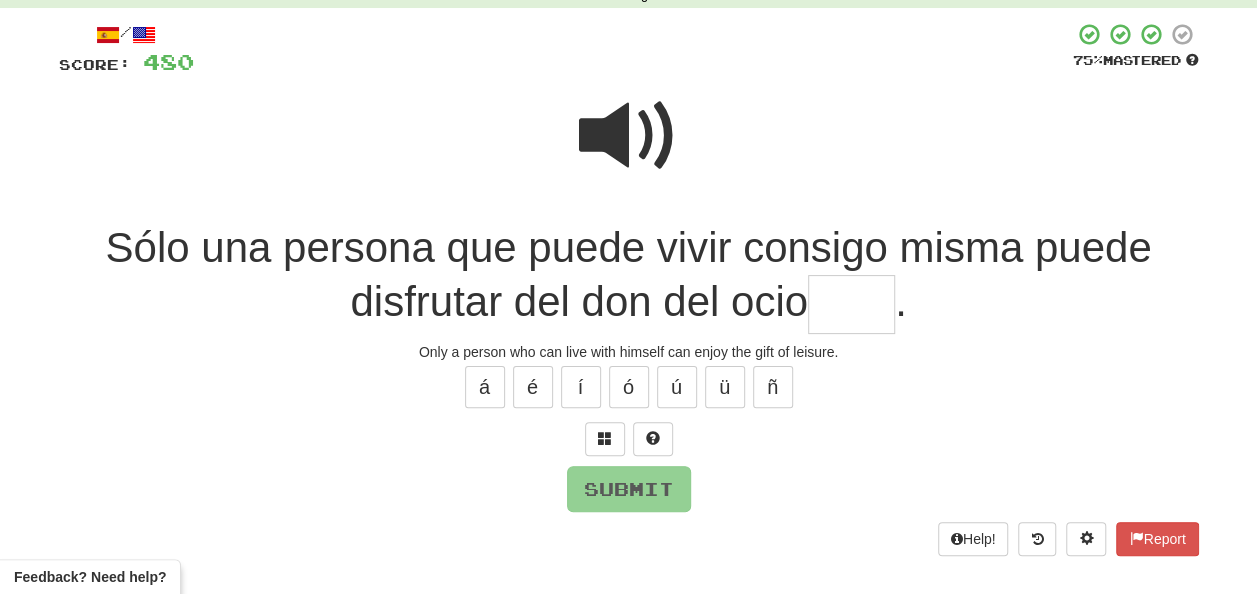 click at bounding box center [629, 136] 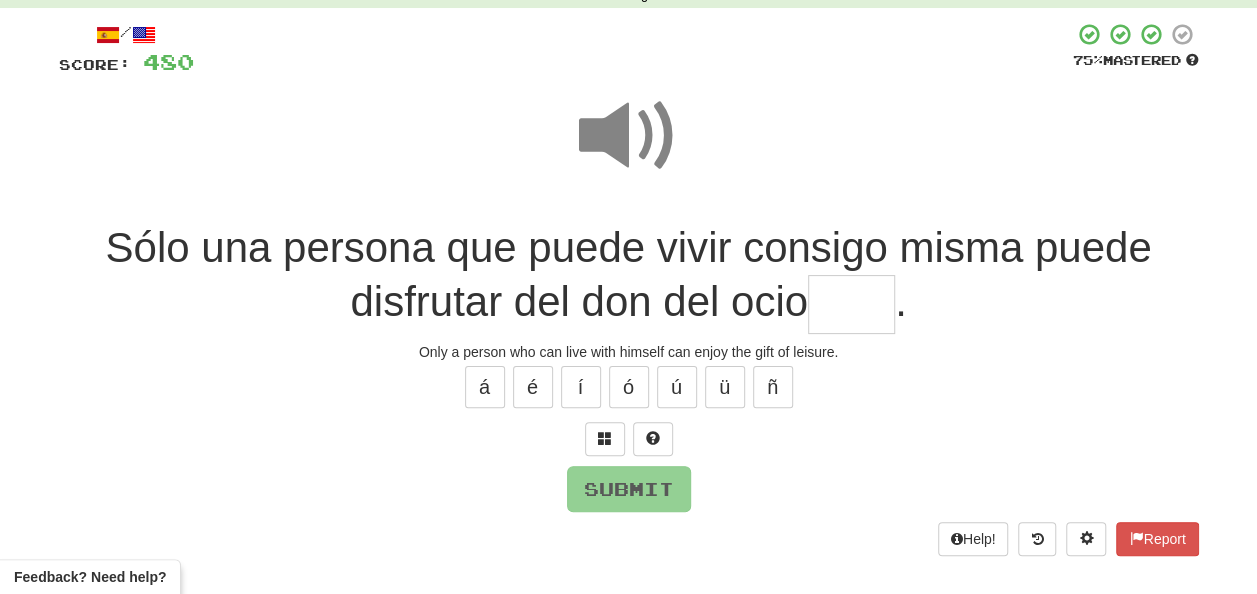 click at bounding box center (851, 304) 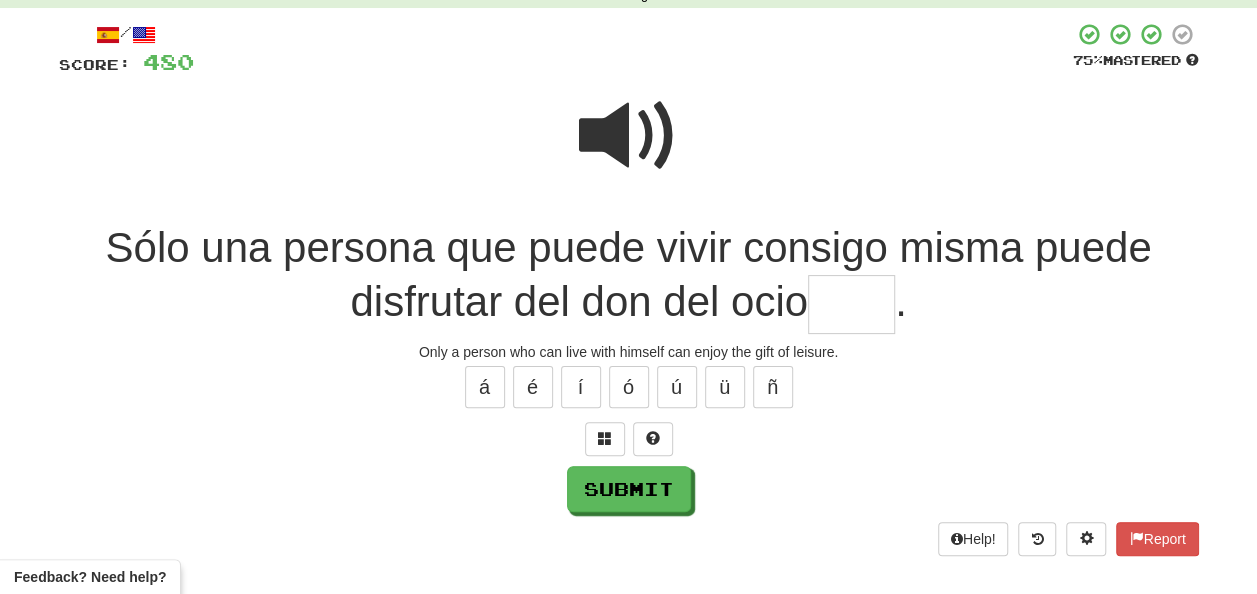 type on "*" 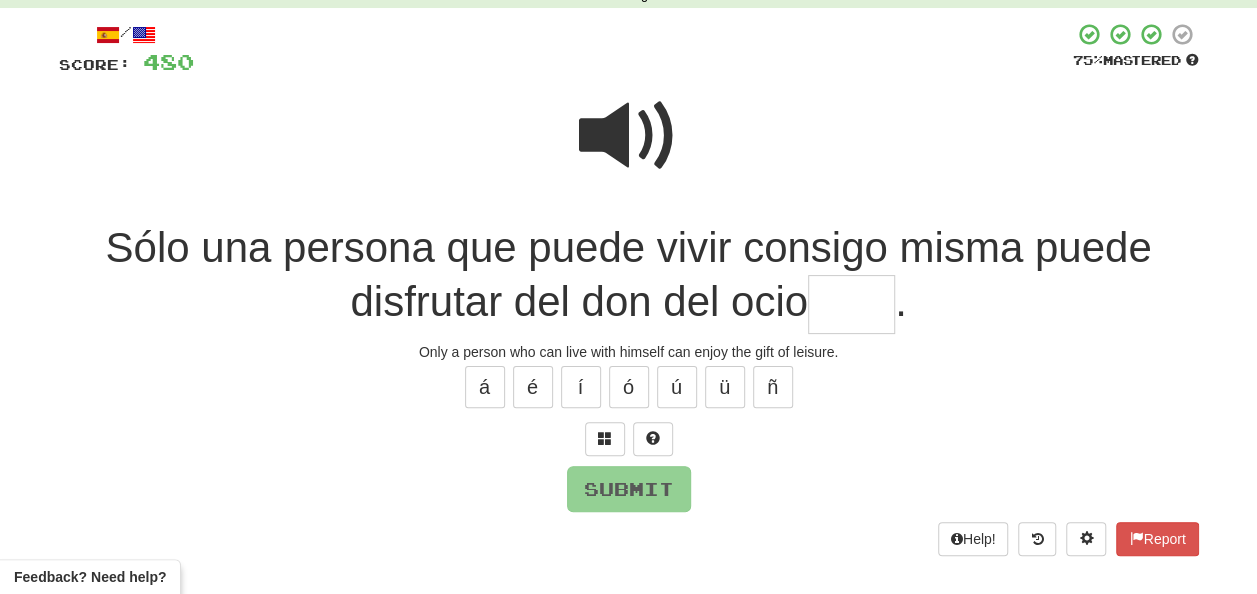 type on "*" 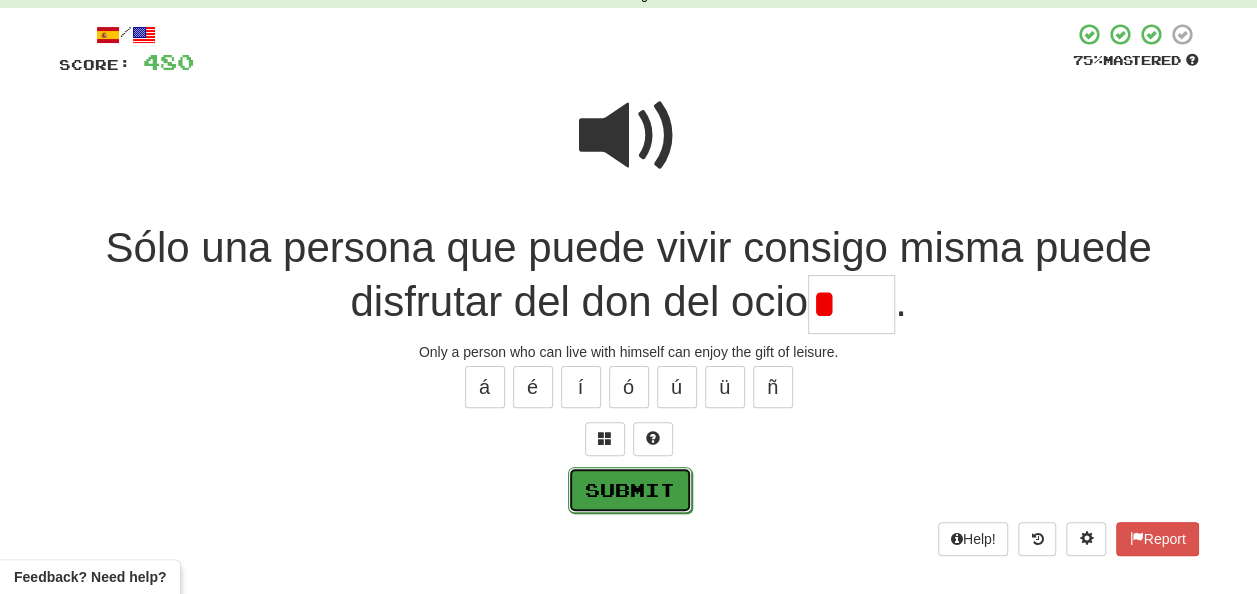 click on "Submit" at bounding box center [630, 490] 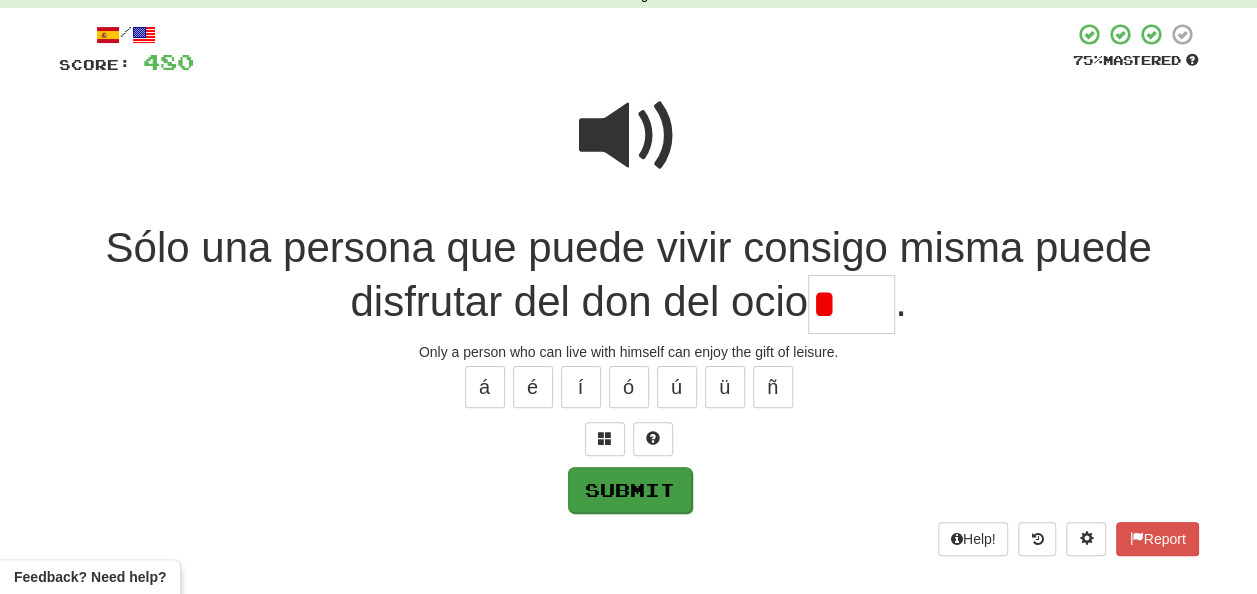 type on "****" 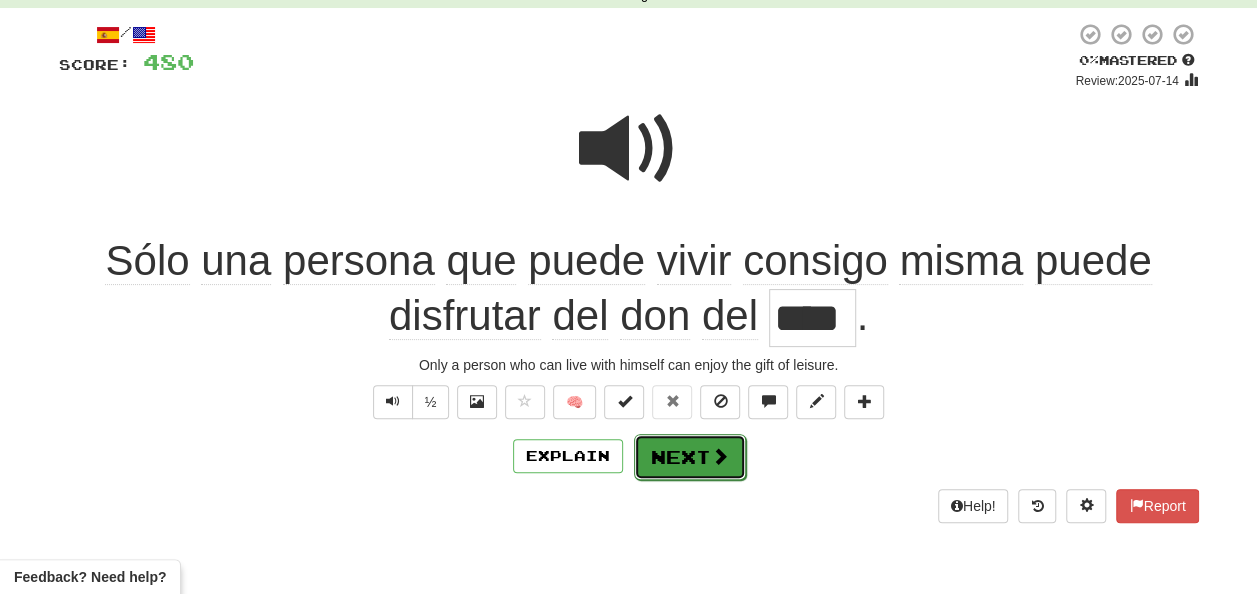 click on "Next" at bounding box center (690, 457) 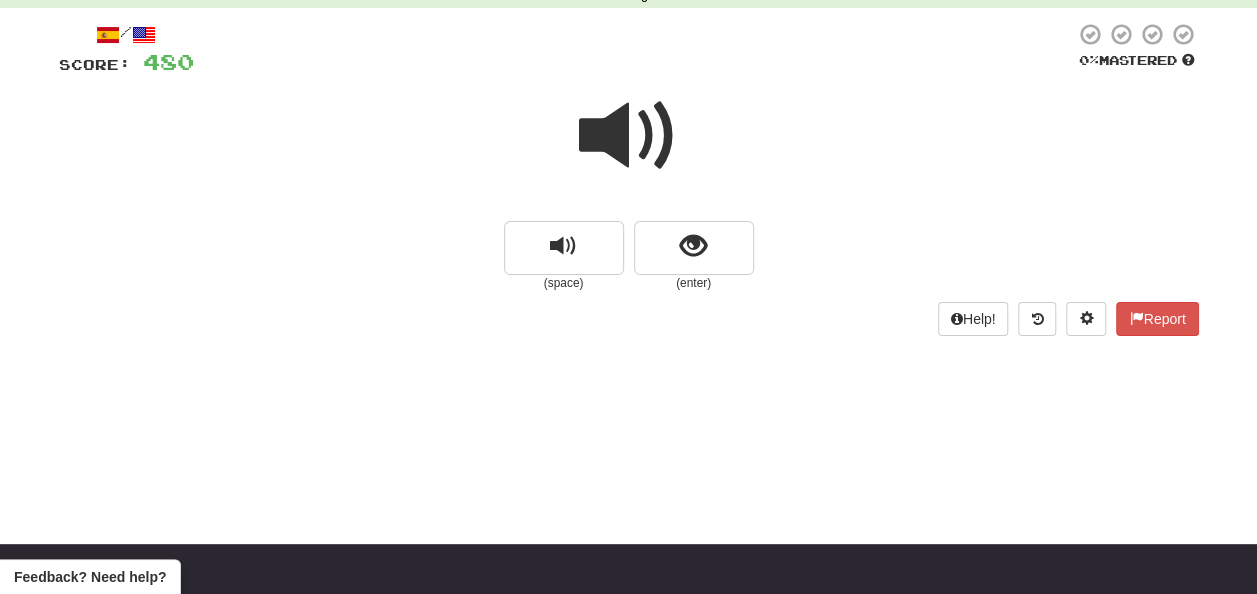 drag, startPoint x: 624, startPoint y: 142, endPoint x: 628, endPoint y: 152, distance: 10.770329 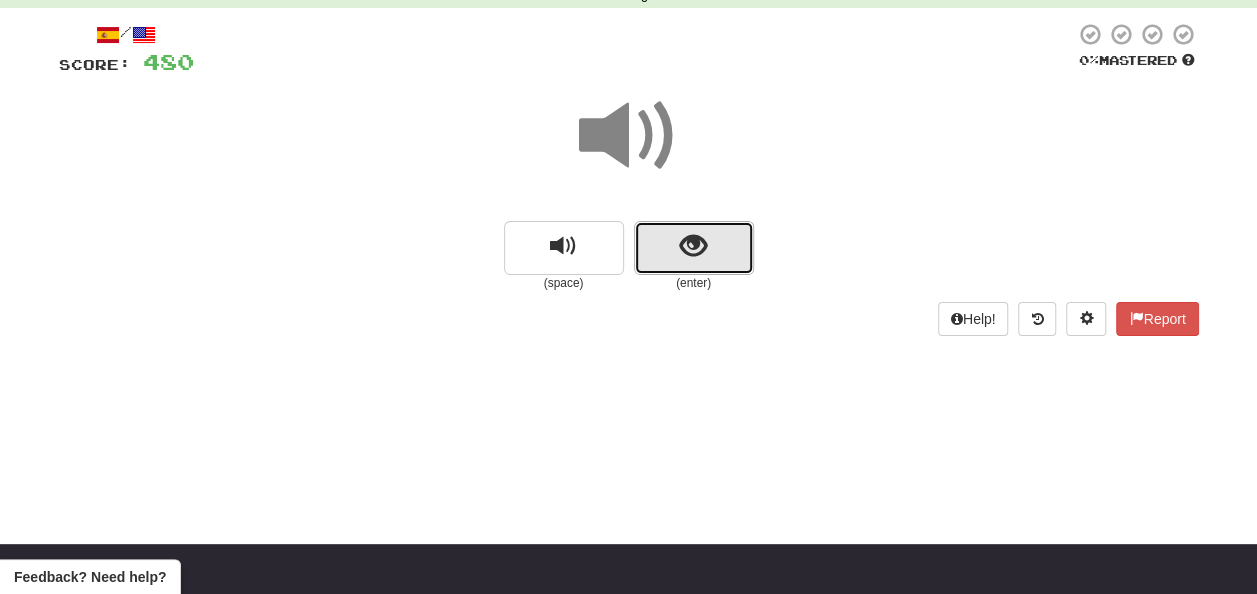 click at bounding box center [693, 246] 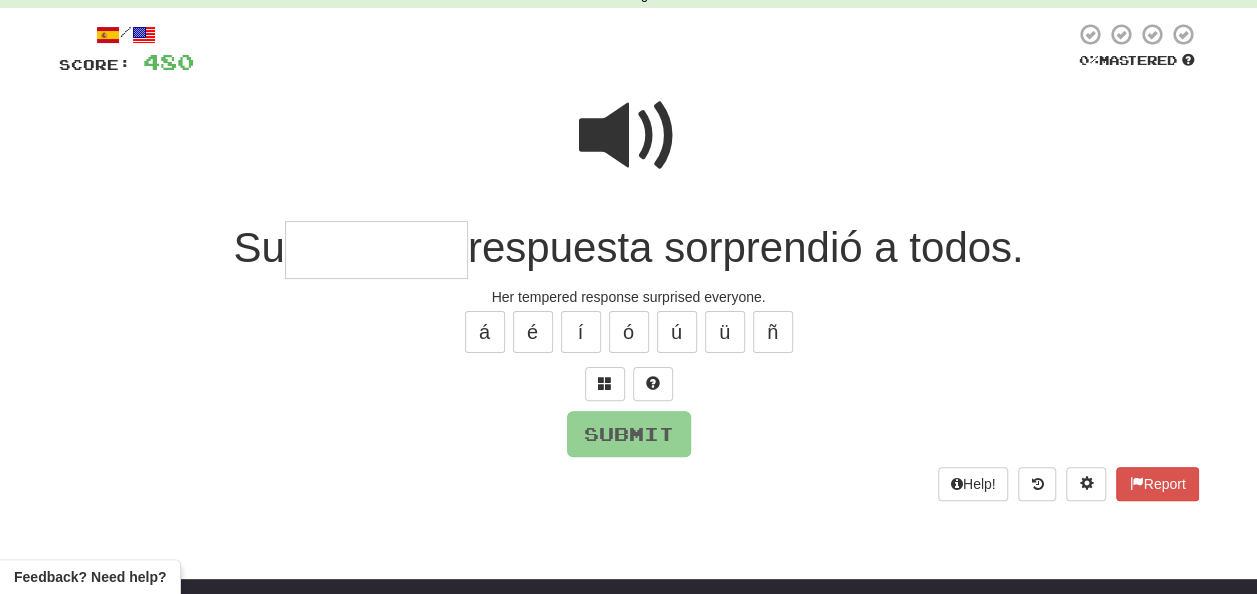 drag, startPoint x: 331, startPoint y: 248, endPoint x: 321, endPoint y: 252, distance: 10.770329 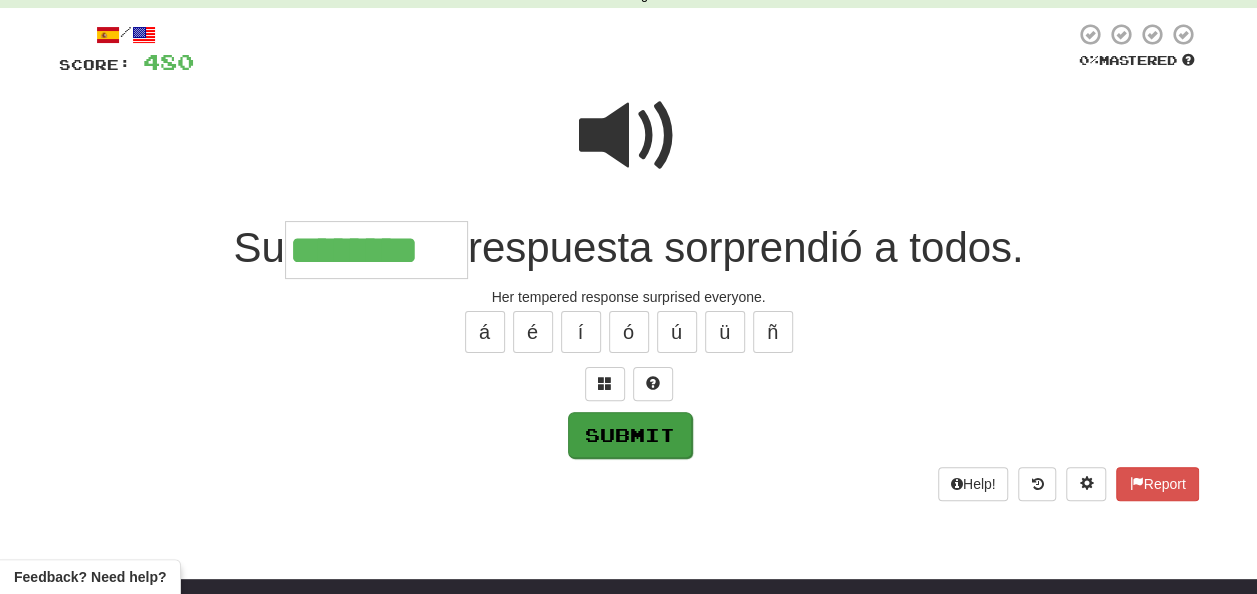 type on "********" 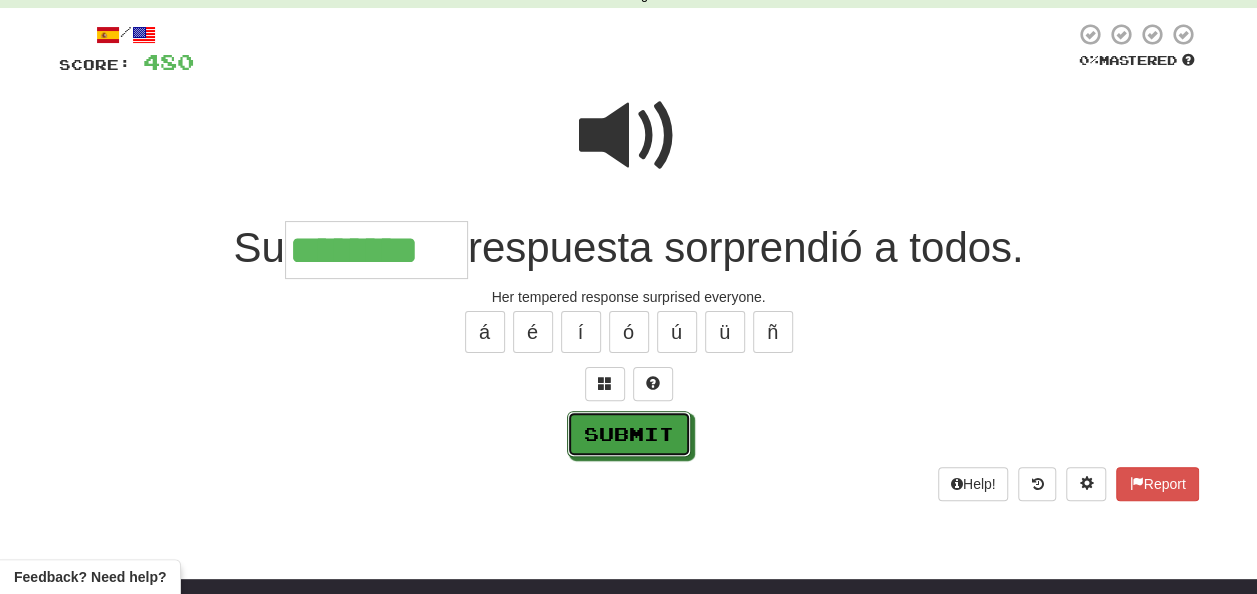 click on "Submit" at bounding box center [629, 434] 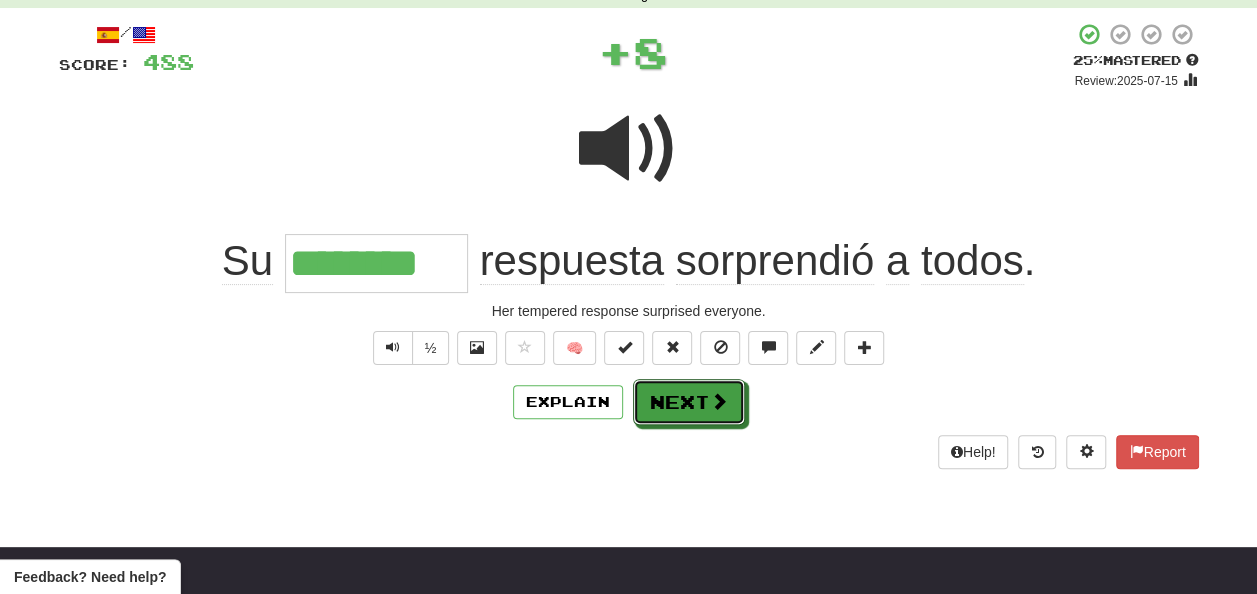 click on "Next" at bounding box center (689, 402) 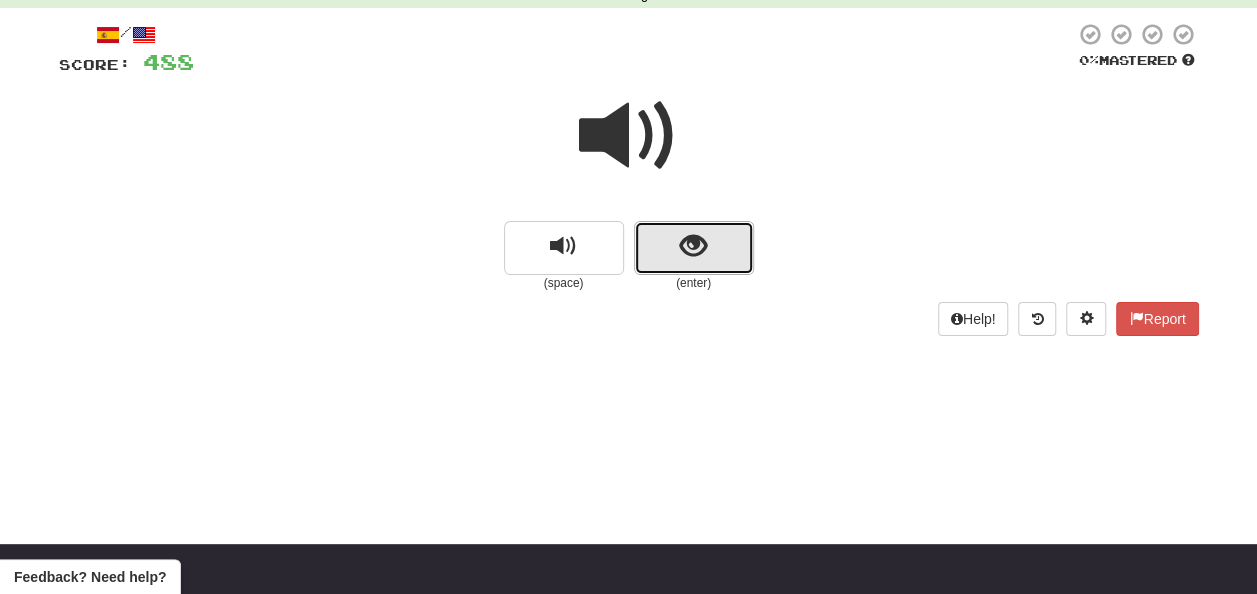click at bounding box center [693, 246] 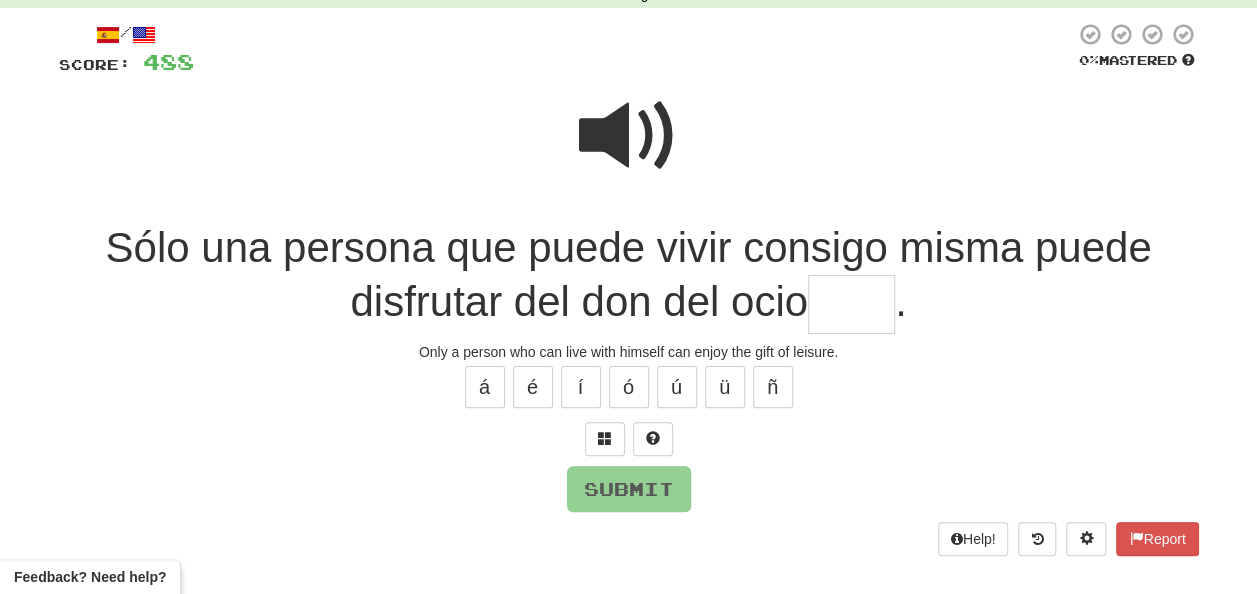 click at bounding box center [851, 304] 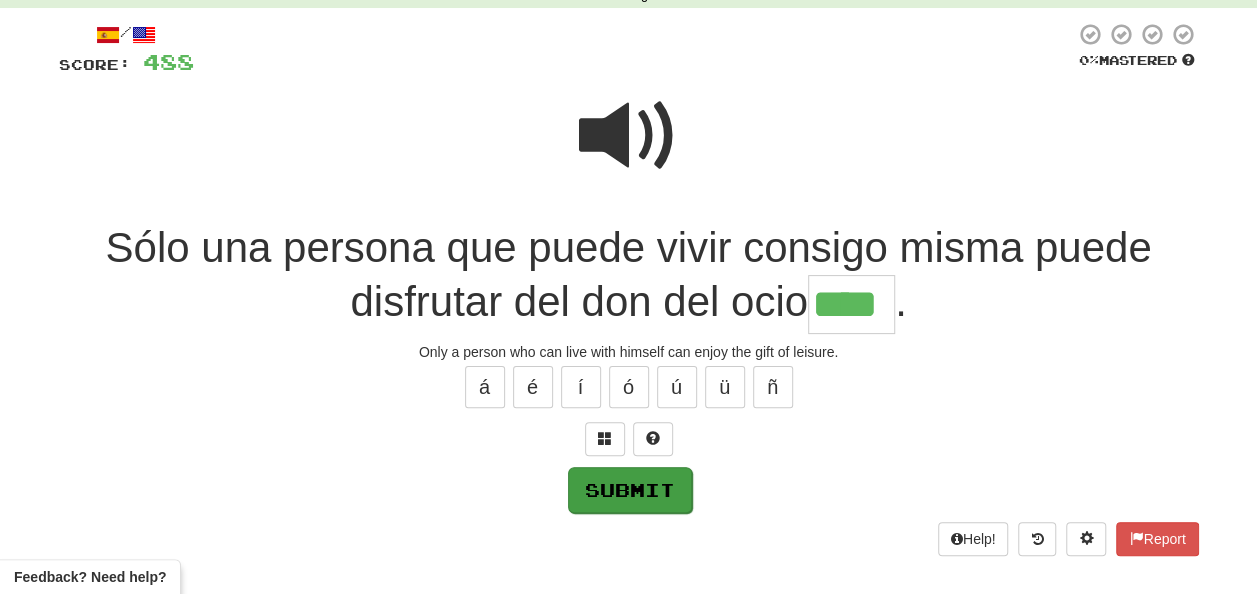 type on "****" 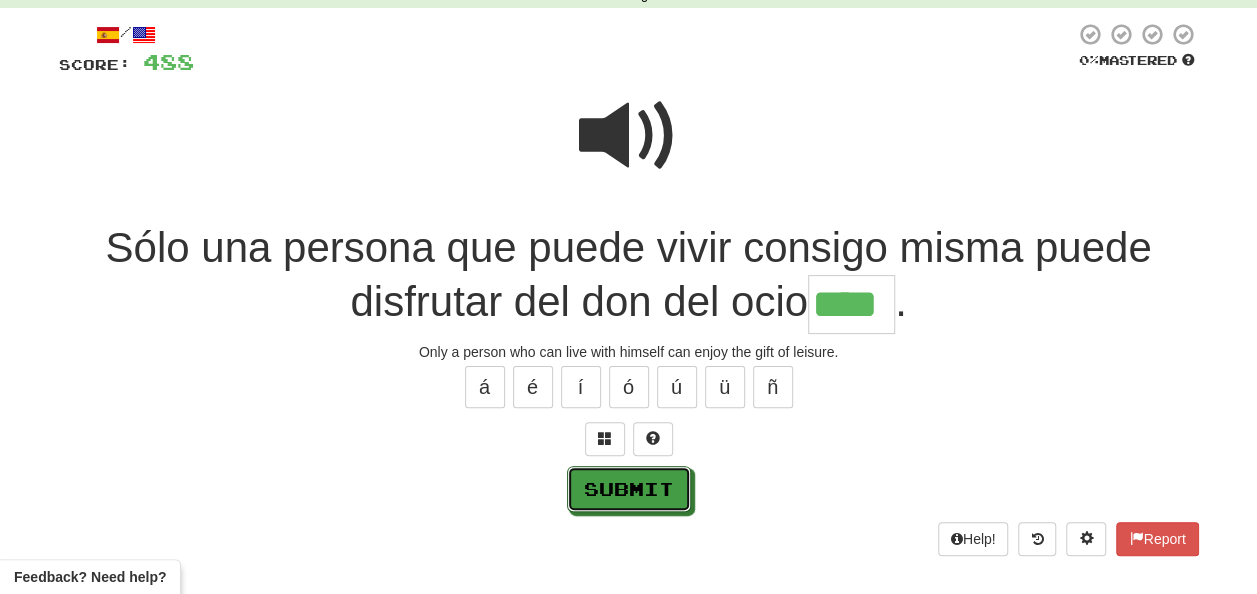 click on "Submit" at bounding box center (629, 489) 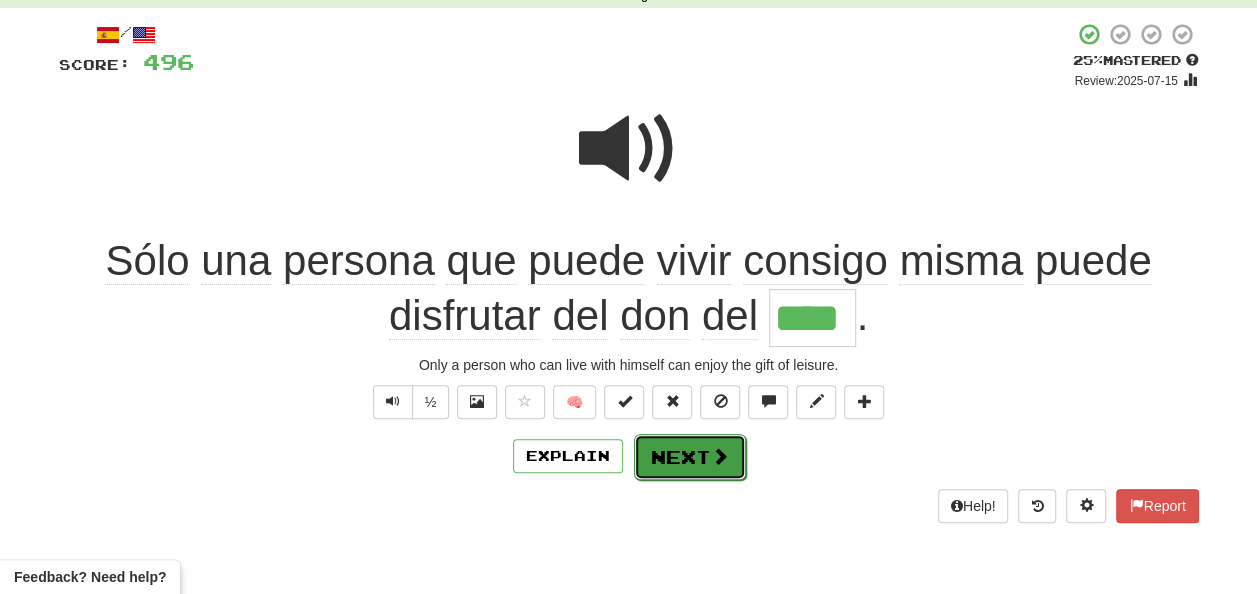 click on "Next" at bounding box center [690, 457] 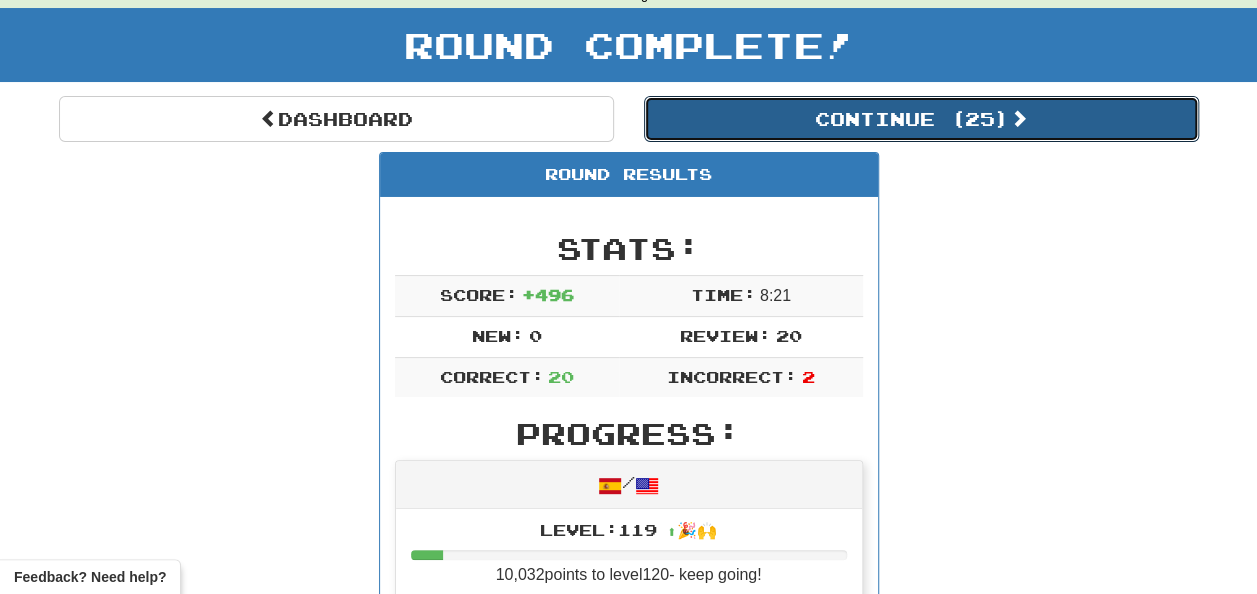 click on "Continue ( 25 )" at bounding box center (921, 119) 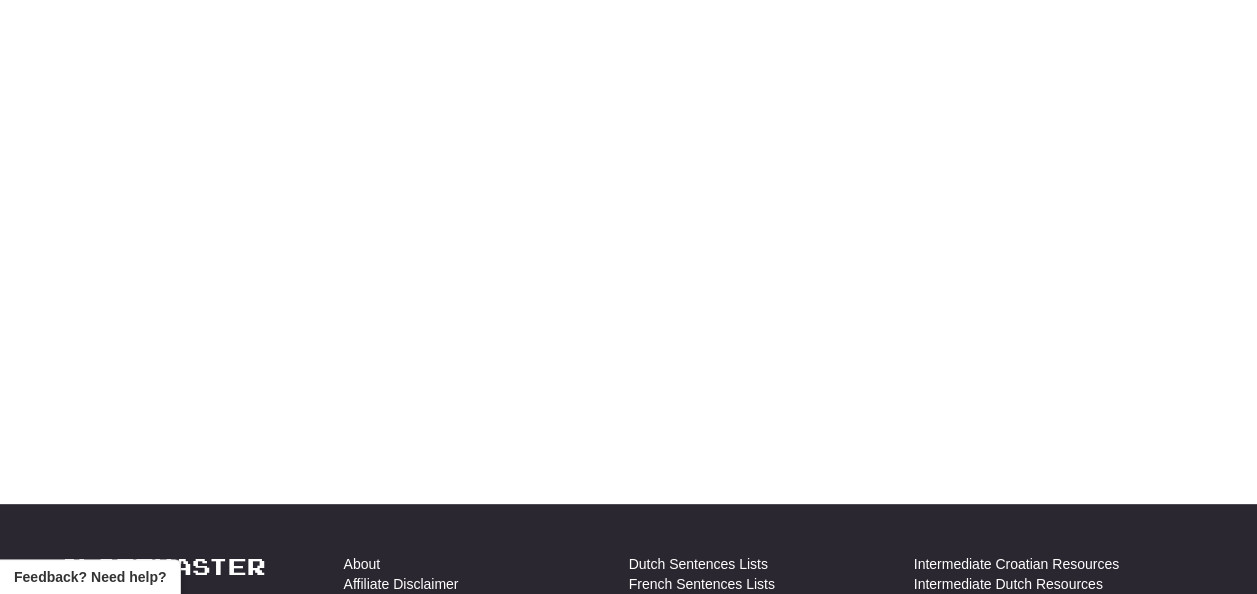 scroll, scrollTop: 100, scrollLeft: 0, axis: vertical 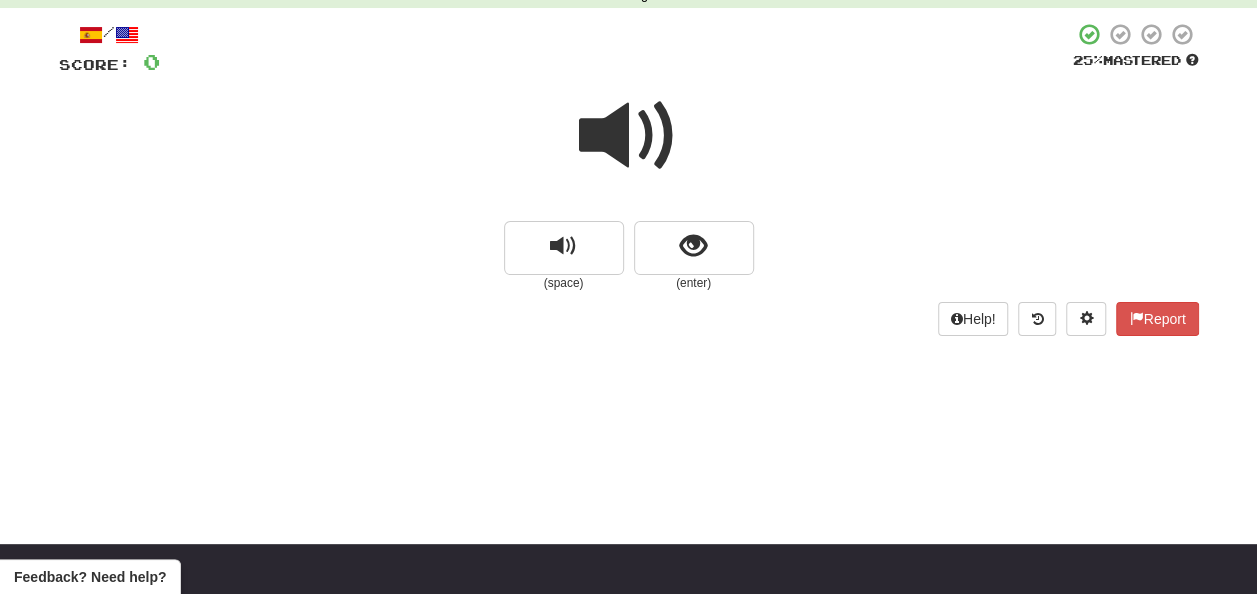 click at bounding box center (629, 136) 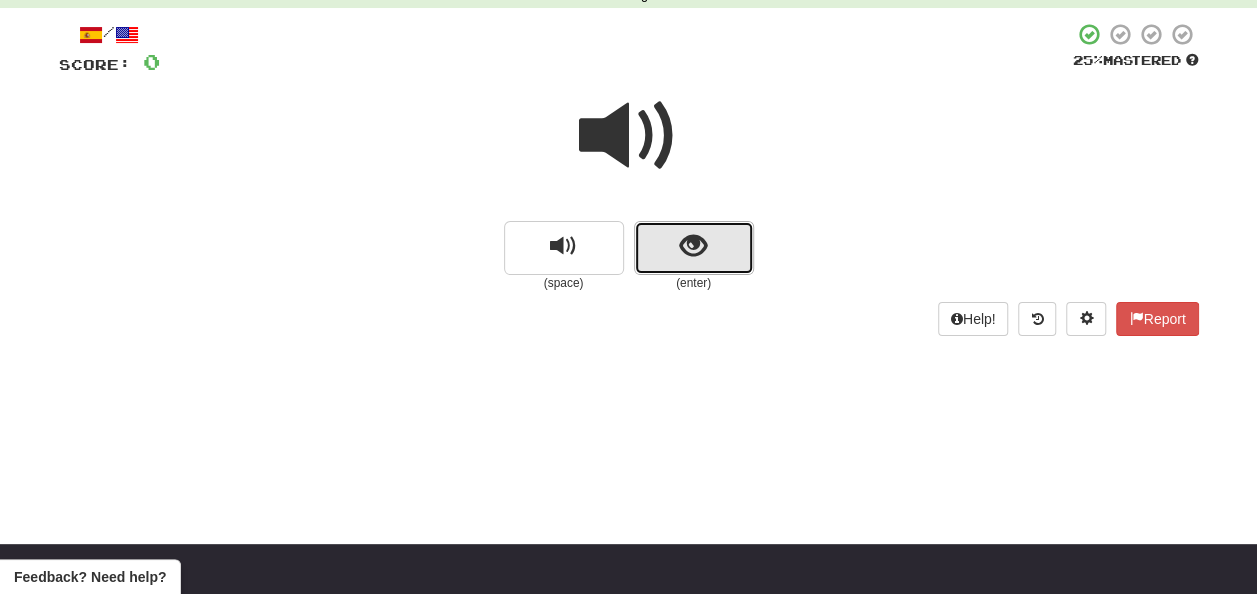 click at bounding box center (693, 246) 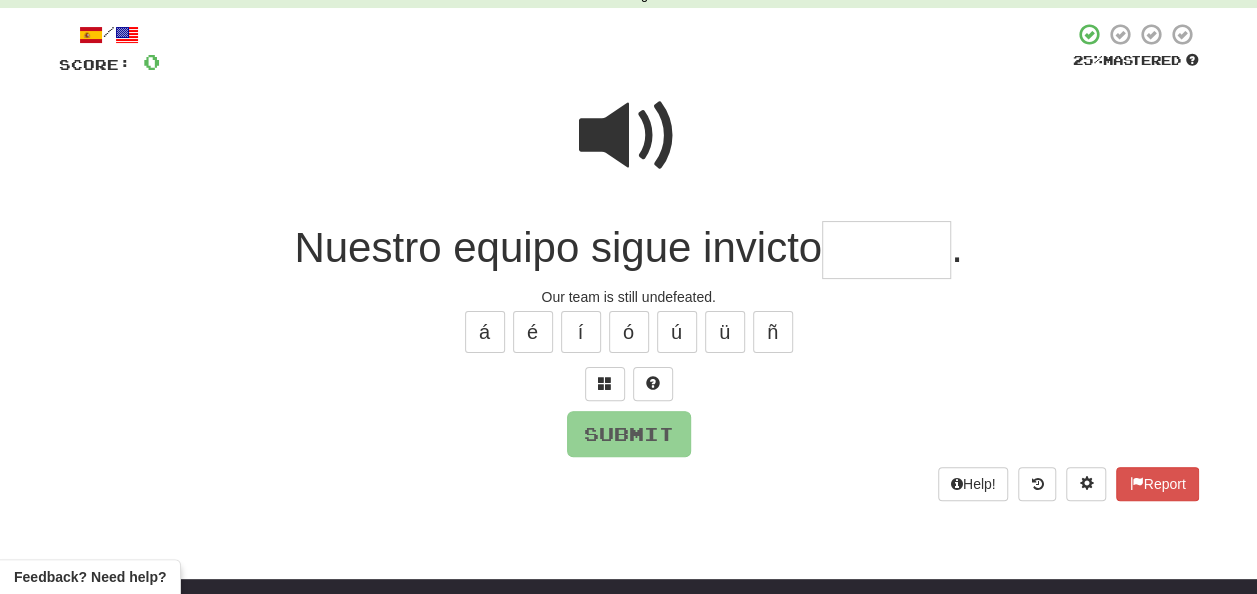 click at bounding box center (886, 250) 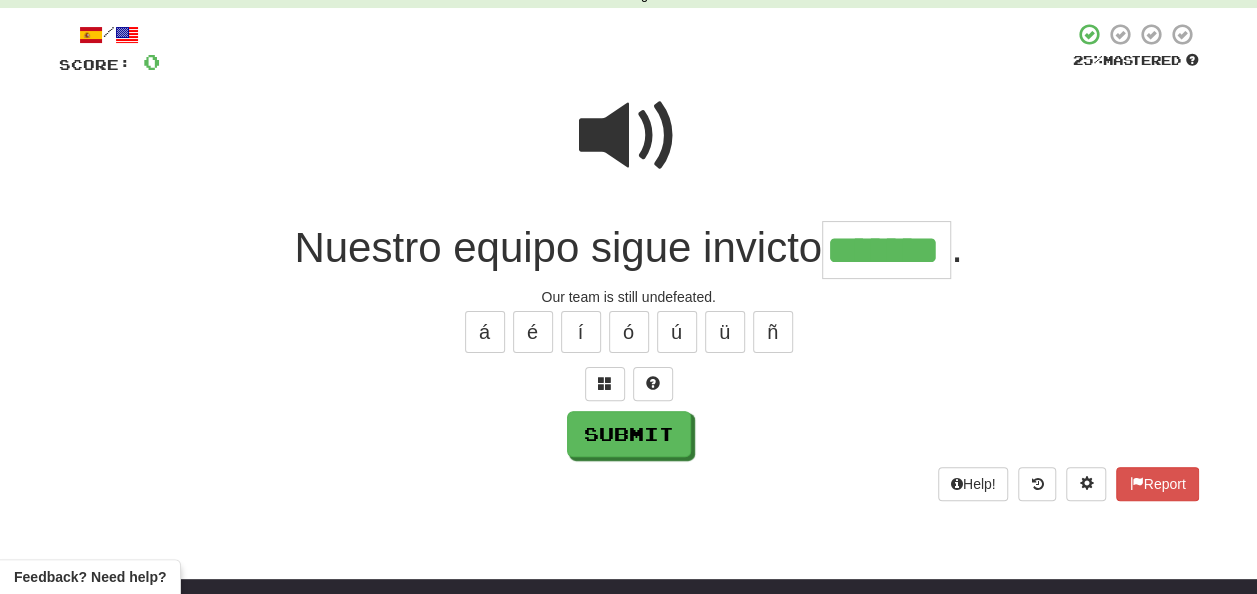 type on "*******" 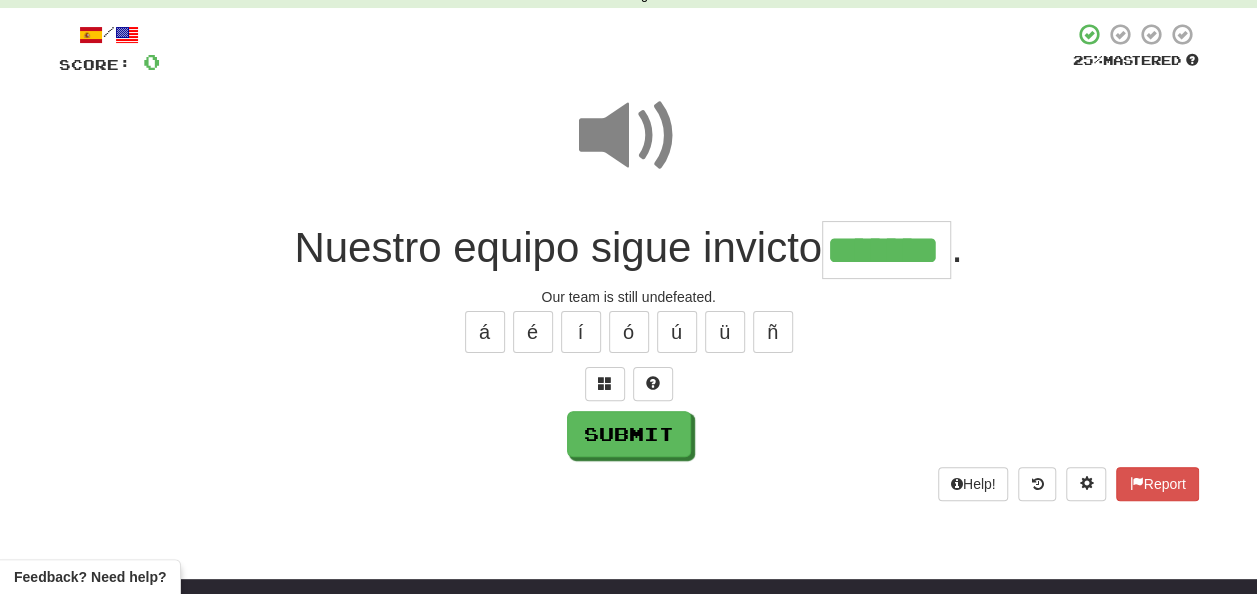 click at bounding box center (629, 136) 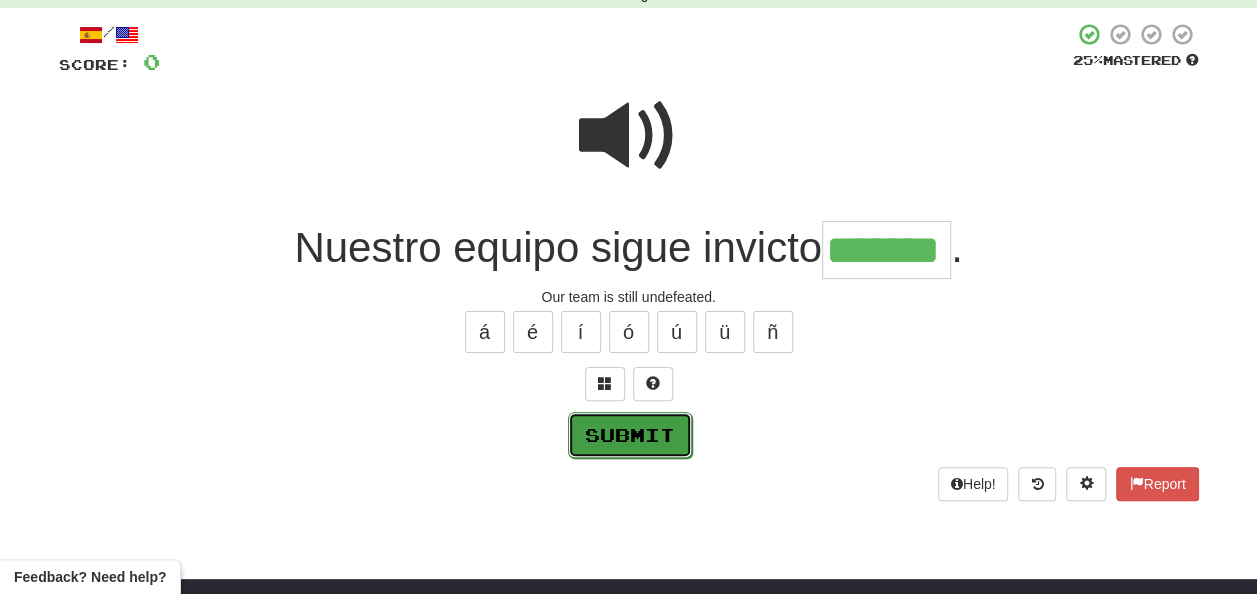 click on "Submit" at bounding box center (630, 435) 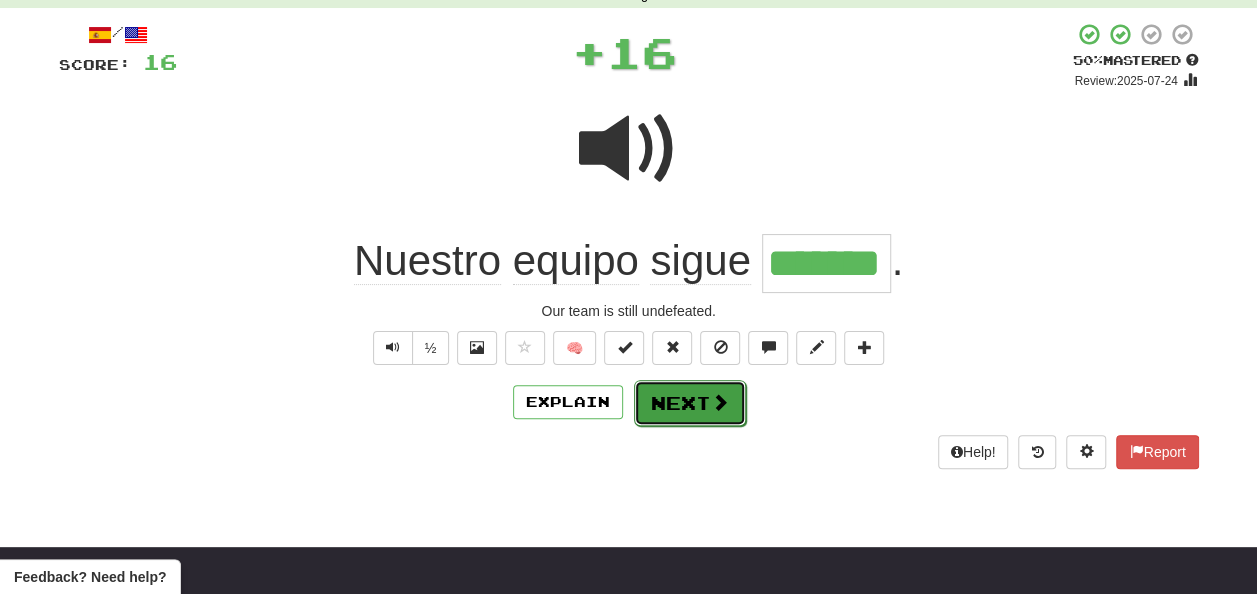 click on "Next" at bounding box center (690, 403) 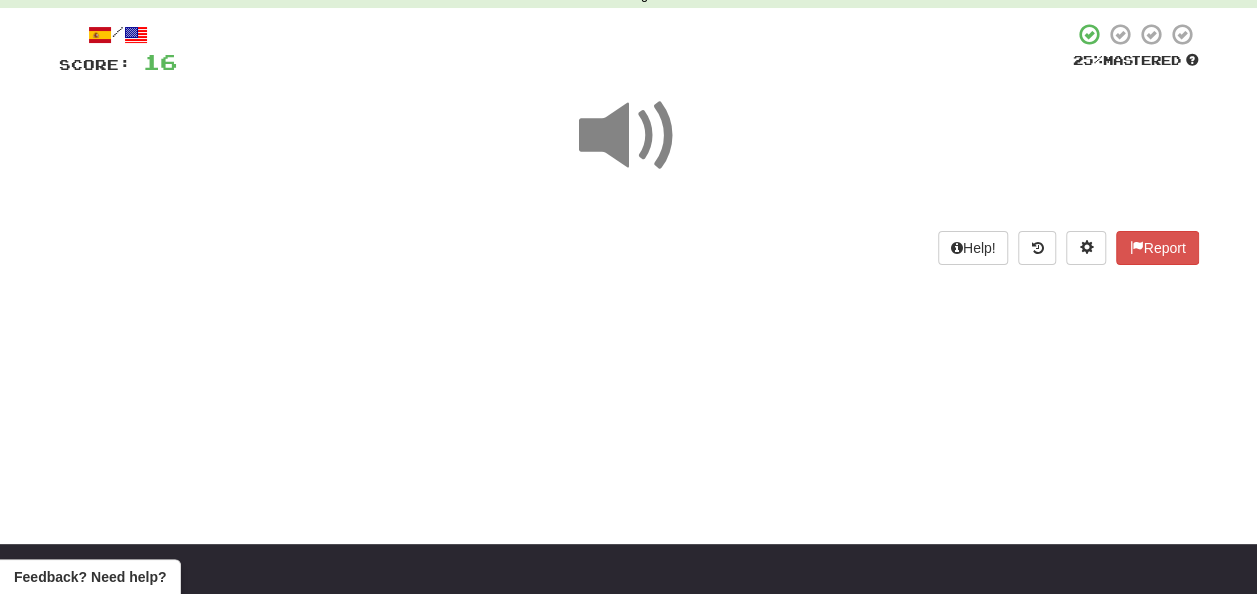 click at bounding box center [629, 136] 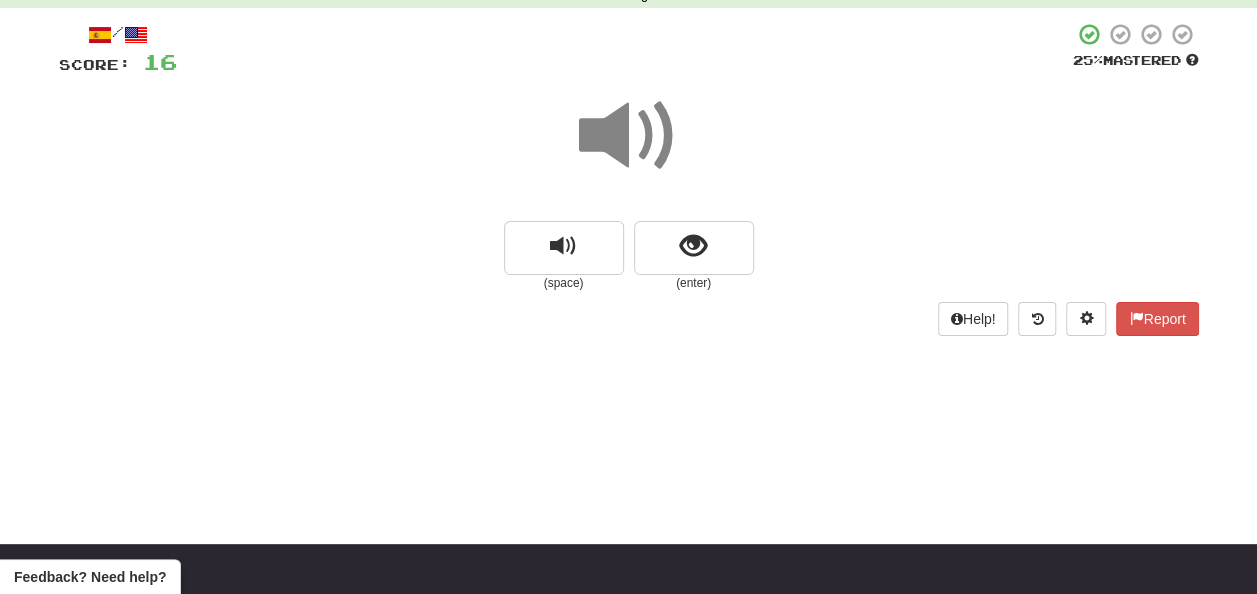 click at bounding box center (629, 136) 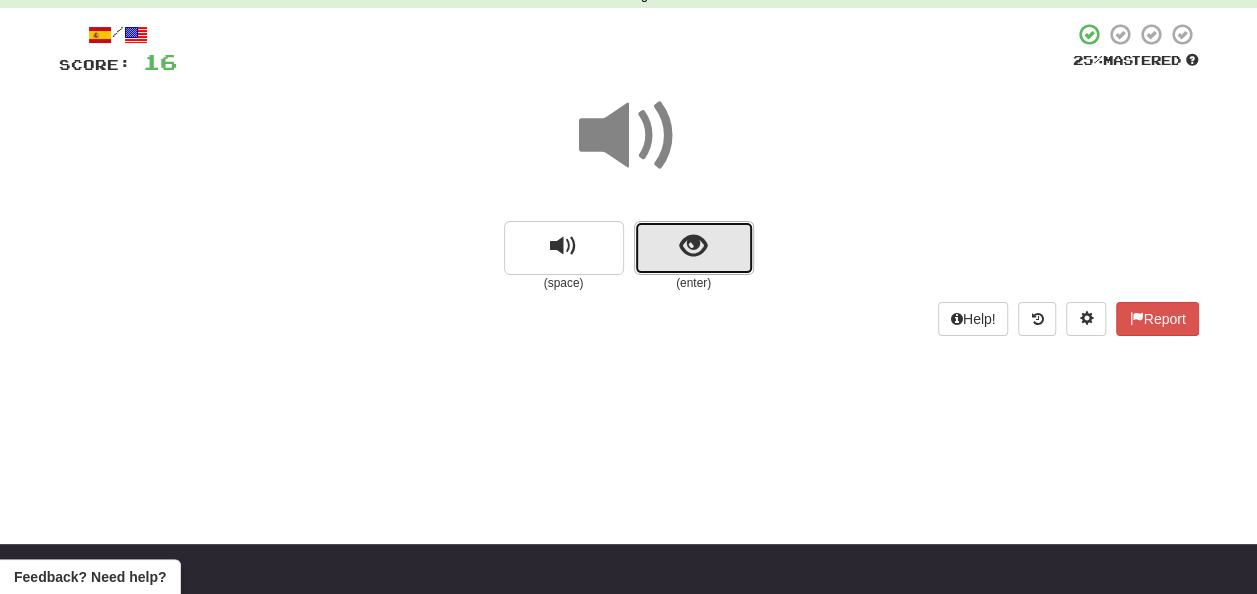 click at bounding box center [694, 248] 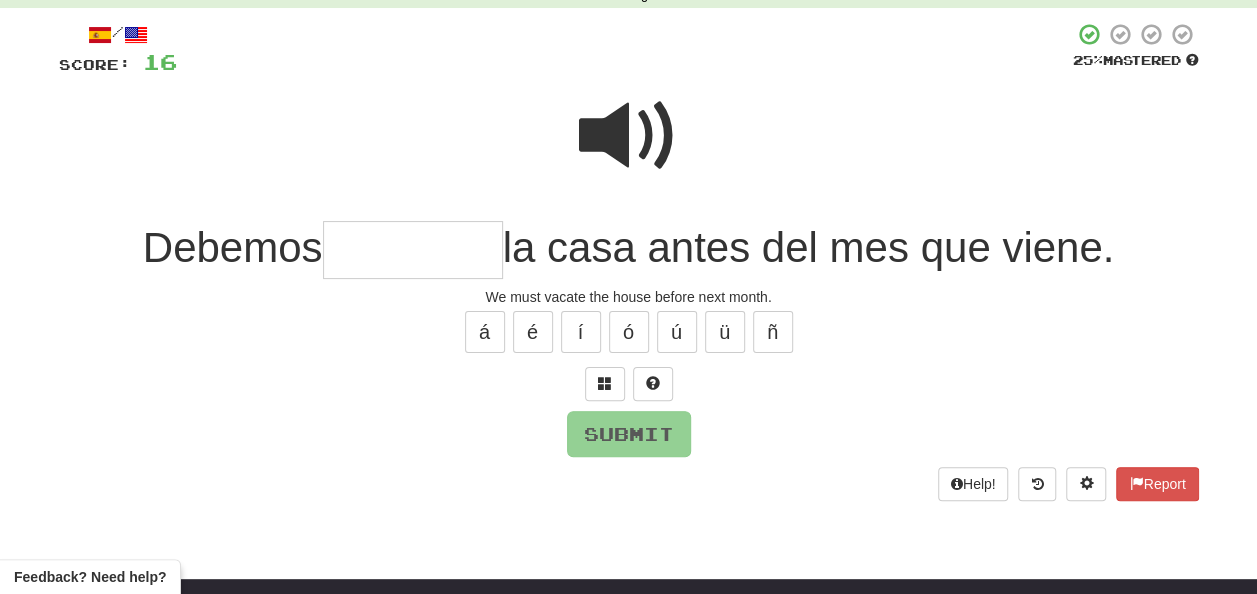 click at bounding box center [413, 250] 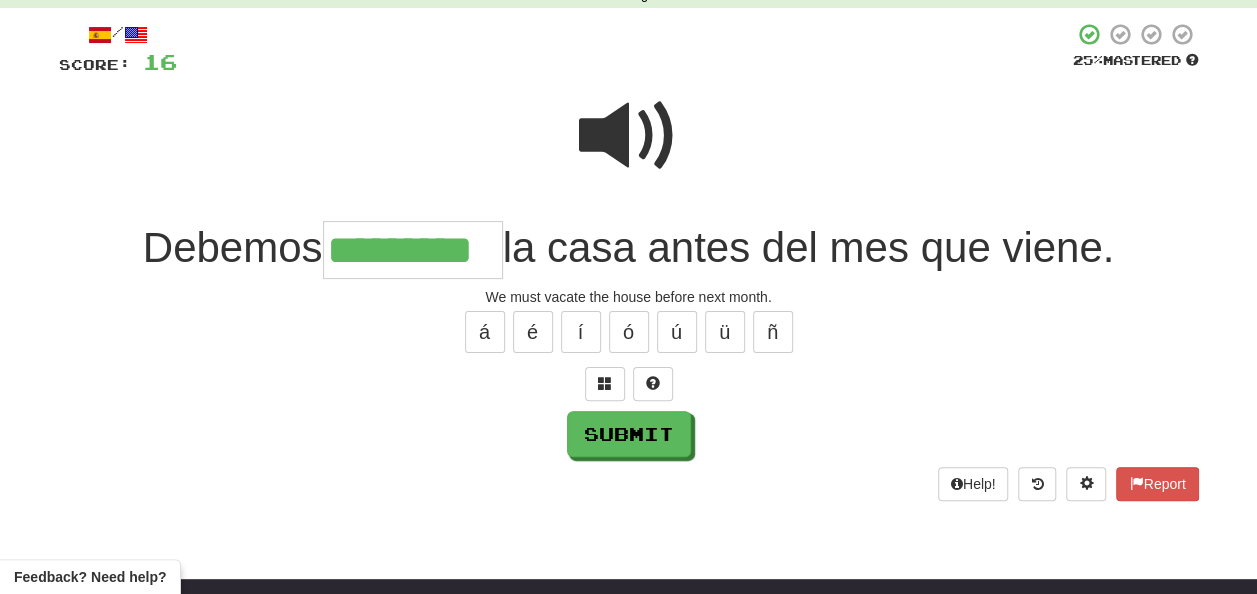 type on "*********" 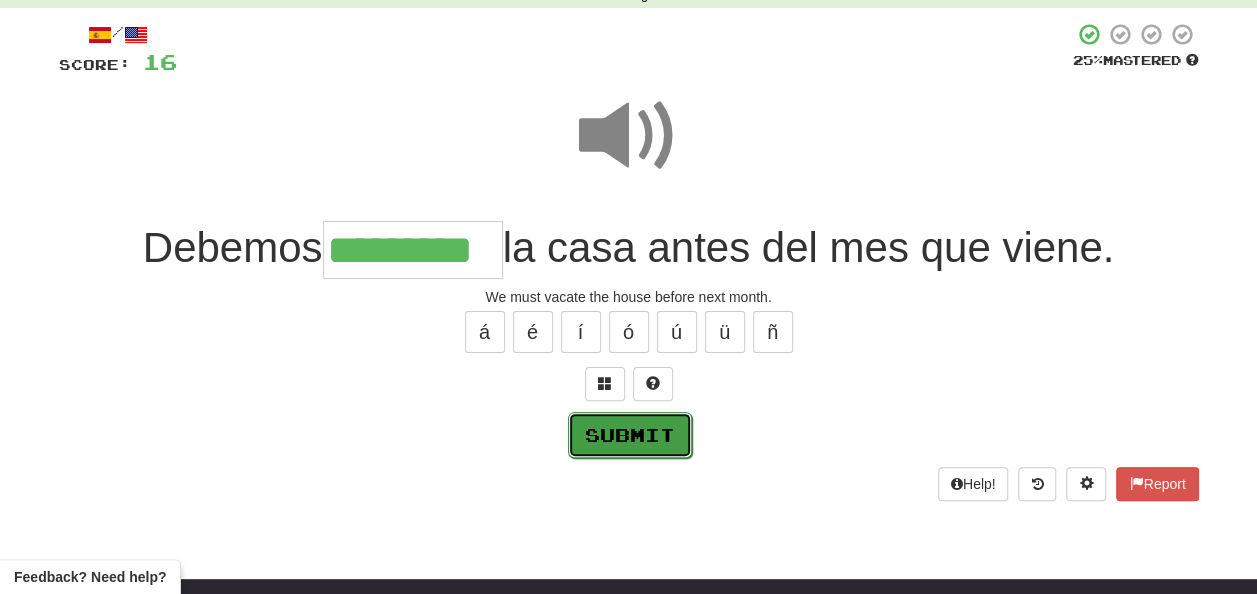 click on "Submit" at bounding box center (630, 435) 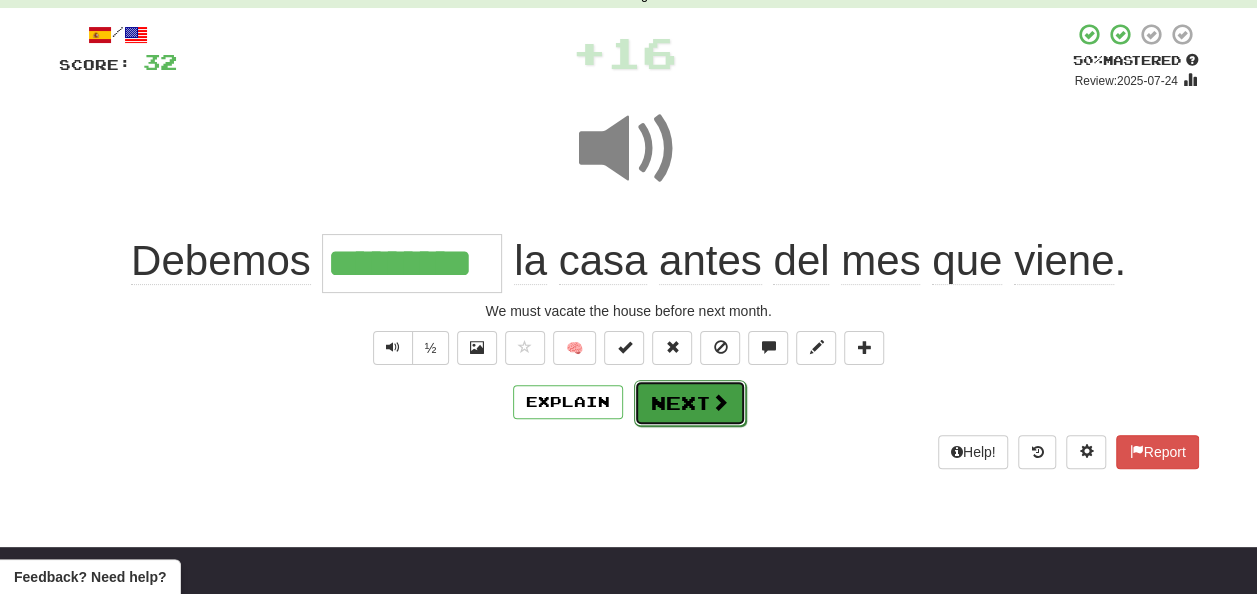 click on "Next" at bounding box center (690, 403) 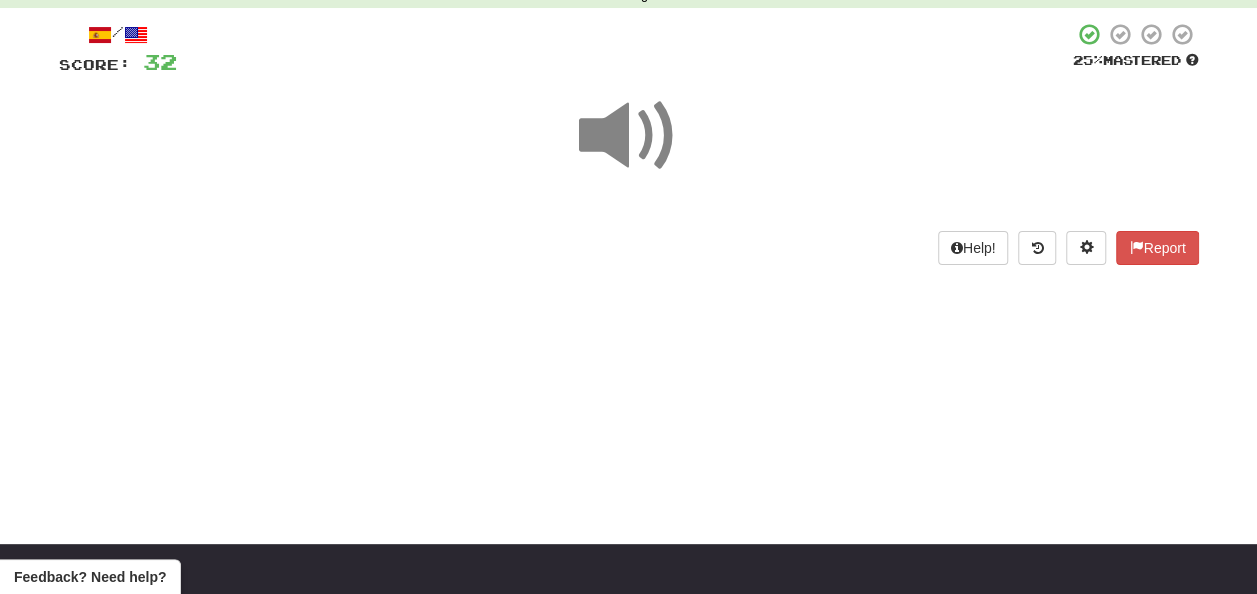click at bounding box center [629, 136] 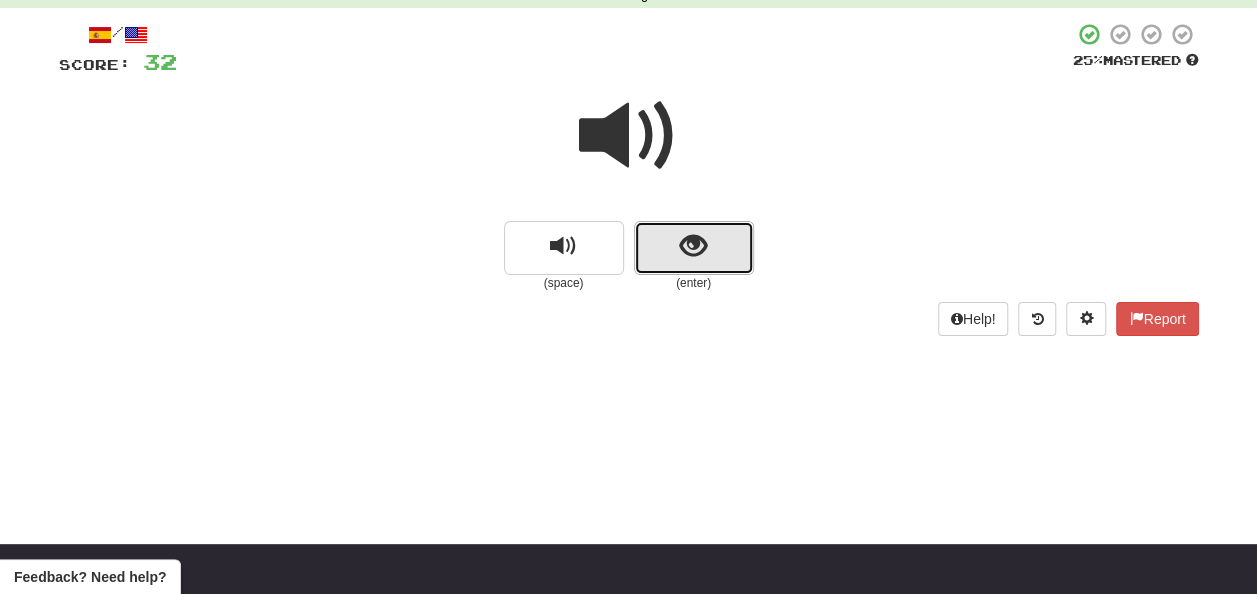 click at bounding box center [694, 248] 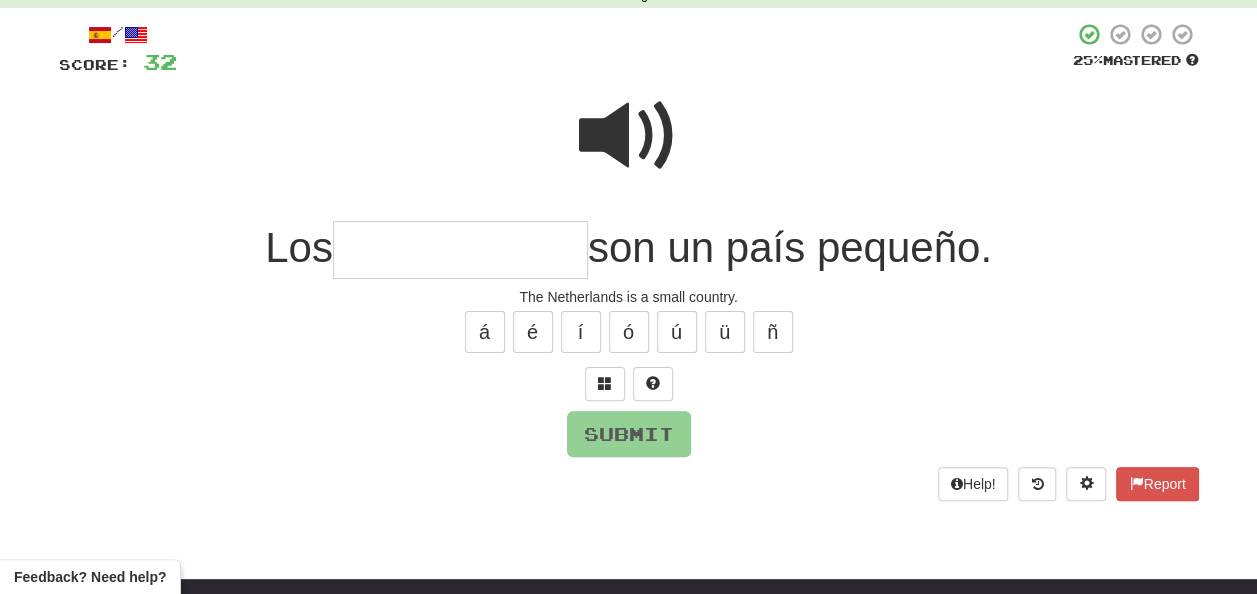 click at bounding box center [460, 250] 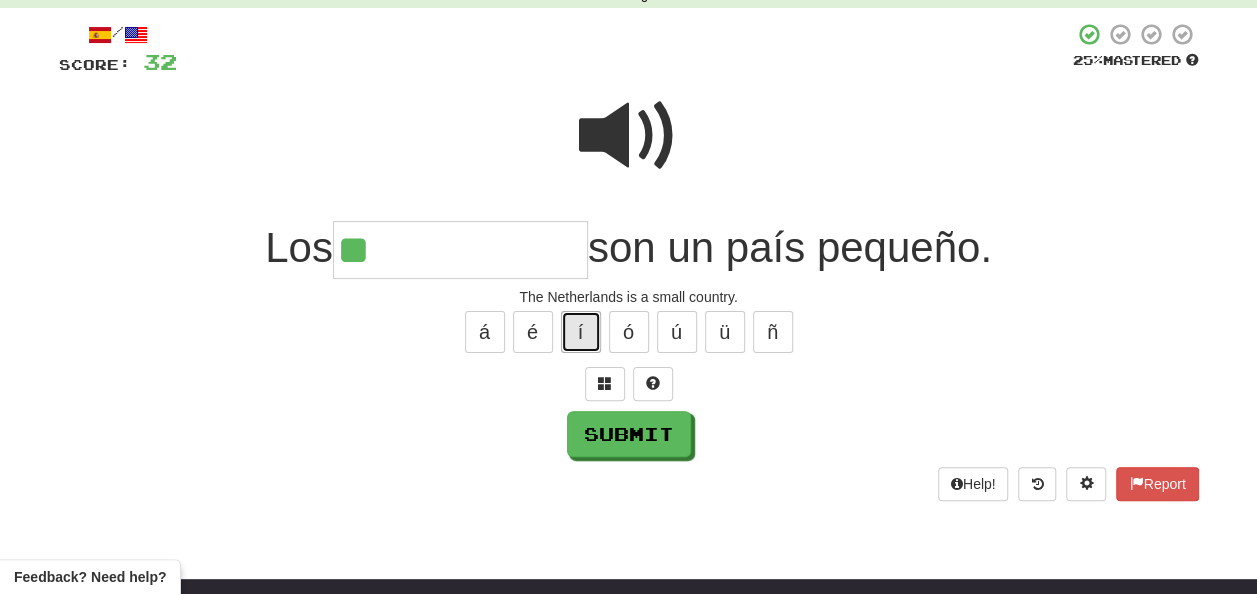 click on "í" at bounding box center [581, 332] 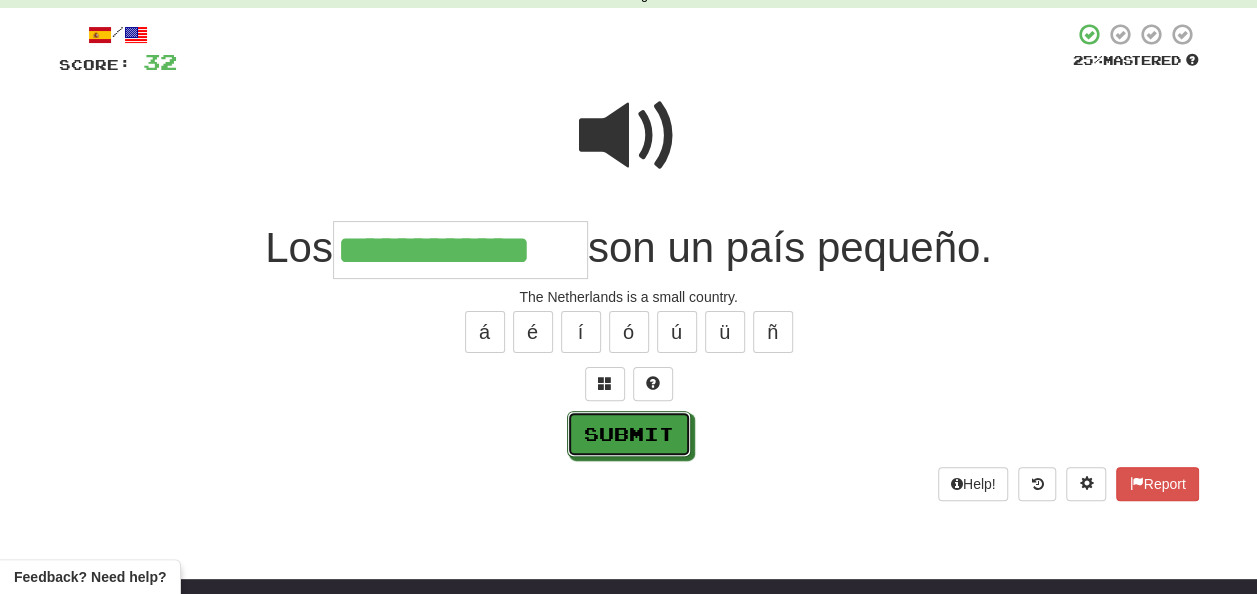 click on "Submit" at bounding box center [629, 434] 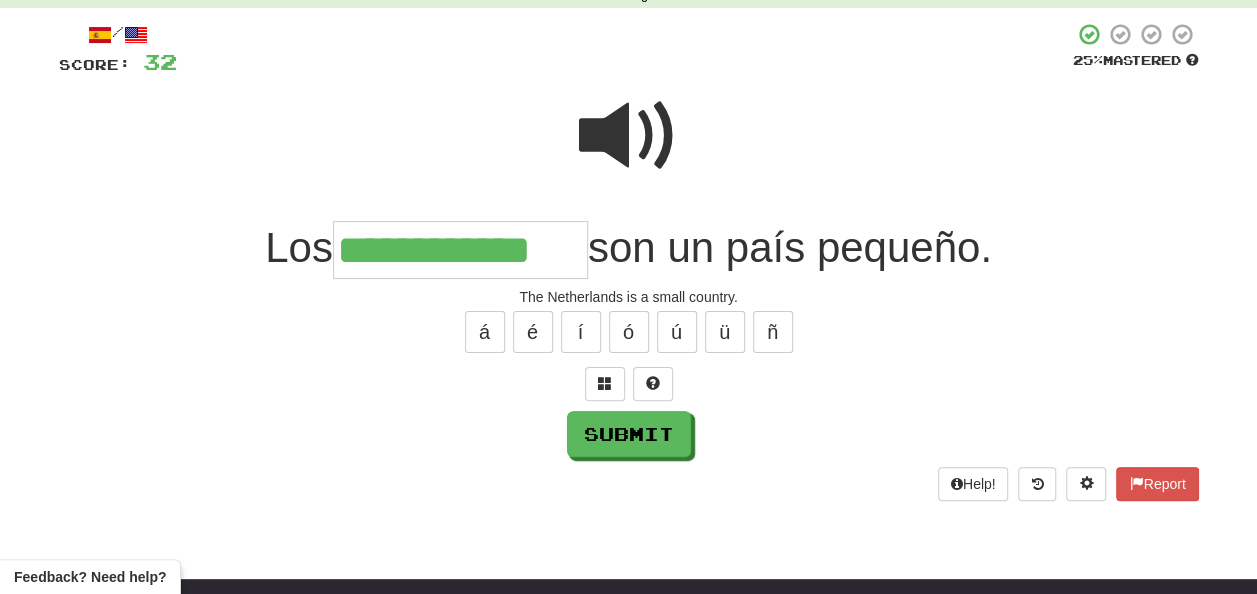 type on "**********" 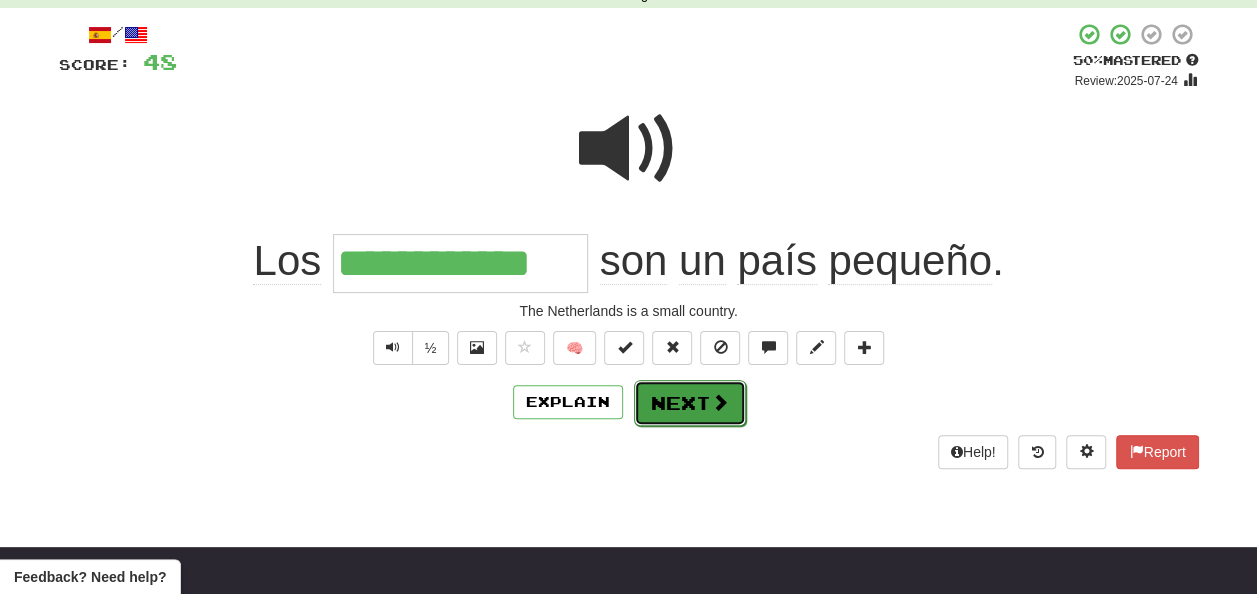 click on "Next" at bounding box center [690, 403] 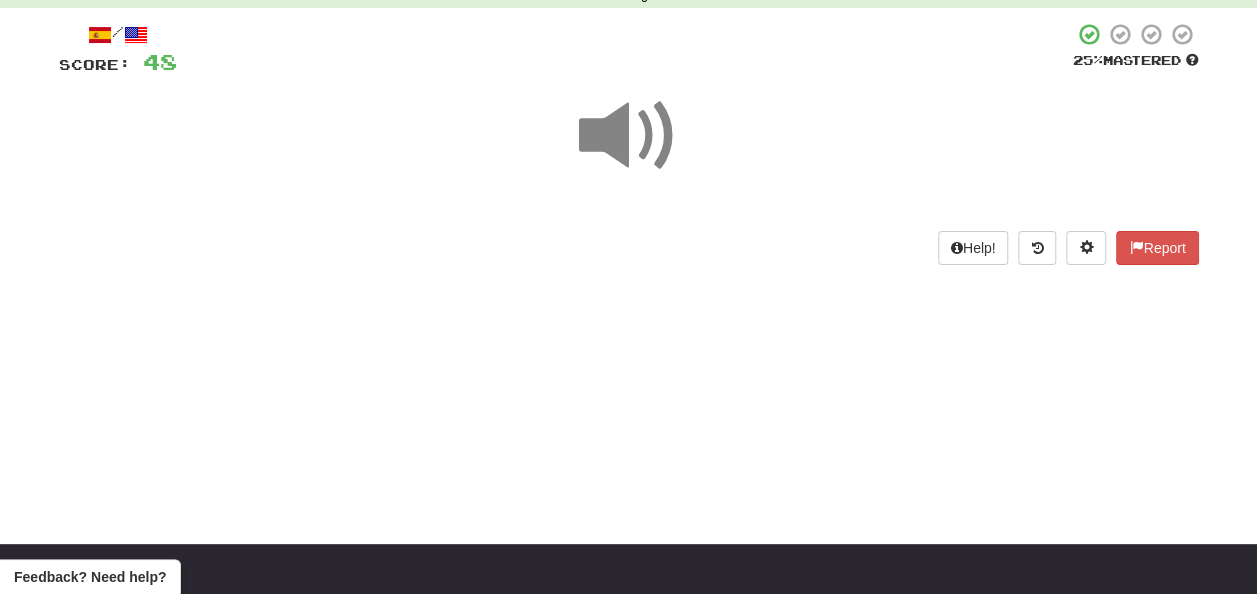 click at bounding box center (629, 136) 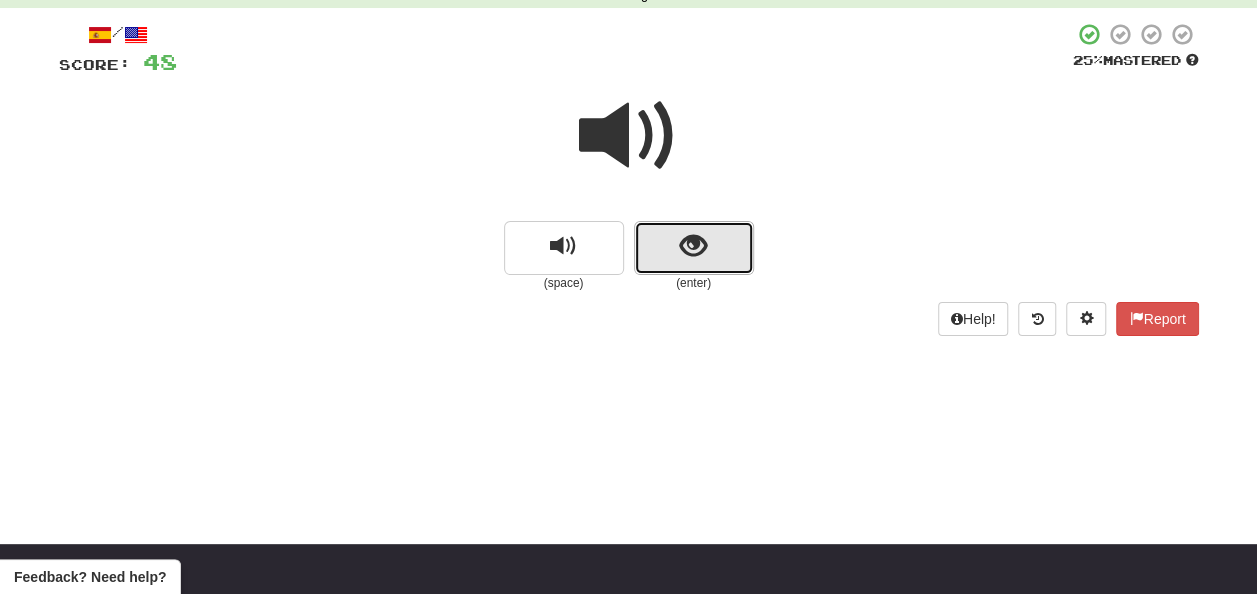 click at bounding box center (694, 248) 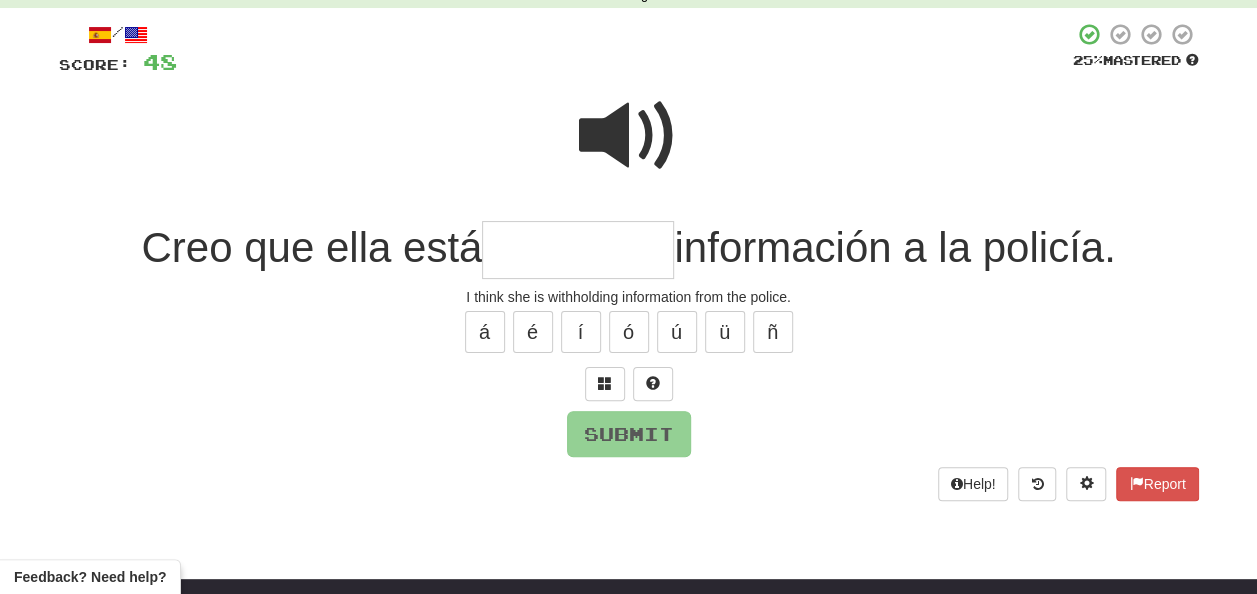 drag, startPoint x: 533, startPoint y: 249, endPoint x: 521, endPoint y: 239, distance: 15.6205 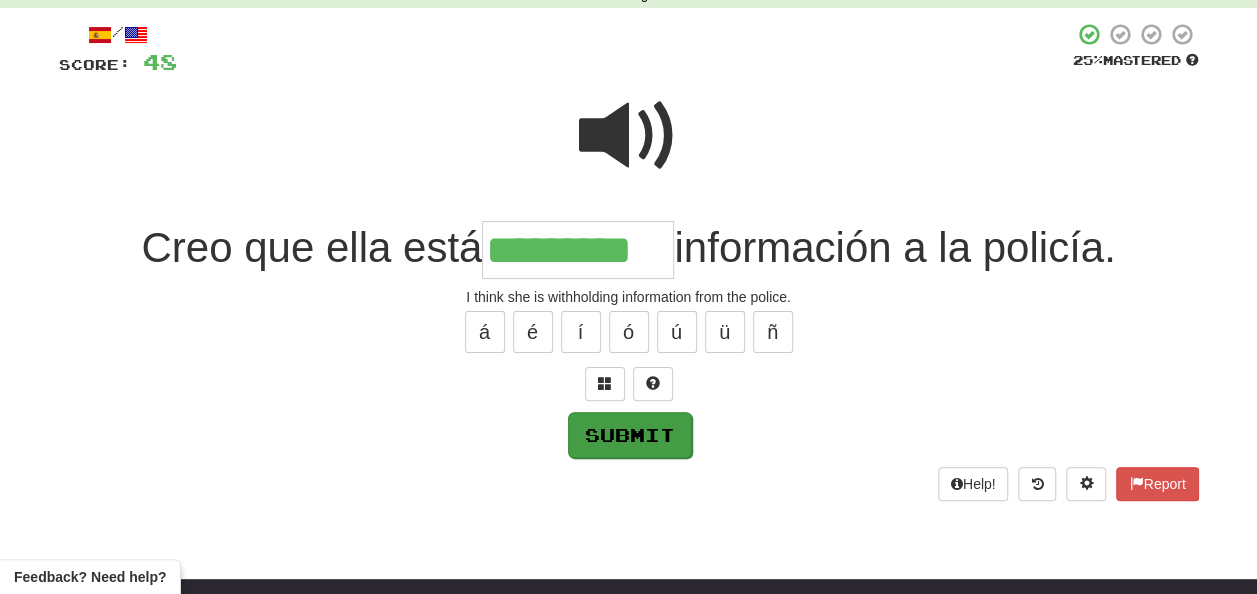 type on "*********" 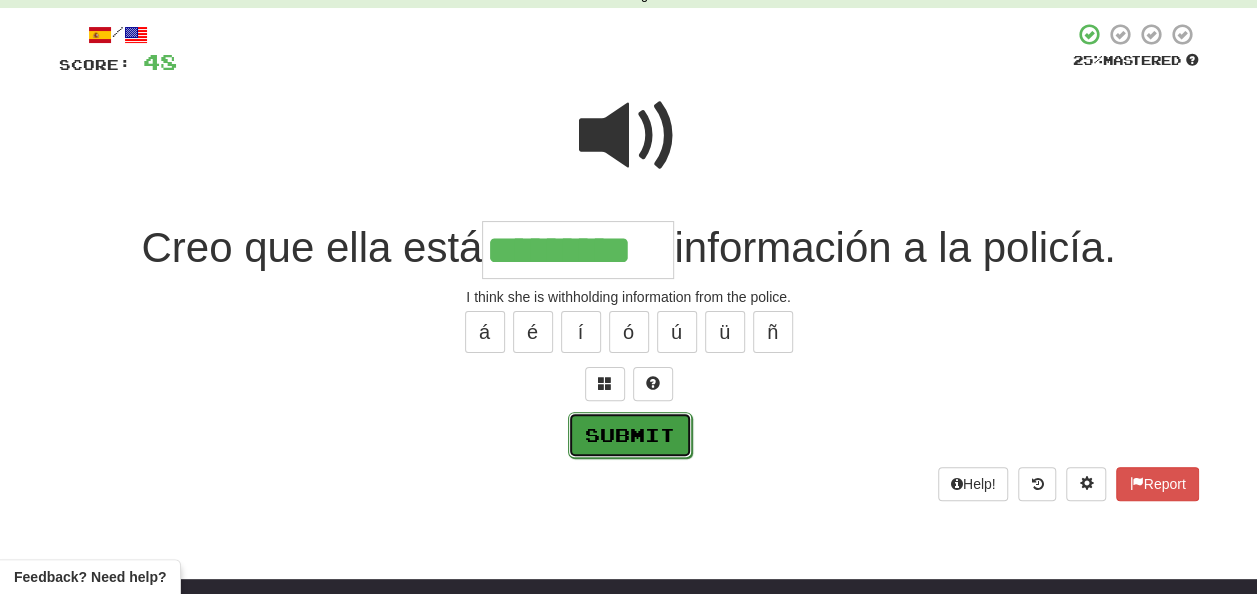 click on "Submit" at bounding box center [630, 435] 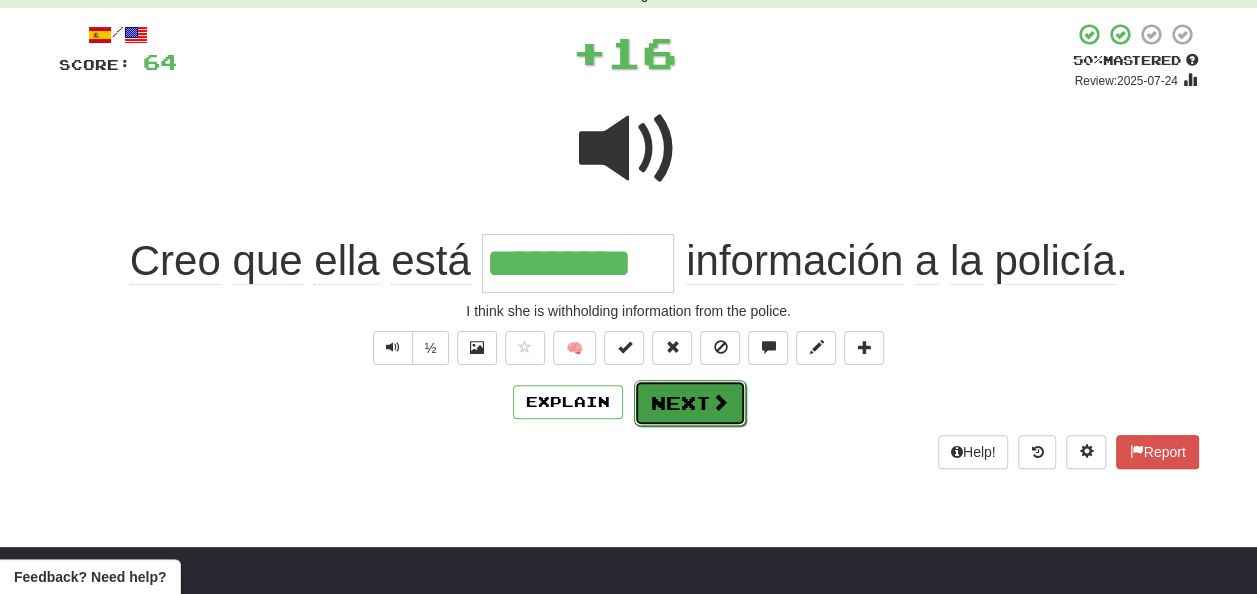 click on "Next" at bounding box center (690, 403) 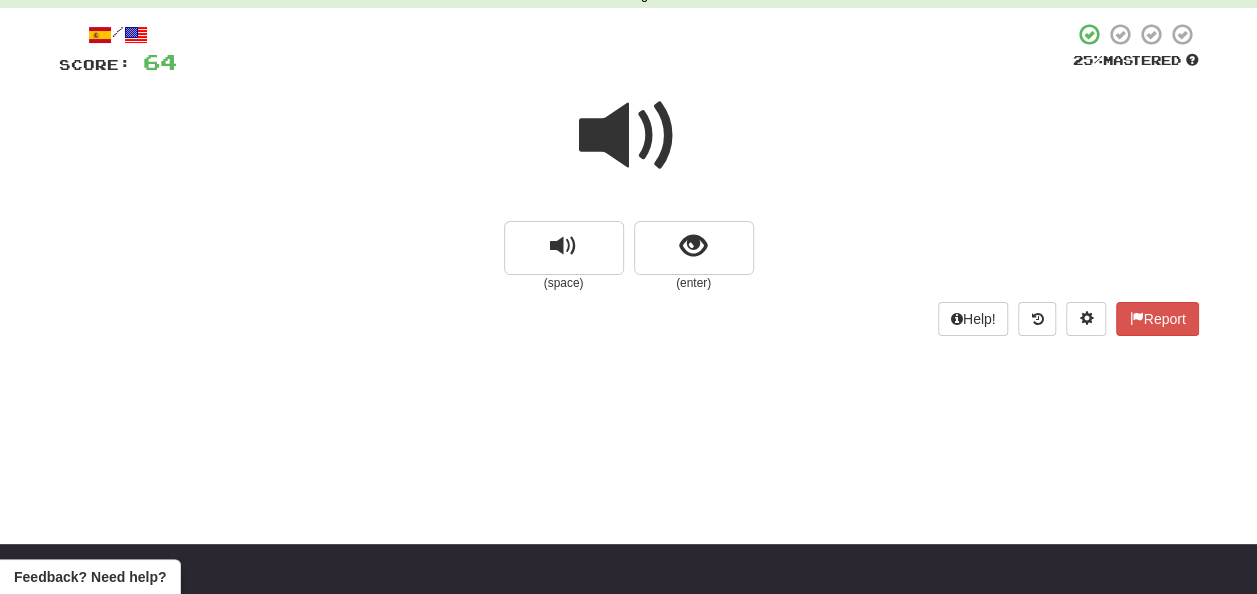 click at bounding box center (629, 136) 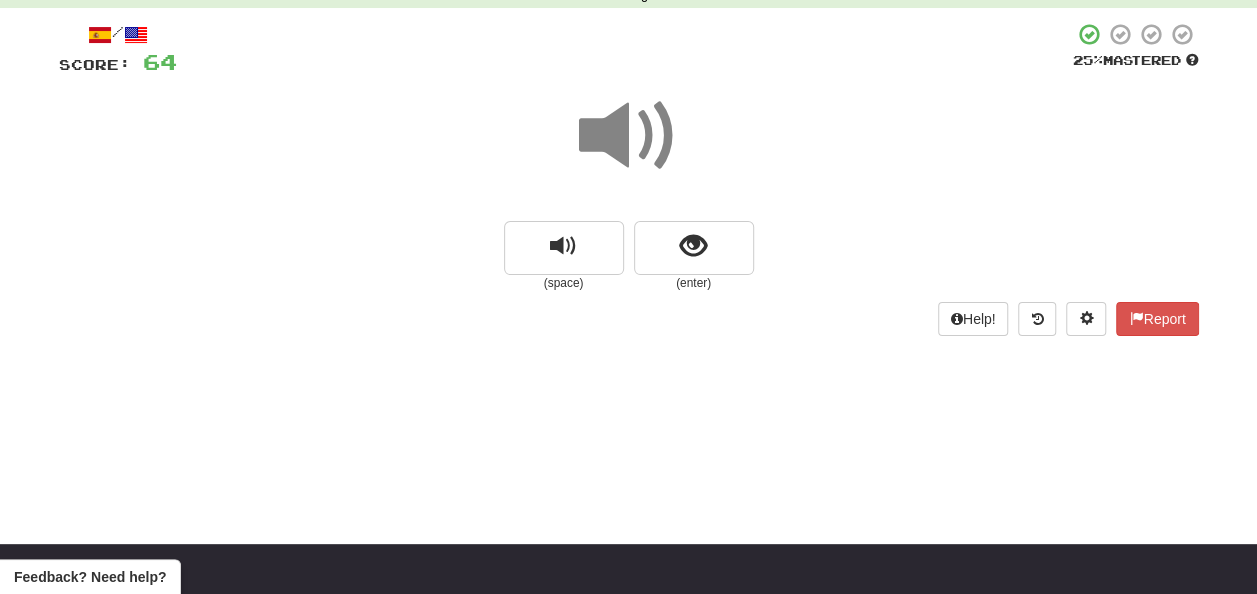 click at bounding box center (629, 136) 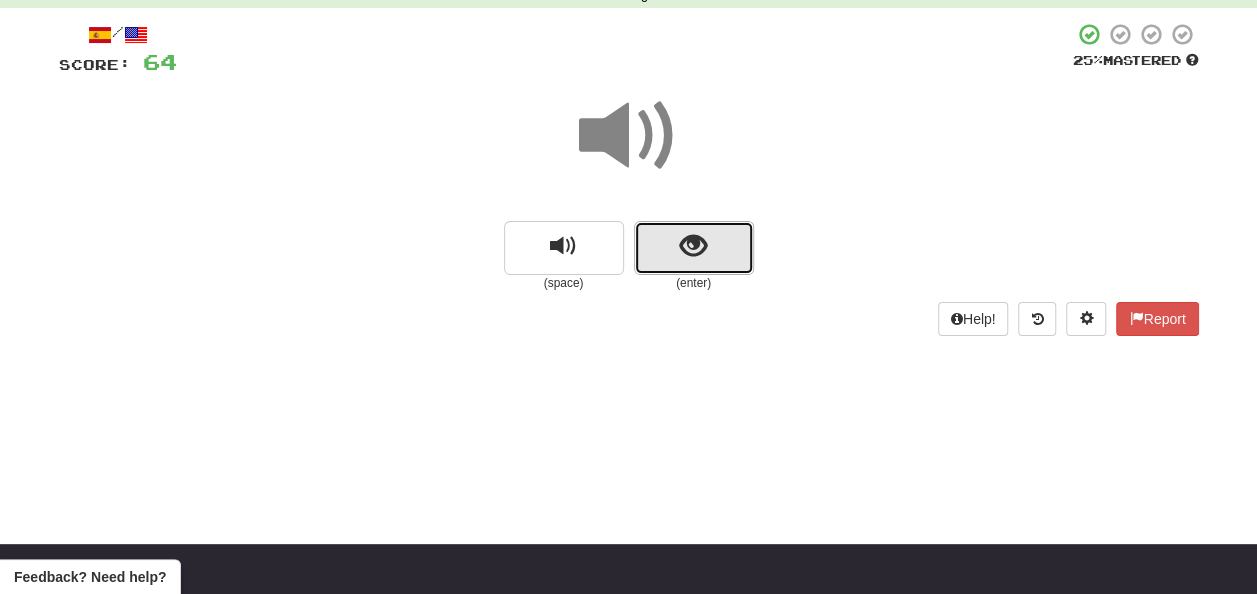 click at bounding box center (694, 248) 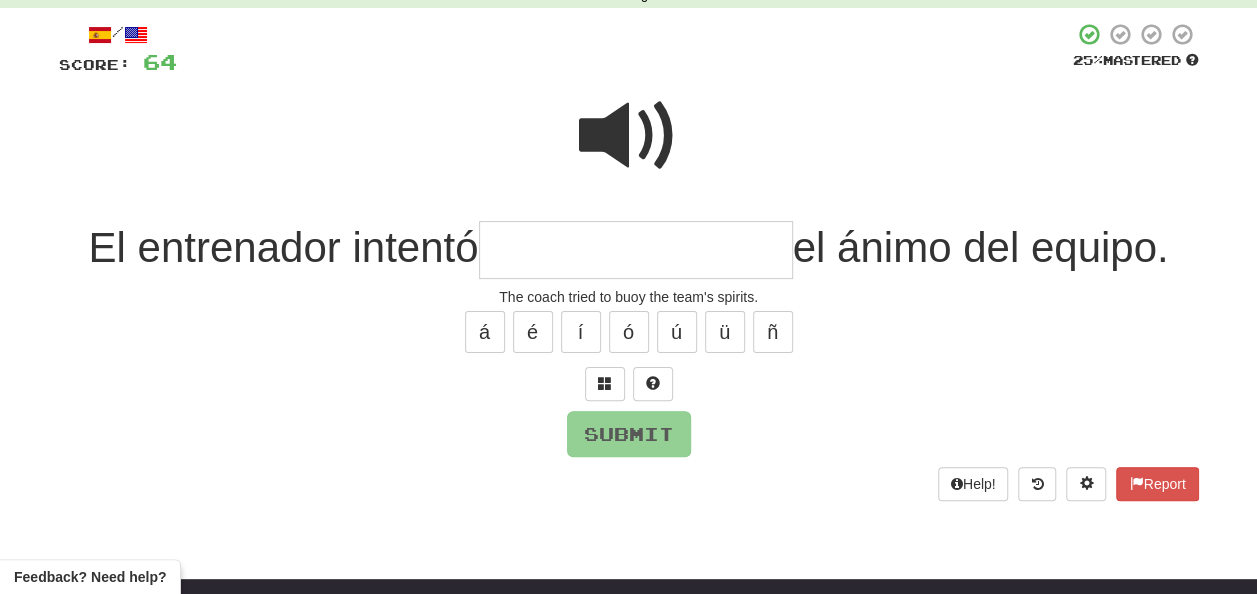 click at bounding box center [629, 136] 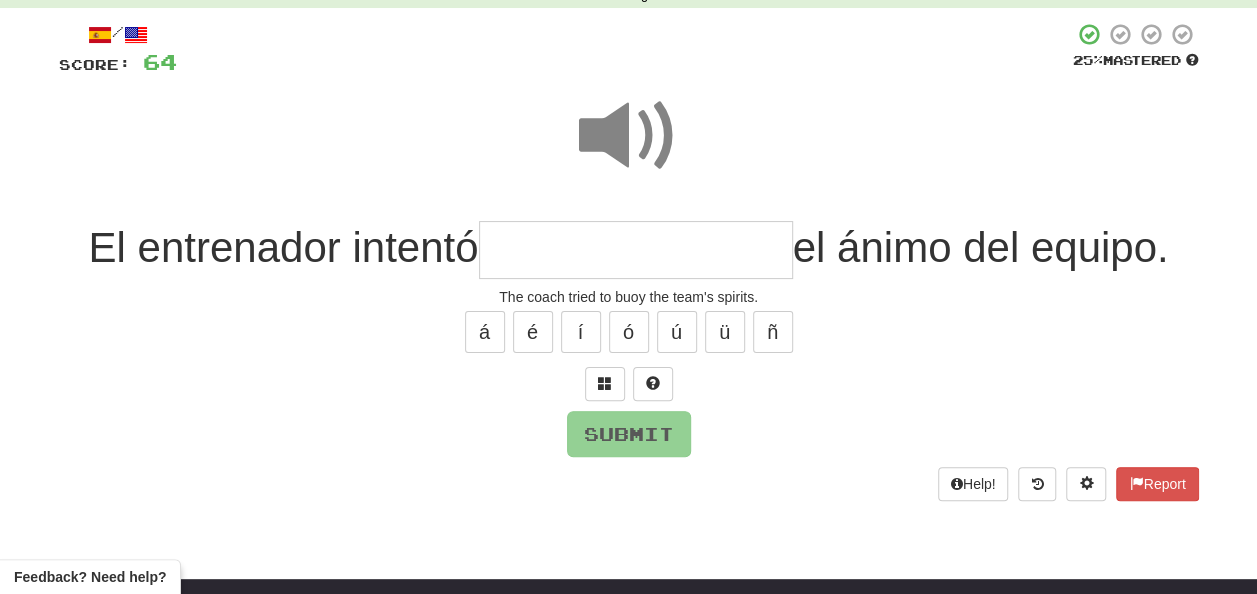 click at bounding box center [636, 250] 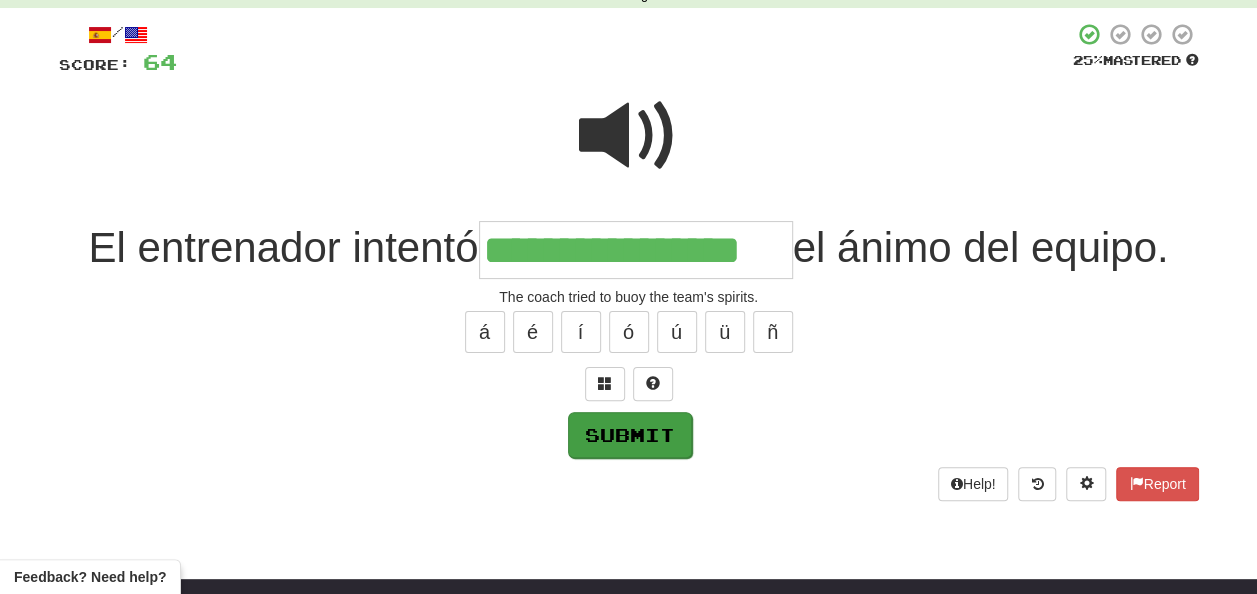 type on "**********" 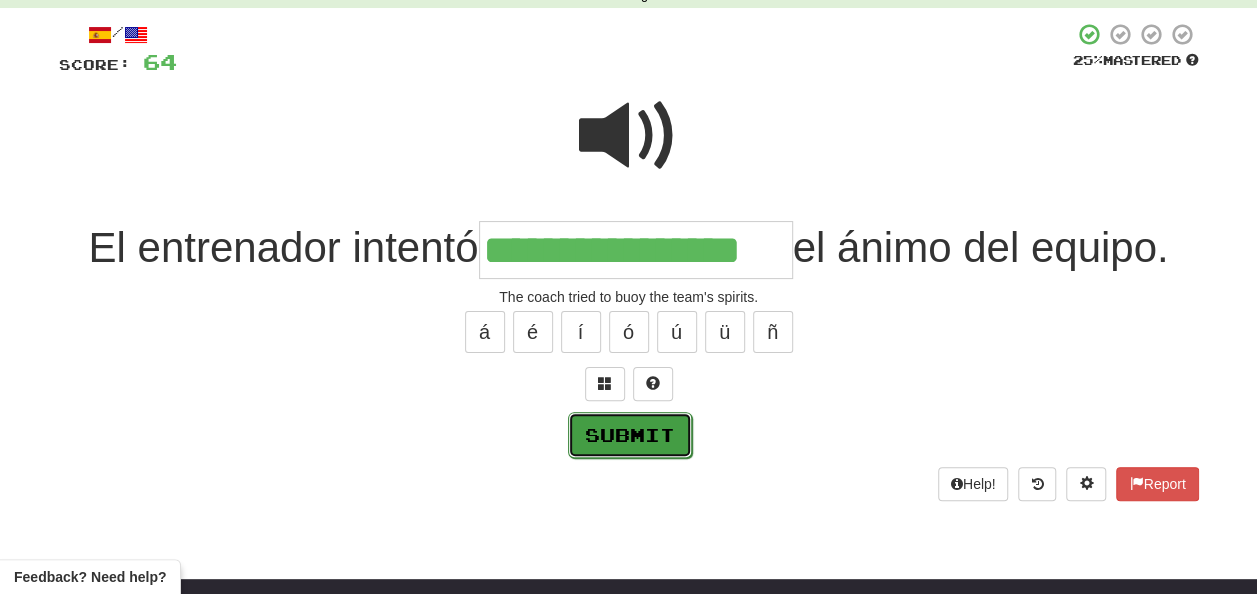 click on "Submit" at bounding box center [630, 435] 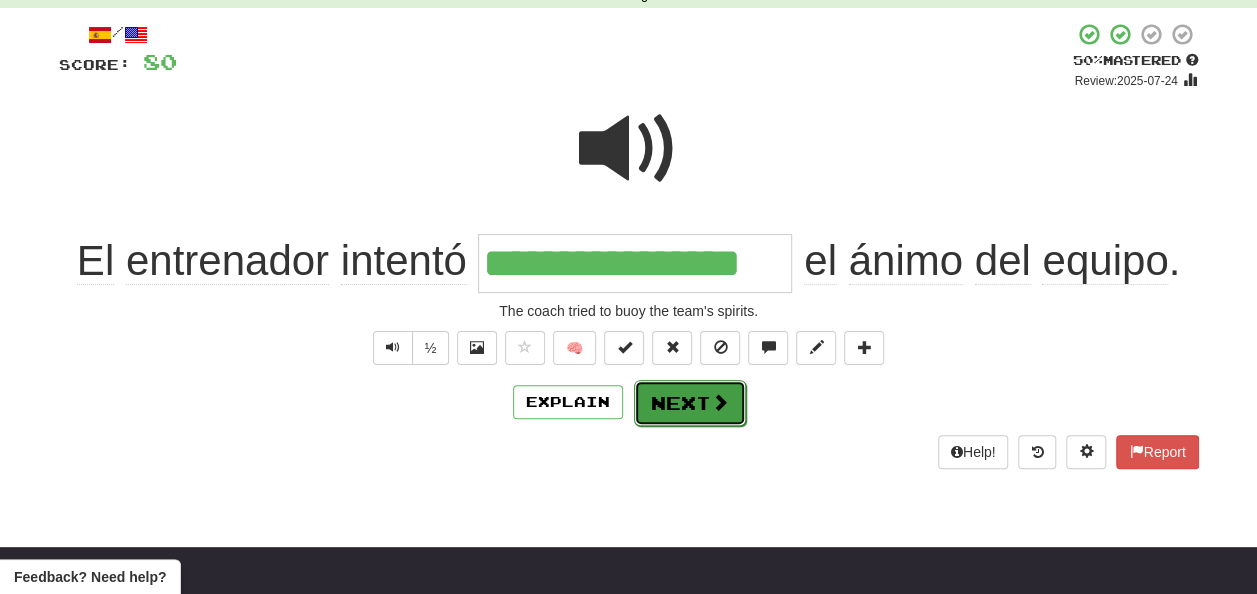 click on "Next" at bounding box center (690, 403) 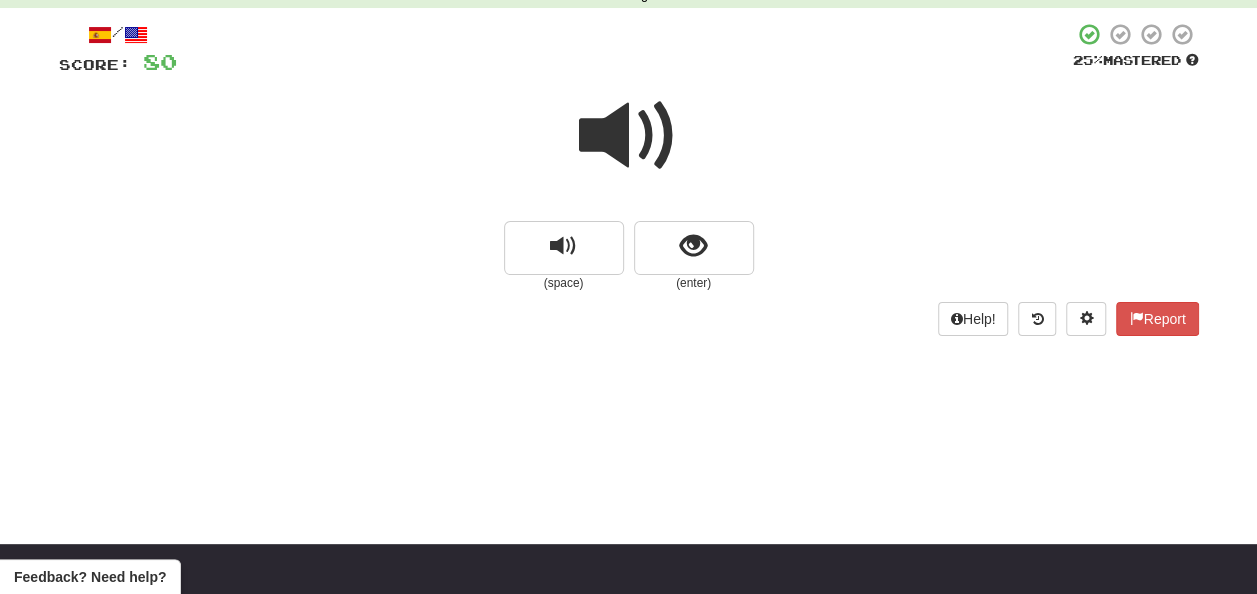 drag, startPoint x: 620, startPoint y: 127, endPoint x: 624, endPoint y: 137, distance: 10.770329 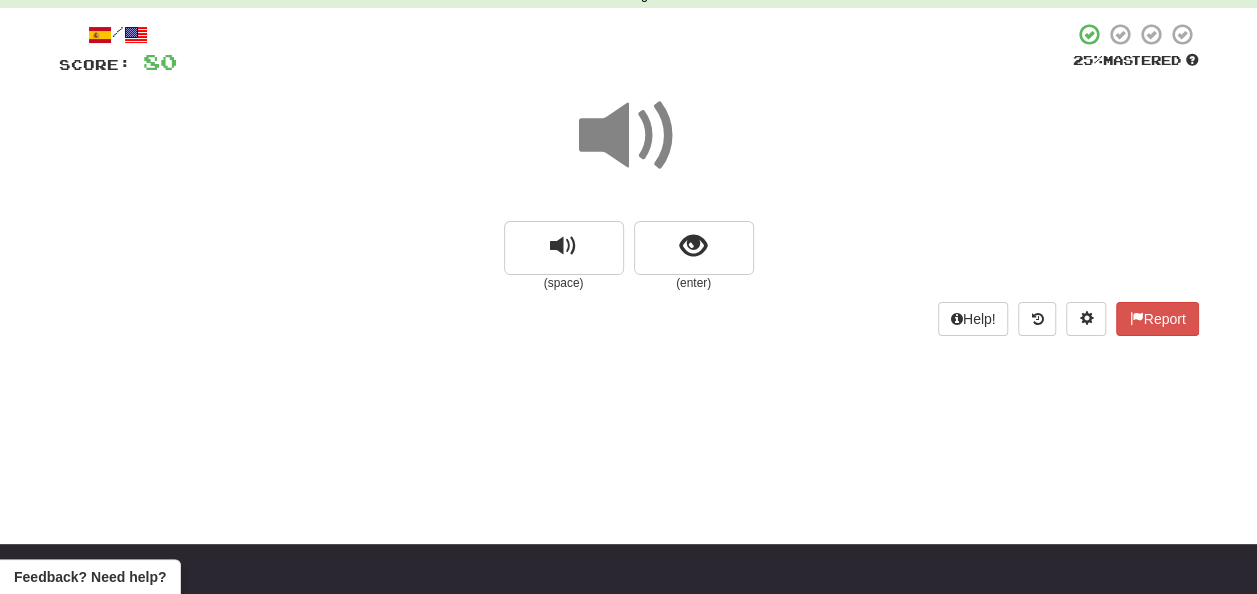 click at bounding box center [629, 136] 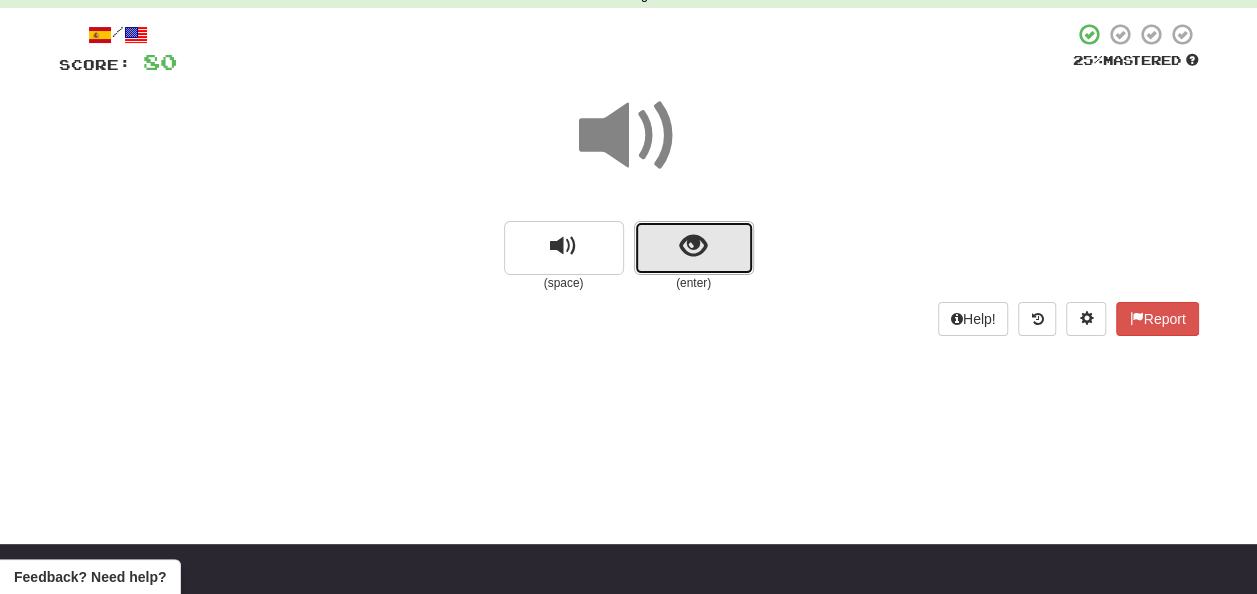 click at bounding box center [694, 248] 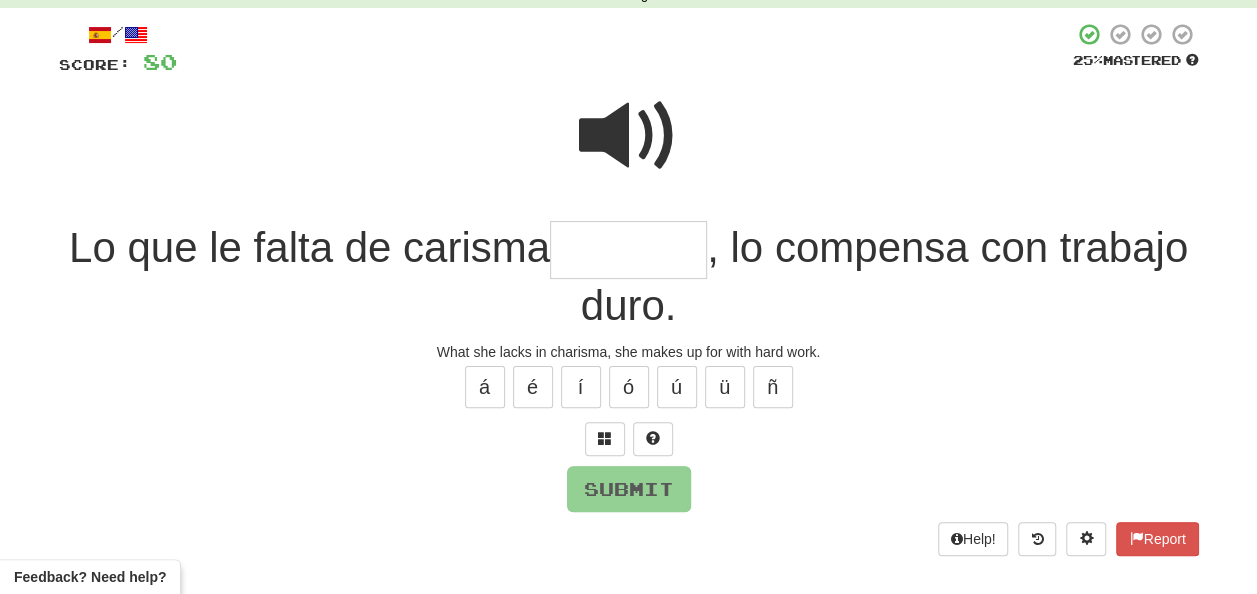 click at bounding box center (628, 250) 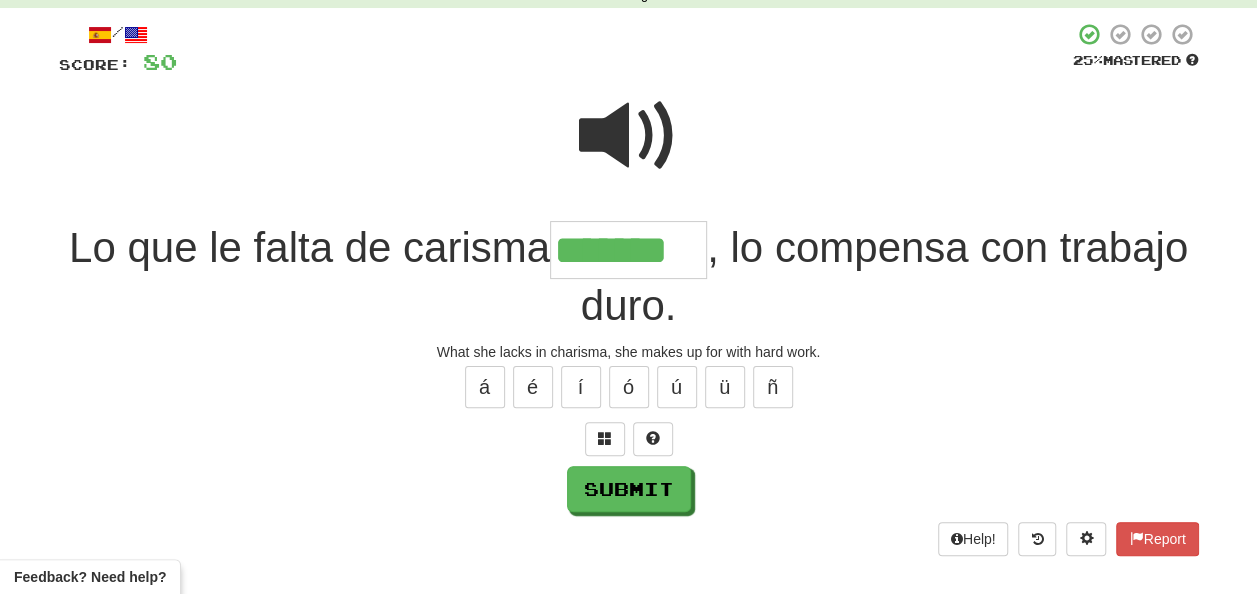 type on "*******" 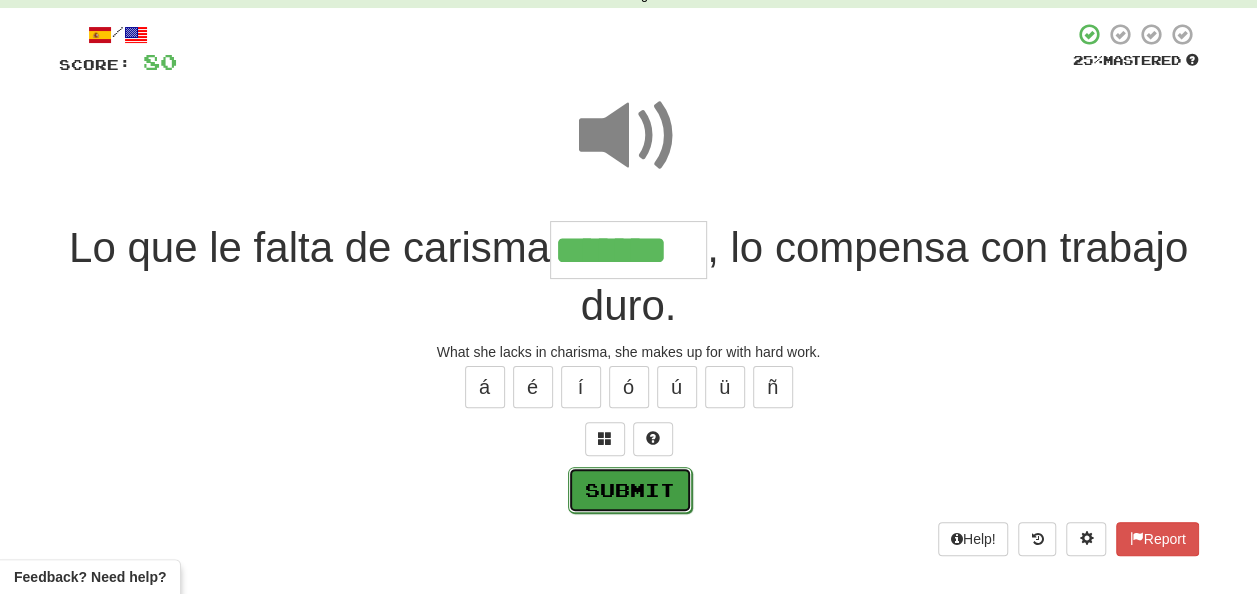 click on "Submit" at bounding box center [630, 490] 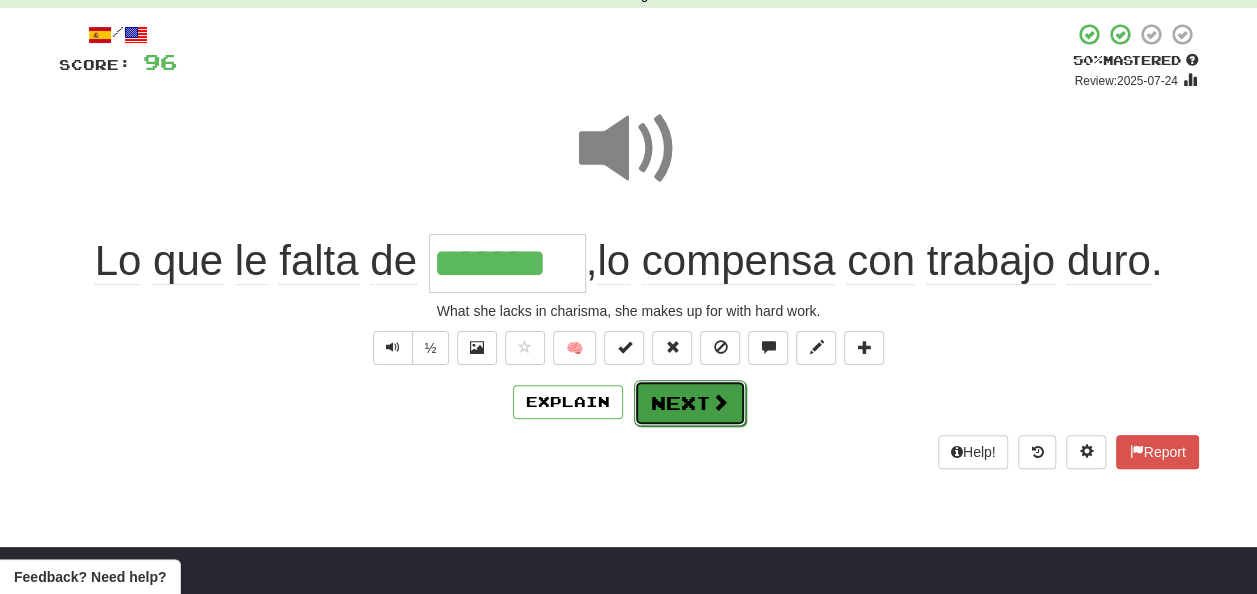 click on "Next" at bounding box center (690, 403) 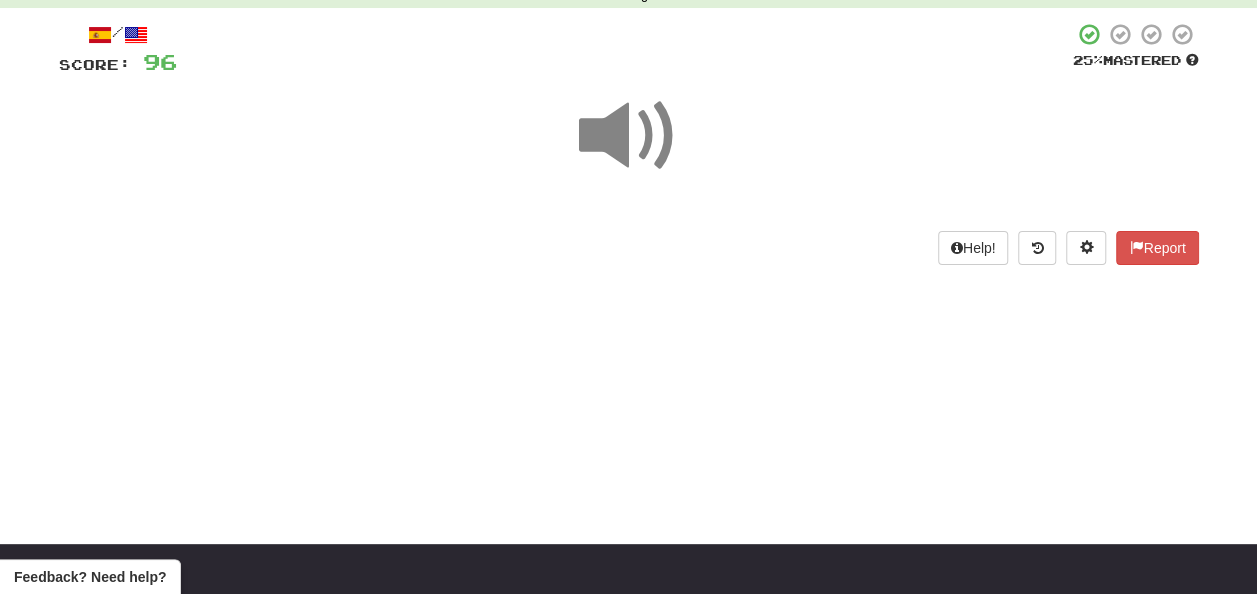 click at bounding box center [629, 136] 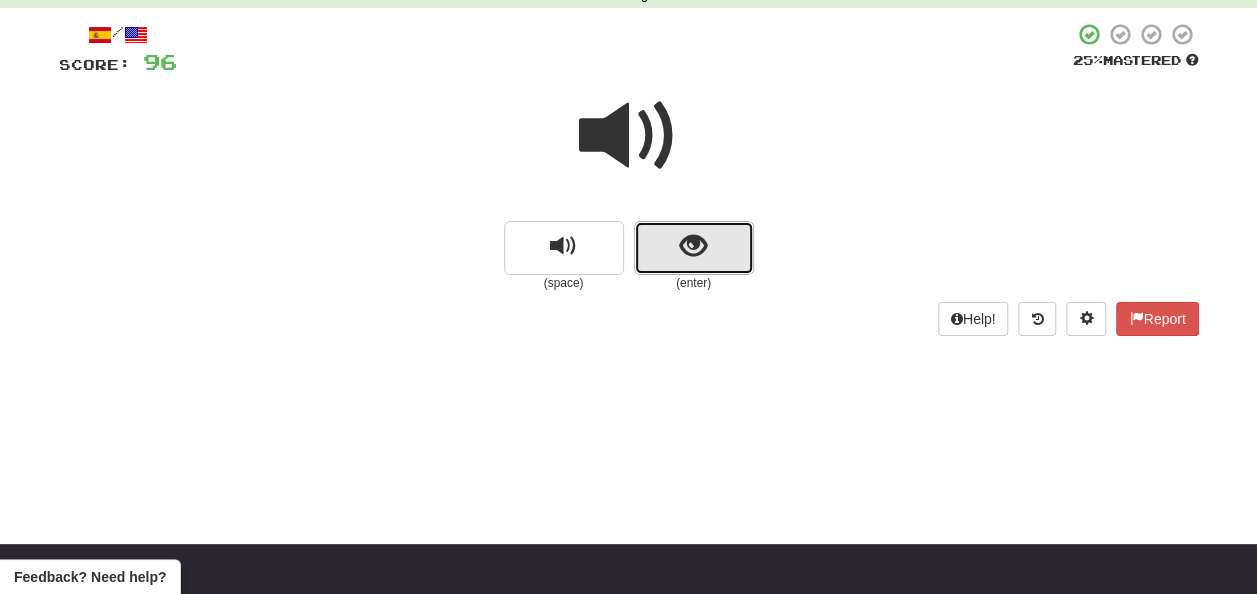click at bounding box center (694, 248) 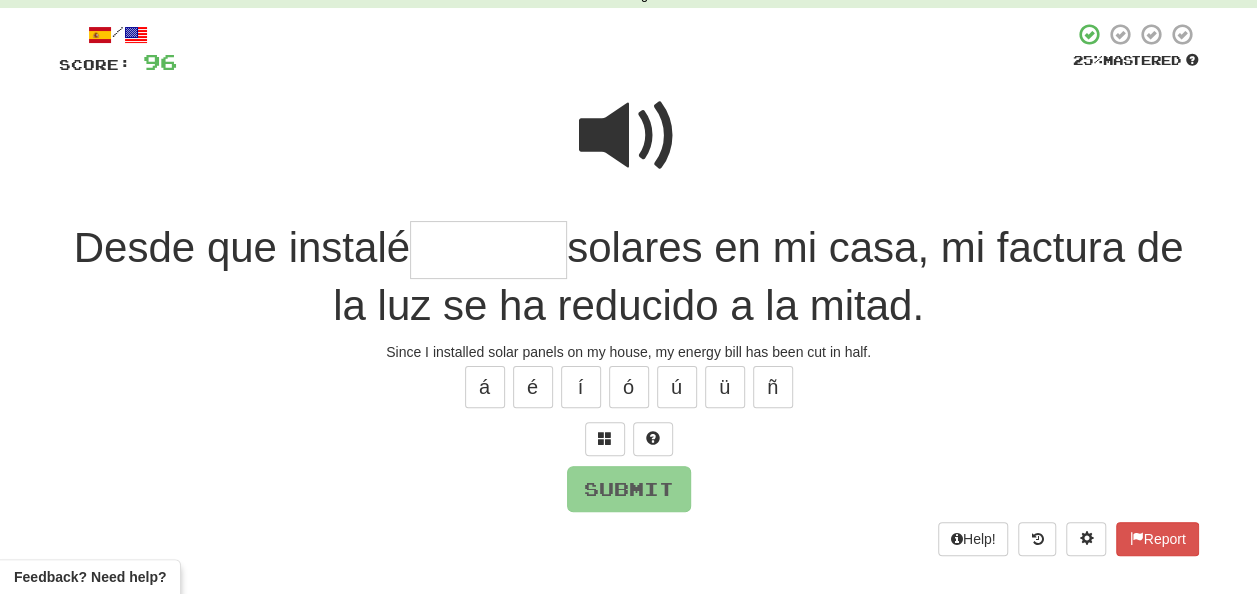 click at bounding box center [629, 136] 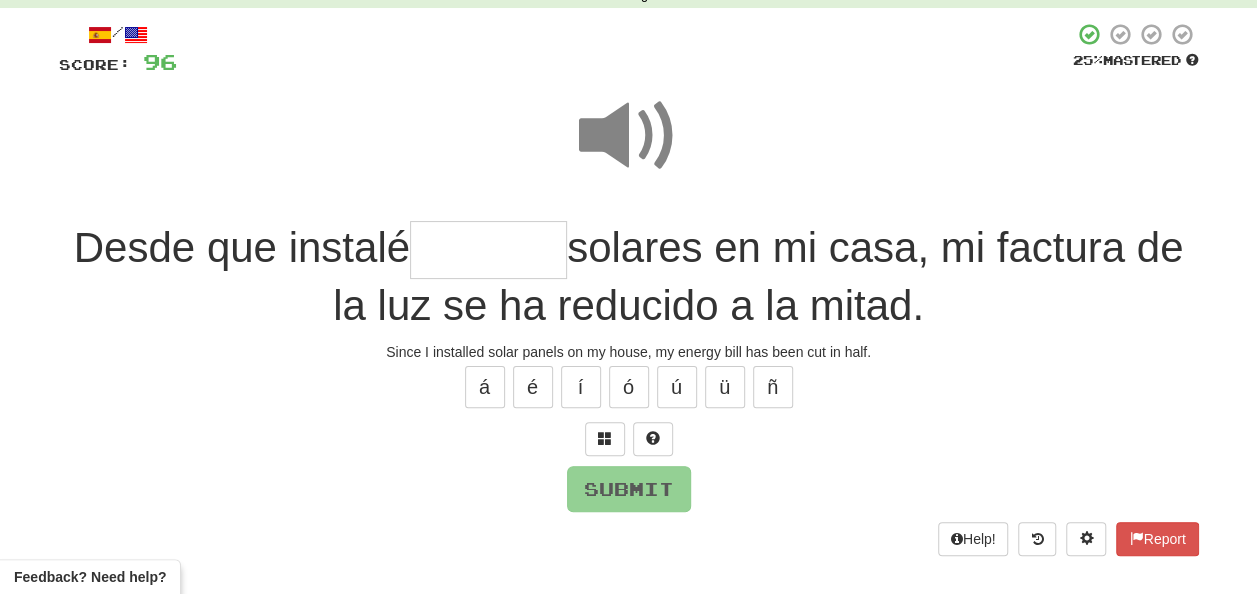 click at bounding box center (488, 250) 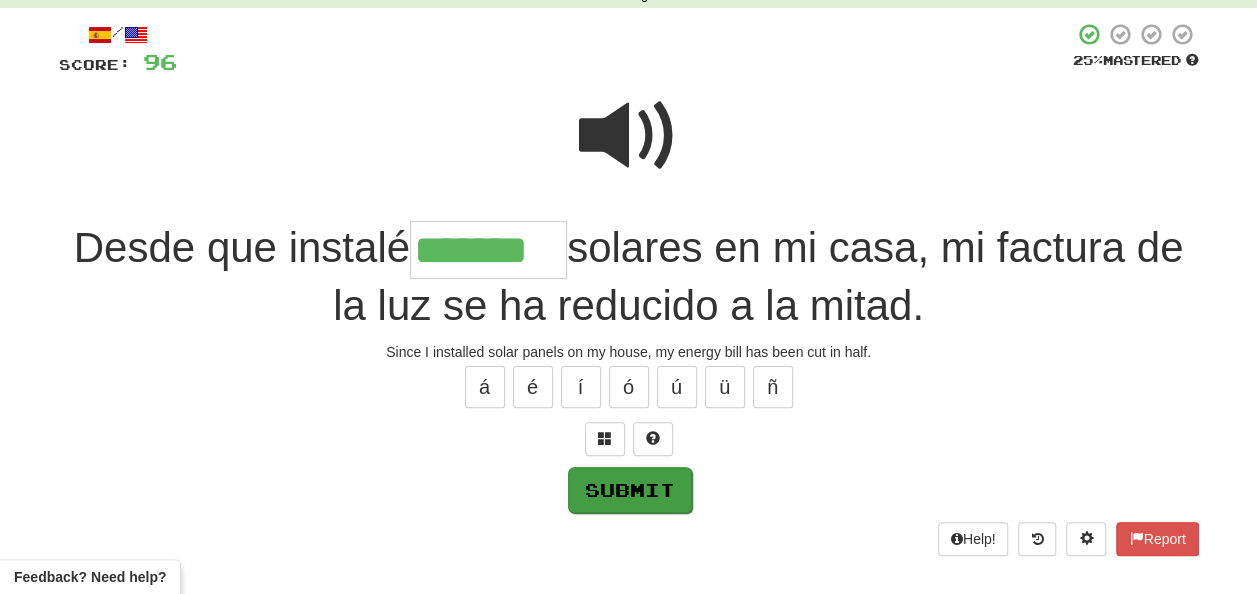 type on "*******" 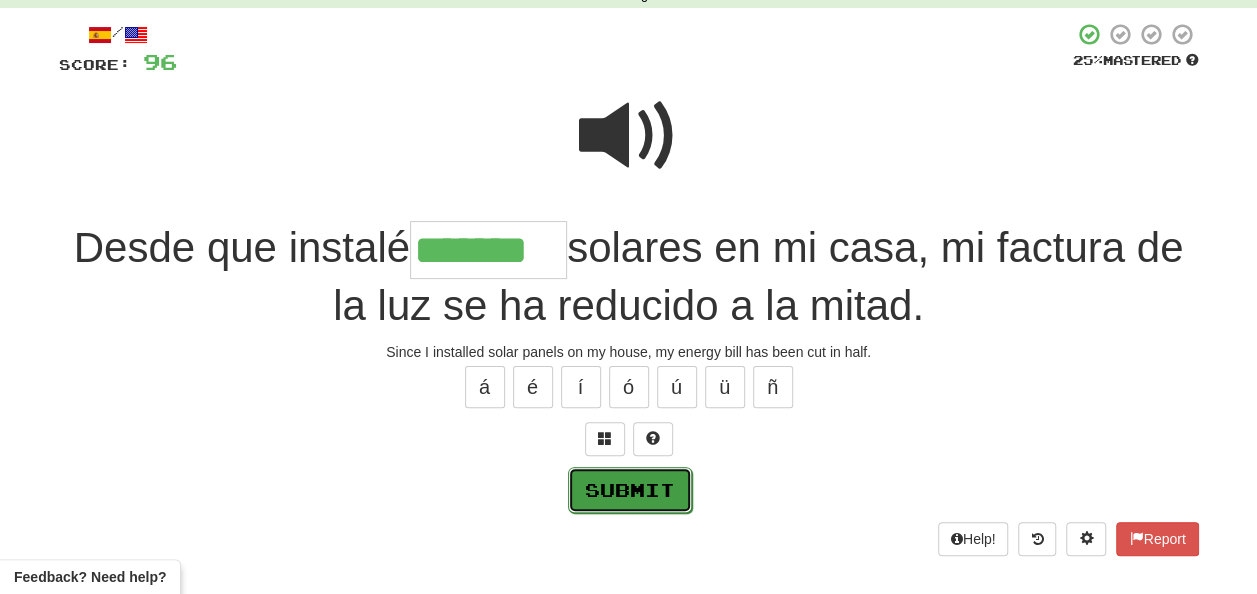click on "Submit" at bounding box center [630, 490] 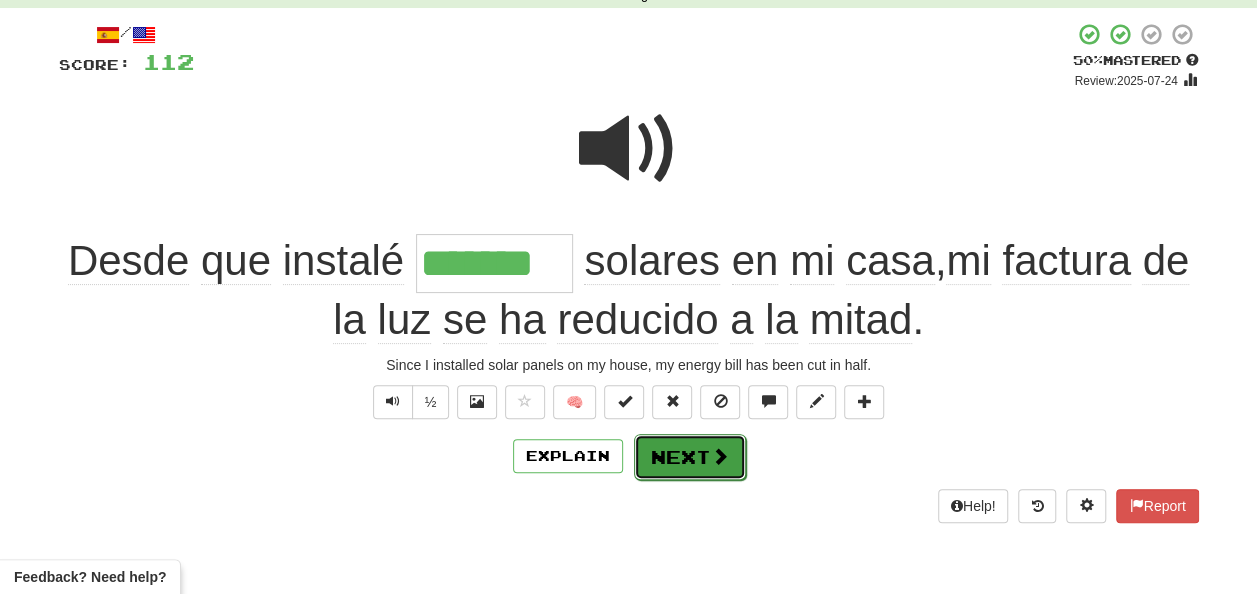 click on "Next" at bounding box center (690, 457) 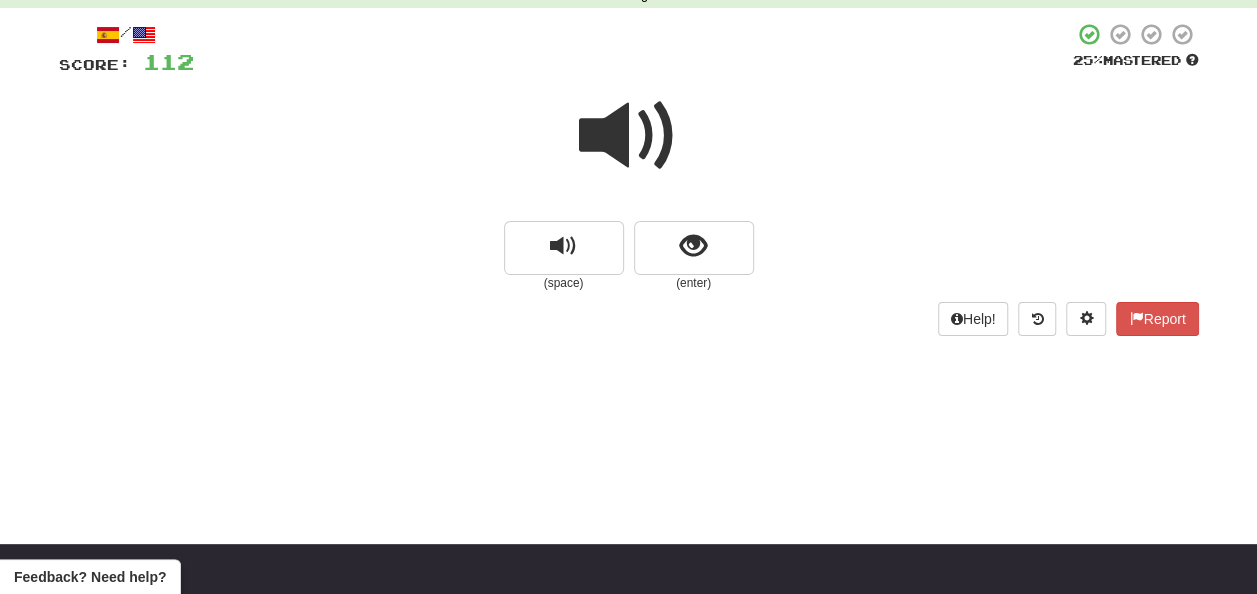 click at bounding box center [629, 136] 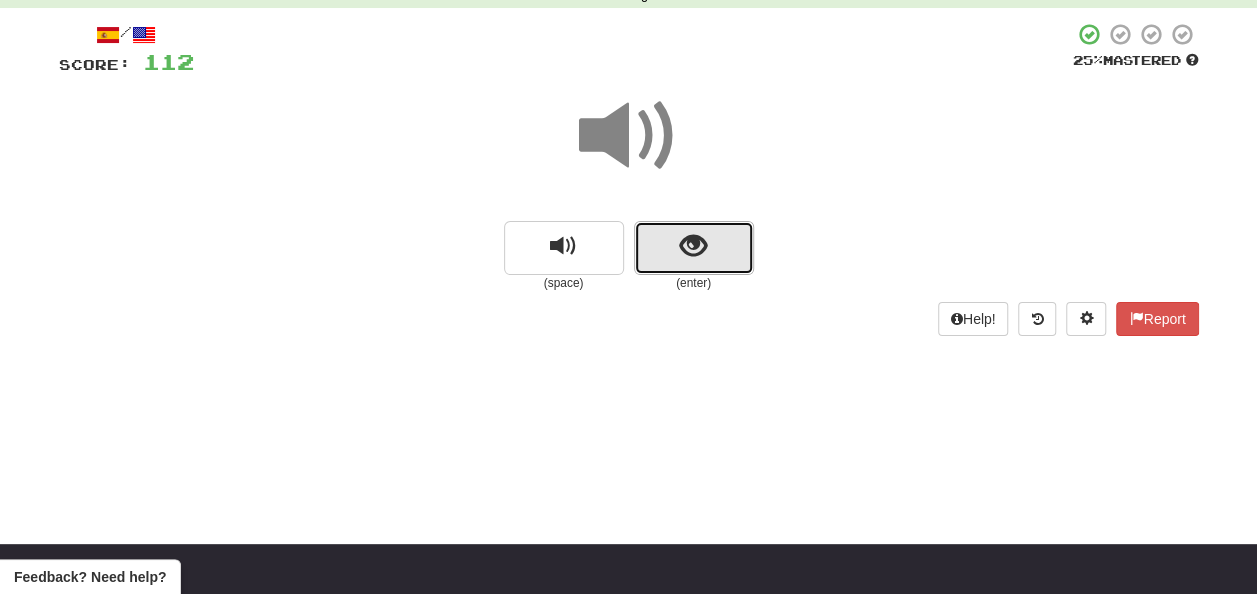 click at bounding box center [693, 246] 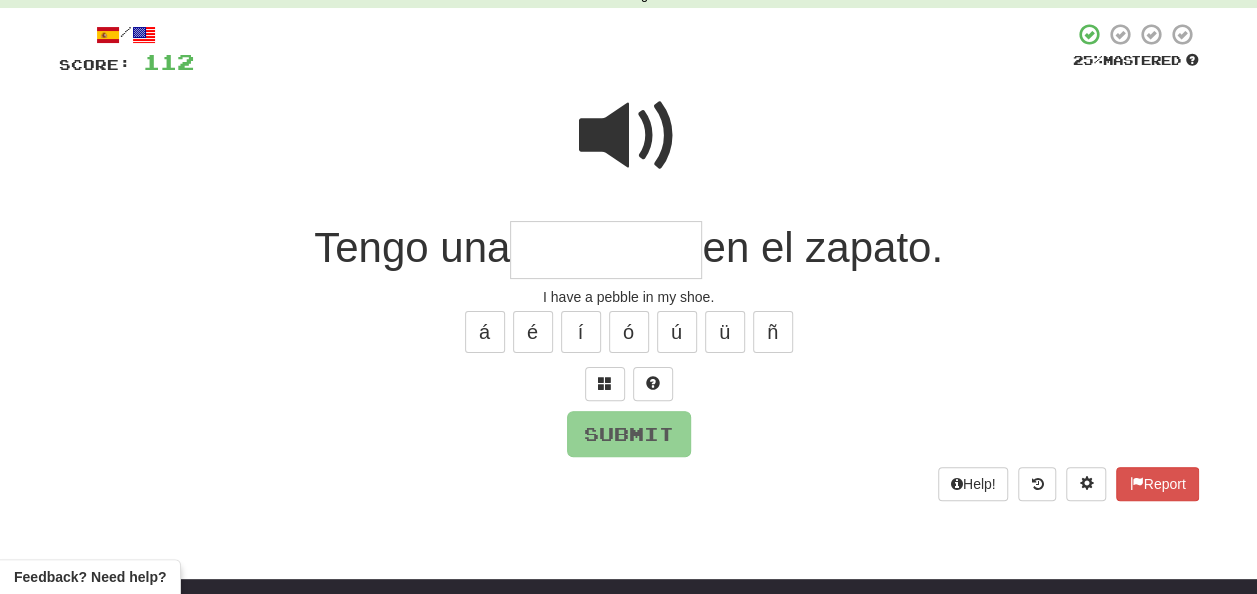 click at bounding box center [606, 250] 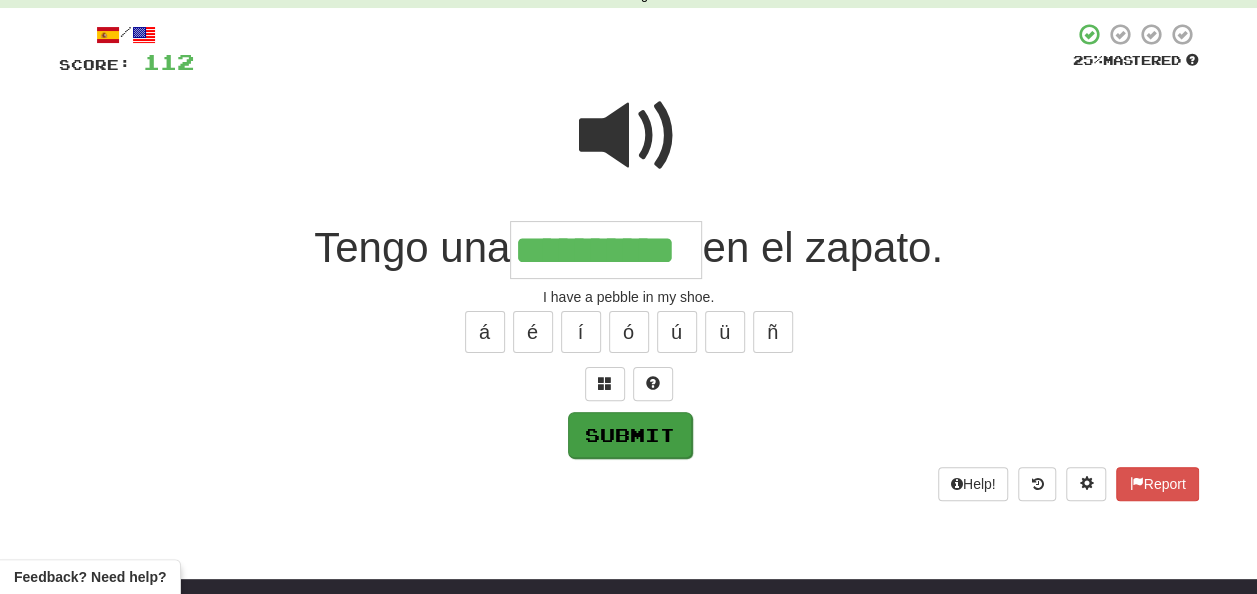 type on "**********" 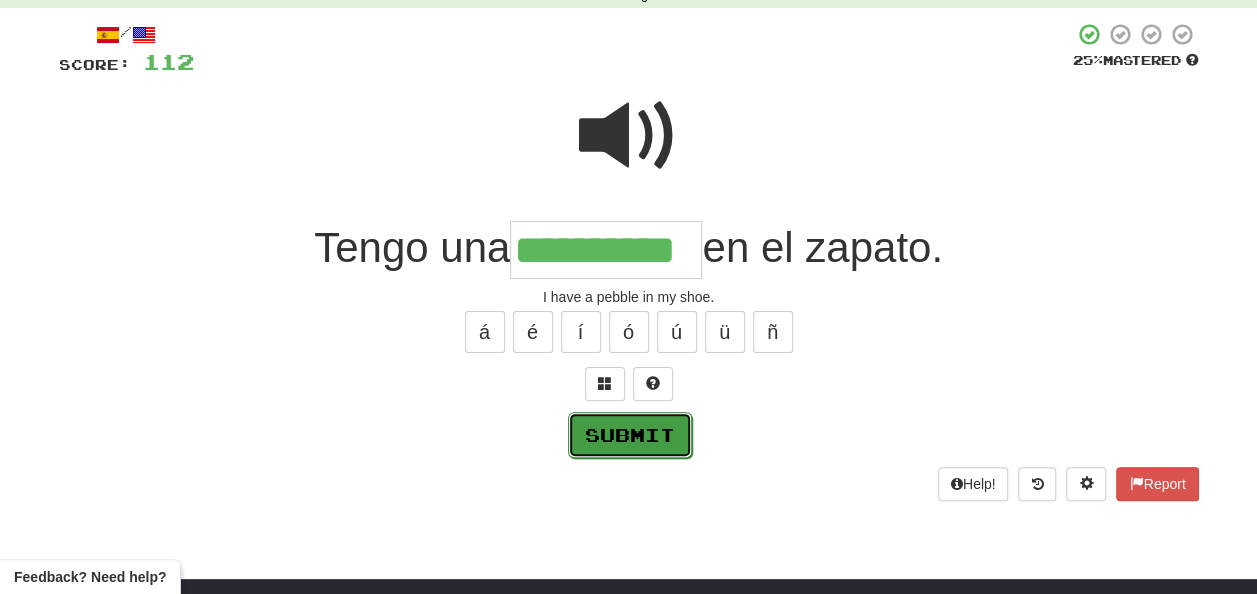 click on "Submit" at bounding box center (630, 435) 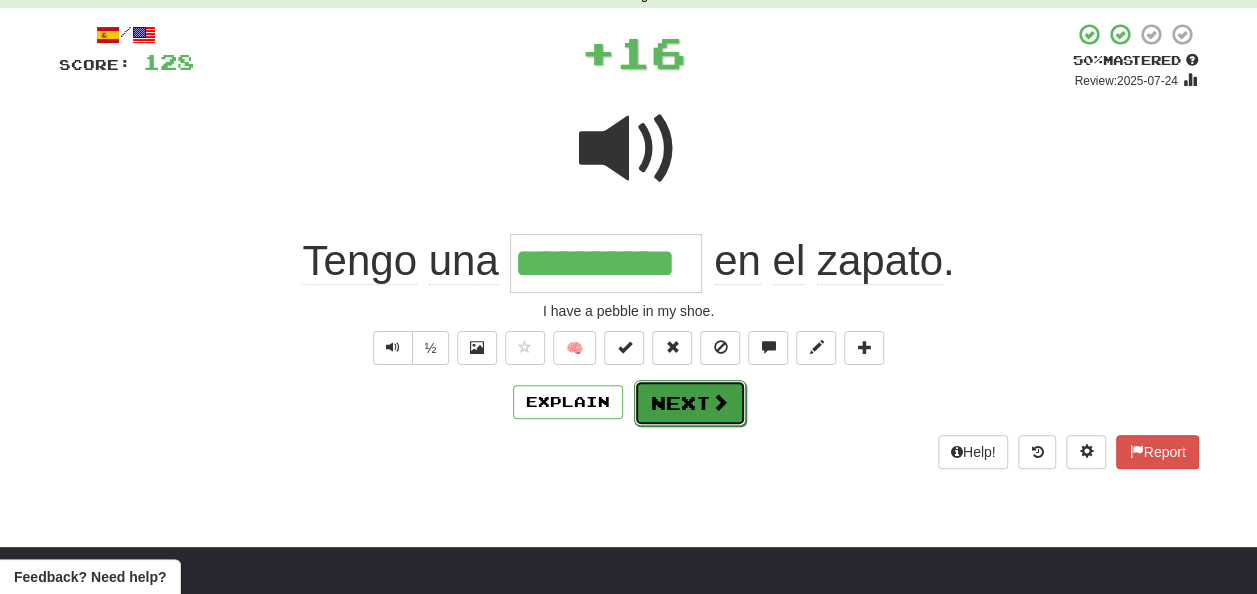 click on "Next" at bounding box center (690, 403) 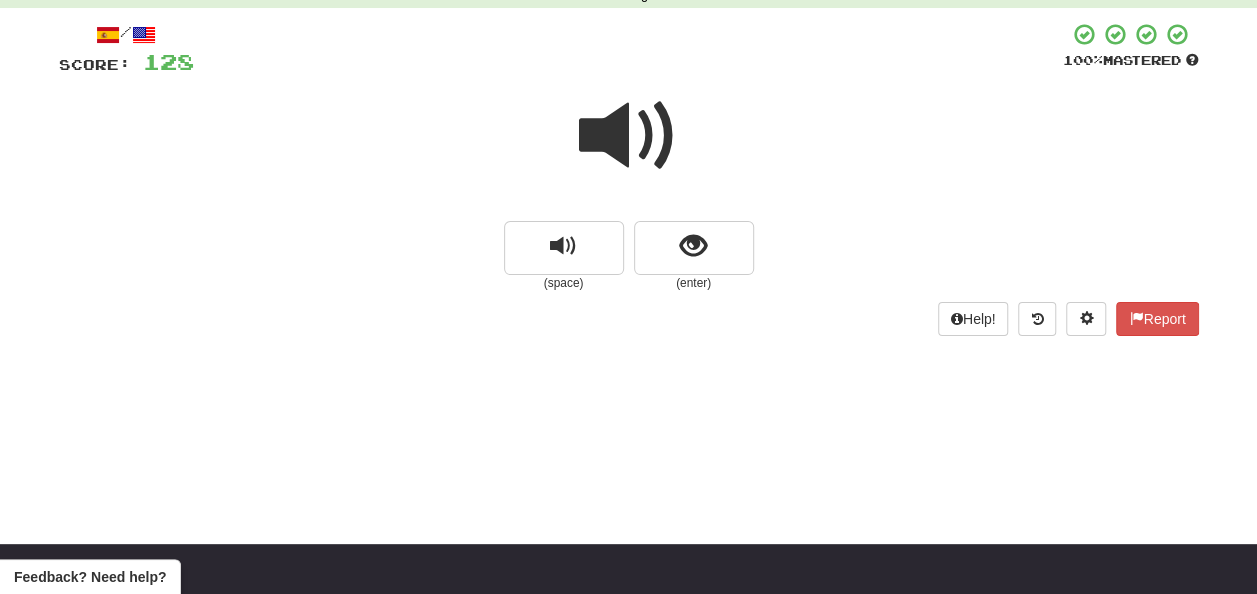 click at bounding box center [629, 136] 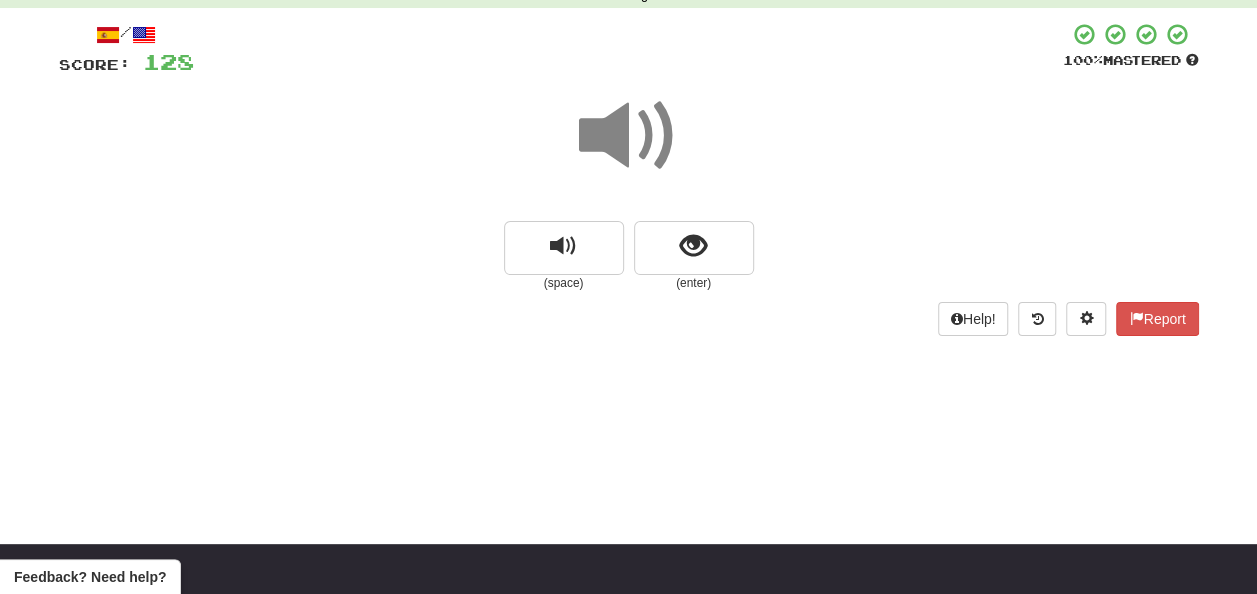 click at bounding box center (629, 136) 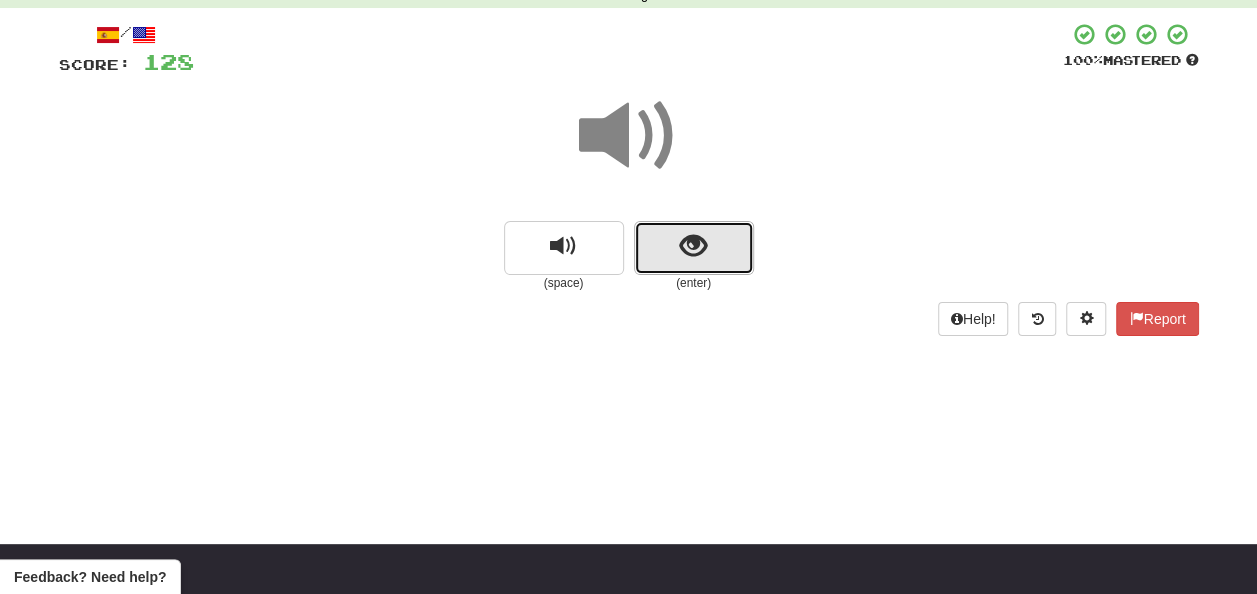 click at bounding box center (693, 246) 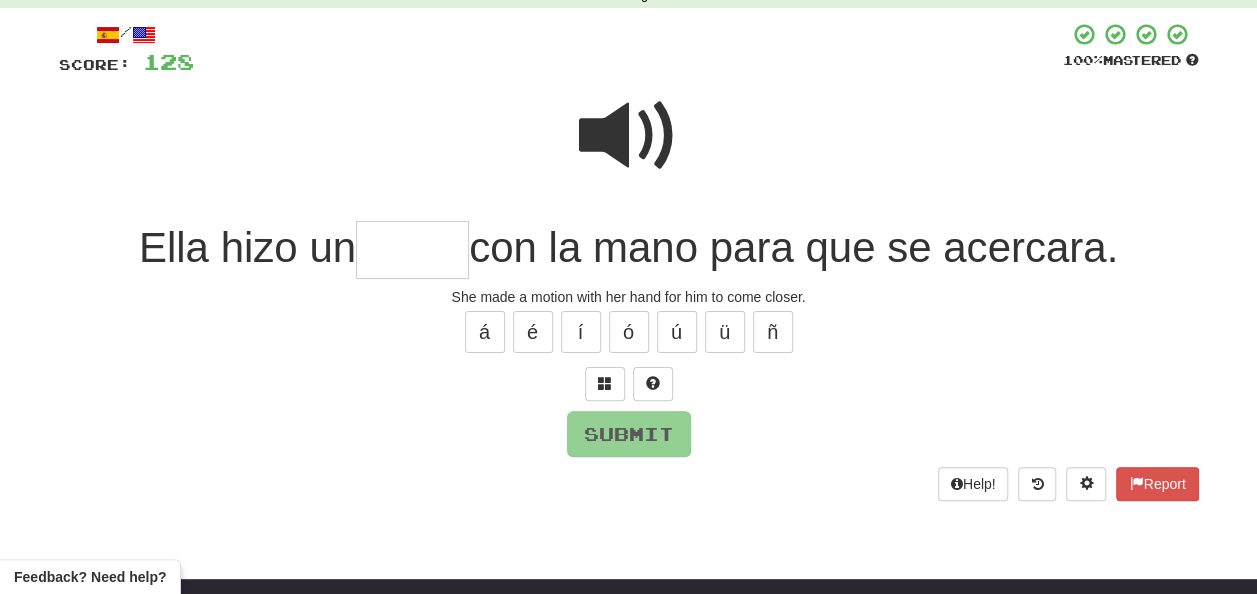 click at bounding box center [629, 136] 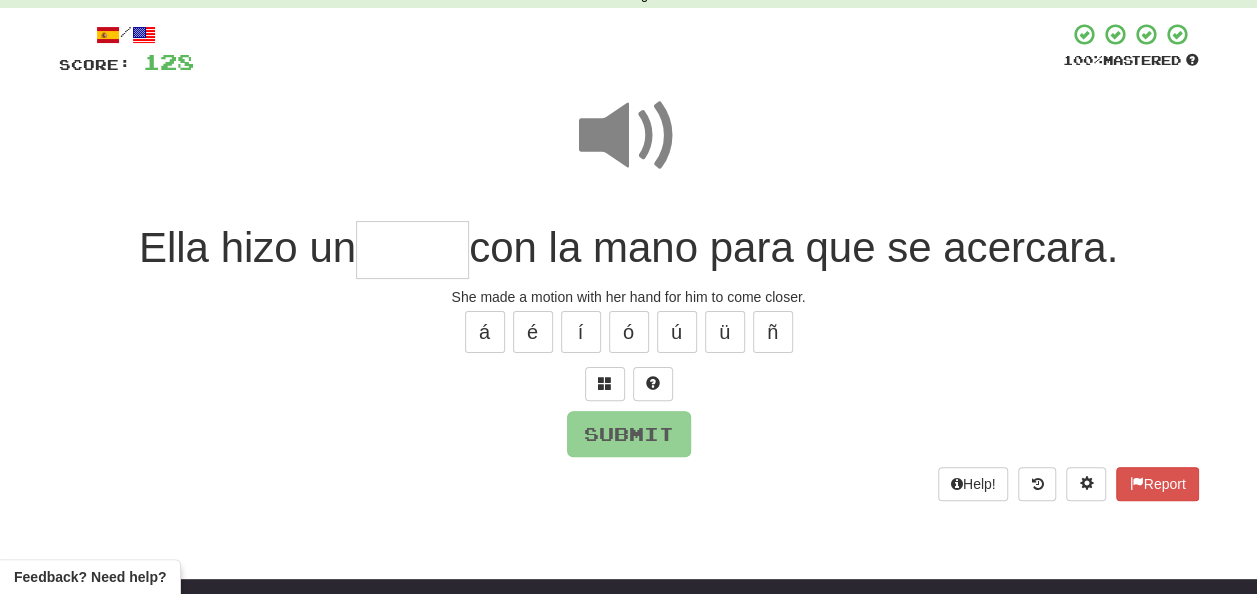 click at bounding box center [412, 250] 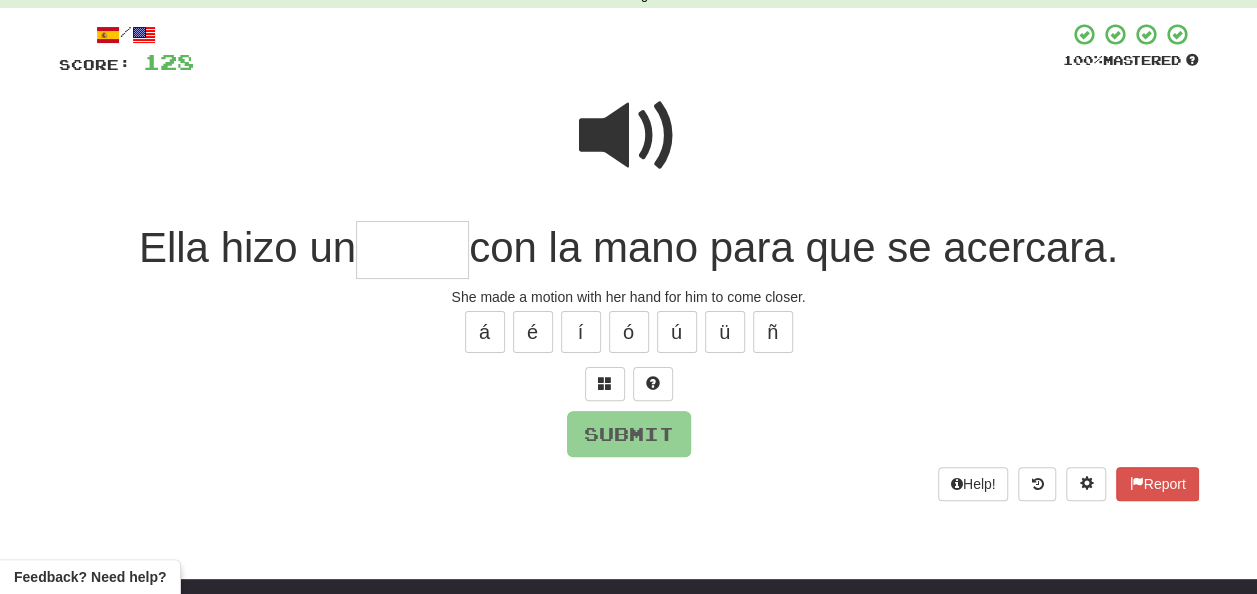 click at bounding box center [629, 136] 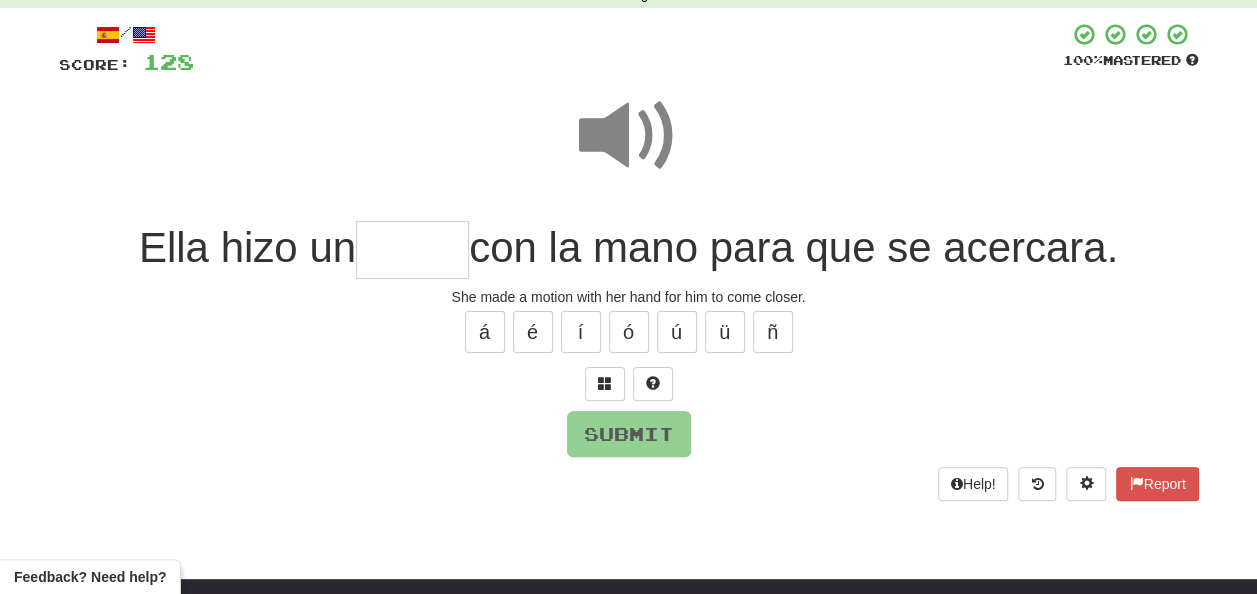 click at bounding box center (412, 250) 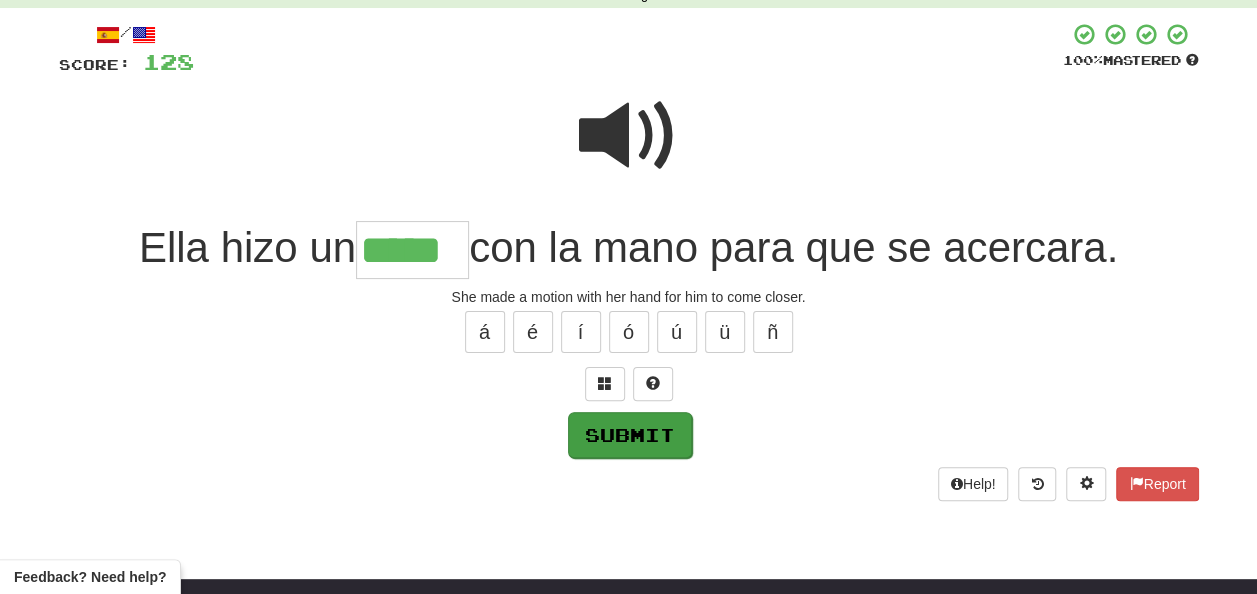 type on "*****" 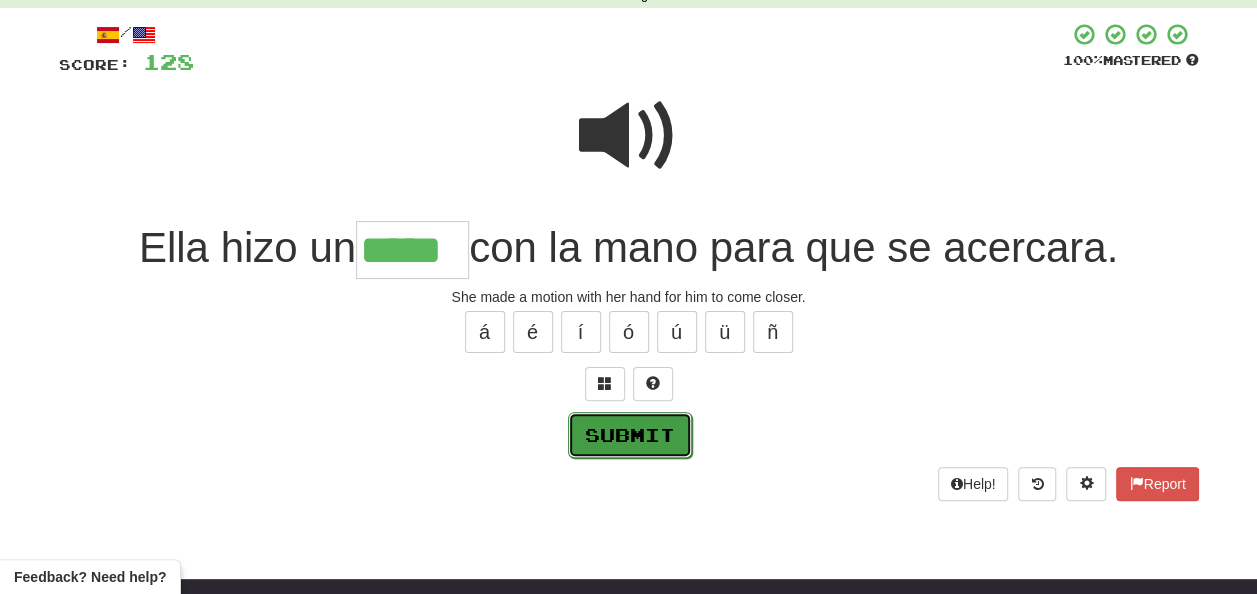 click on "Submit" at bounding box center (630, 435) 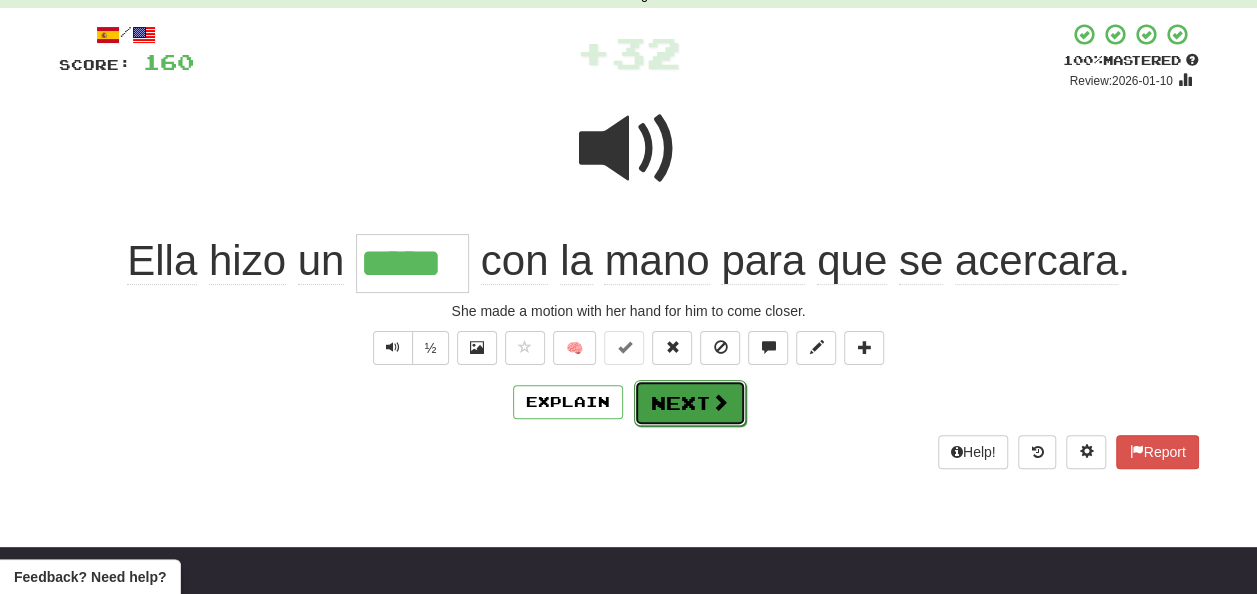 click on "Next" at bounding box center (690, 403) 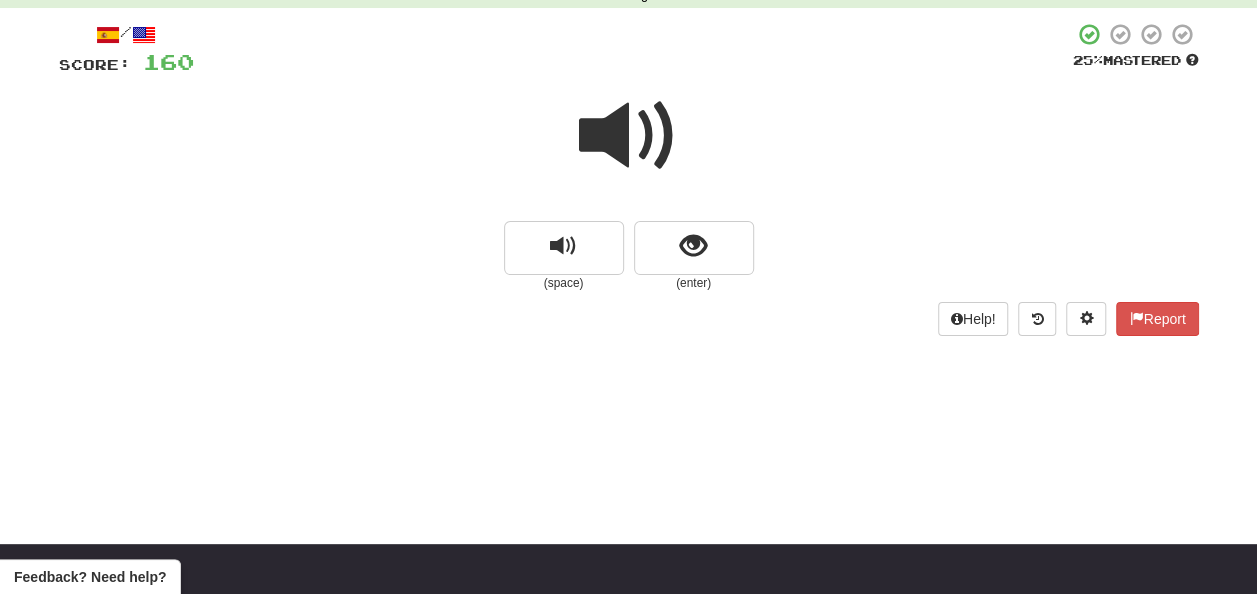 click at bounding box center (629, 136) 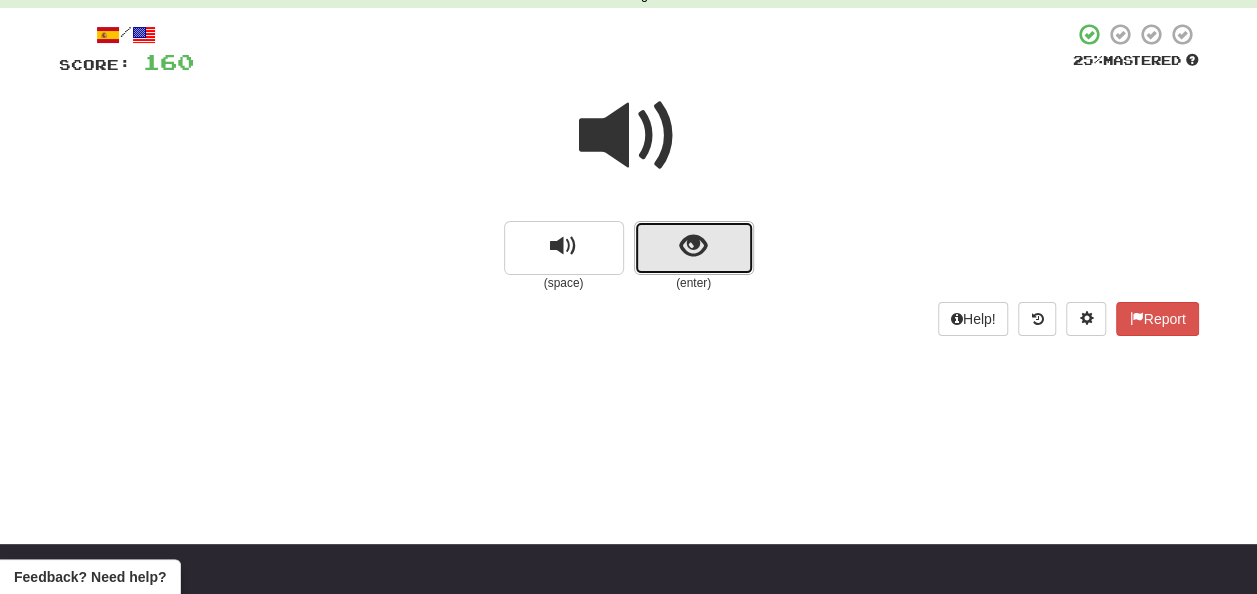 click at bounding box center (694, 248) 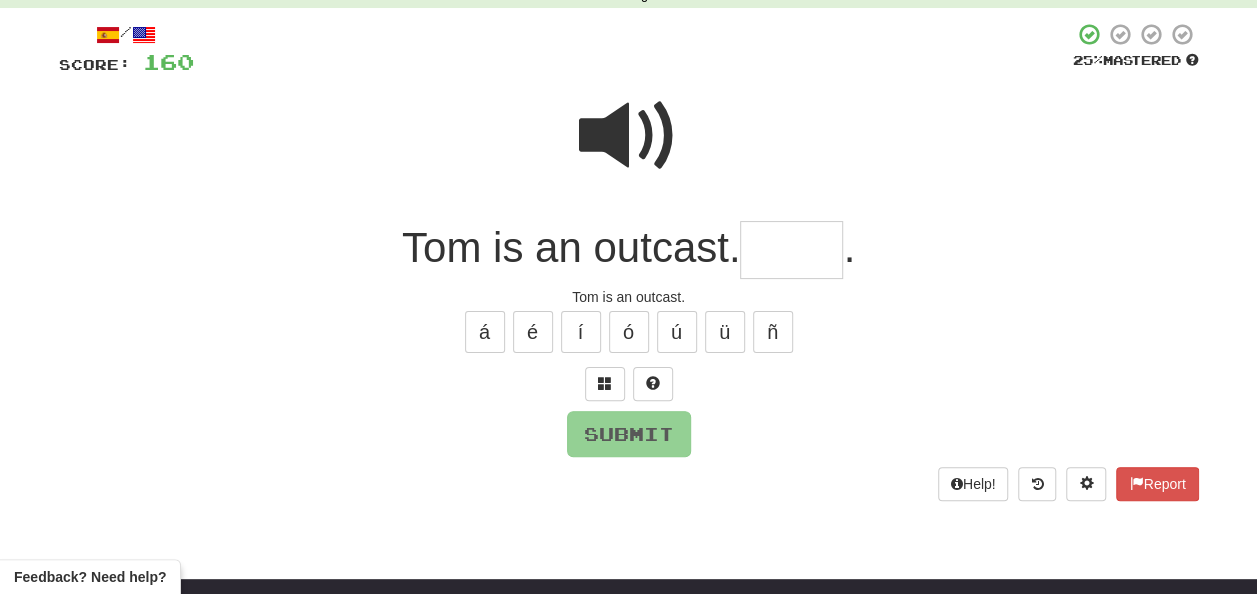 click at bounding box center [791, 250] 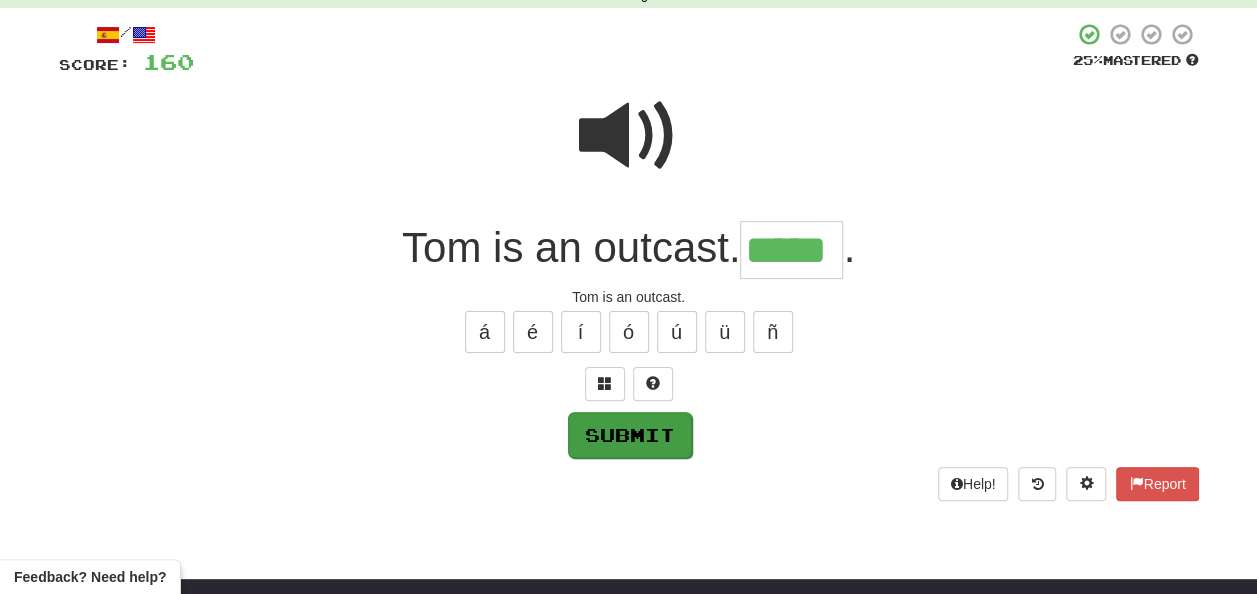 type on "*****" 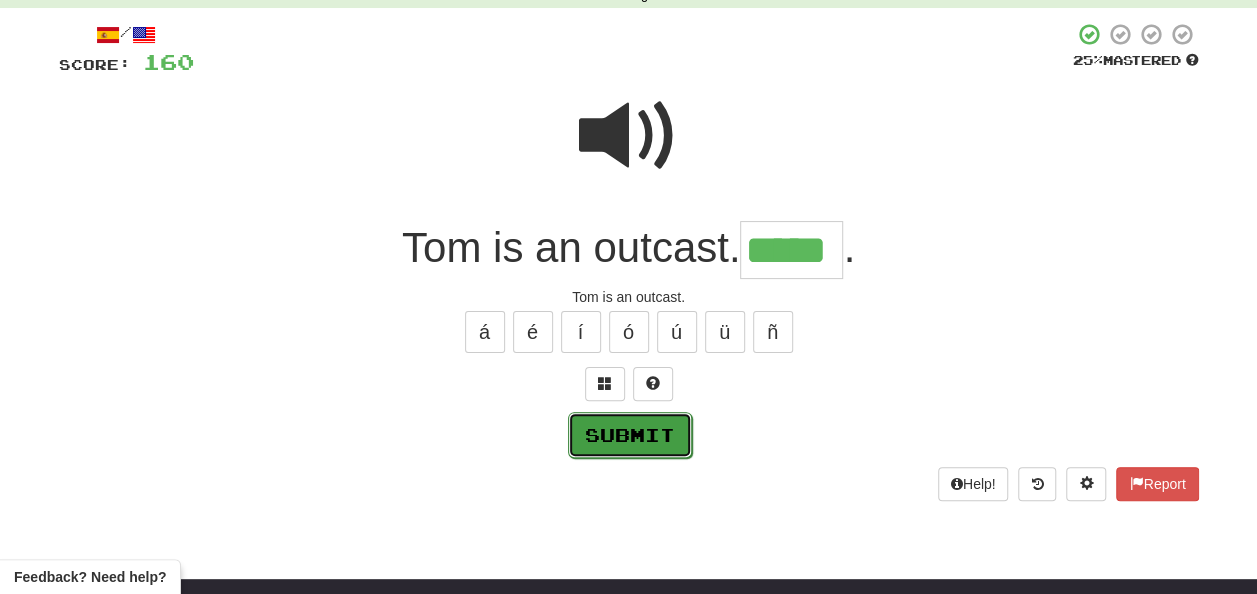 click on "Submit" at bounding box center (630, 435) 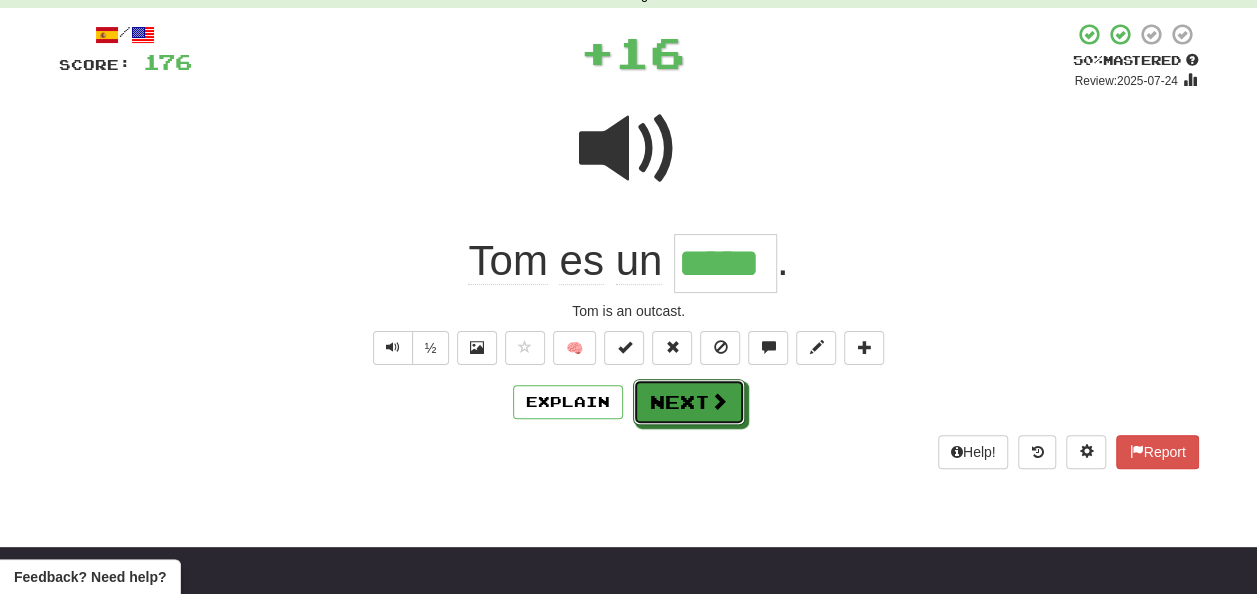 click on "Next" at bounding box center (689, 402) 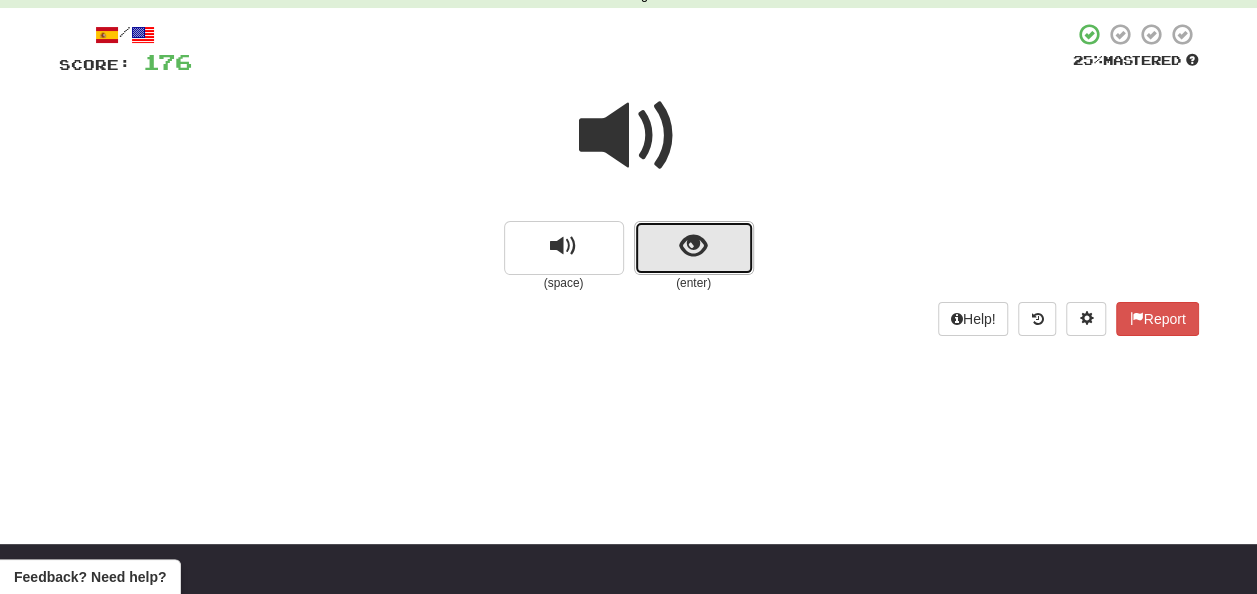 click at bounding box center (693, 246) 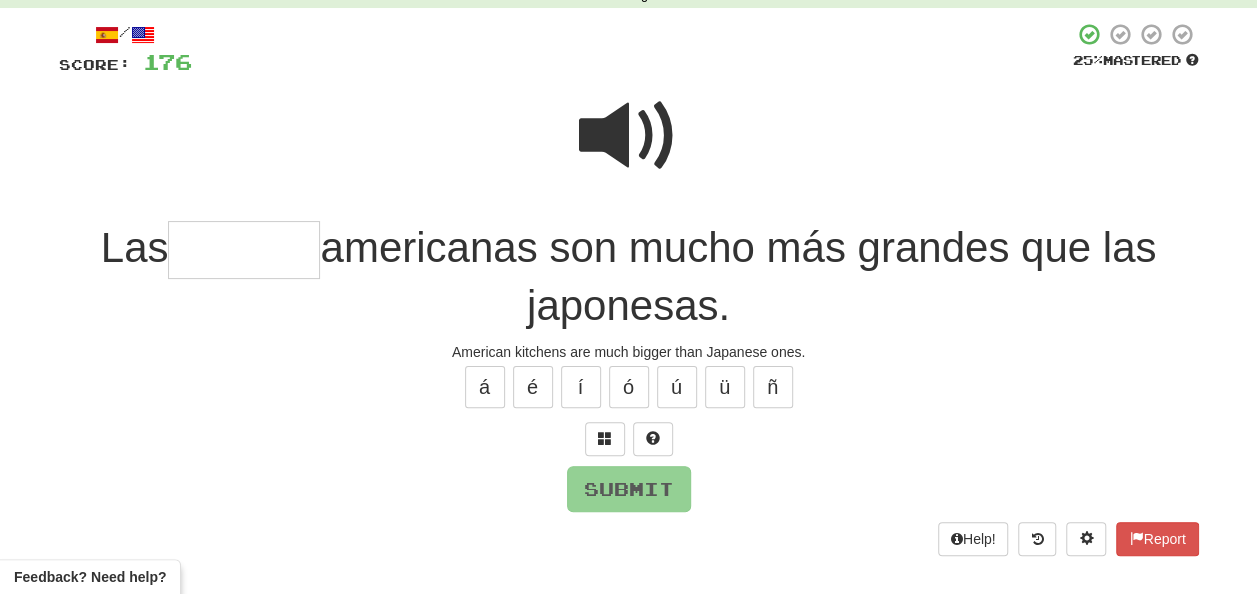 click at bounding box center [244, 250] 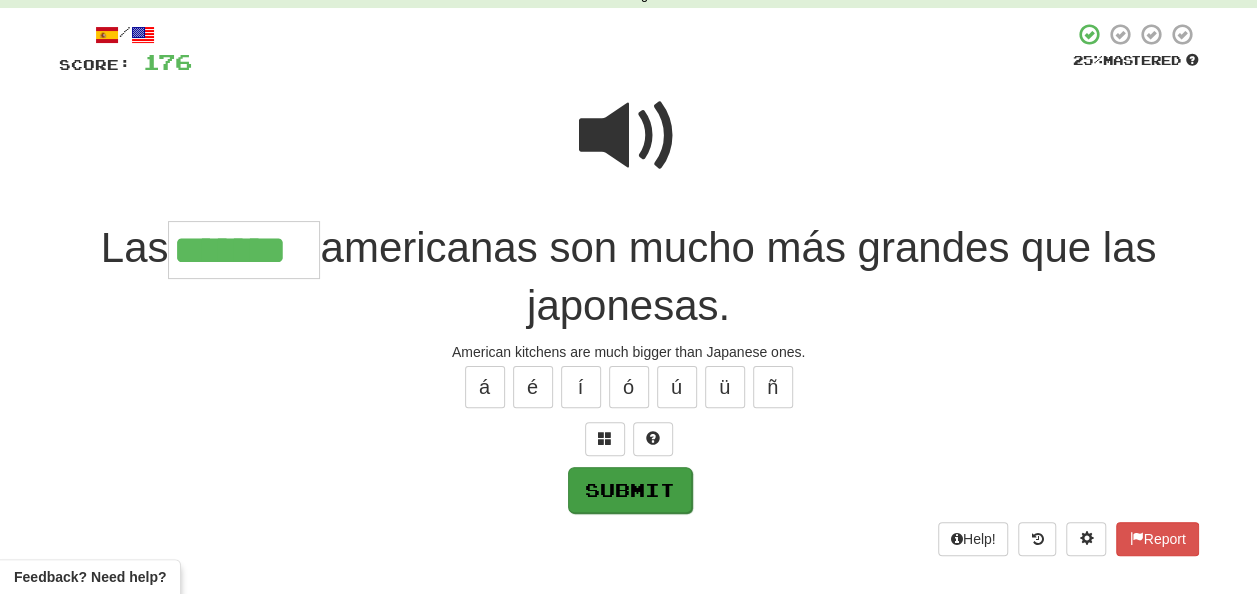 type on "*******" 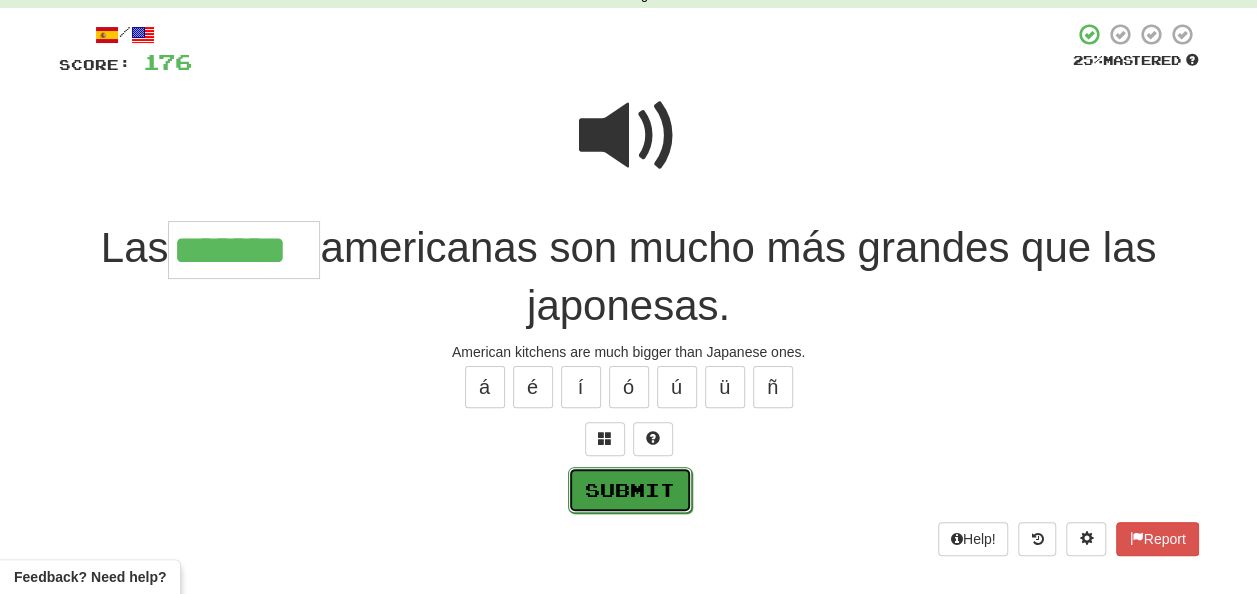 click on "Submit" at bounding box center [630, 490] 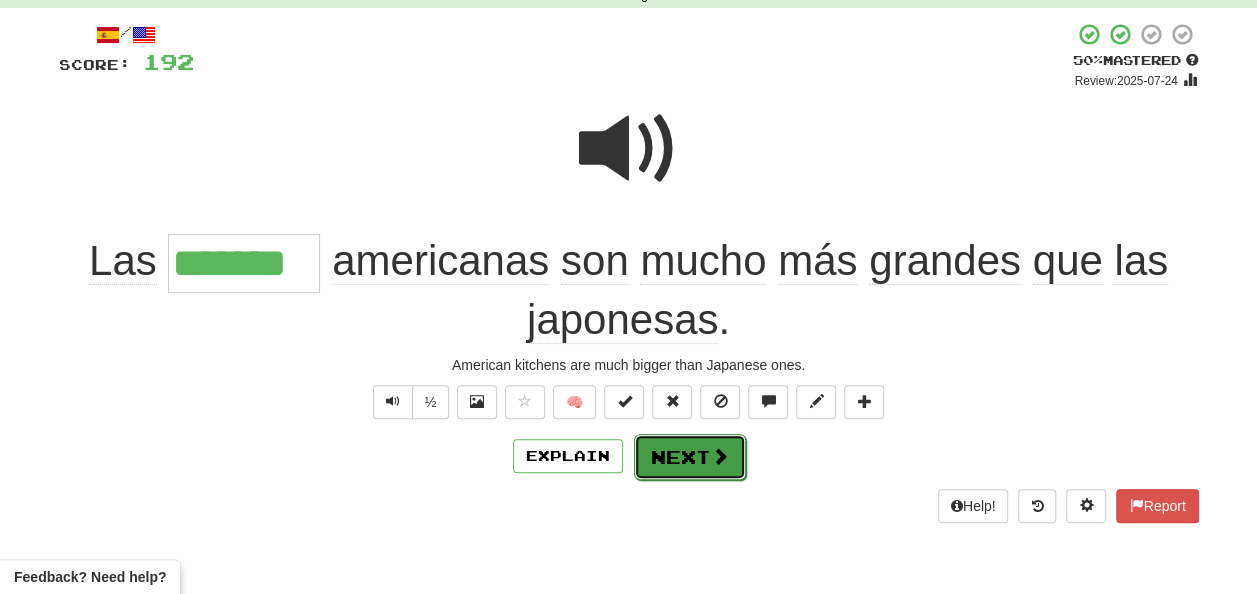 click on "Next" at bounding box center (690, 457) 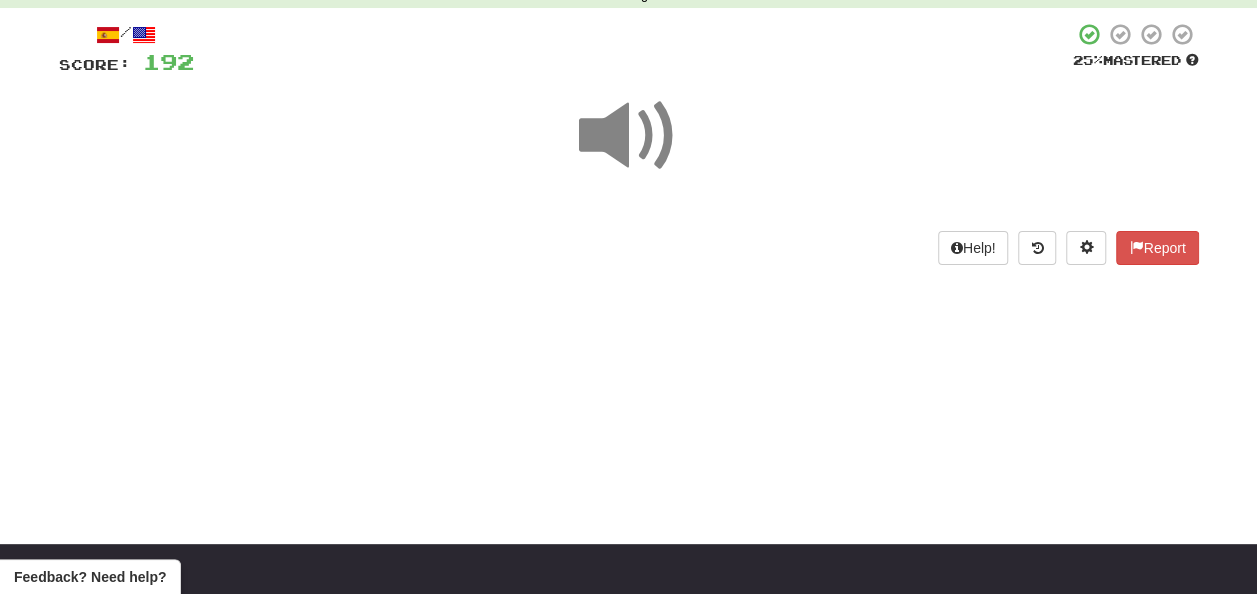 click at bounding box center [629, 136] 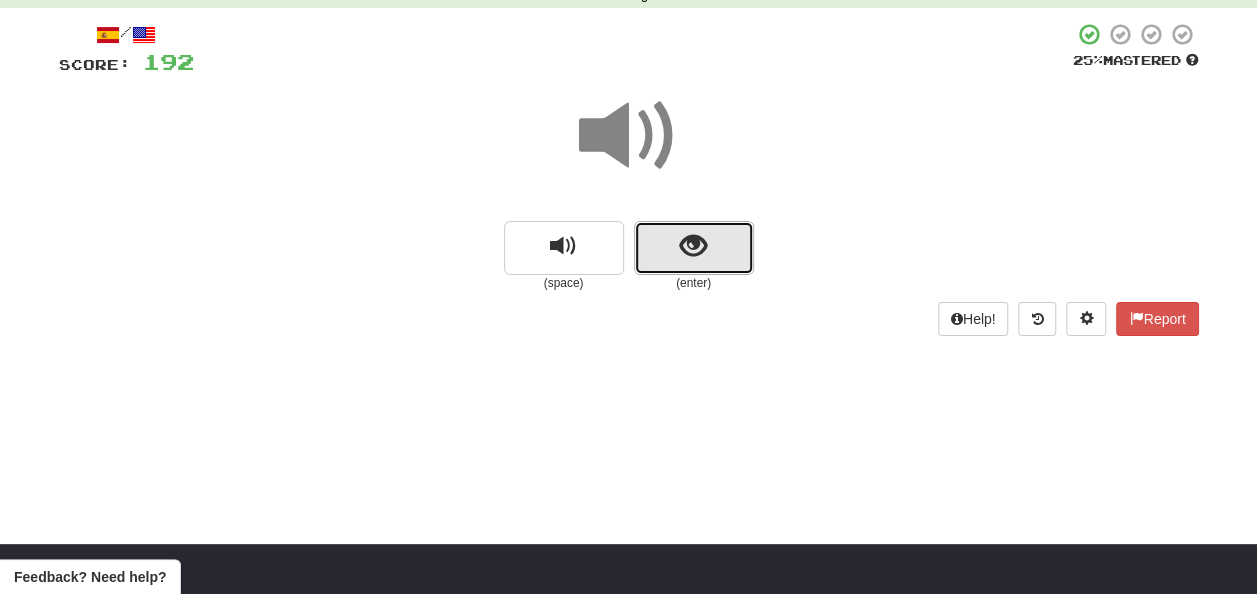 click at bounding box center [694, 248] 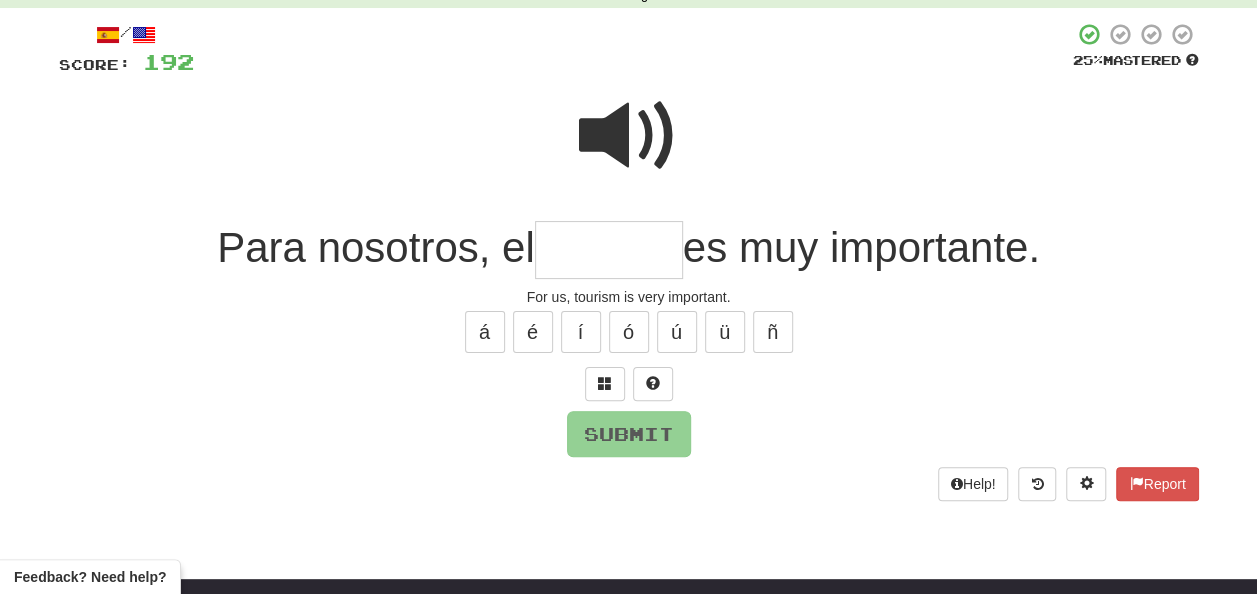 click at bounding box center (609, 250) 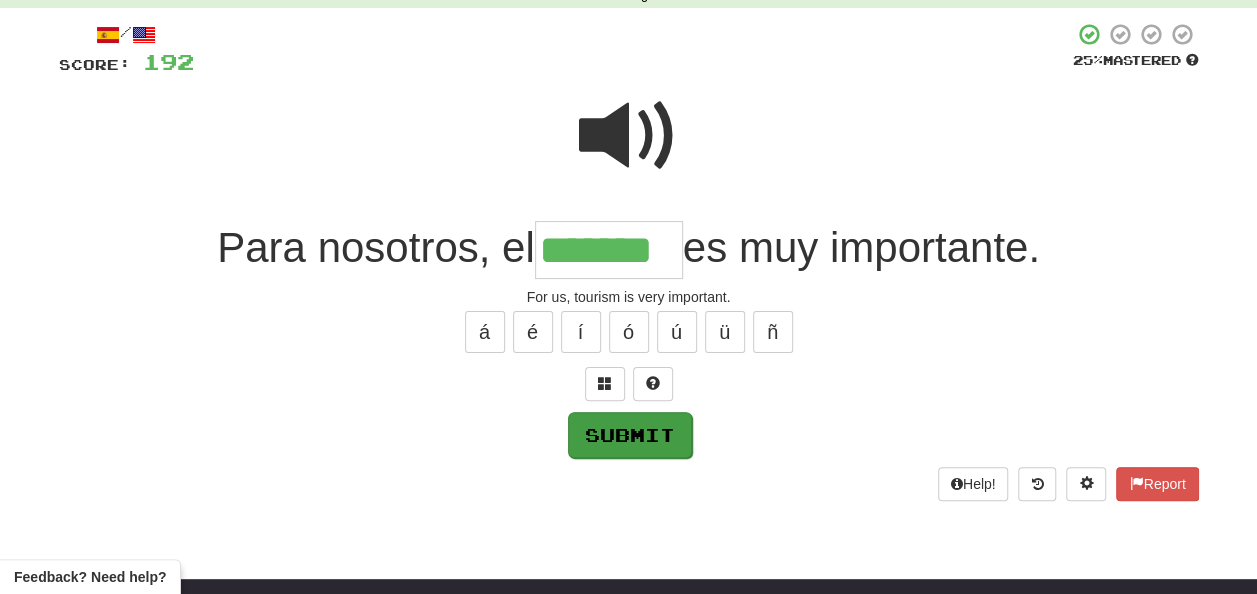 type on "*******" 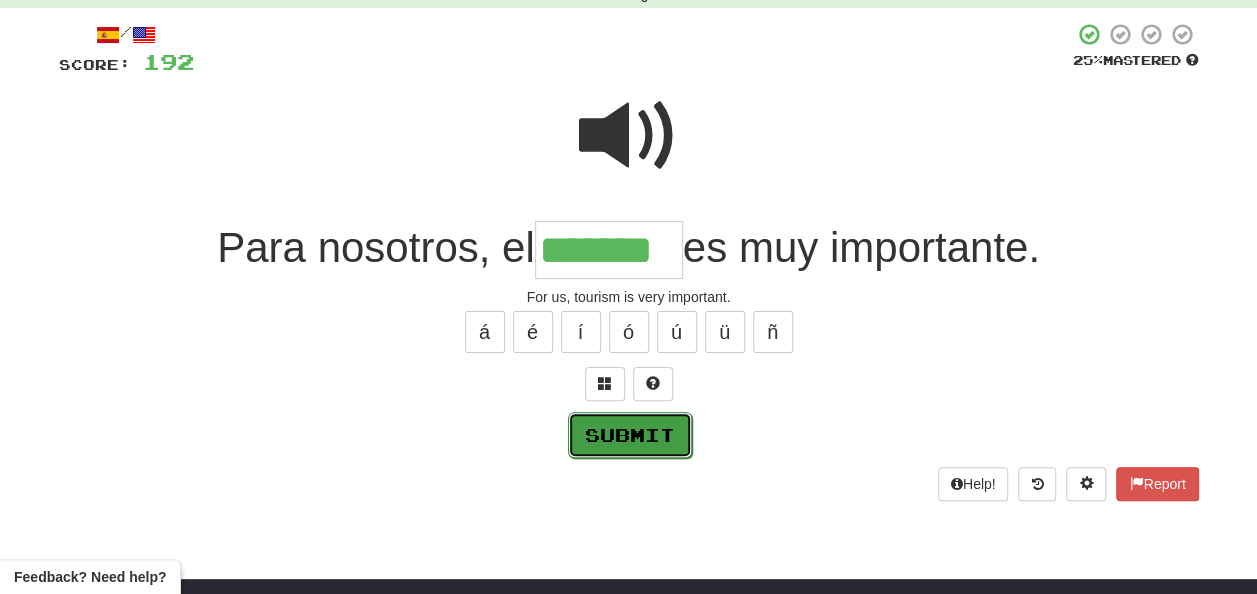click on "Submit" at bounding box center [630, 435] 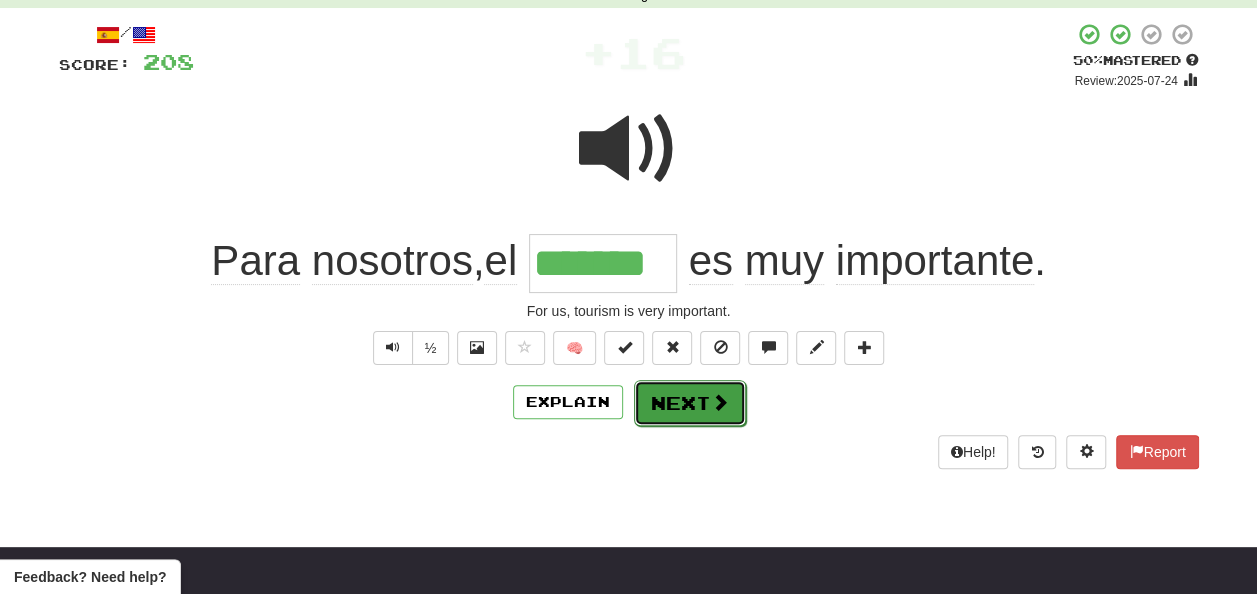 click on "Next" at bounding box center (690, 403) 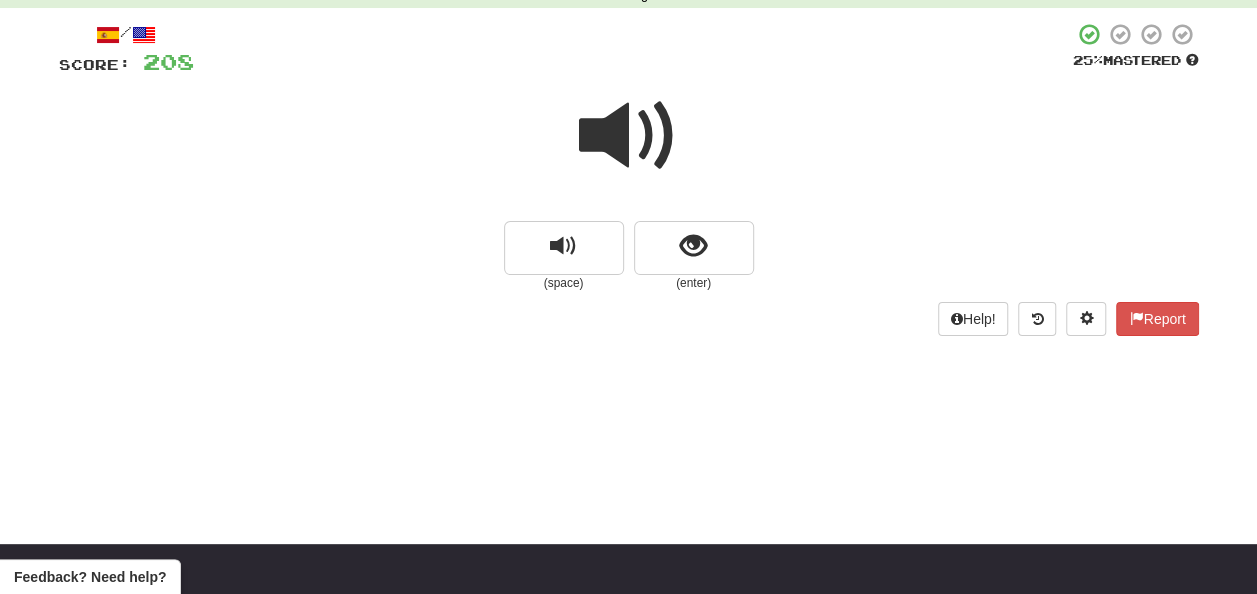 click at bounding box center (629, 136) 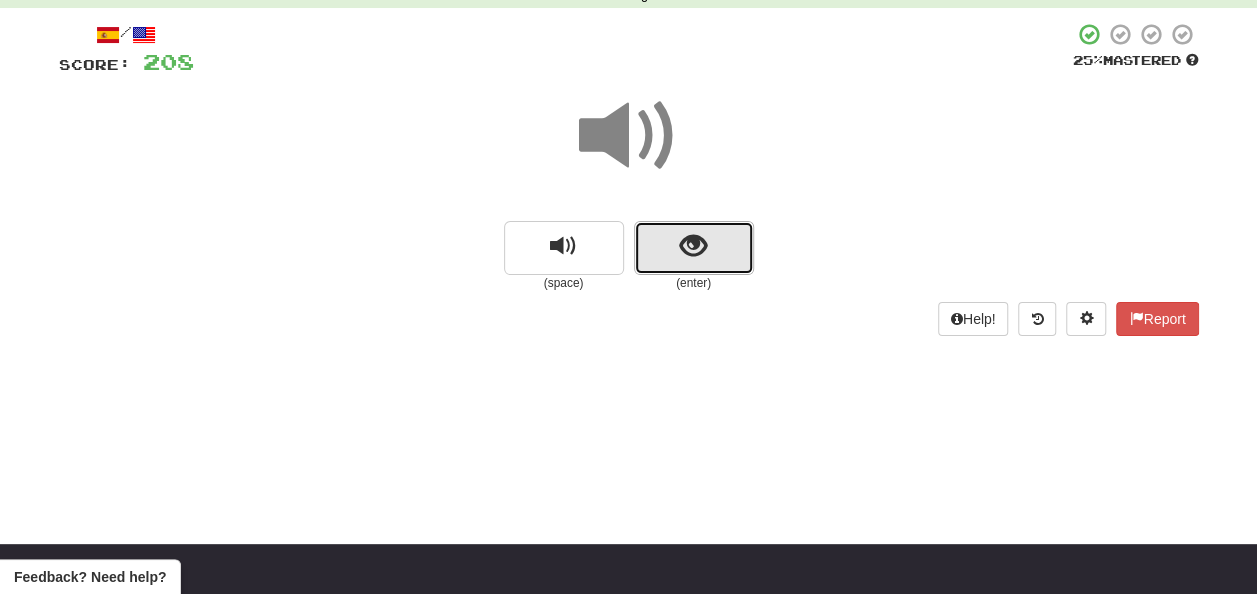 click at bounding box center (694, 248) 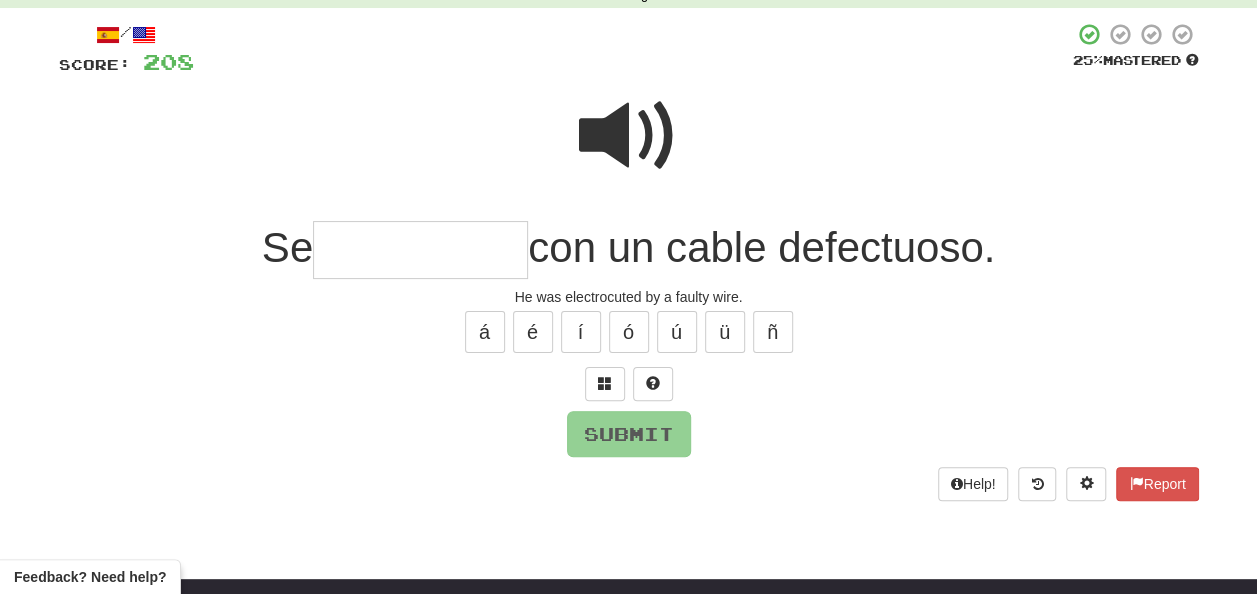 click at bounding box center [629, 136] 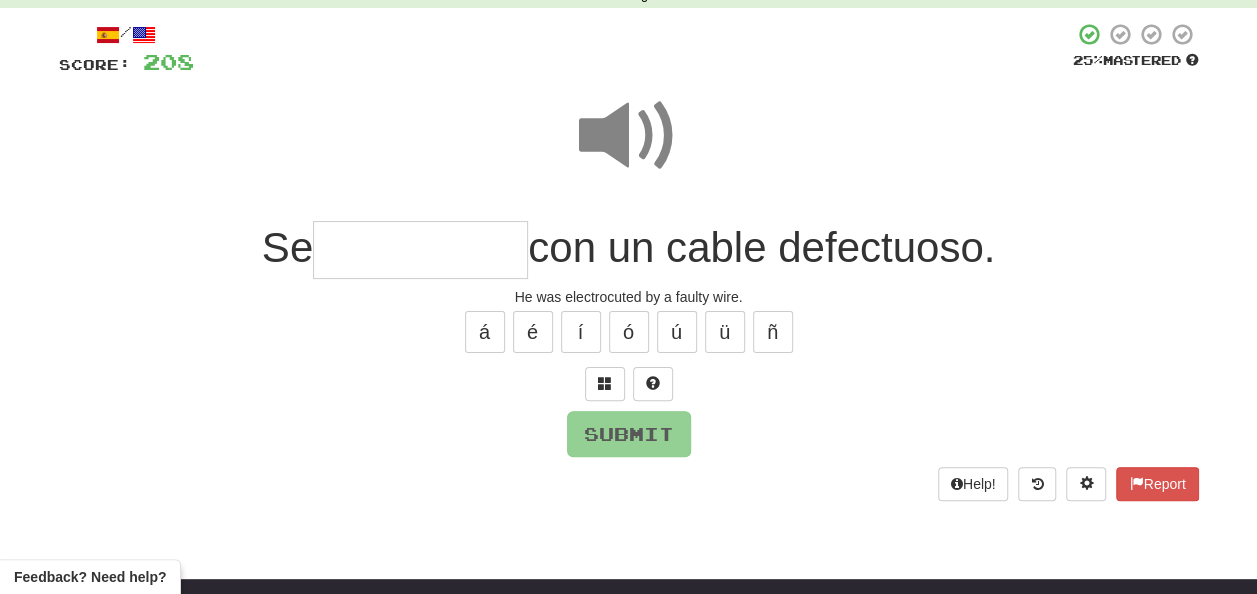 click at bounding box center (420, 250) 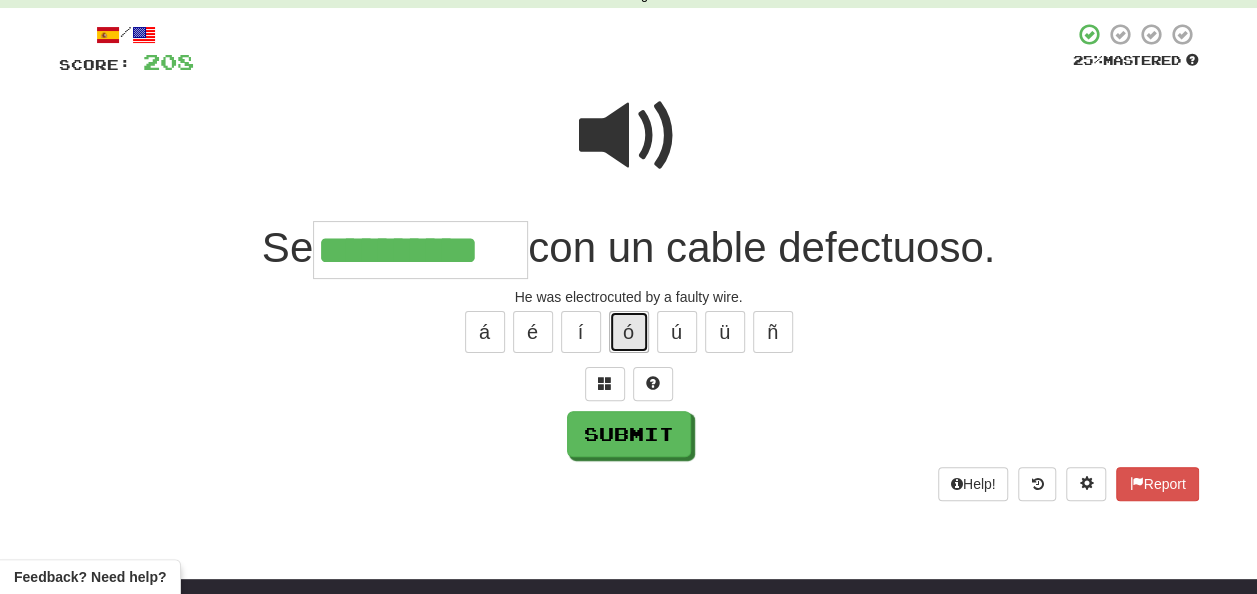 click on "ó" at bounding box center [629, 332] 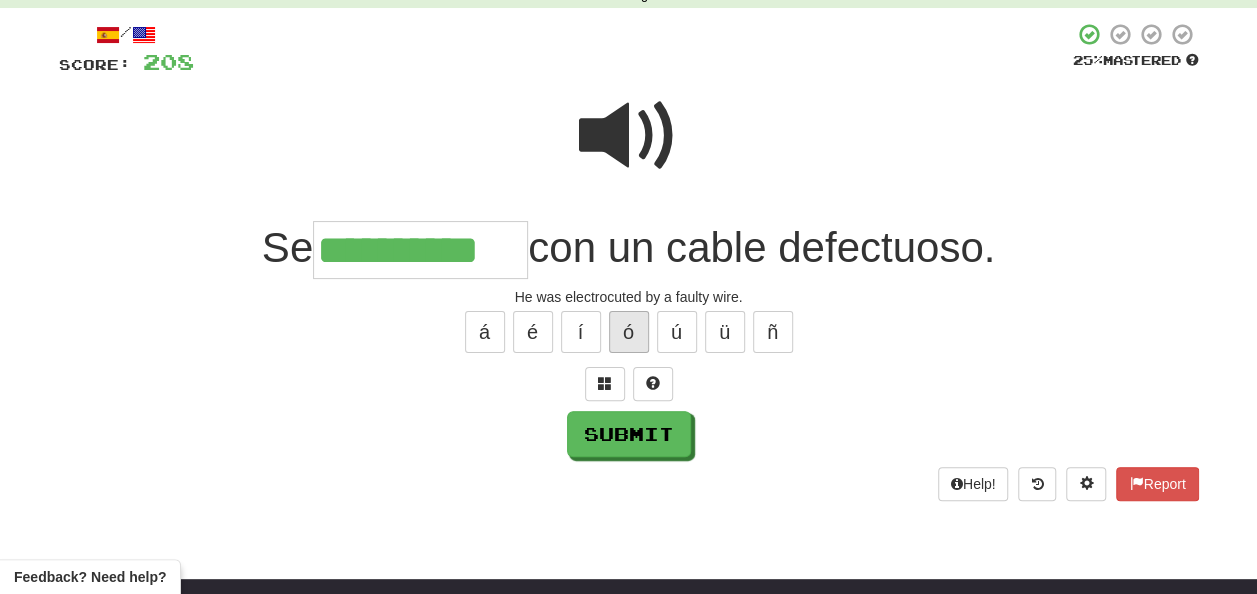 type on "**********" 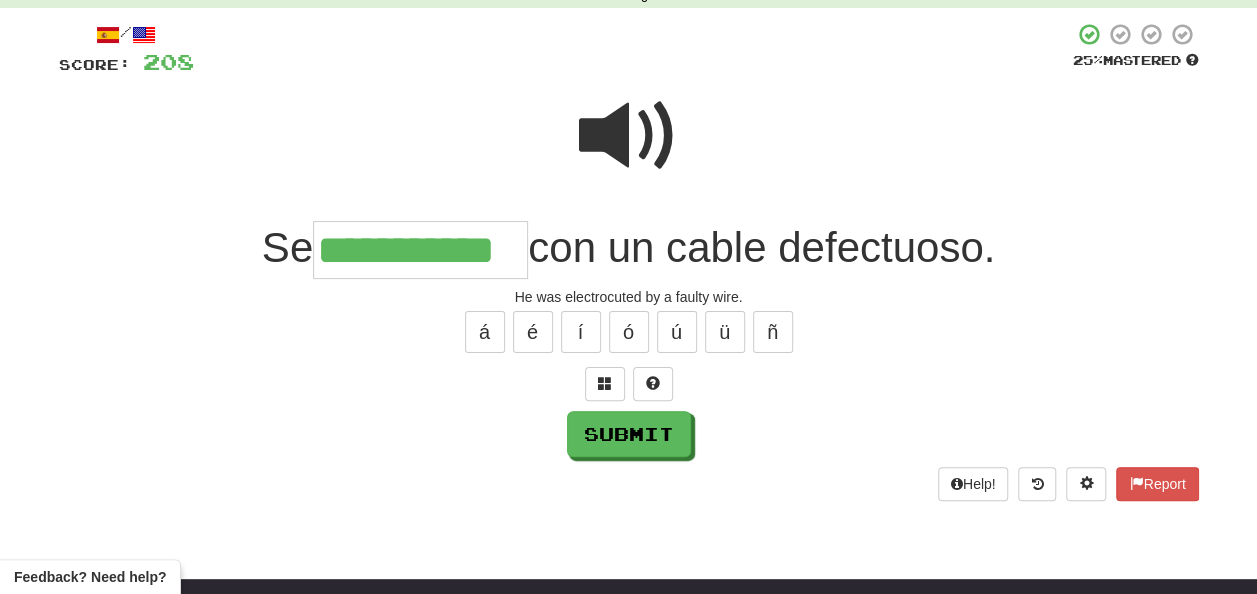 click at bounding box center (629, 136) 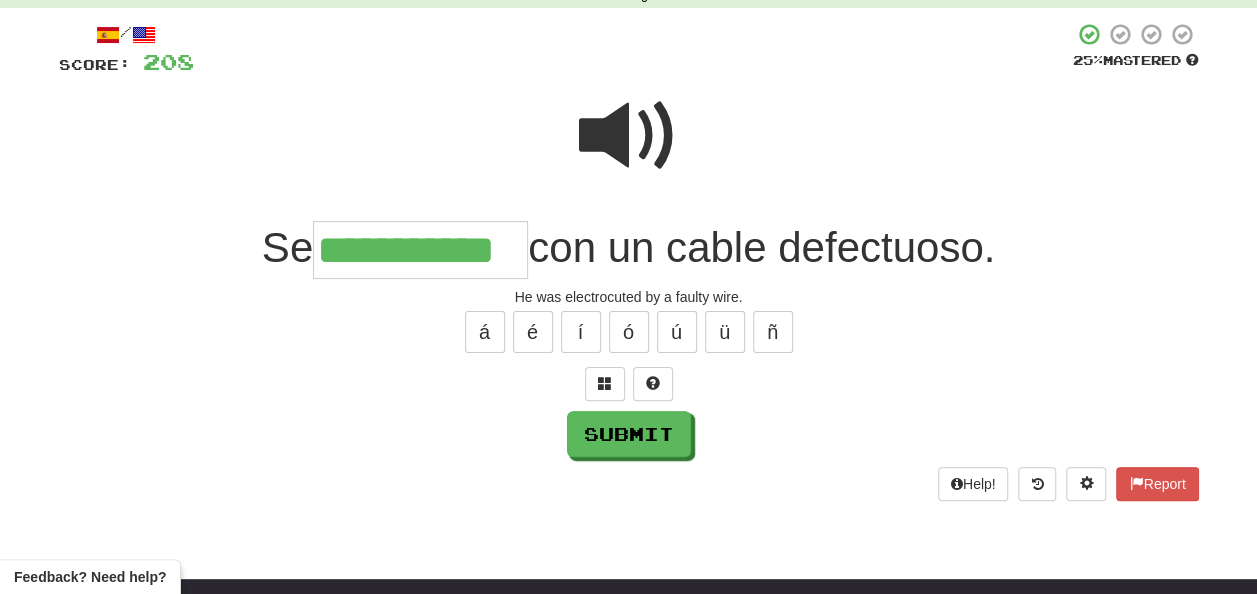 click at bounding box center [629, 136] 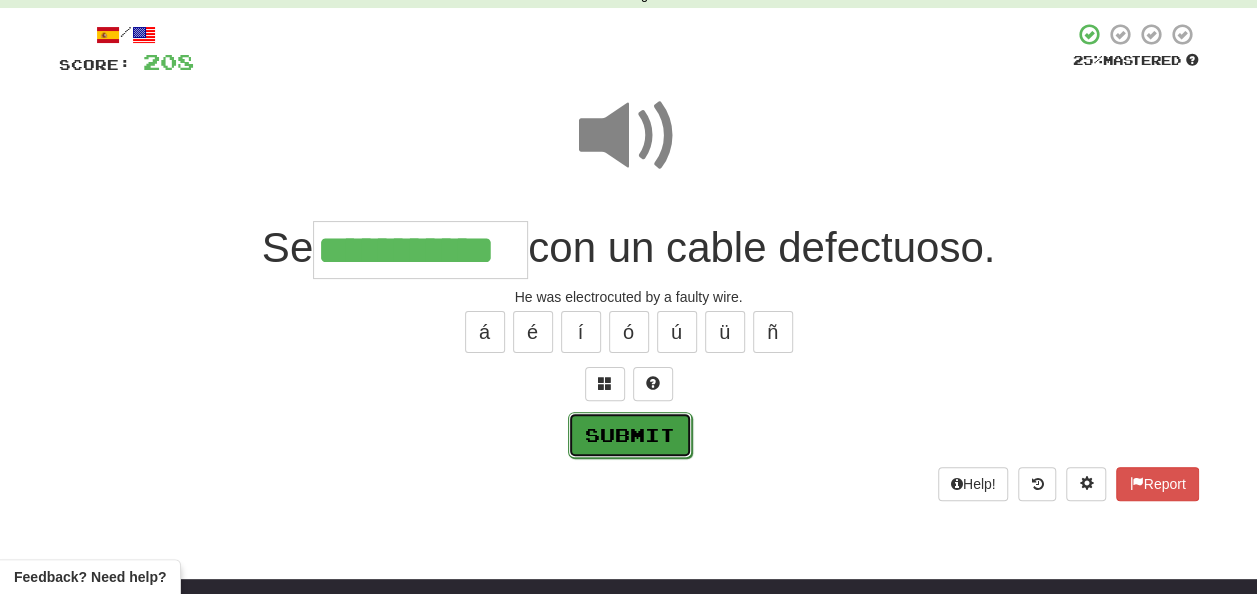 click on "Submit" at bounding box center [630, 435] 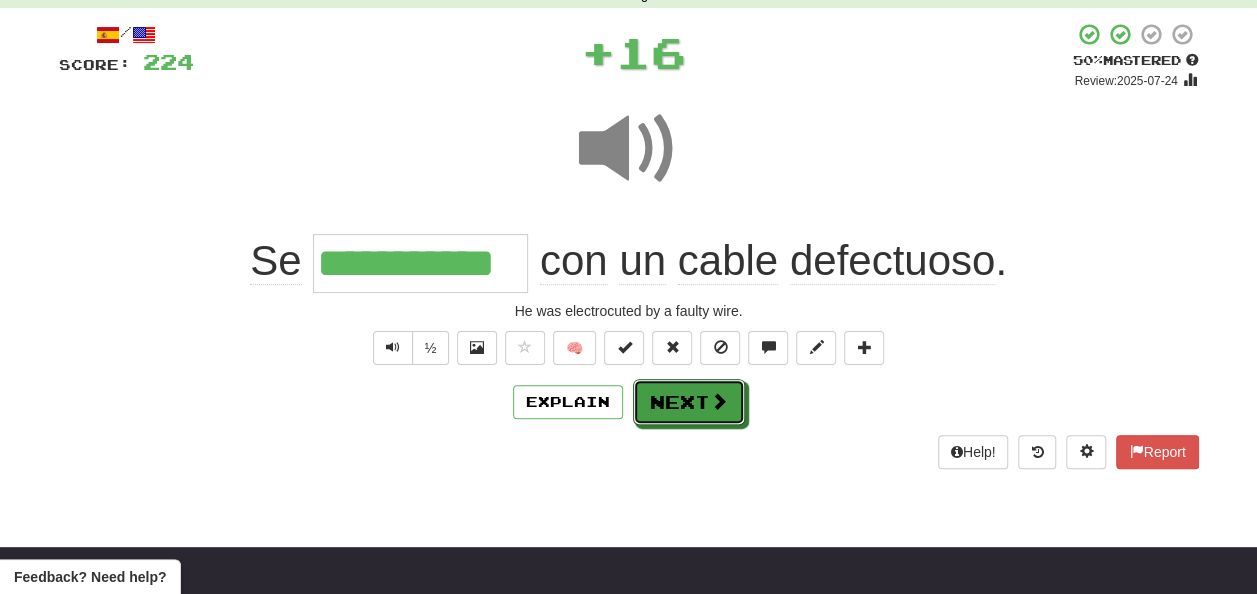 click on "Next" at bounding box center [689, 402] 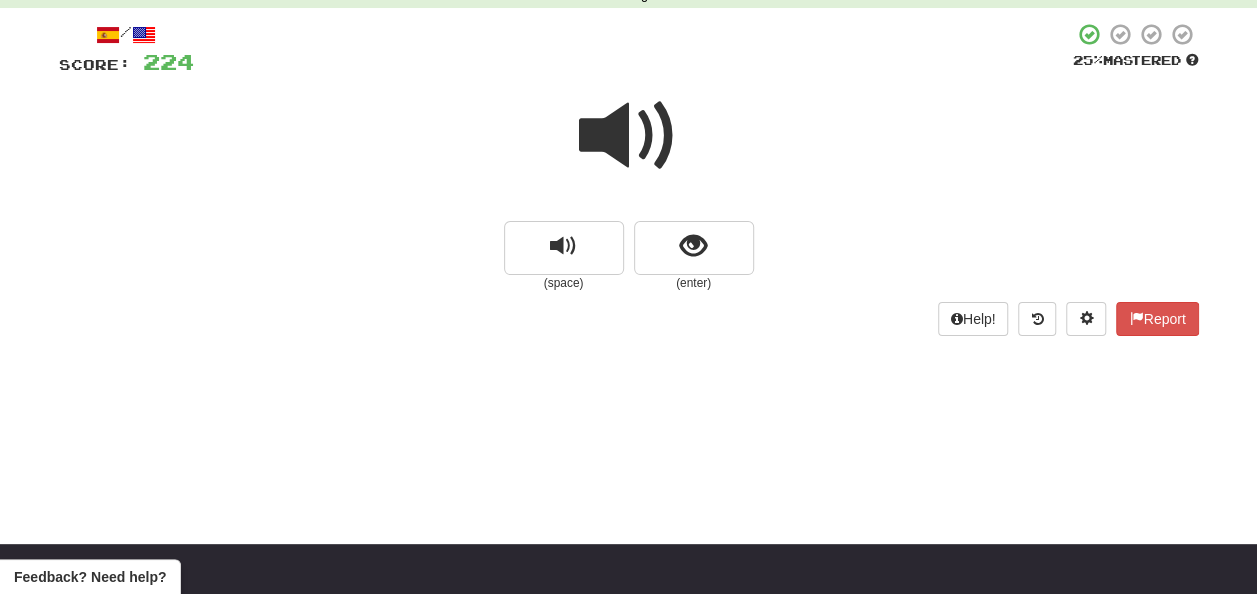 click at bounding box center [629, 136] 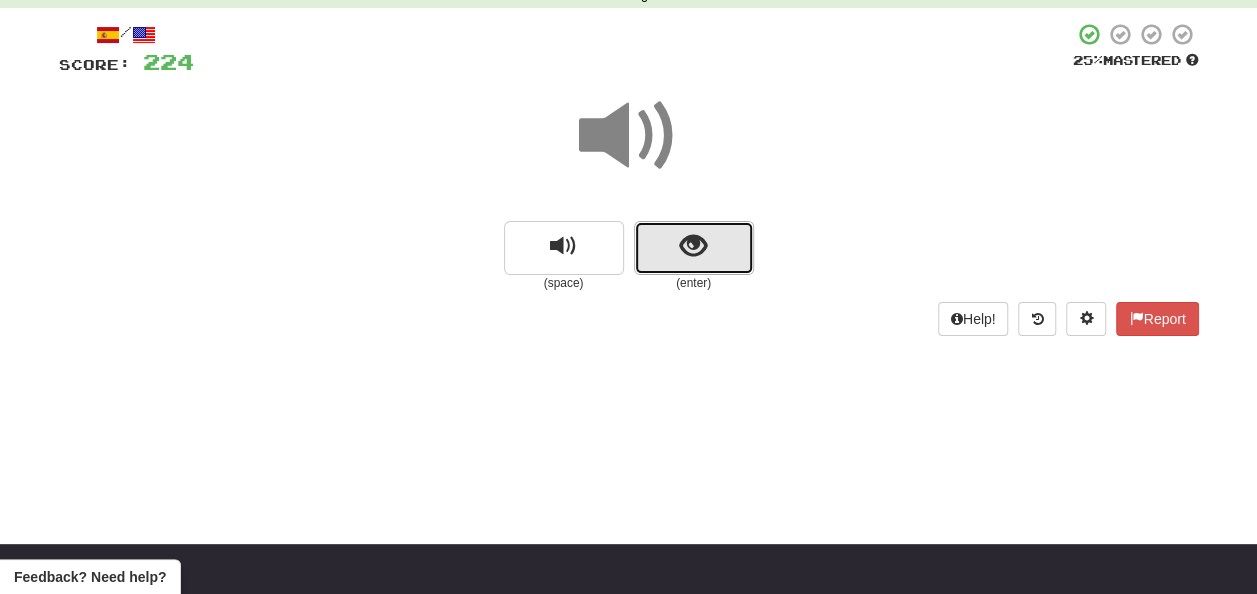 click at bounding box center (693, 246) 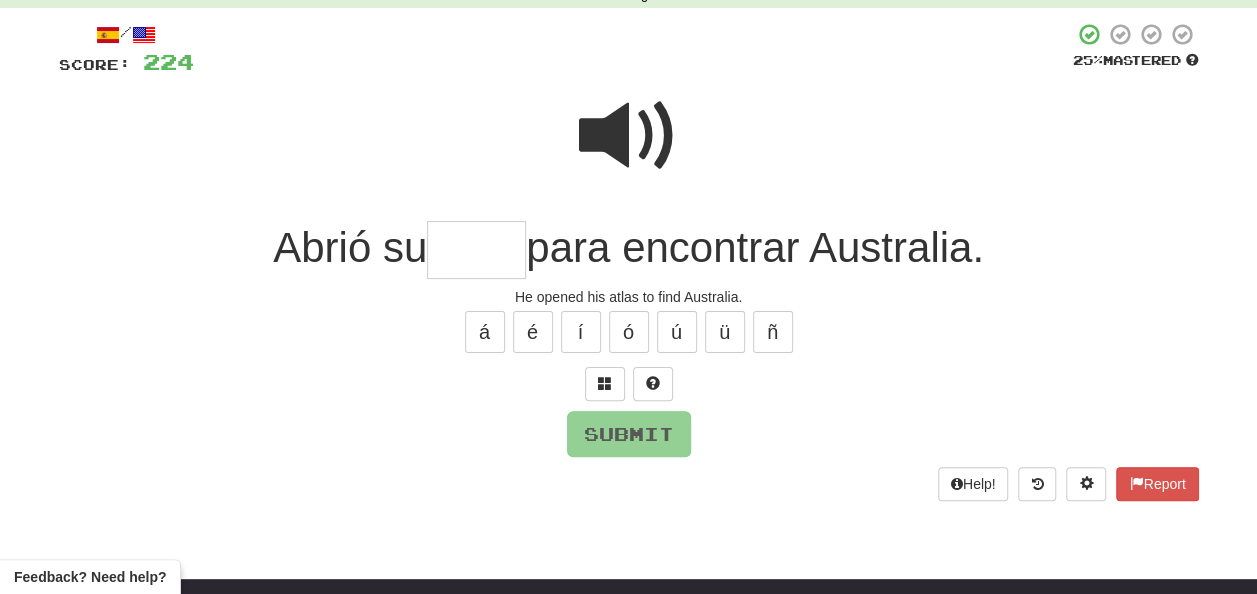 click at bounding box center (476, 250) 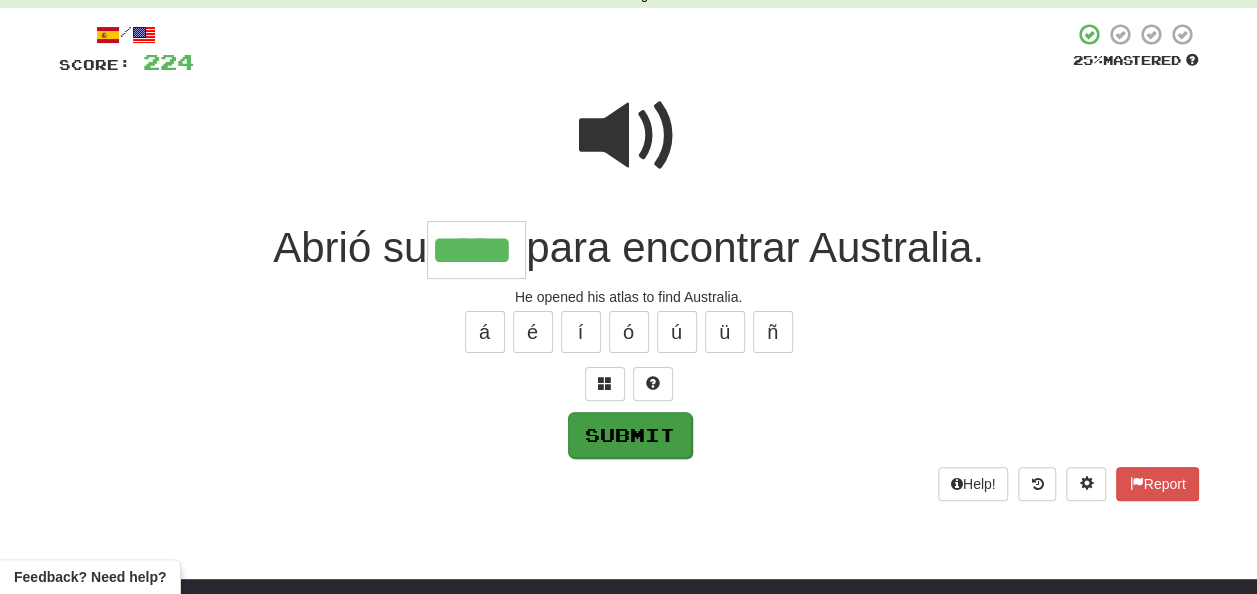 type on "*****" 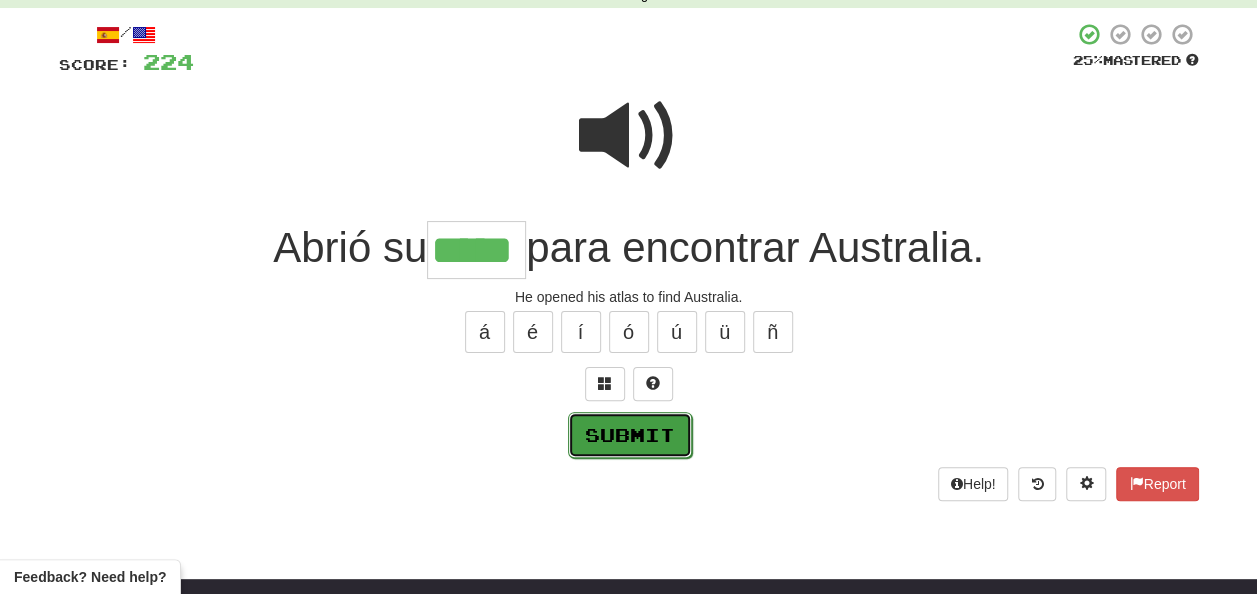 click on "Submit" at bounding box center [630, 435] 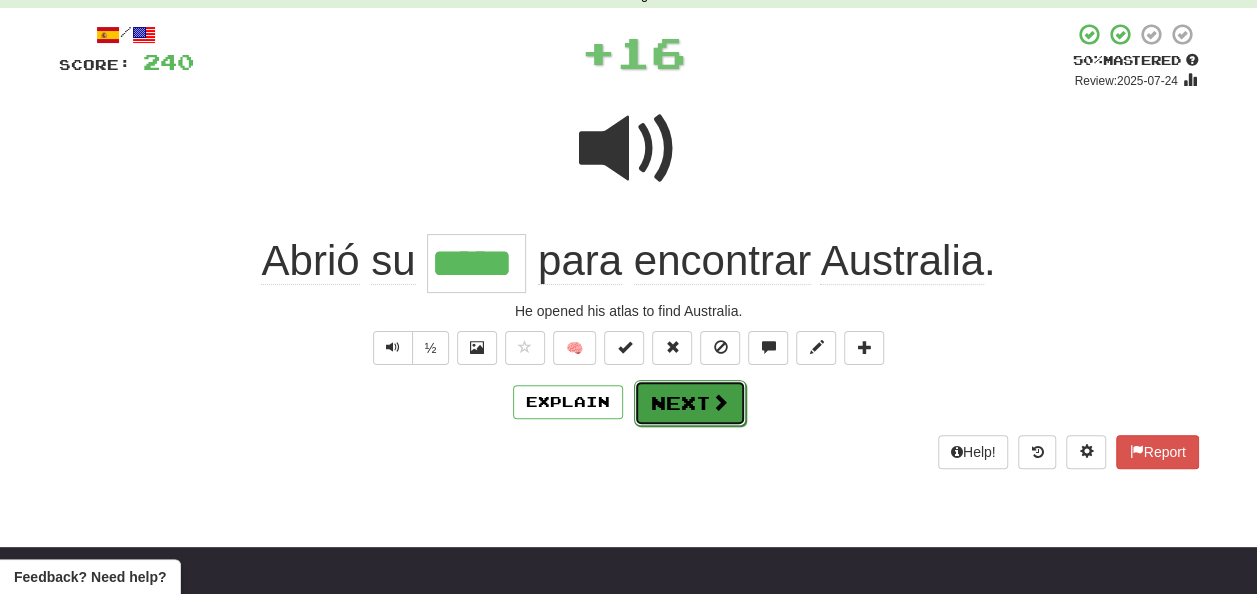 click on "Next" at bounding box center [690, 403] 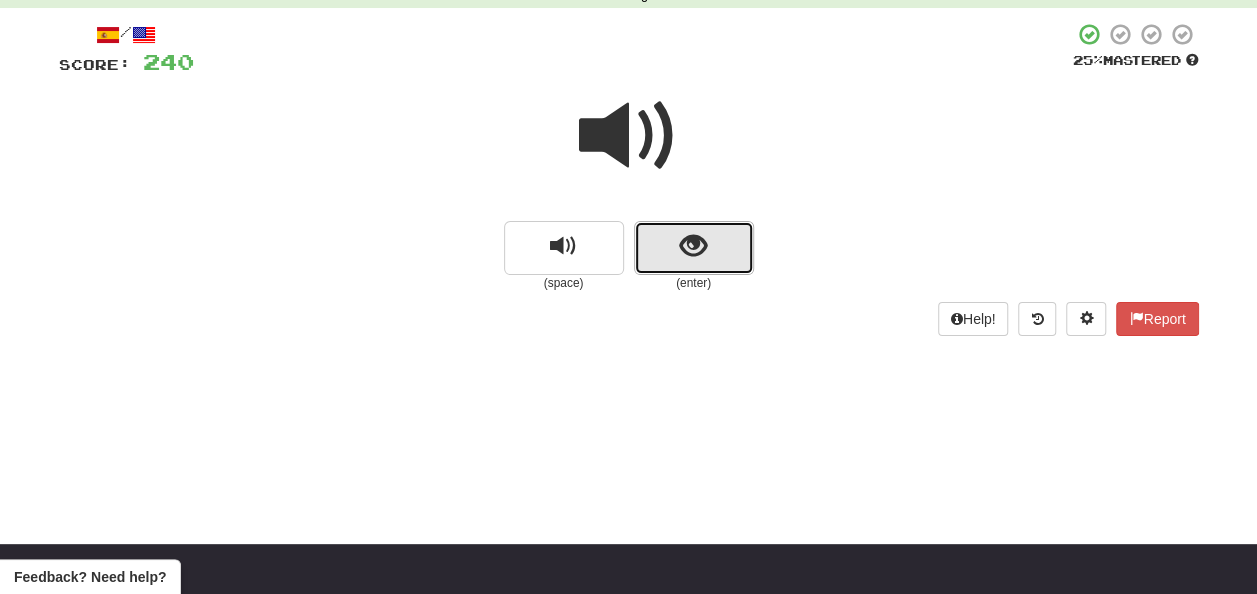 click at bounding box center [693, 246] 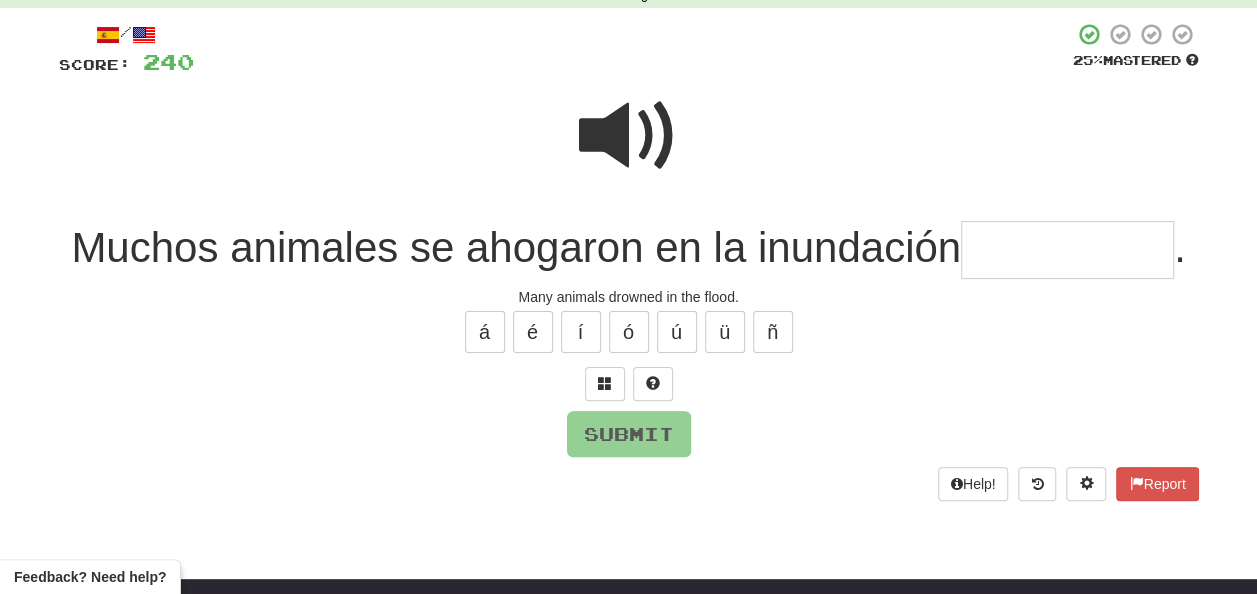 click at bounding box center [1067, 250] 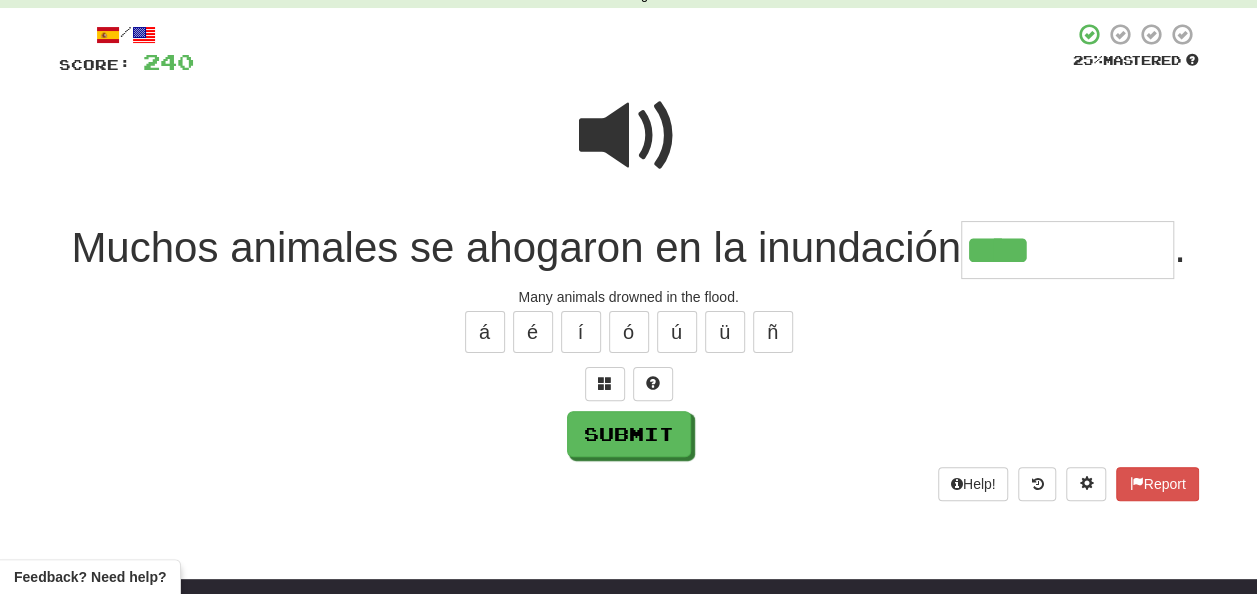 click at bounding box center [629, 136] 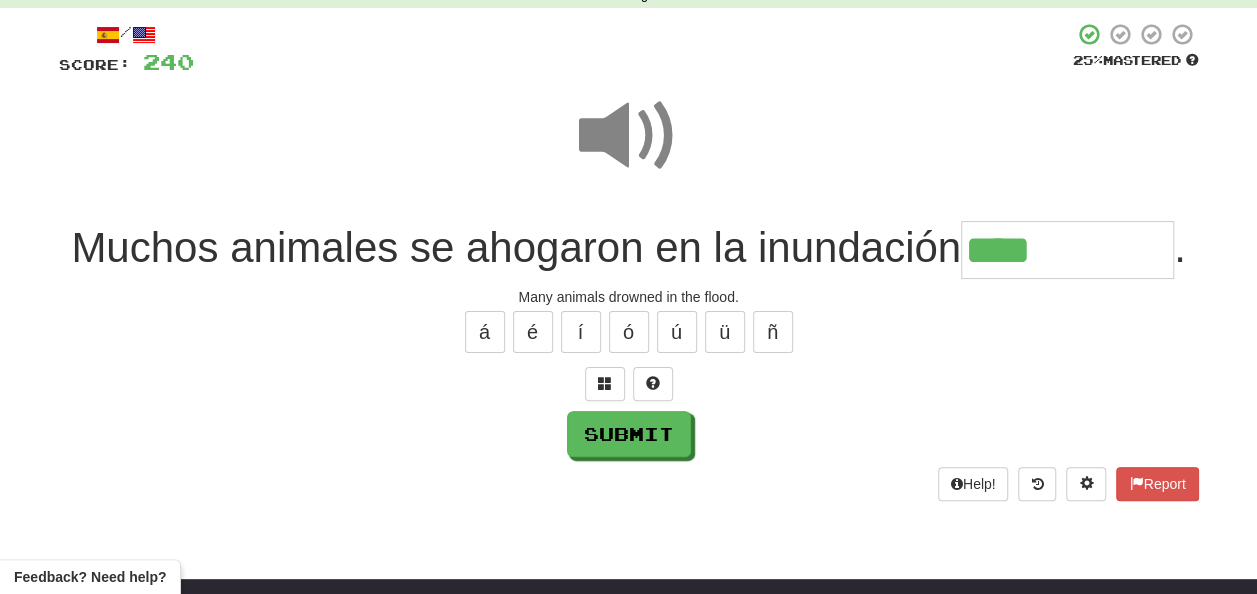 click on "****" at bounding box center [1067, 250] 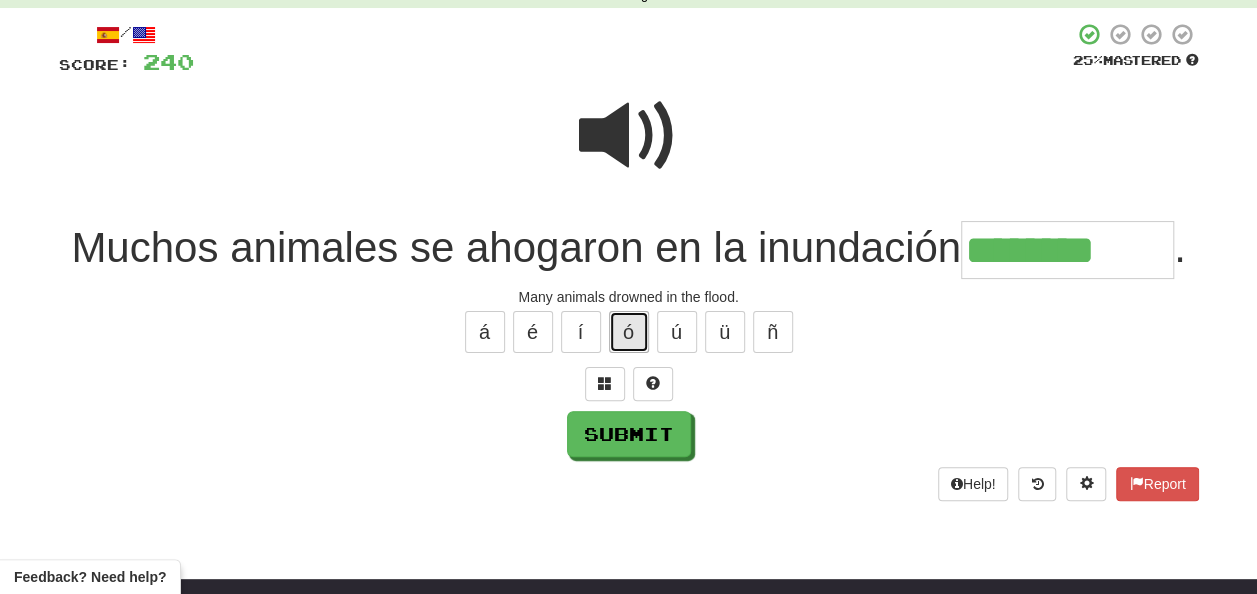 click on "ó" at bounding box center (629, 332) 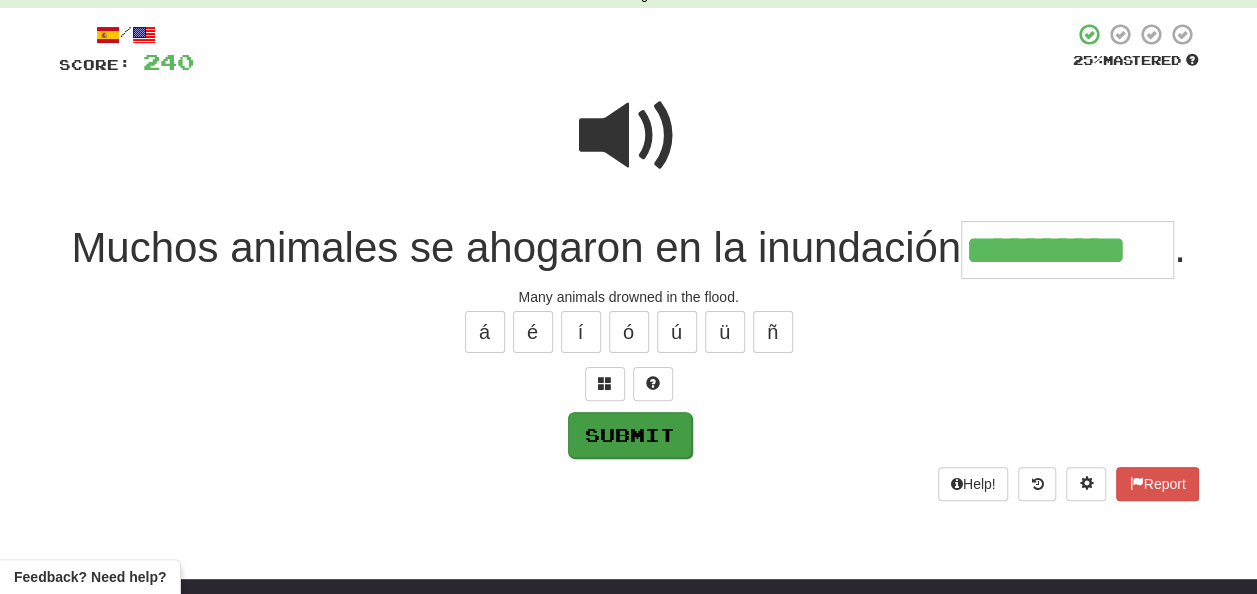 type on "**********" 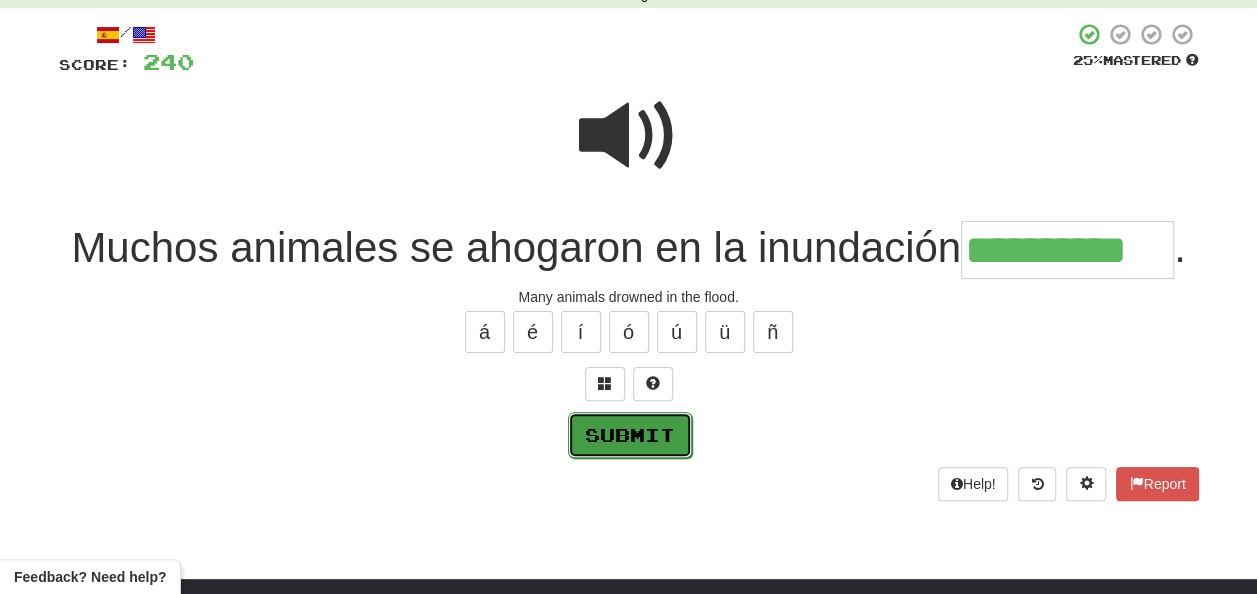 click on "Submit" at bounding box center [630, 435] 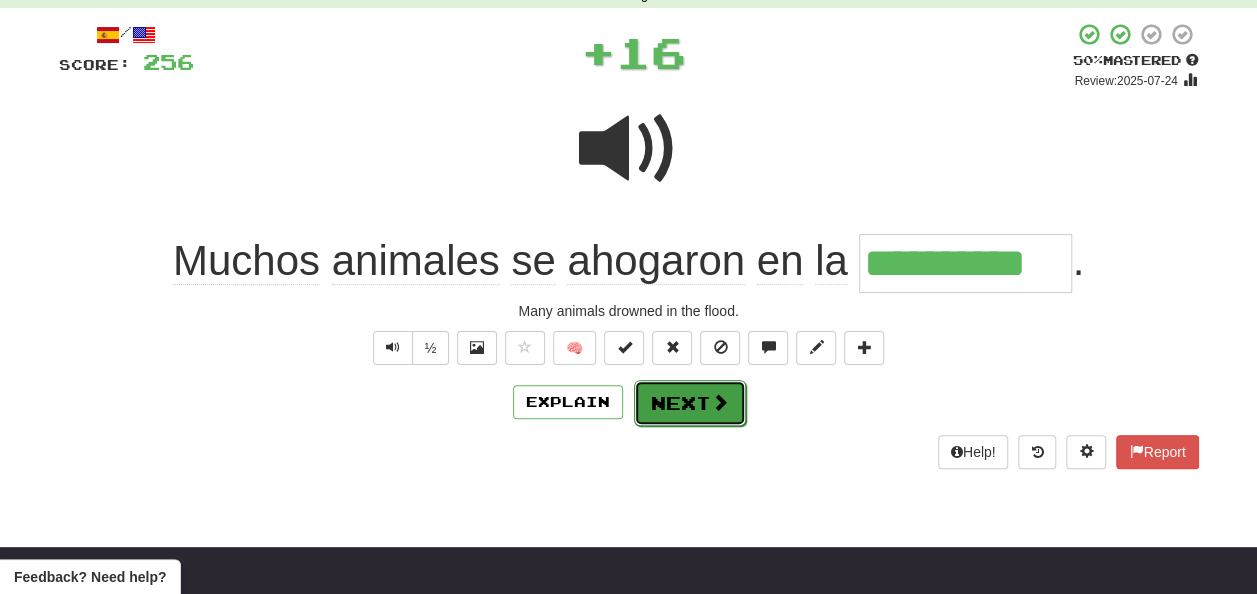 click on "Next" at bounding box center [690, 403] 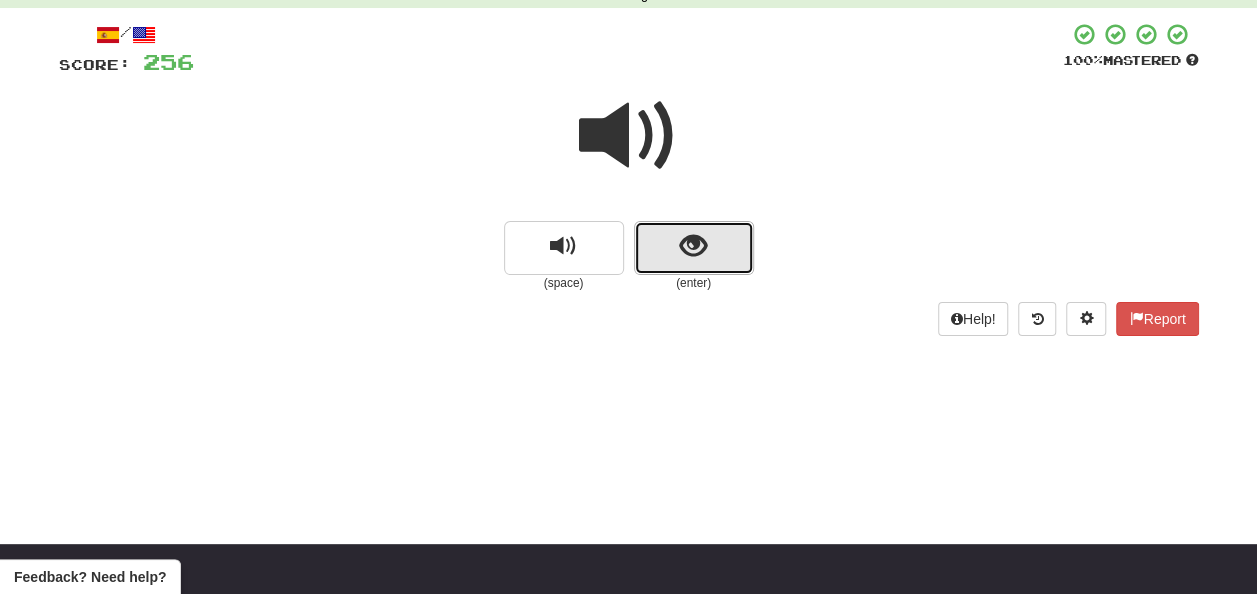 click at bounding box center (694, 248) 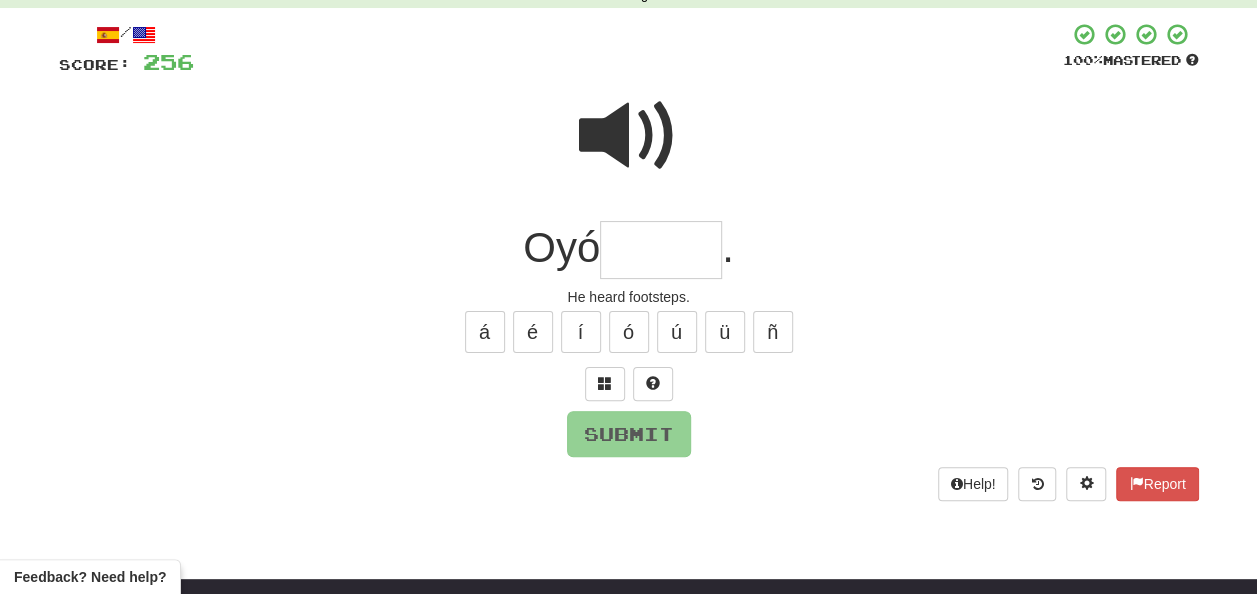 click at bounding box center (661, 250) 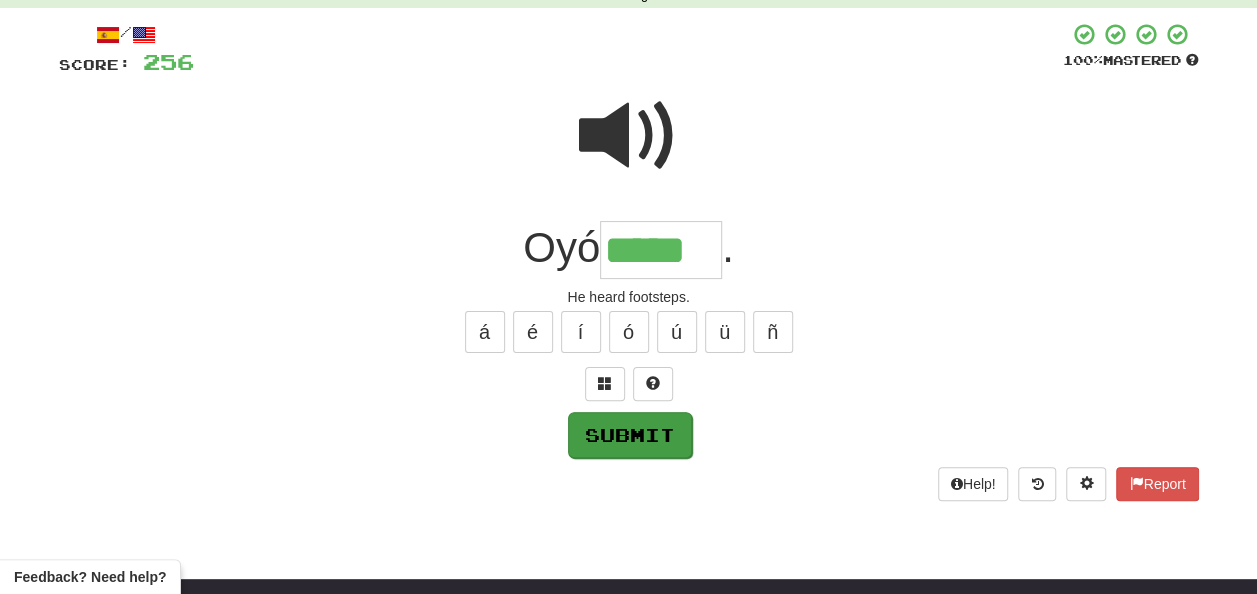 type on "*****" 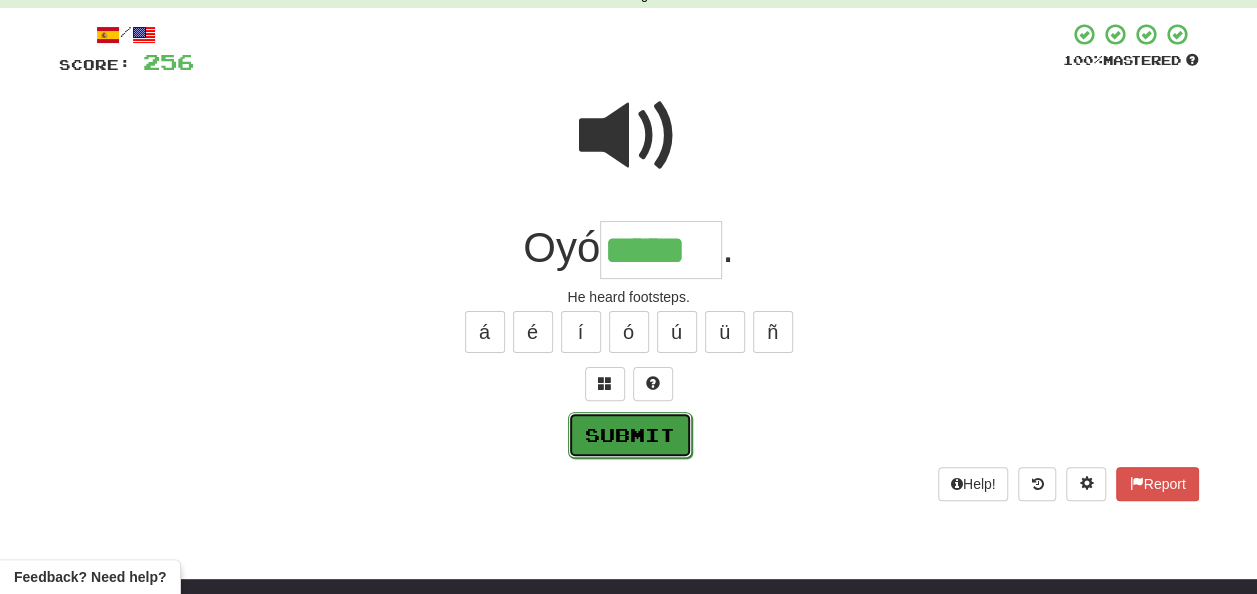 click on "Submit" at bounding box center (630, 435) 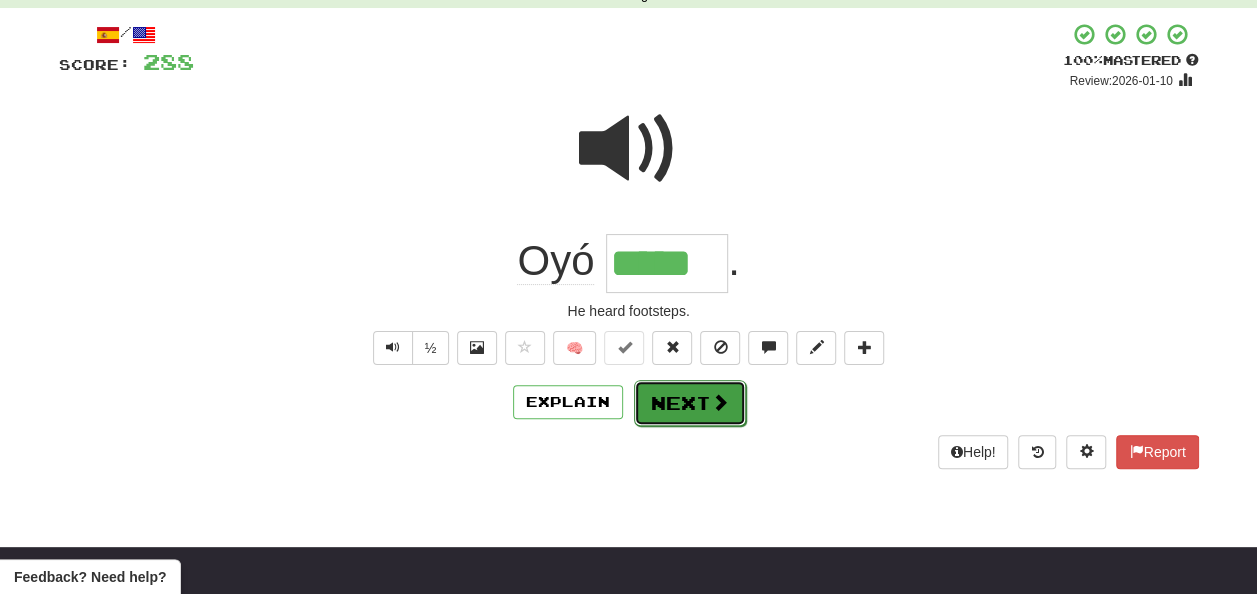 click on "Next" at bounding box center [690, 403] 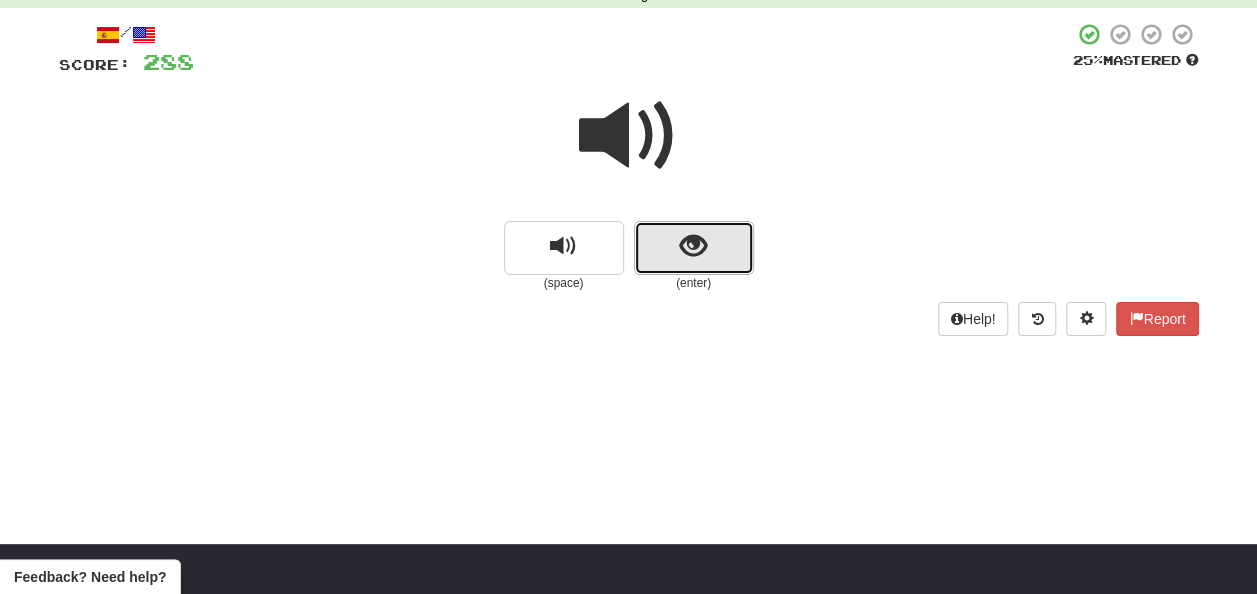 click at bounding box center [693, 246] 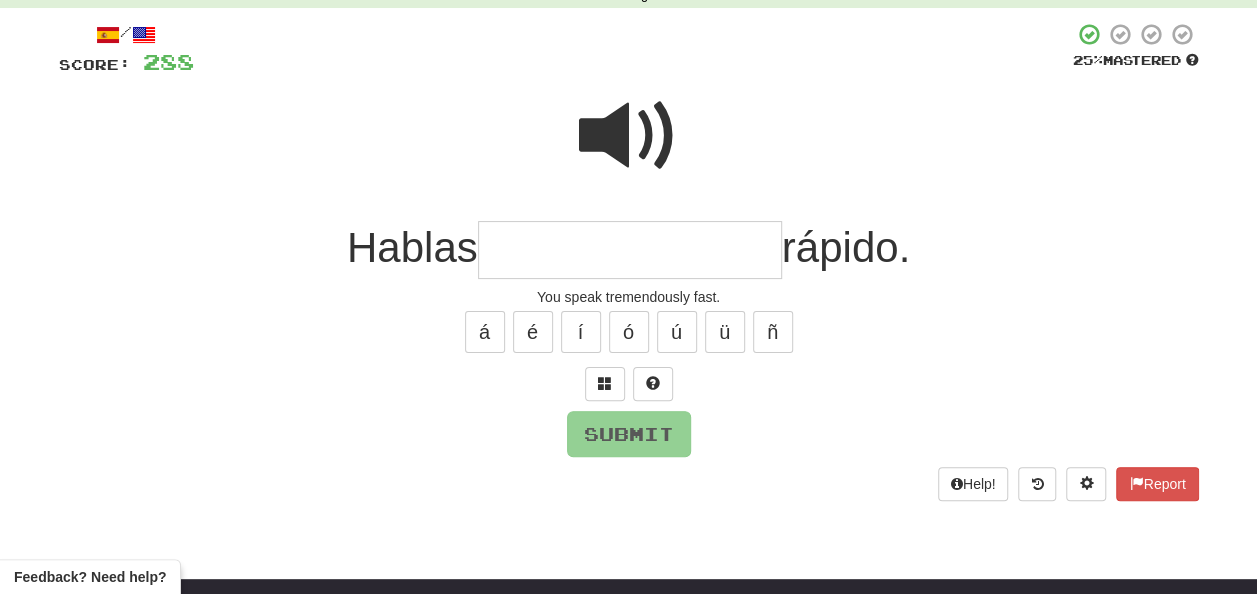 click at bounding box center (630, 250) 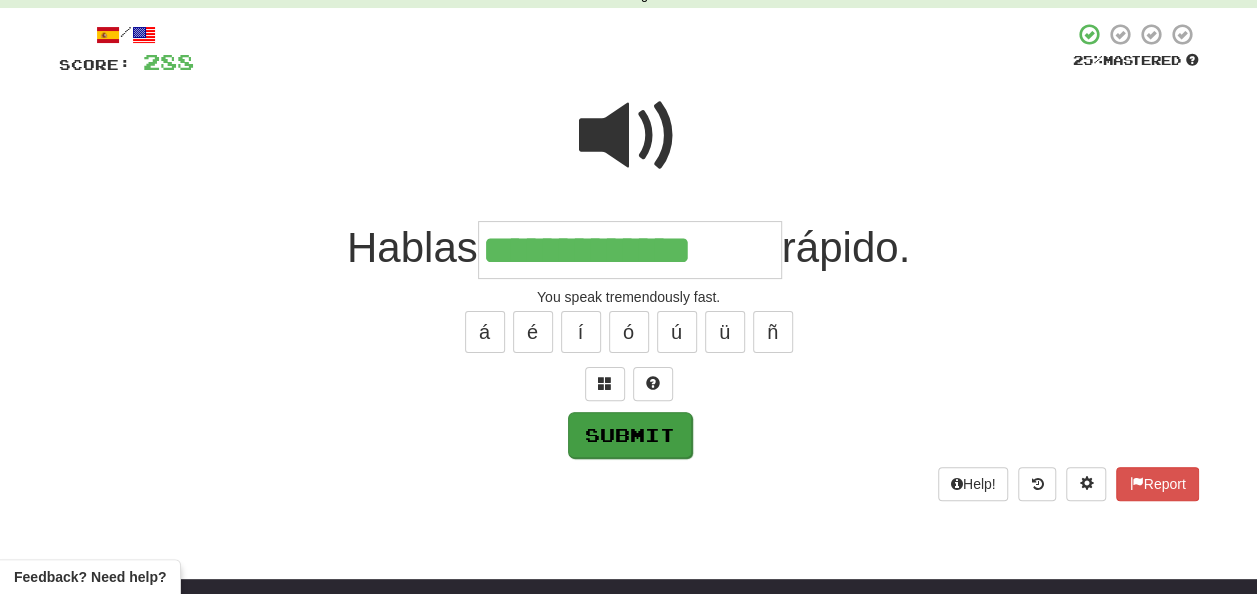 type on "**********" 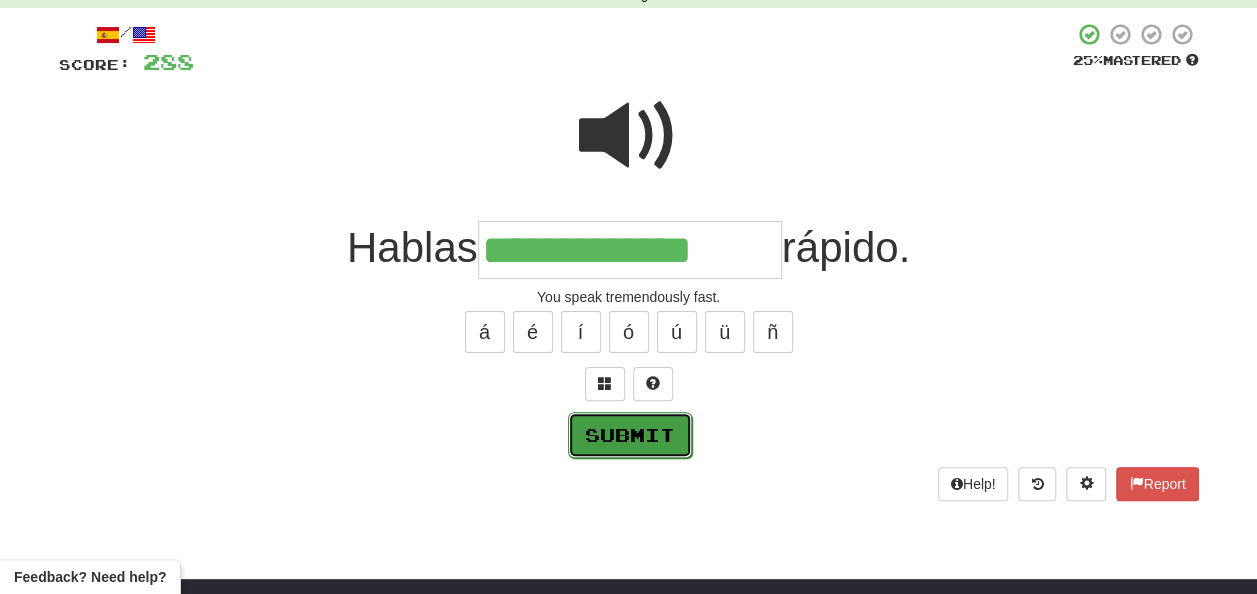 click on "Submit" at bounding box center (630, 435) 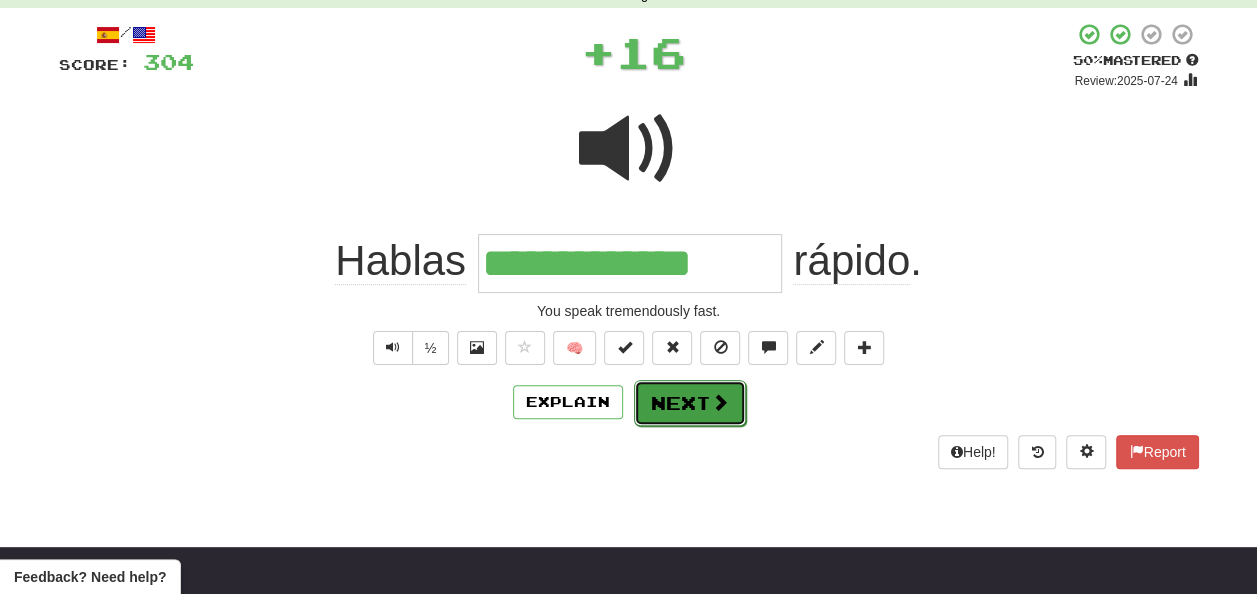 click on "Next" at bounding box center [690, 403] 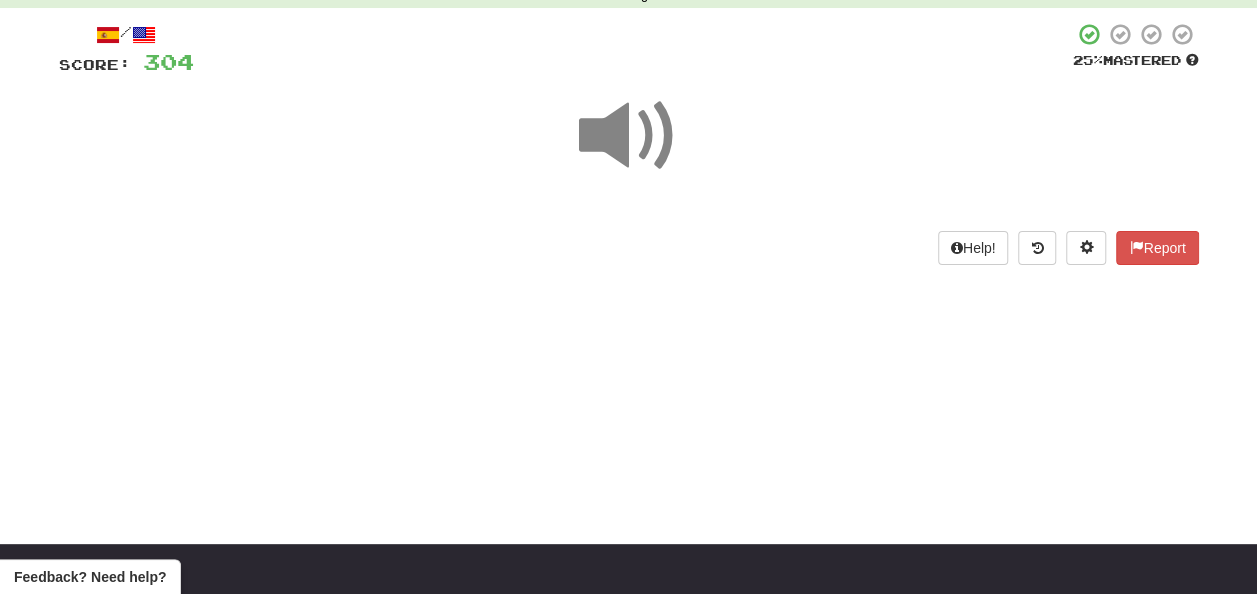 click at bounding box center (629, 136) 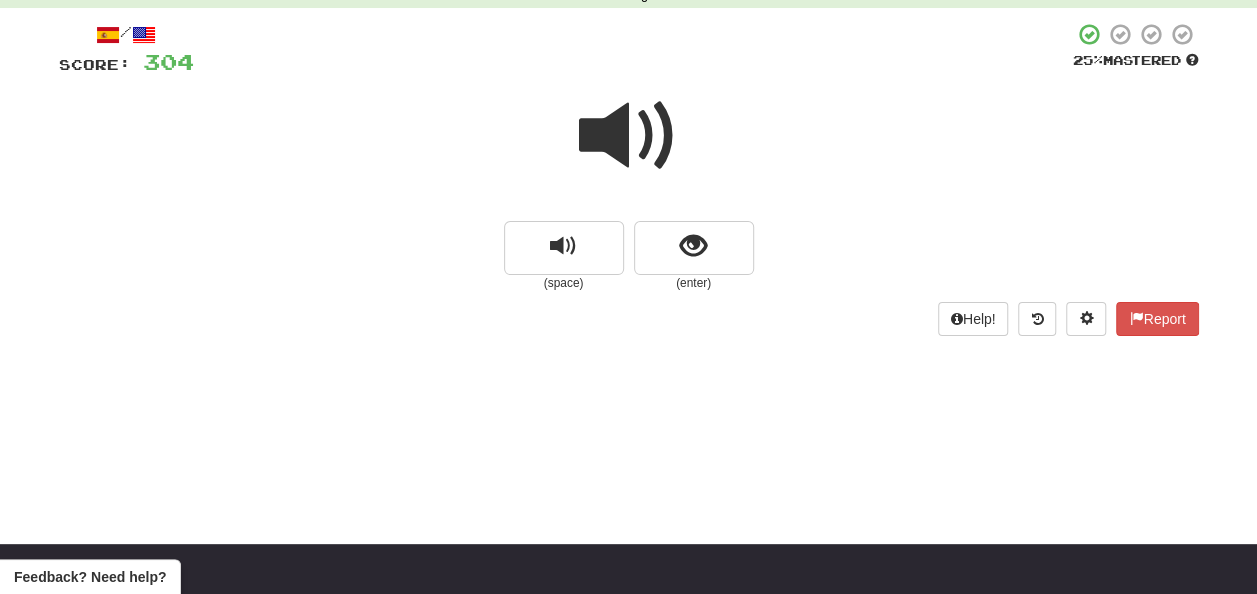 click at bounding box center (629, 136) 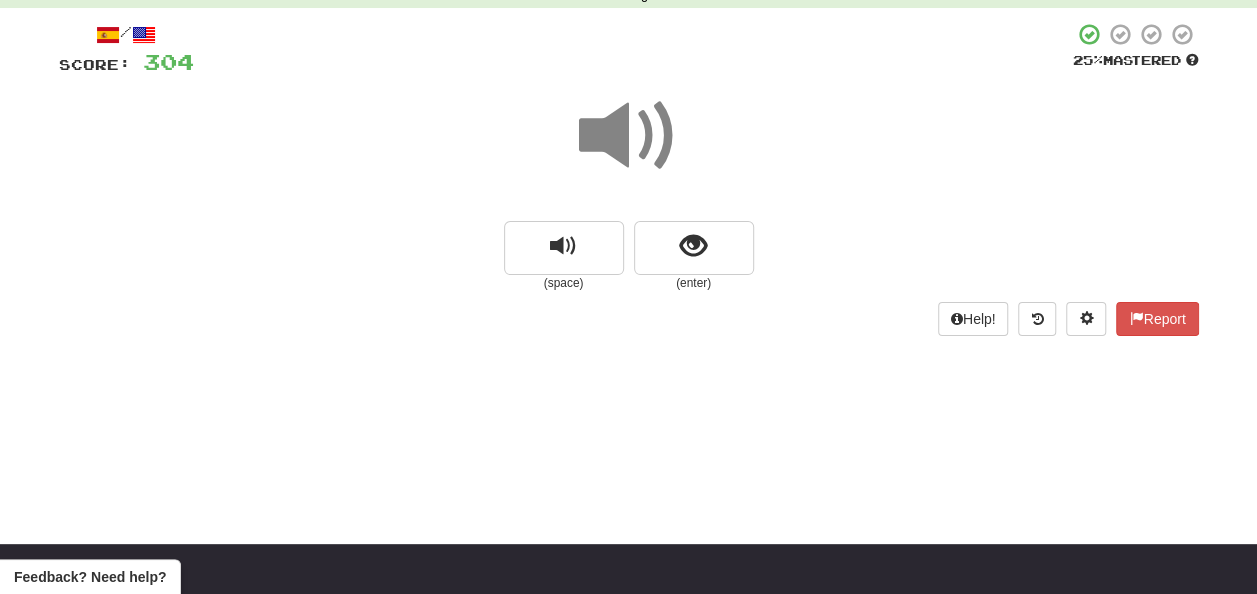click at bounding box center (629, 136) 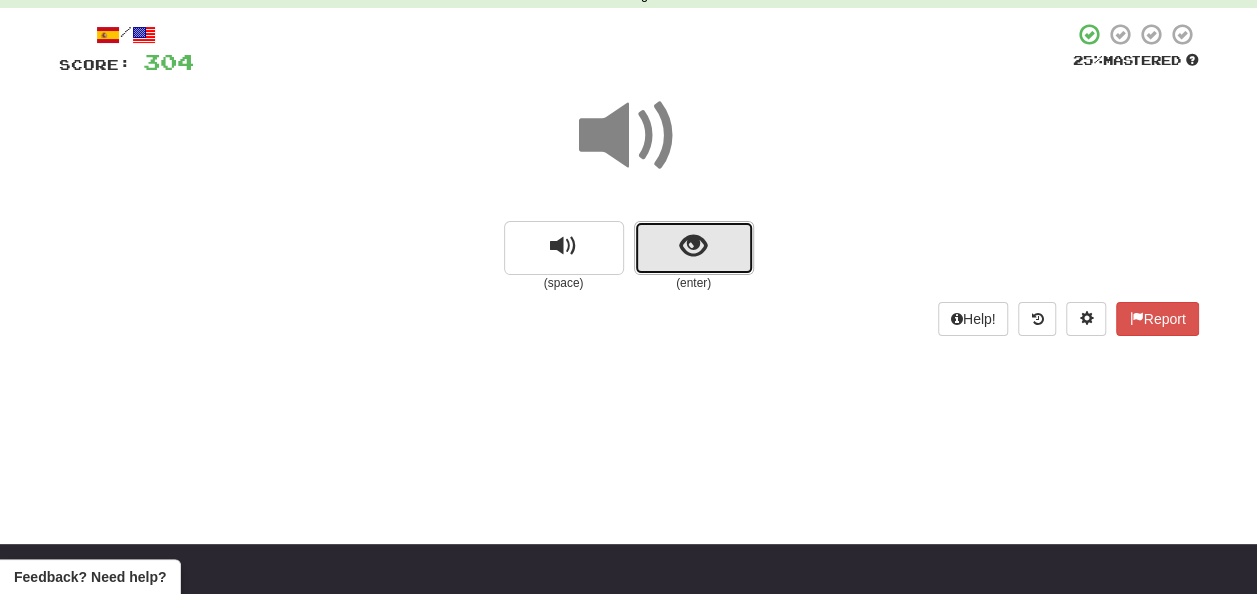 click at bounding box center [694, 248] 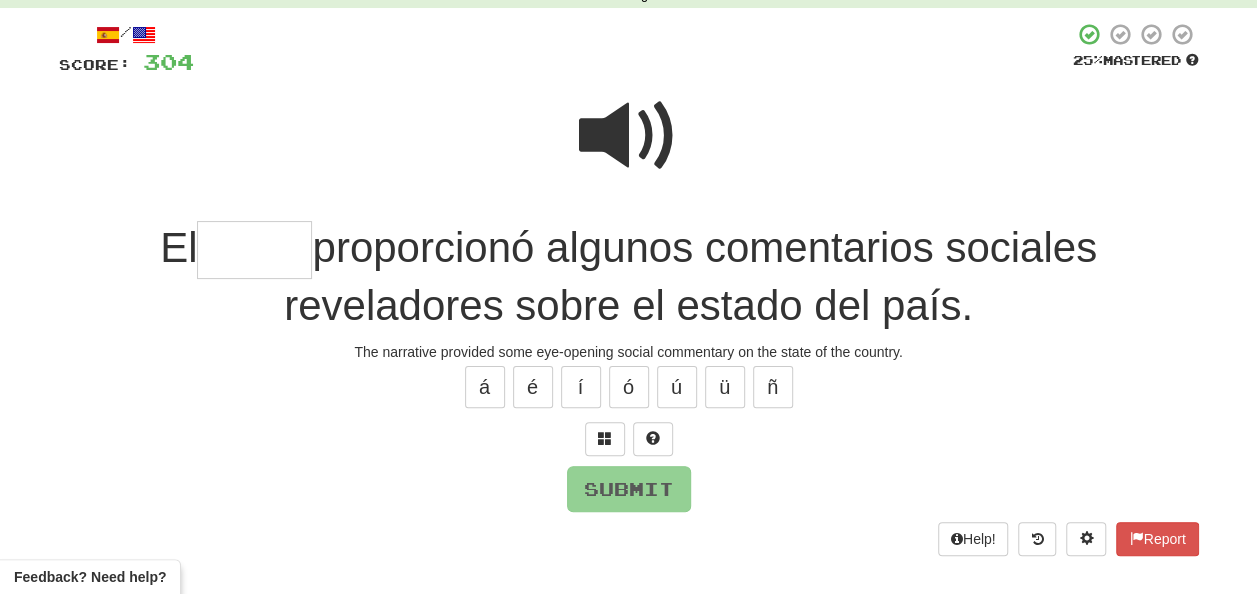 click at bounding box center [254, 250] 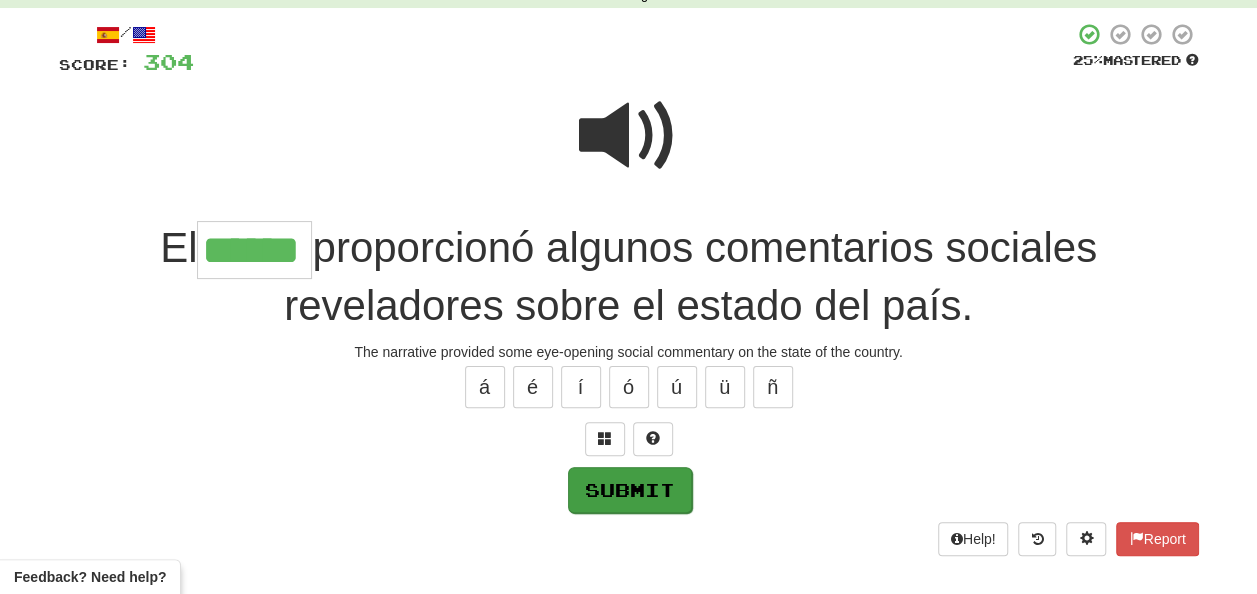 type on "******" 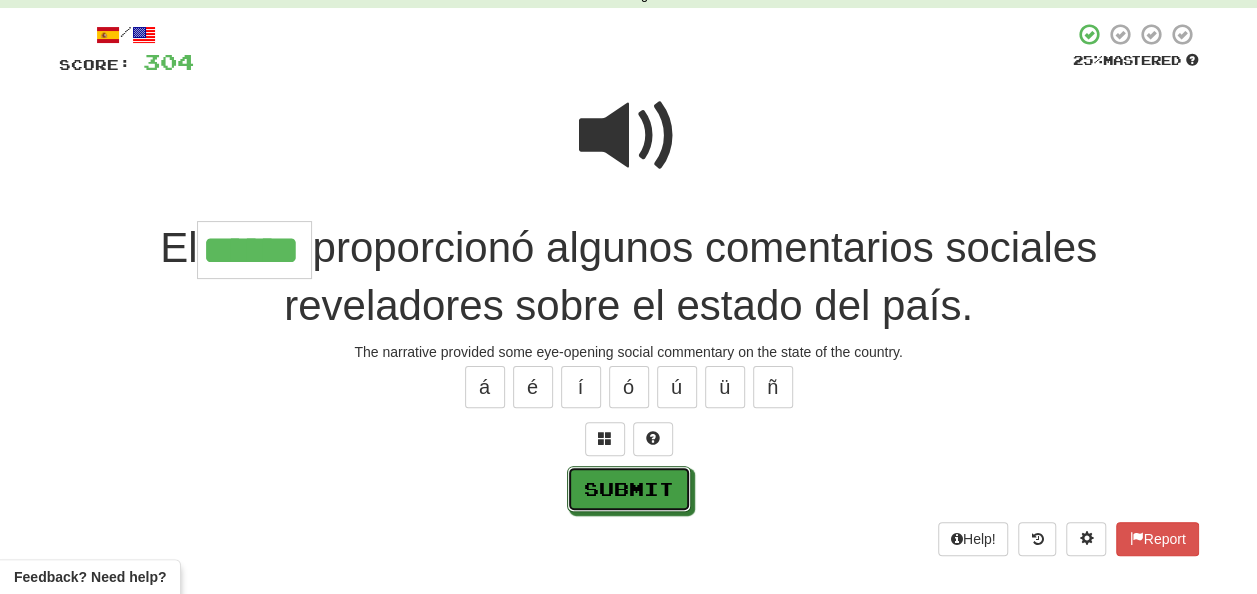 click on "Submit" at bounding box center (629, 489) 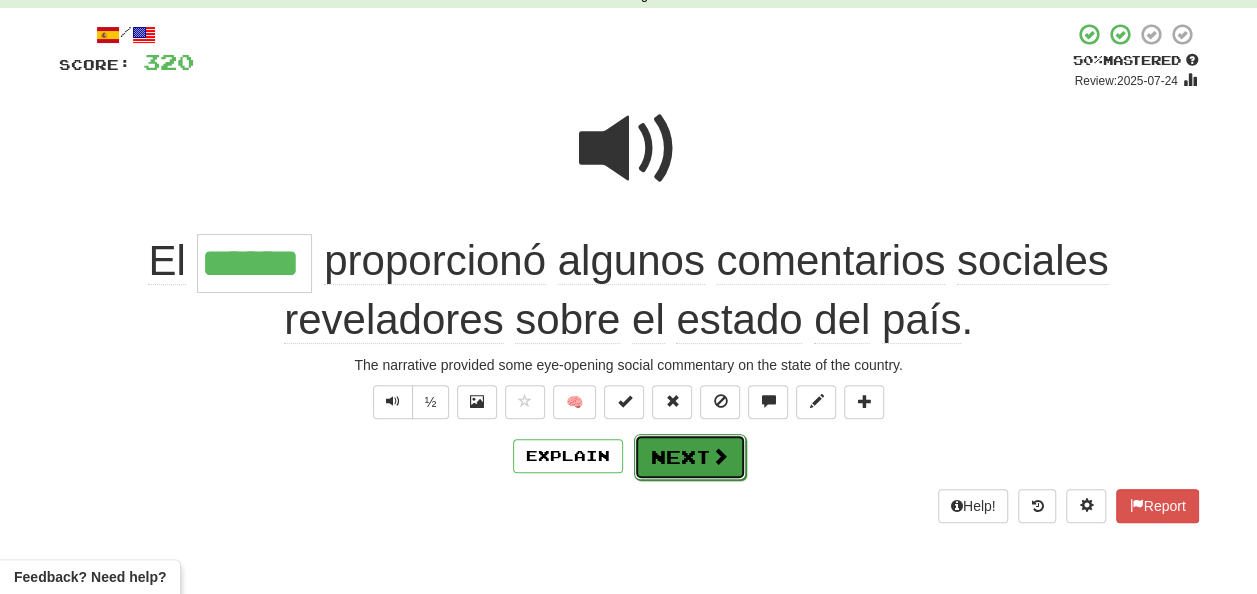 click on "Next" at bounding box center [690, 457] 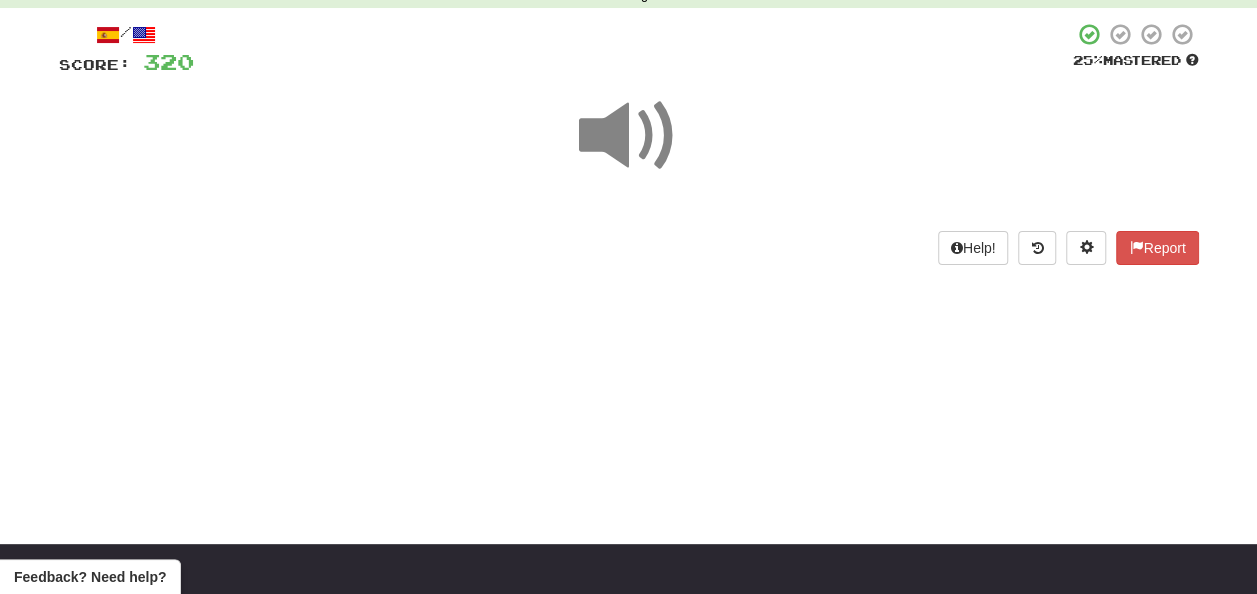 click at bounding box center [629, 136] 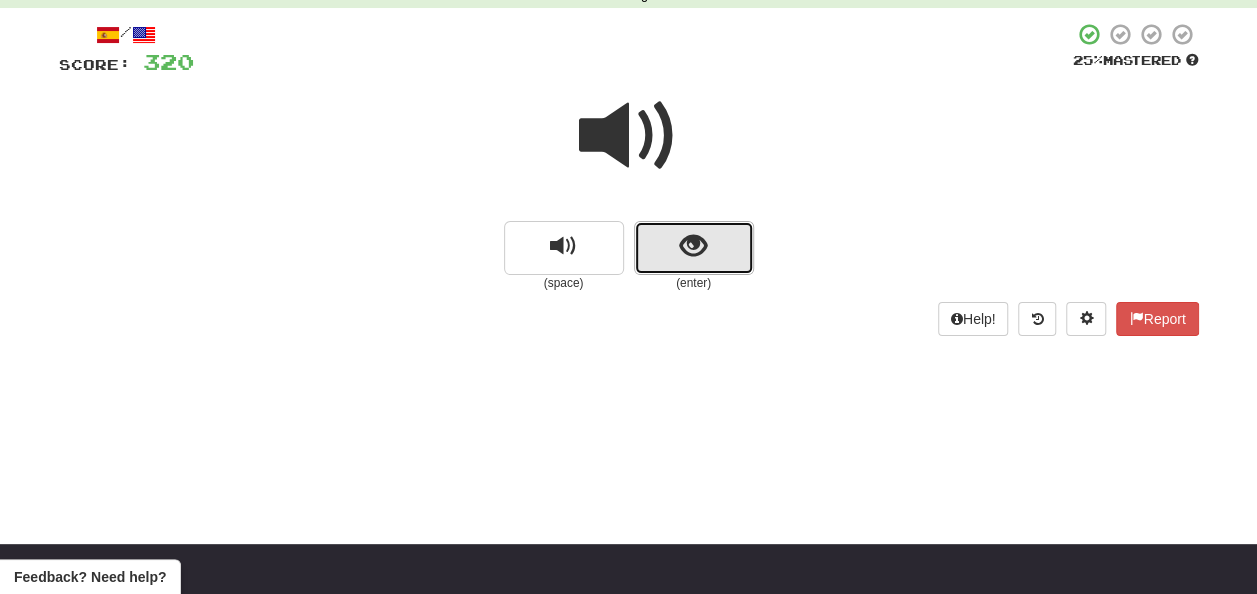 click at bounding box center [694, 248] 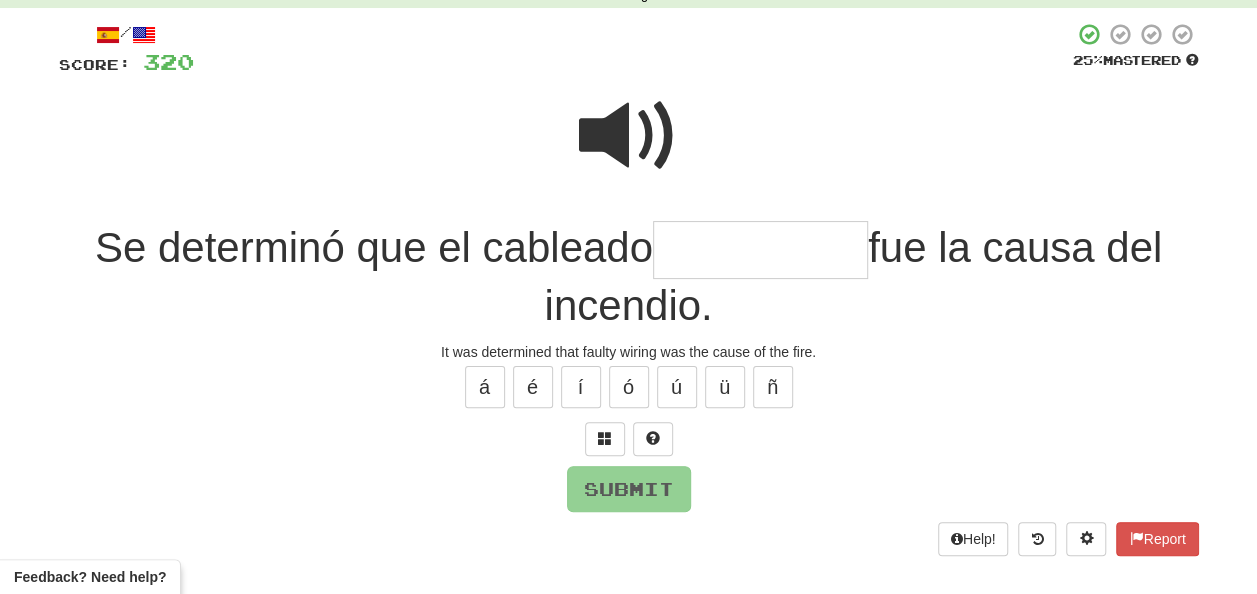 click at bounding box center [760, 250] 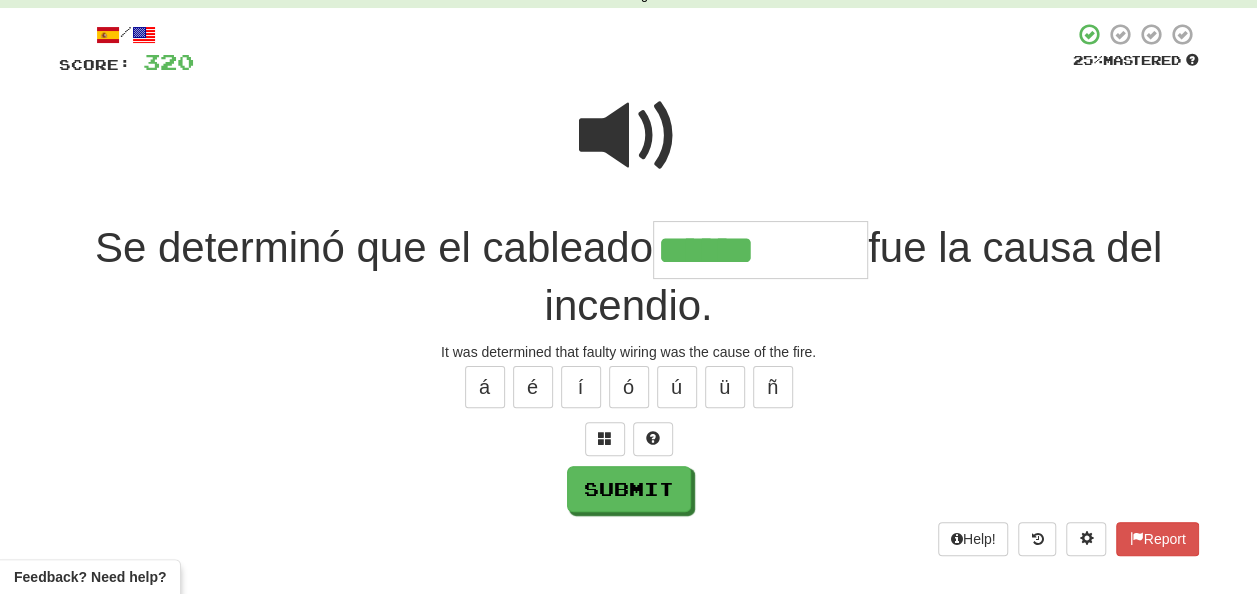 click at bounding box center [629, 136] 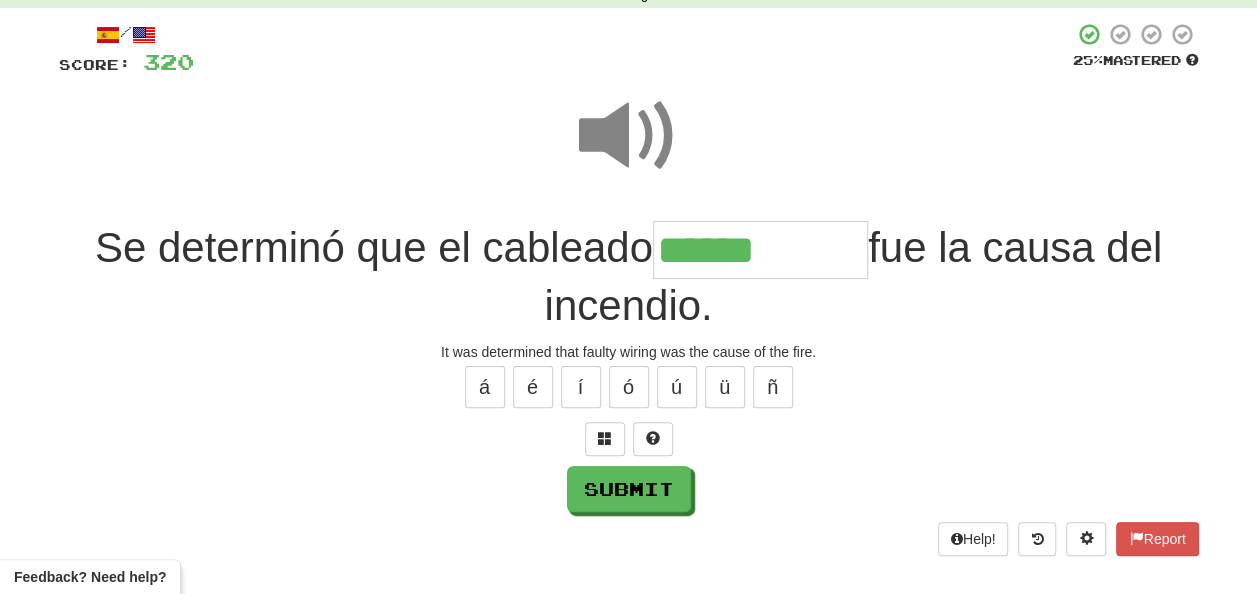 click on "******" at bounding box center [760, 250] 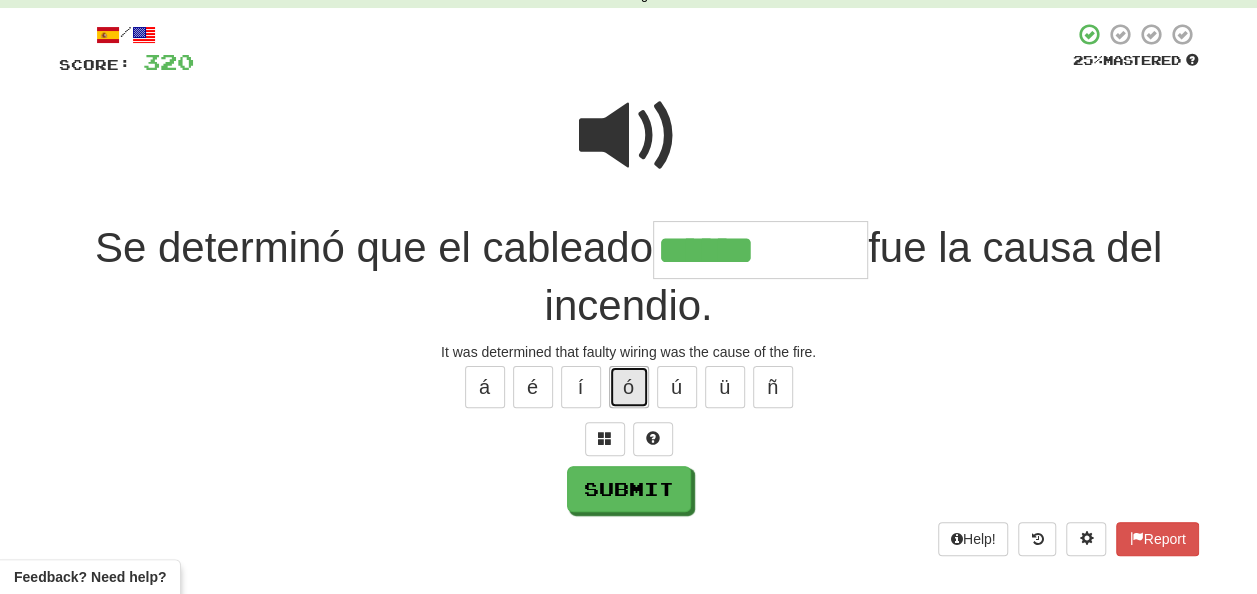 click on "ó" at bounding box center [629, 387] 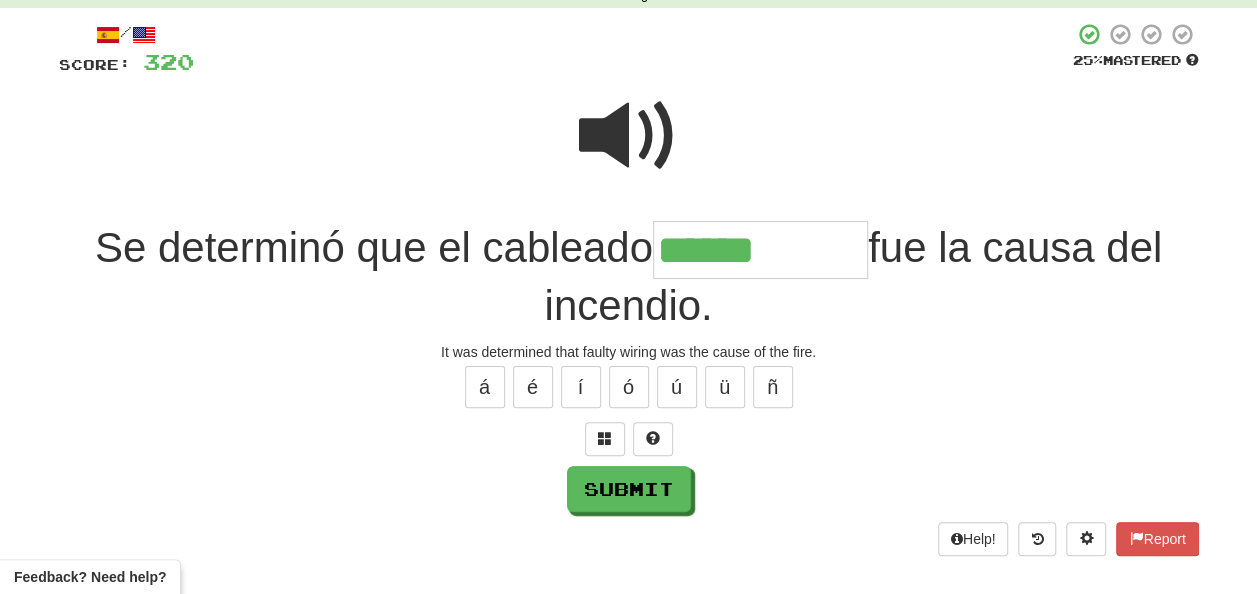 drag, startPoint x: 608, startPoint y: 120, endPoint x: 616, endPoint y: 129, distance: 12.0415945 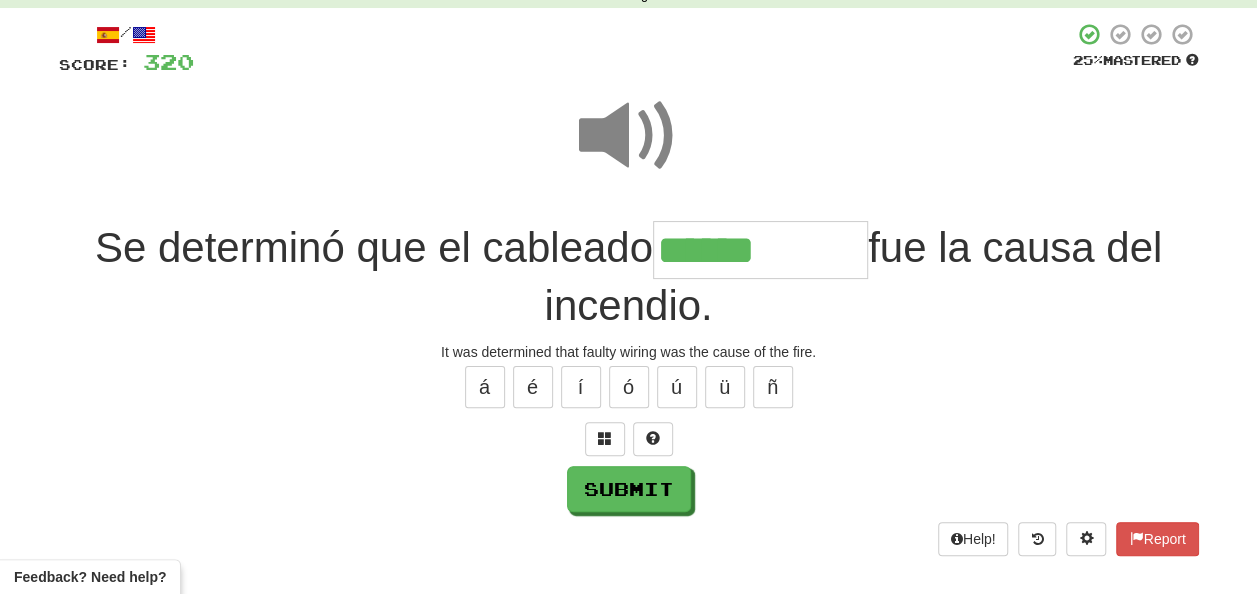 click on "******" at bounding box center (760, 250) 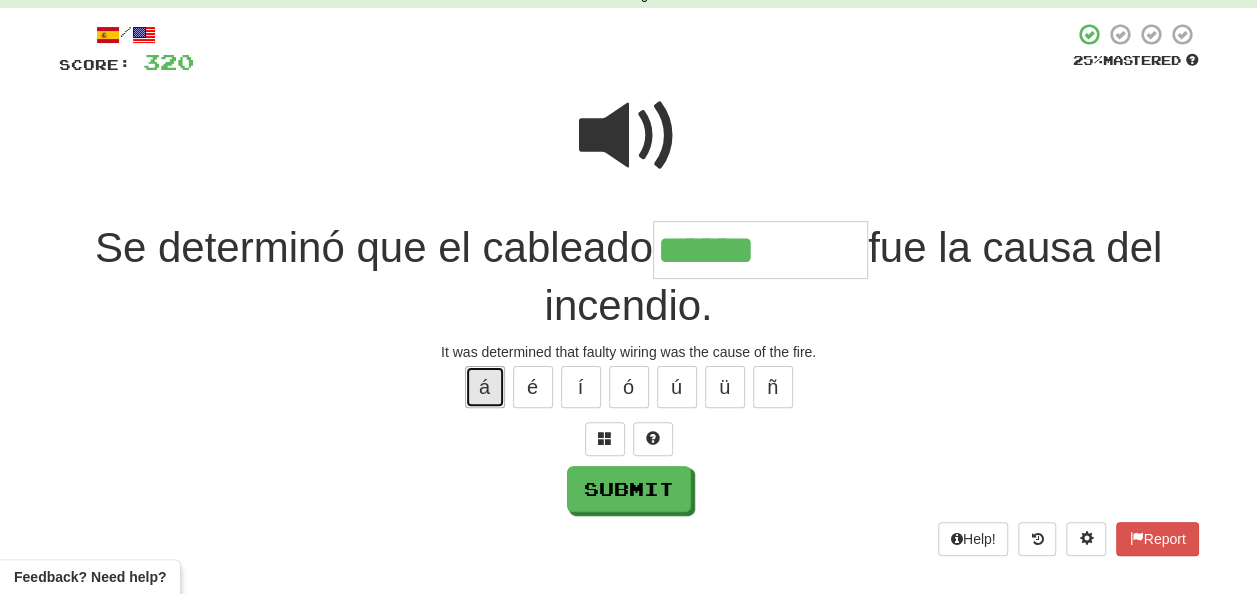 click on "á" at bounding box center (485, 387) 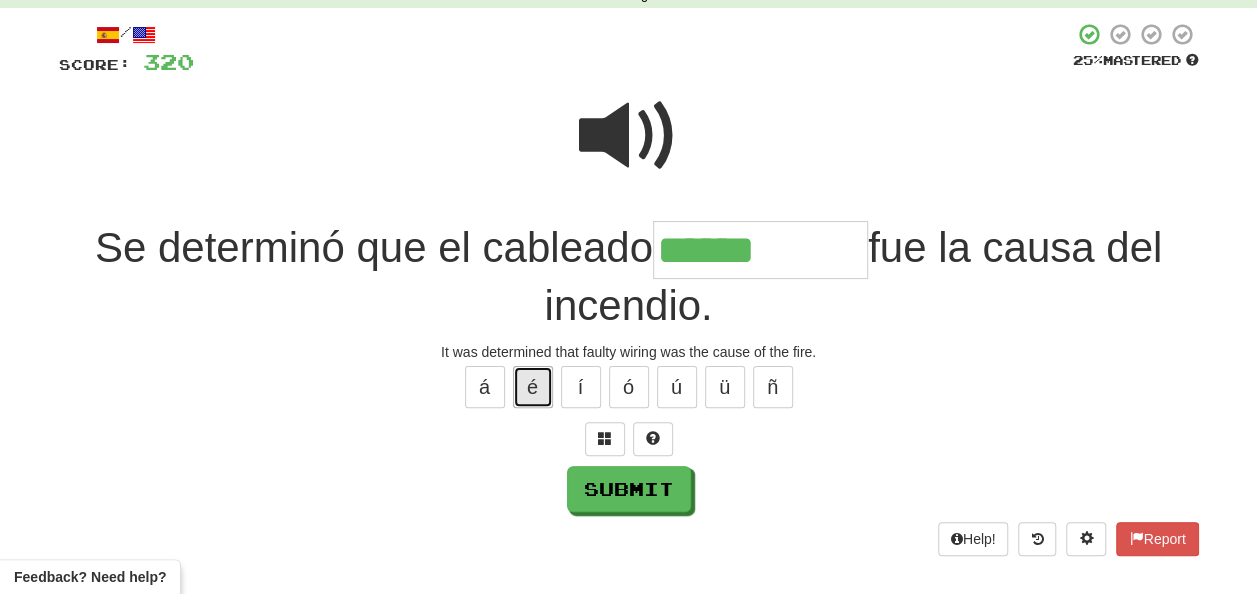 click on "é" at bounding box center (533, 387) 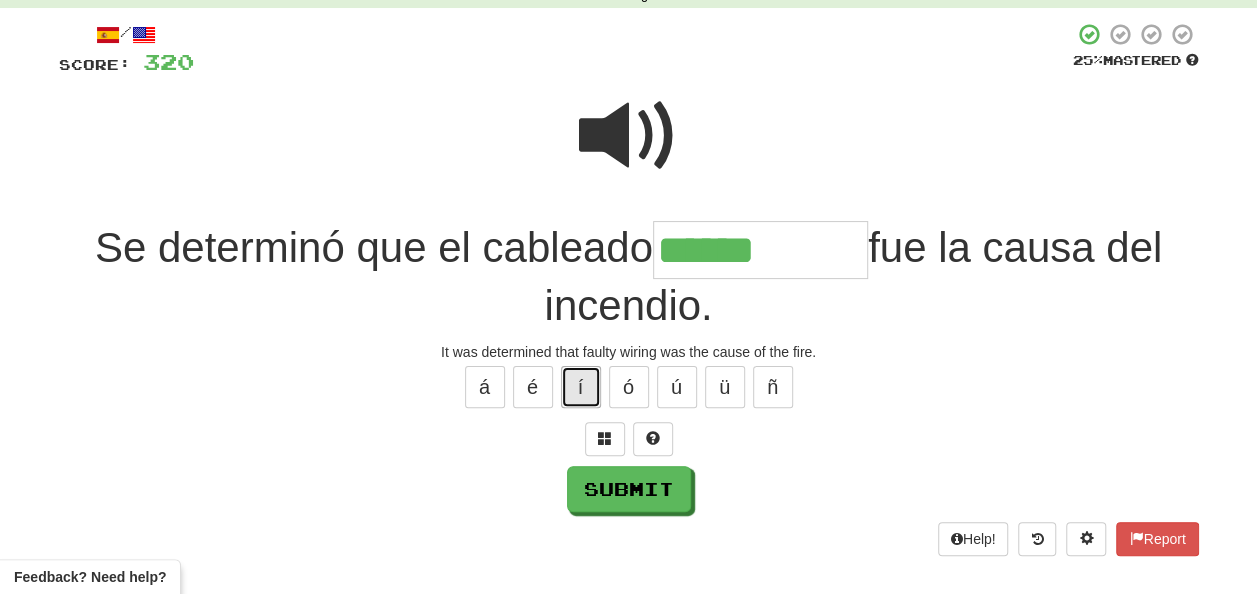 click on "í" at bounding box center (581, 387) 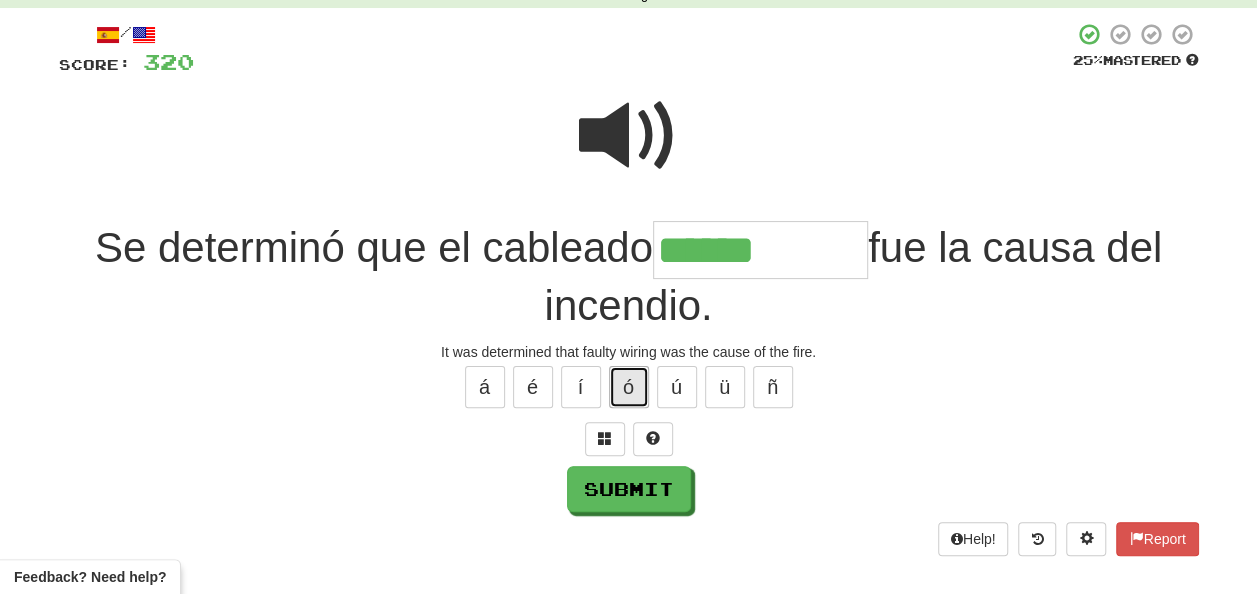 click on "ó" at bounding box center (629, 387) 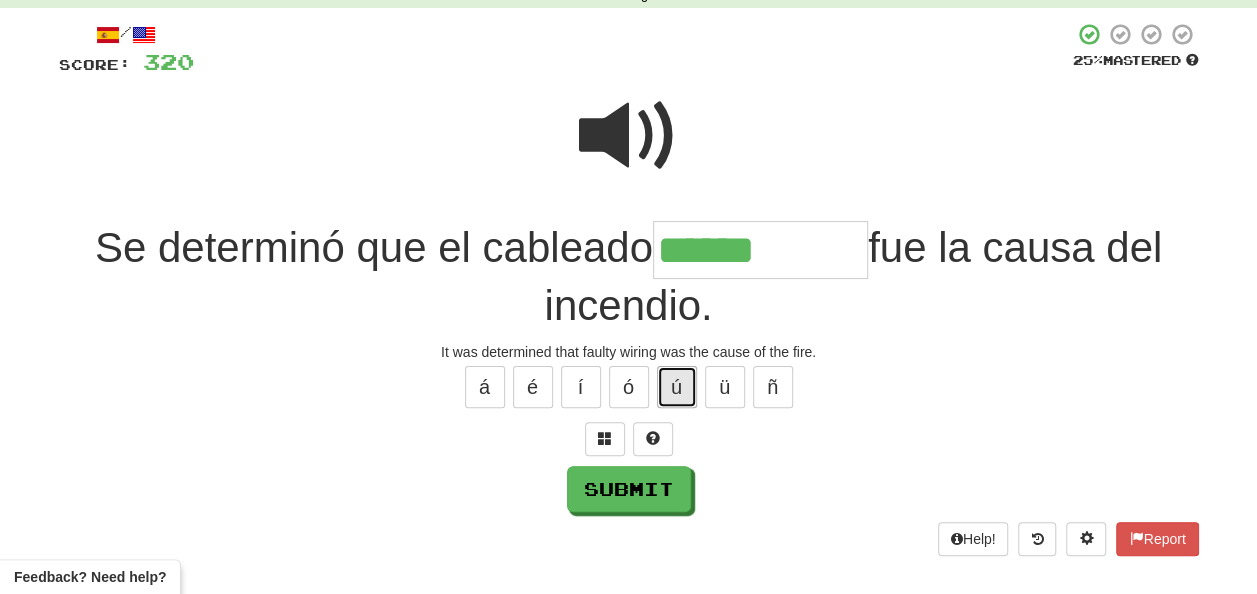 click on "ú" at bounding box center [677, 387] 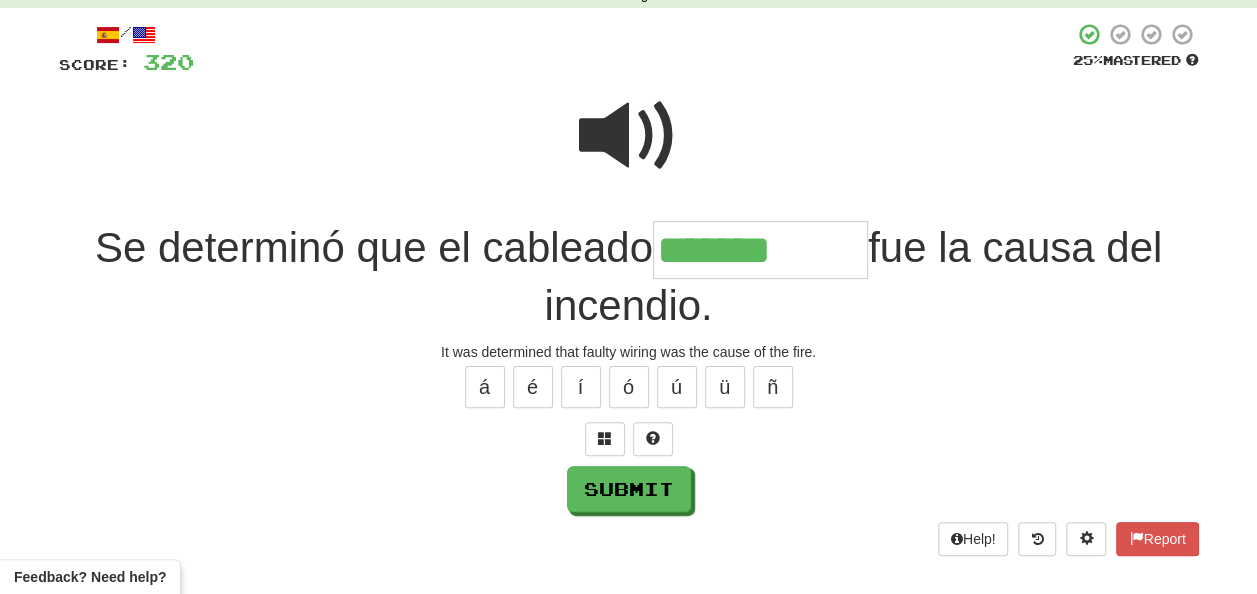 click at bounding box center (629, 136) 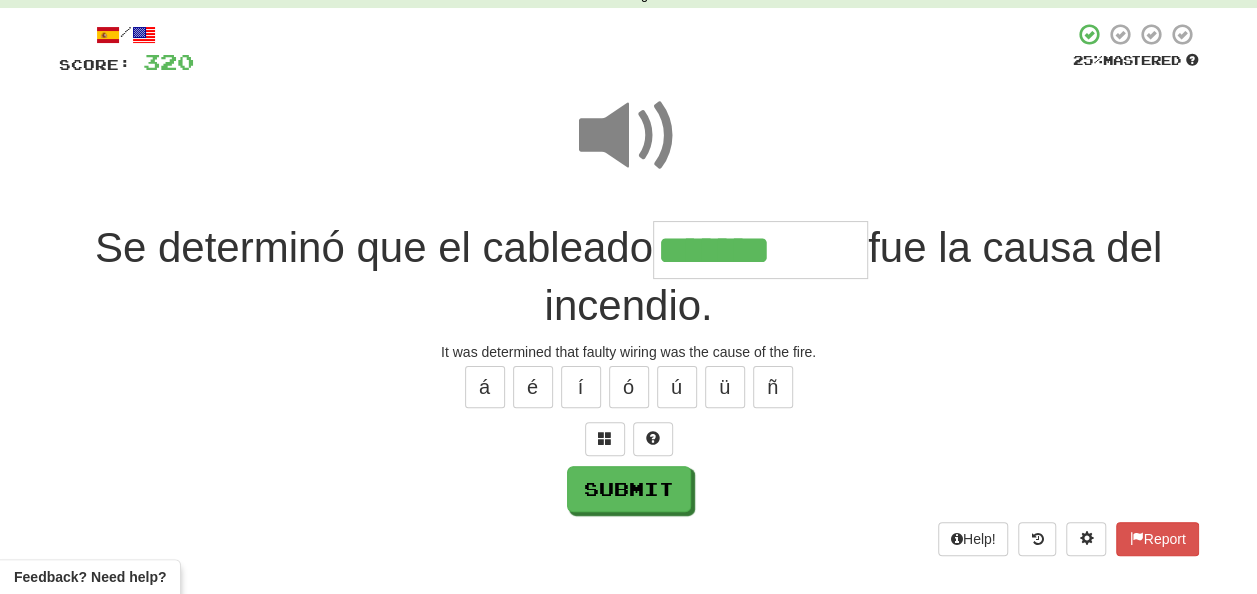 click on "*******" at bounding box center (760, 250) 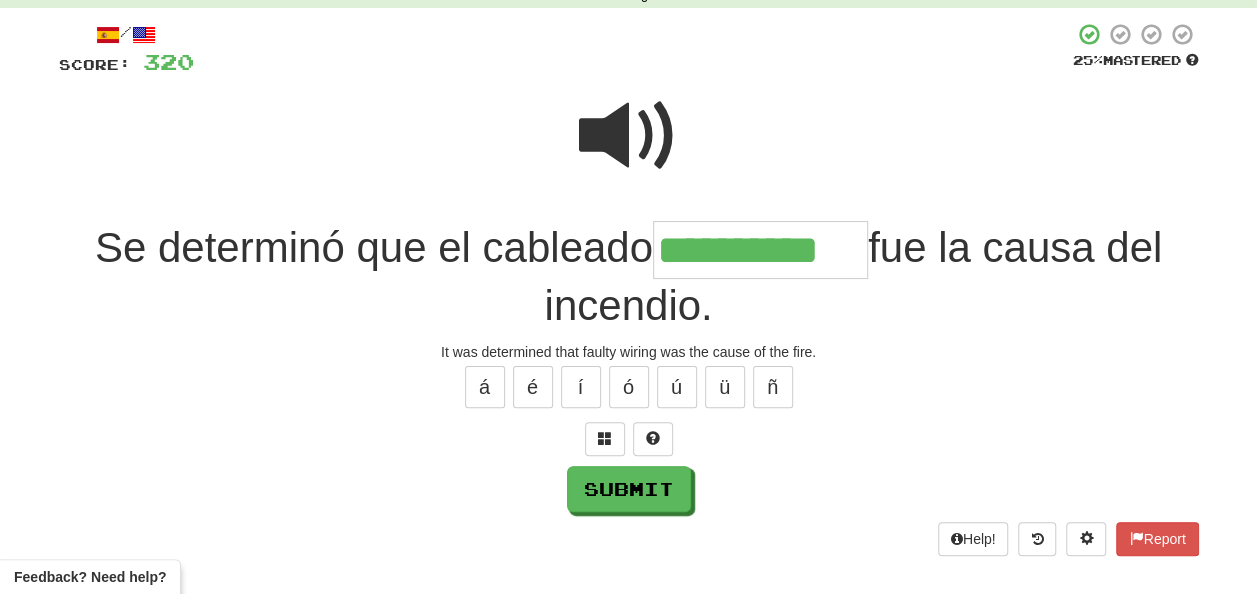 type on "**********" 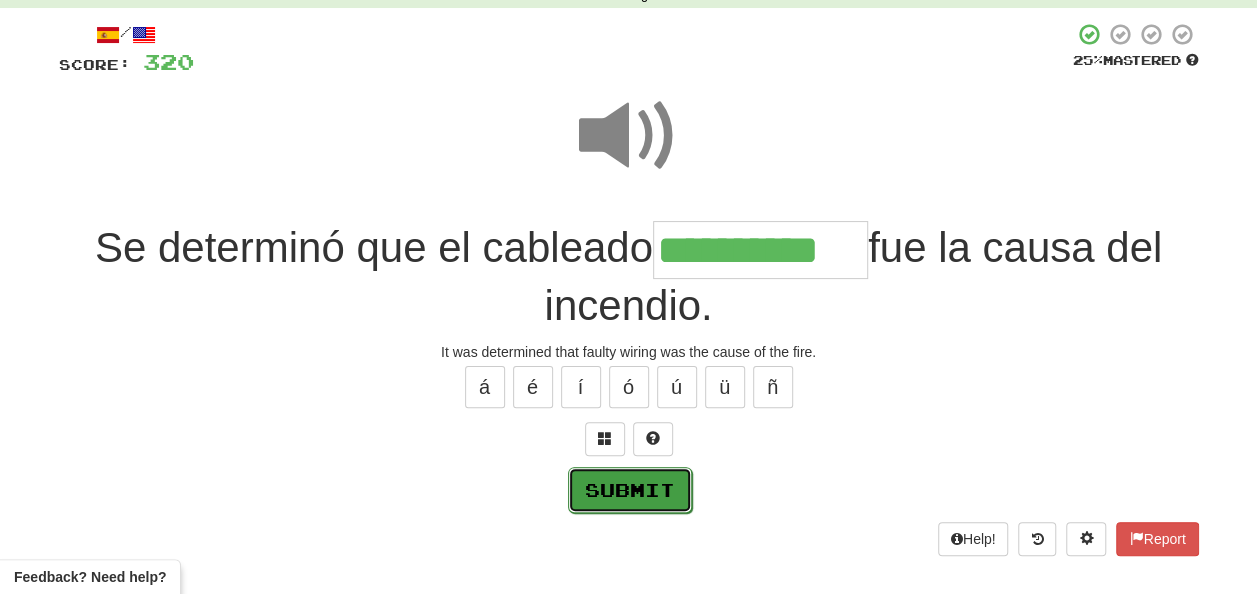 click on "Submit" at bounding box center (630, 490) 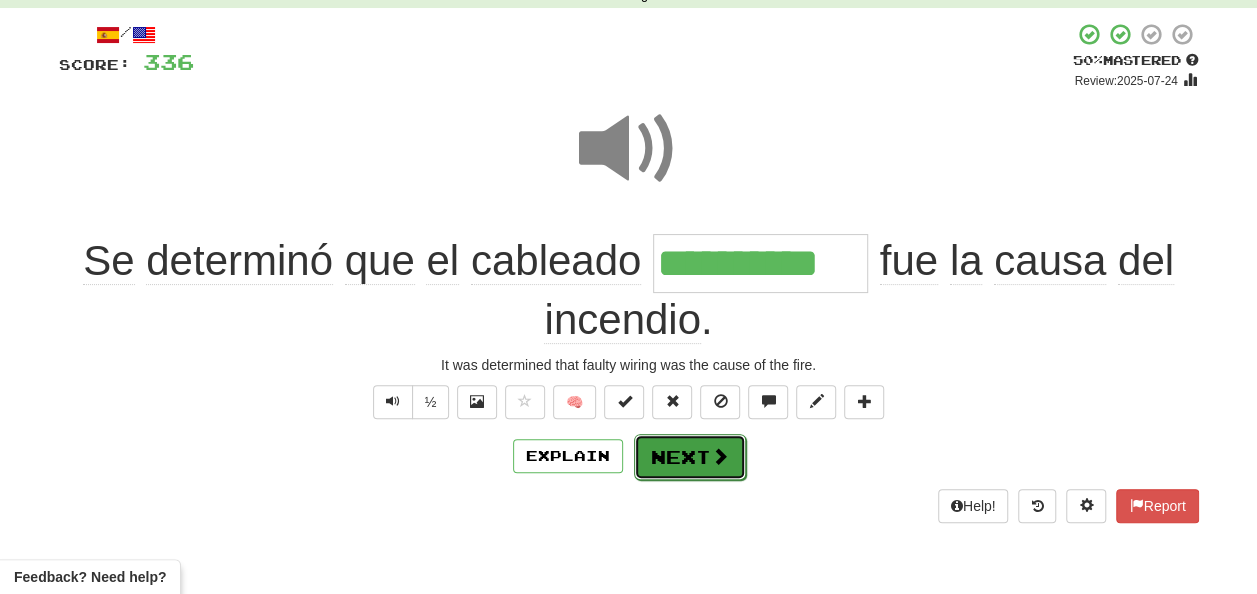 click on "Next" at bounding box center [690, 457] 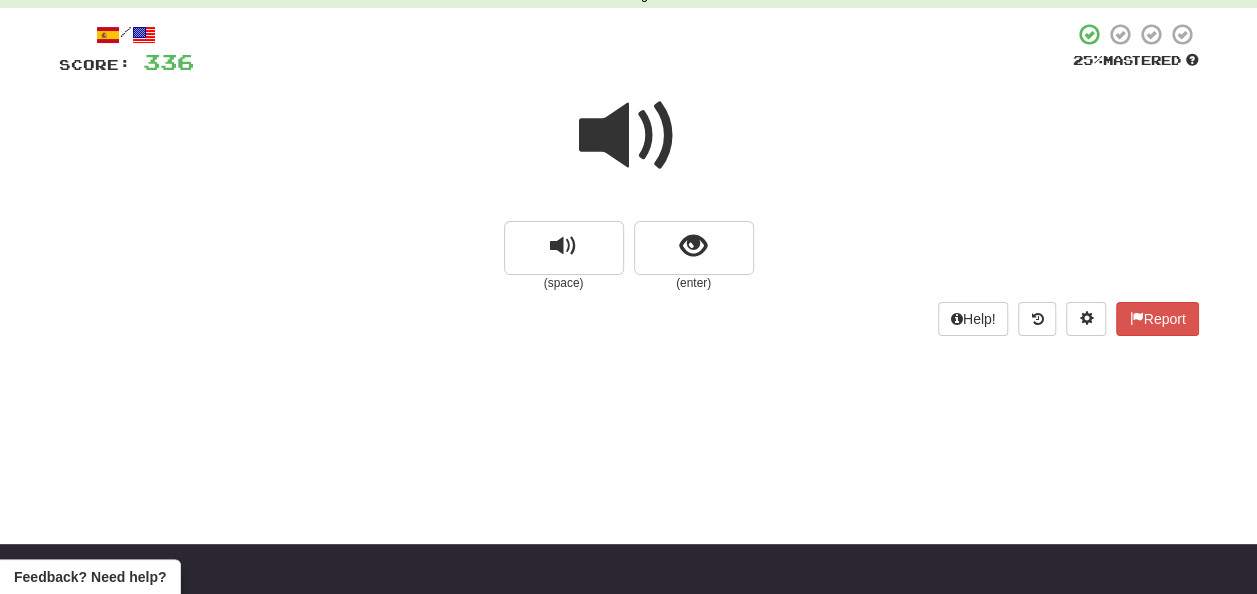 click at bounding box center [629, 136] 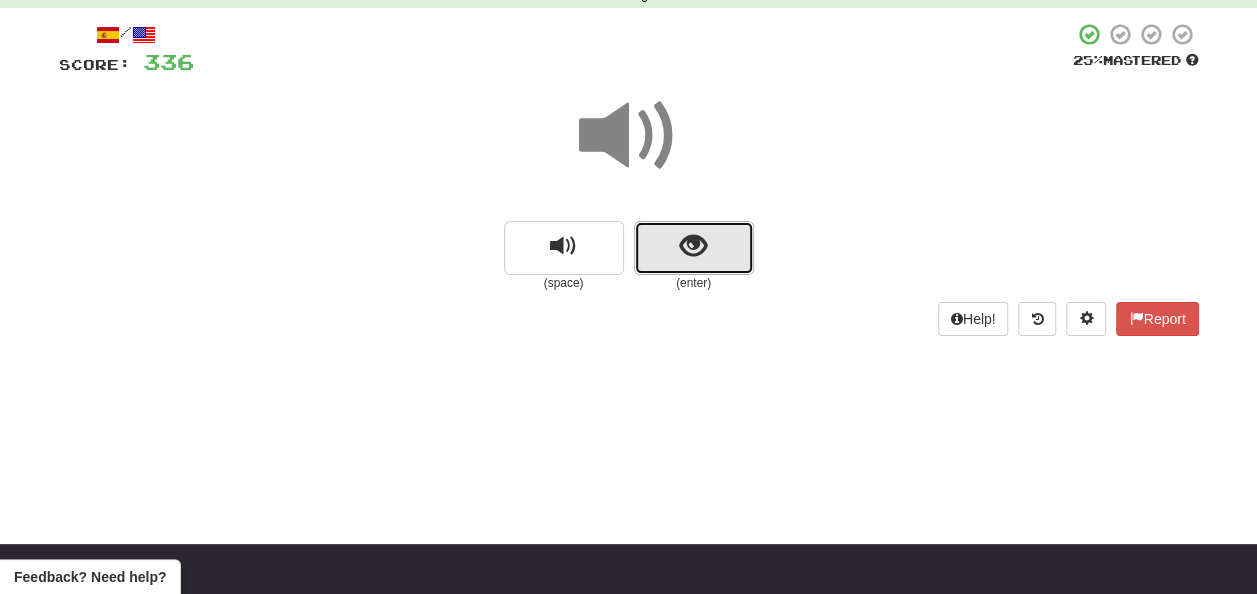 click at bounding box center (693, 246) 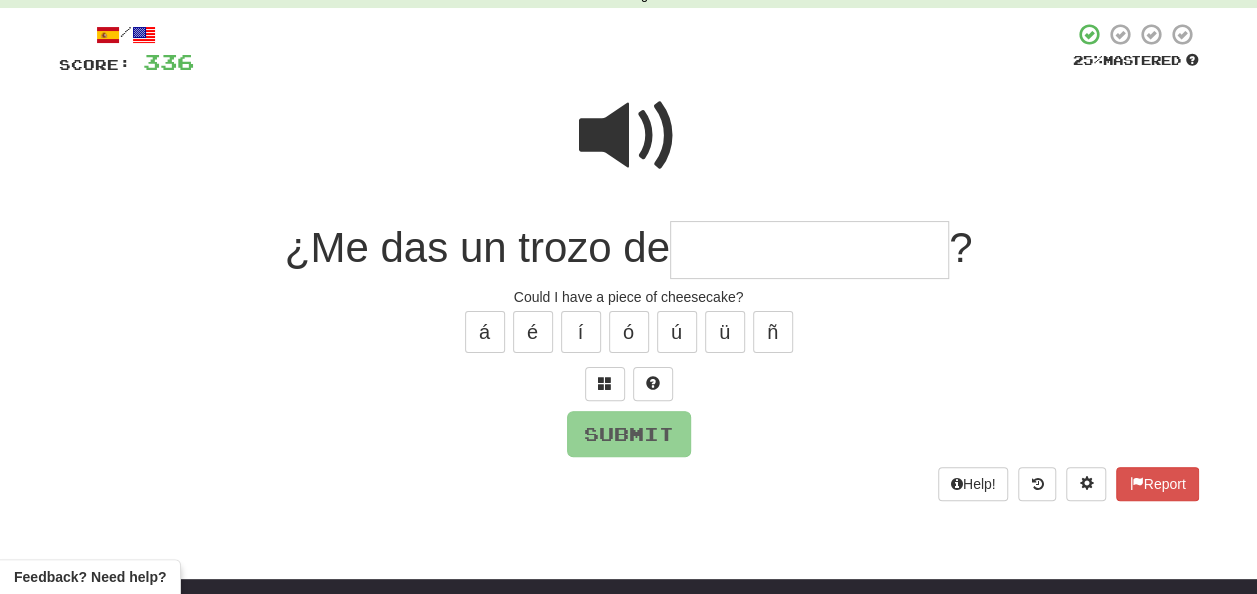 click at bounding box center [809, 250] 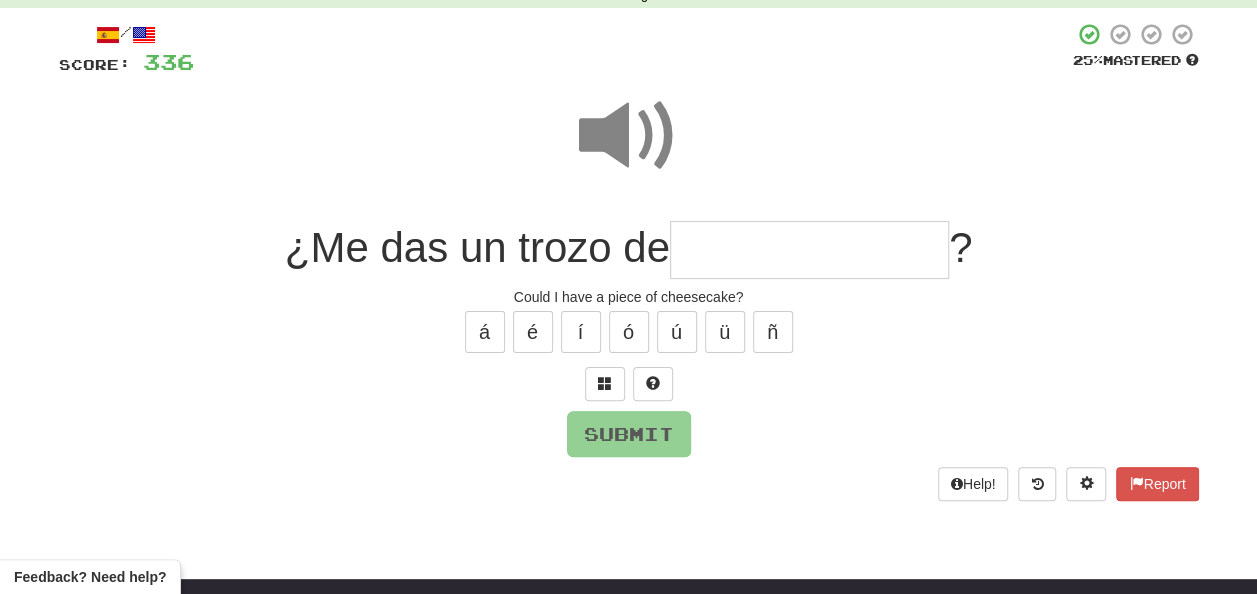 click at bounding box center (809, 250) 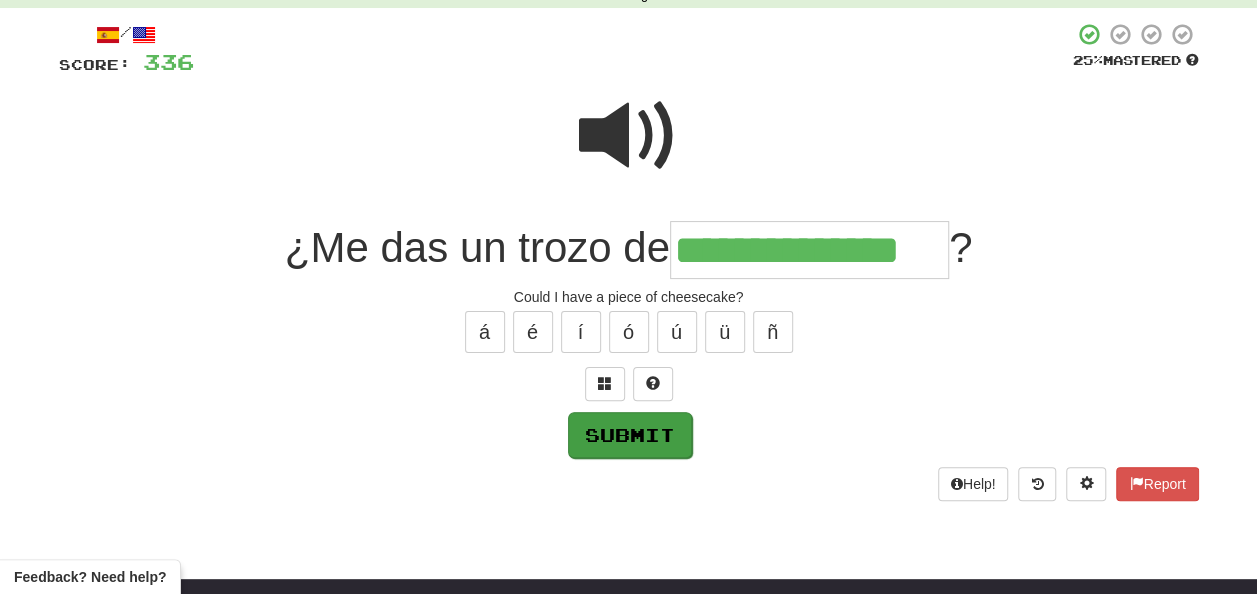 type on "**********" 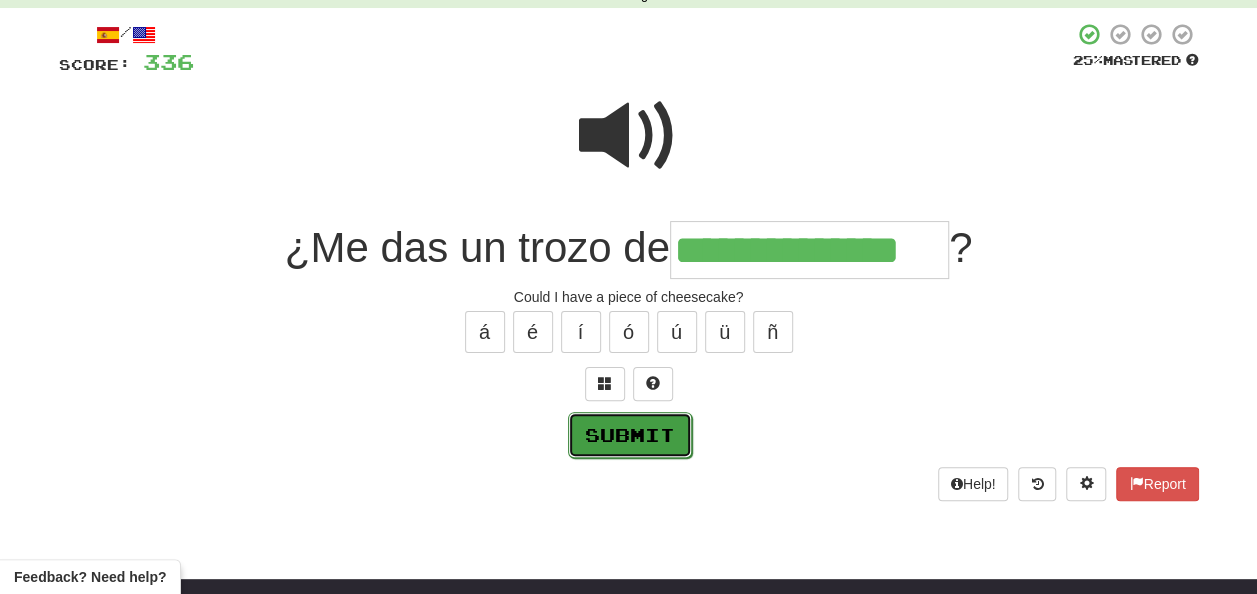 click on "Submit" at bounding box center (630, 435) 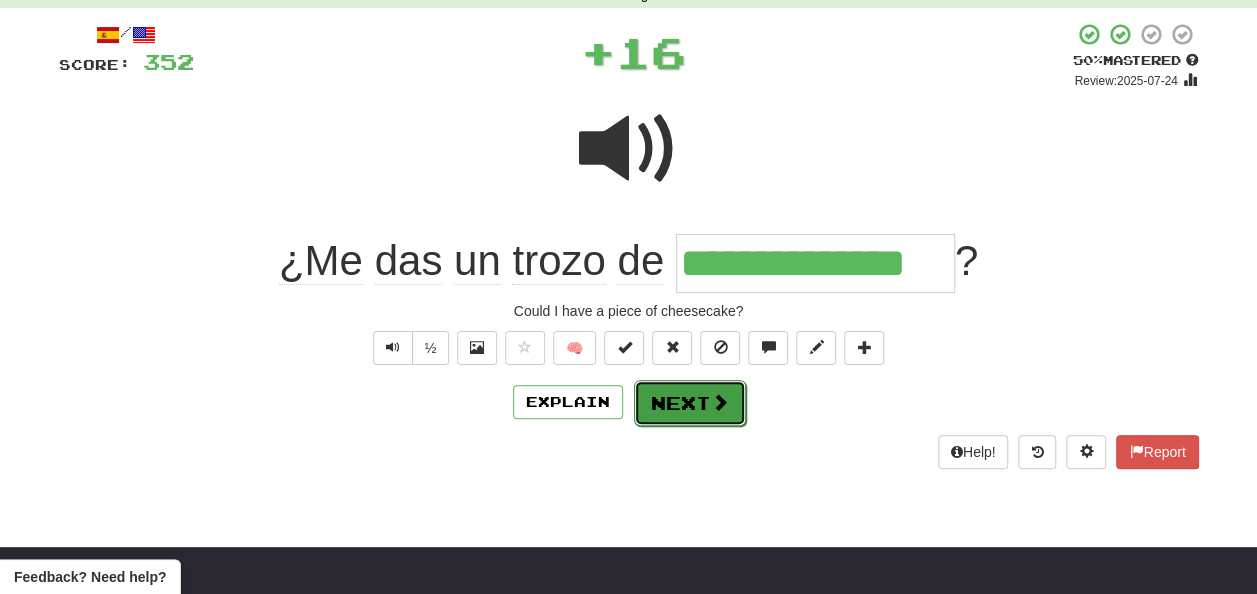 click on "Next" at bounding box center (690, 403) 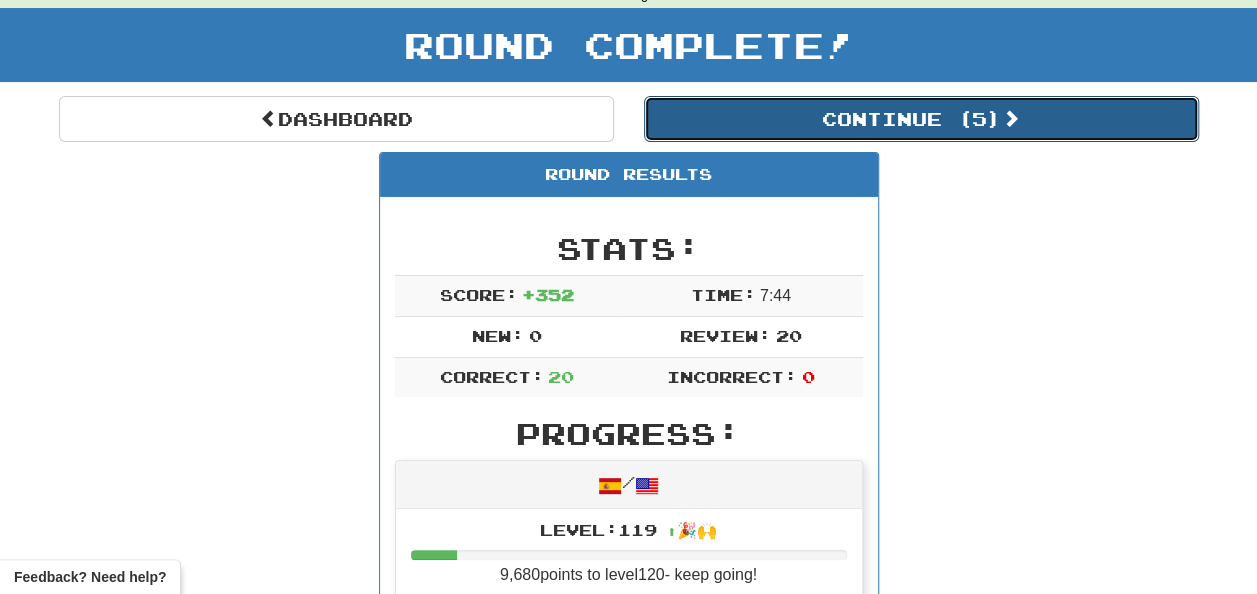 click on "Continue ( 5 )" at bounding box center [921, 119] 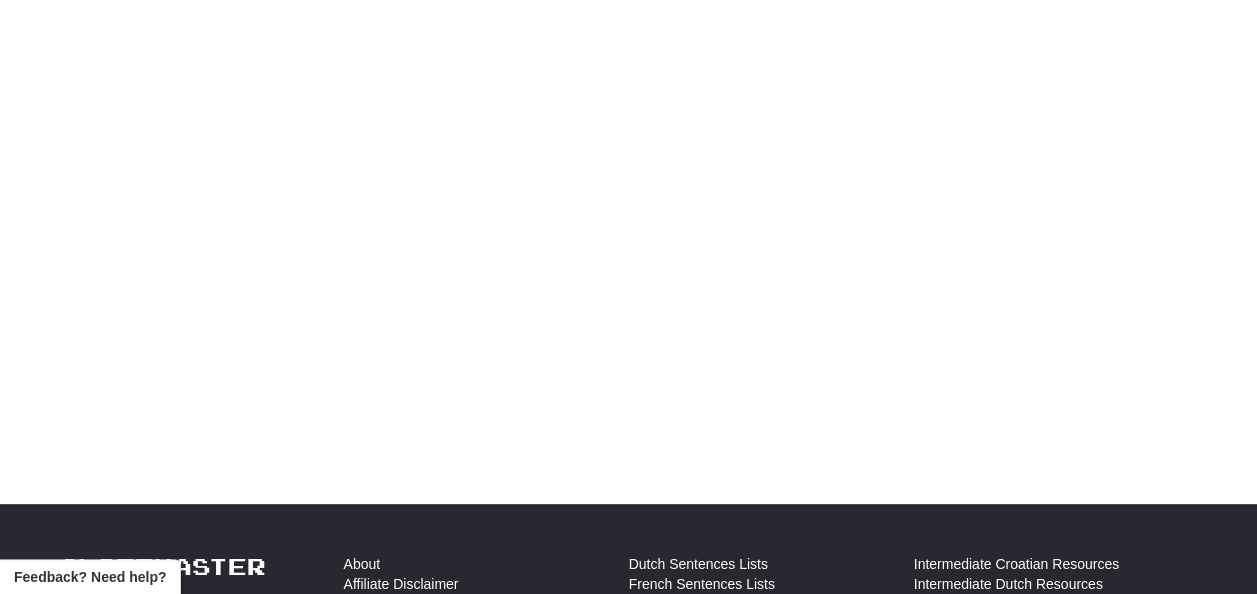 scroll, scrollTop: 100, scrollLeft: 0, axis: vertical 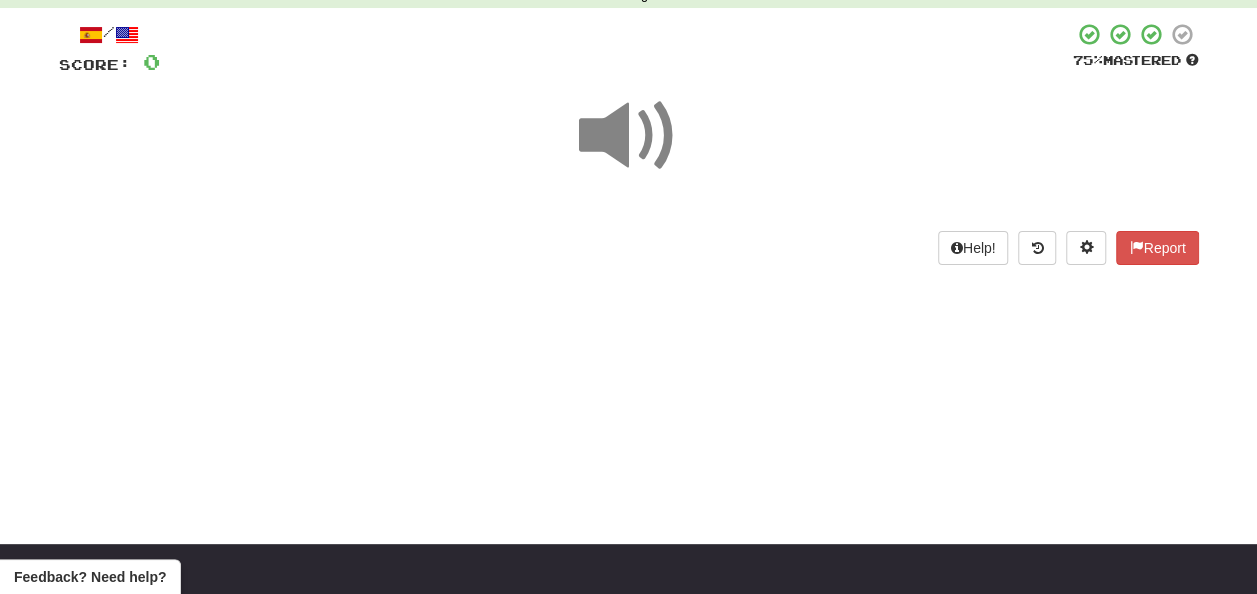 click at bounding box center [629, 136] 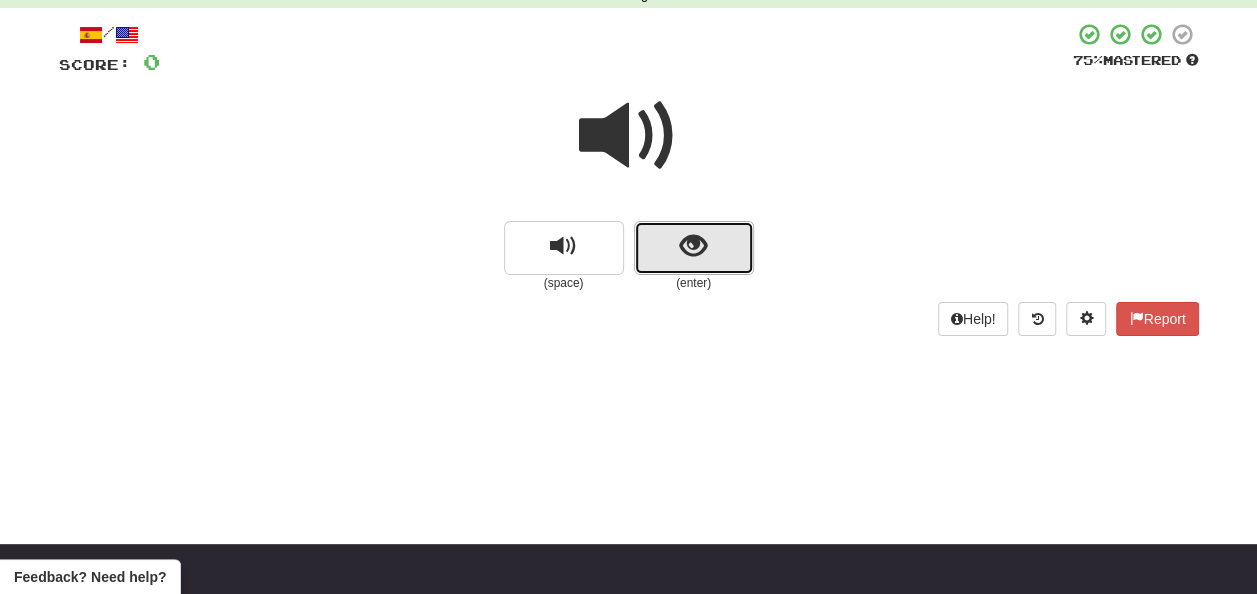 click at bounding box center [694, 248] 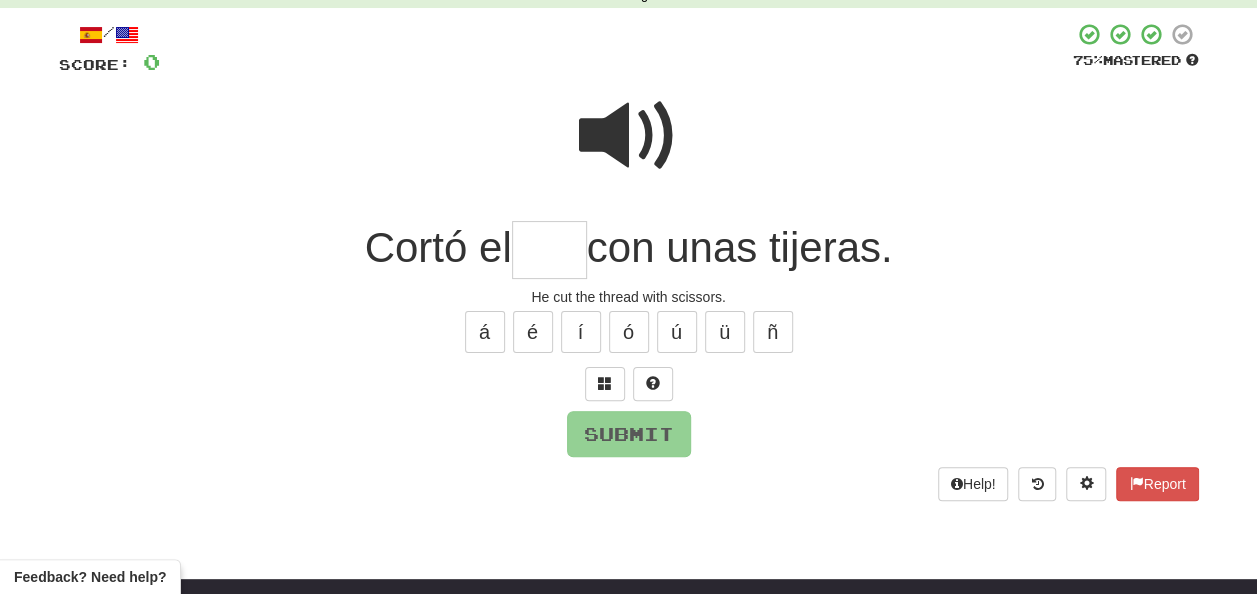 click at bounding box center [549, 250] 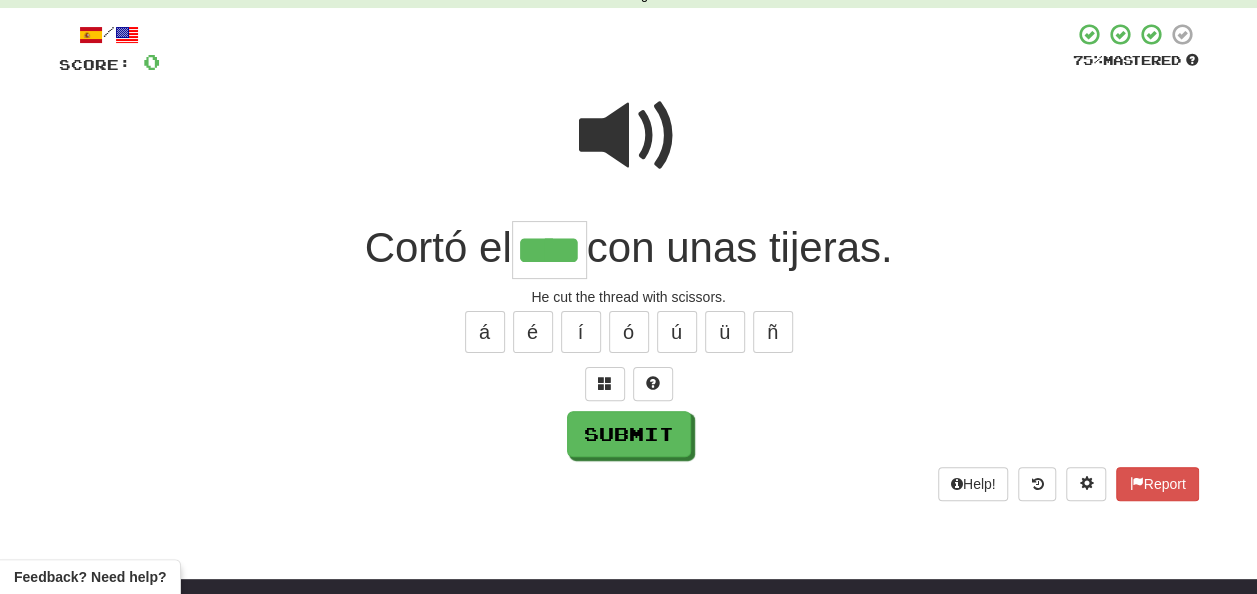 type on "****" 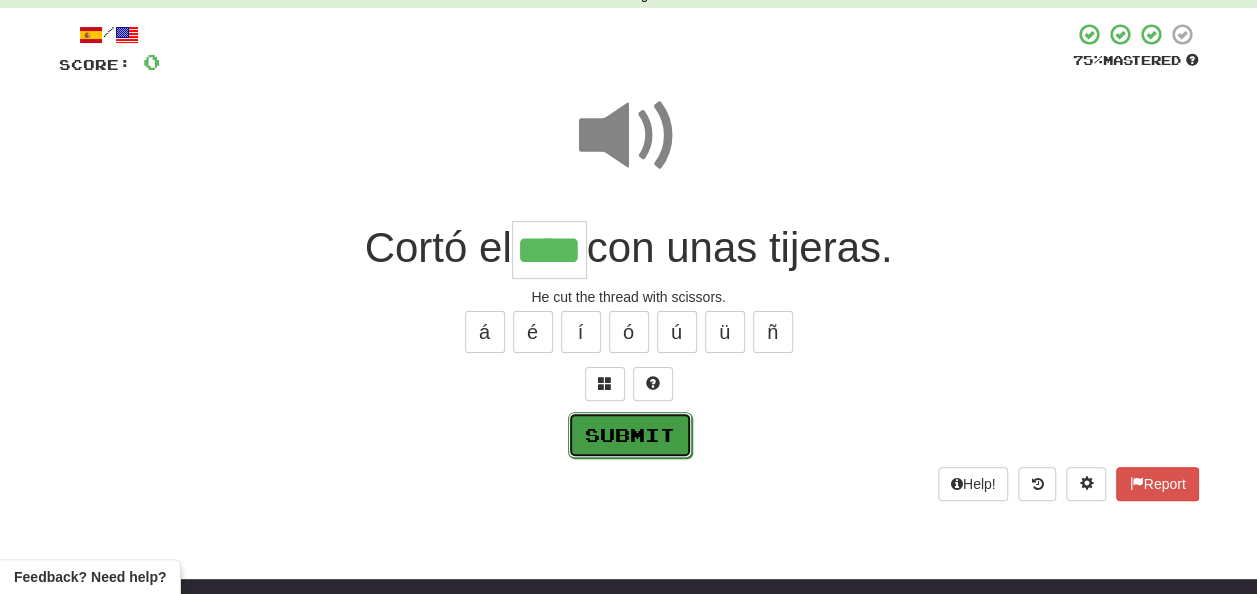 click on "Submit" at bounding box center [630, 435] 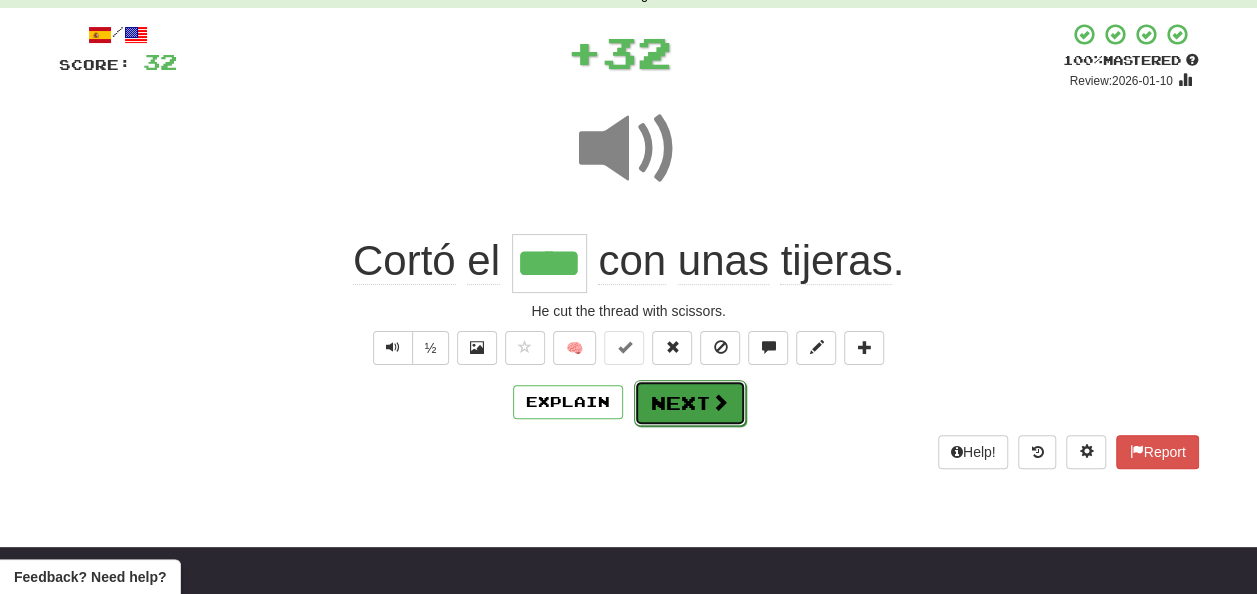 click on "Next" at bounding box center [690, 403] 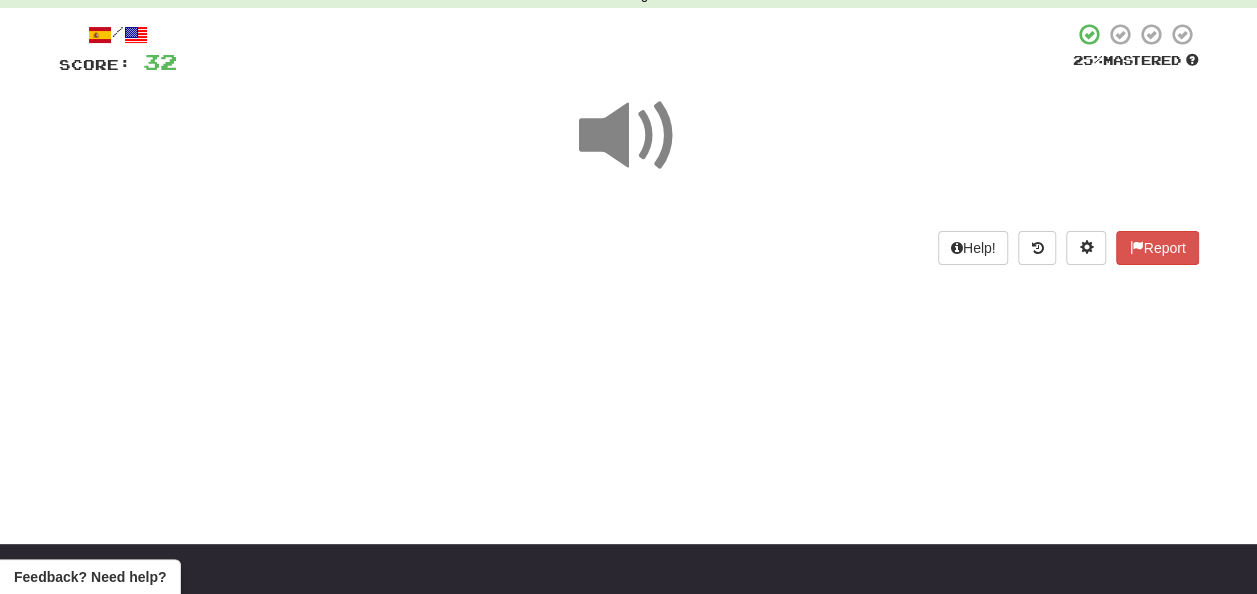 click at bounding box center (629, 136) 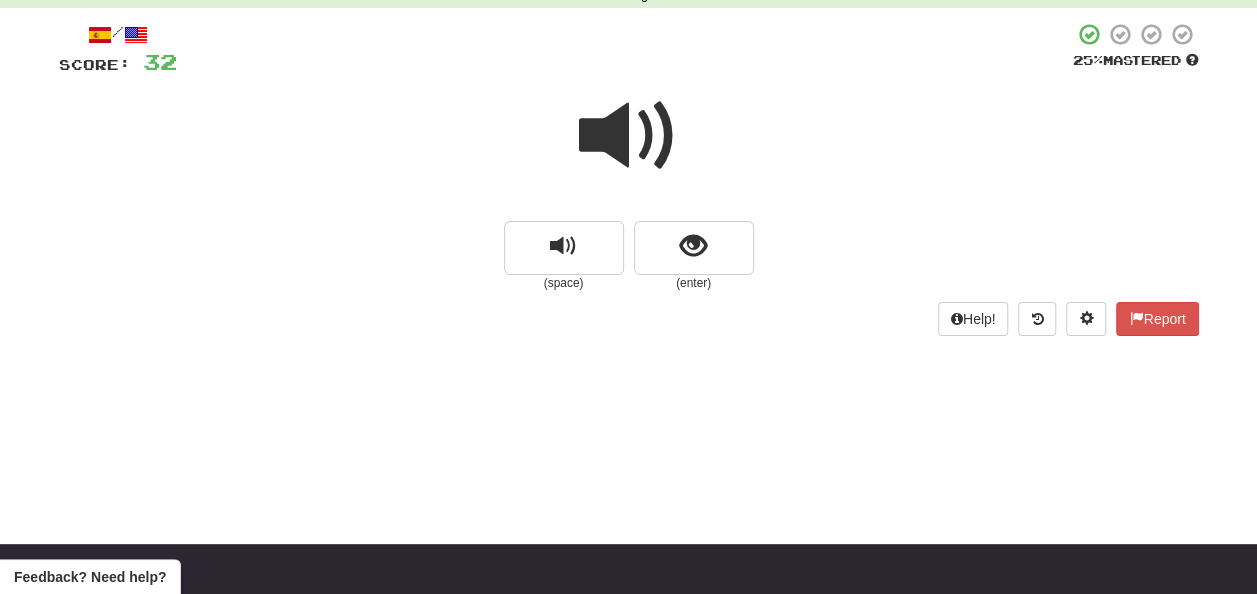click at bounding box center [629, 136] 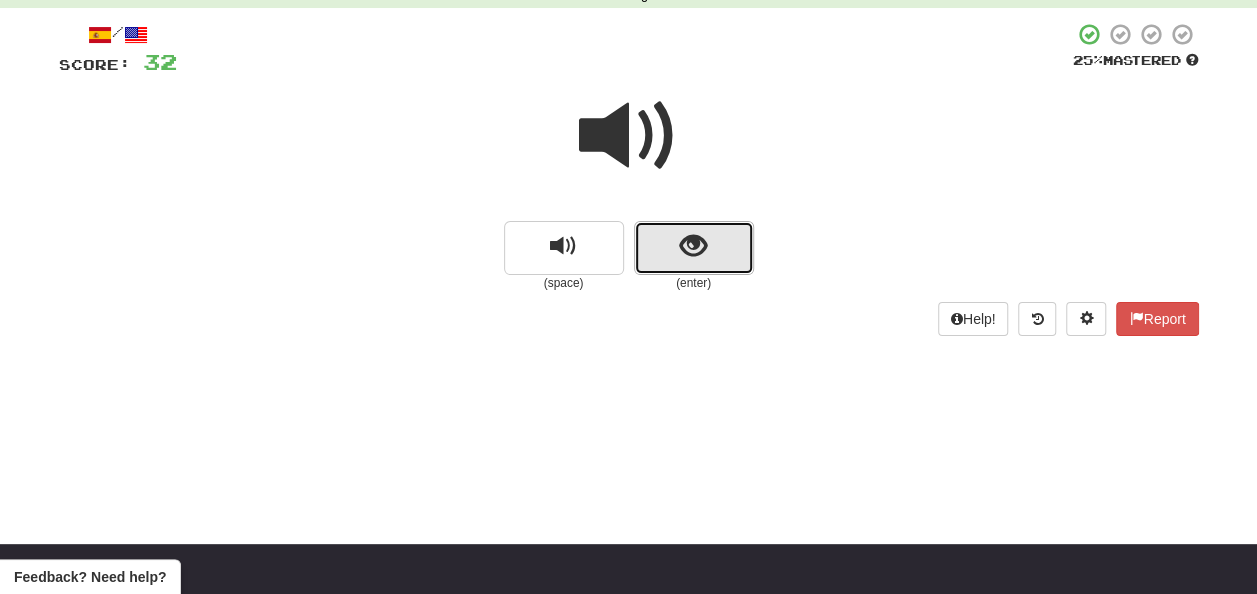 click at bounding box center (694, 248) 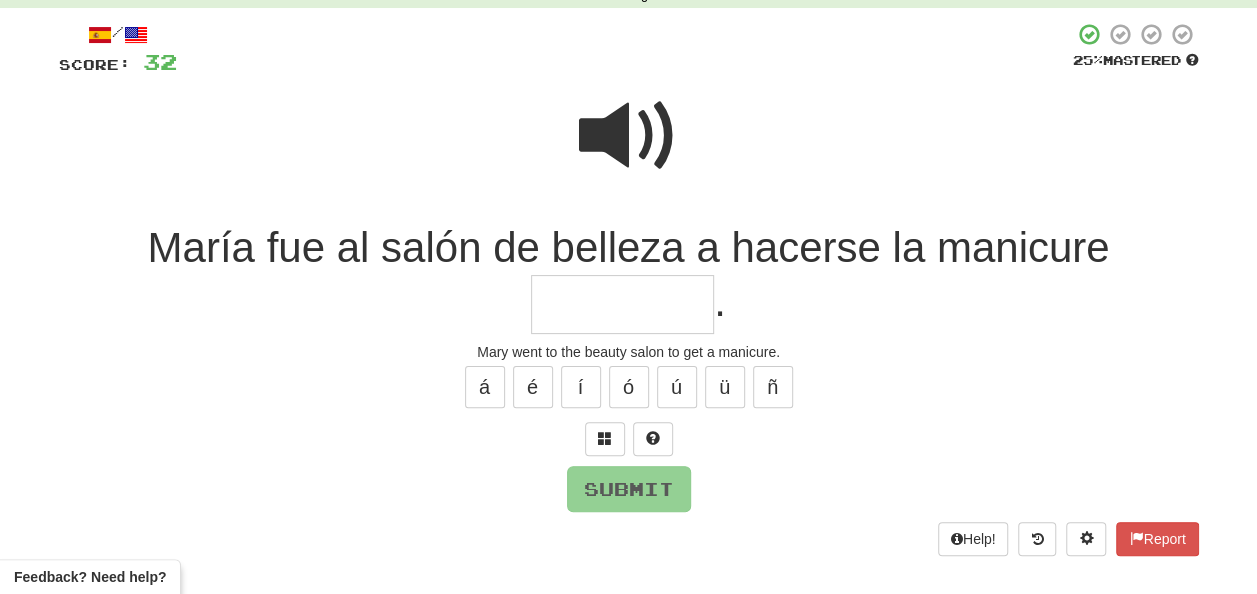click at bounding box center (629, 136) 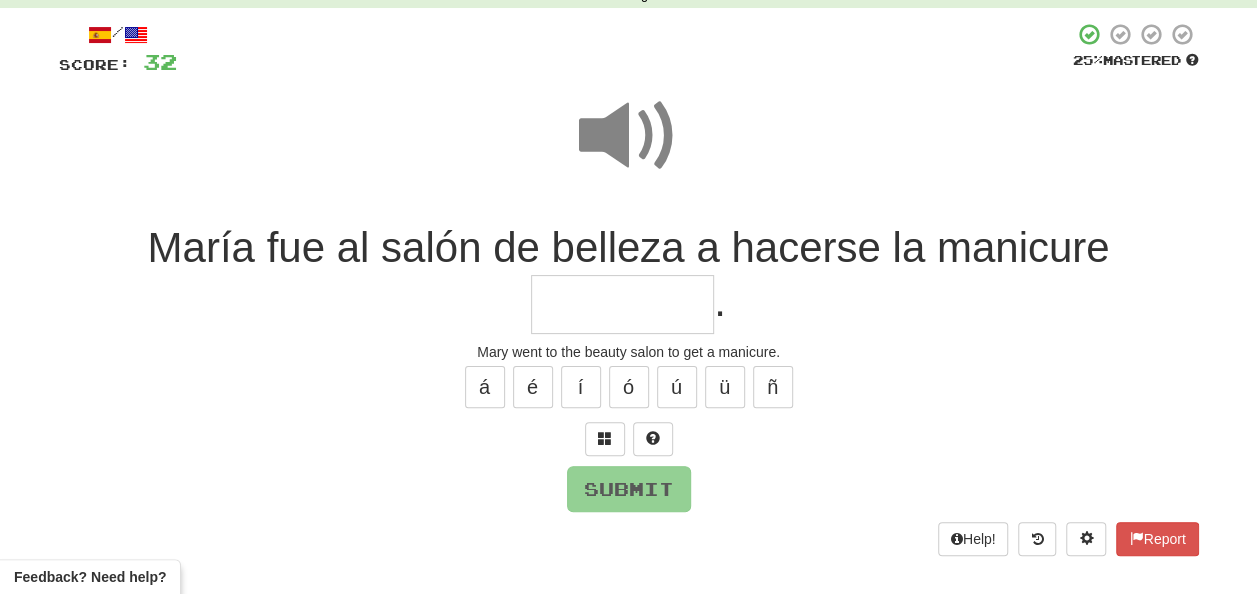 click at bounding box center (622, 304) 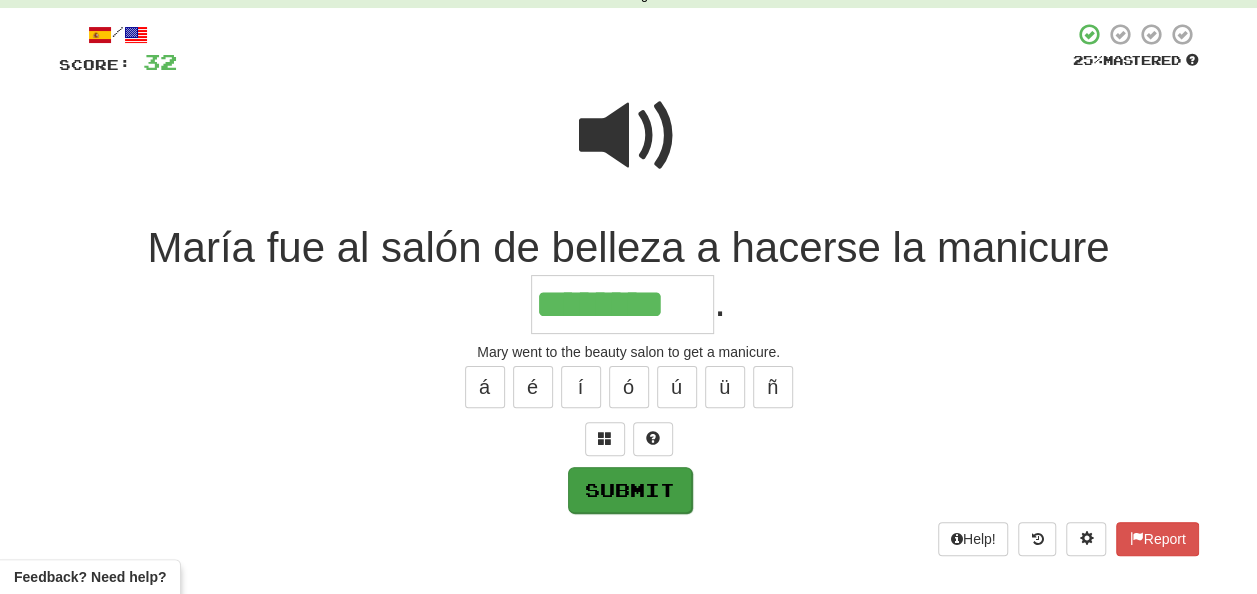 type on "********" 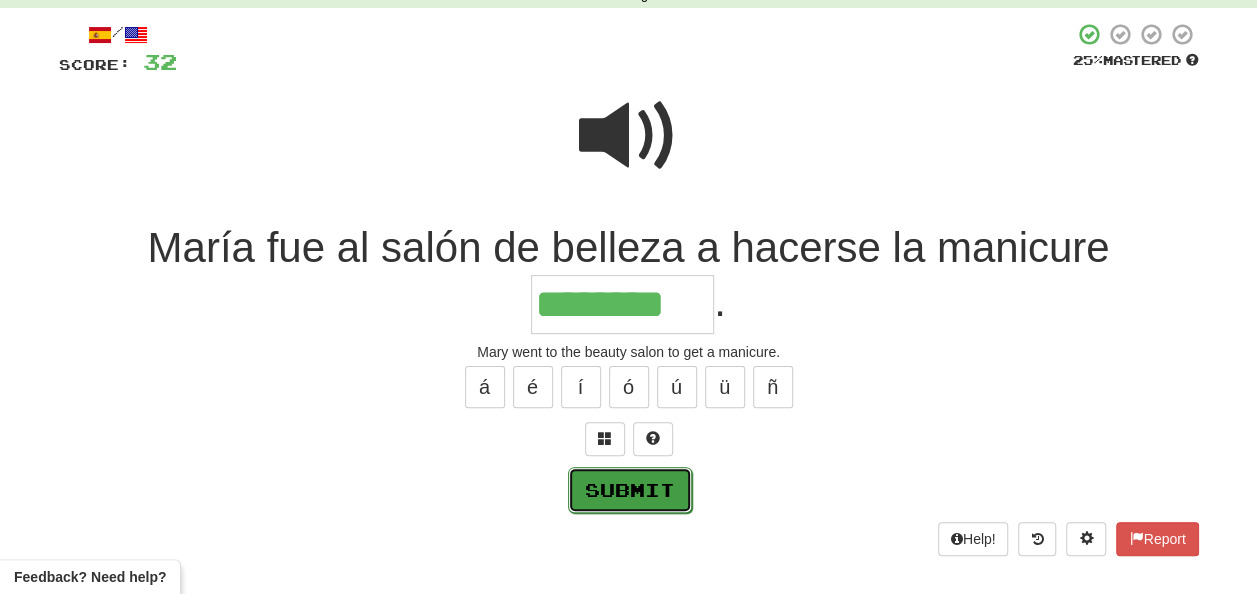 click on "Submit" at bounding box center (630, 490) 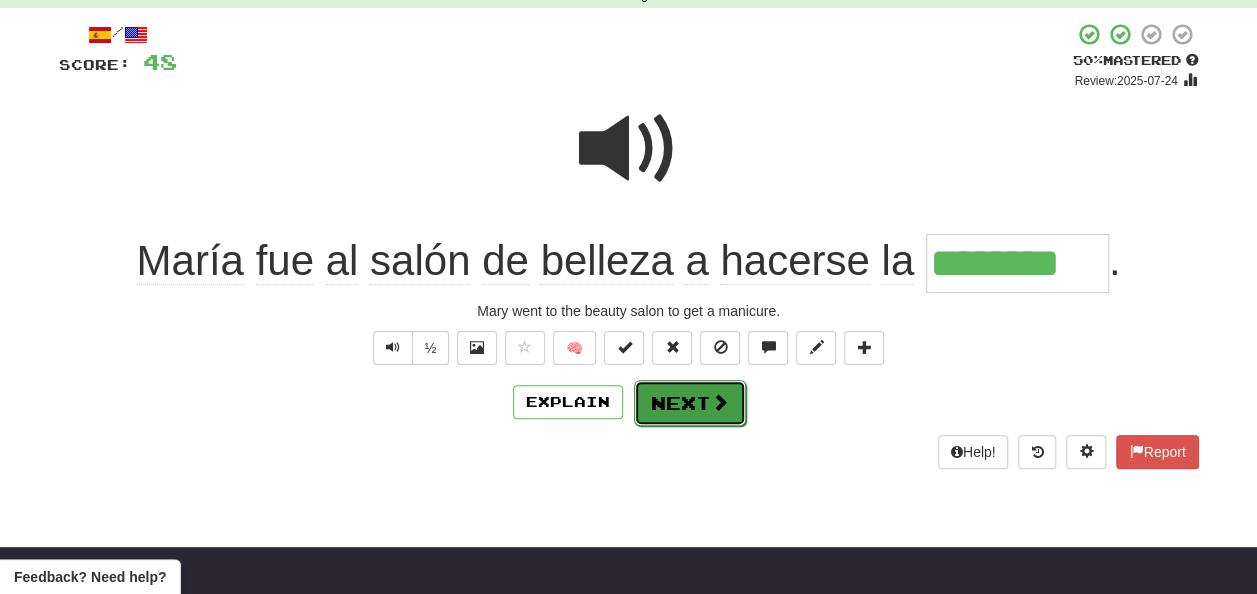 click on "Next" at bounding box center (690, 403) 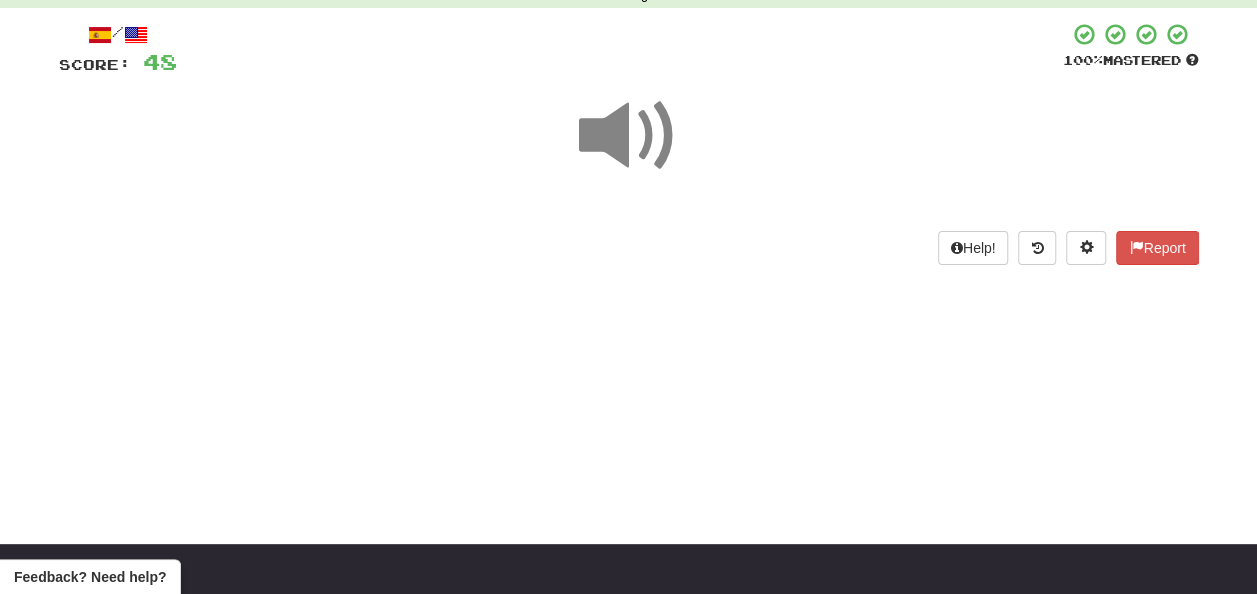 click at bounding box center [629, 136] 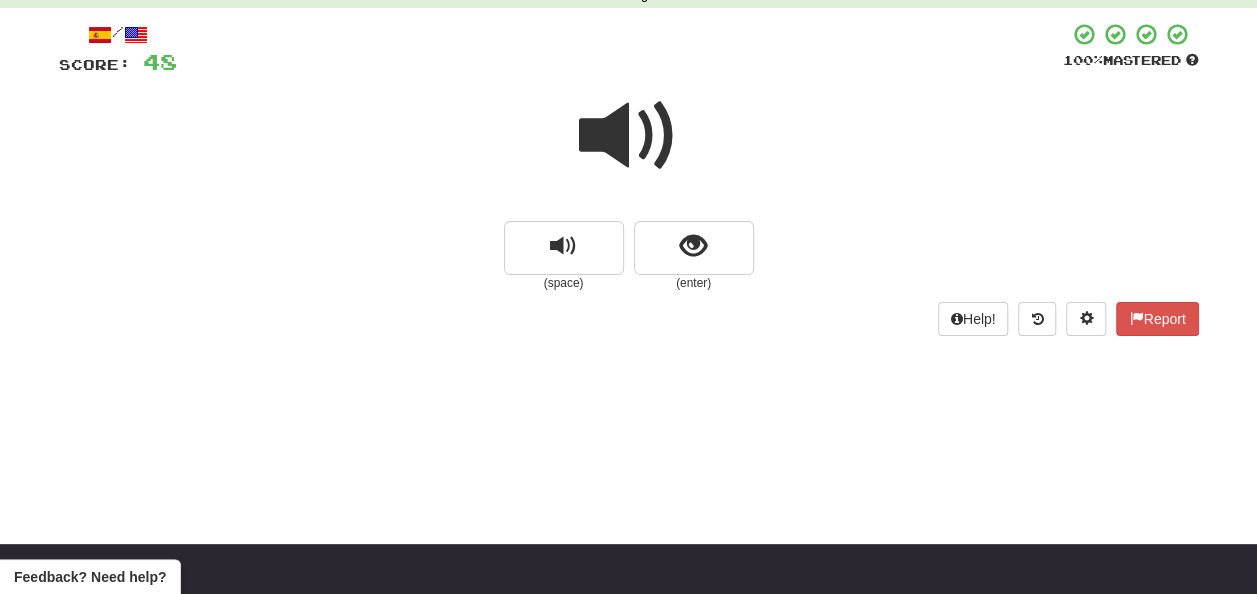 click at bounding box center (629, 136) 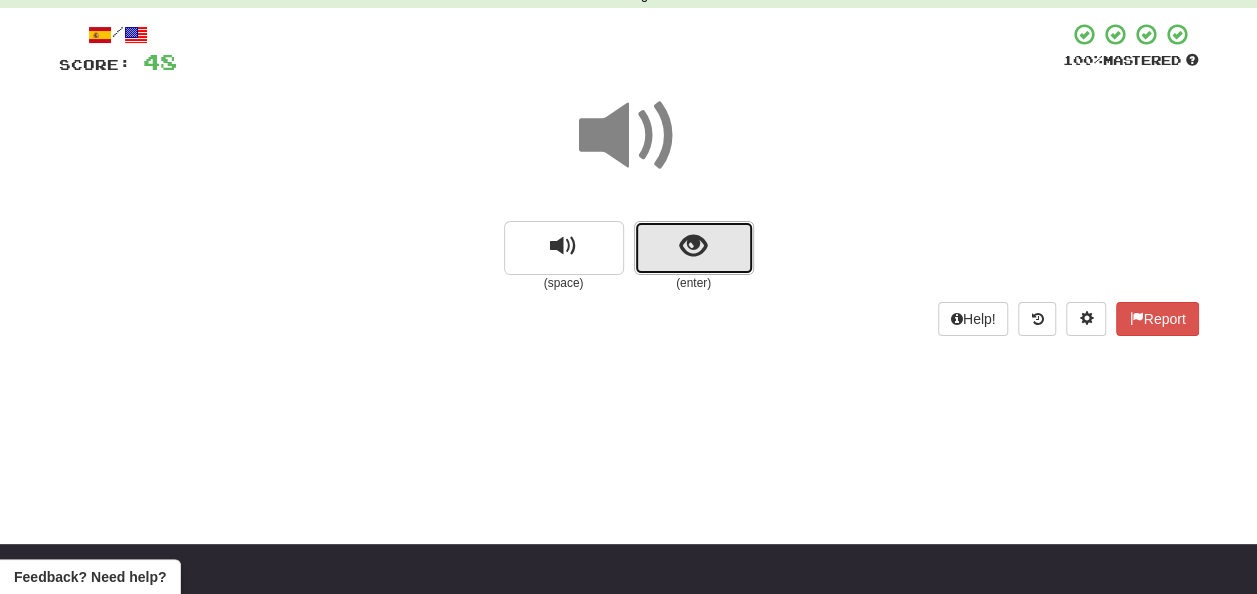 click at bounding box center [694, 248] 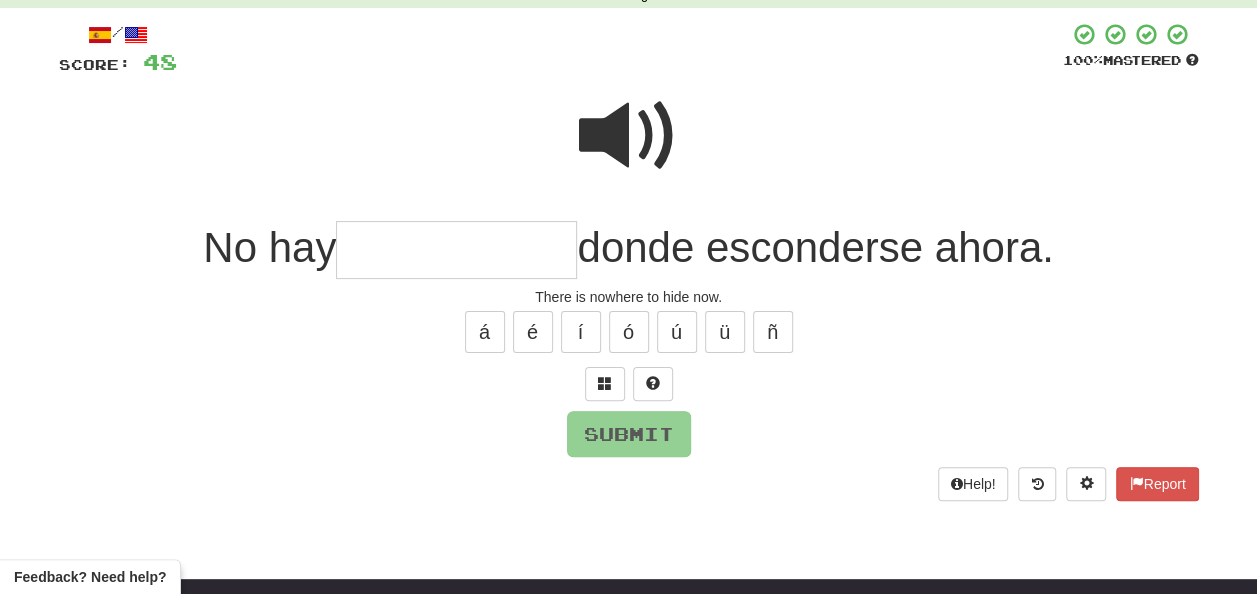 click at bounding box center (629, 136) 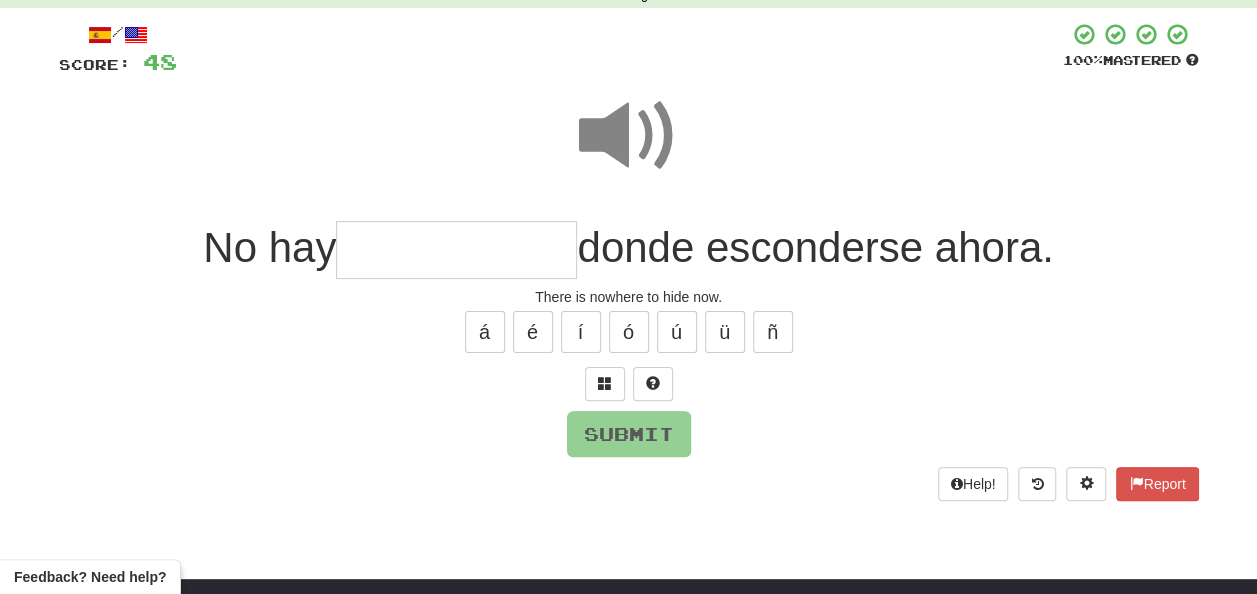 click at bounding box center [456, 250] 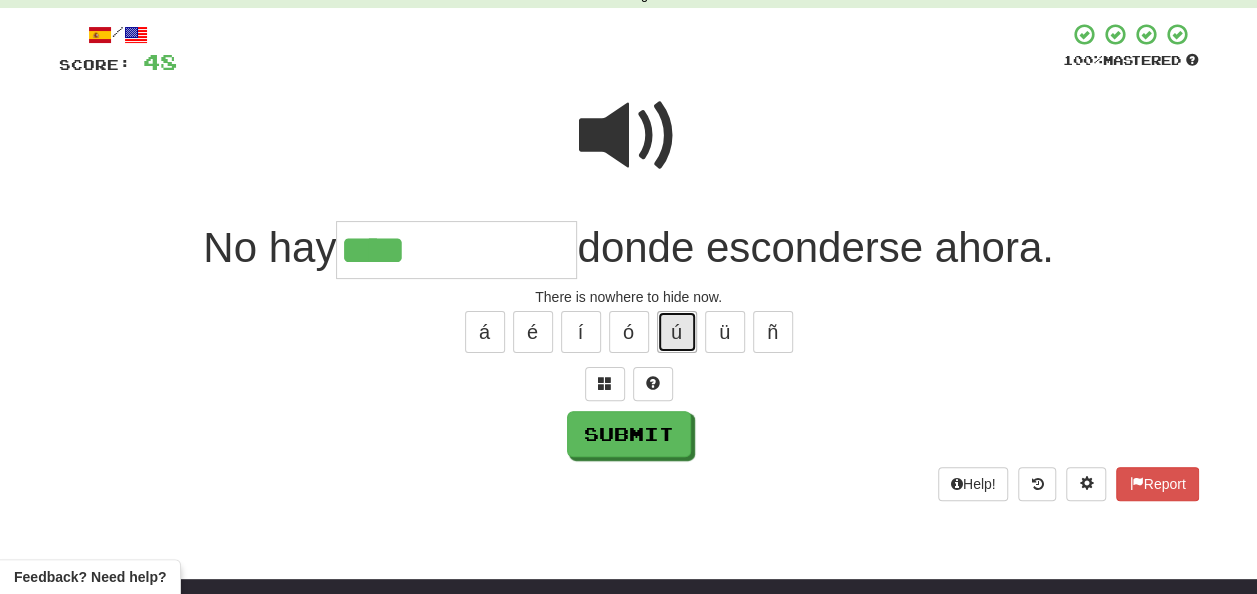 click on "ú" at bounding box center [677, 332] 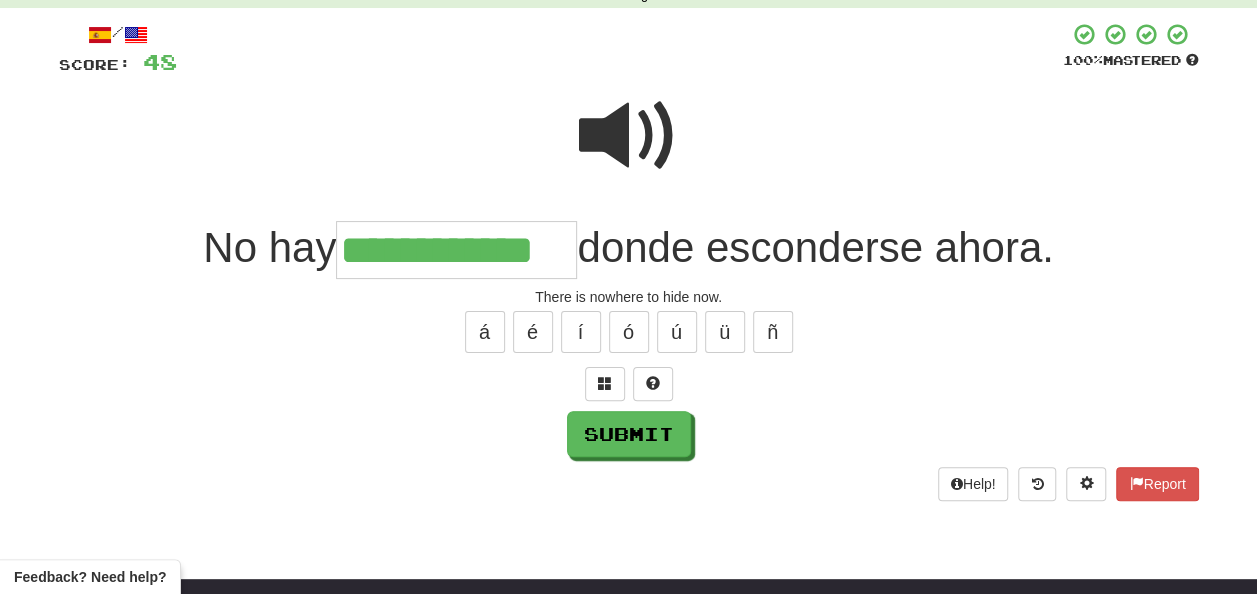 type on "**********" 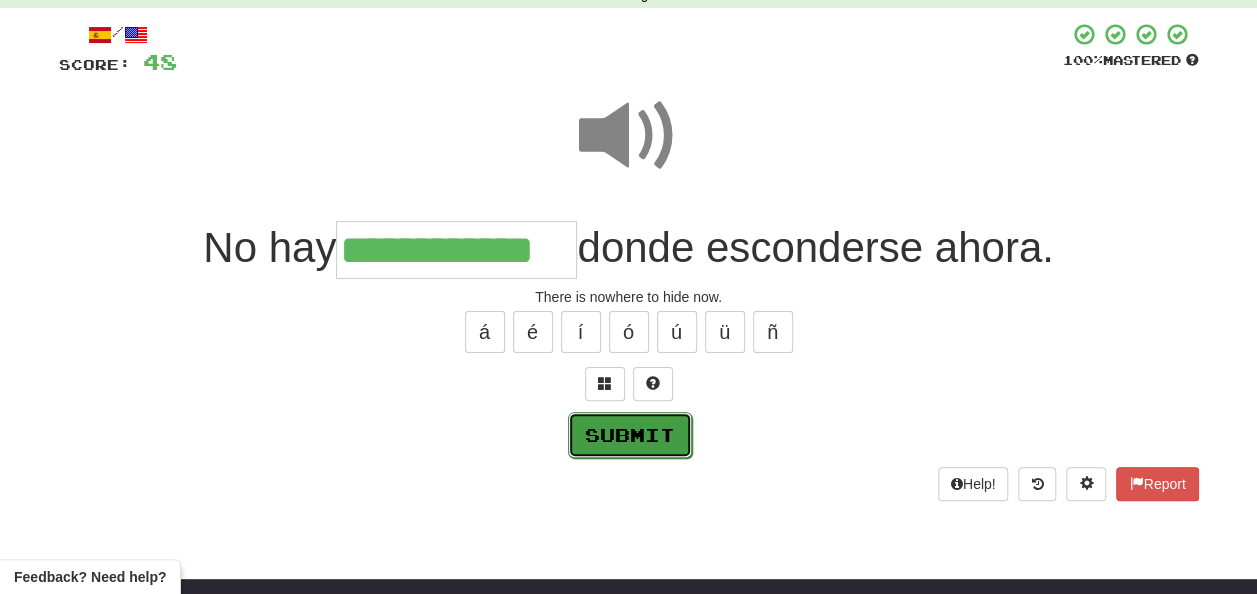 click on "Submit" at bounding box center [630, 435] 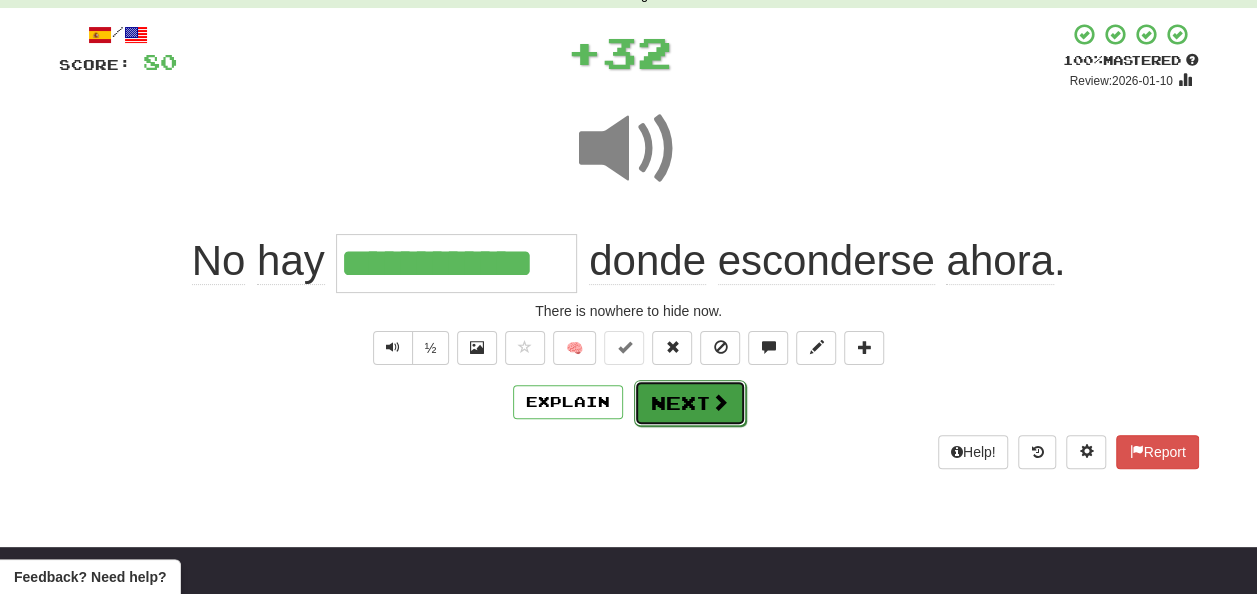 click on "Next" at bounding box center [690, 403] 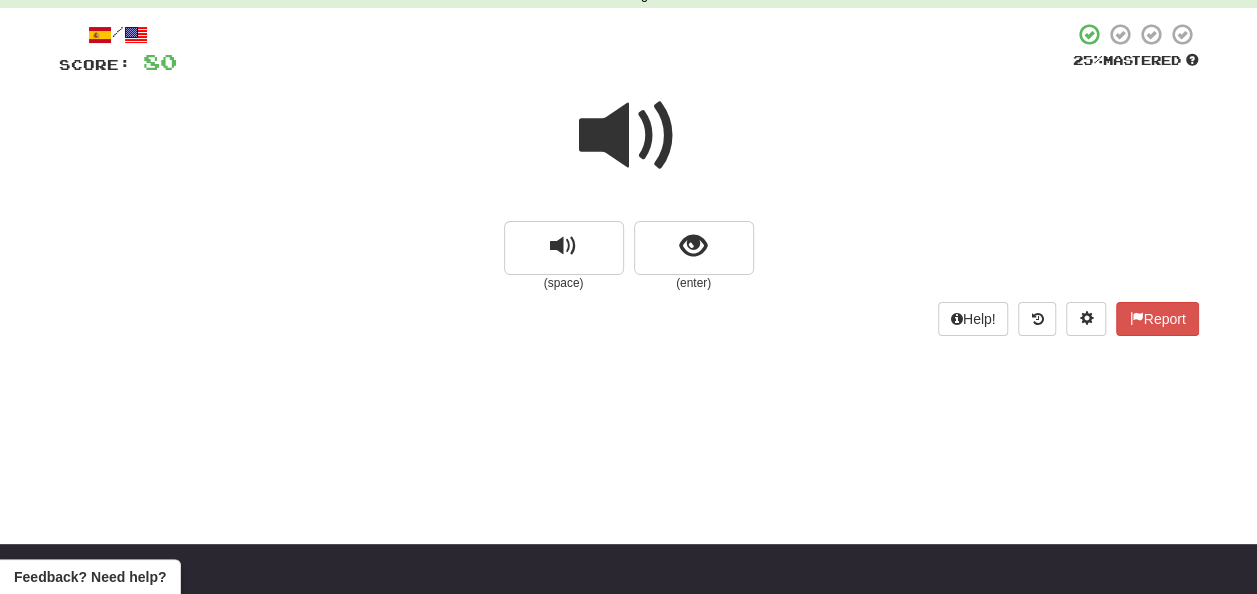 click at bounding box center [629, 136] 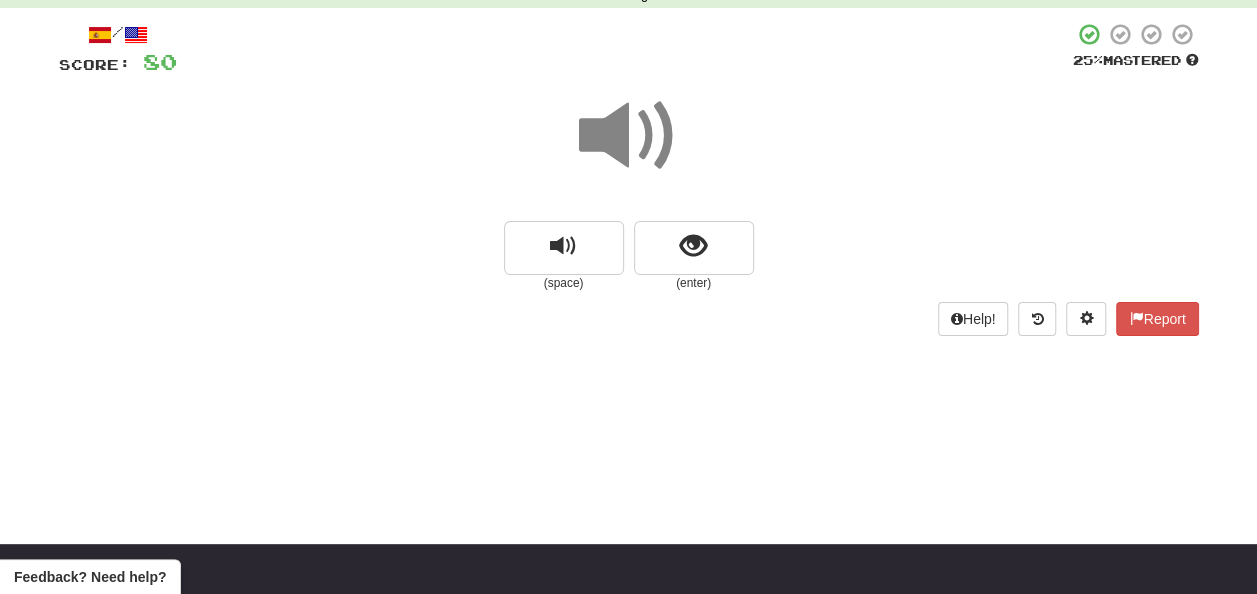 click at bounding box center [629, 136] 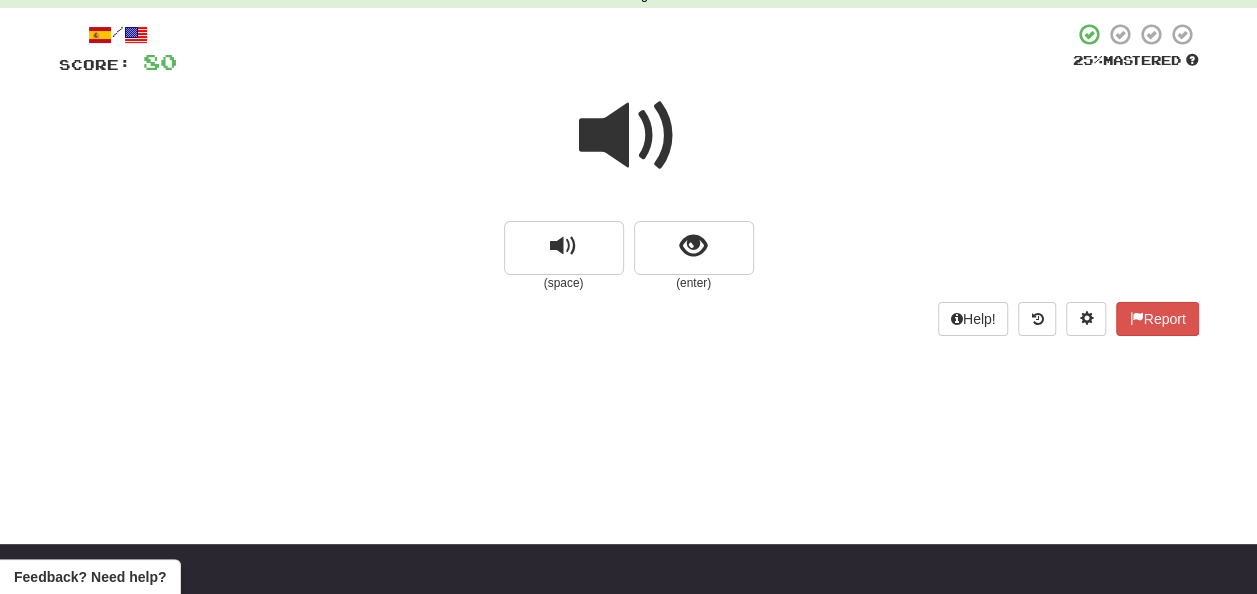 click at bounding box center (629, 136) 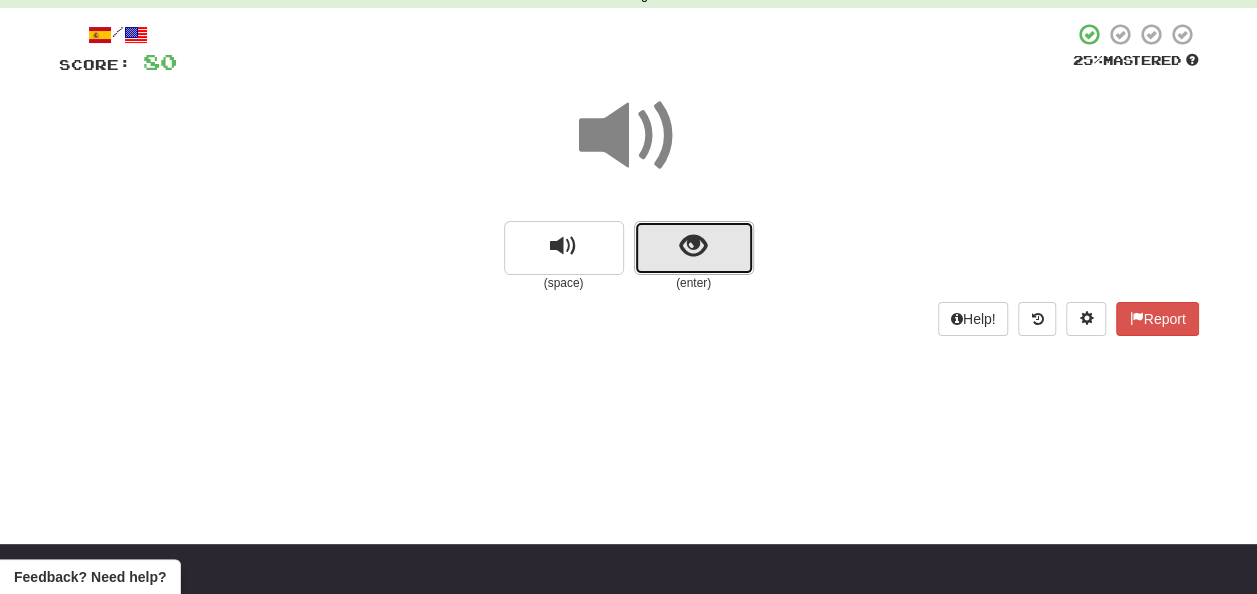click at bounding box center [694, 248] 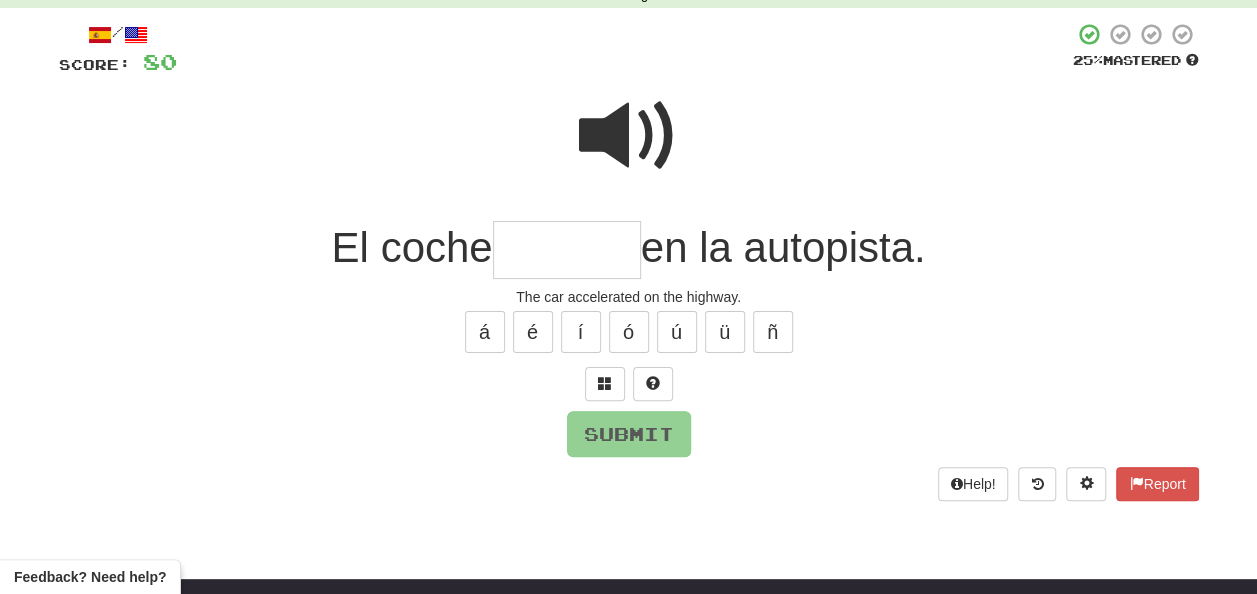 click at bounding box center [567, 250] 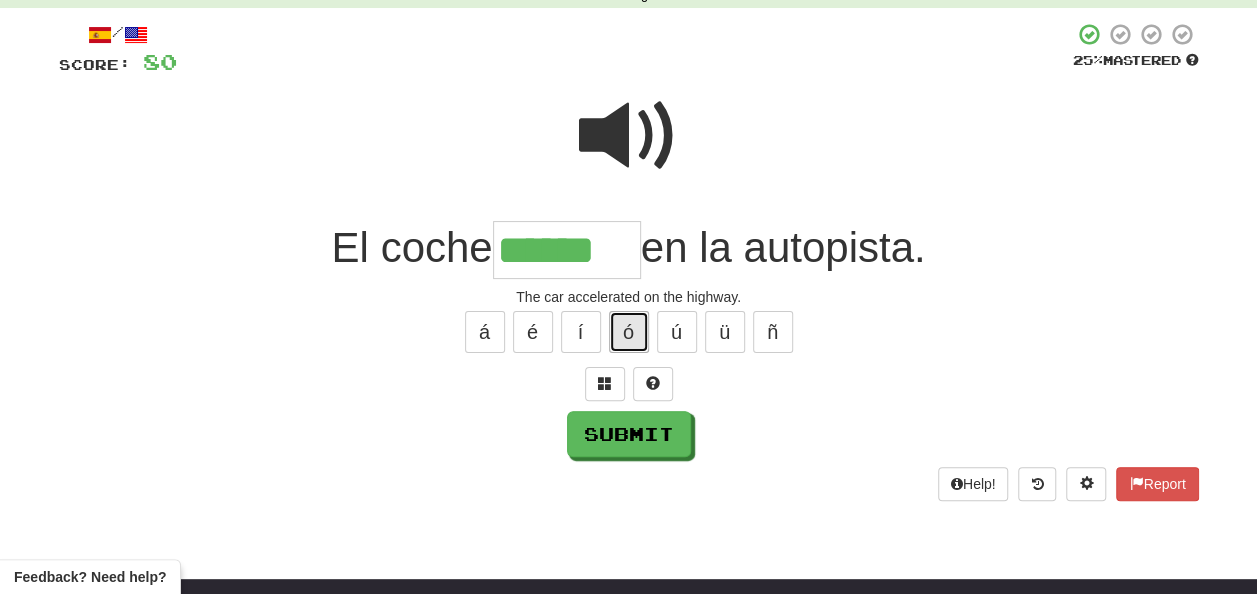click on "ó" at bounding box center [629, 332] 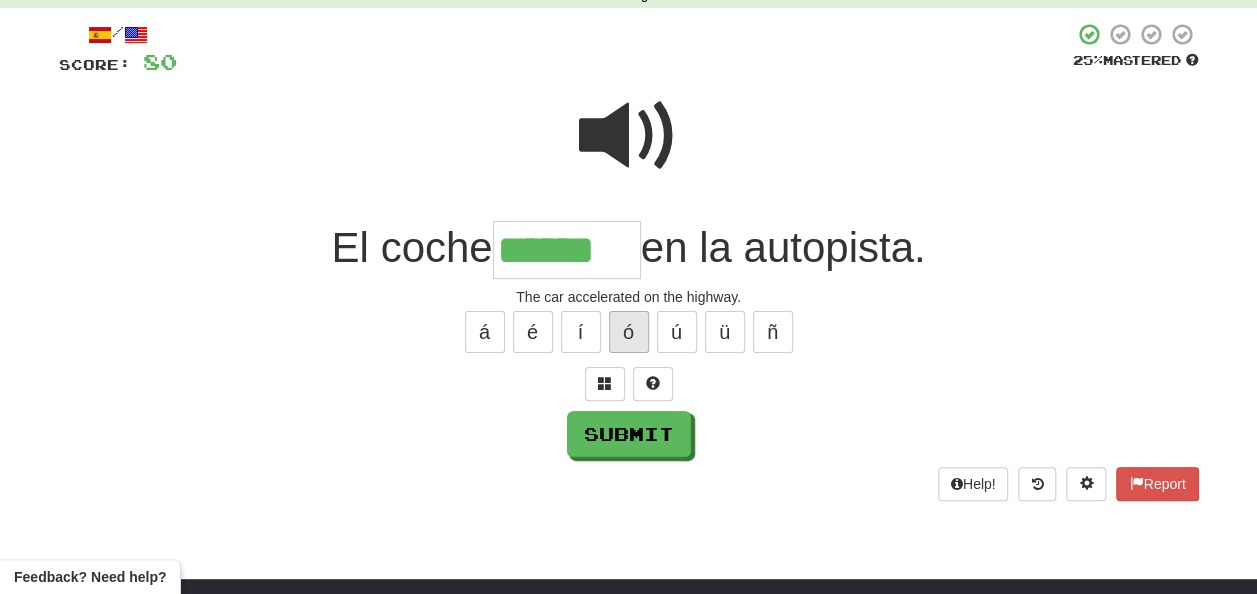 type on "*******" 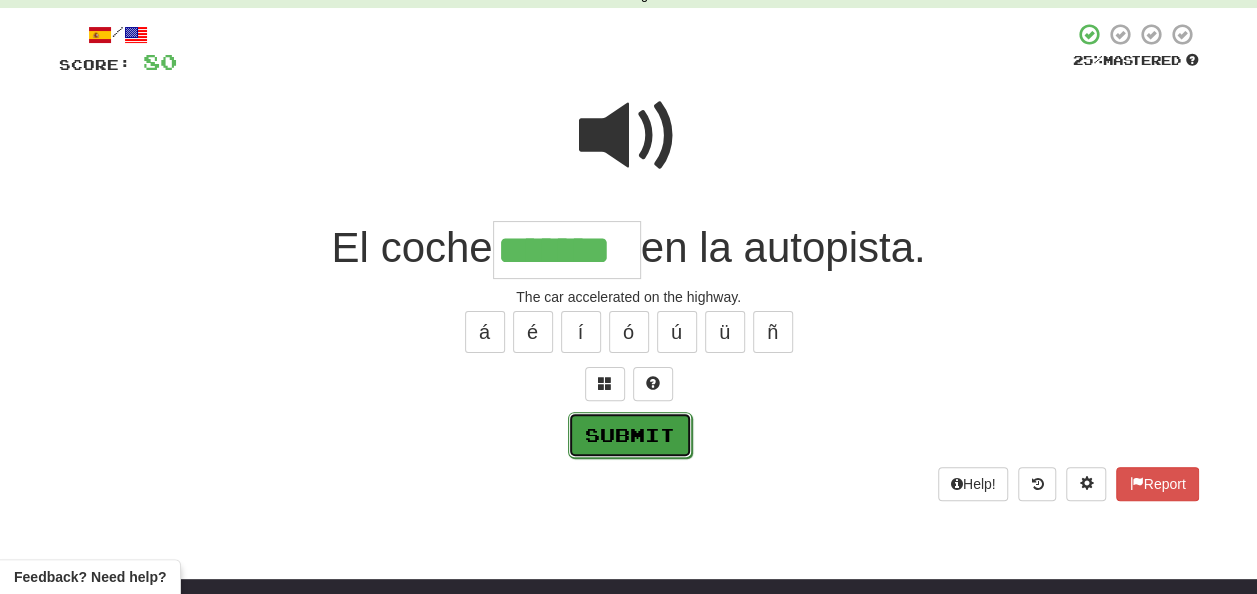click on "Submit" at bounding box center [630, 435] 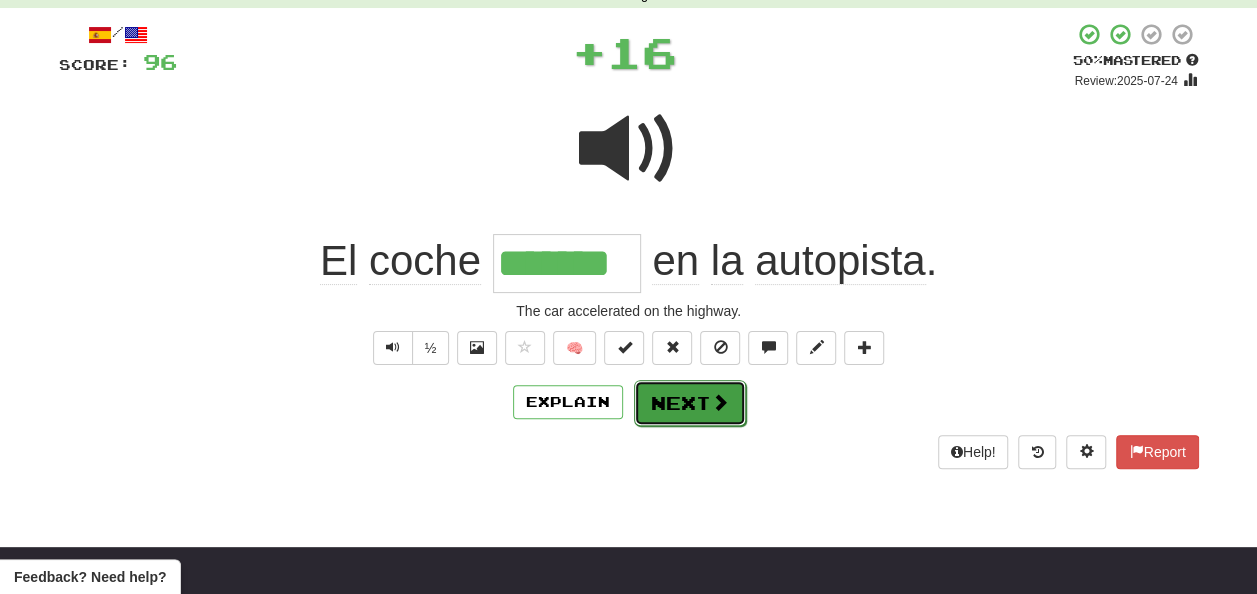 click on "Next" at bounding box center (690, 403) 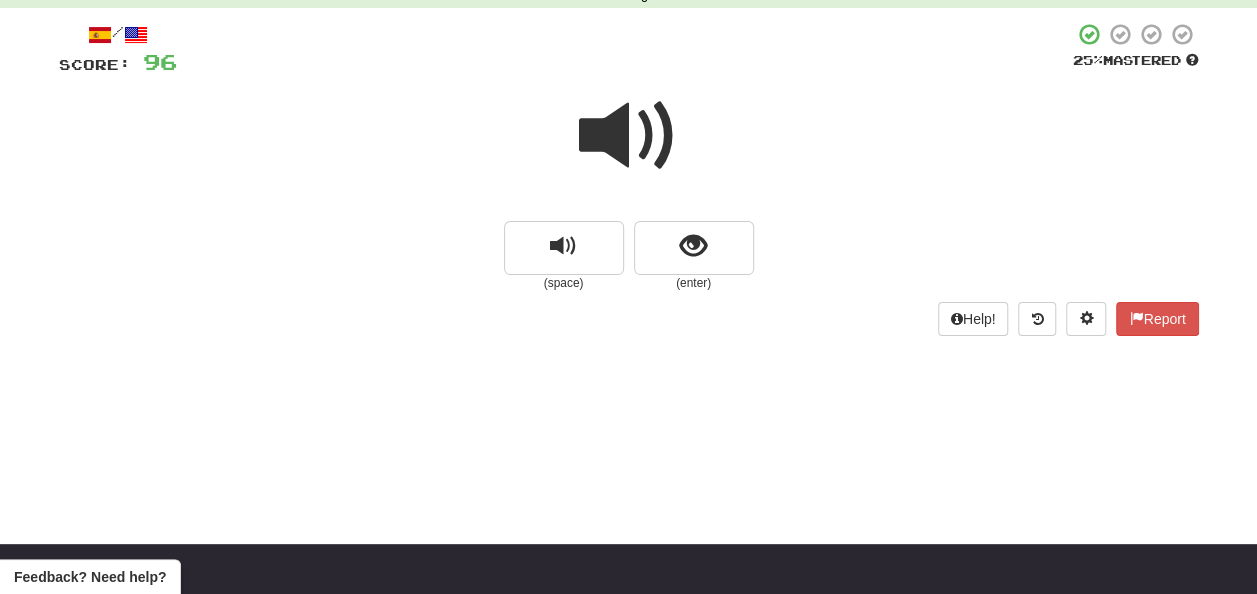 click at bounding box center [629, 136] 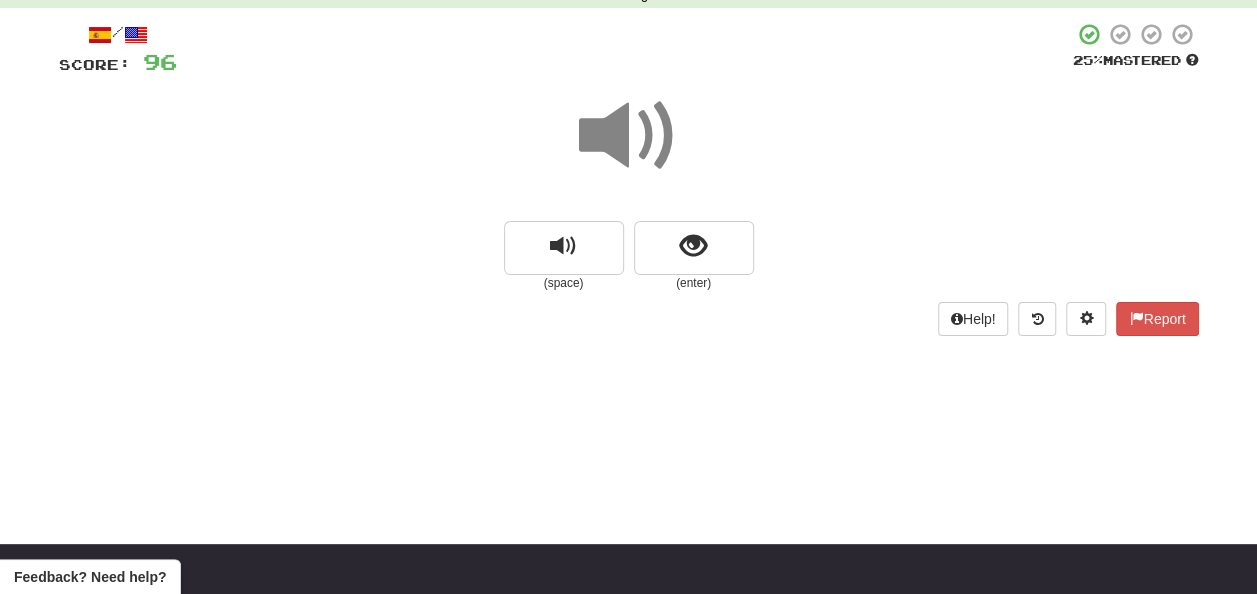 click at bounding box center (629, 136) 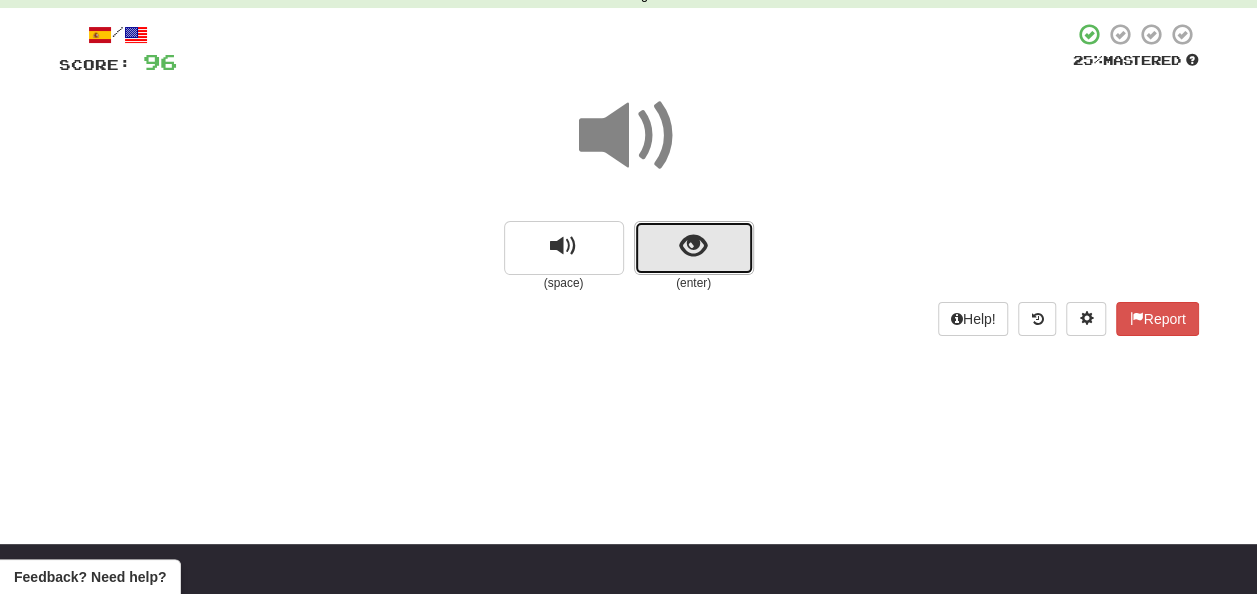 click at bounding box center [693, 246] 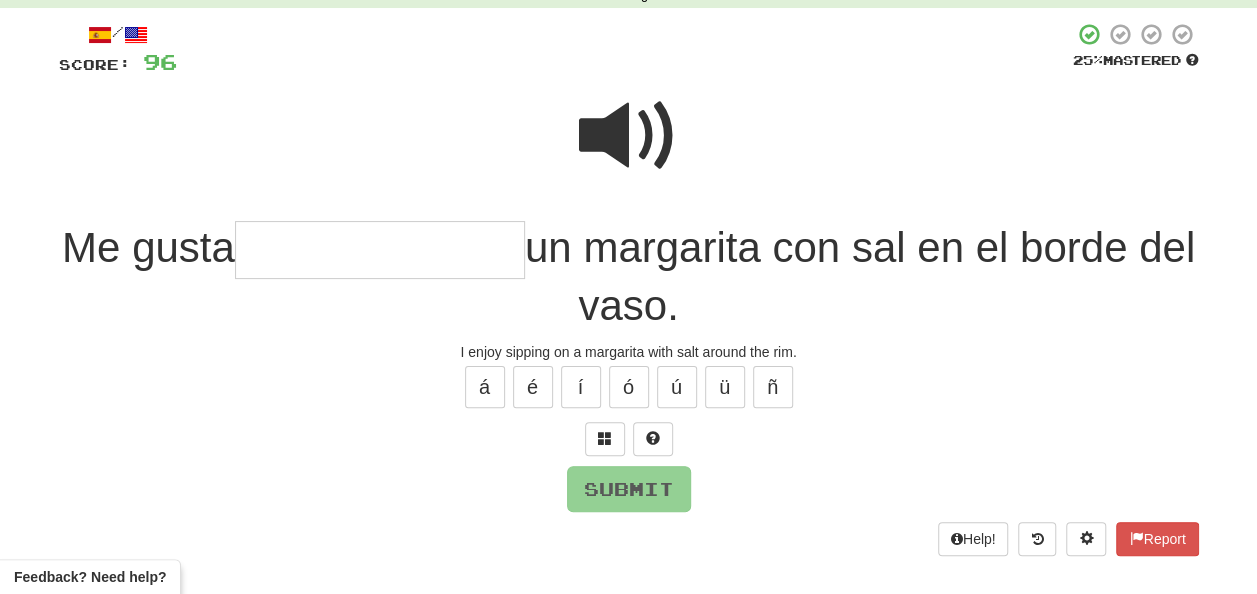click at bounding box center (380, 250) 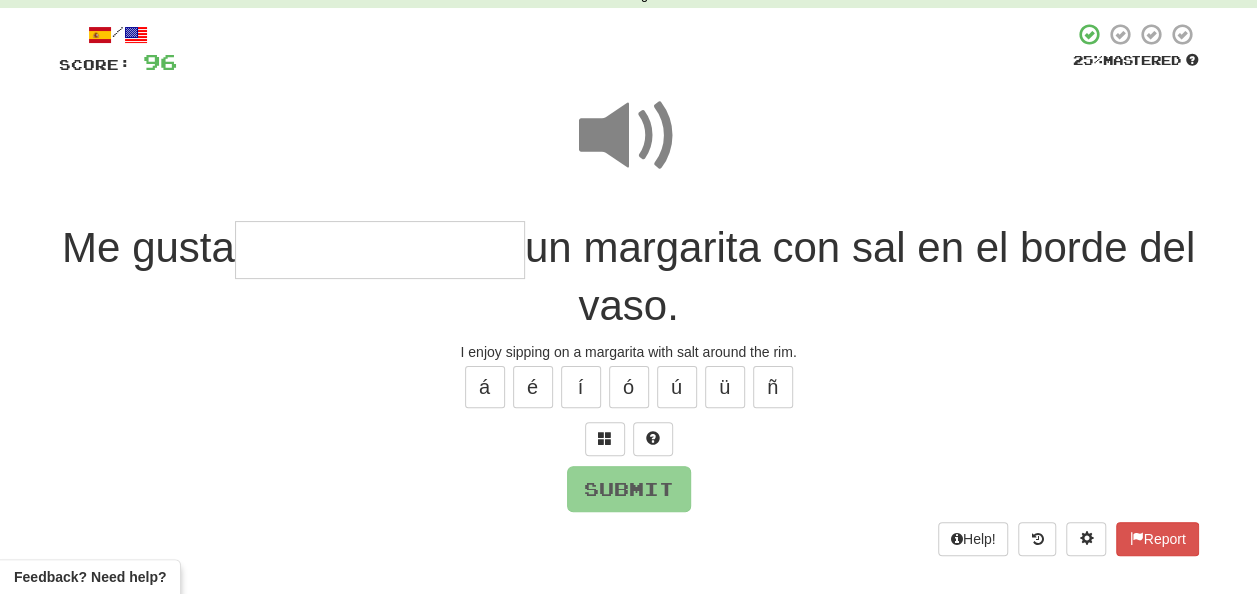 click at bounding box center [380, 250] 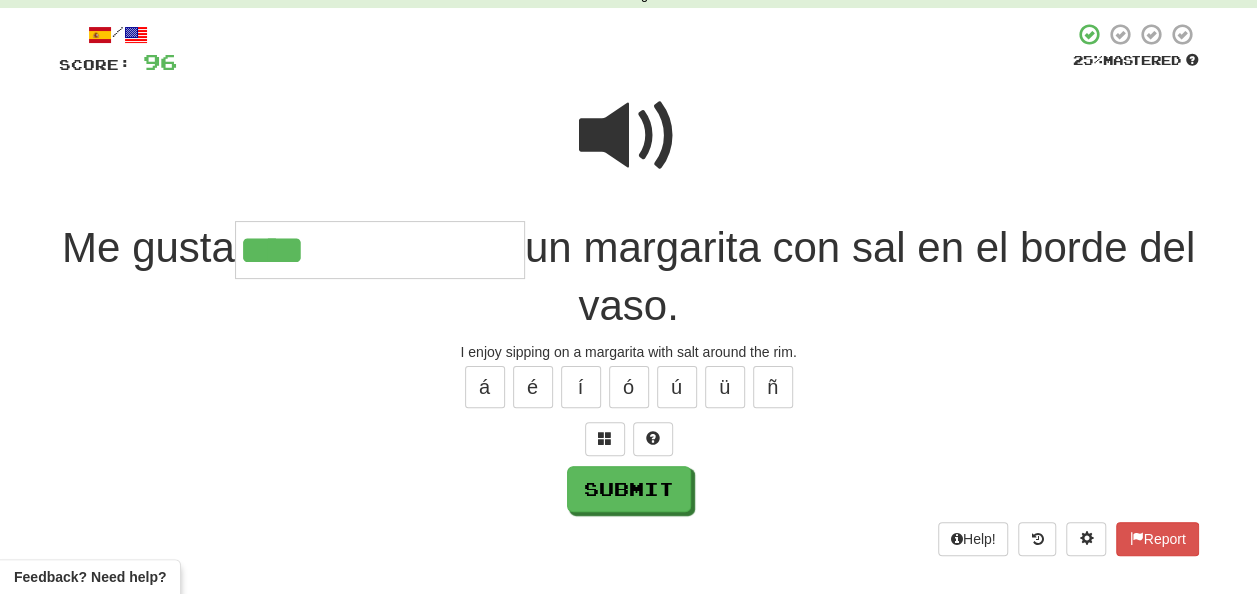 click at bounding box center (629, 136) 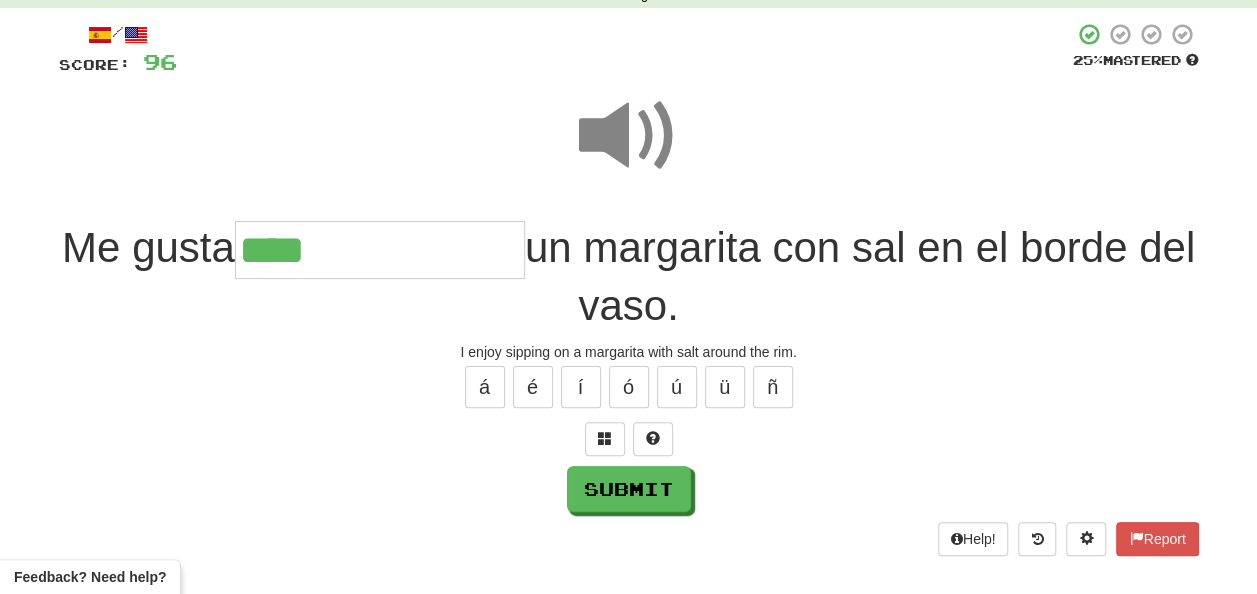 click on "****" at bounding box center [380, 250] 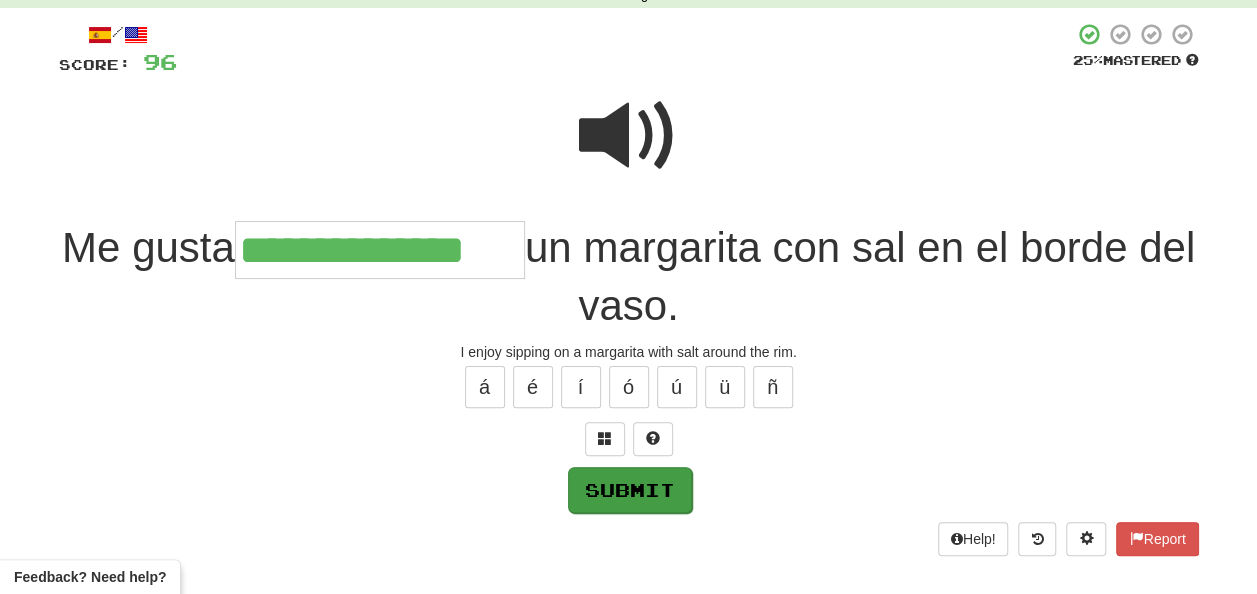 type on "**********" 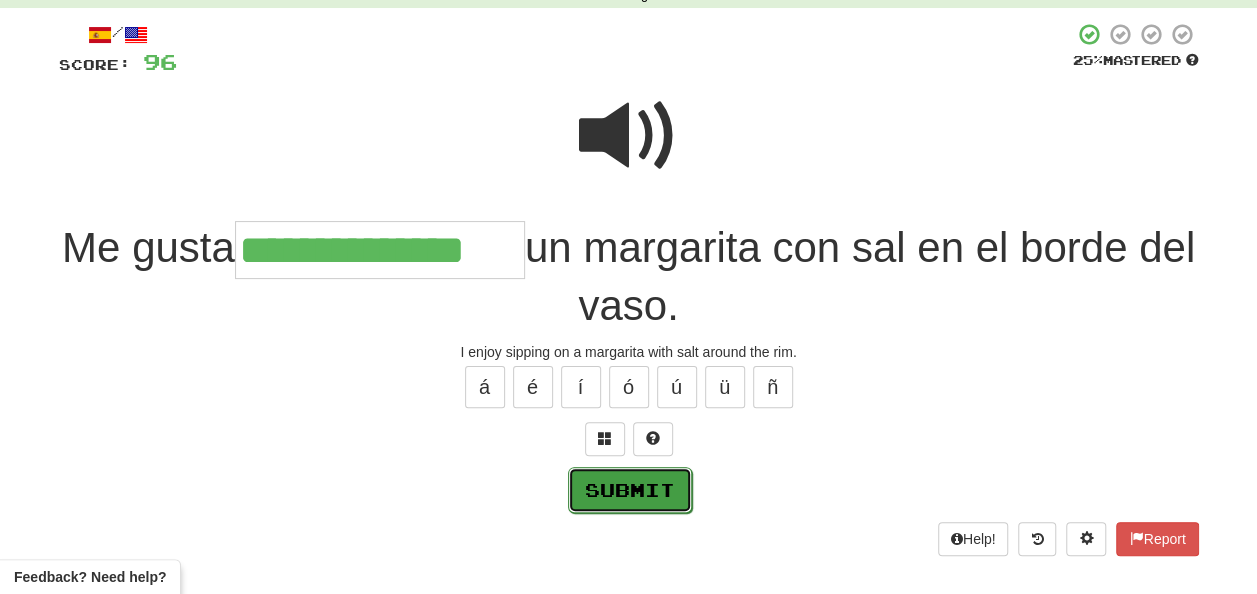 click on "Submit" at bounding box center [630, 490] 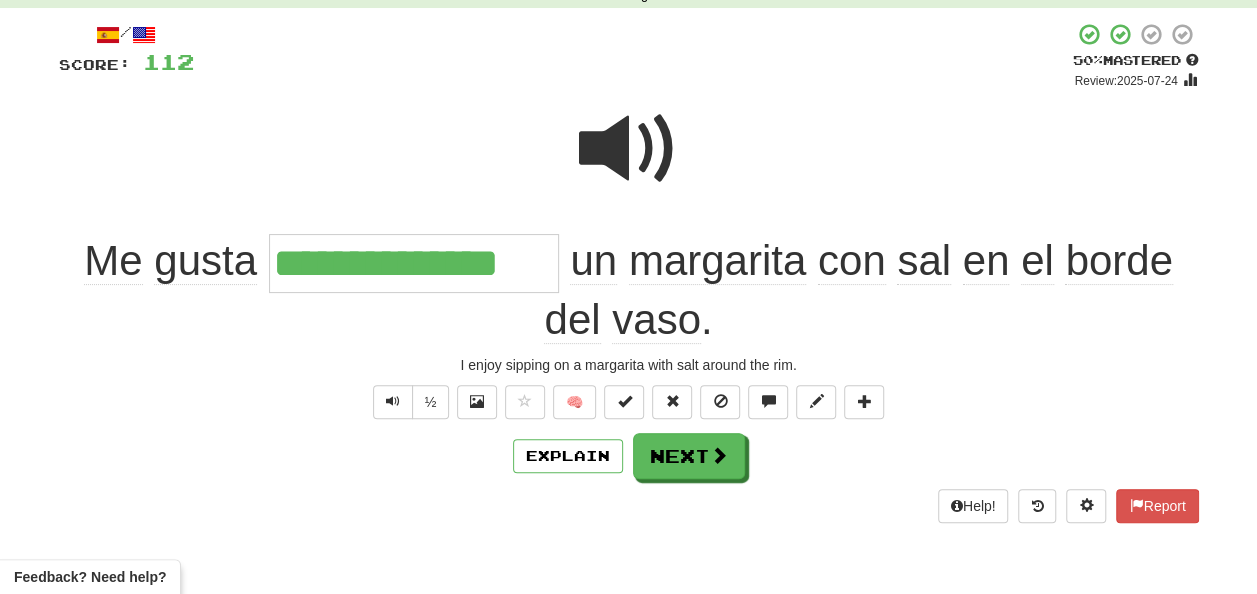 click at bounding box center [629, 149] 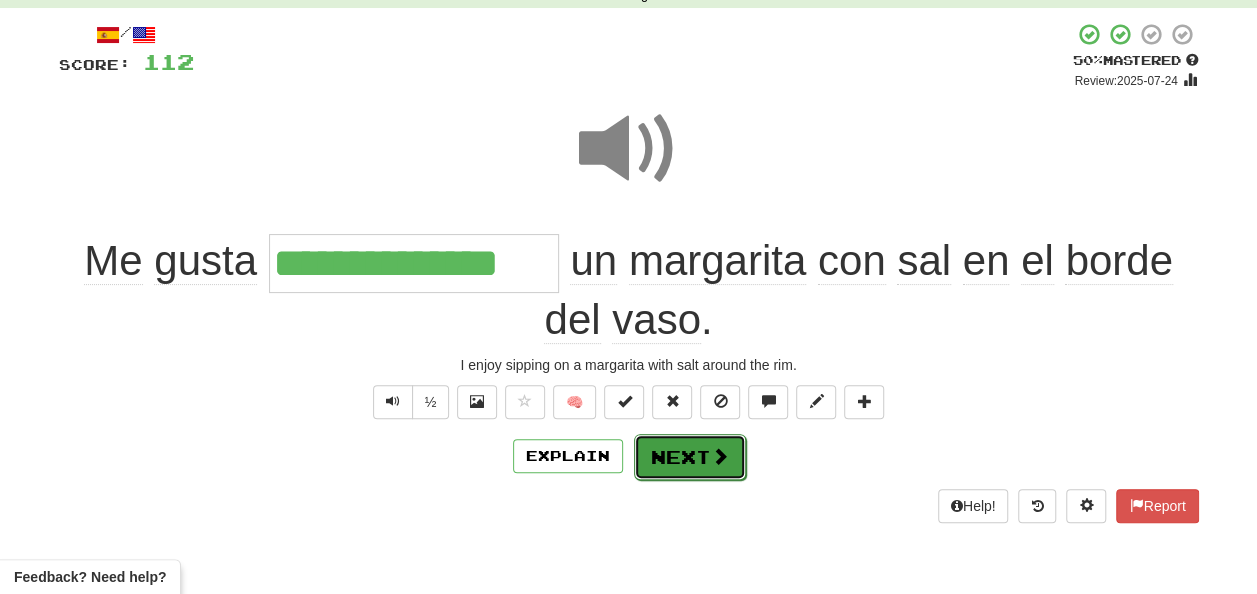 click at bounding box center (720, 456) 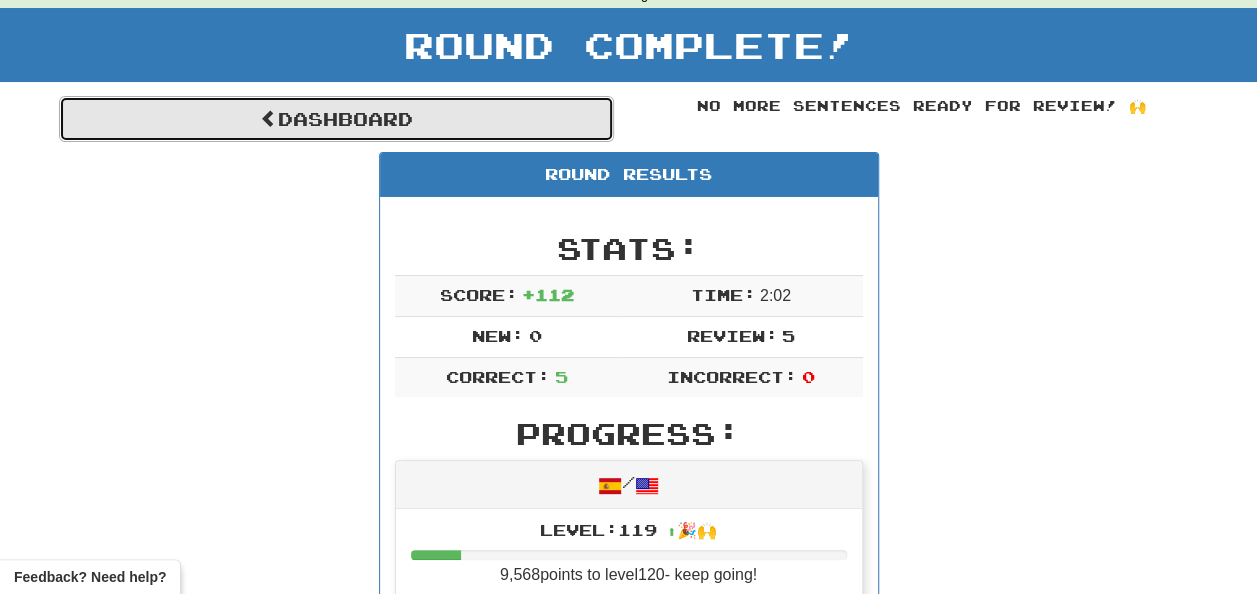 click on "Dashboard" at bounding box center (336, 119) 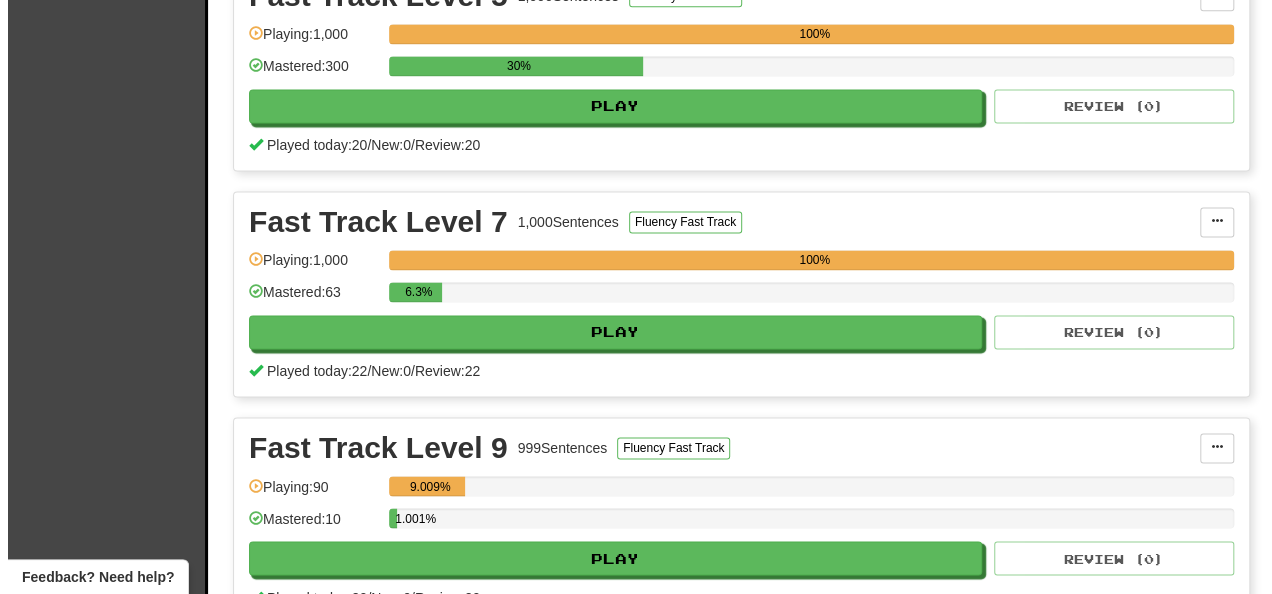 scroll, scrollTop: 1600, scrollLeft: 0, axis: vertical 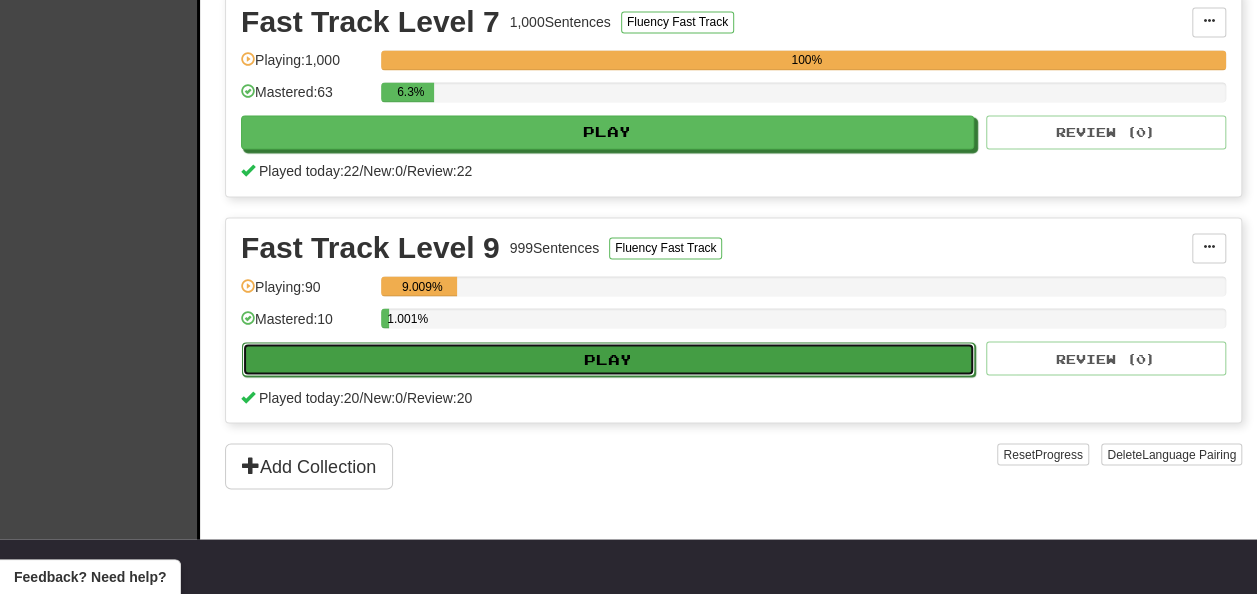 click on "Play" at bounding box center [608, 359] 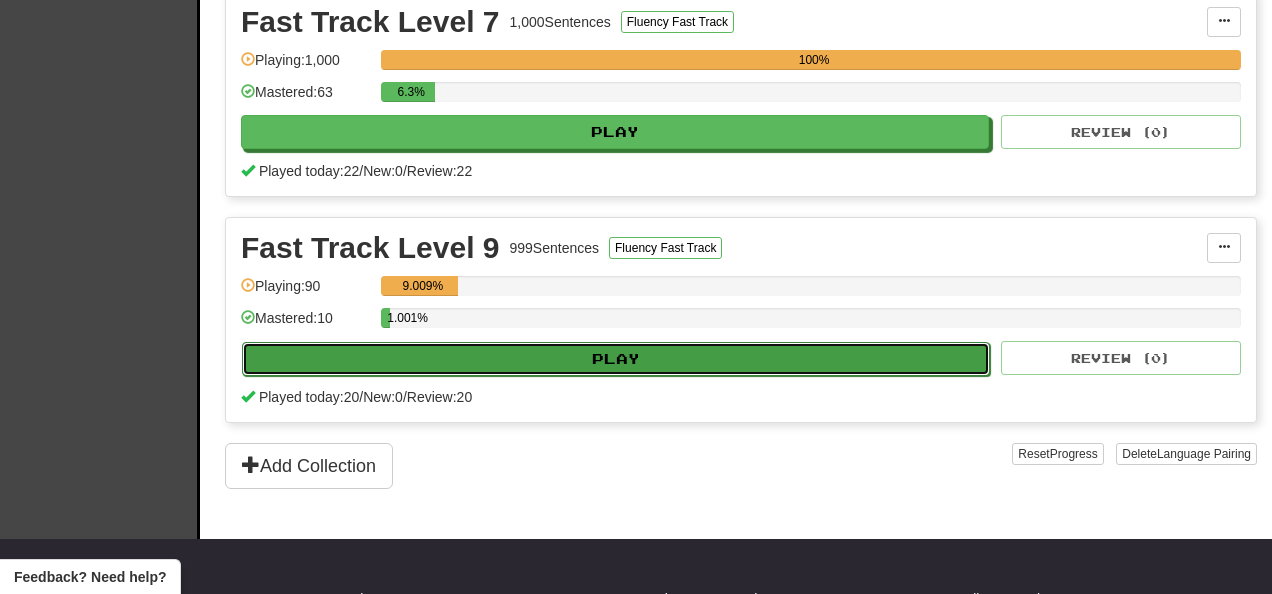 select on "**" 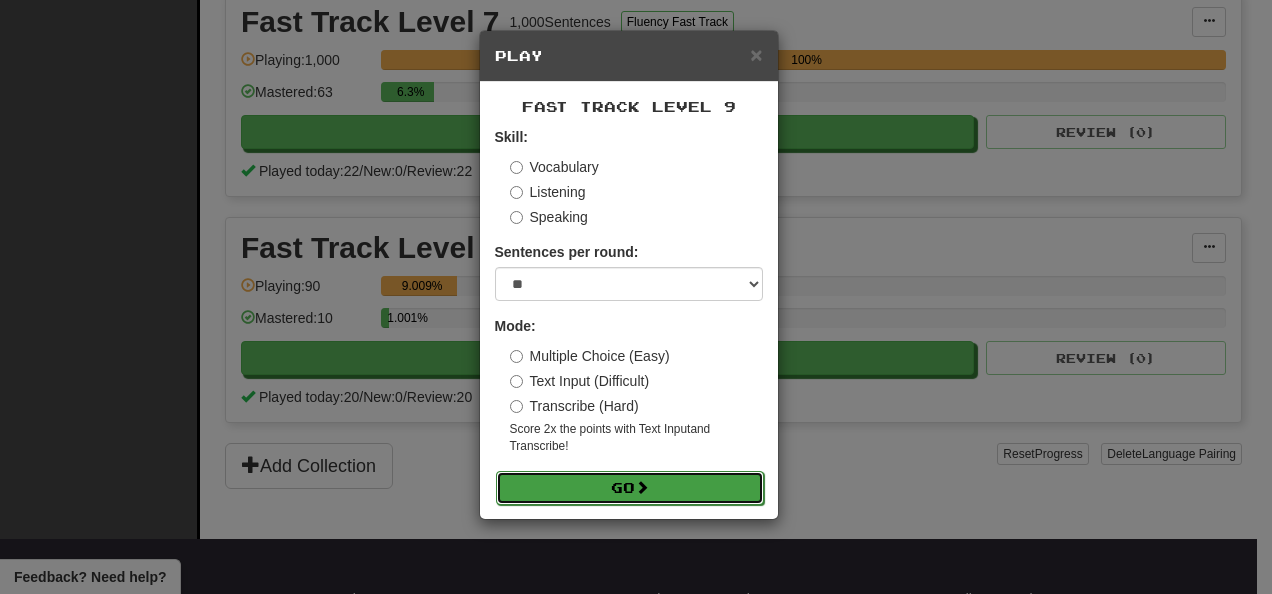click on "Go" at bounding box center [630, 488] 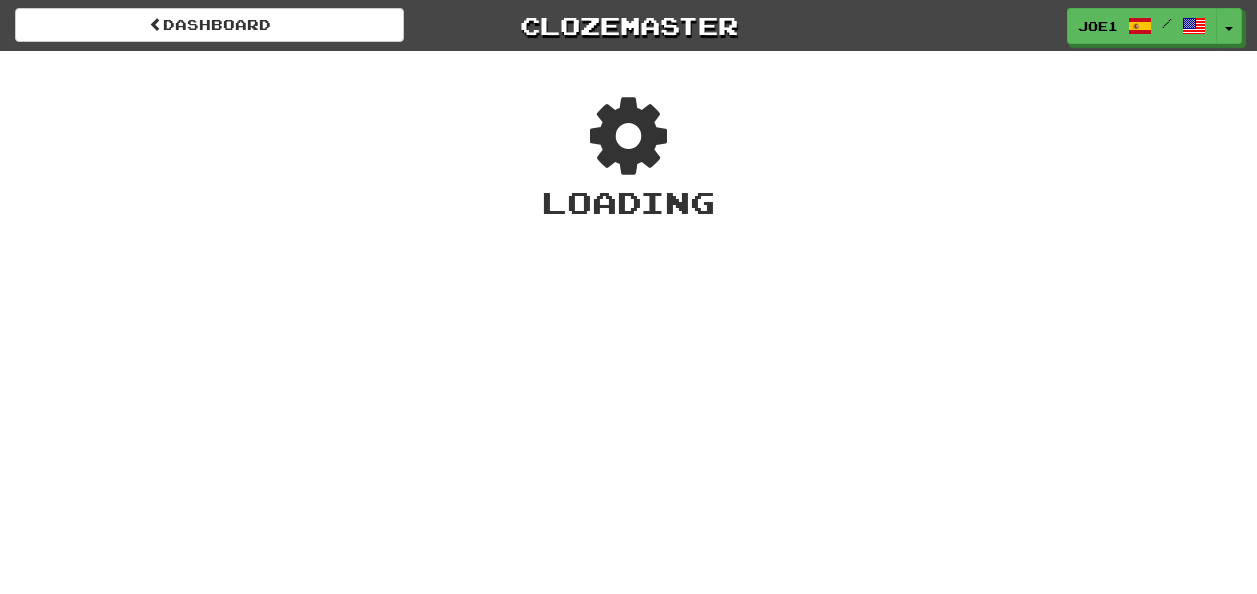 scroll, scrollTop: 0, scrollLeft: 0, axis: both 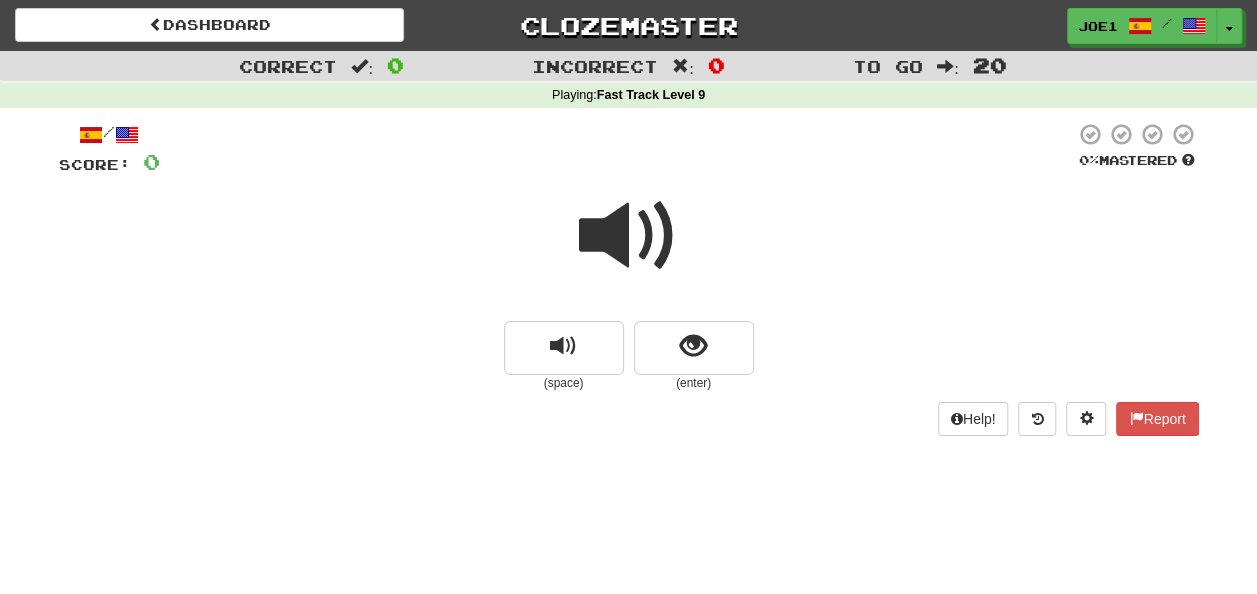 click at bounding box center (629, 236) 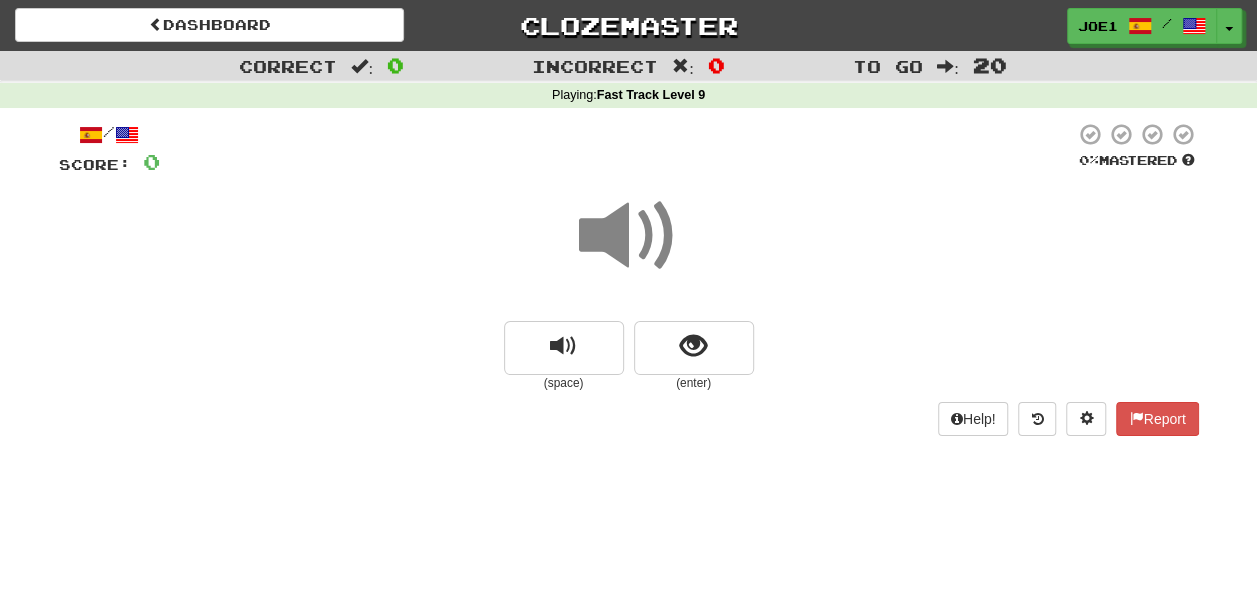 click at bounding box center [629, 236] 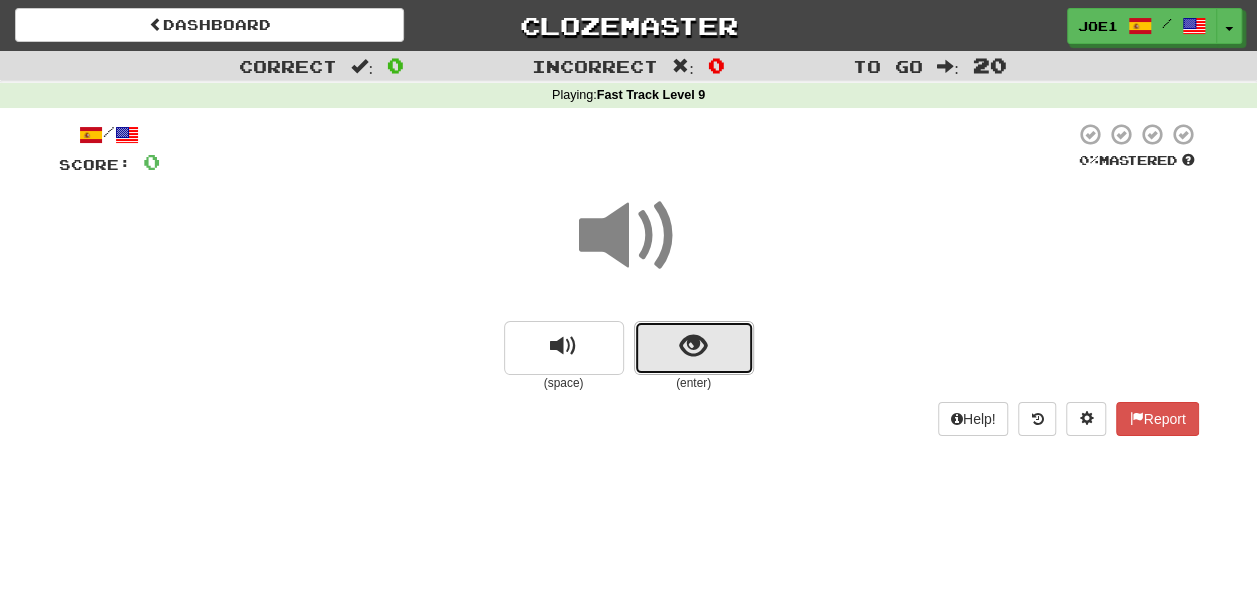 click at bounding box center [694, 348] 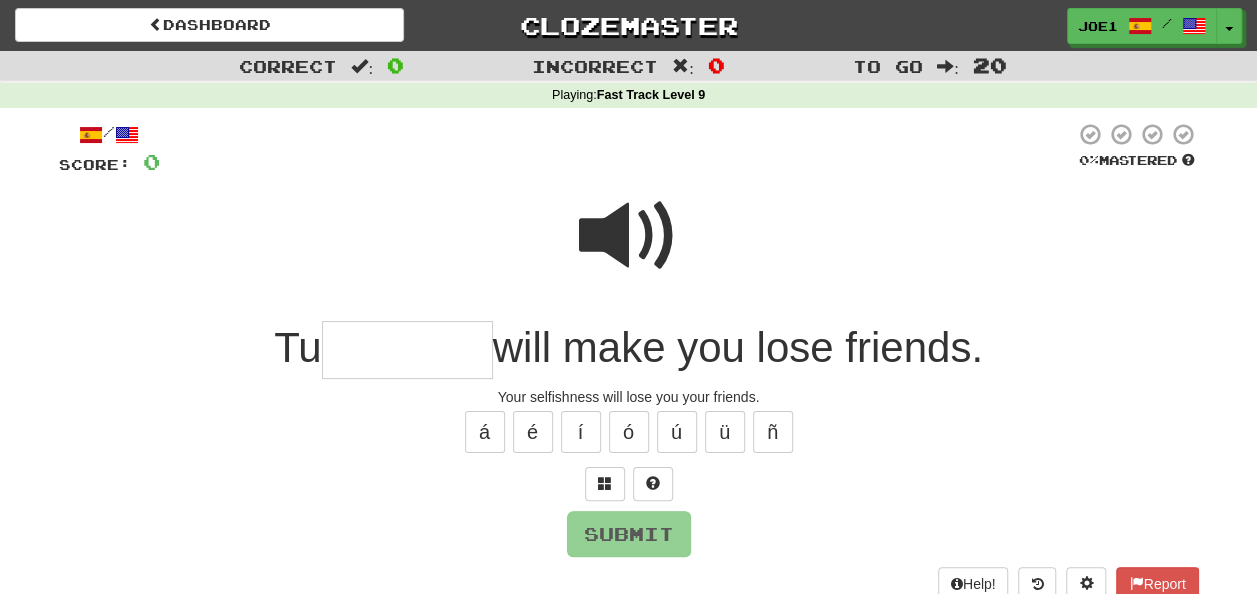 click at bounding box center (629, 236) 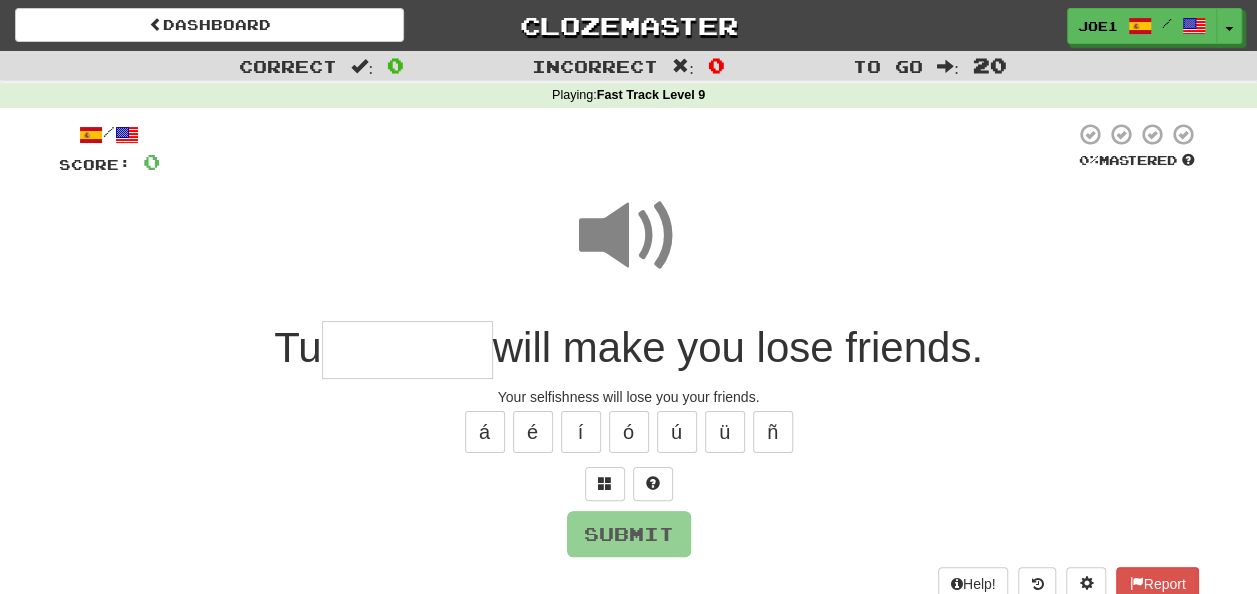 click at bounding box center (407, 350) 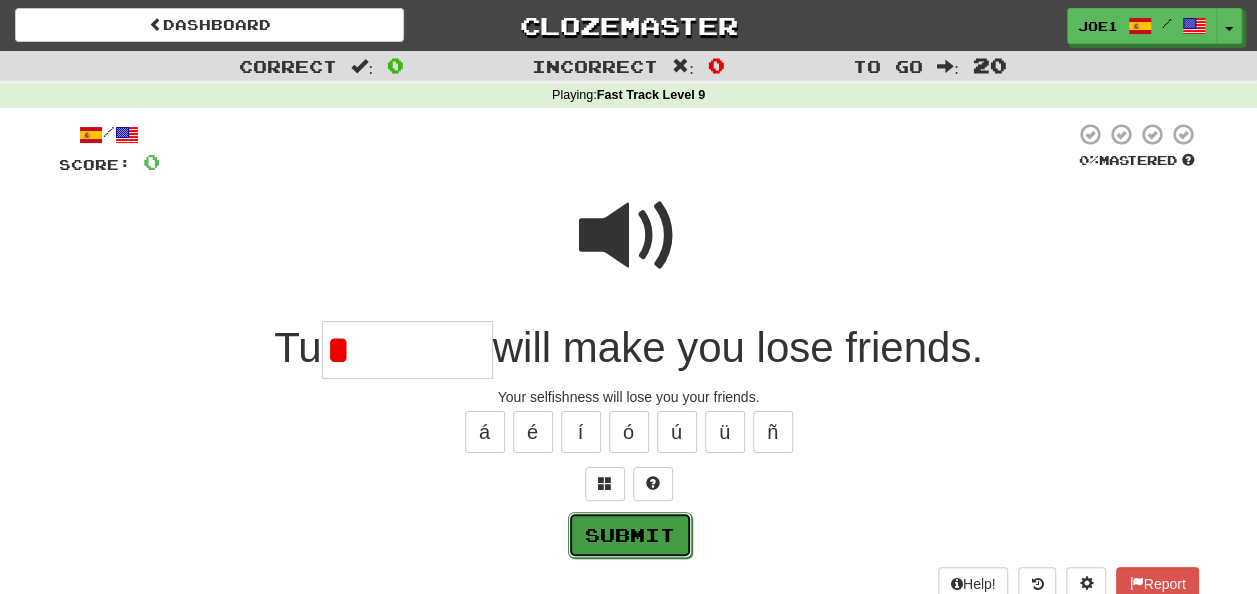 click on "Submit" at bounding box center [630, 535] 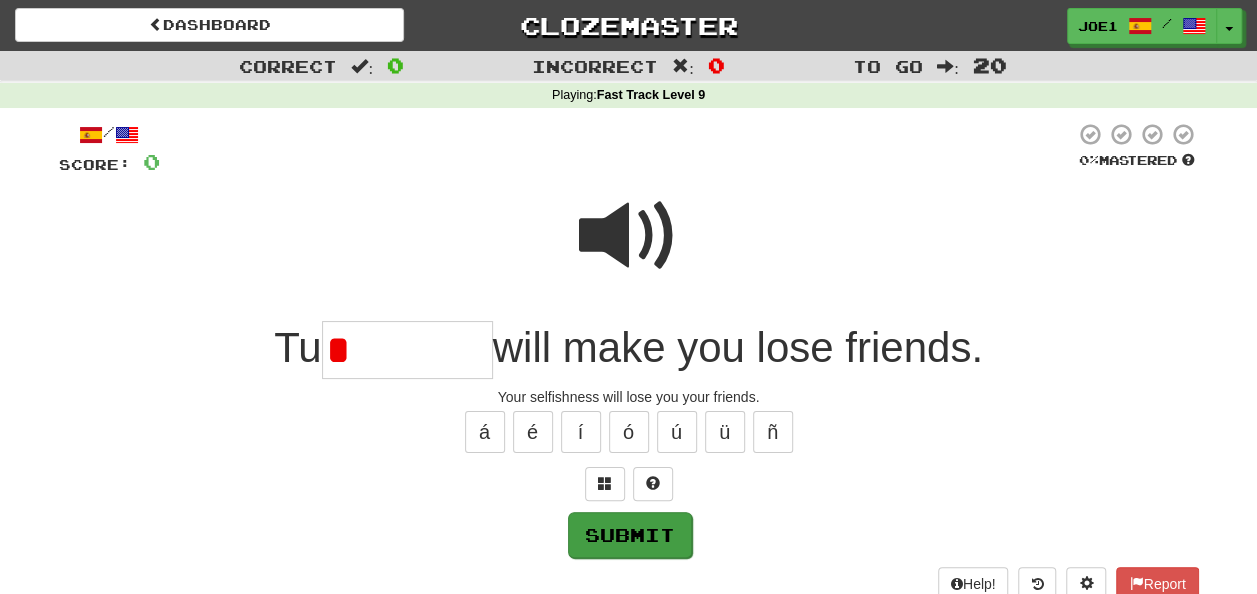 type on "*******" 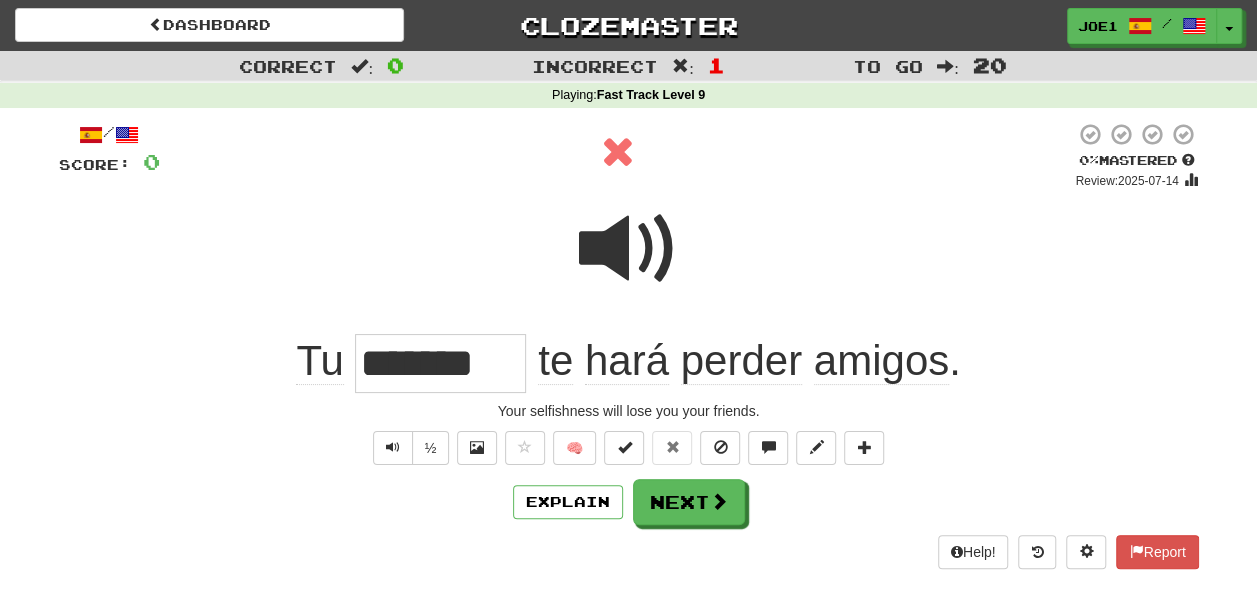 click at bounding box center [629, 249] 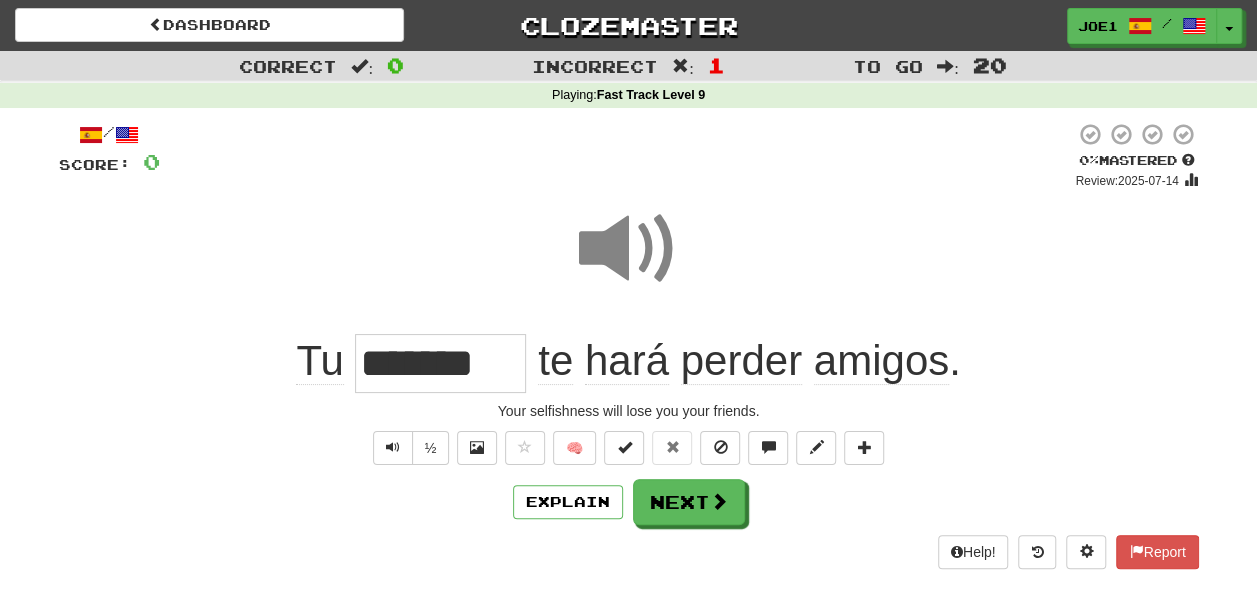 click at bounding box center (629, 249) 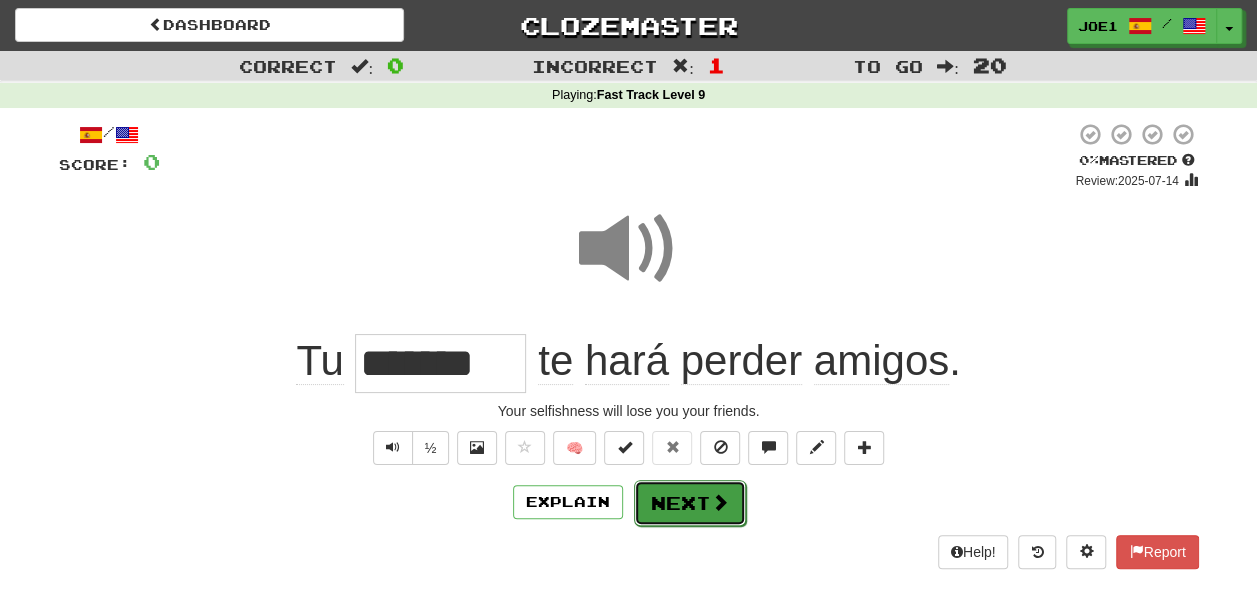 click on "Next" at bounding box center [690, 503] 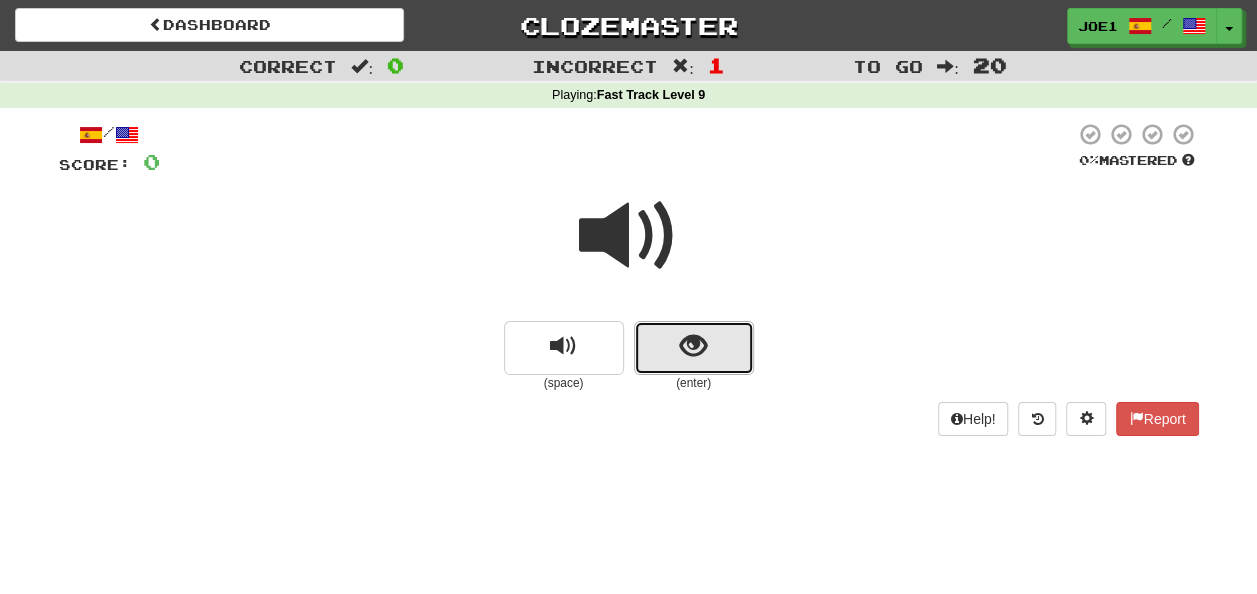 click at bounding box center (693, 346) 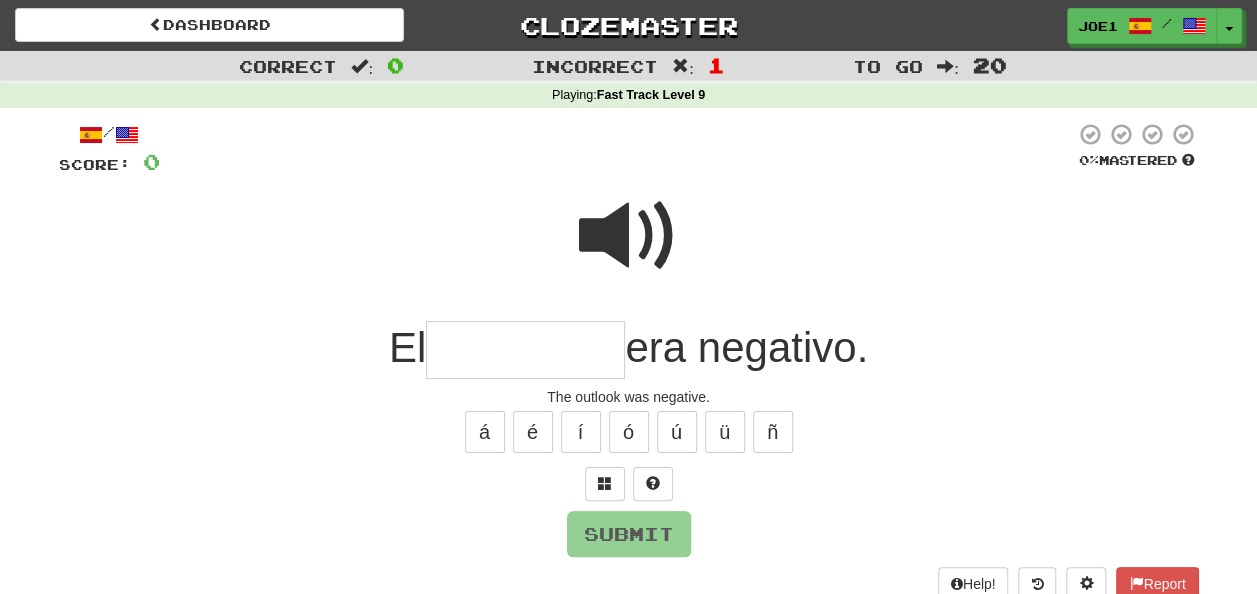 click at bounding box center [525, 350] 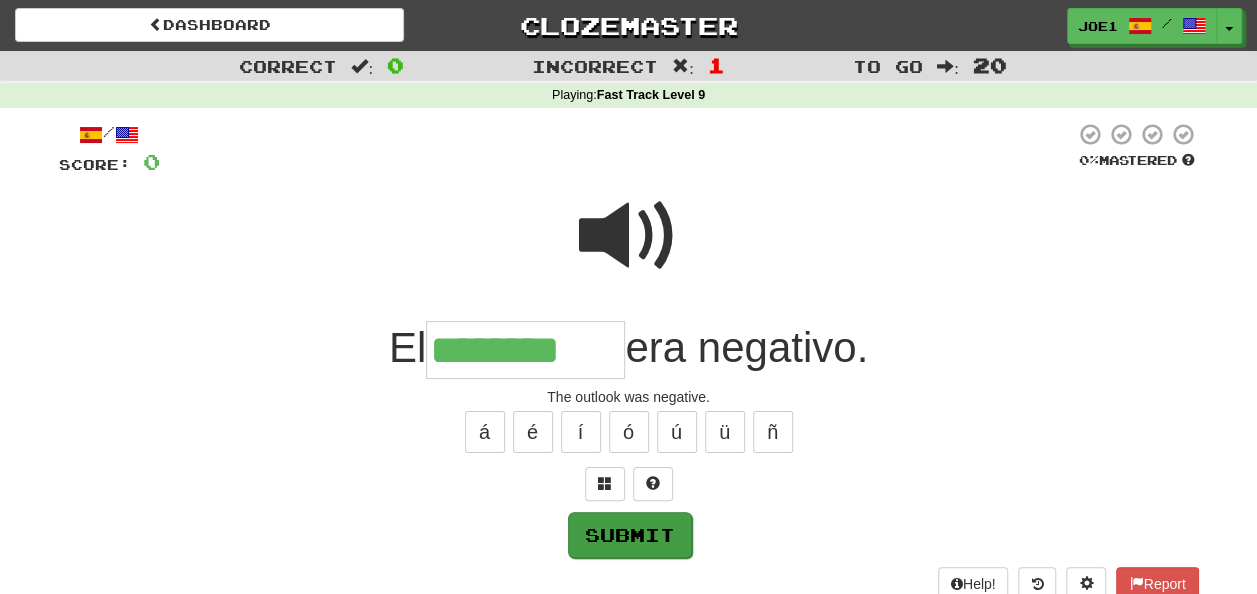 type on "********" 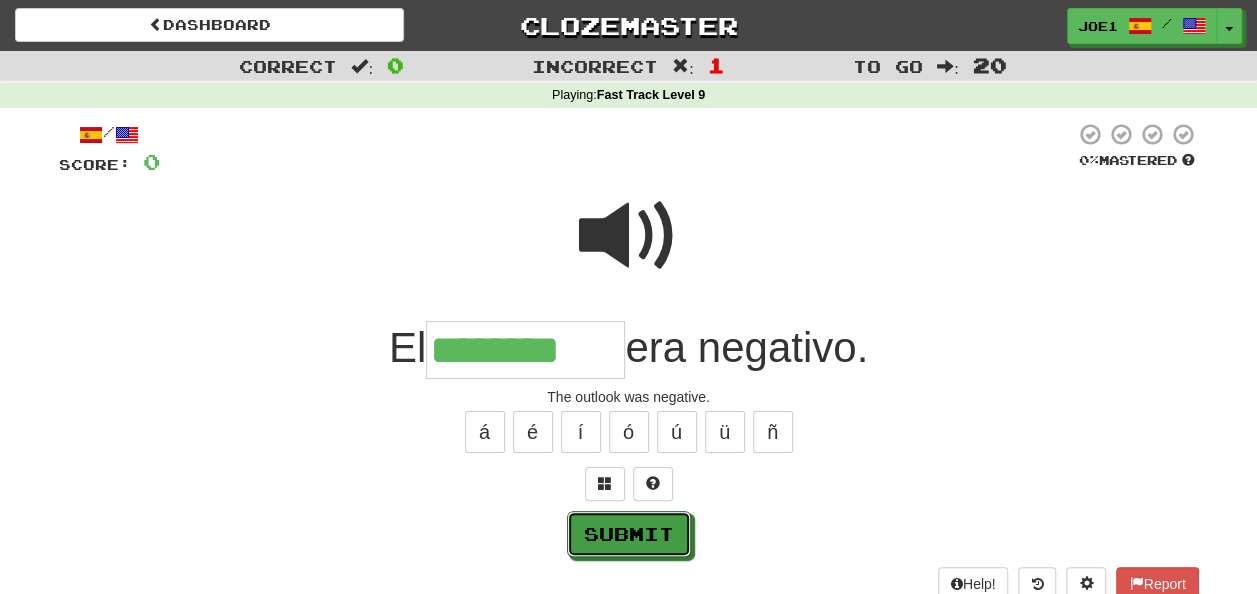 drag, startPoint x: 602, startPoint y: 524, endPoint x: 615, endPoint y: 524, distance: 13 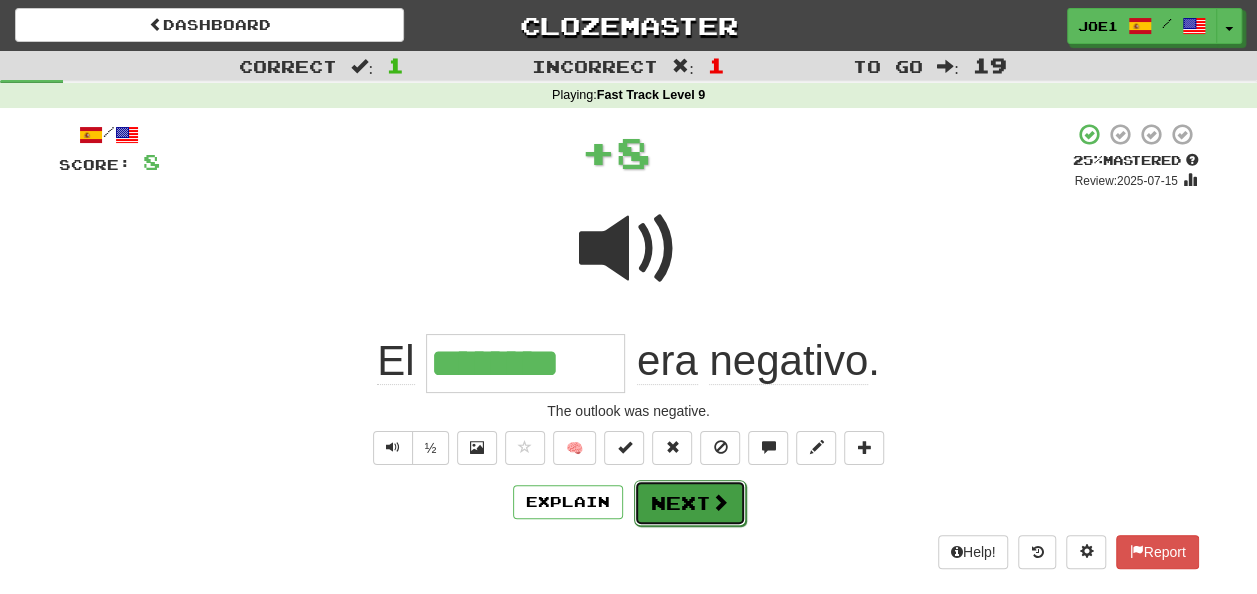 click on "Next" at bounding box center (690, 503) 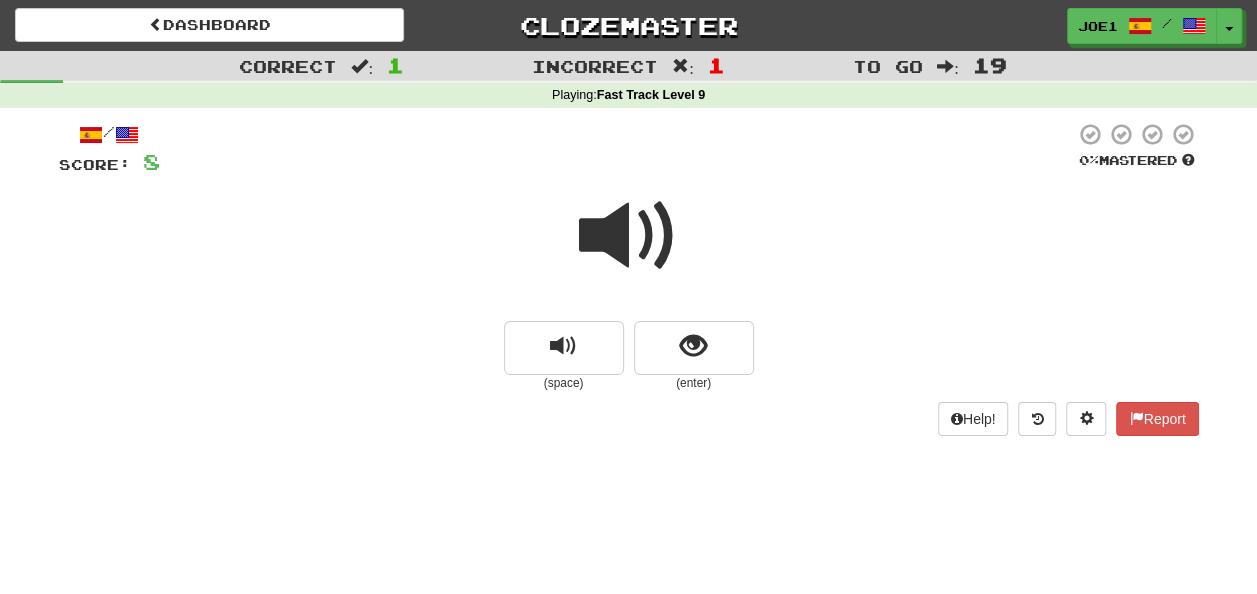 click at bounding box center (629, 236) 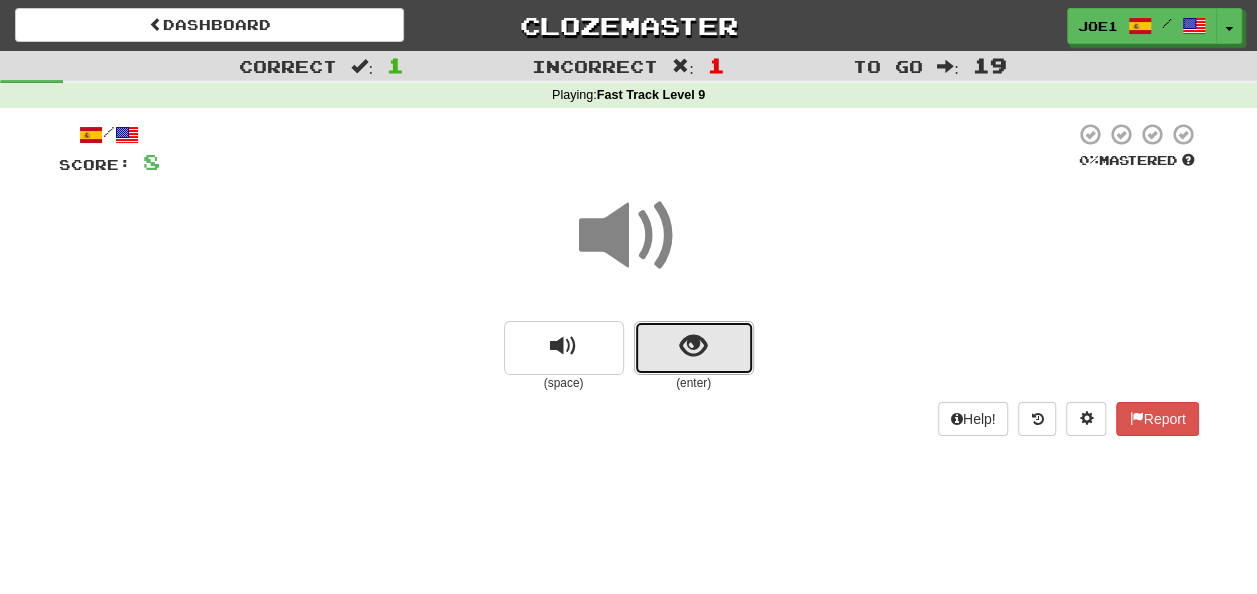 click at bounding box center (693, 346) 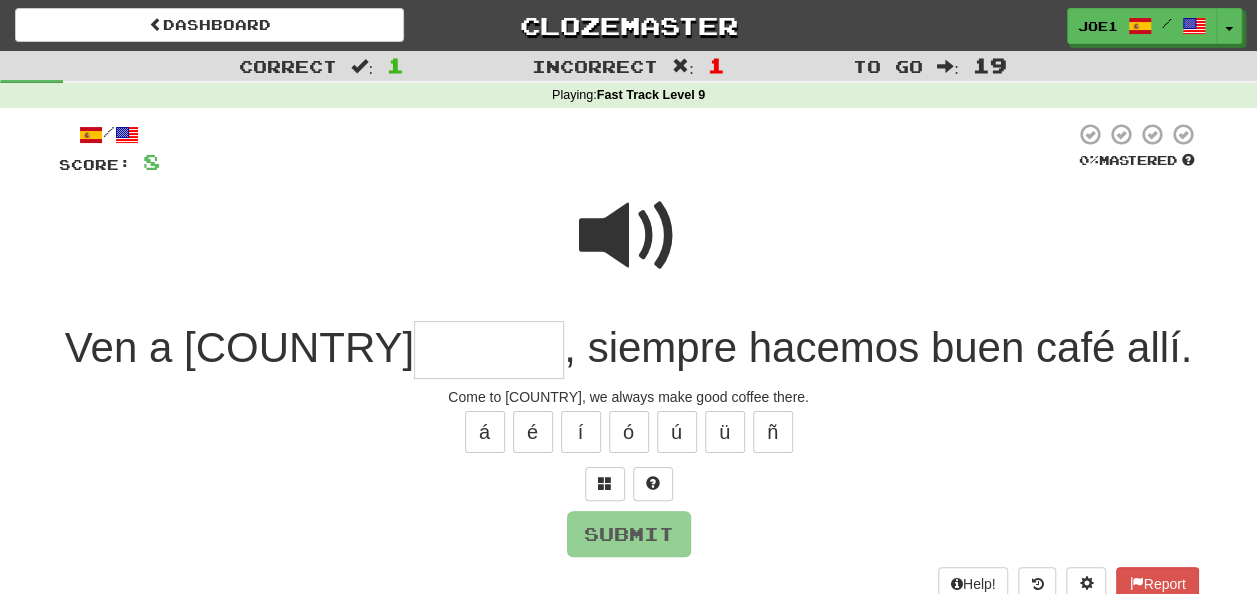 click at bounding box center [489, 350] 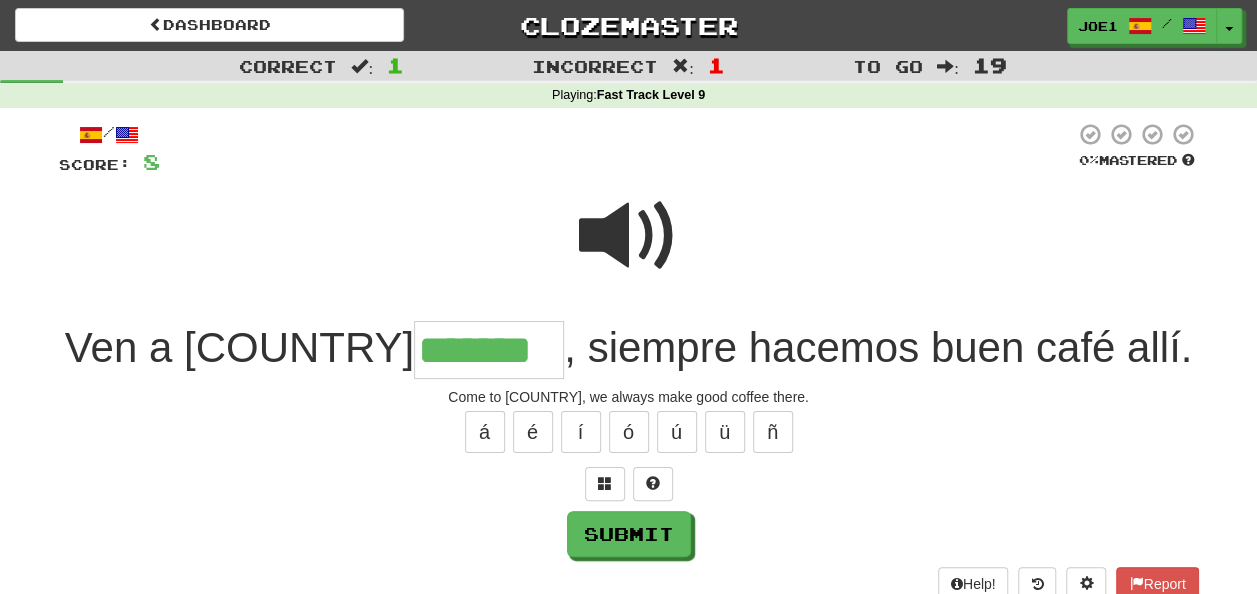 click at bounding box center (629, 236) 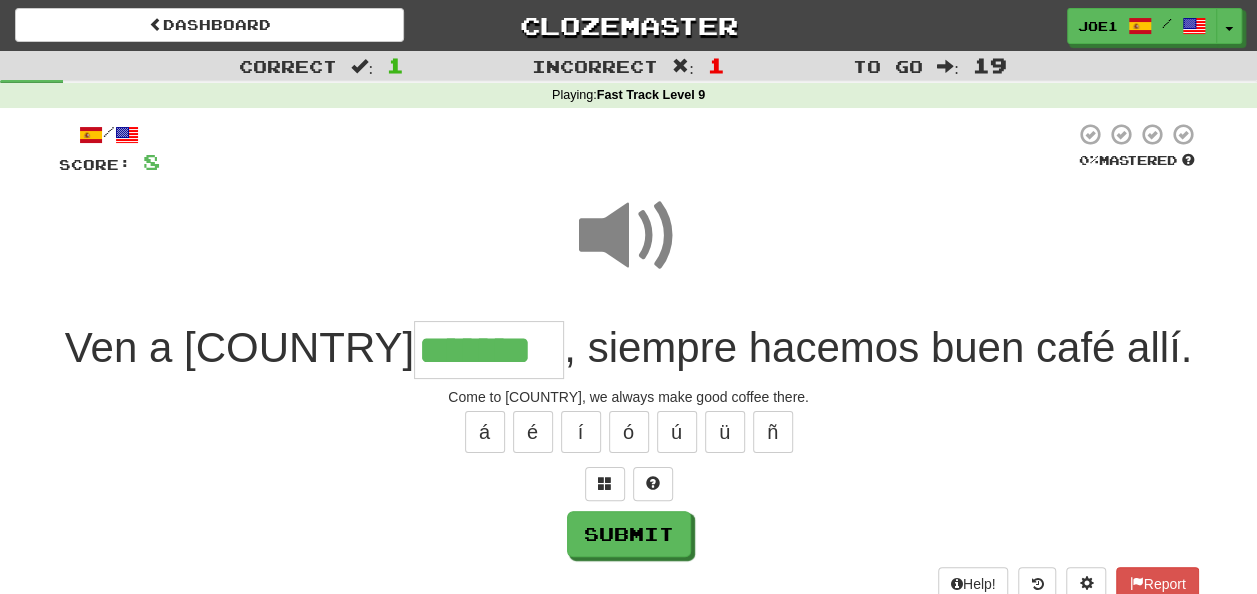 click at bounding box center (629, 236) 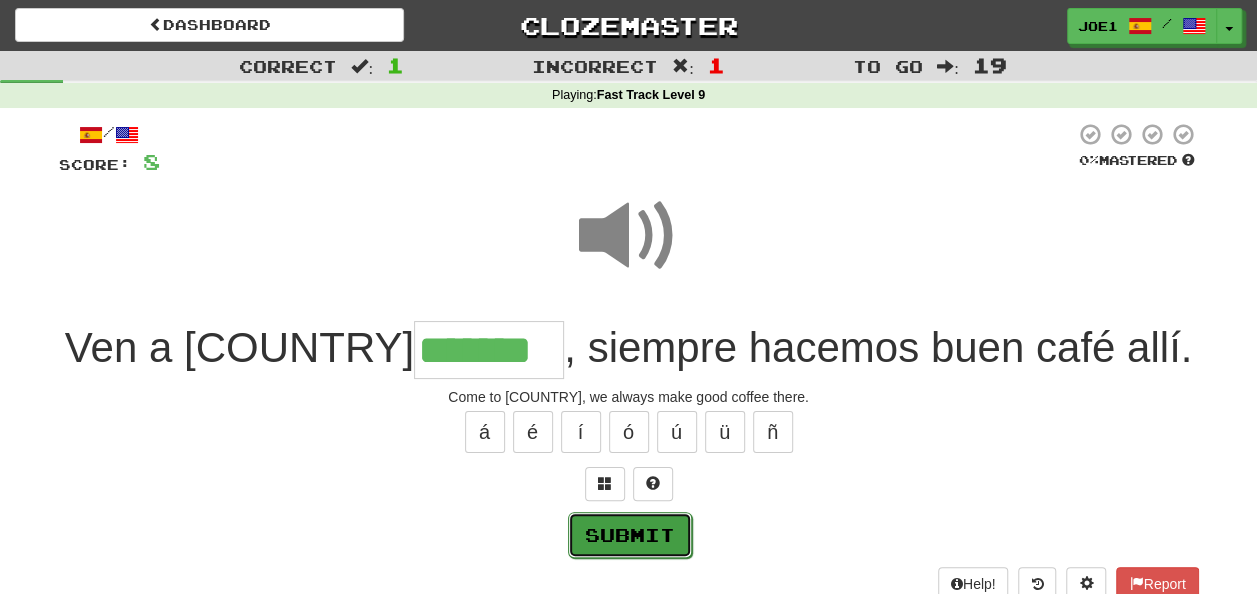 click on "Submit" at bounding box center (630, 535) 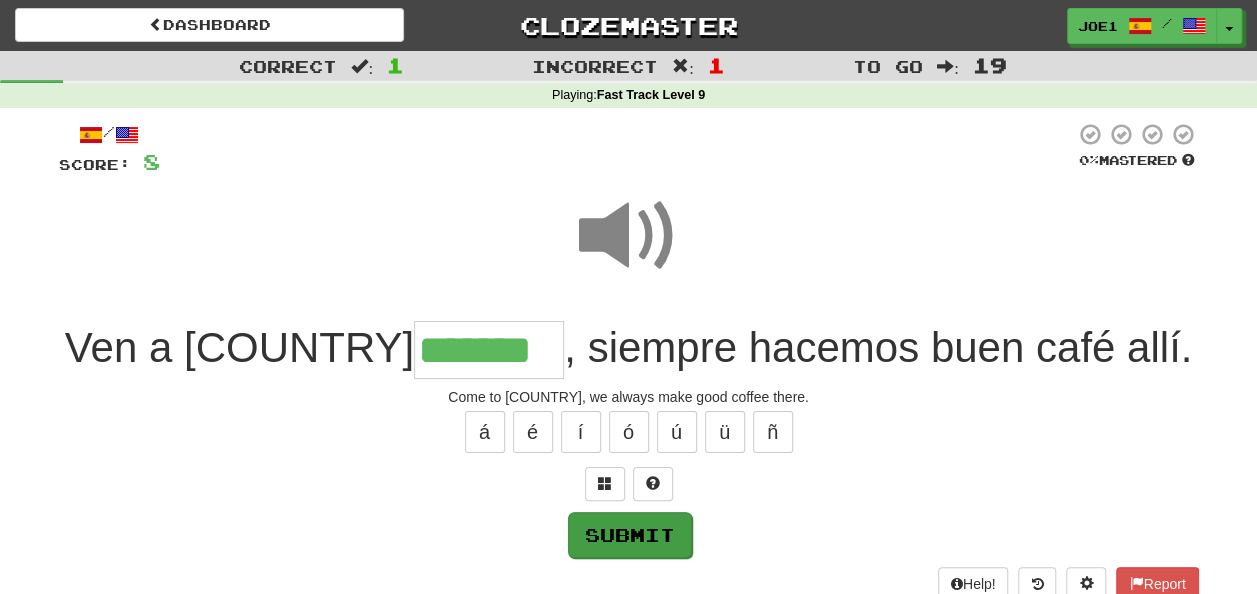 type on "*******" 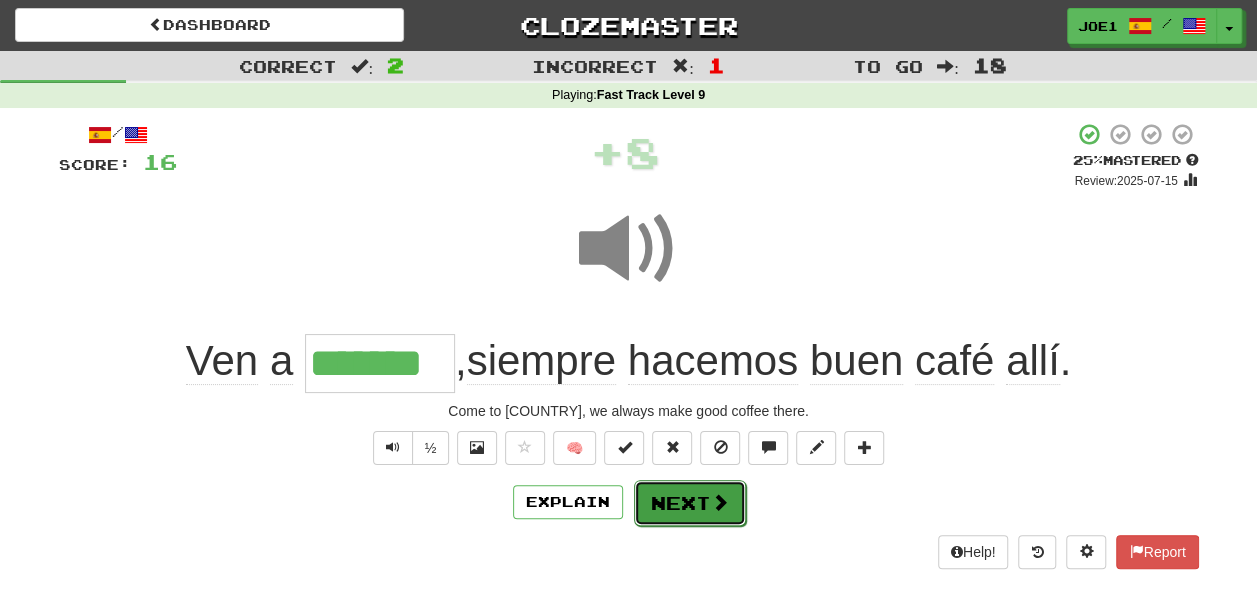 click on "Next" at bounding box center (690, 503) 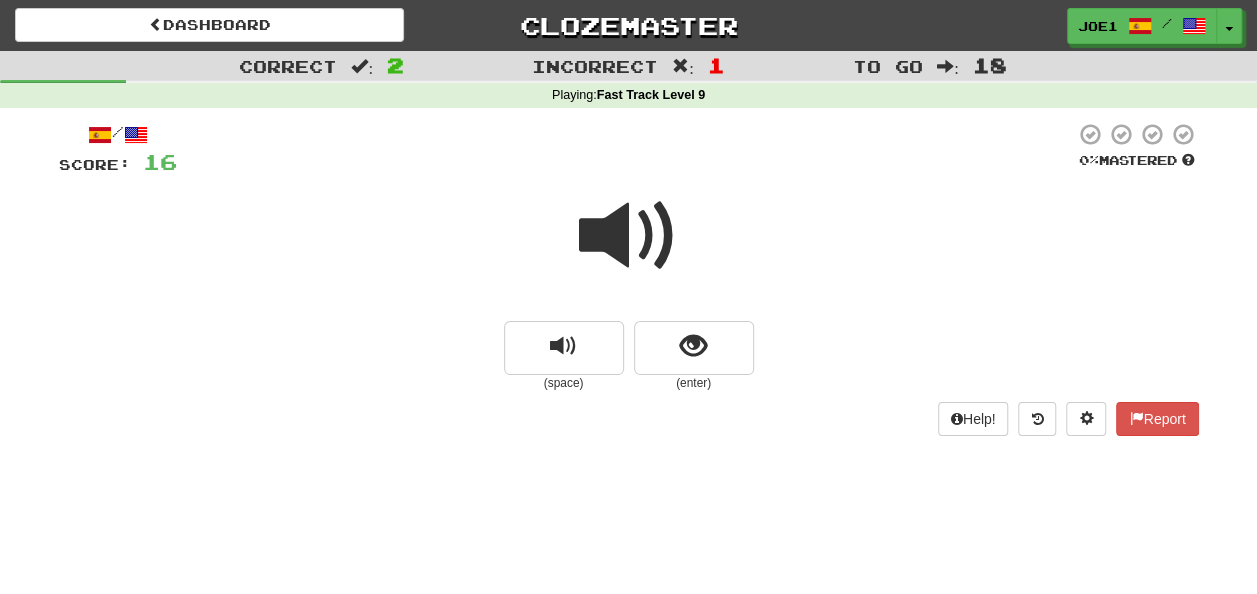 click at bounding box center (629, 236) 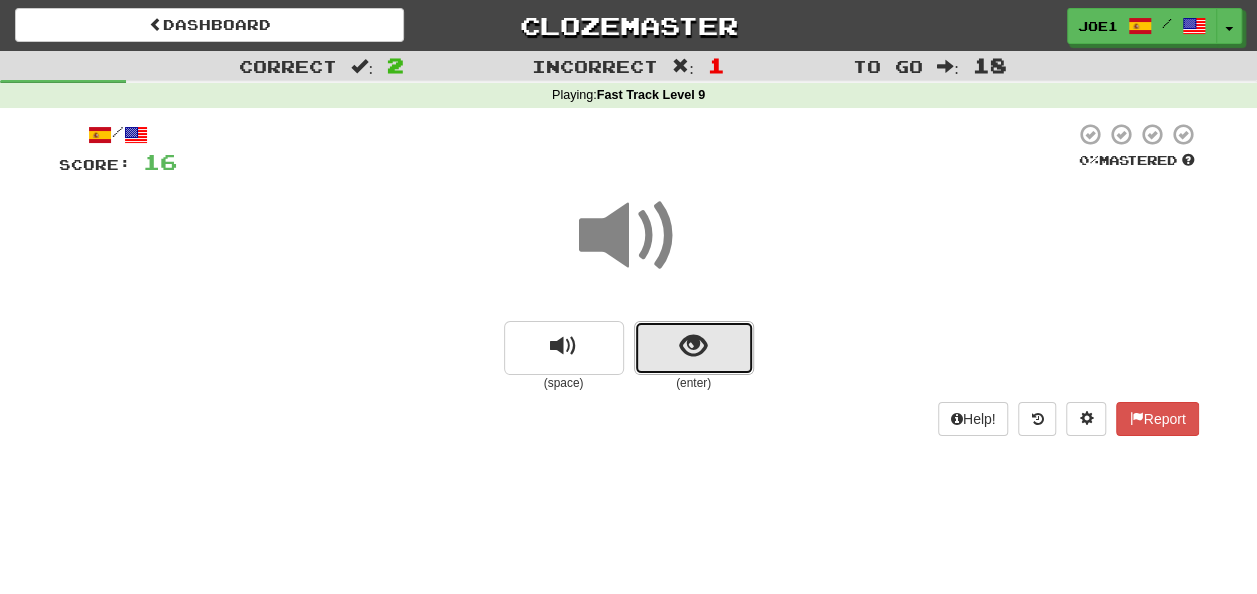 click at bounding box center [694, 348] 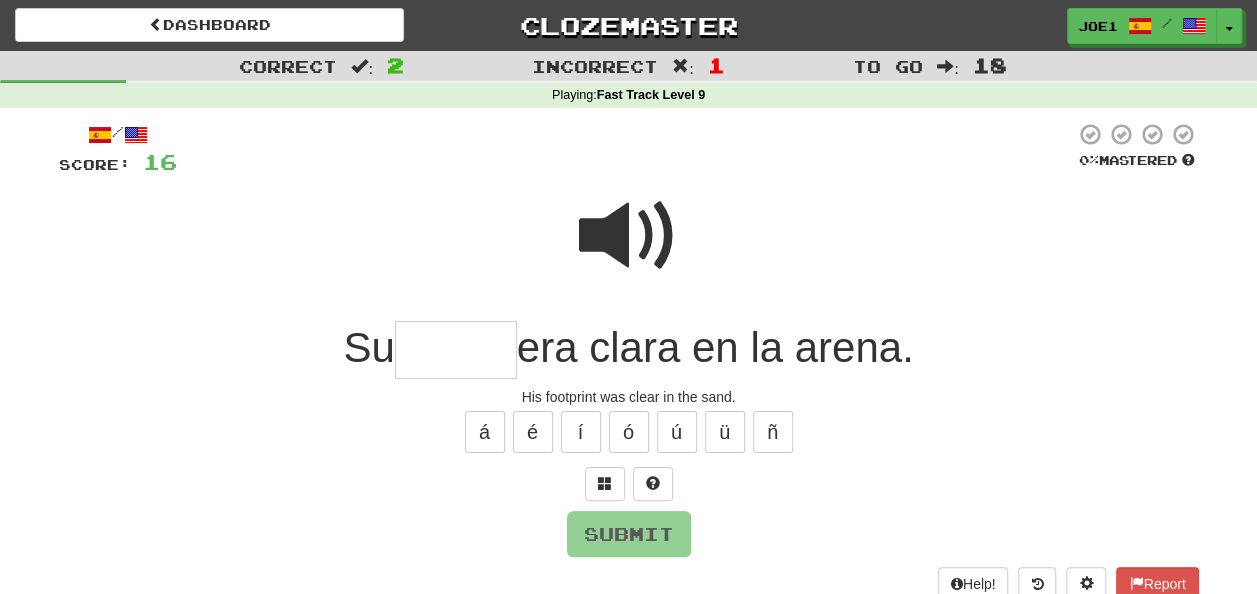 click at bounding box center (456, 350) 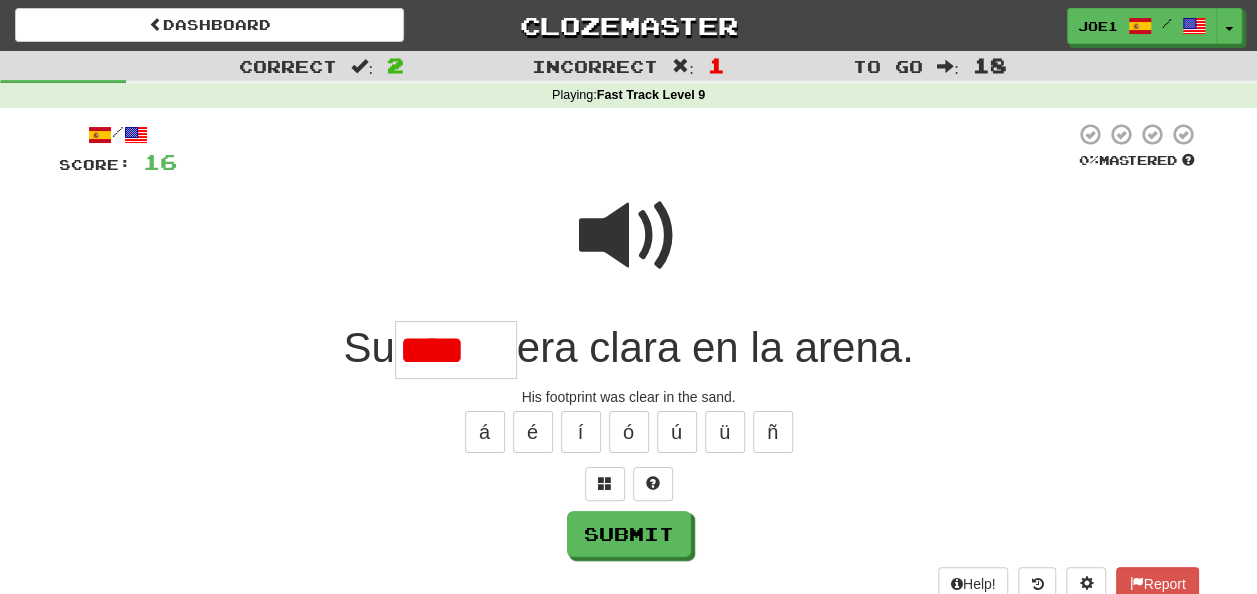 scroll, scrollTop: 0, scrollLeft: 0, axis: both 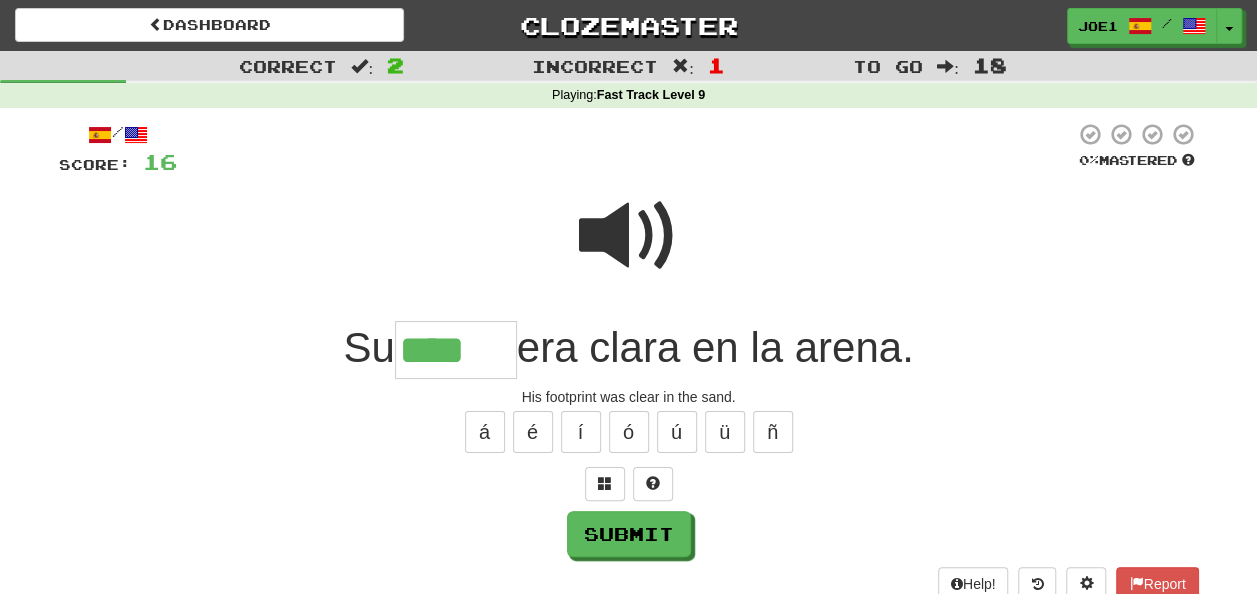 click at bounding box center [629, 236] 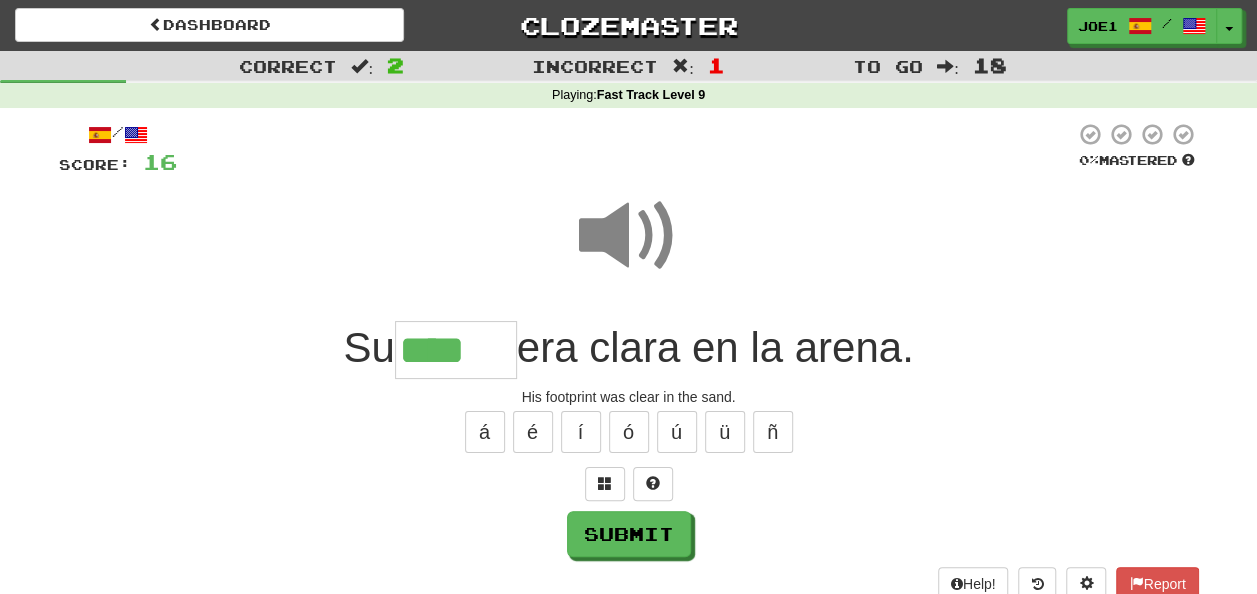 click on "****" at bounding box center (456, 350) 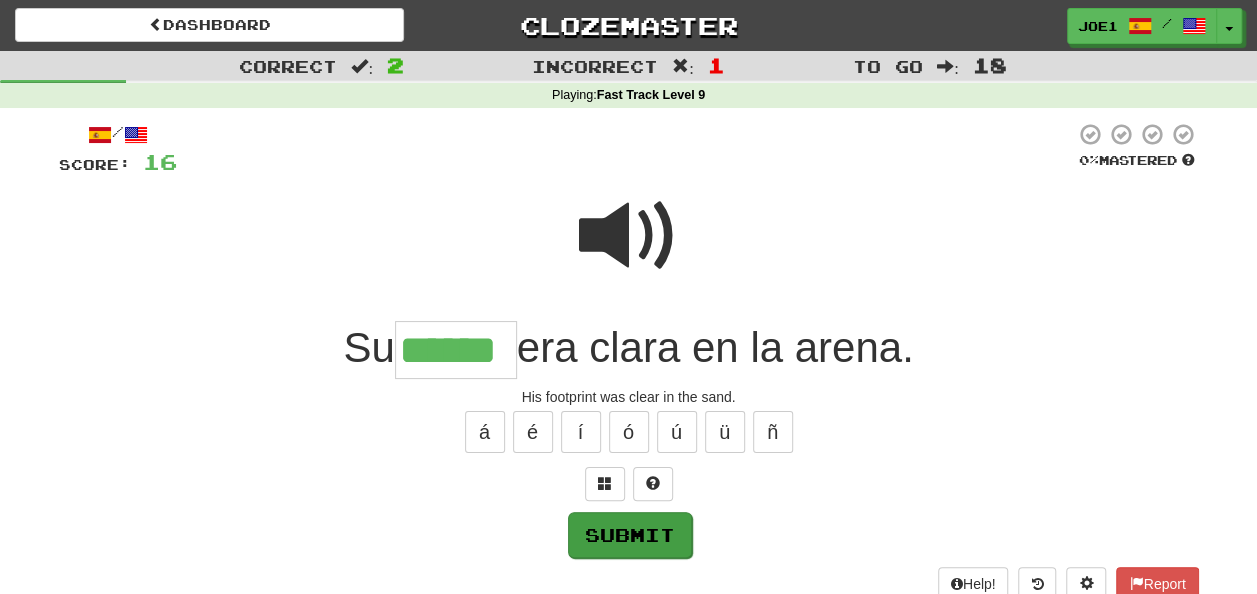 type on "******" 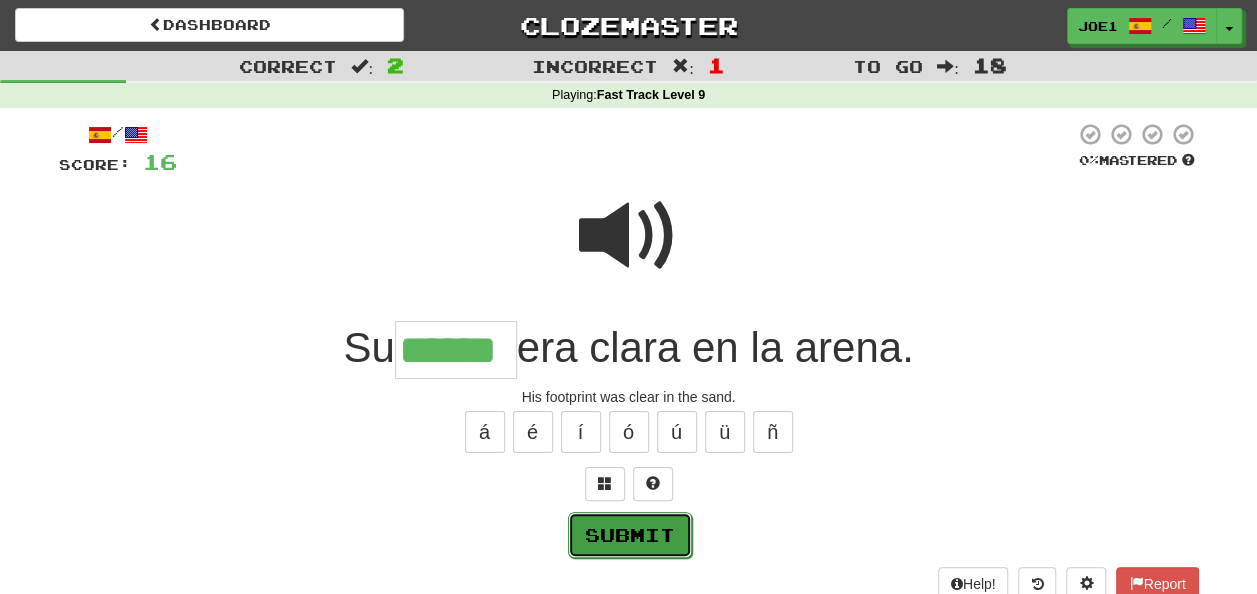 click on "Submit" at bounding box center [630, 535] 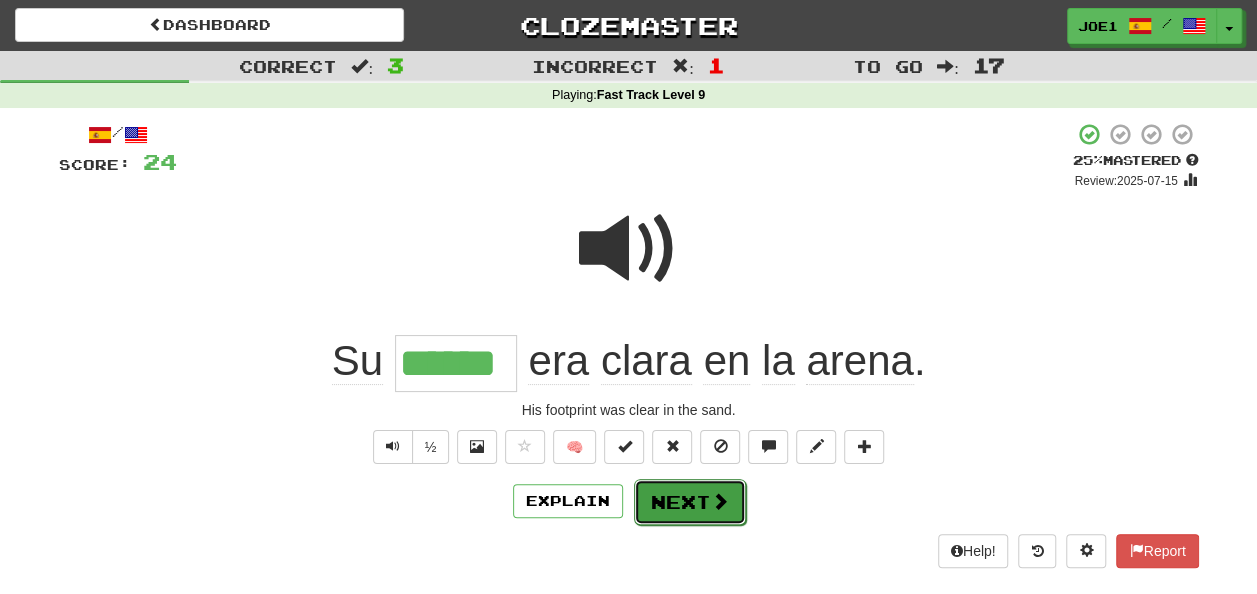 click on "Next" at bounding box center (690, 502) 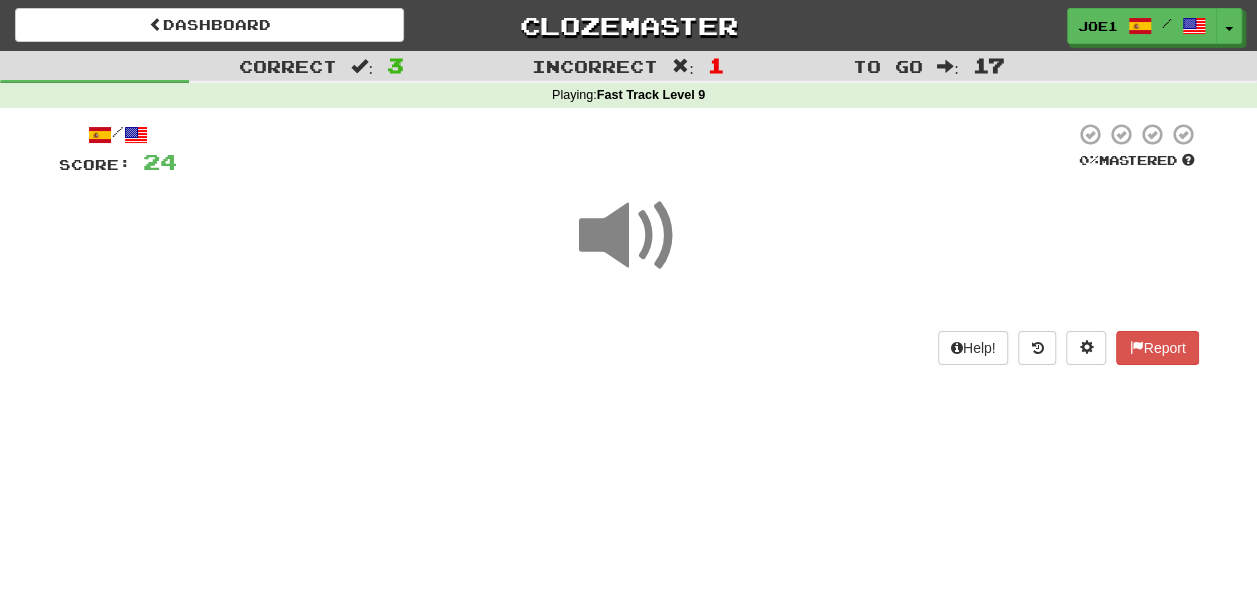 click at bounding box center (629, 236) 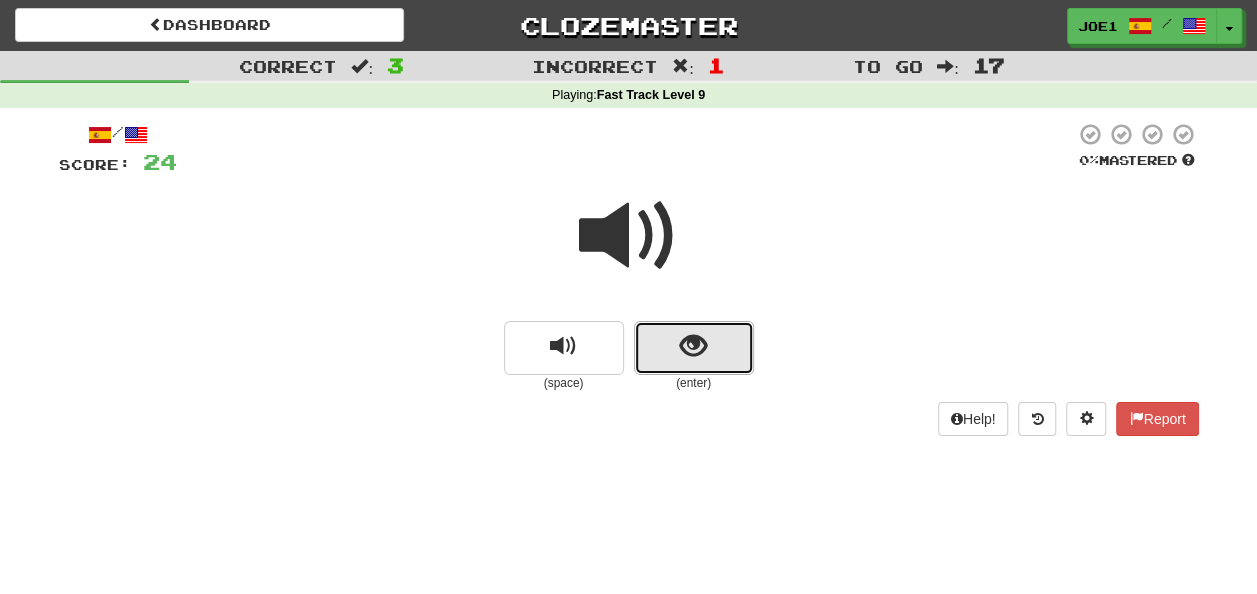click at bounding box center [693, 346] 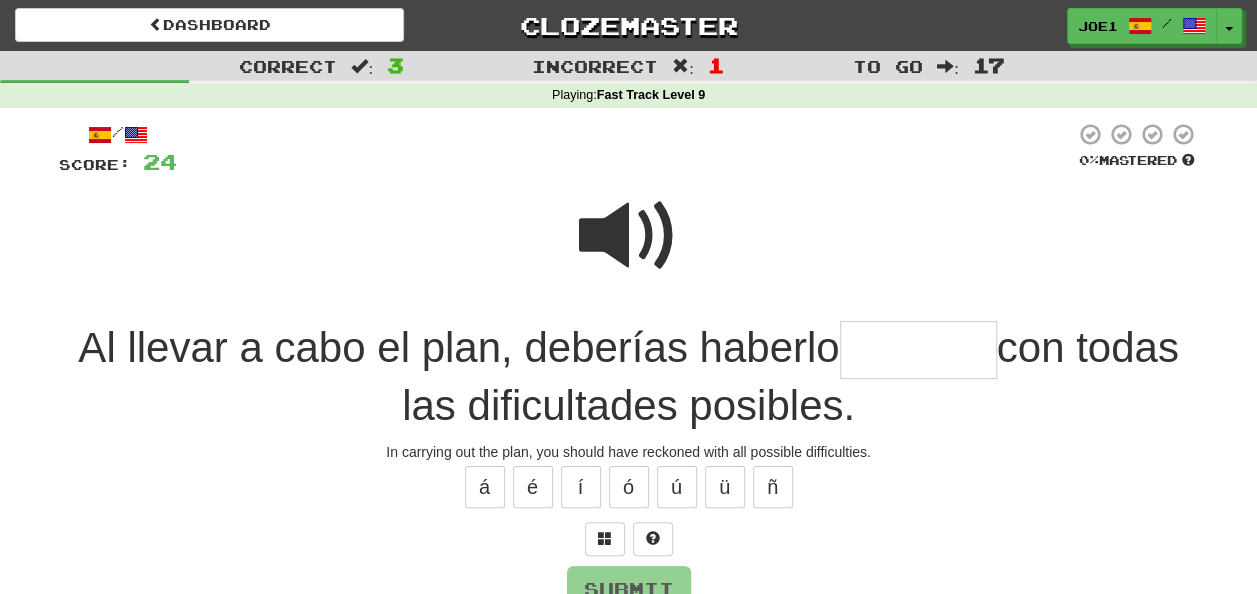 click at bounding box center (629, 236) 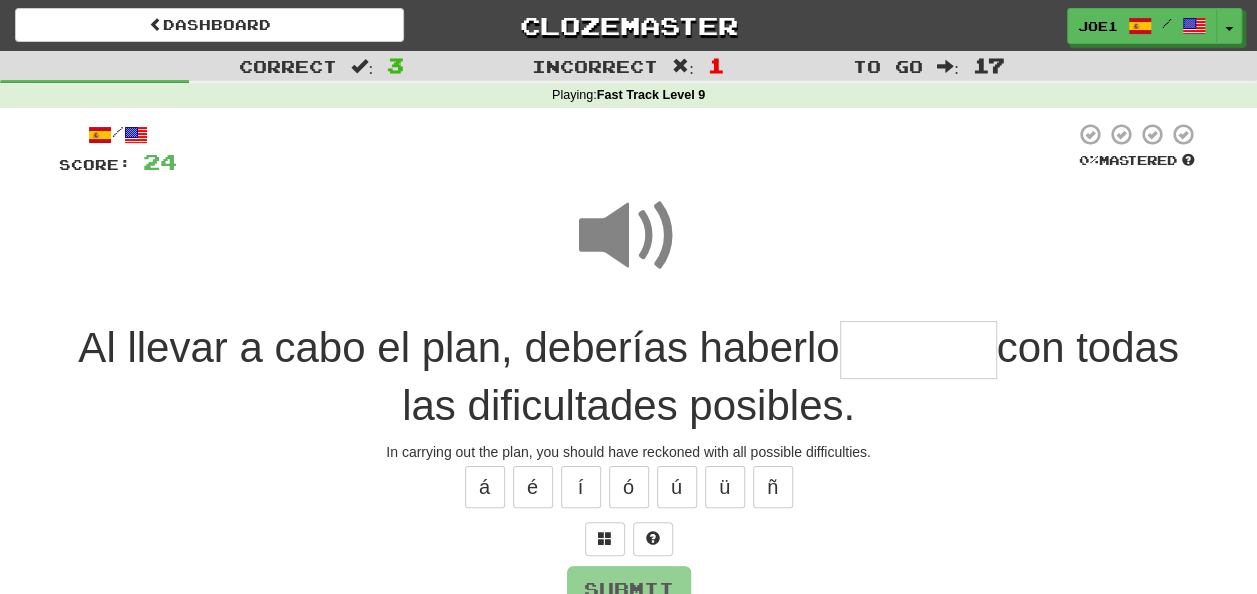 click at bounding box center (918, 350) 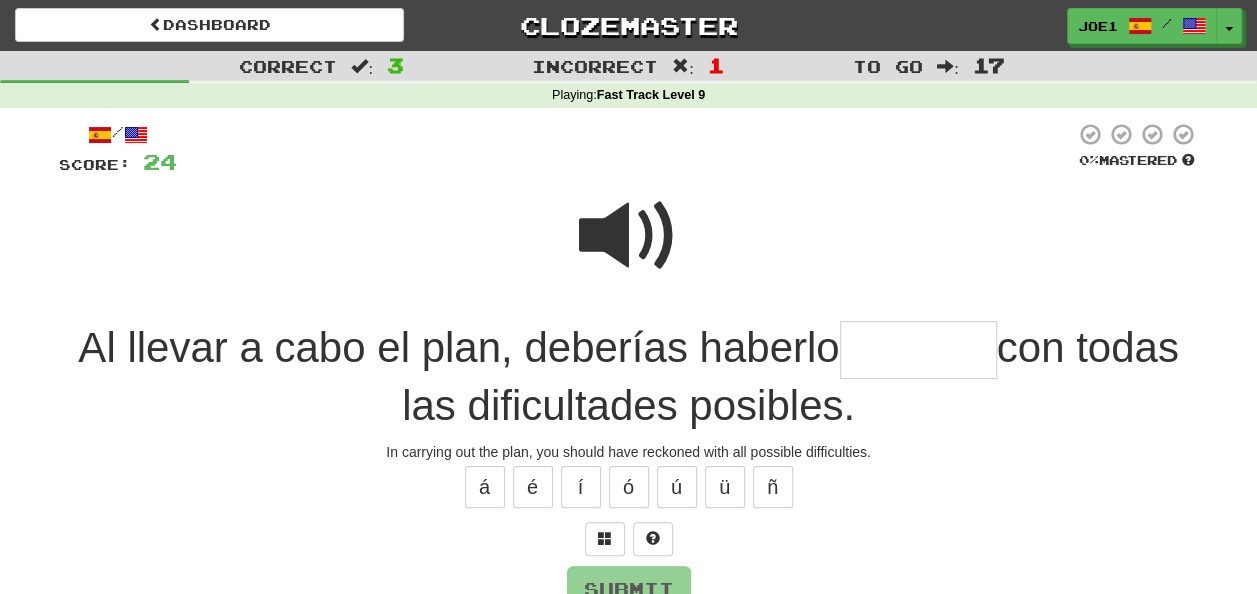 click at bounding box center [629, 236] 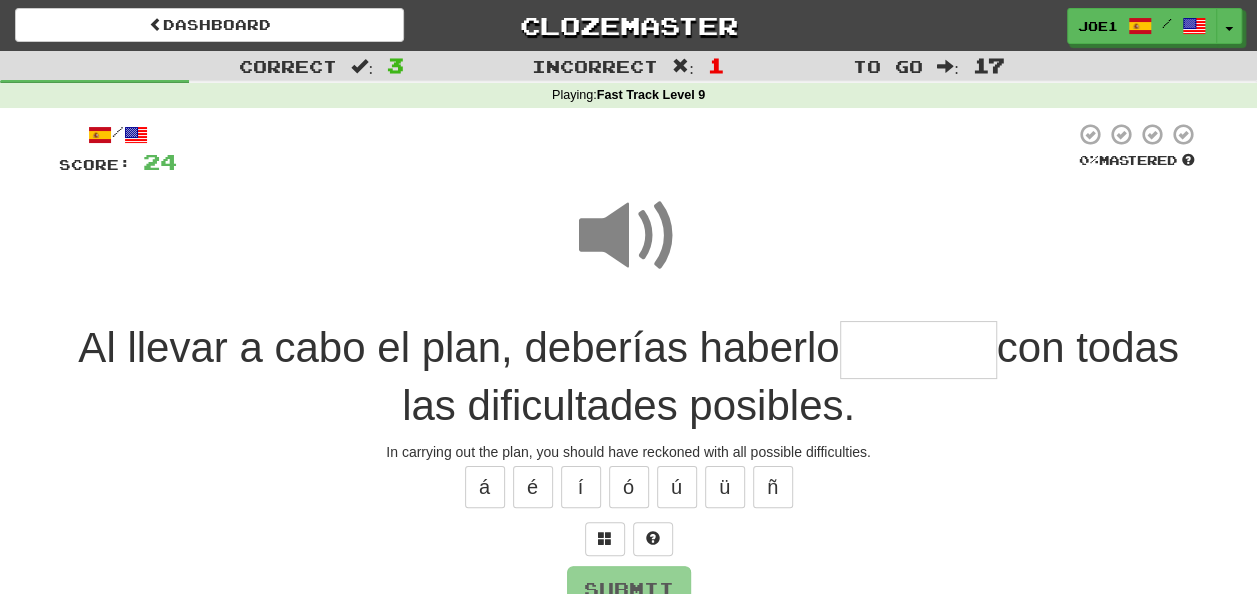 click at bounding box center [918, 350] 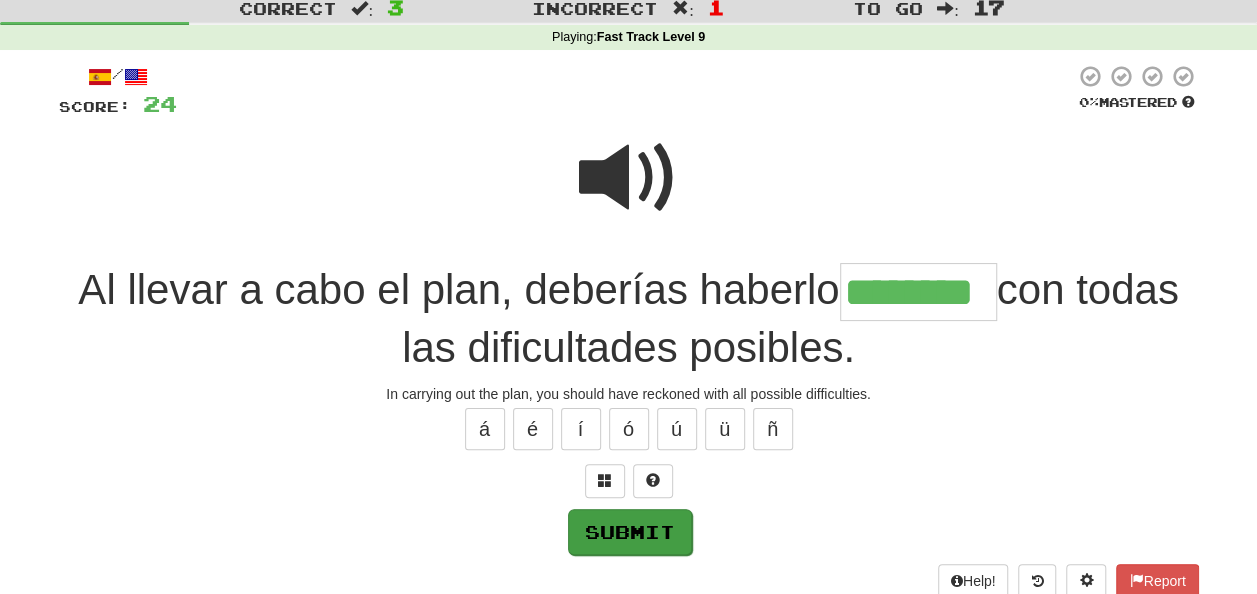 scroll, scrollTop: 100, scrollLeft: 0, axis: vertical 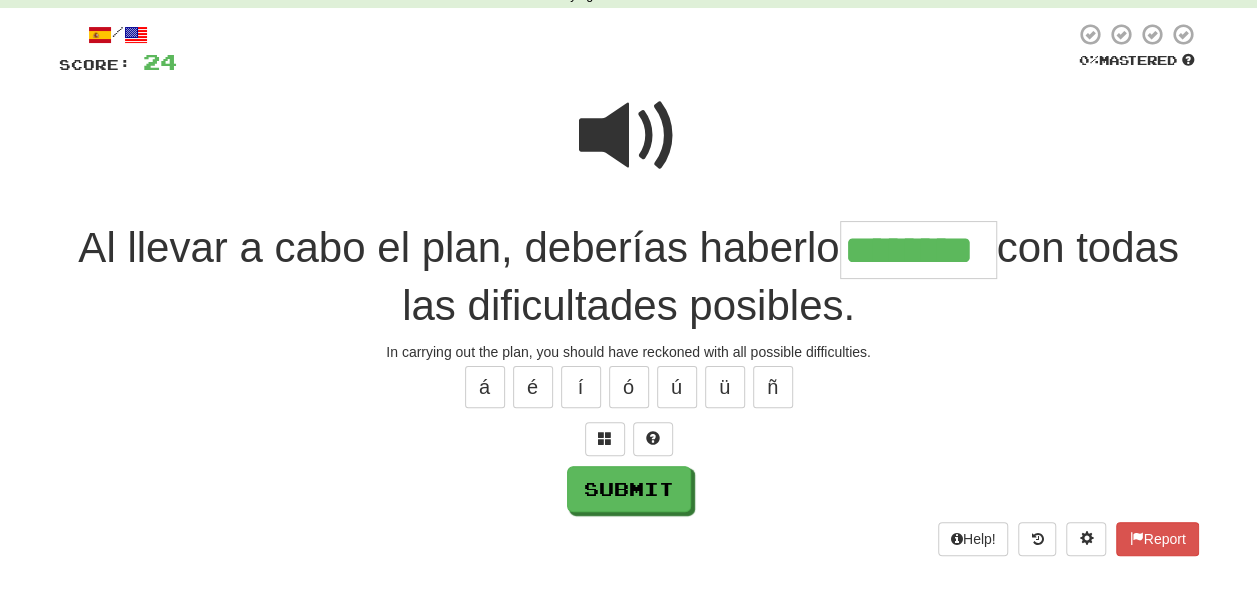 type on "********" 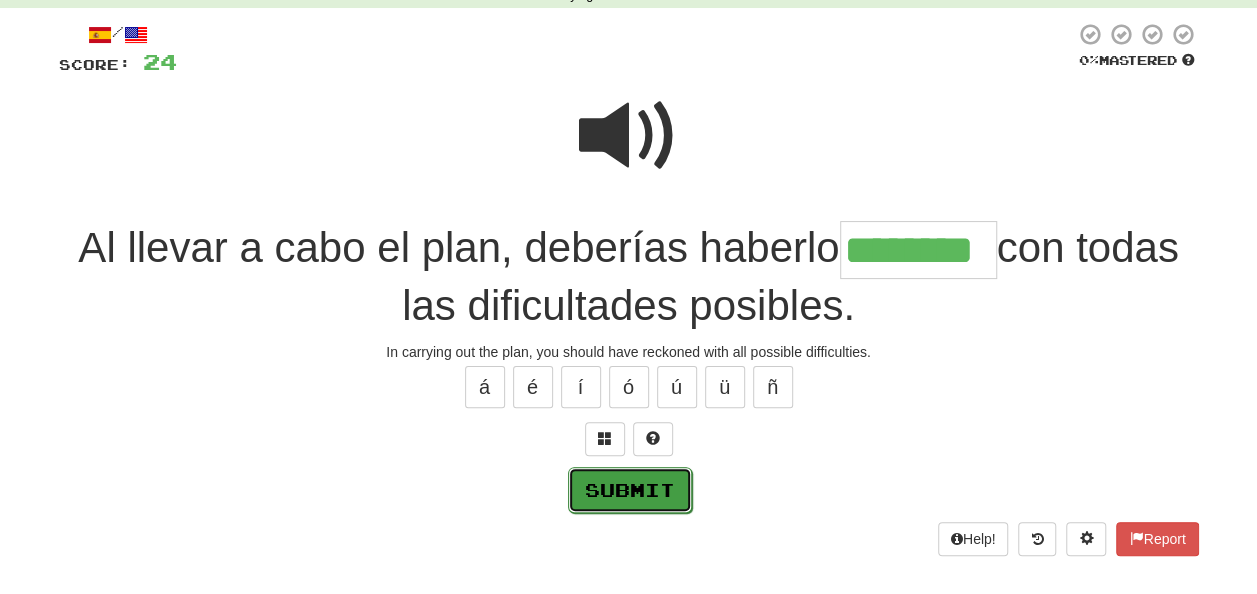 click on "Submit" at bounding box center (630, 490) 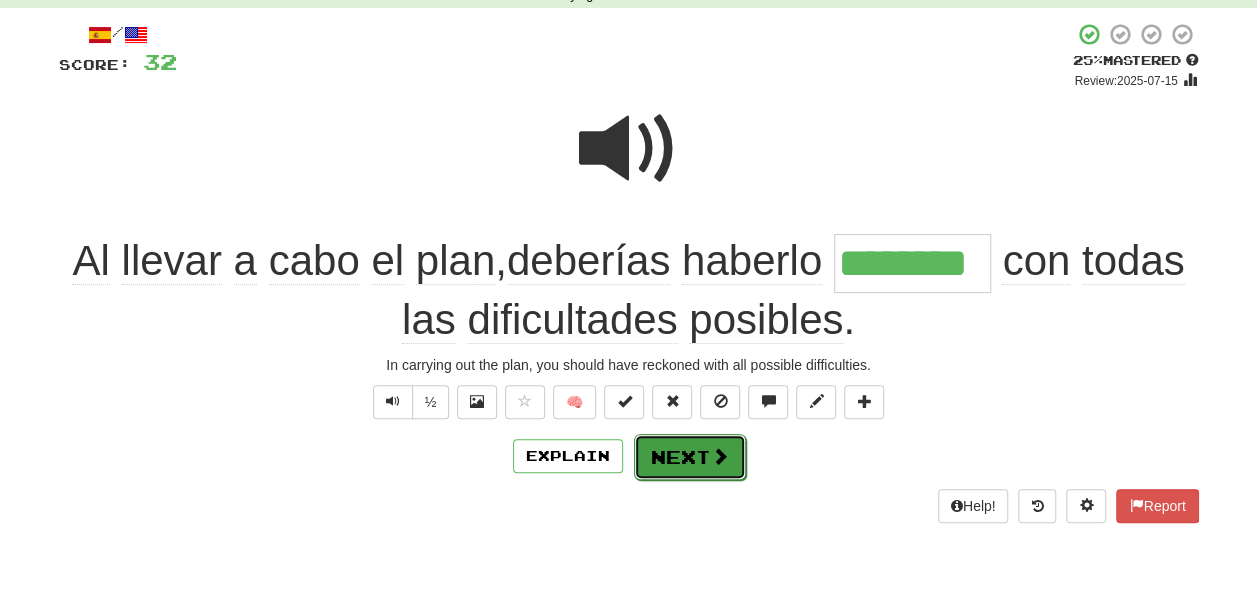 click on "Next" at bounding box center [690, 457] 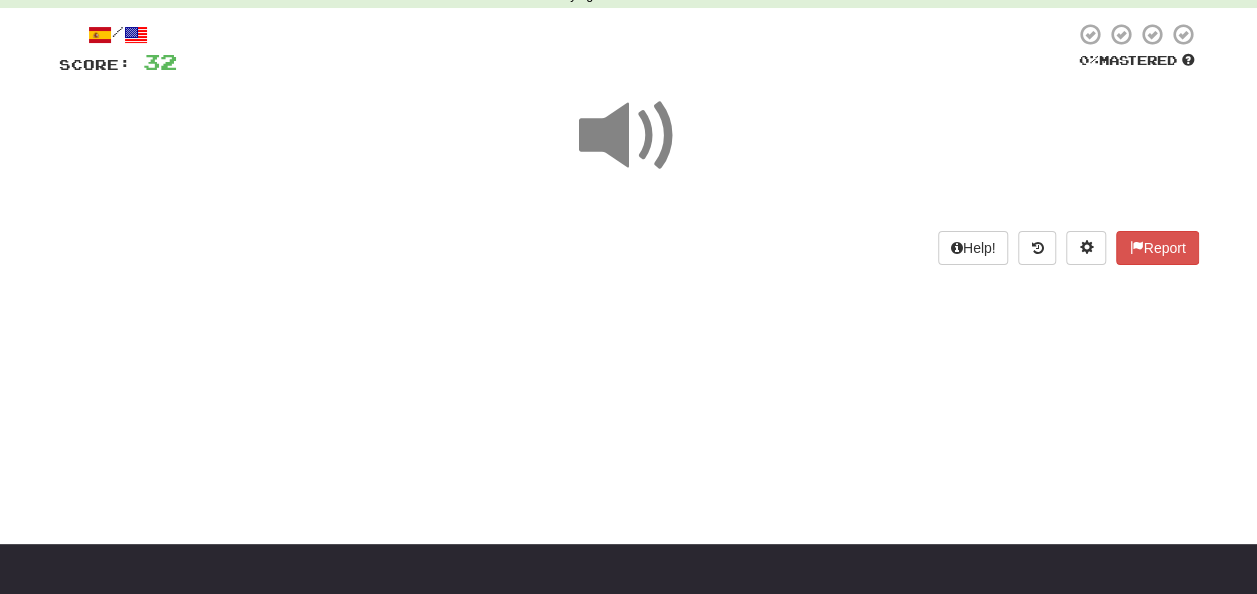 click at bounding box center [629, 136] 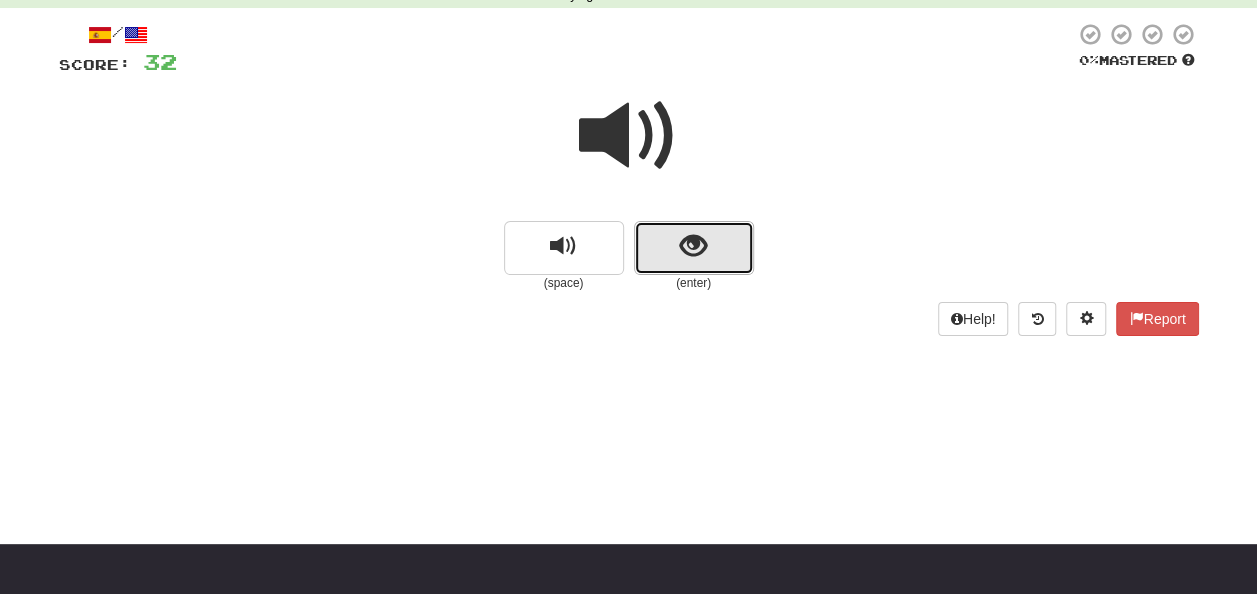 click at bounding box center [693, 246] 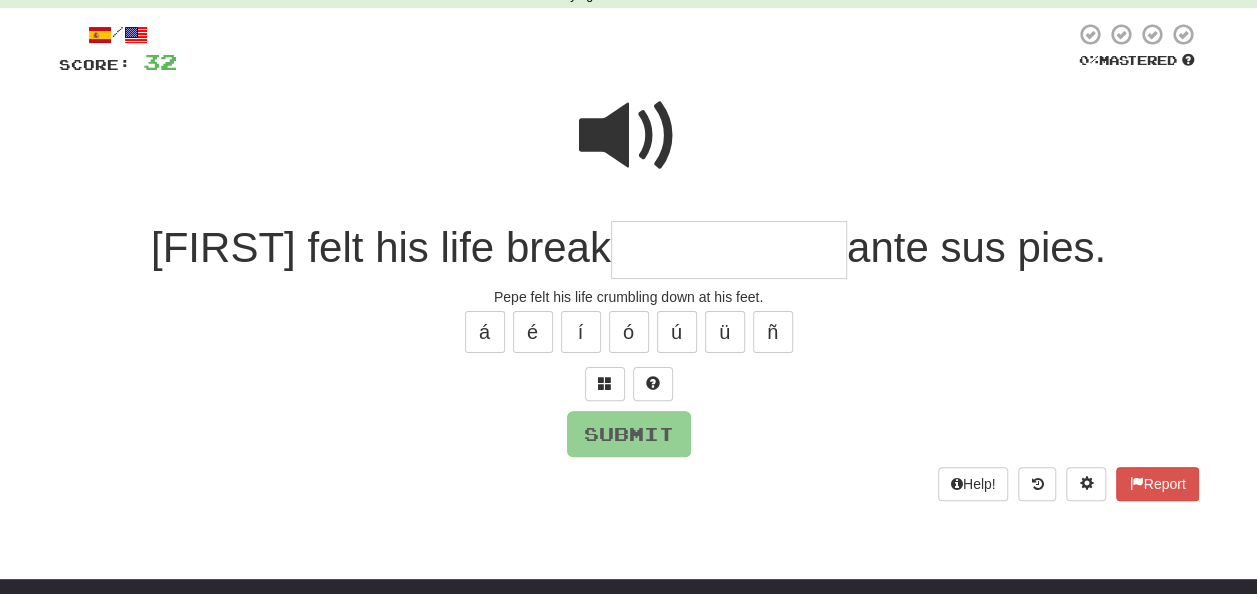 click at bounding box center [629, 136] 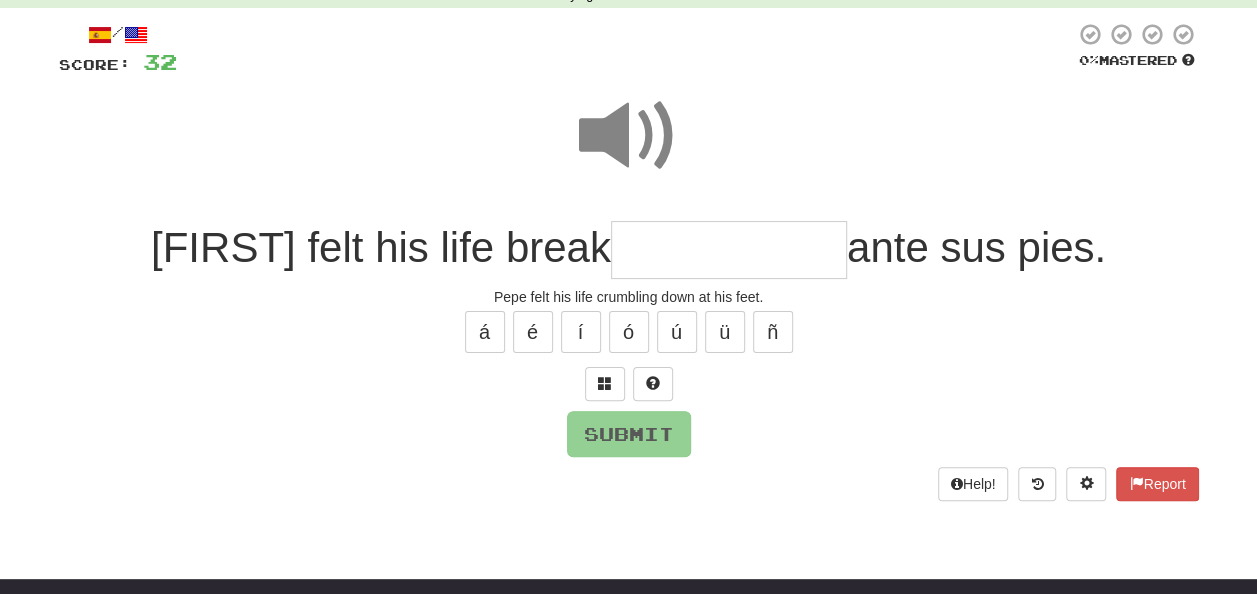 click at bounding box center [729, 250] 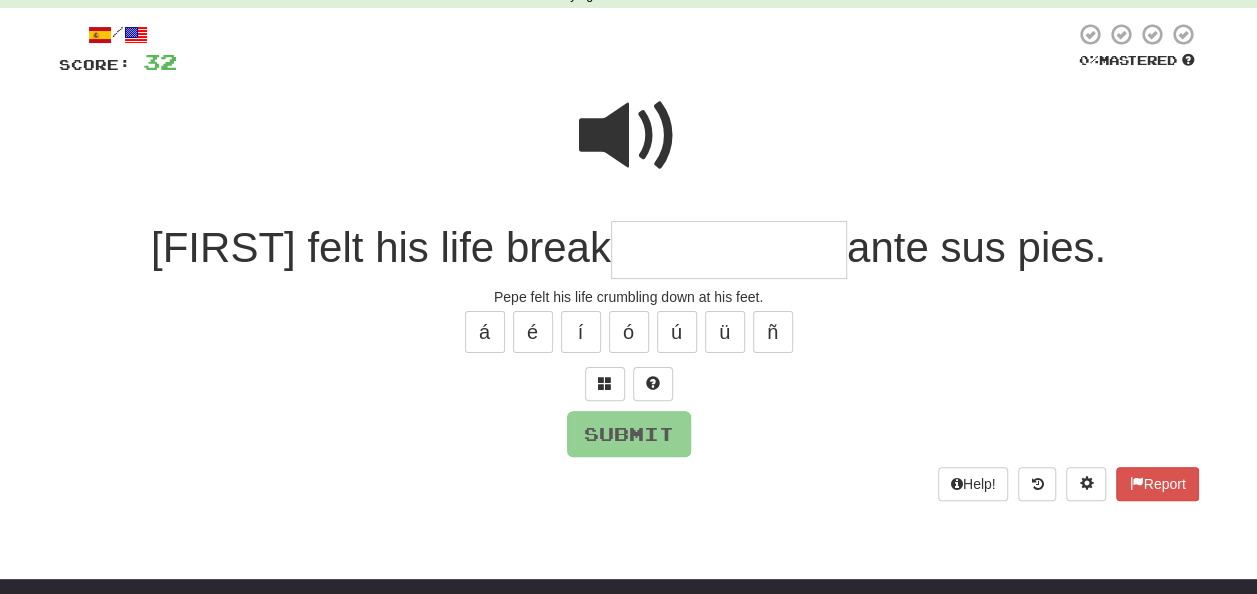 type on "*" 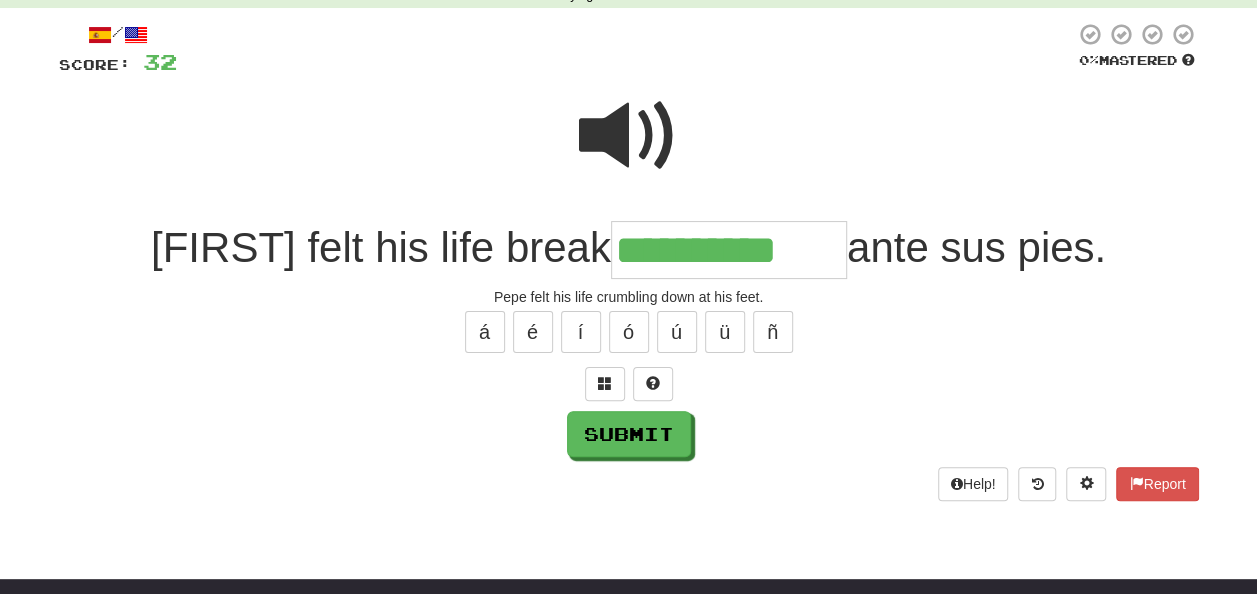 type on "**********" 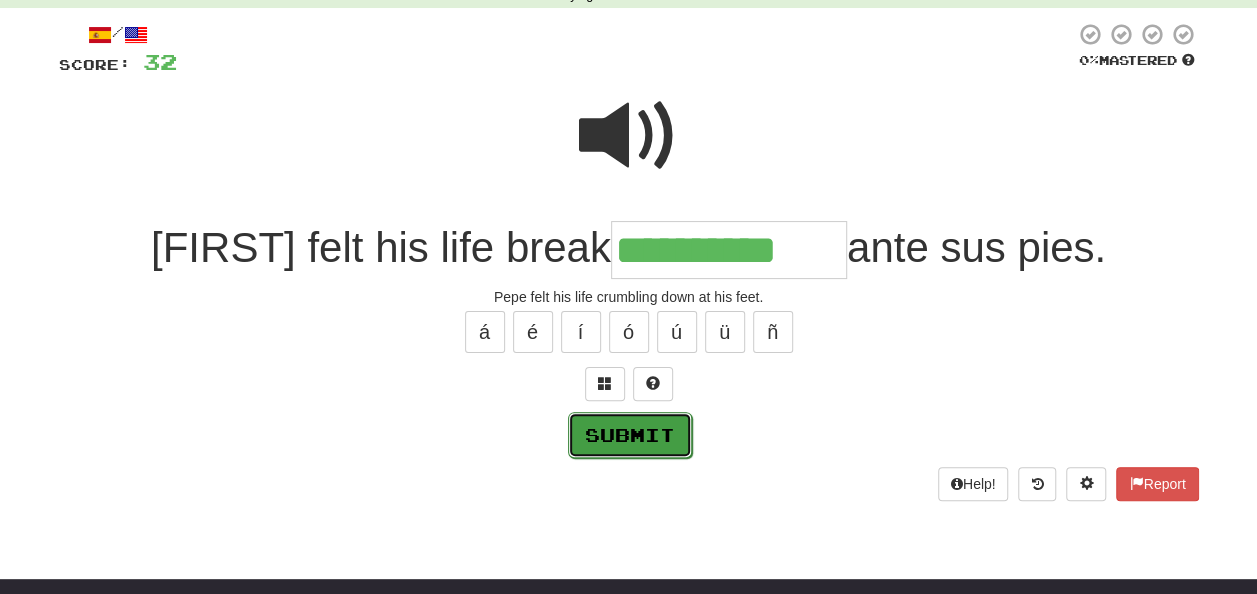 click on "Submit" at bounding box center (630, 435) 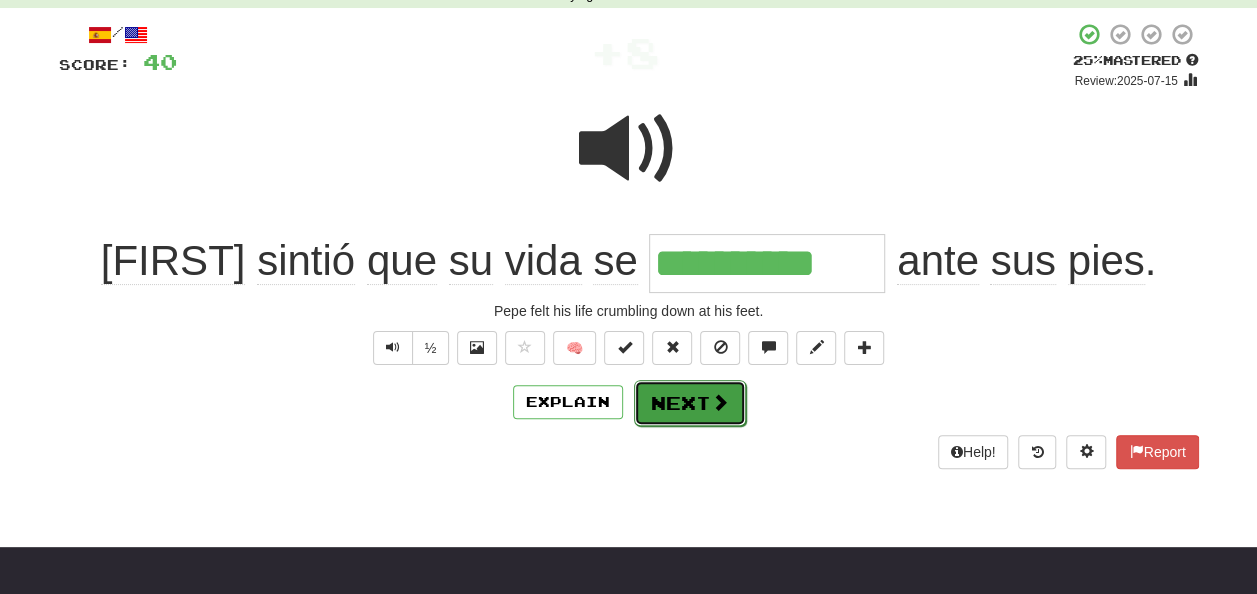 click on "Next" at bounding box center [690, 403] 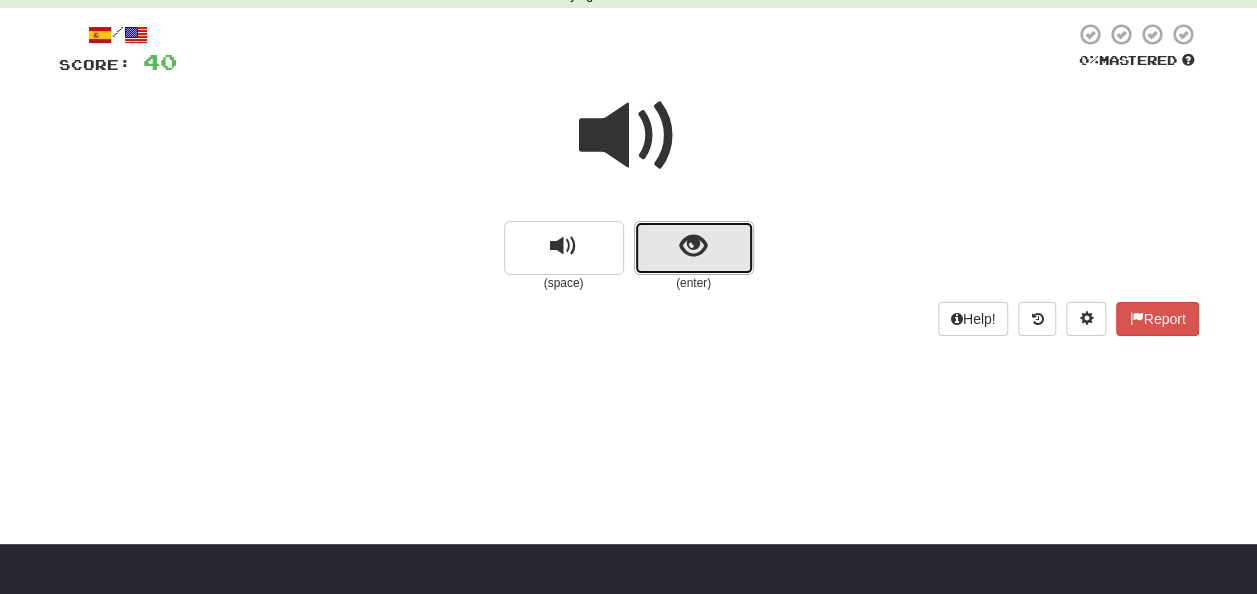 click at bounding box center (694, 248) 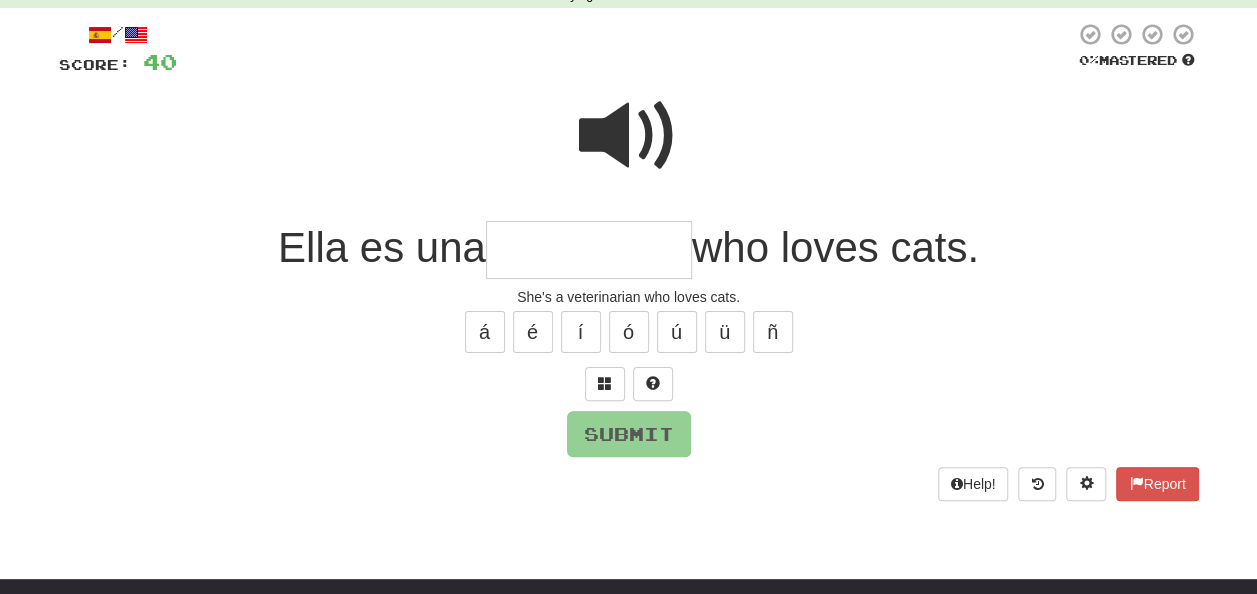 click at bounding box center [589, 250] 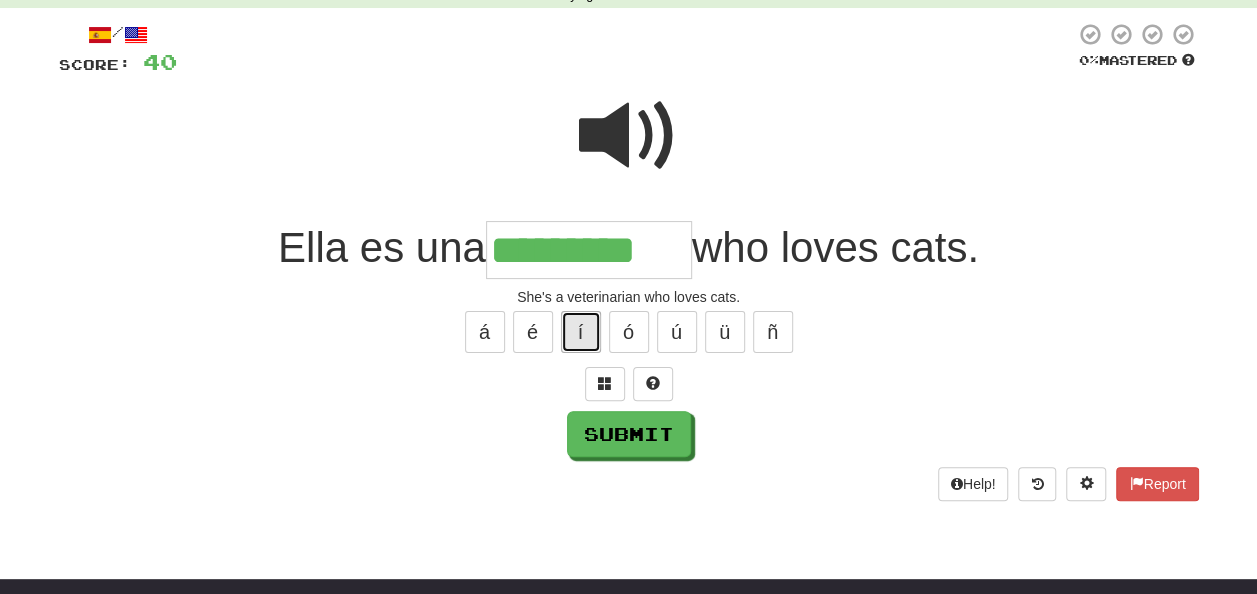 click on "í" at bounding box center [581, 332] 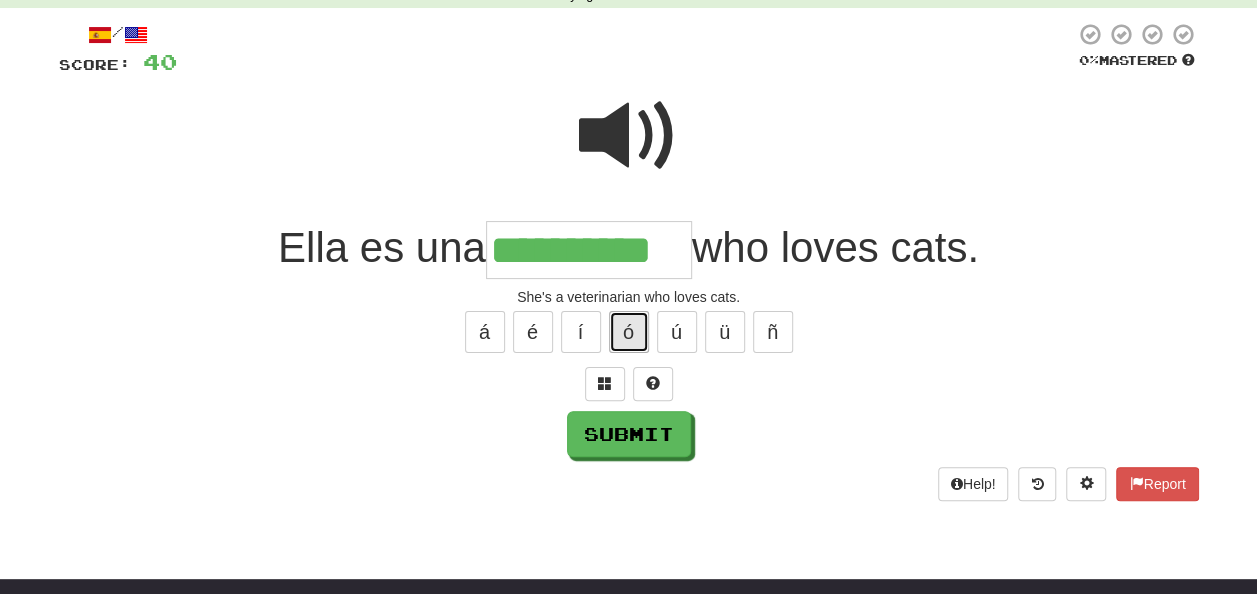 click on "ó" at bounding box center (629, 332) 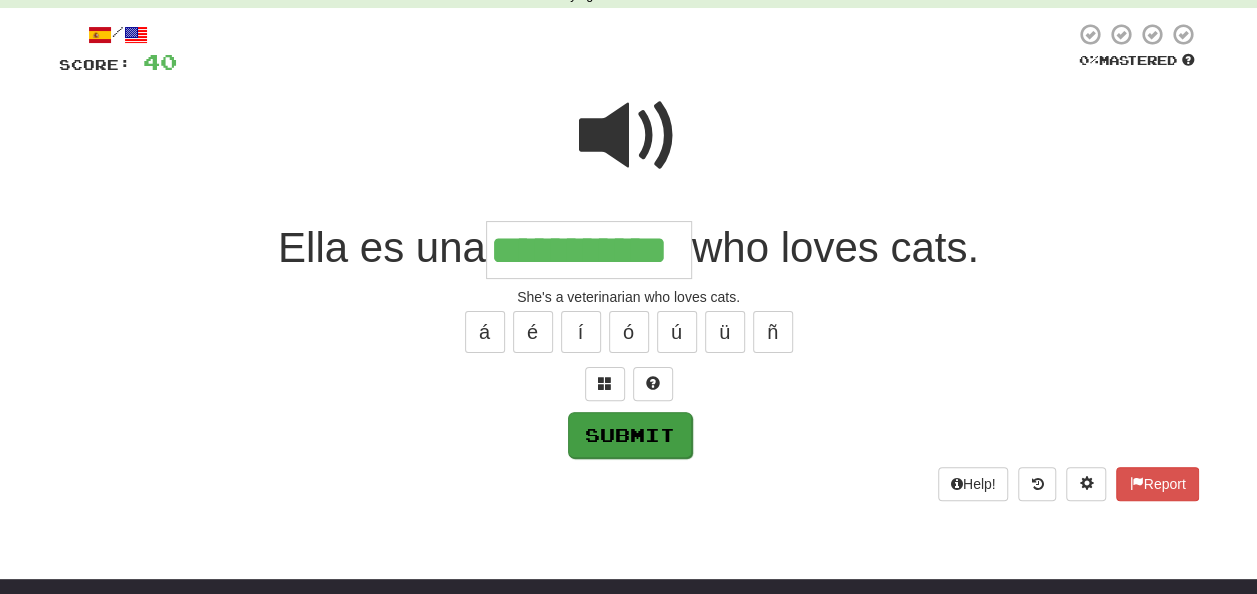 type on "**********" 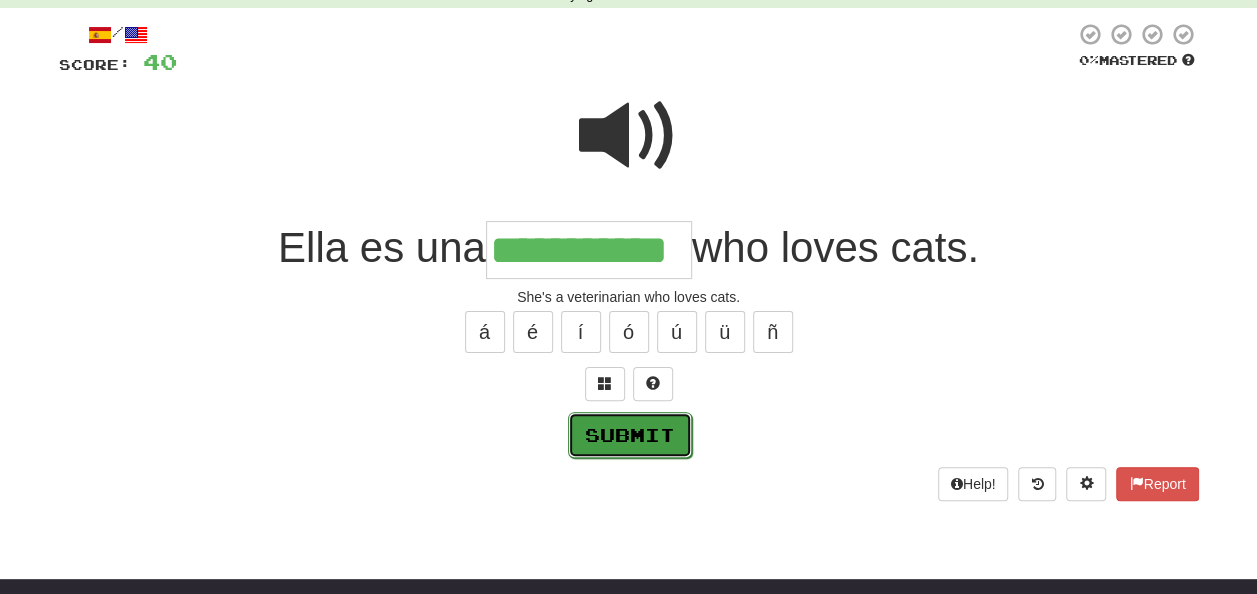 click on "Submit" at bounding box center [630, 435] 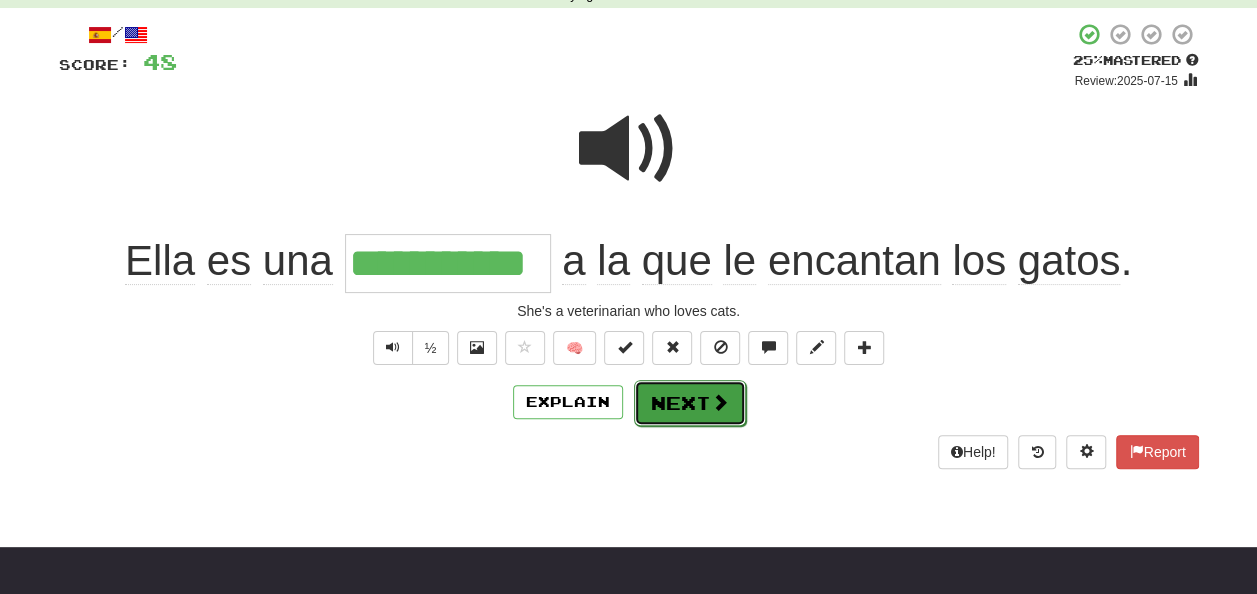 click on "Next" at bounding box center [690, 403] 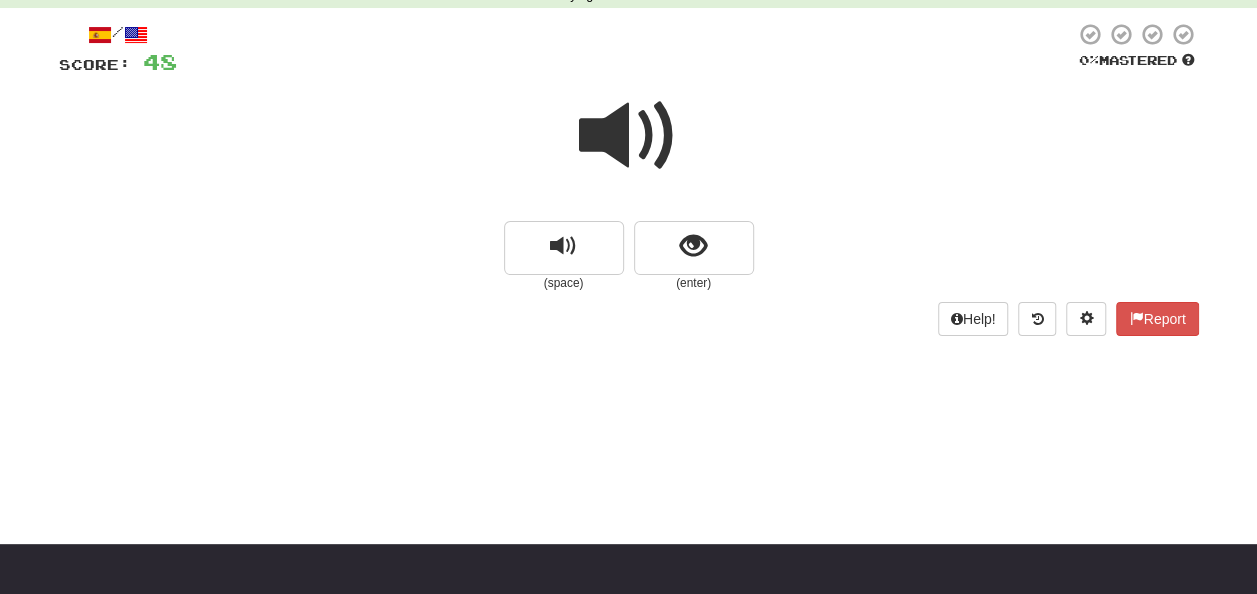 click at bounding box center [629, 136] 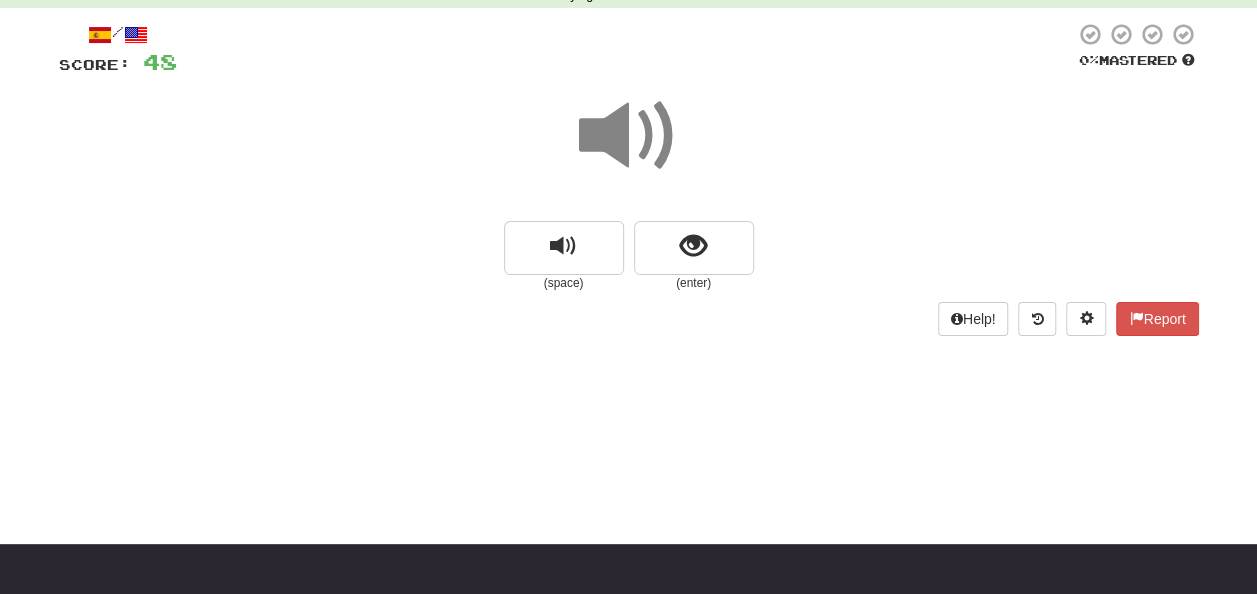 click at bounding box center [629, 136] 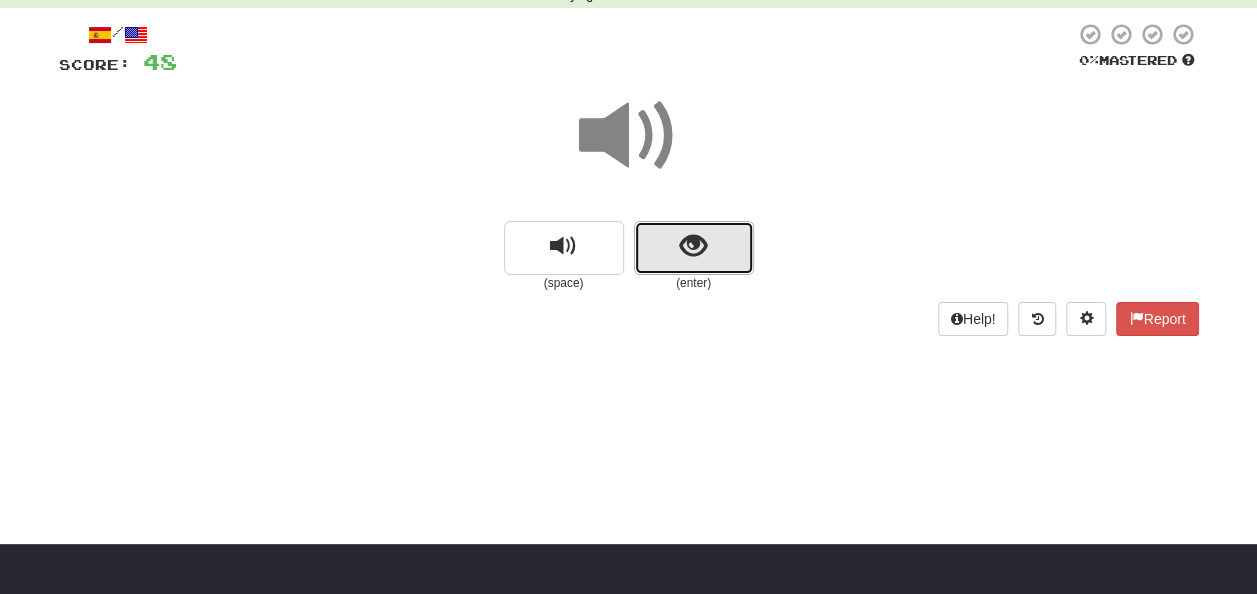 click at bounding box center [693, 246] 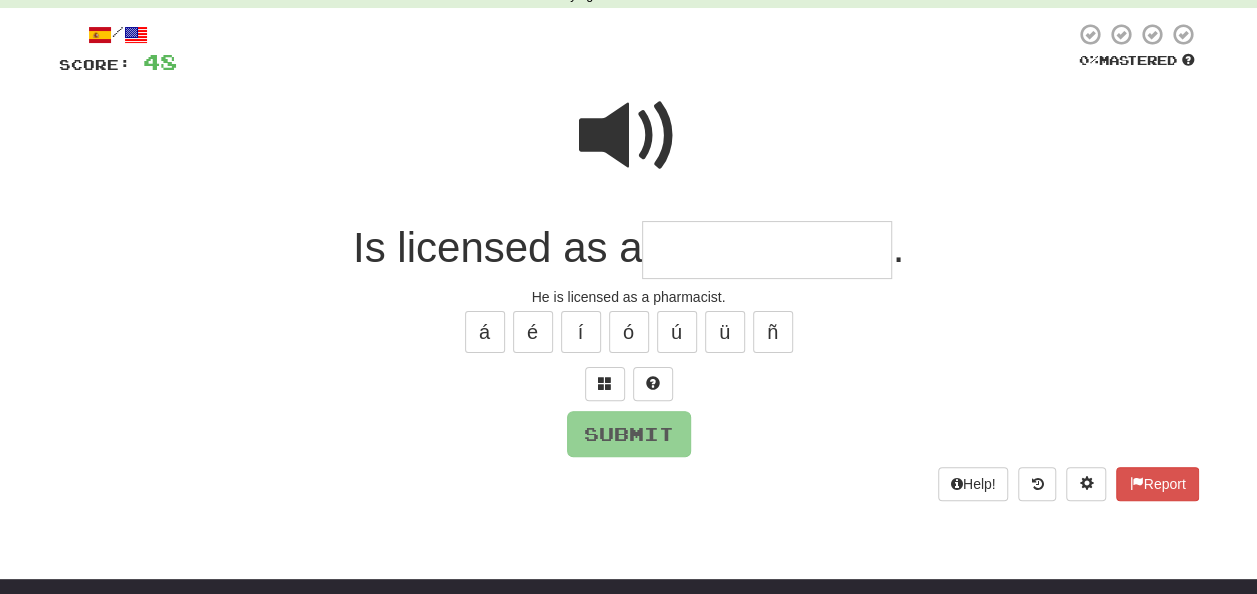 click at bounding box center (767, 250) 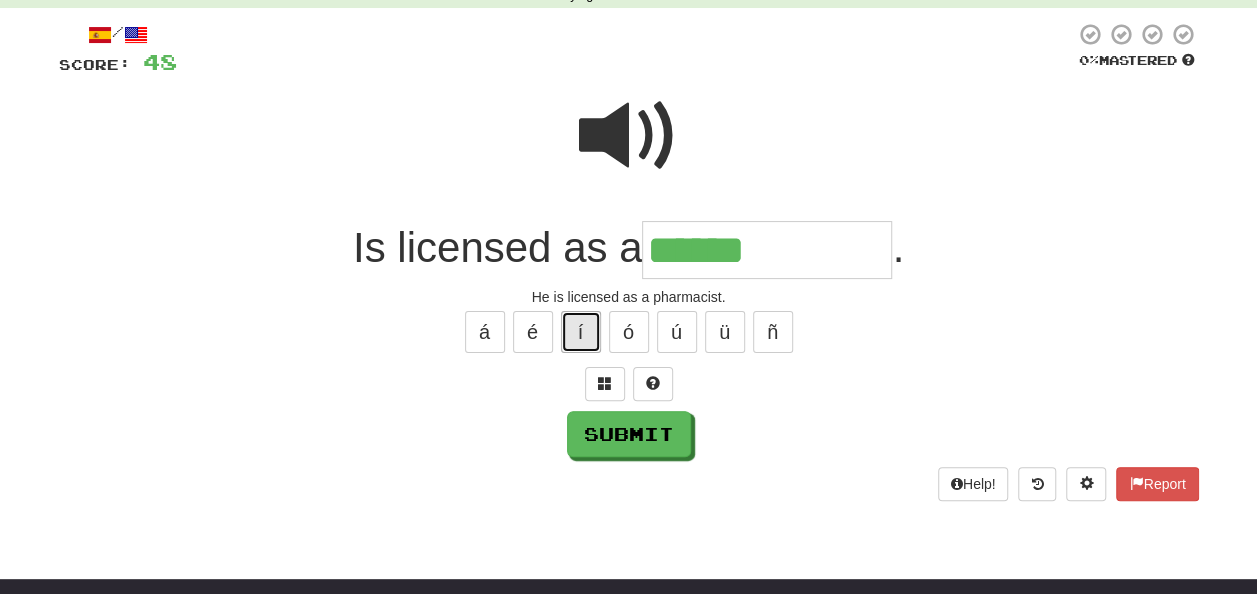 click on "í" at bounding box center (581, 332) 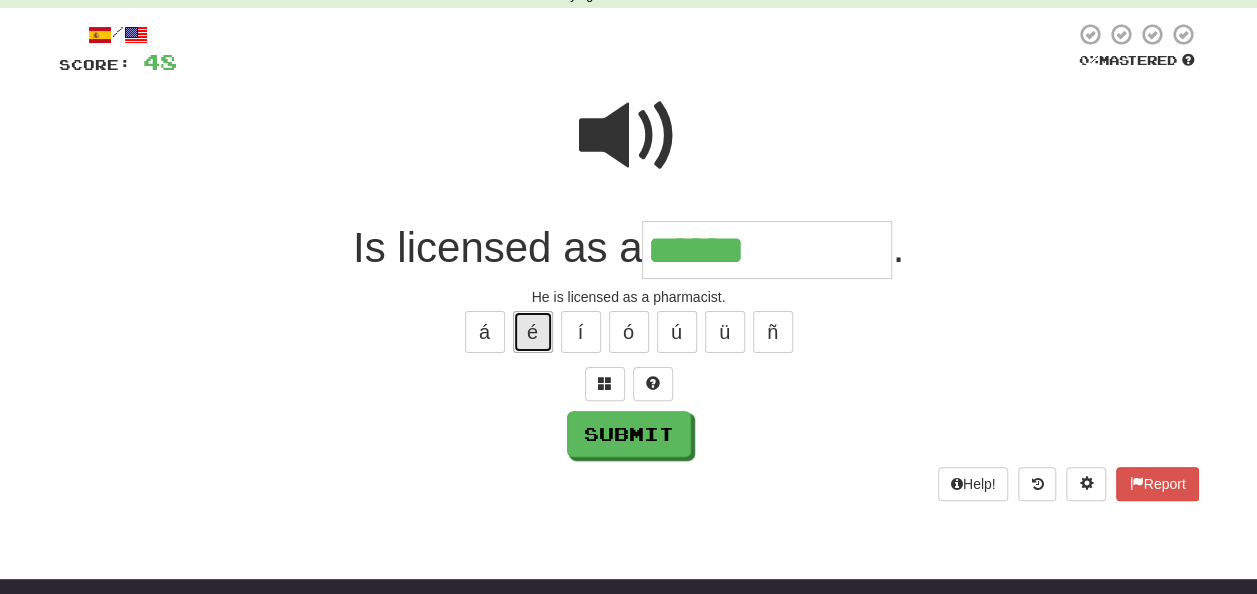 click on "é" at bounding box center [533, 332] 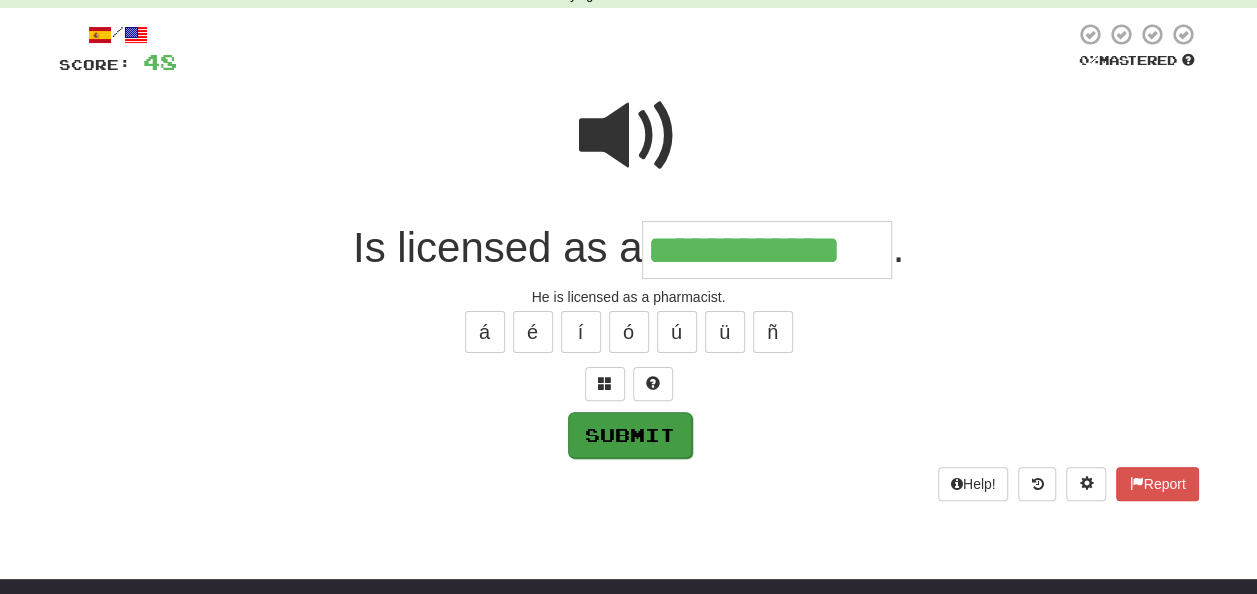 type on "**********" 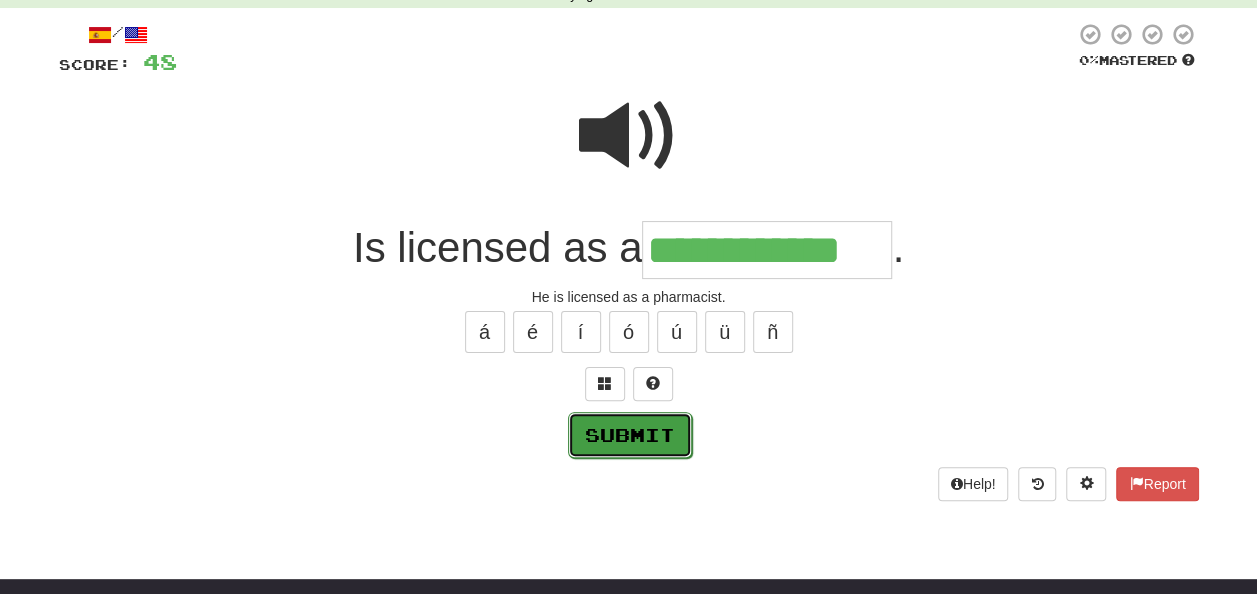 click on "Submit" at bounding box center [630, 435] 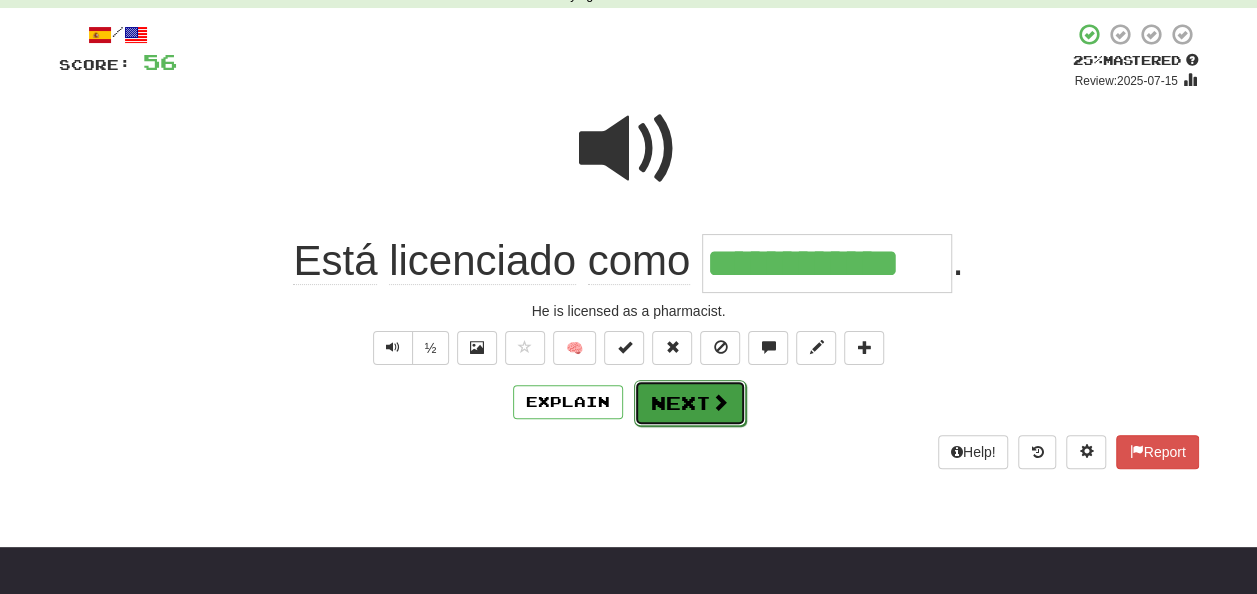 click on "Next" at bounding box center (690, 403) 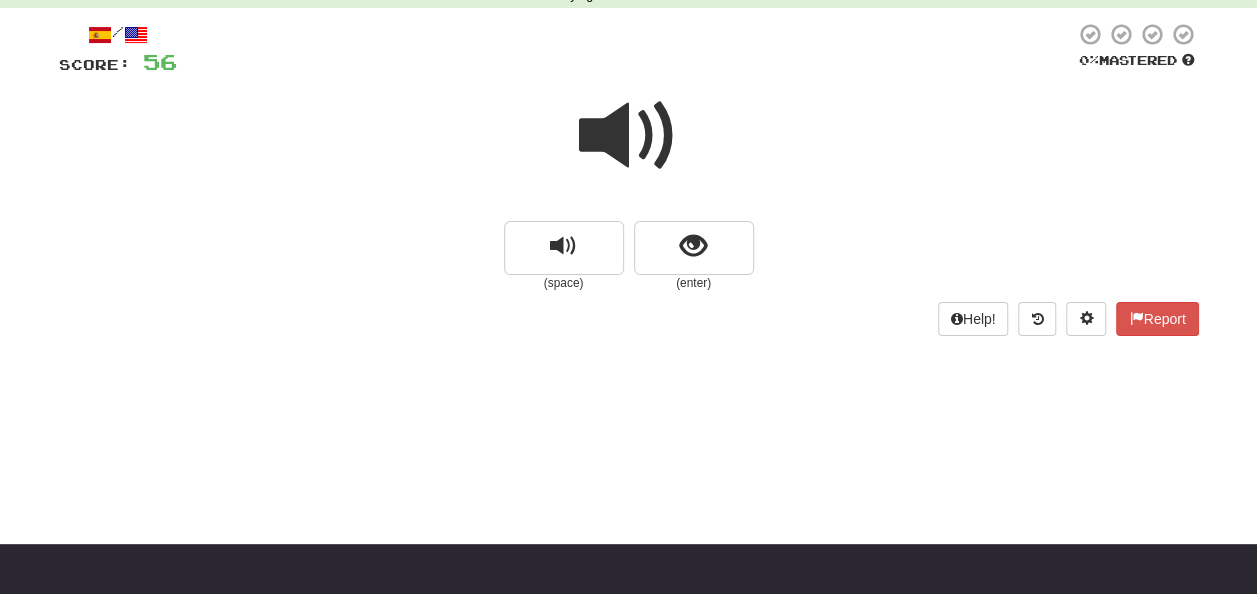 click at bounding box center (629, 136) 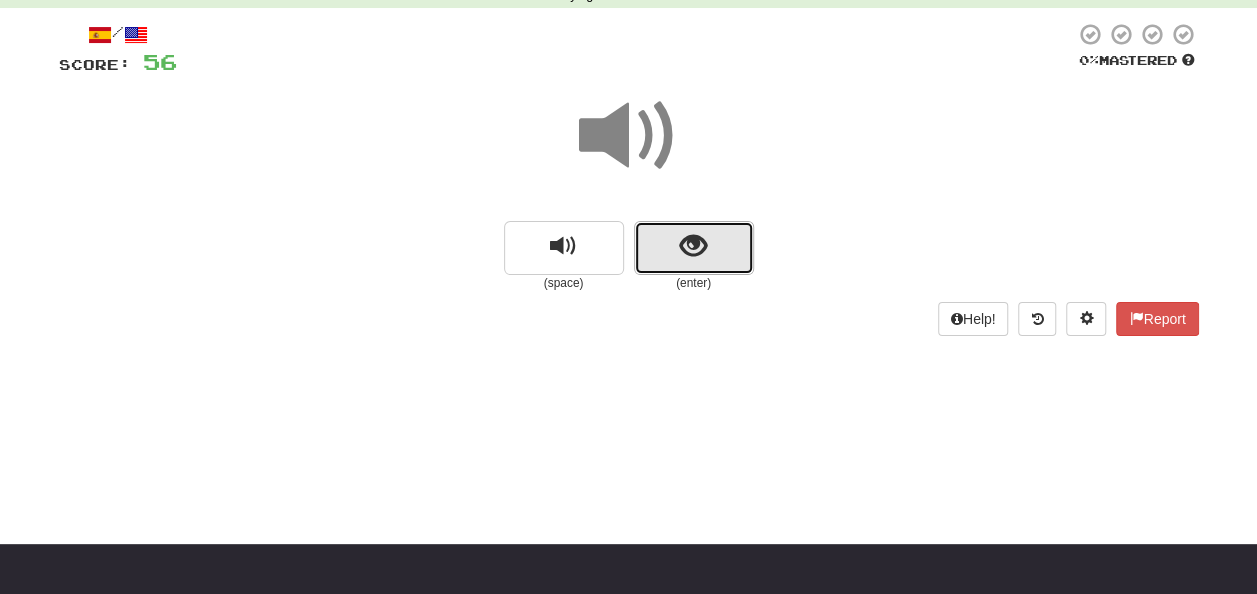 click at bounding box center [693, 246] 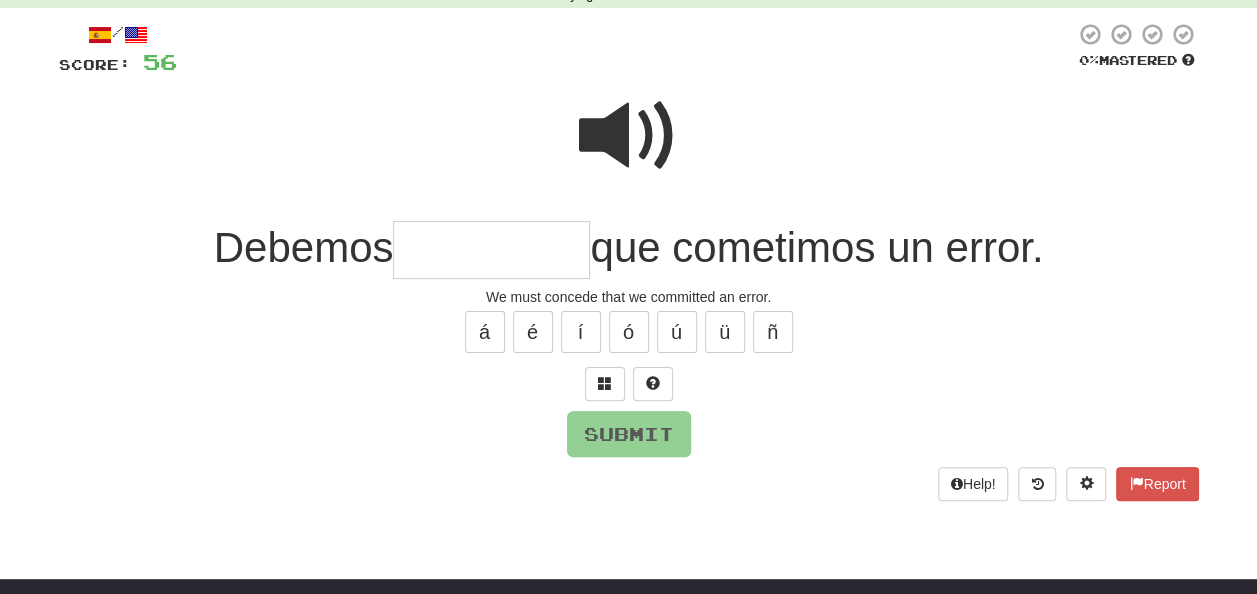 click at bounding box center (629, 136) 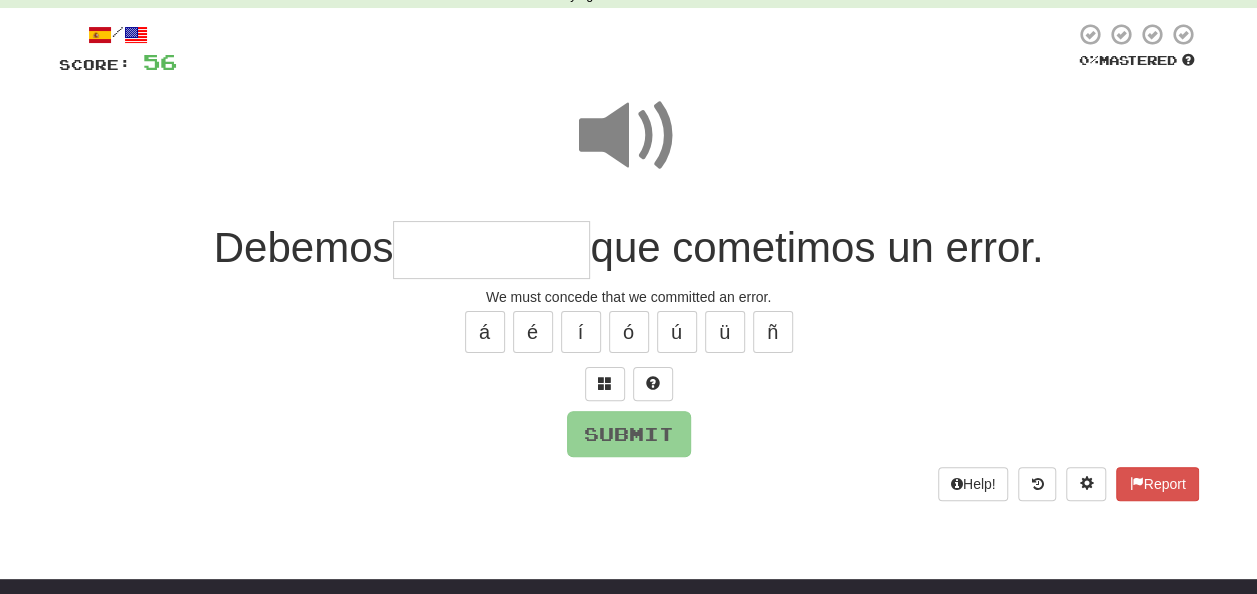 click at bounding box center (491, 250) 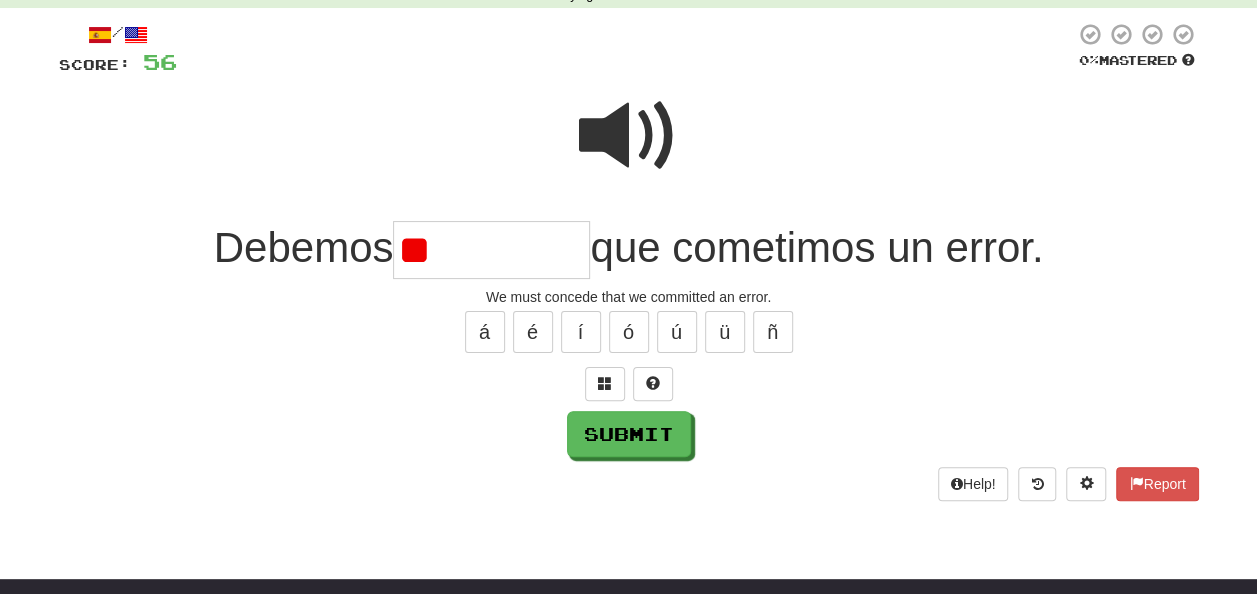 type on "*" 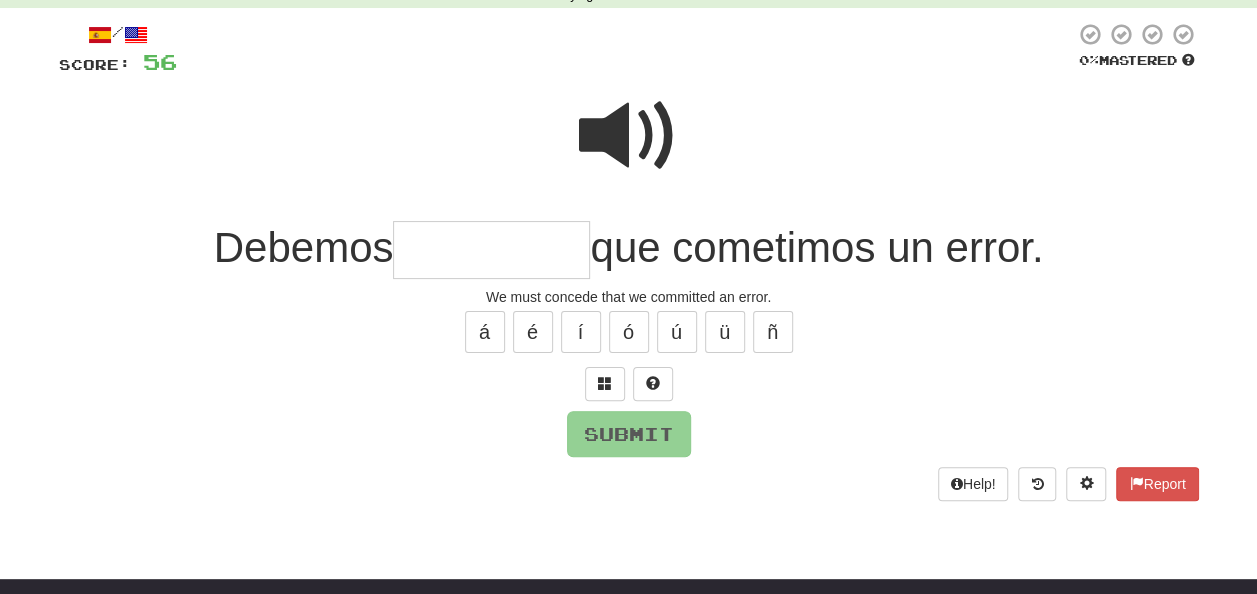 type on "*" 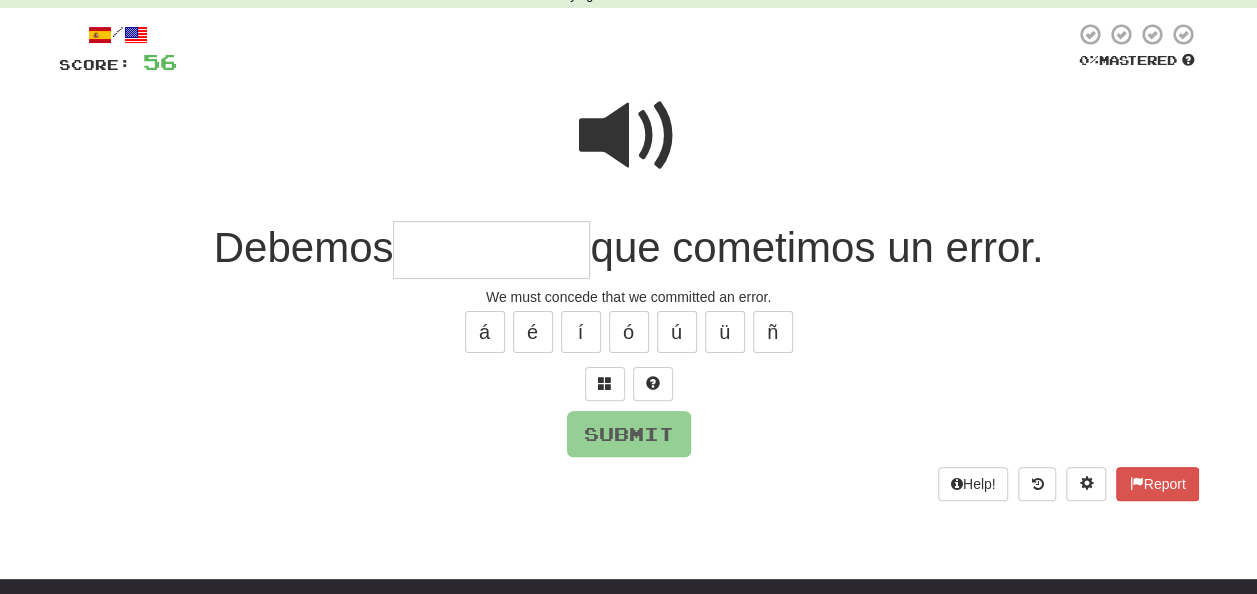 type on "*" 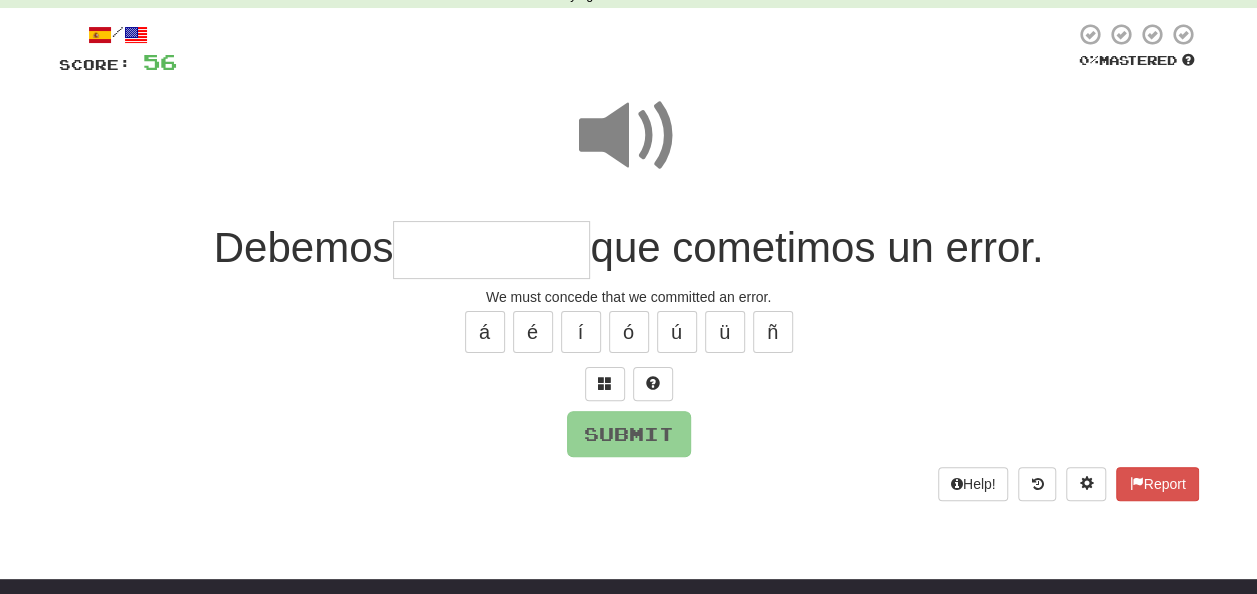 drag, startPoint x: 420, startPoint y: 244, endPoint x: 413, endPoint y: 253, distance: 11.401754 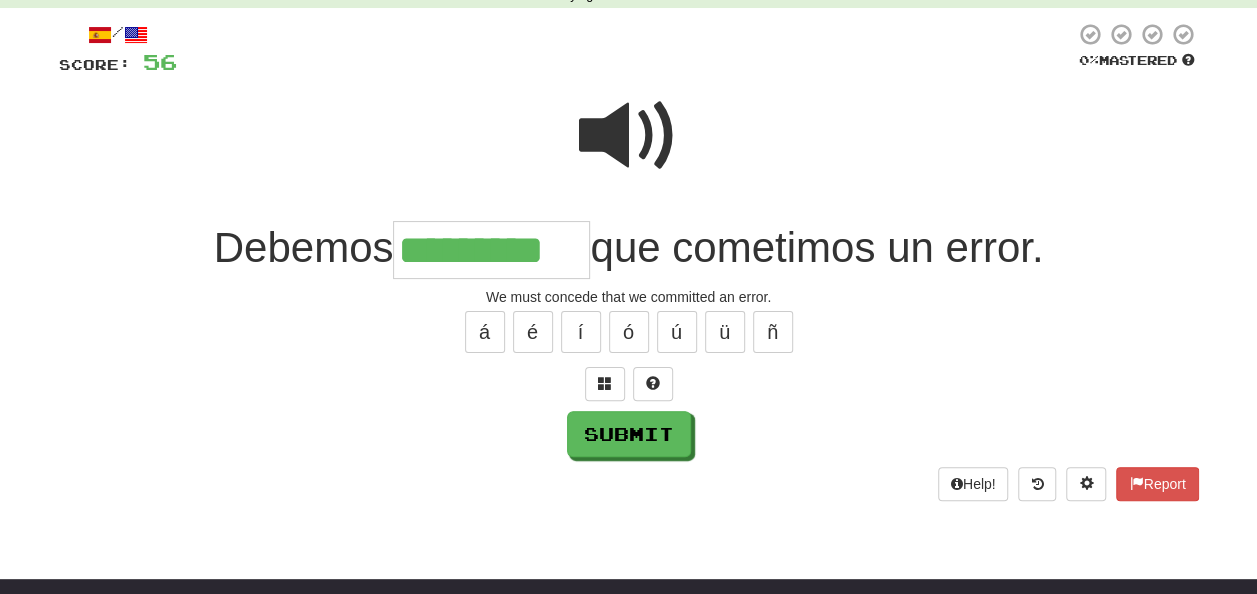 type on "*********" 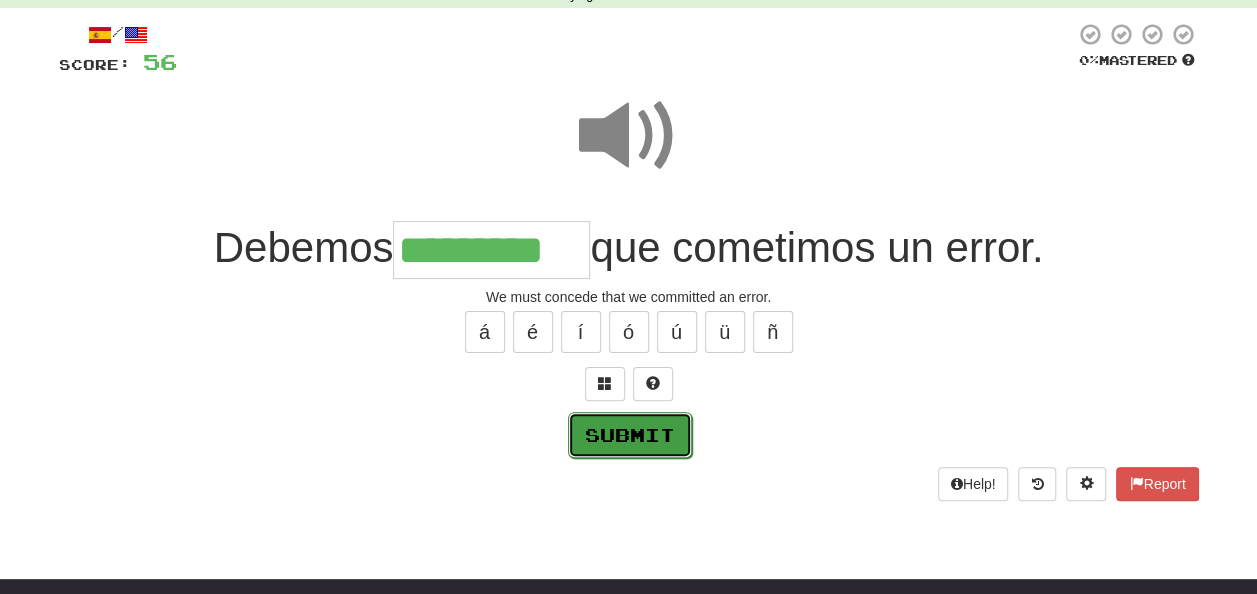 click on "Submit" at bounding box center [630, 435] 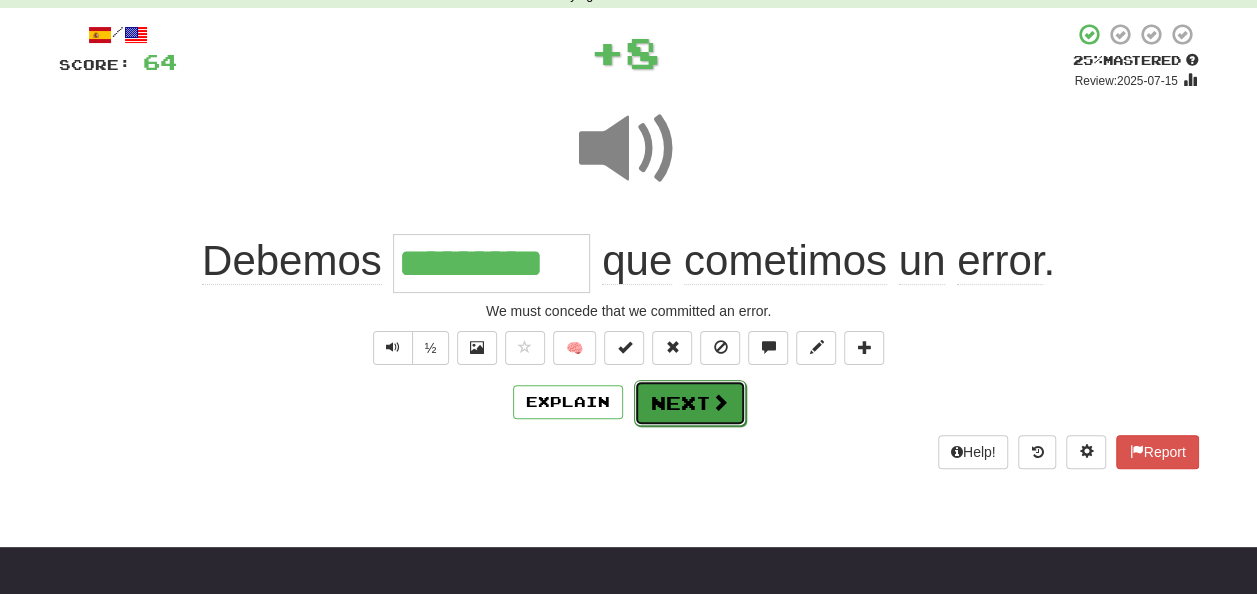click on "Next" at bounding box center (690, 403) 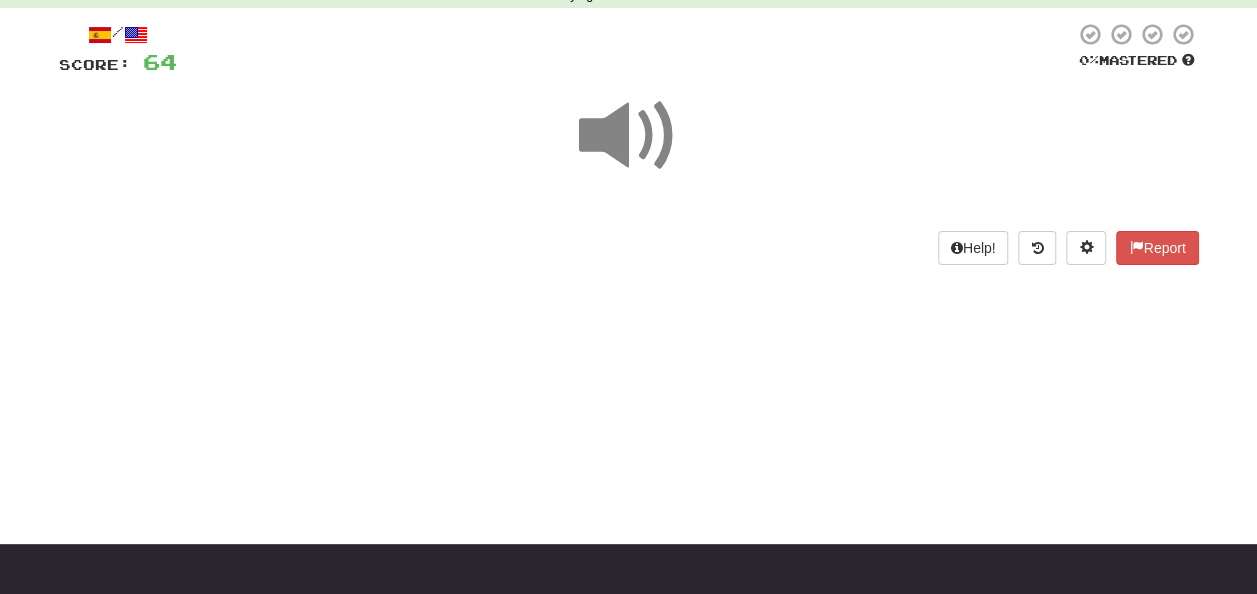 click at bounding box center (629, 136) 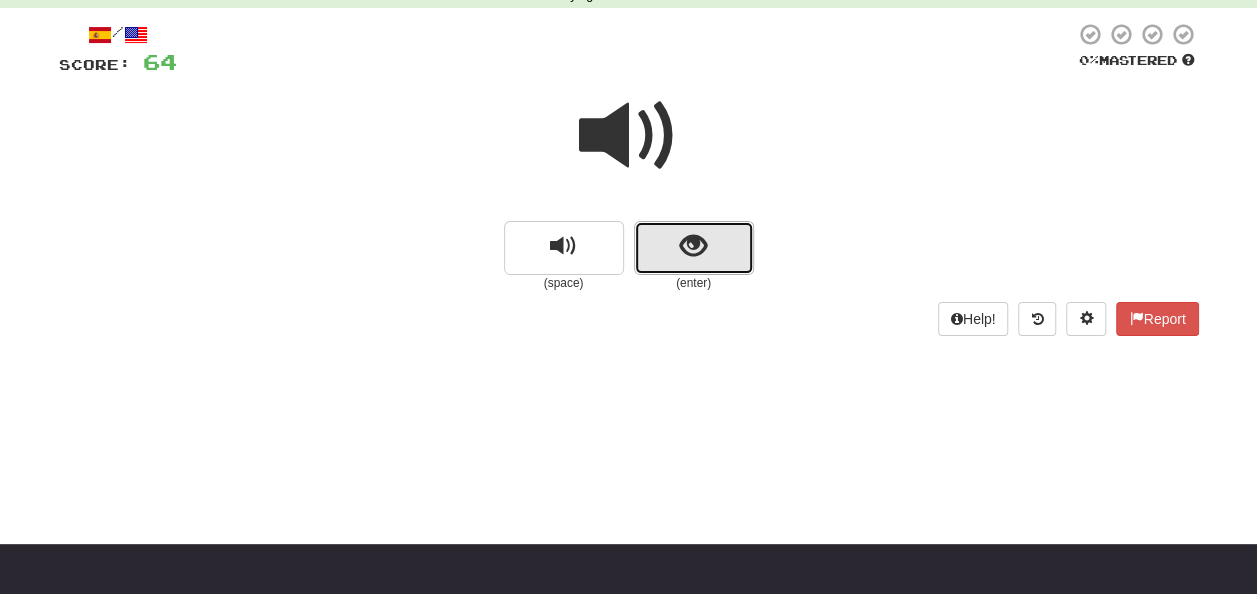 click at bounding box center (694, 248) 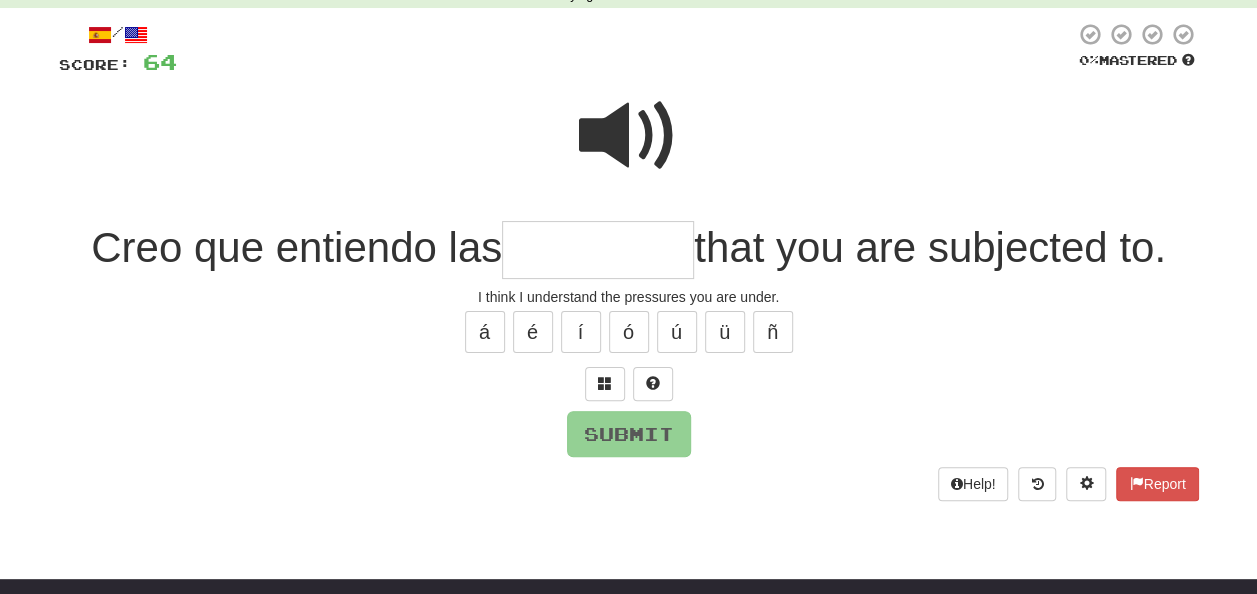 click at bounding box center [629, 136] 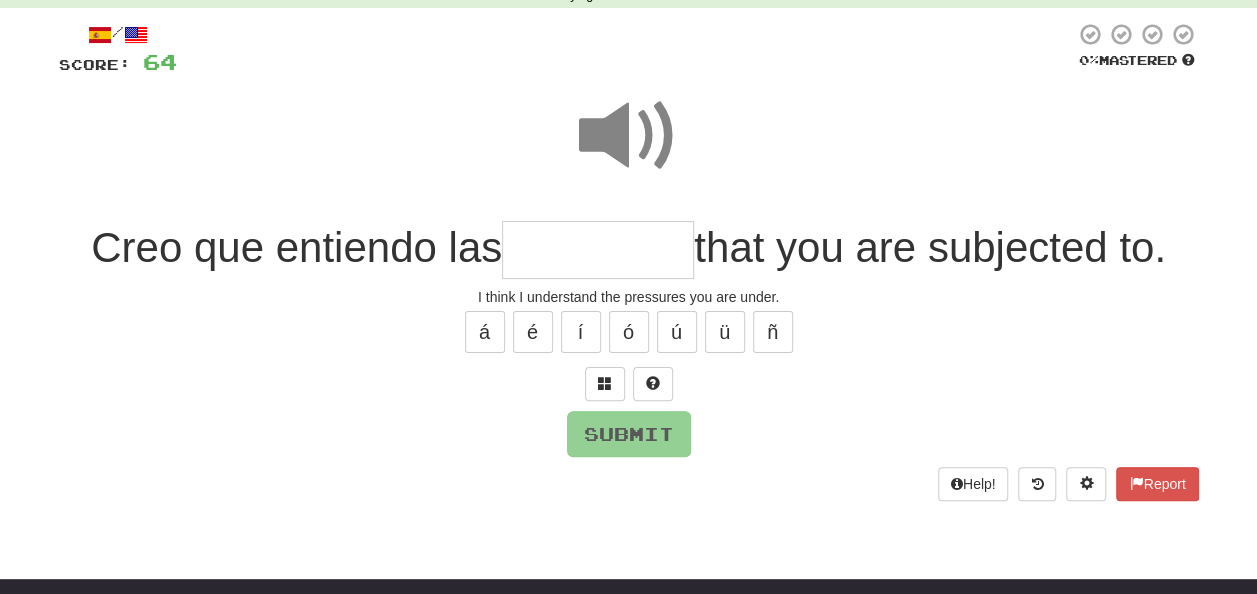 click at bounding box center (598, 250) 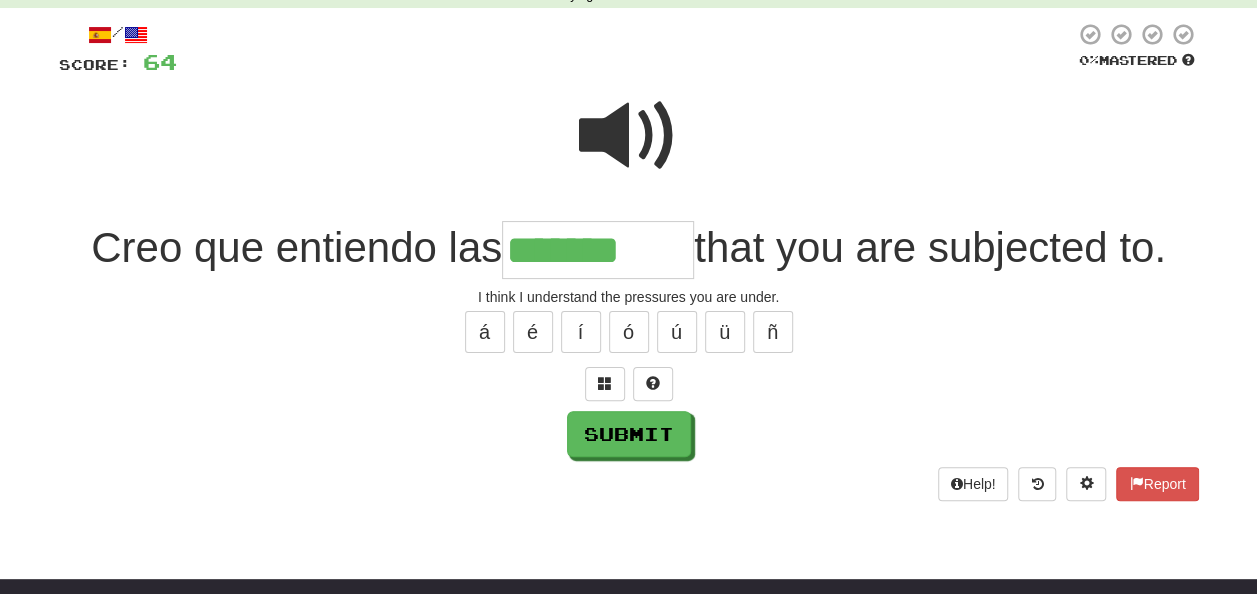 click at bounding box center [629, 136] 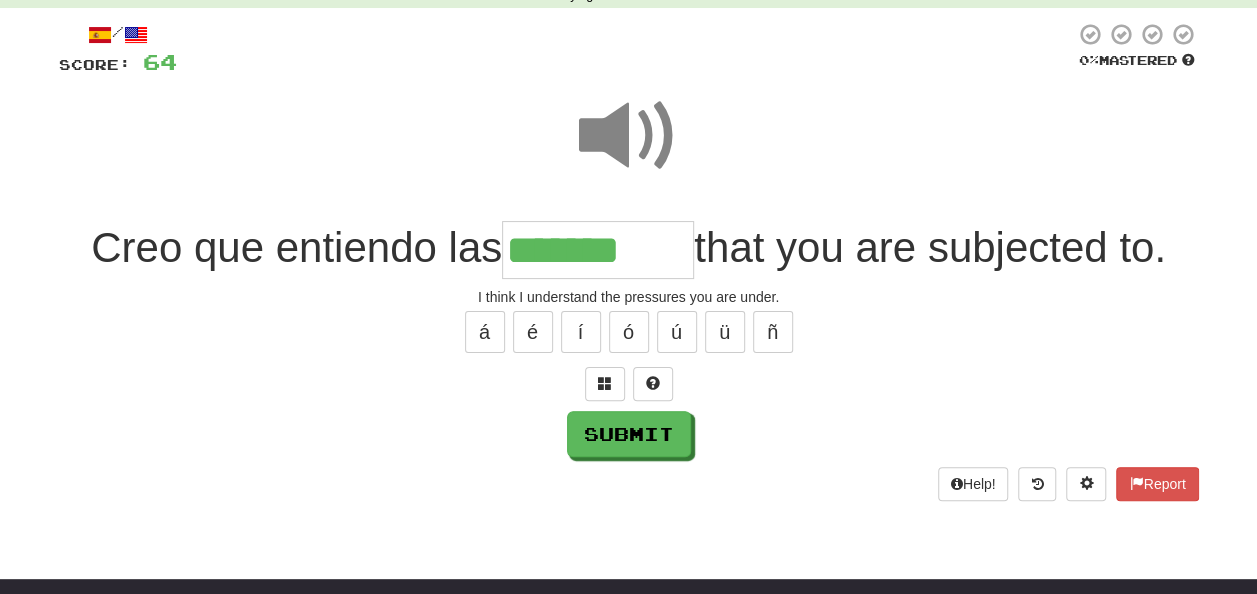 click on "*******" at bounding box center (598, 250) 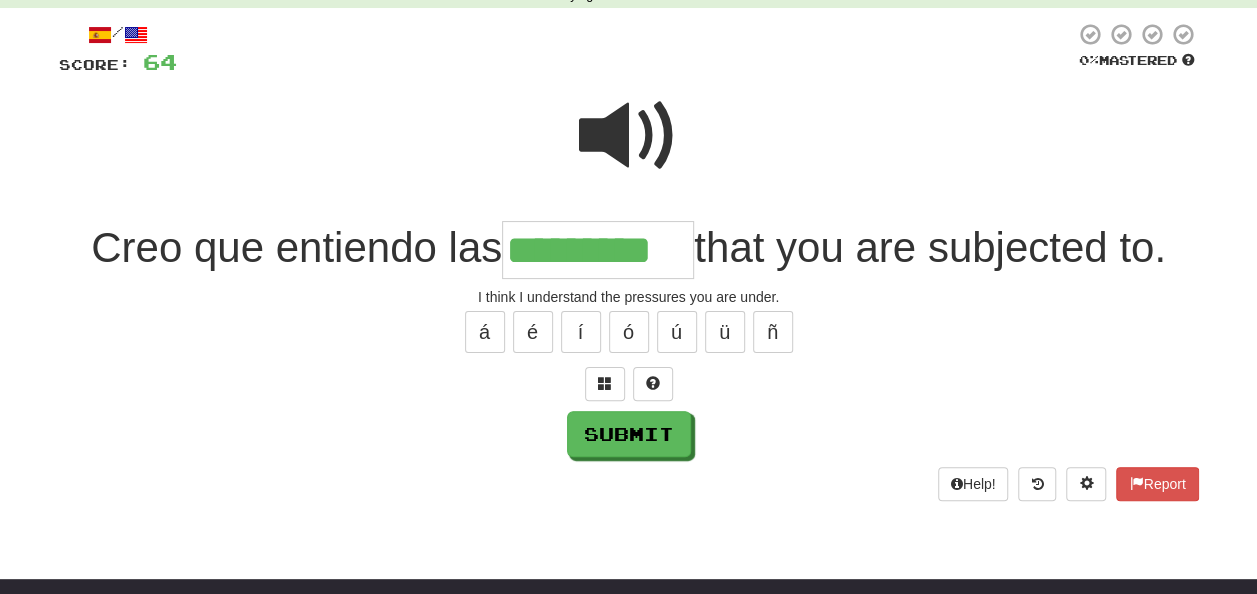type on "*********" 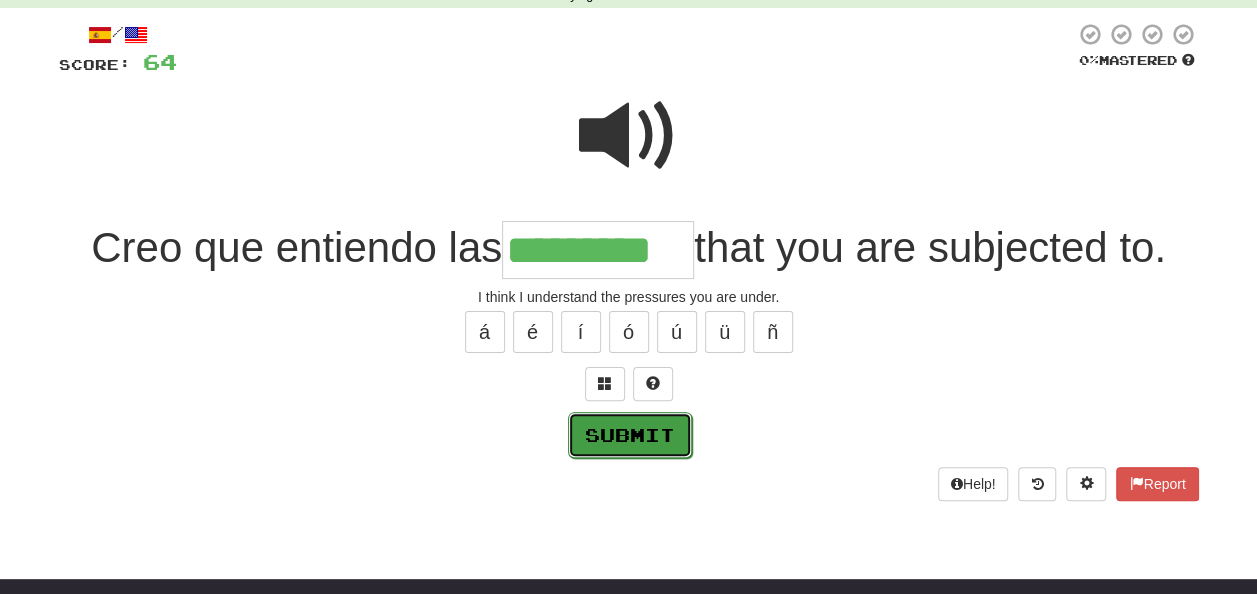 click on "Submit" at bounding box center (630, 435) 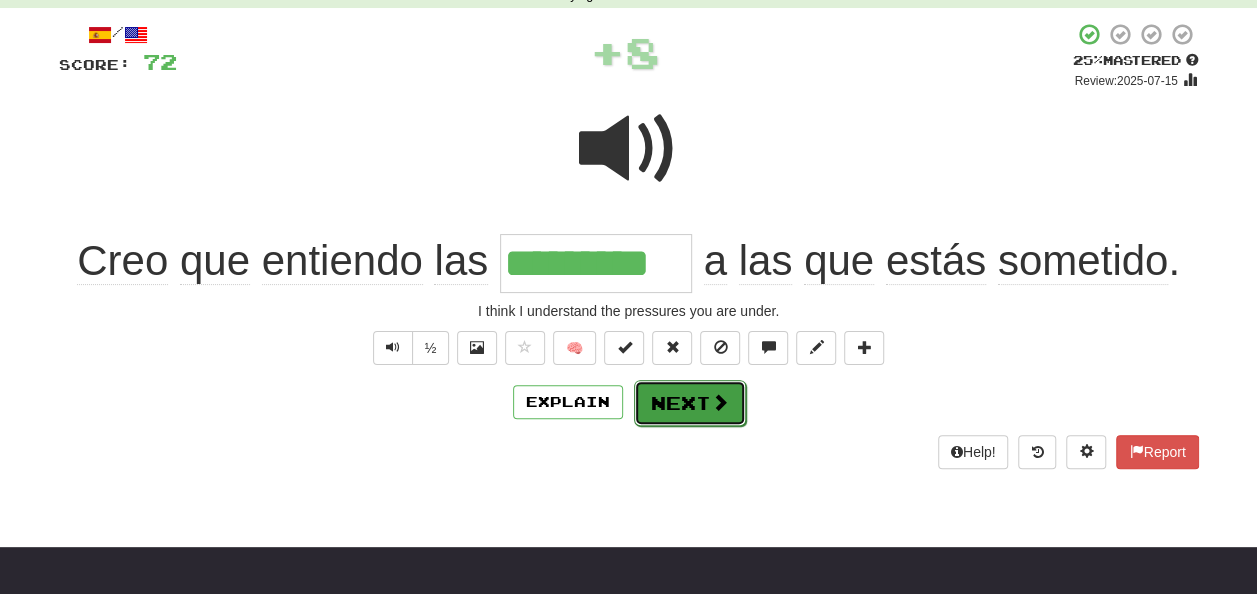 click on "Next" at bounding box center (690, 403) 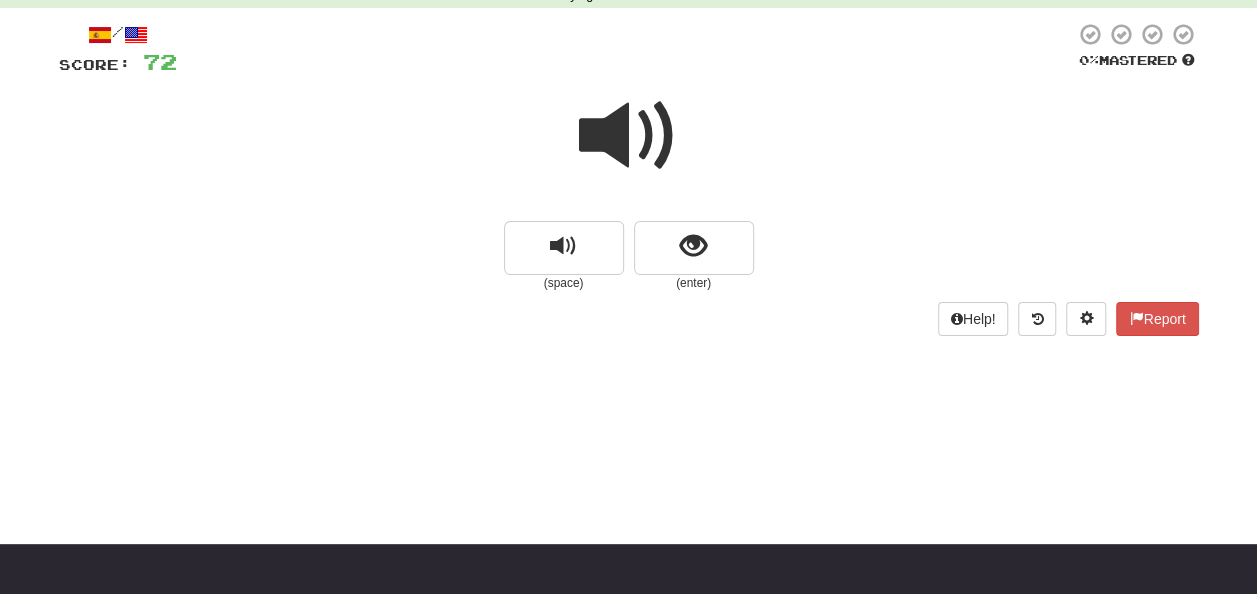 click at bounding box center (629, 136) 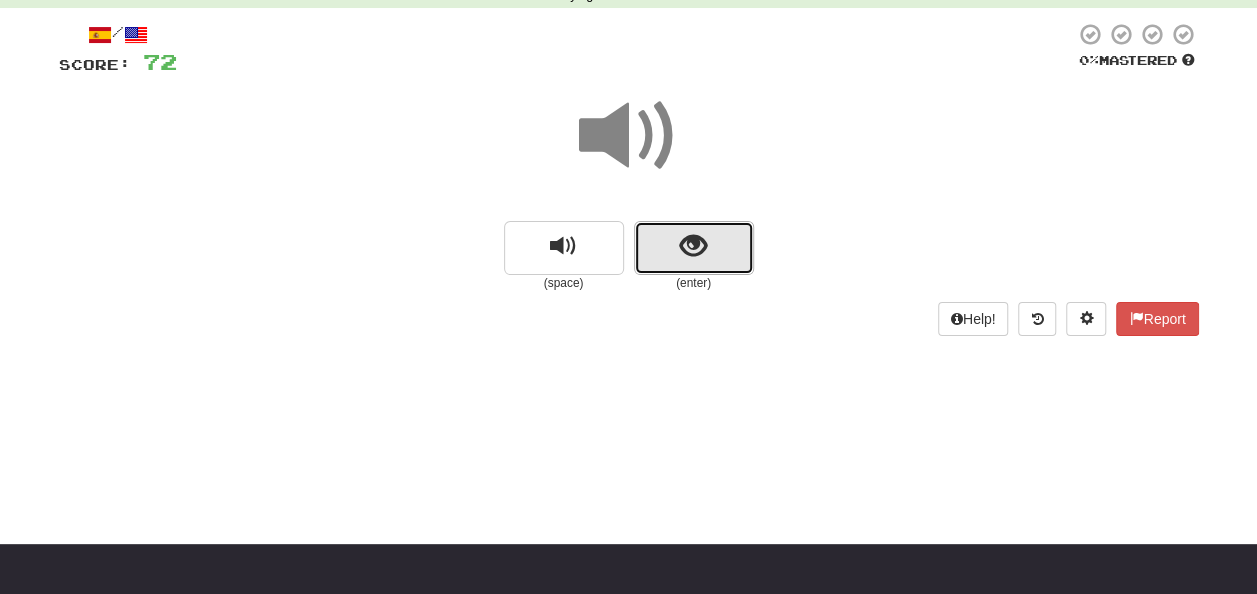 click at bounding box center [694, 248] 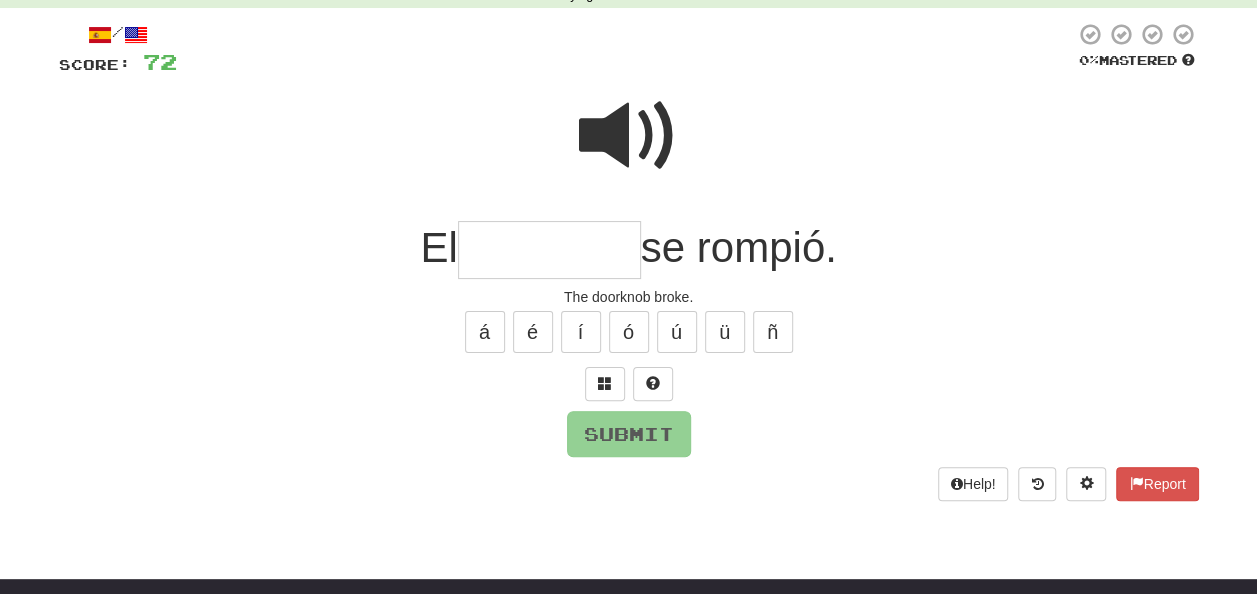 click at bounding box center [549, 250] 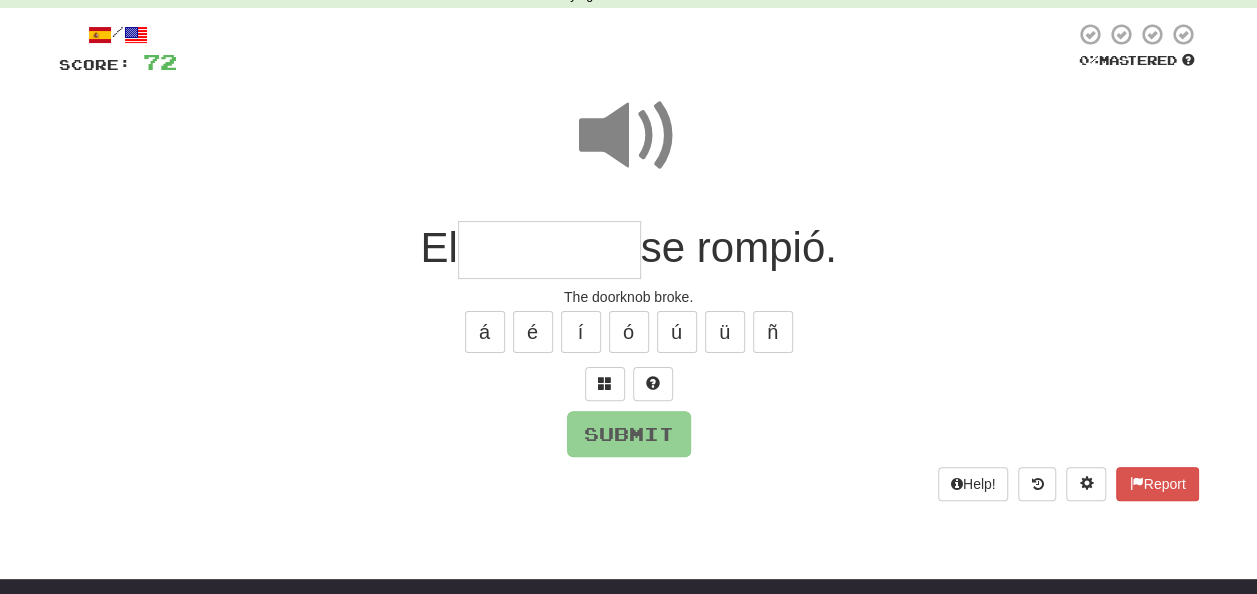 click at bounding box center [549, 250] 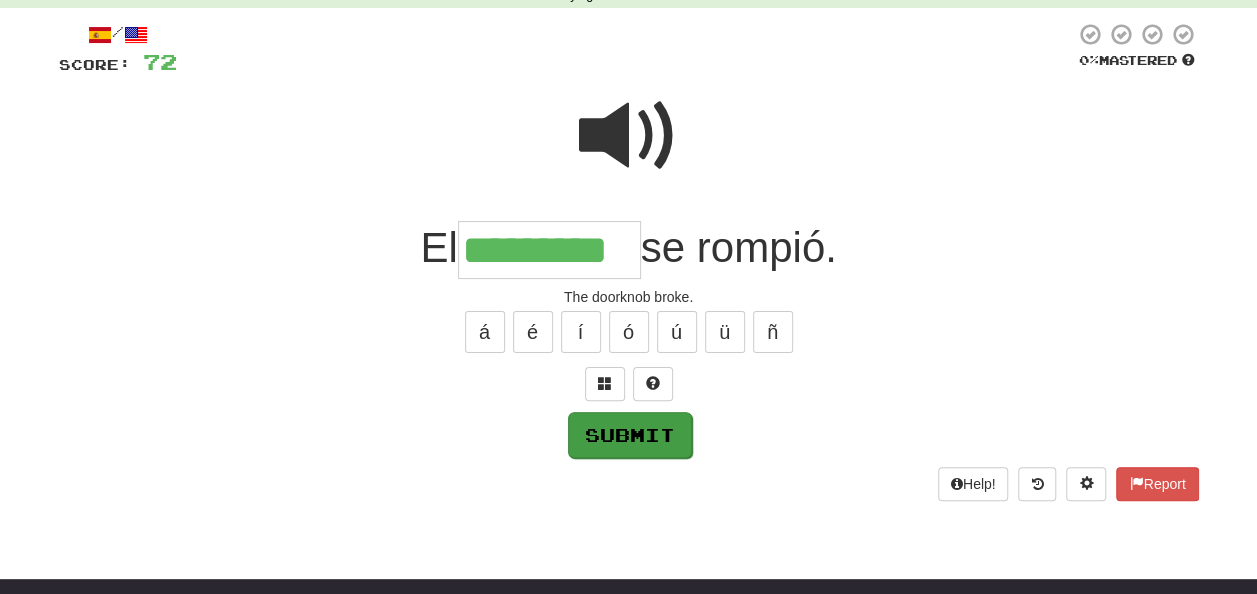 type on "*********" 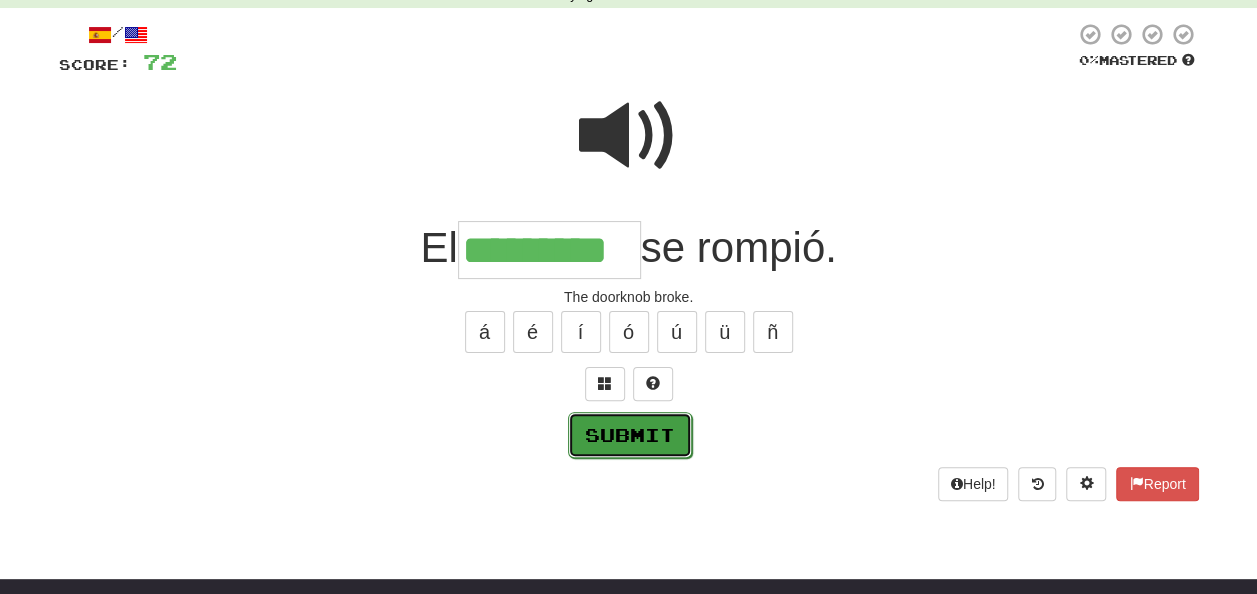 click on "Submit" at bounding box center [630, 435] 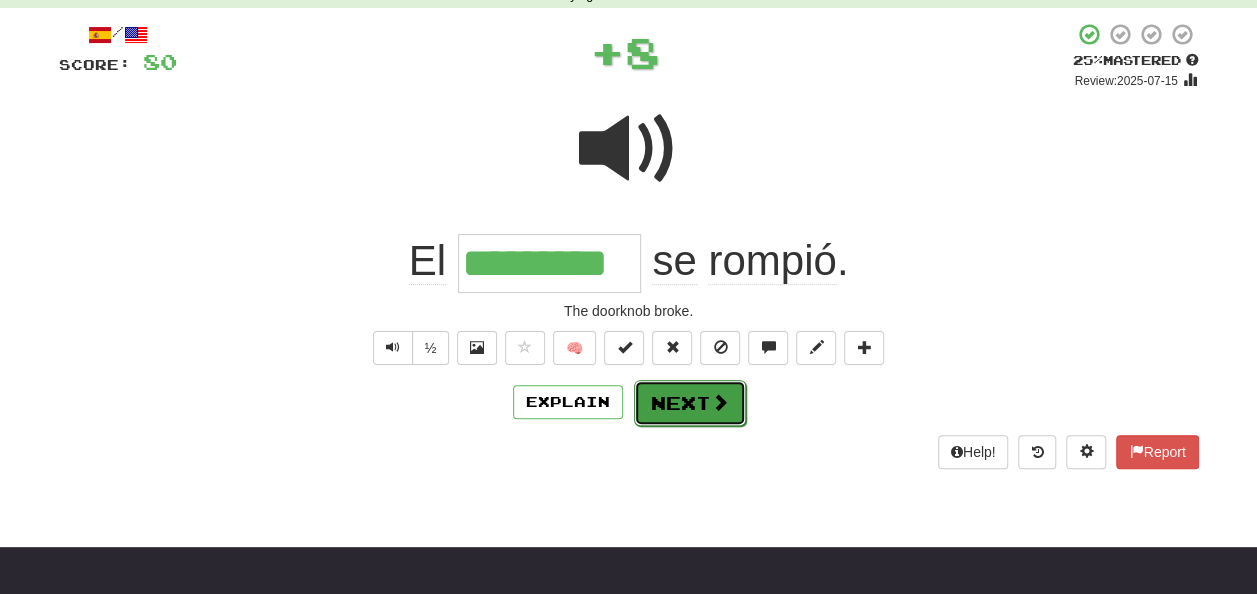 click on "Next" at bounding box center [690, 403] 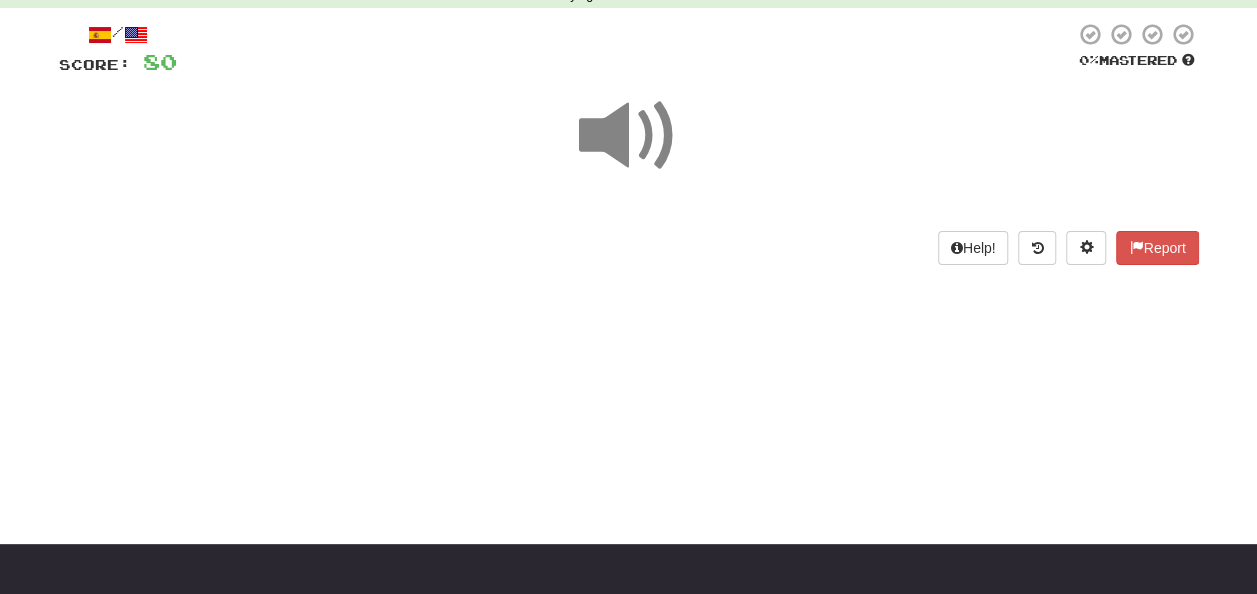 click at bounding box center [629, 136] 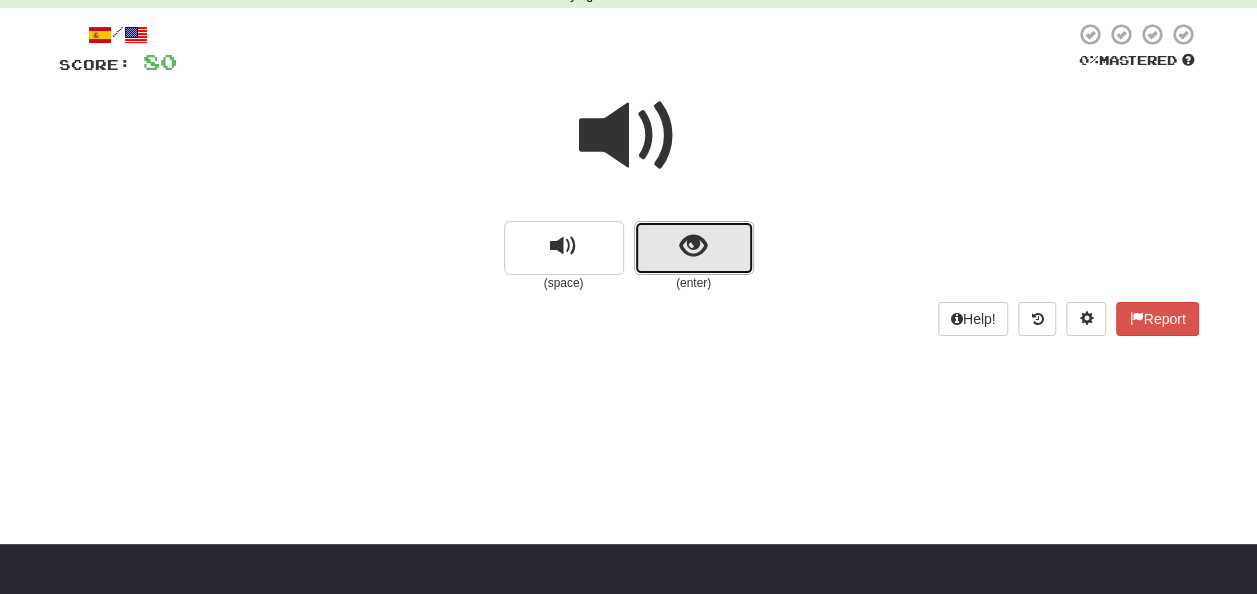 click at bounding box center [693, 246] 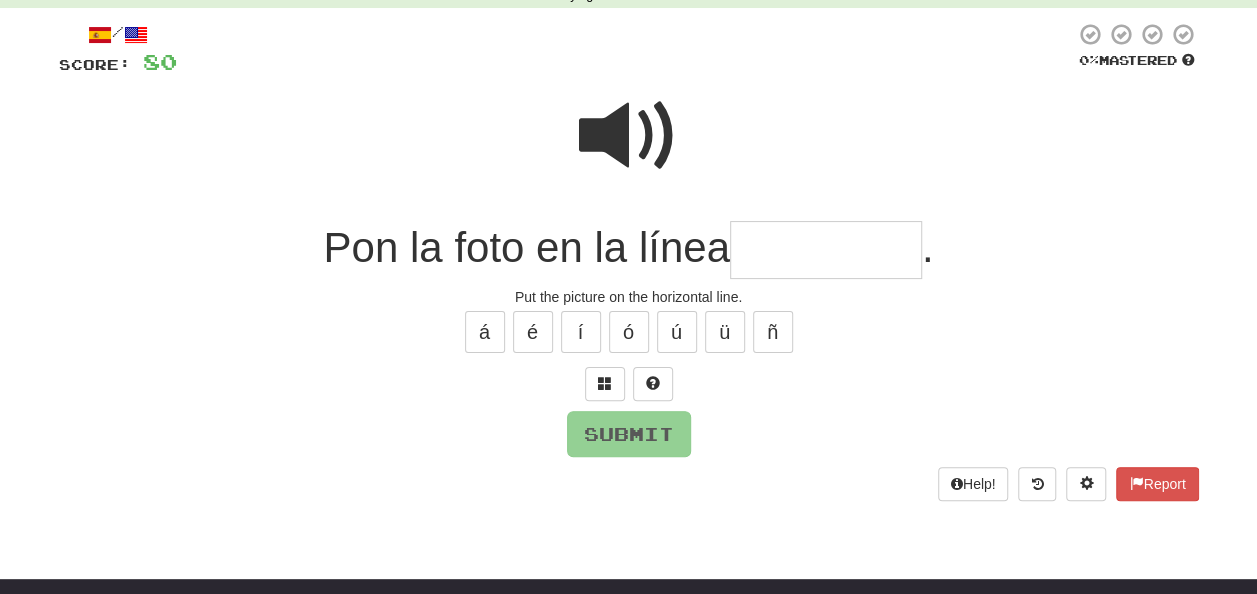 click at bounding box center [826, 250] 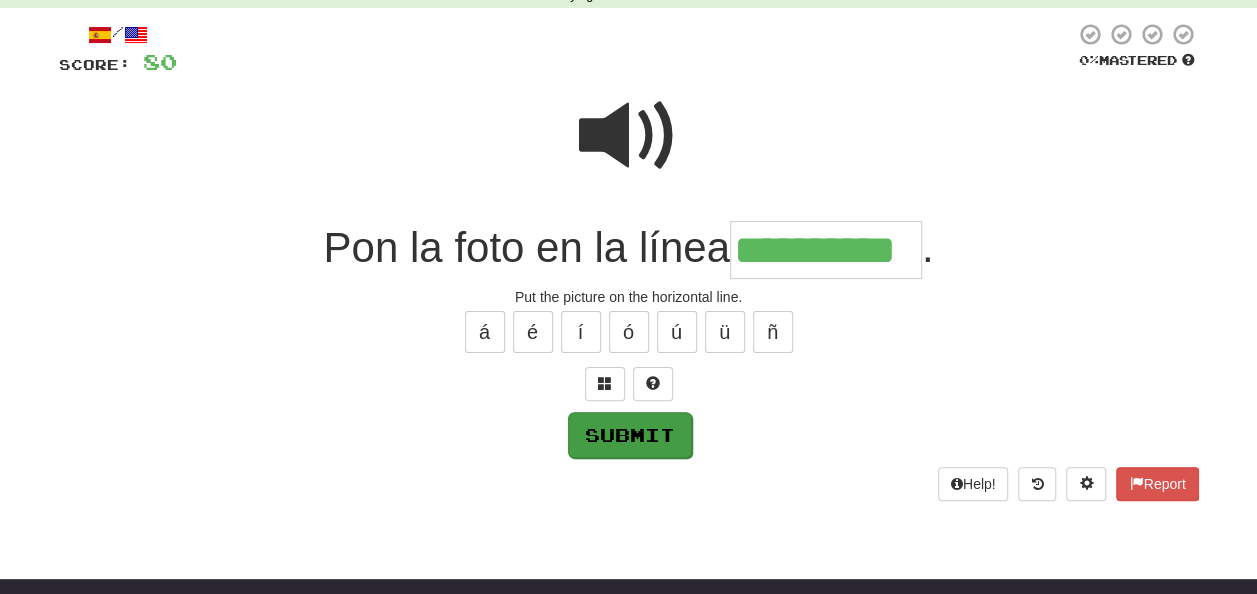 type on "**********" 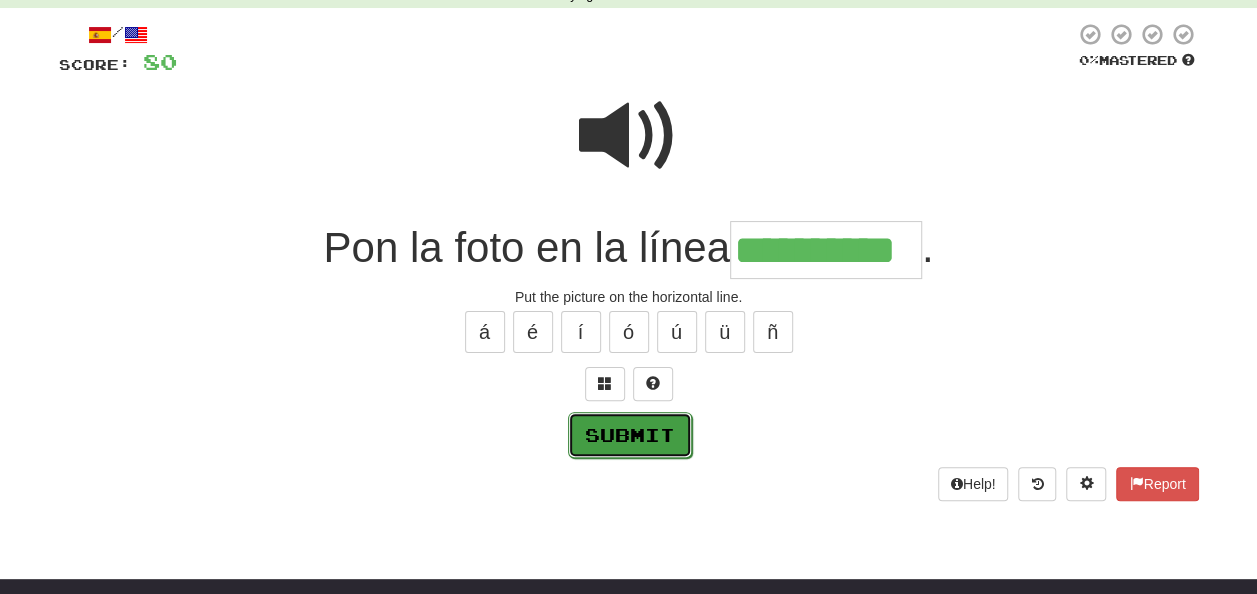 click on "Submit" at bounding box center (630, 435) 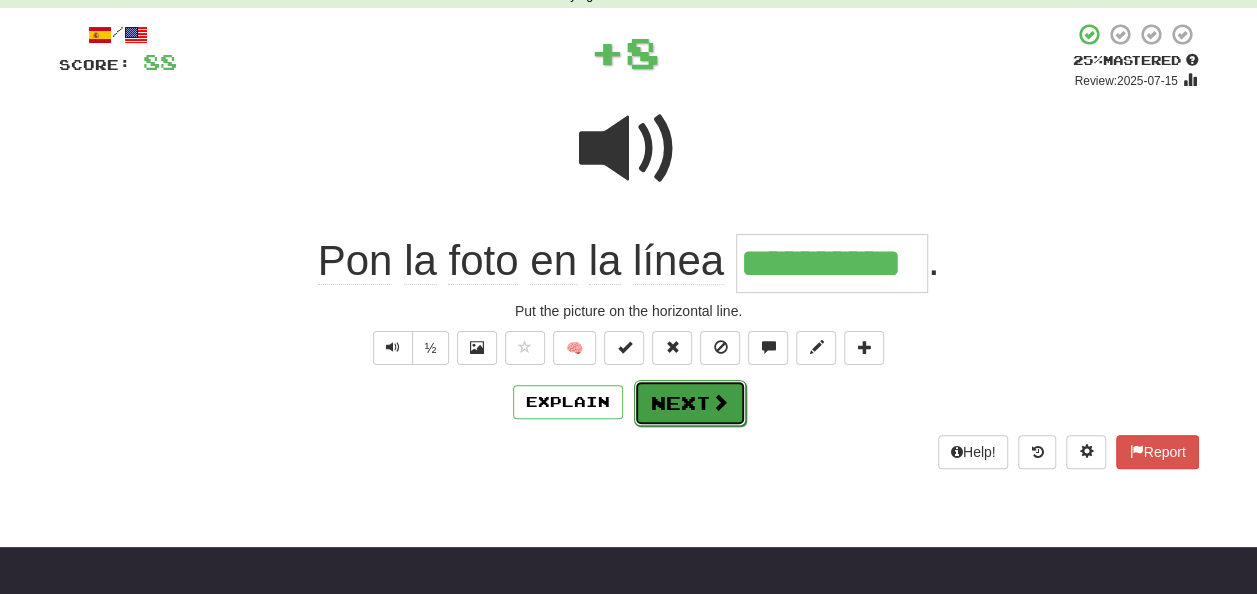 click on "Next" at bounding box center [690, 403] 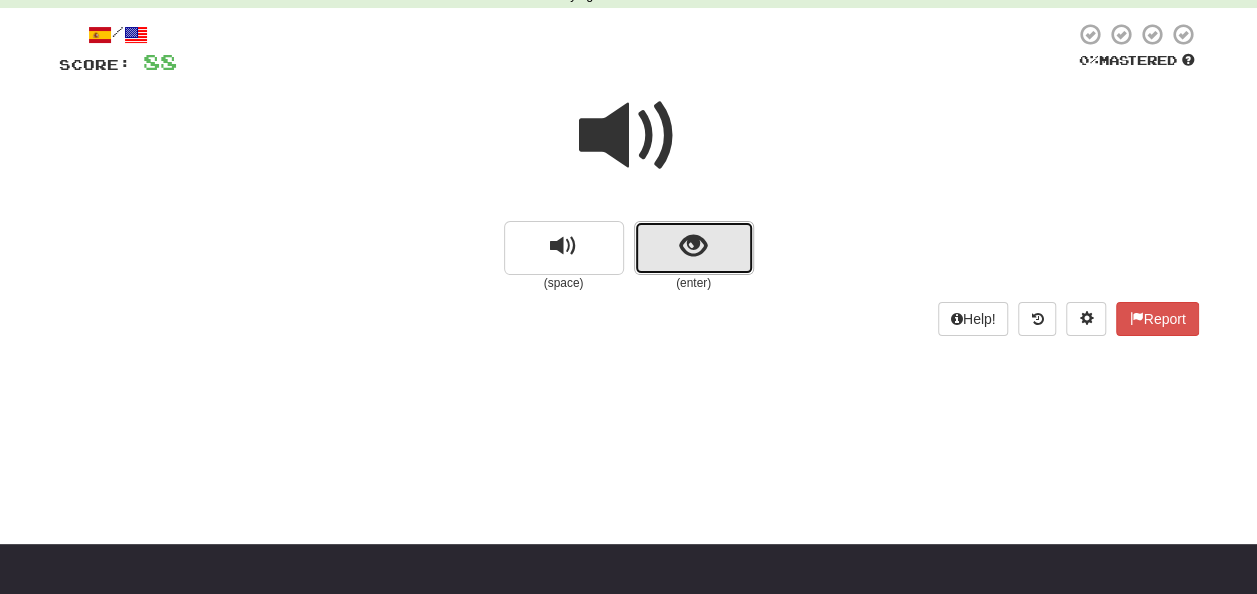 click at bounding box center [694, 248] 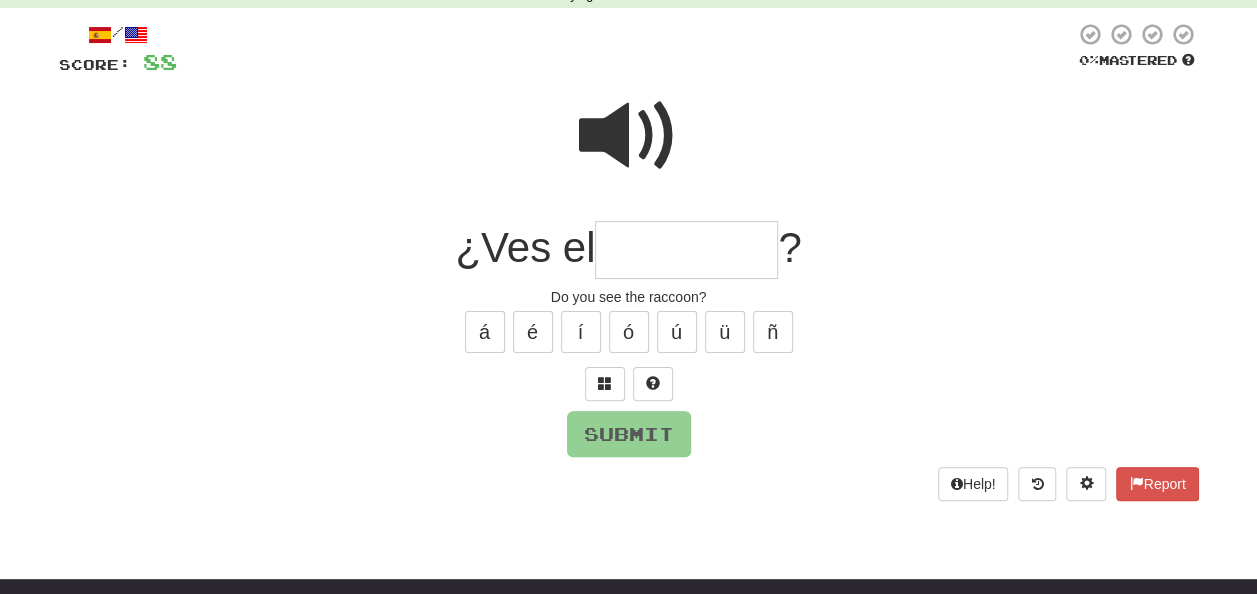 click at bounding box center [686, 250] 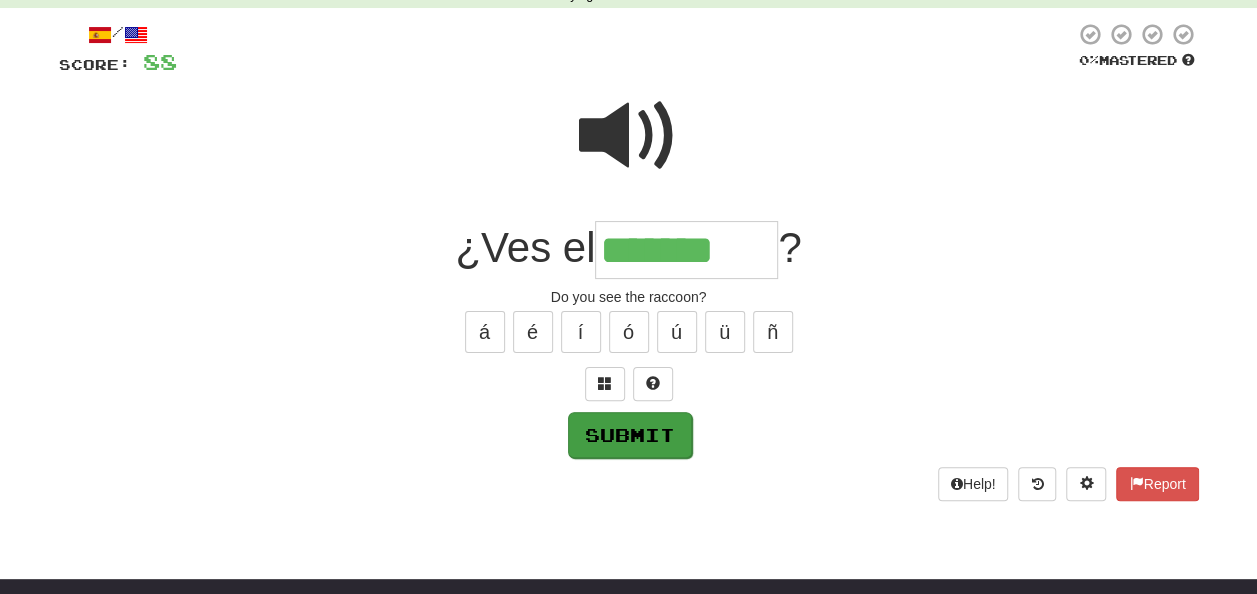 type on "*******" 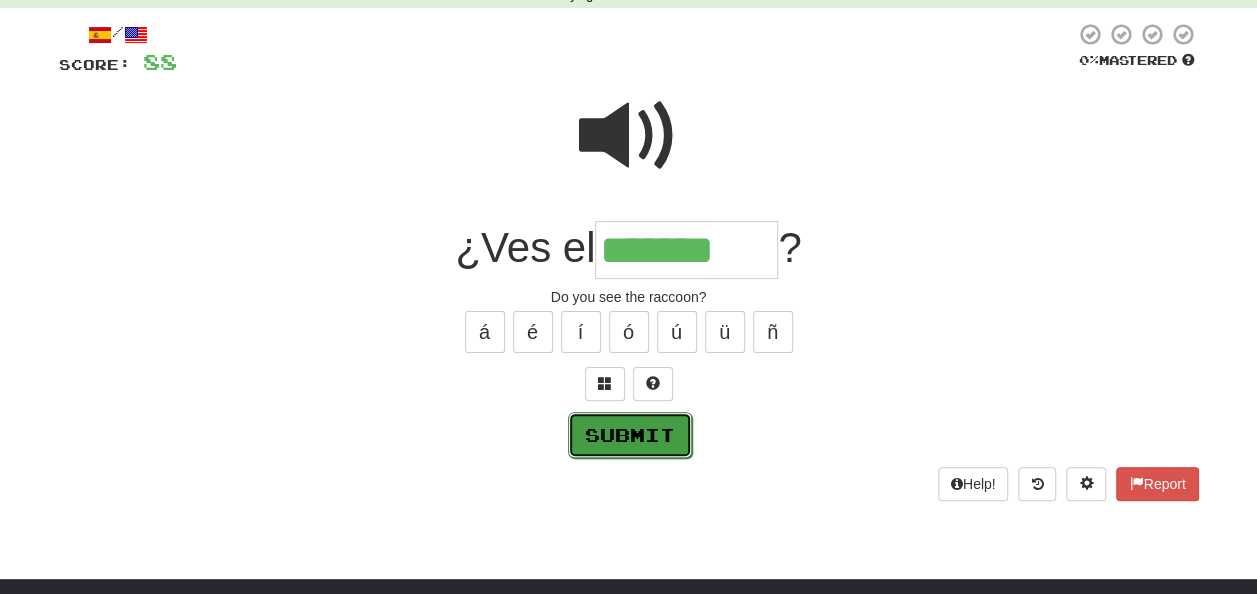 click on "Submit" at bounding box center (630, 435) 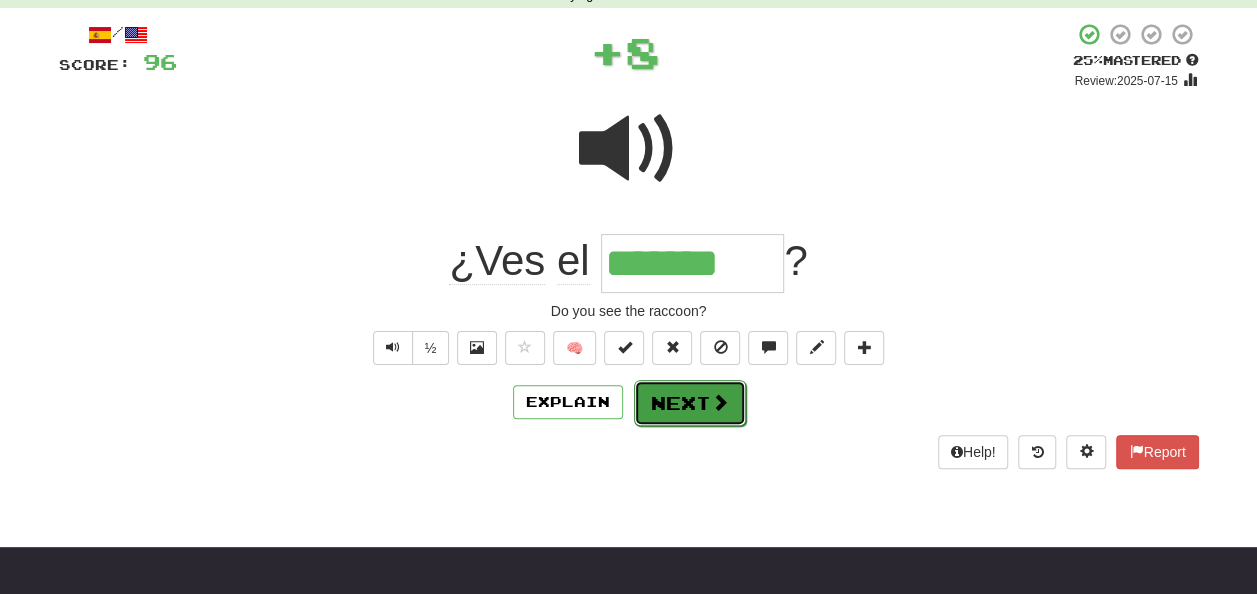 click on "Next" at bounding box center (690, 403) 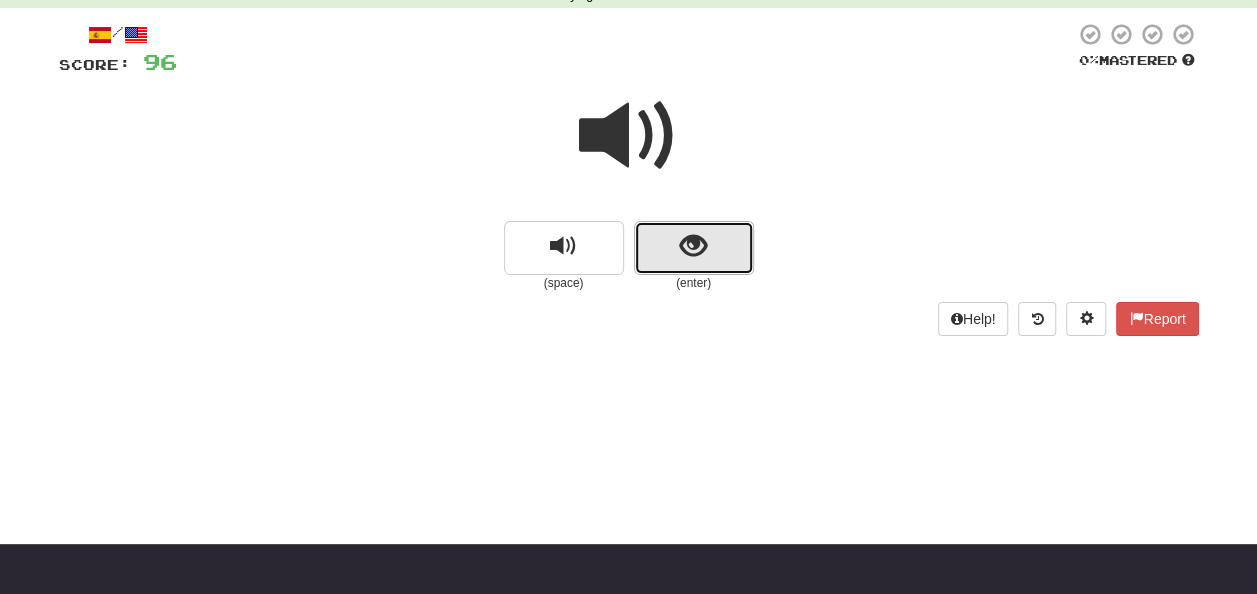 click at bounding box center (693, 246) 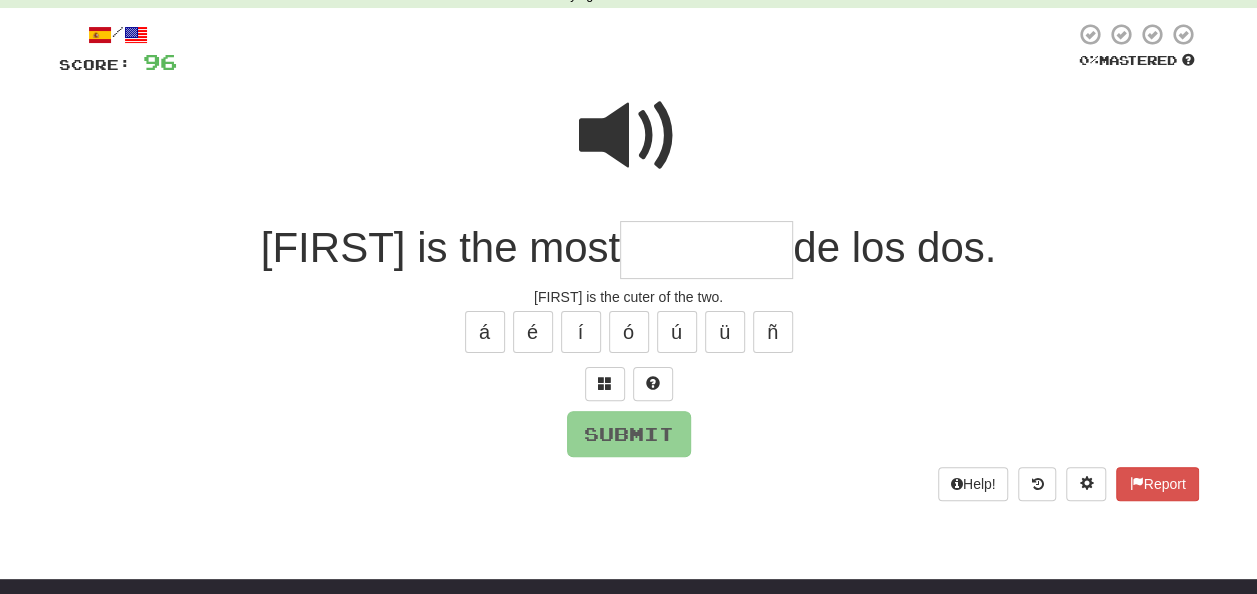 click at bounding box center [706, 250] 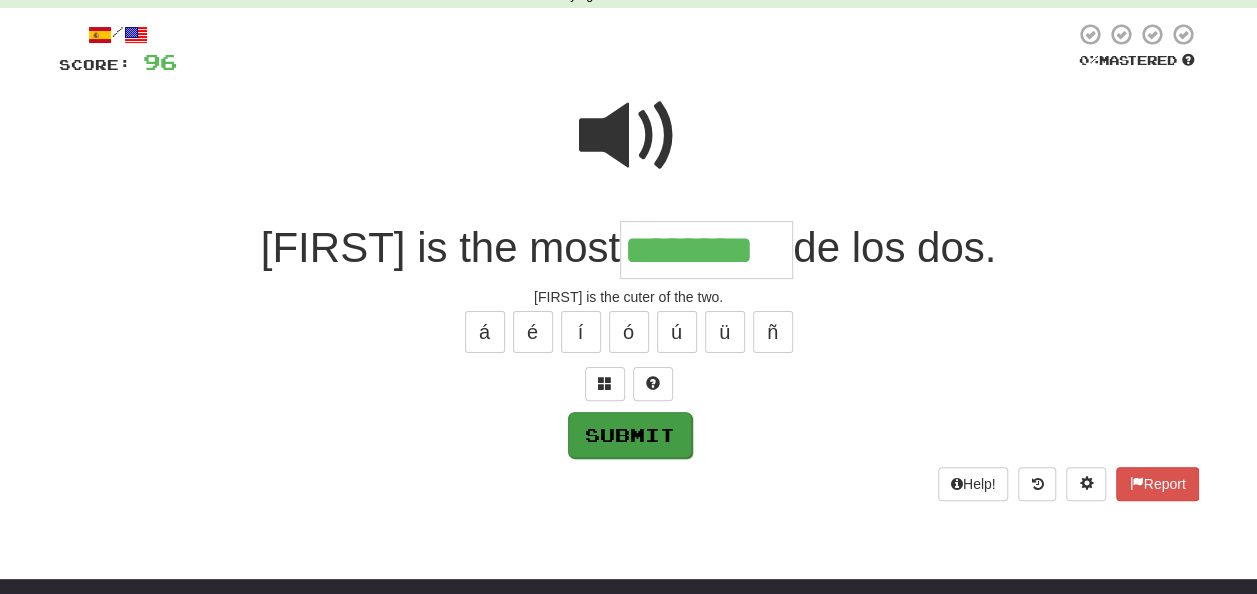 type on "********" 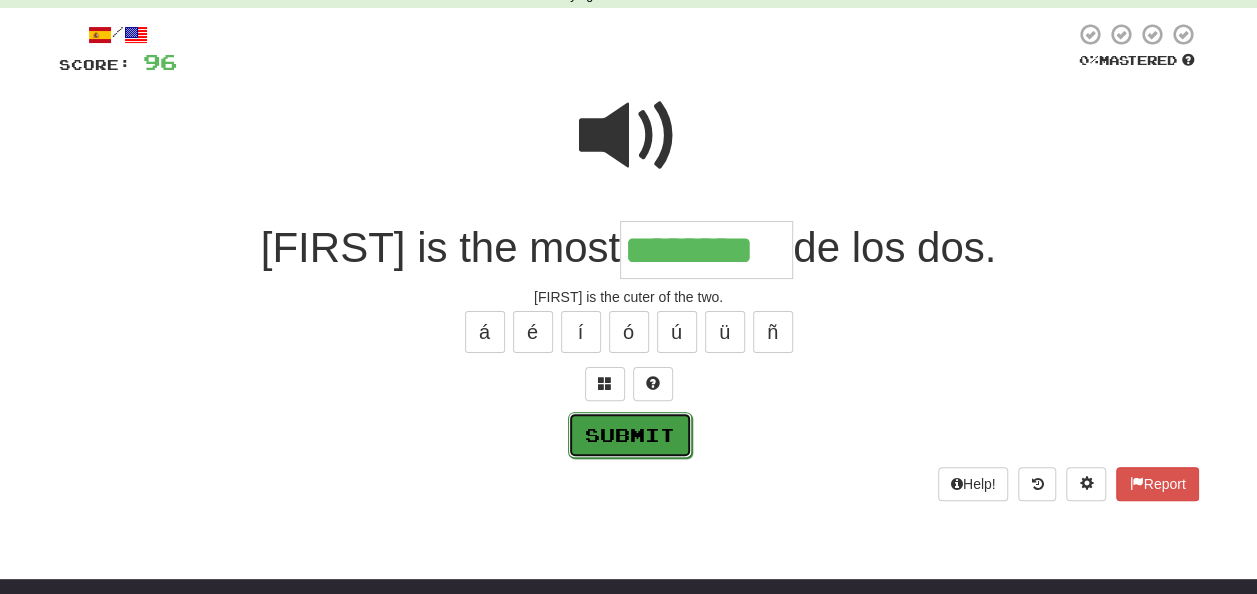 click on "Submit" at bounding box center (630, 435) 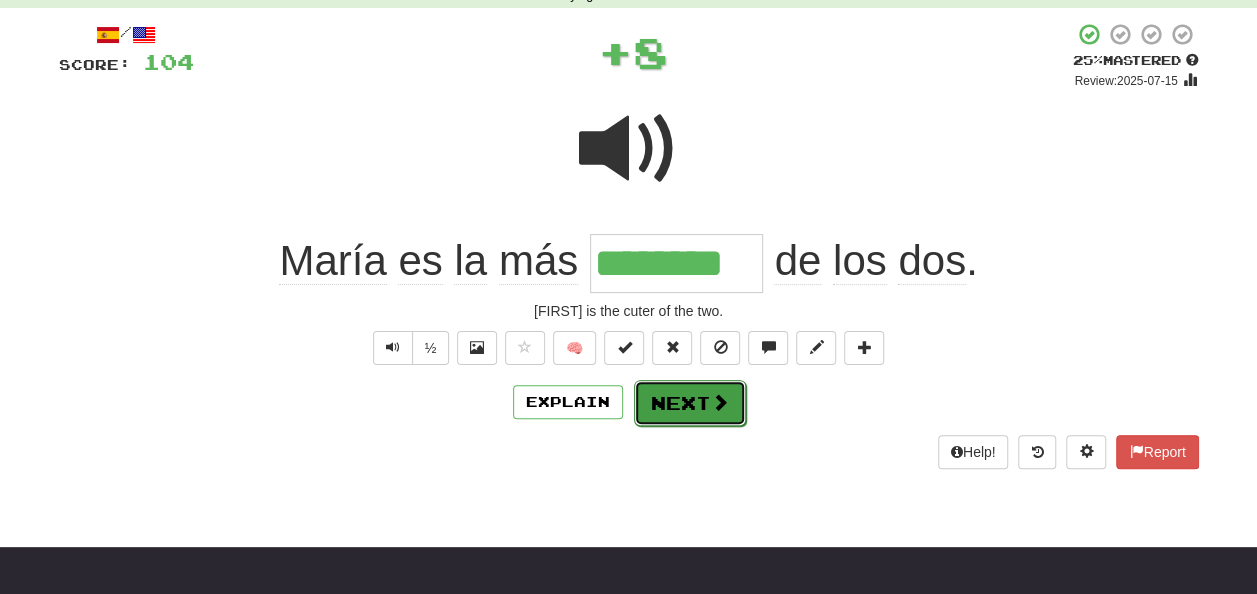 click on "Next" at bounding box center (690, 403) 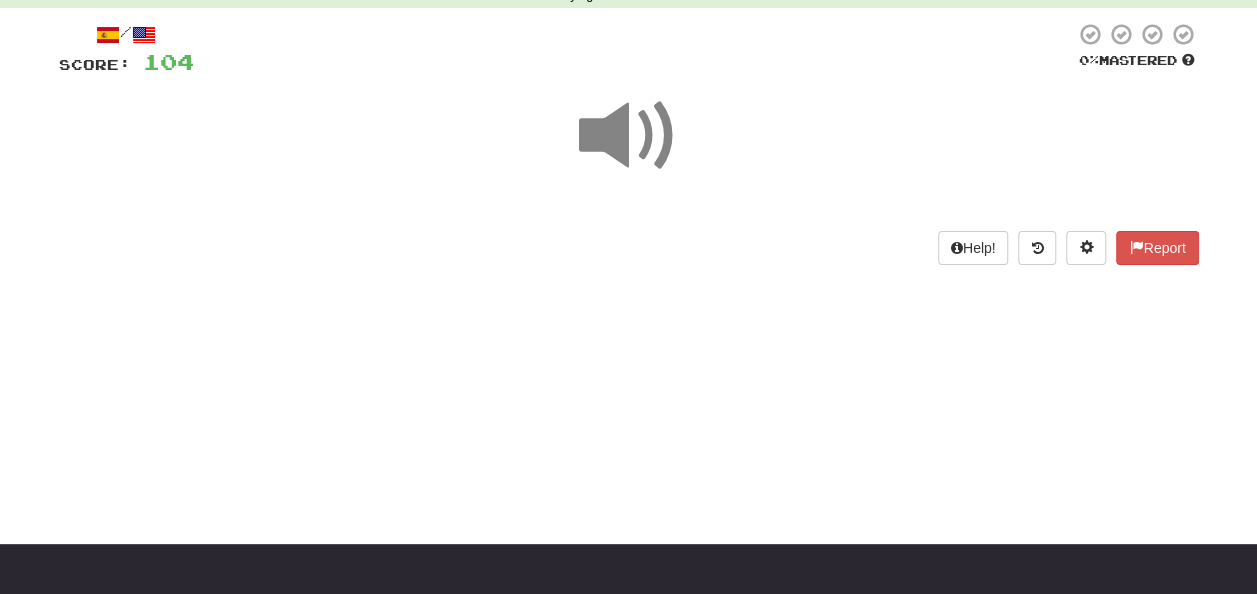 click at bounding box center (629, 136) 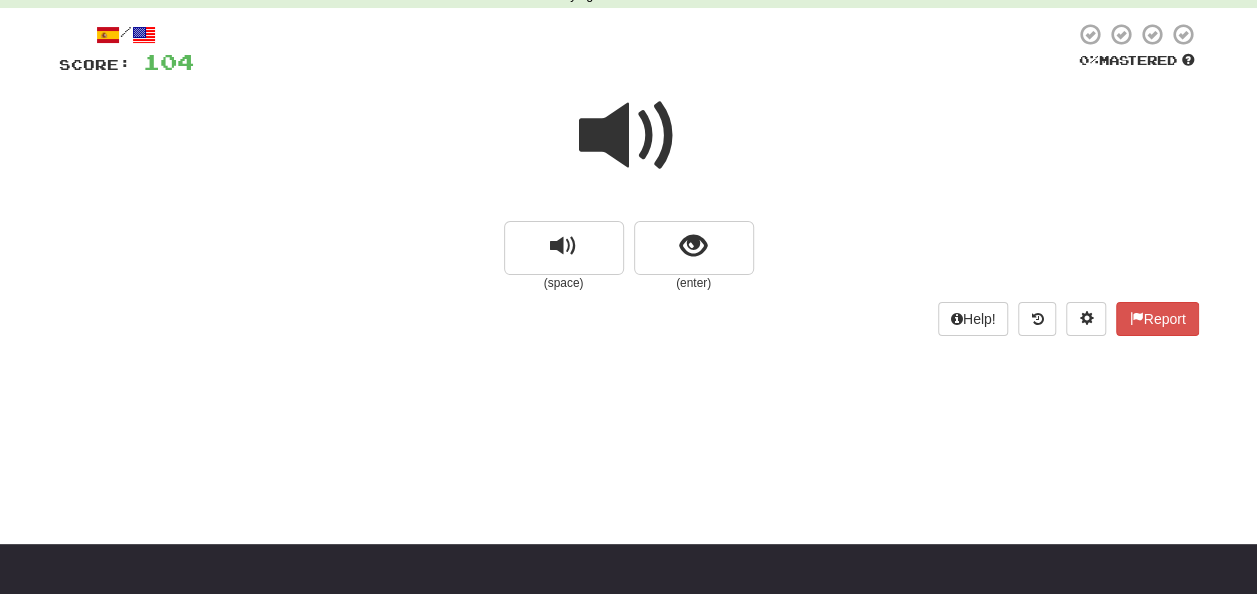 click at bounding box center [629, 136] 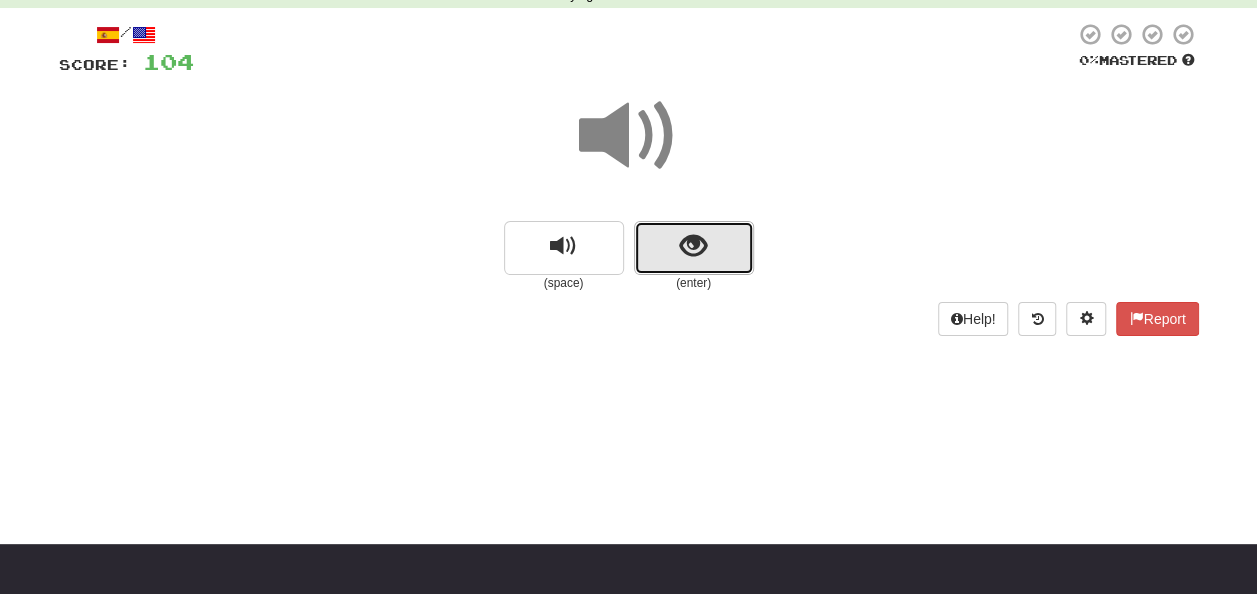 click at bounding box center [693, 246] 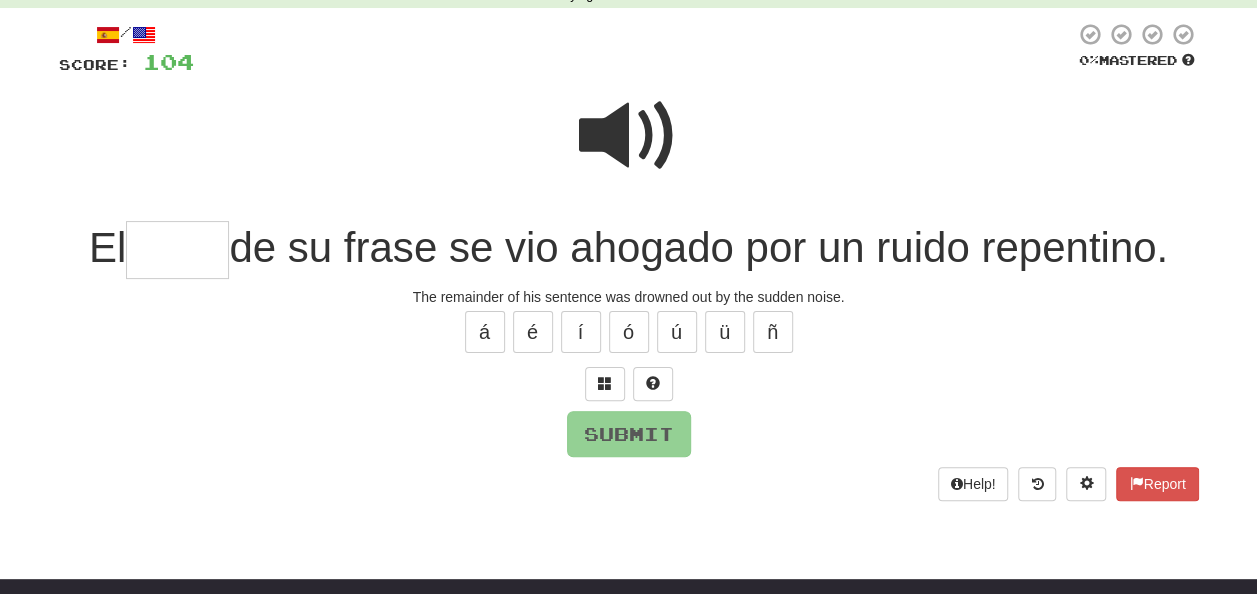 click at bounding box center [629, 136] 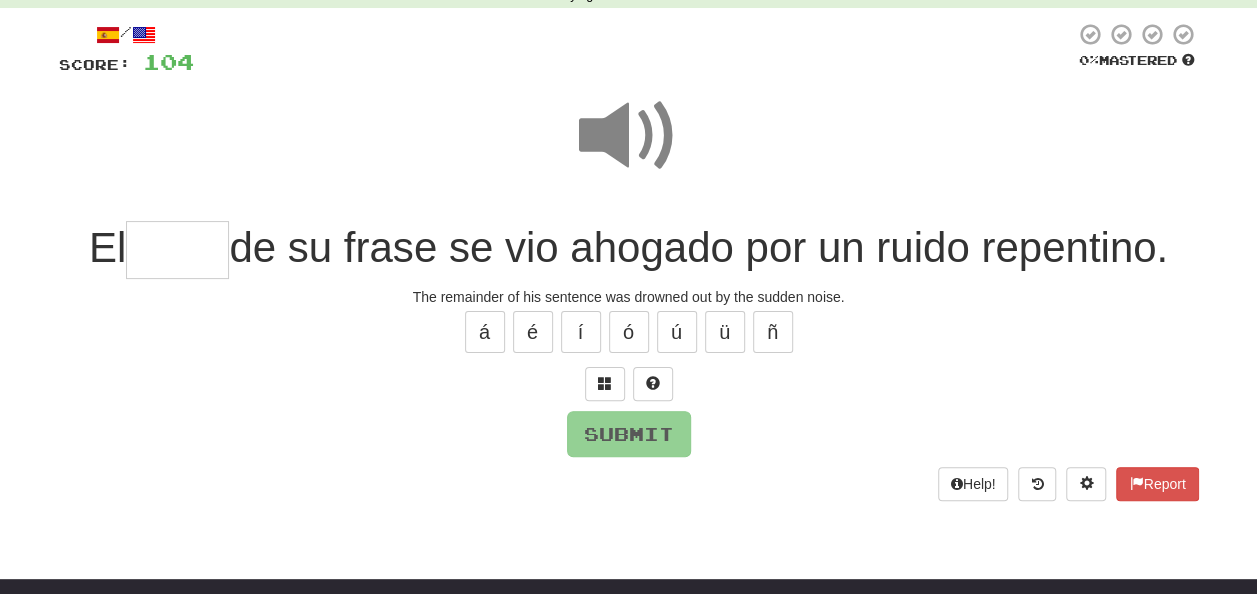 click at bounding box center (629, 136) 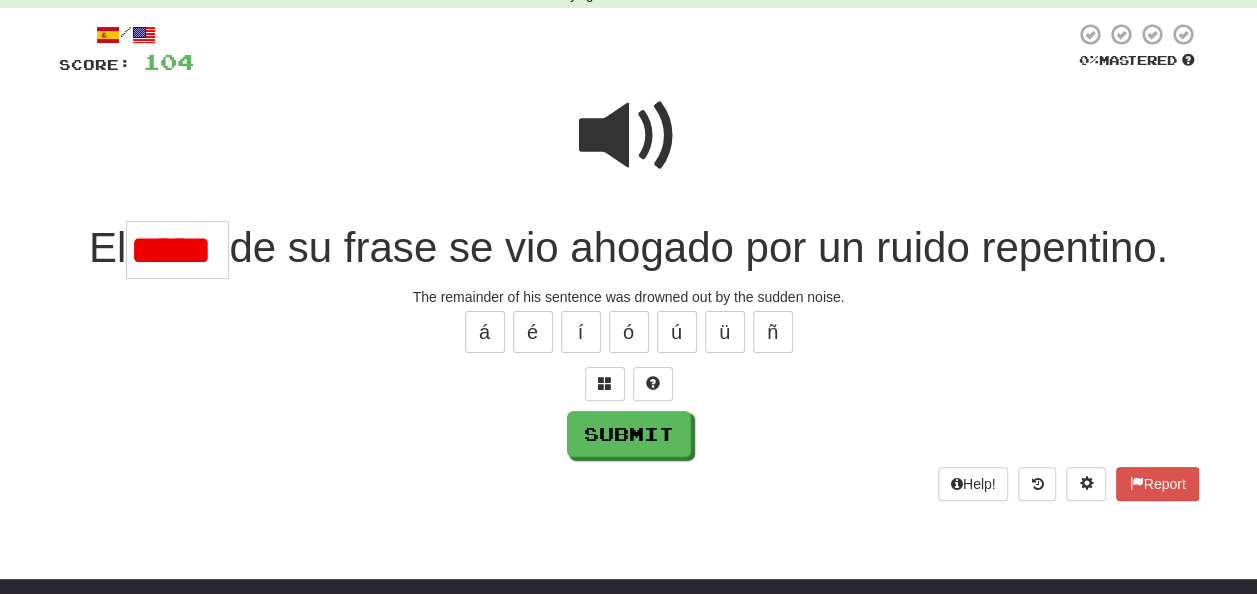 scroll, scrollTop: 0, scrollLeft: 0, axis: both 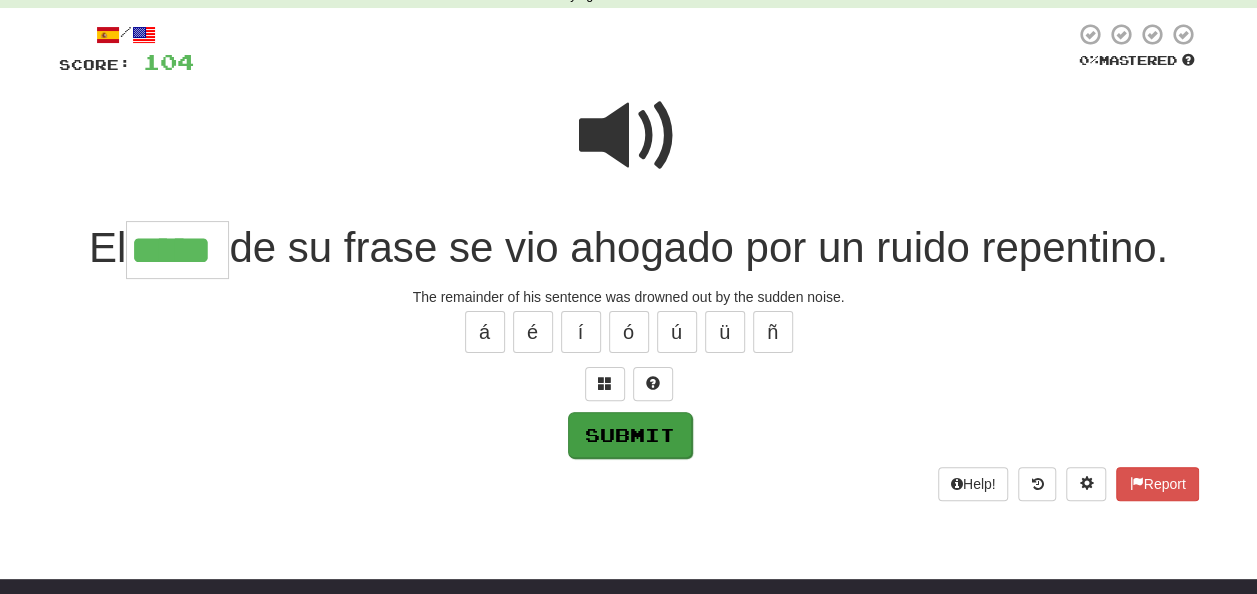 type on "*****" 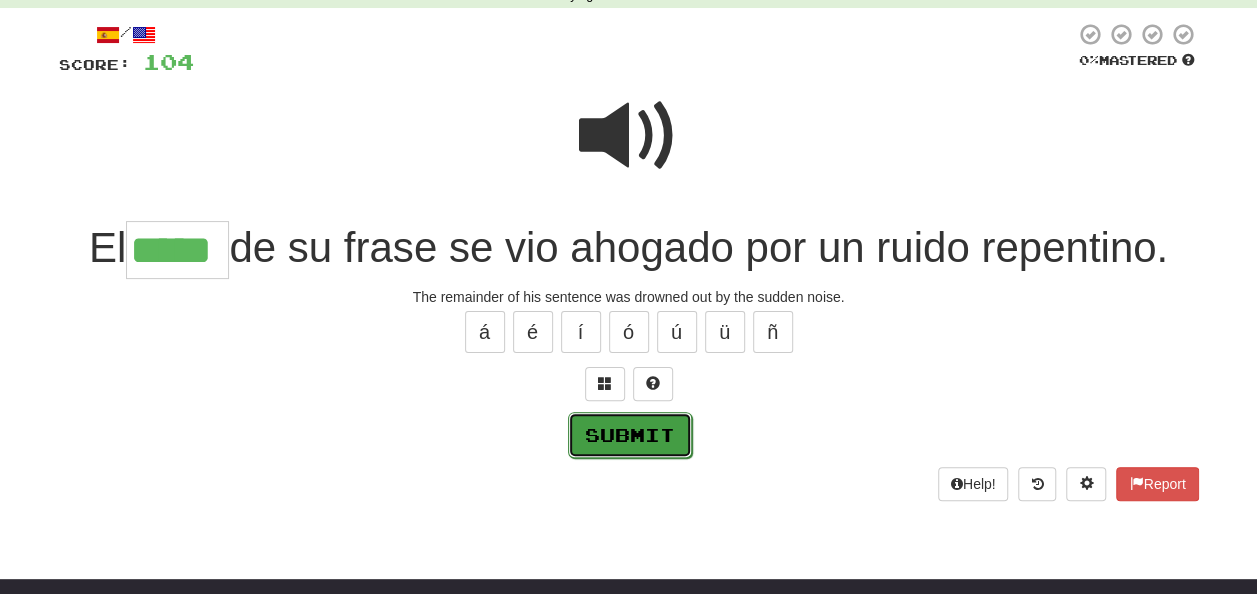 click on "Submit" at bounding box center (630, 435) 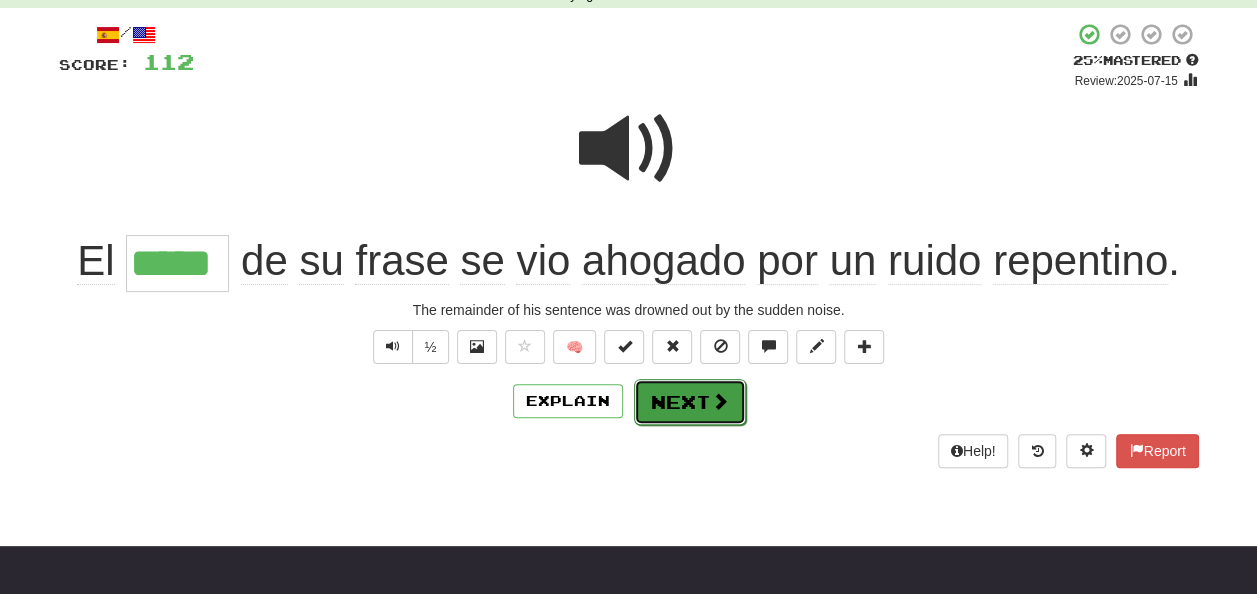 click on "Next" at bounding box center (690, 402) 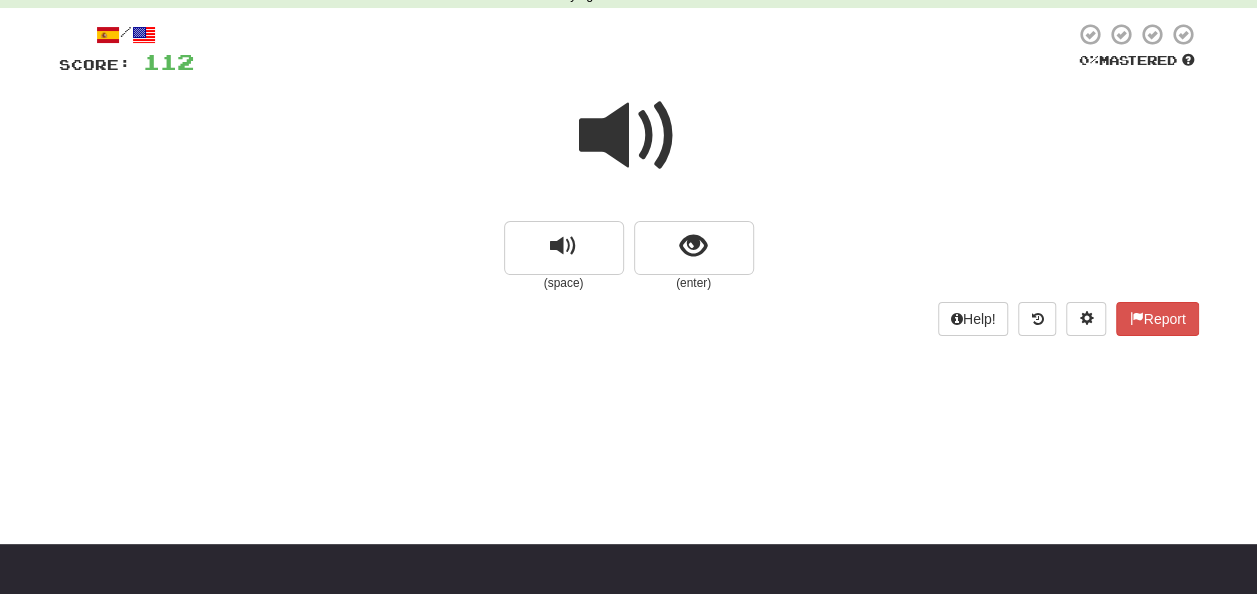 click at bounding box center (629, 136) 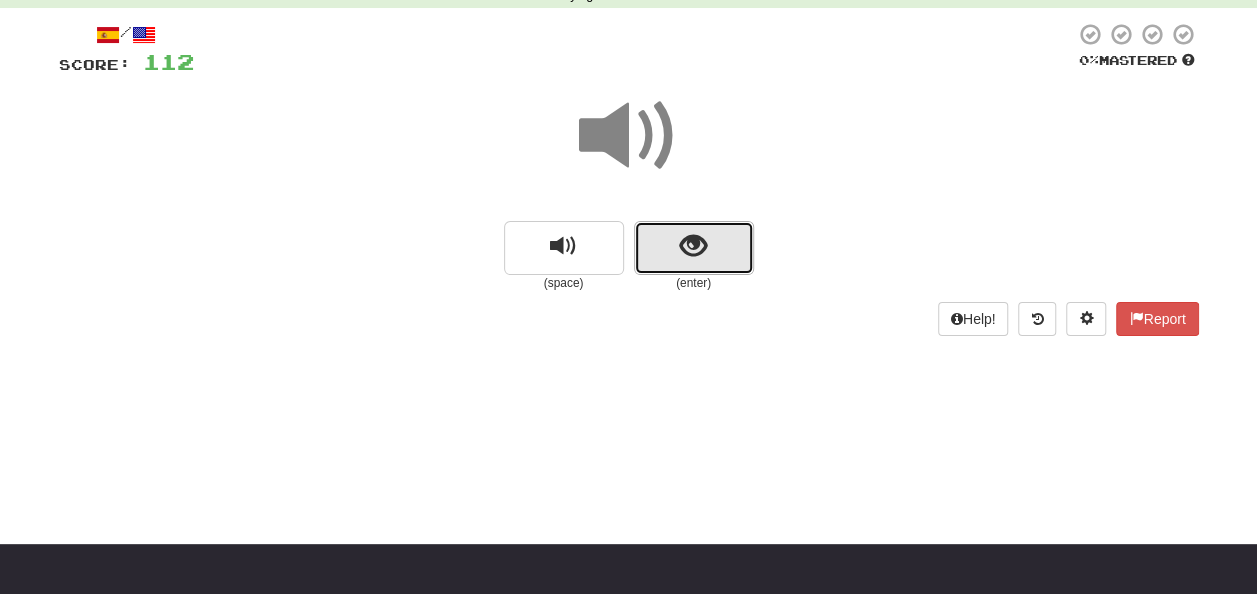 click at bounding box center [693, 246] 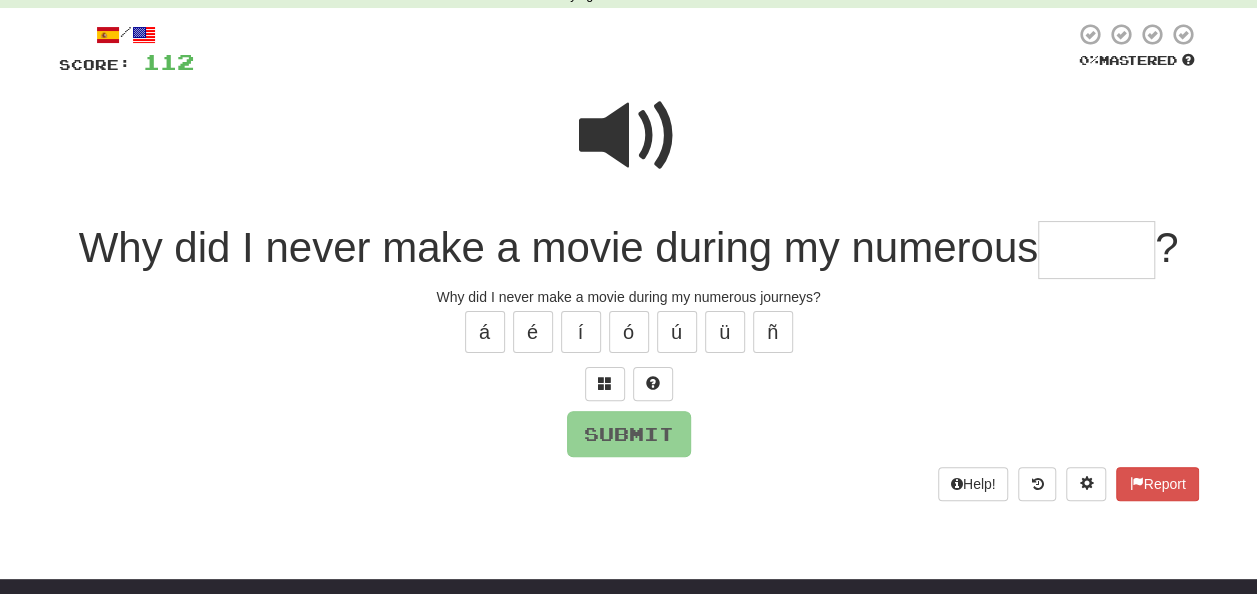 click at bounding box center [1096, 250] 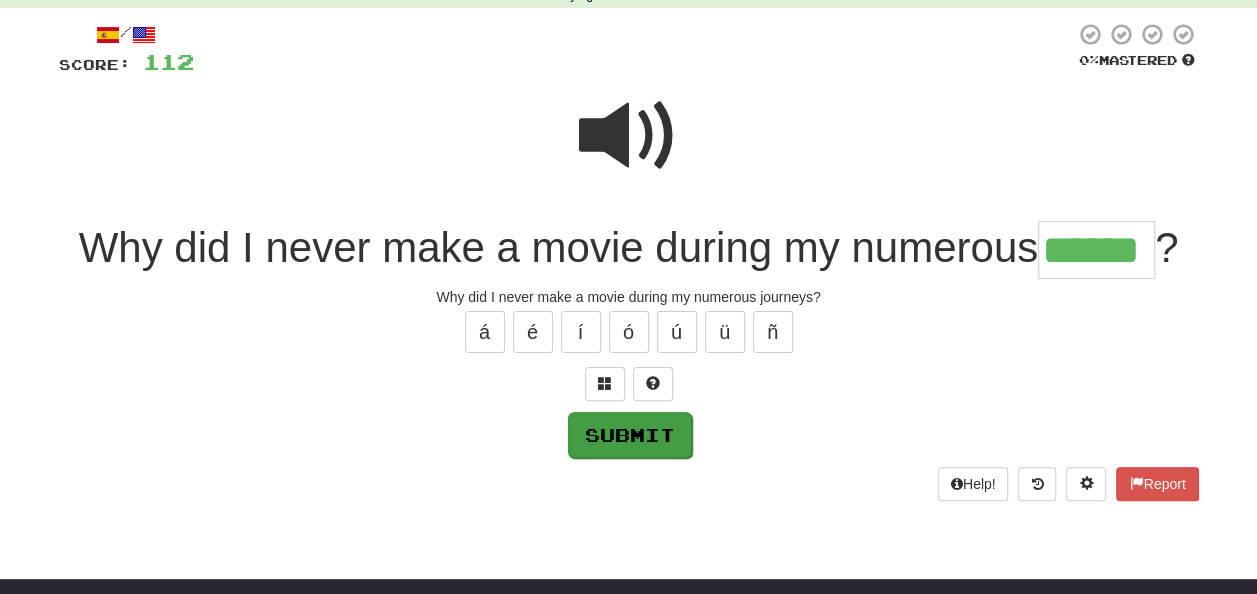 type on "******" 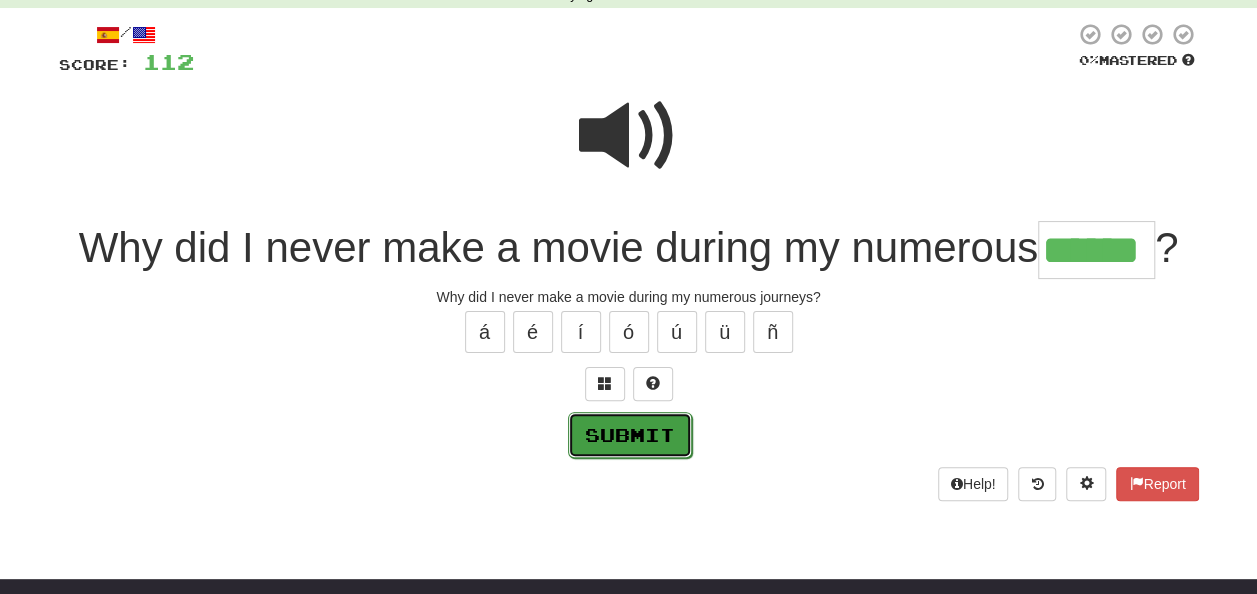 click on "Submit" at bounding box center (630, 435) 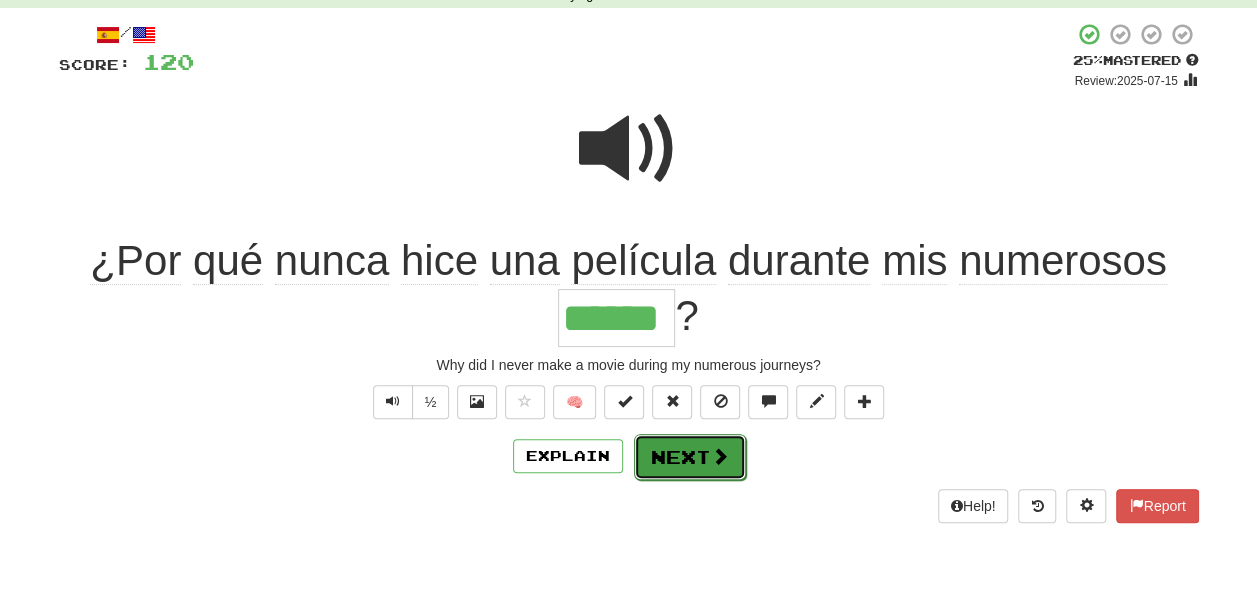 click on "Next" at bounding box center (690, 457) 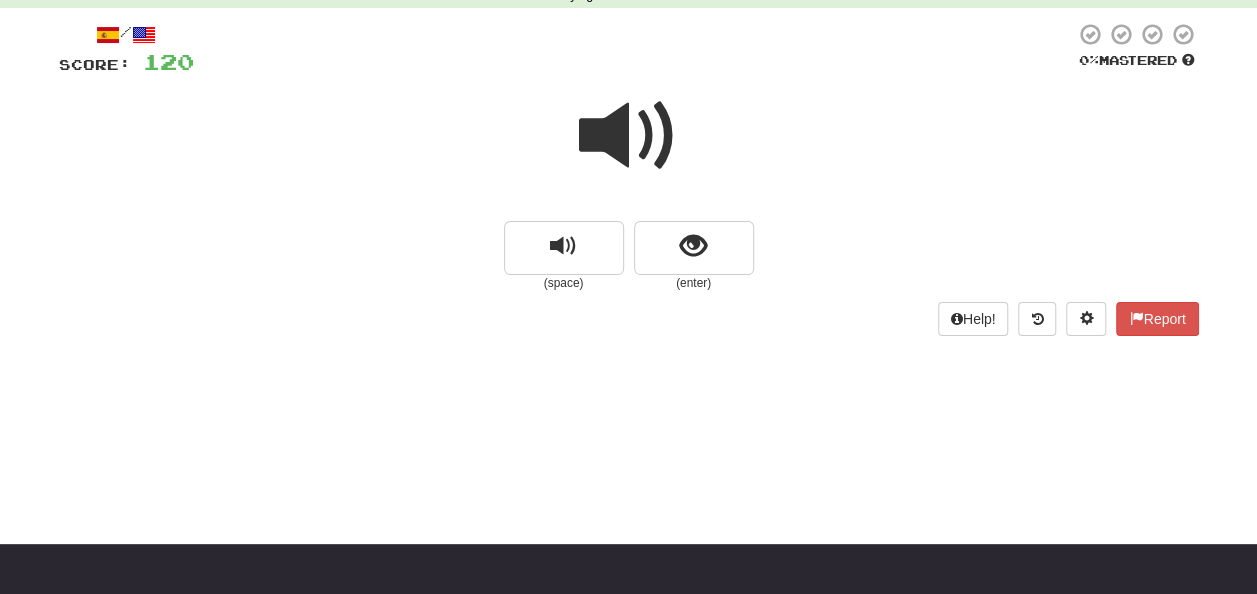 click at bounding box center (629, 136) 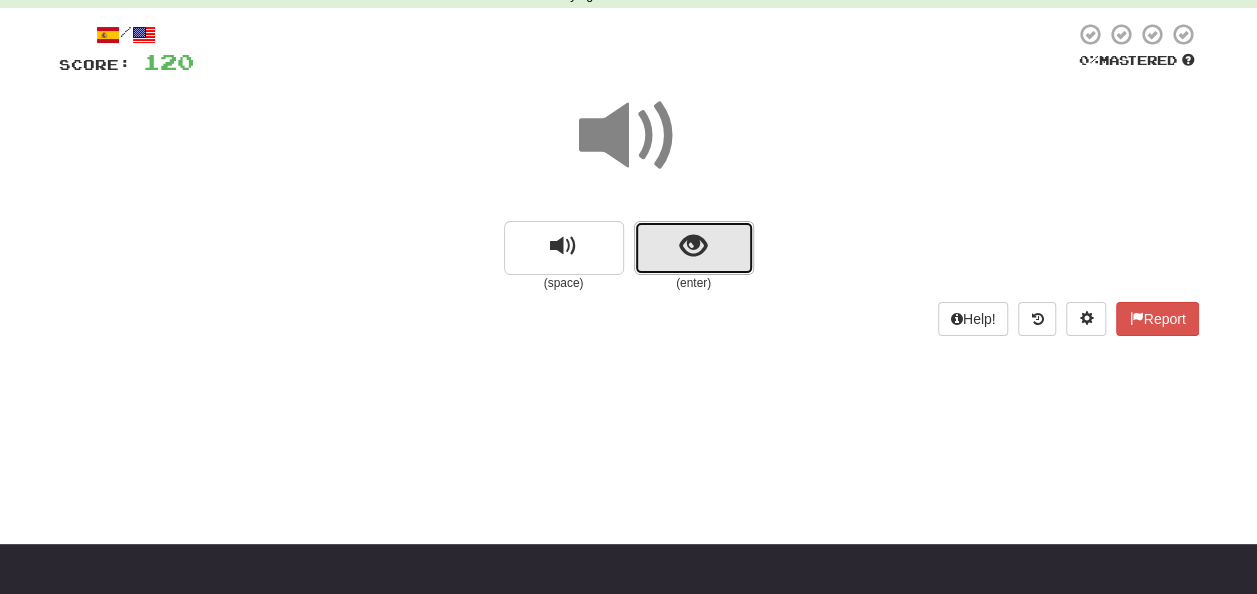 click at bounding box center [693, 246] 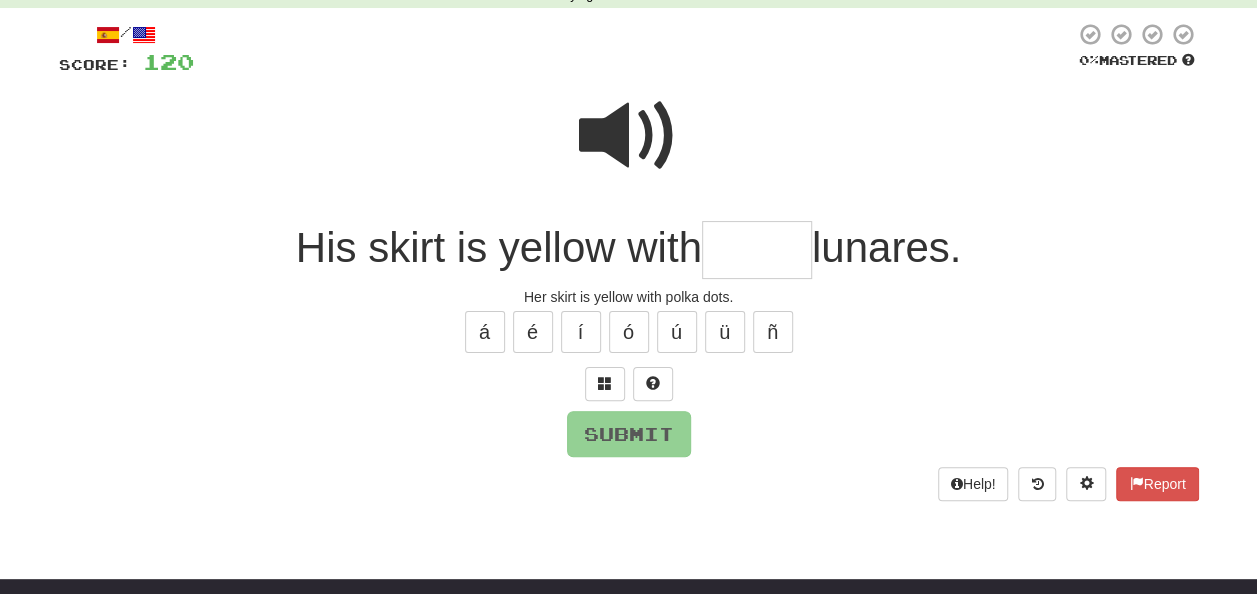 click at bounding box center [757, 250] 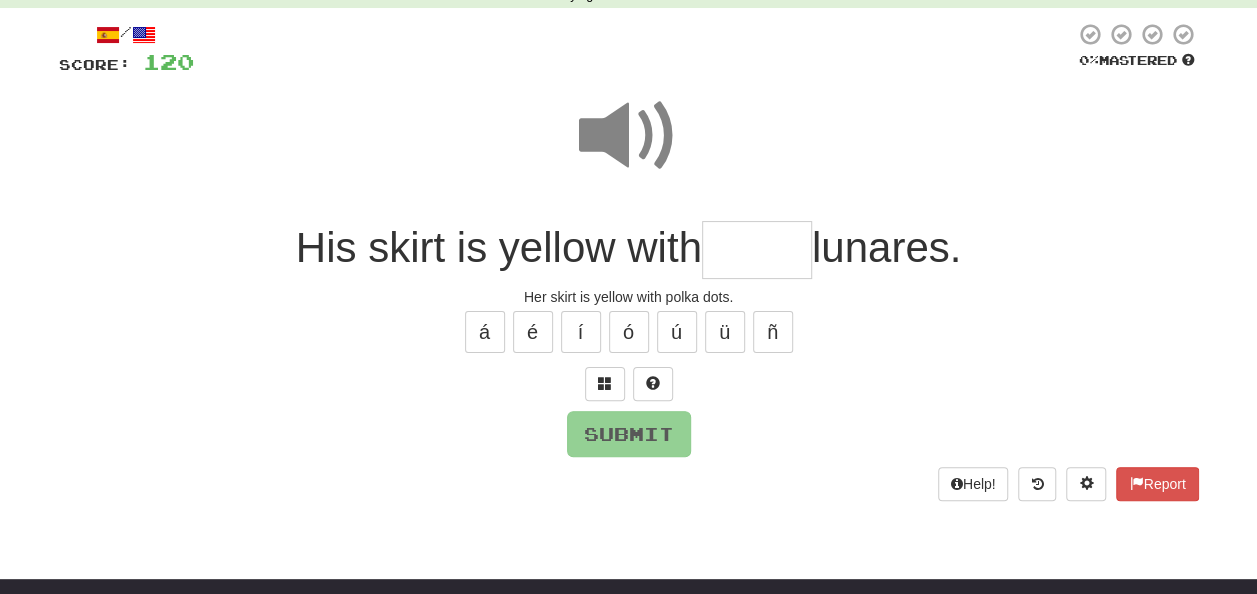 click at bounding box center [757, 250] 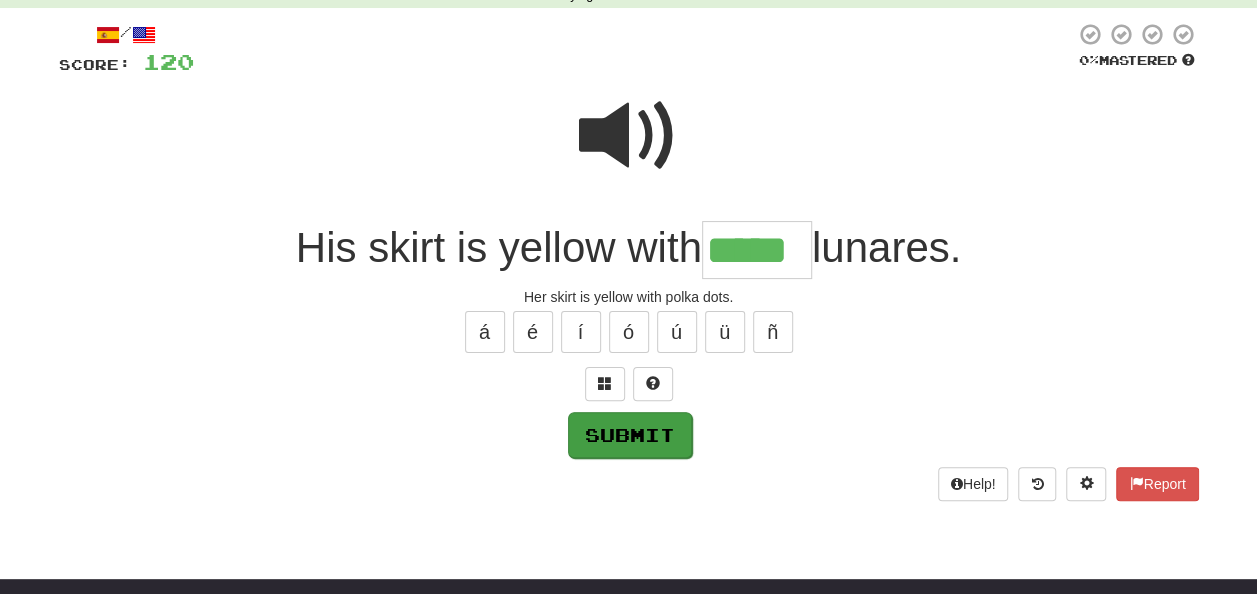 type on "*****" 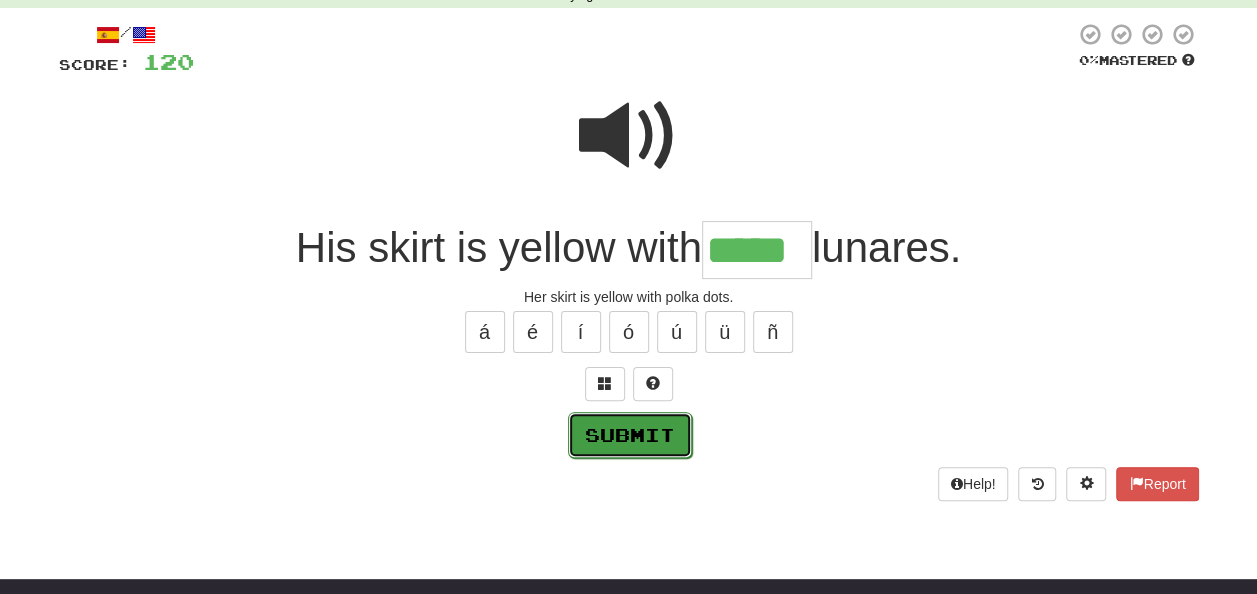 click on "Submit" at bounding box center (630, 435) 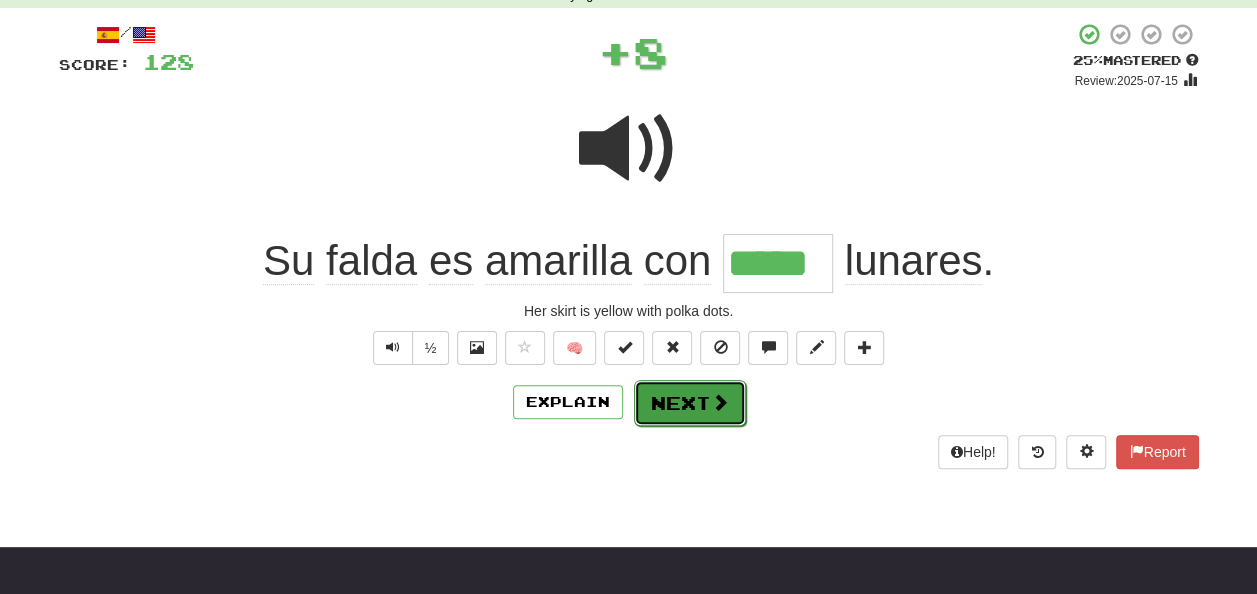 click on "Next" at bounding box center (690, 403) 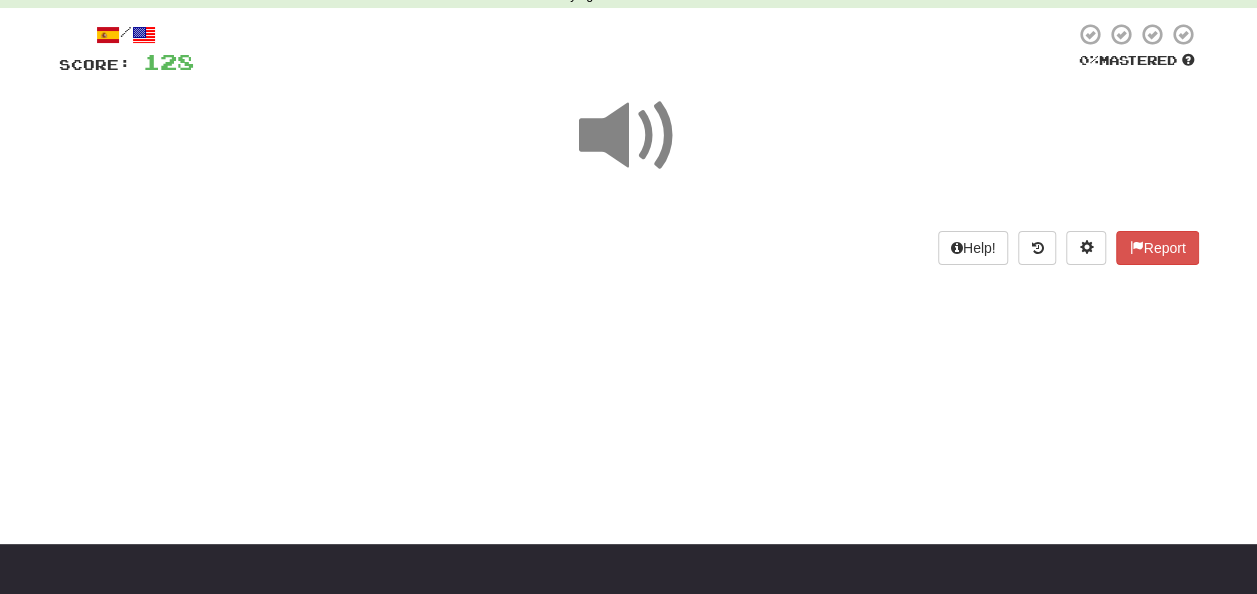 click at bounding box center [629, 136] 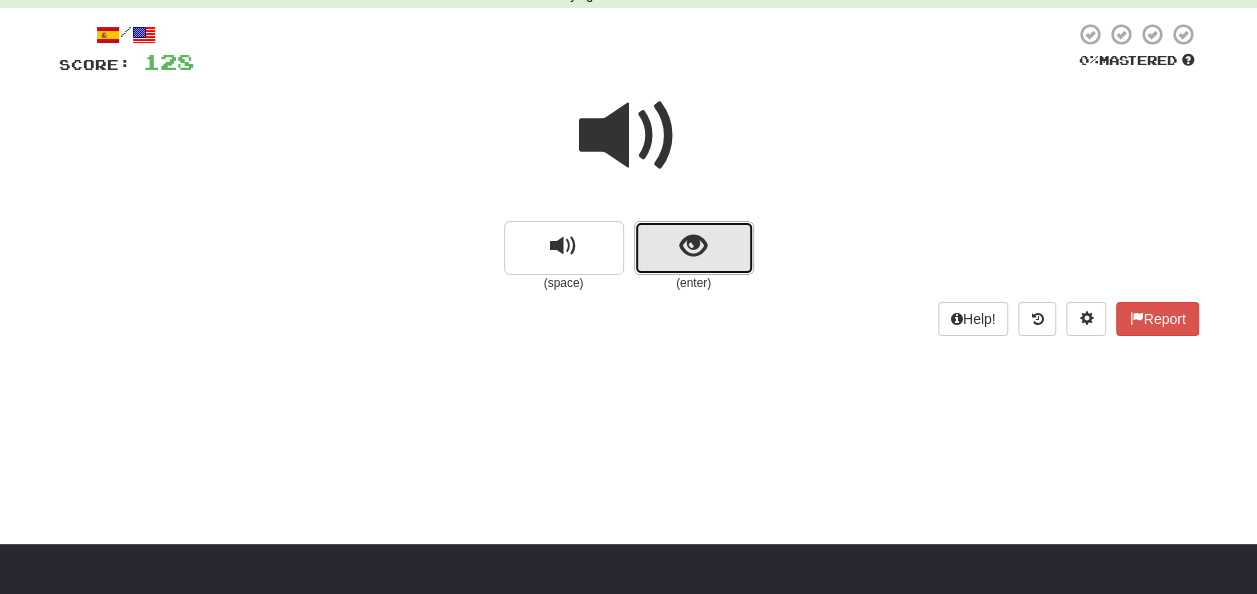 click at bounding box center (694, 248) 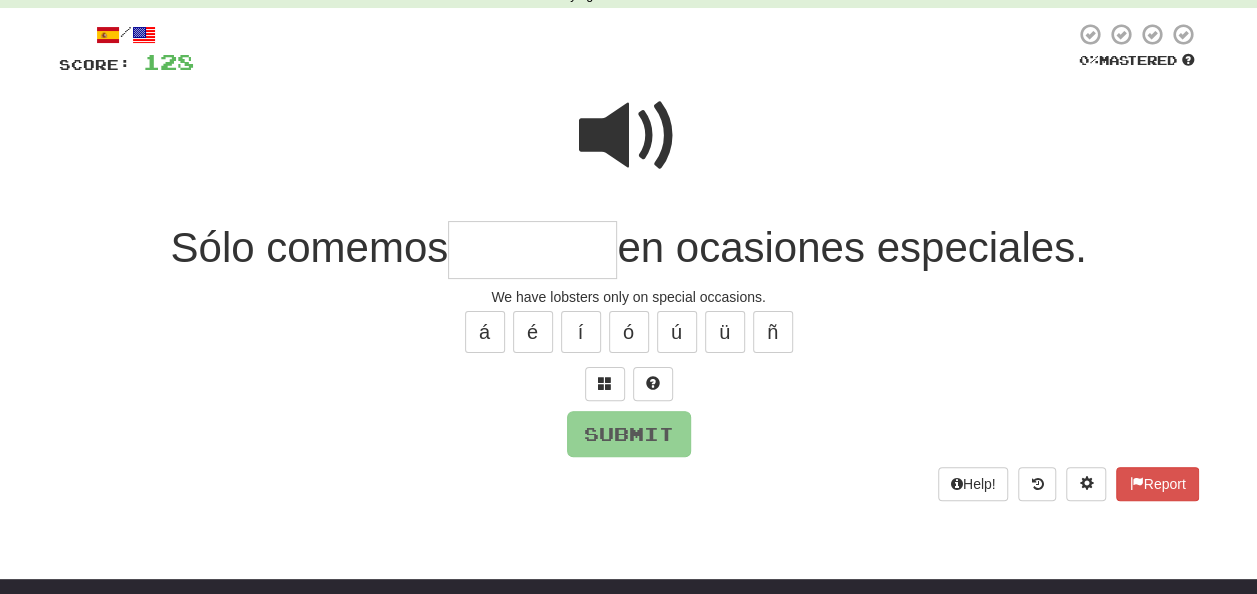 click at bounding box center (532, 250) 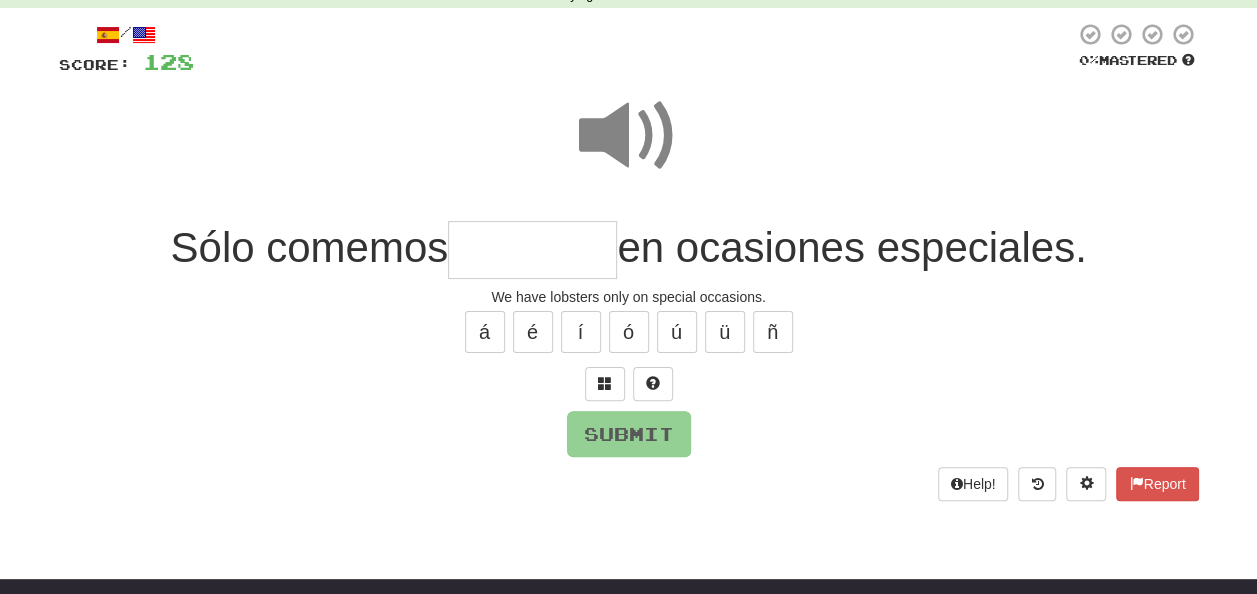 click at bounding box center [532, 250] 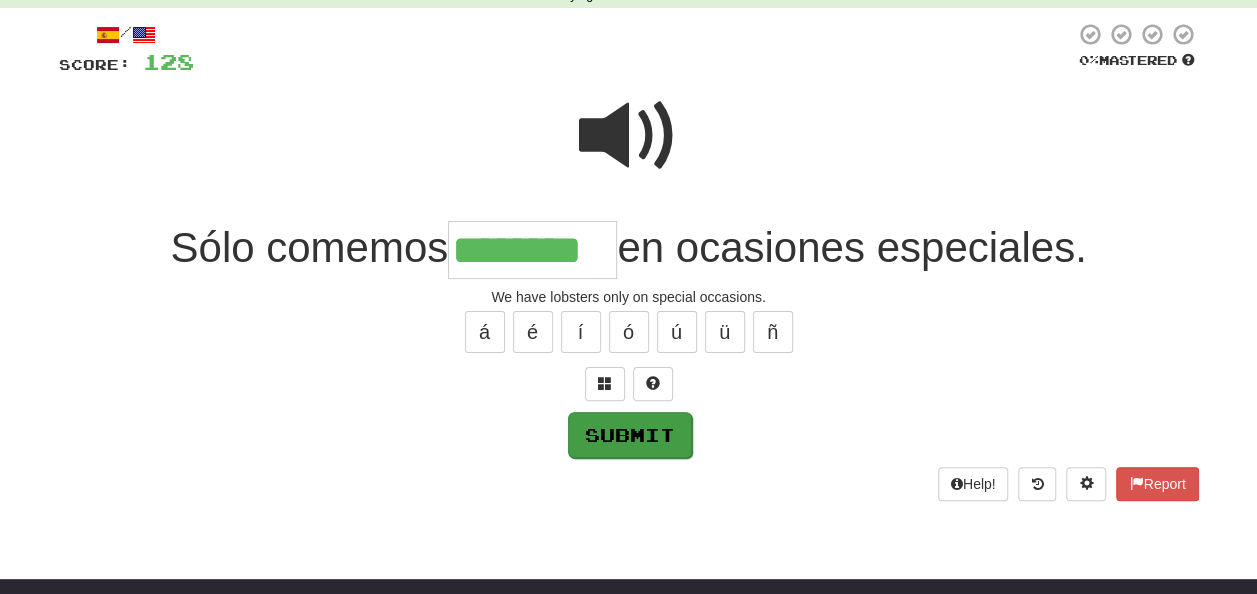 type on "********" 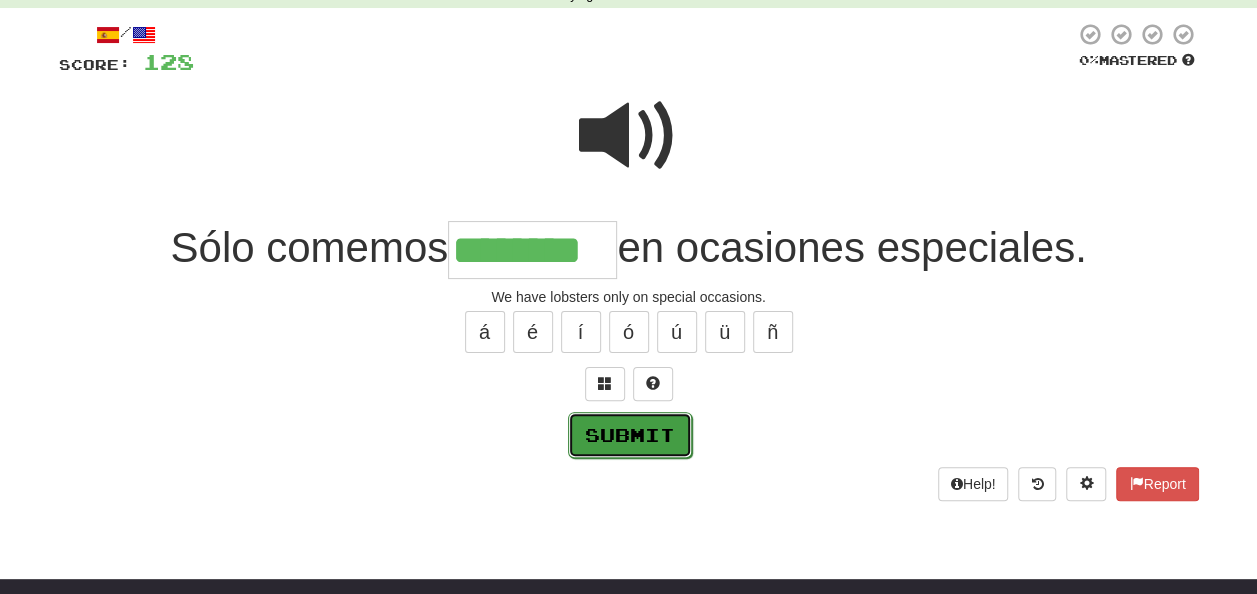 click on "Submit" at bounding box center [630, 435] 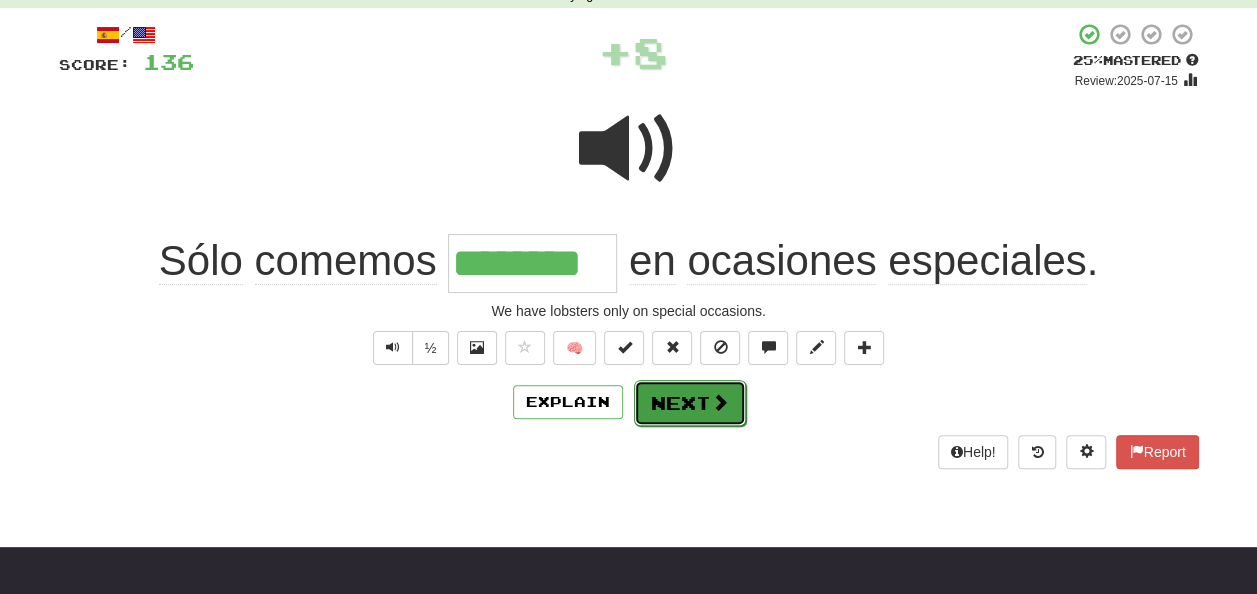 click on "Next" at bounding box center [690, 403] 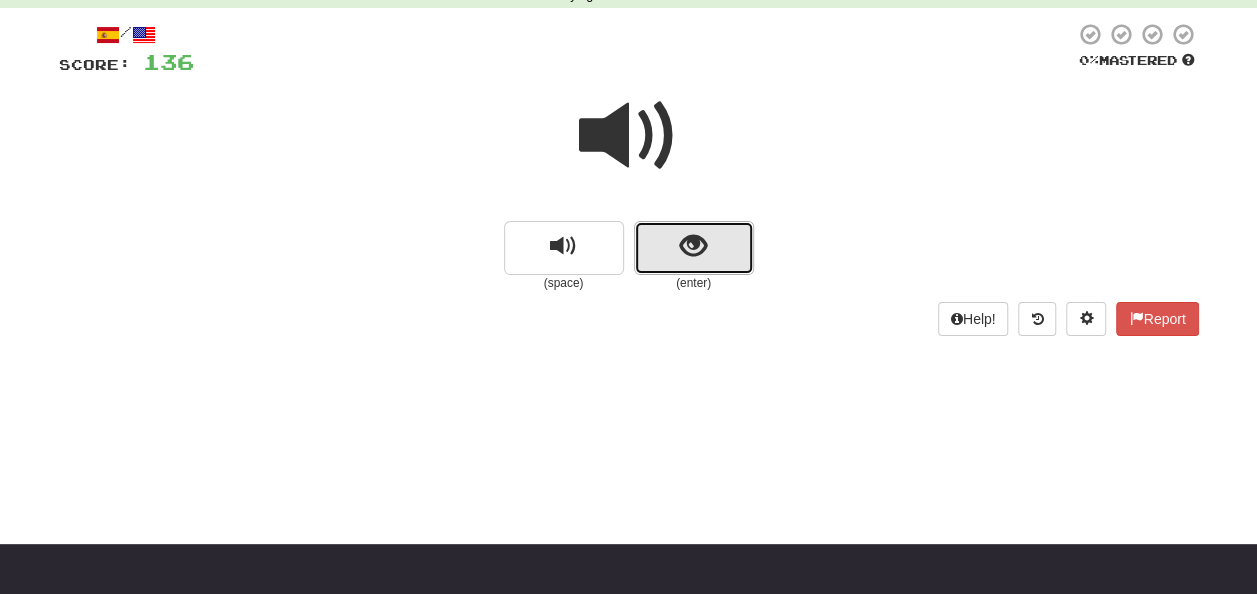 click at bounding box center [694, 248] 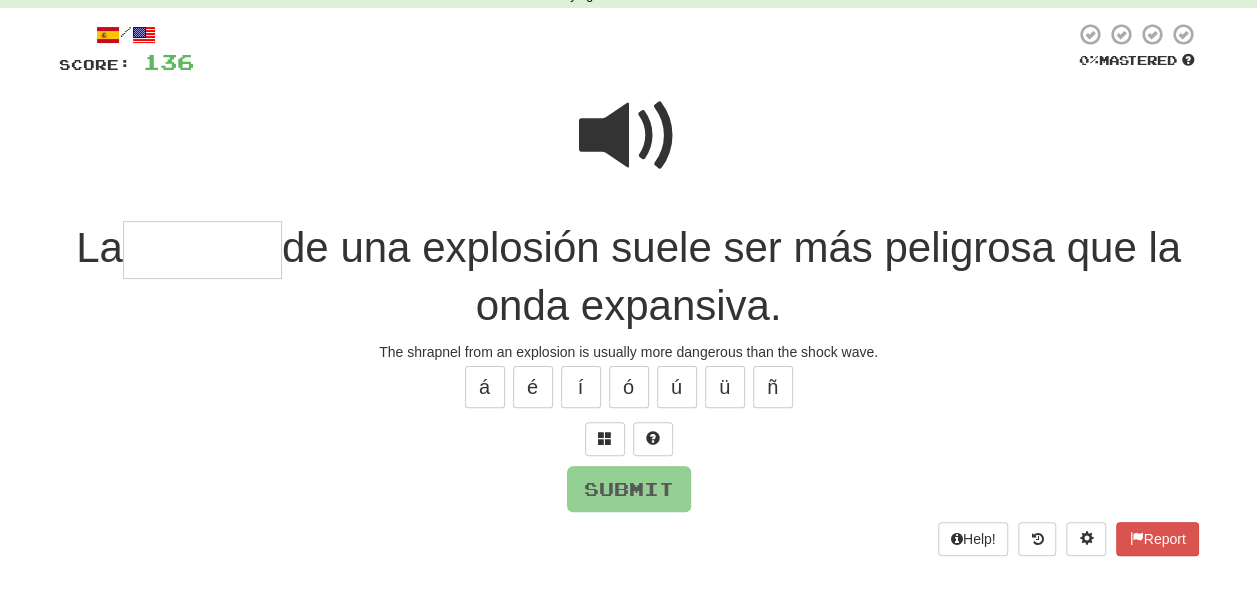 click at bounding box center (202, 250) 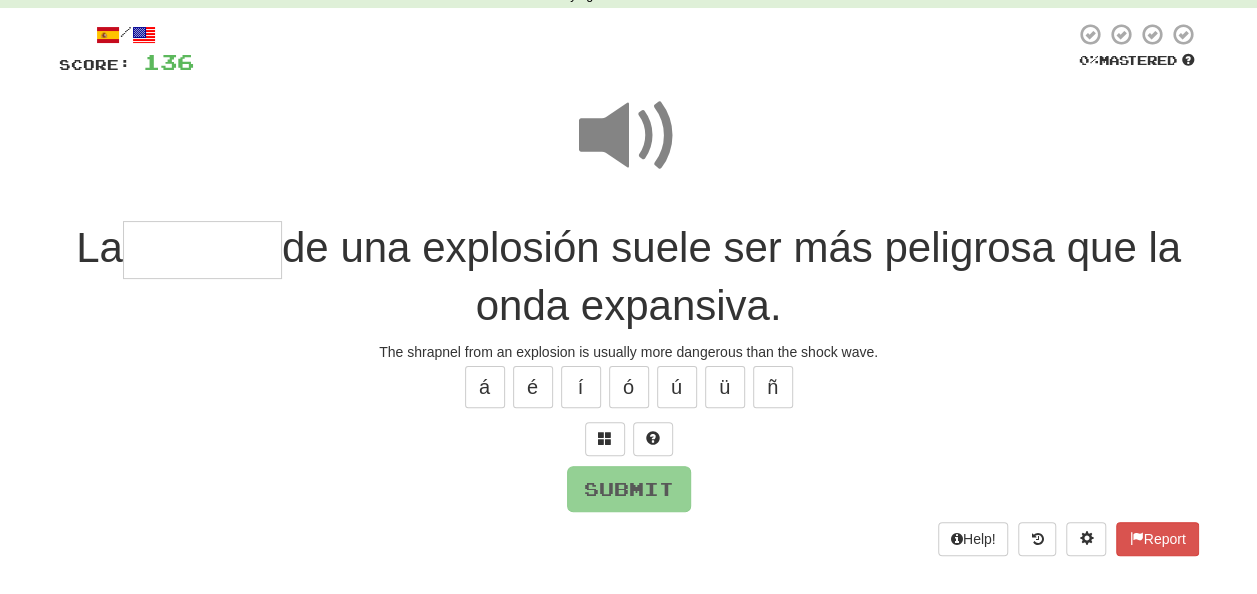 click at bounding box center [202, 250] 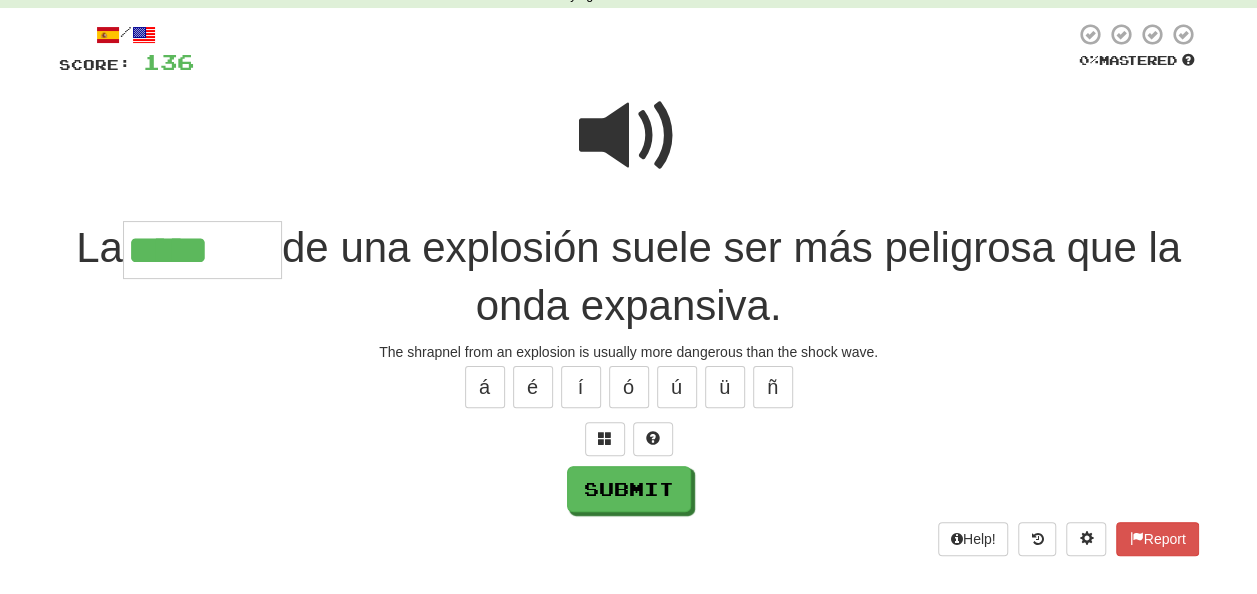 click at bounding box center [629, 136] 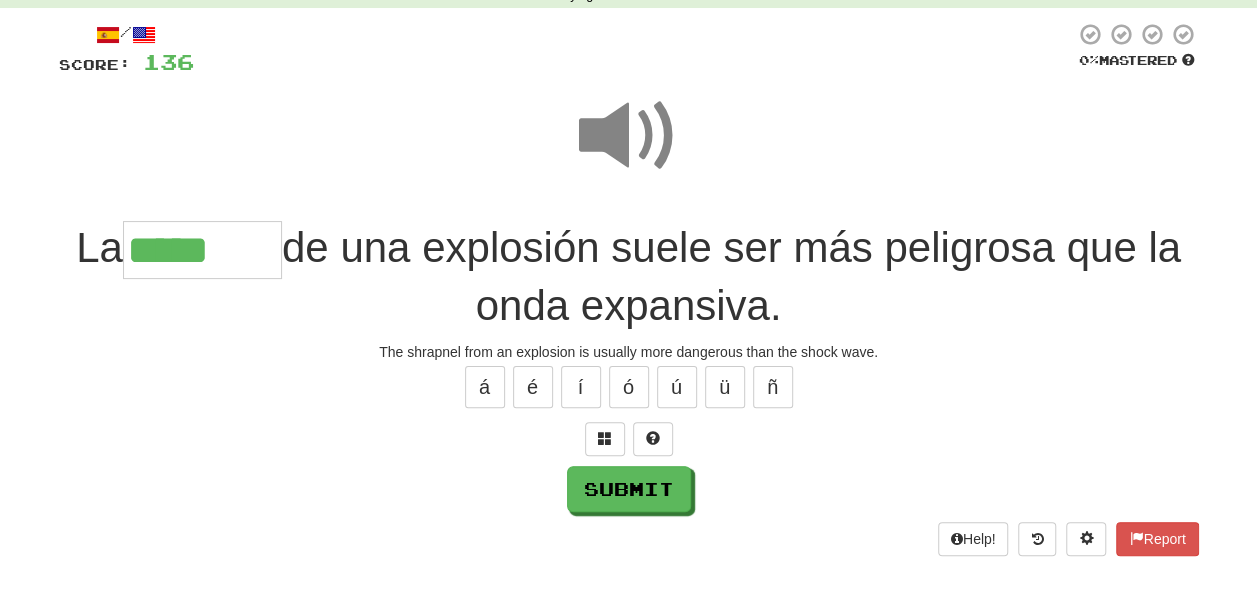 click on "*****" at bounding box center (202, 250) 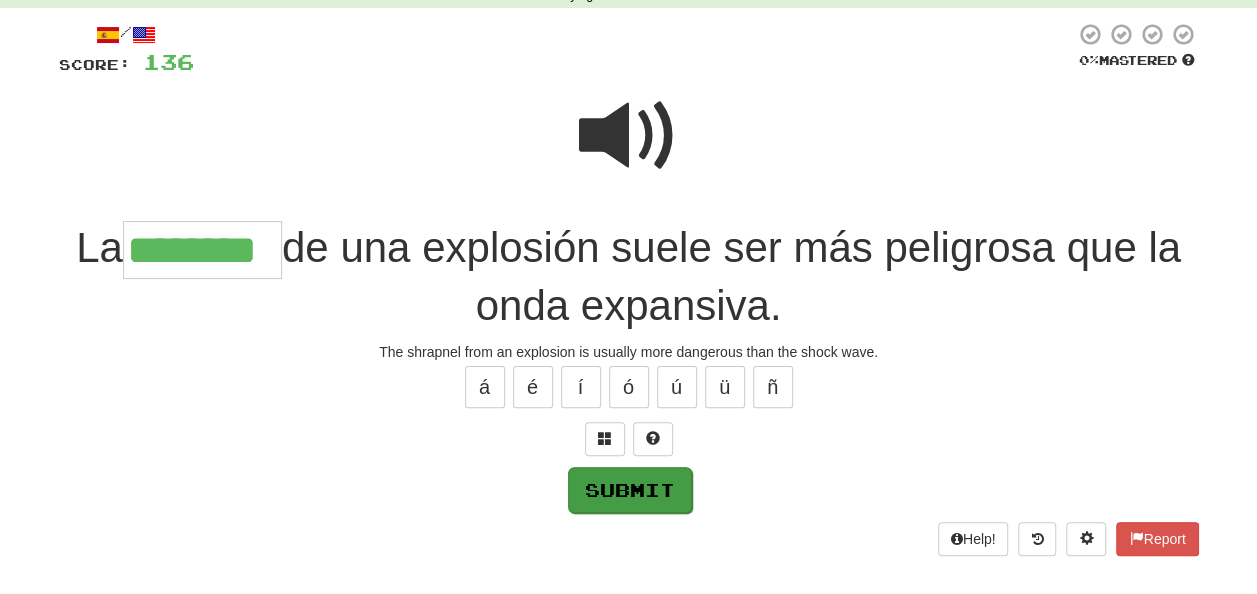 type on "********" 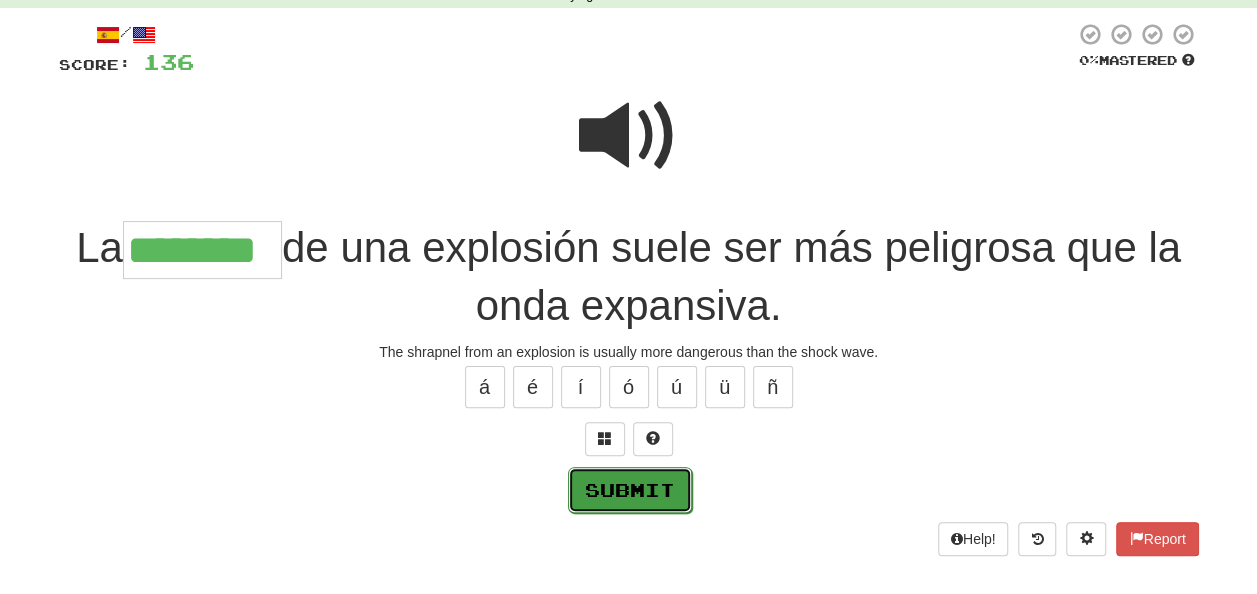 click on "Submit" at bounding box center [630, 490] 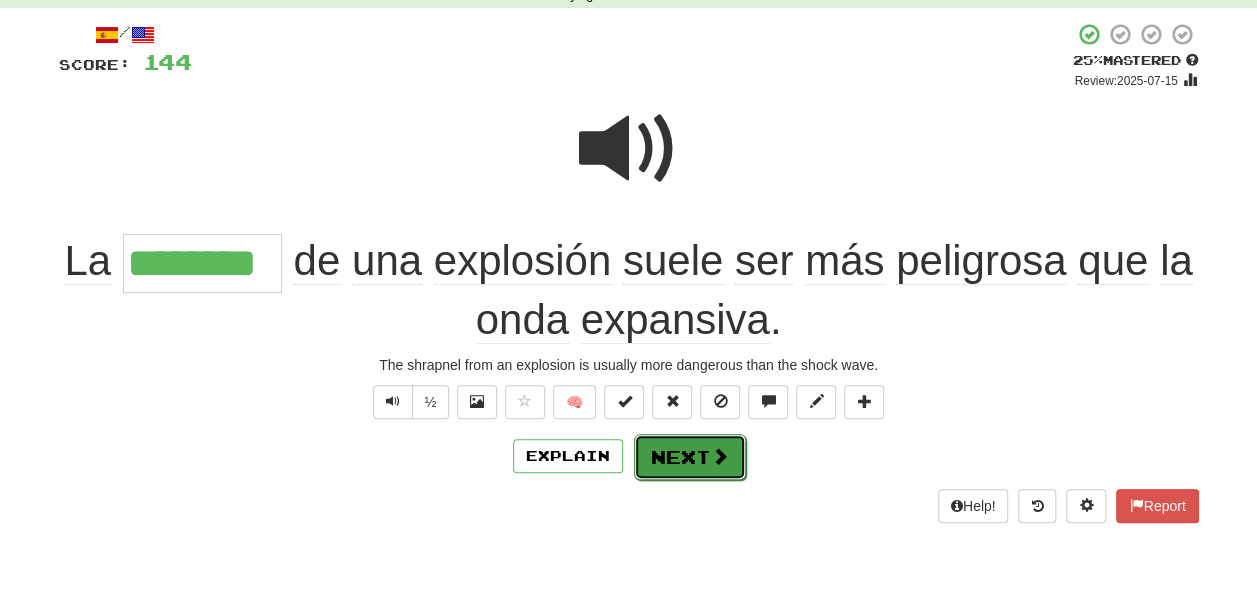 click on "Next" at bounding box center (690, 457) 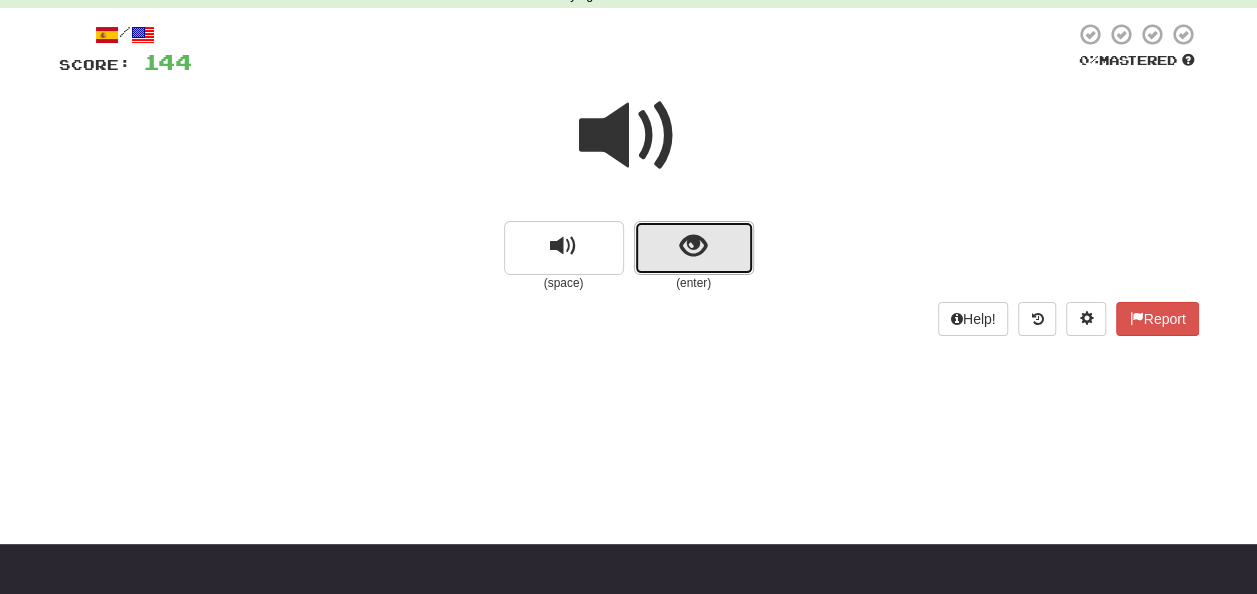click at bounding box center (694, 248) 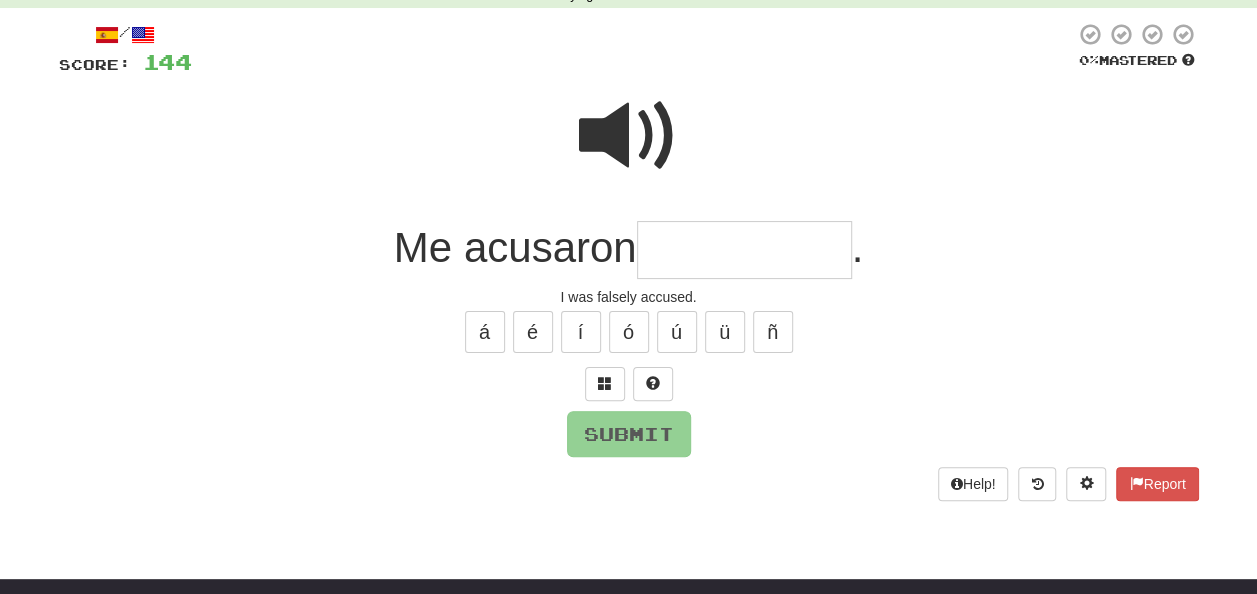 click at bounding box center (744, 250) 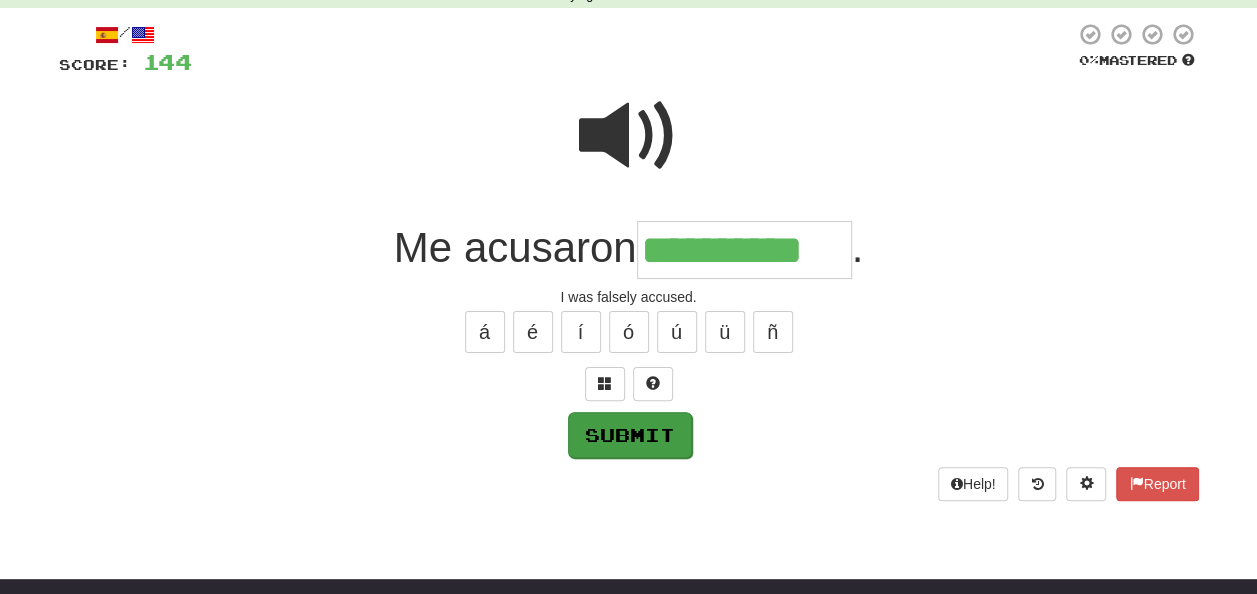 type on "**********" 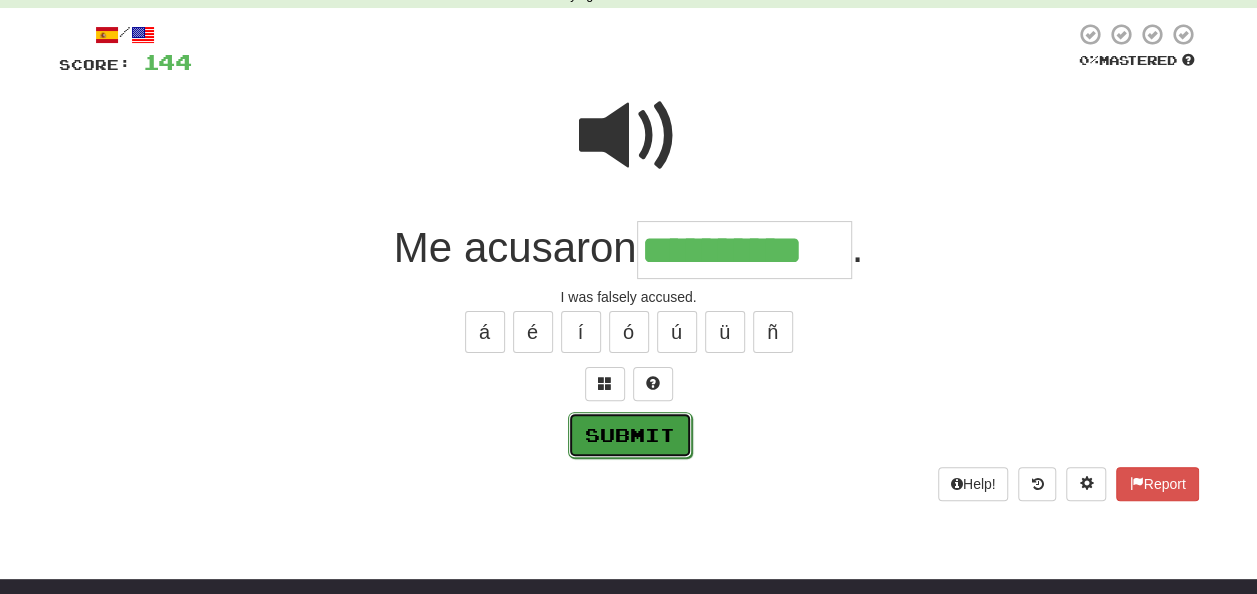 click on "Submit" at bounding box center [630, 435] 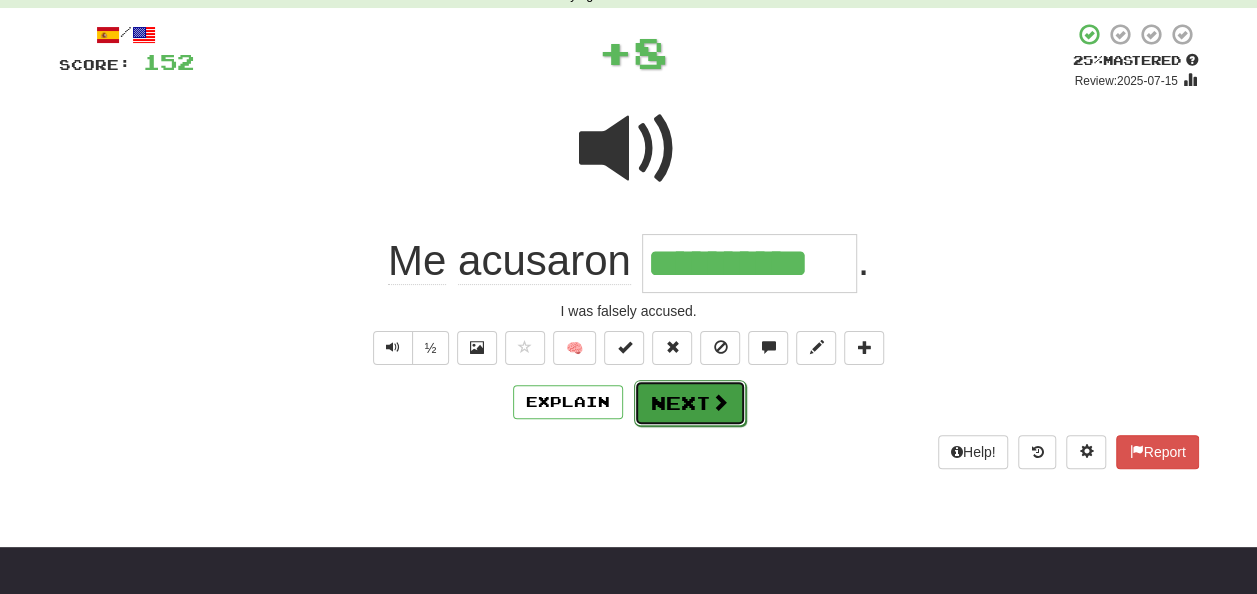 click on "Next" at bounding box center (690, 403) 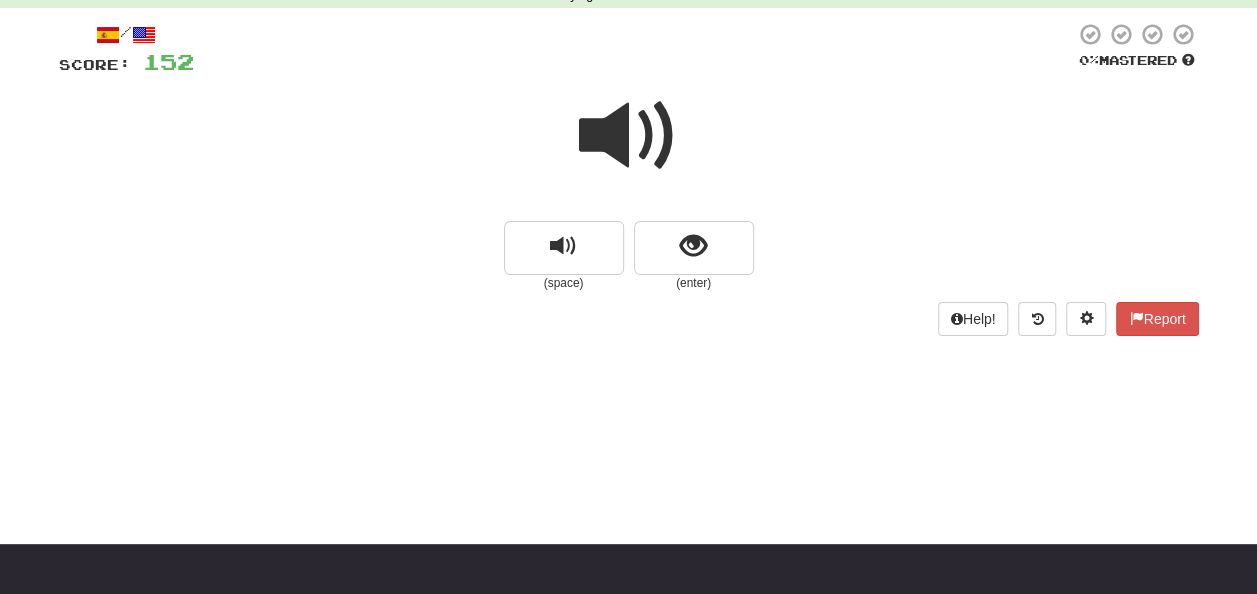 click at bounding box center (629, 136) 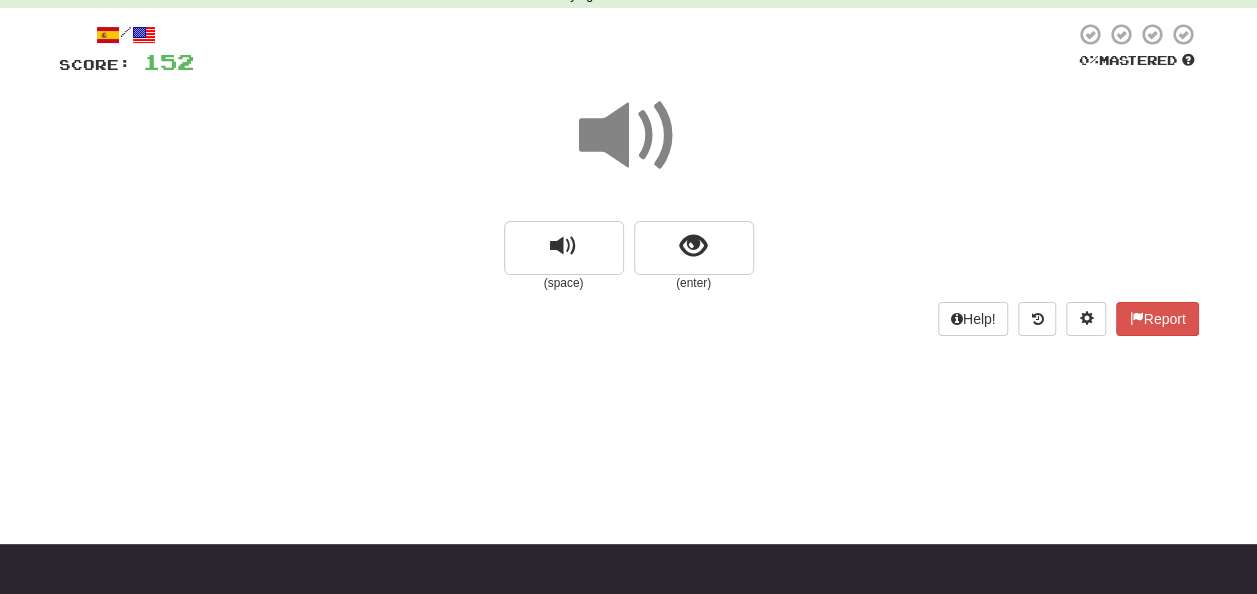 click at bounding box center [629, 136] 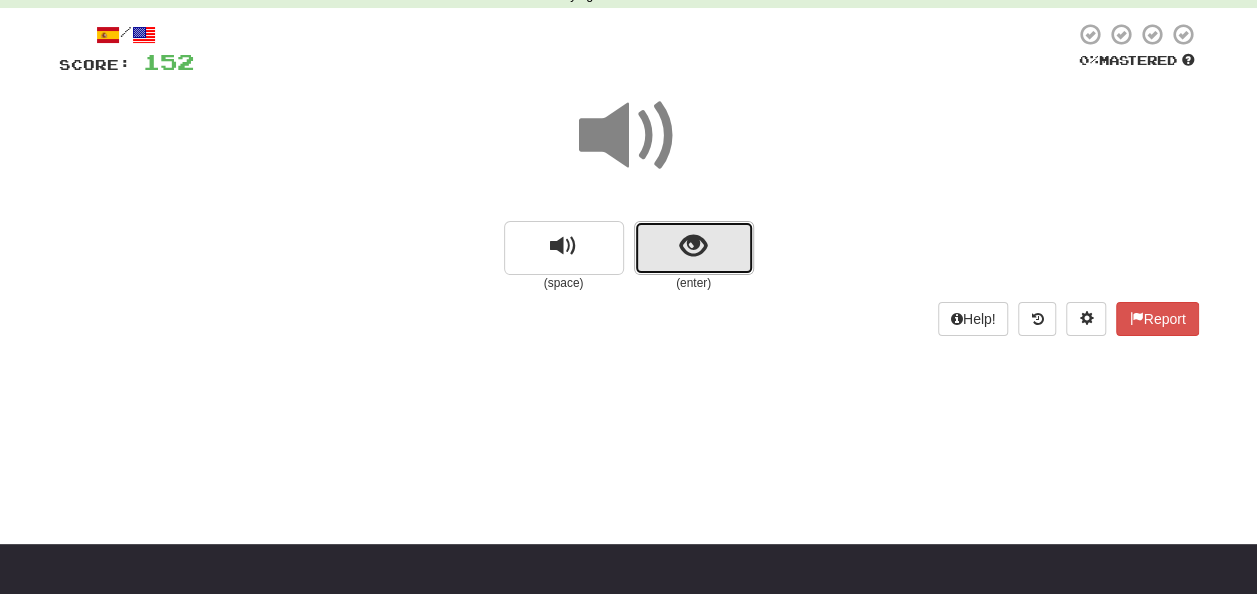 click at bounding box center [693, 246] 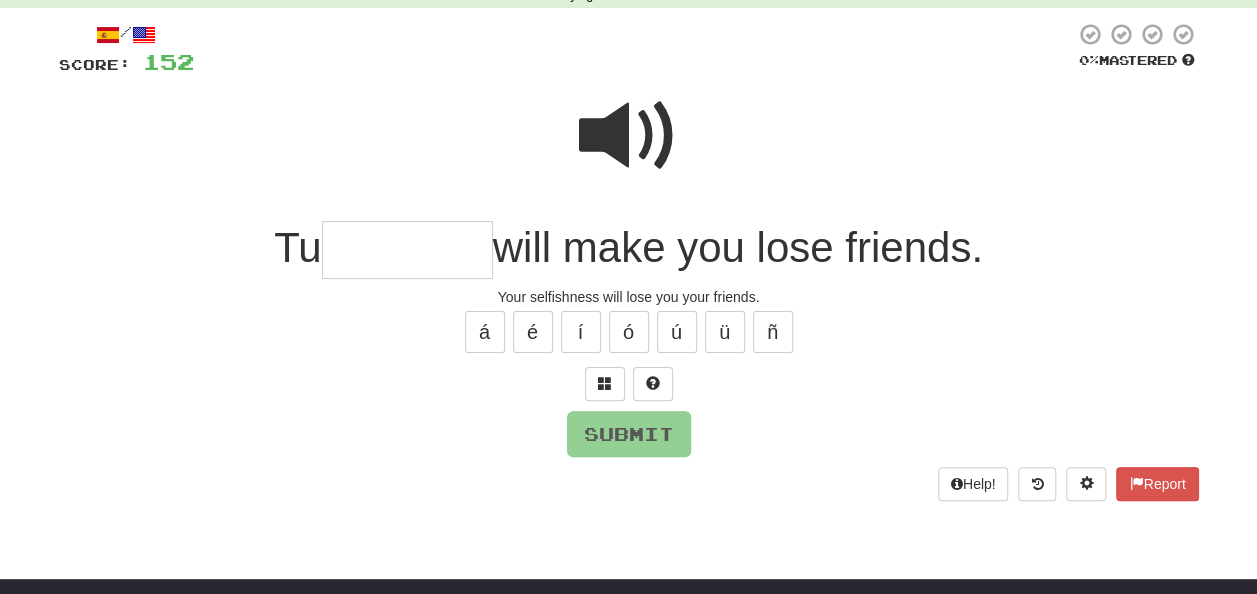 click at bounding box center [407, 250] 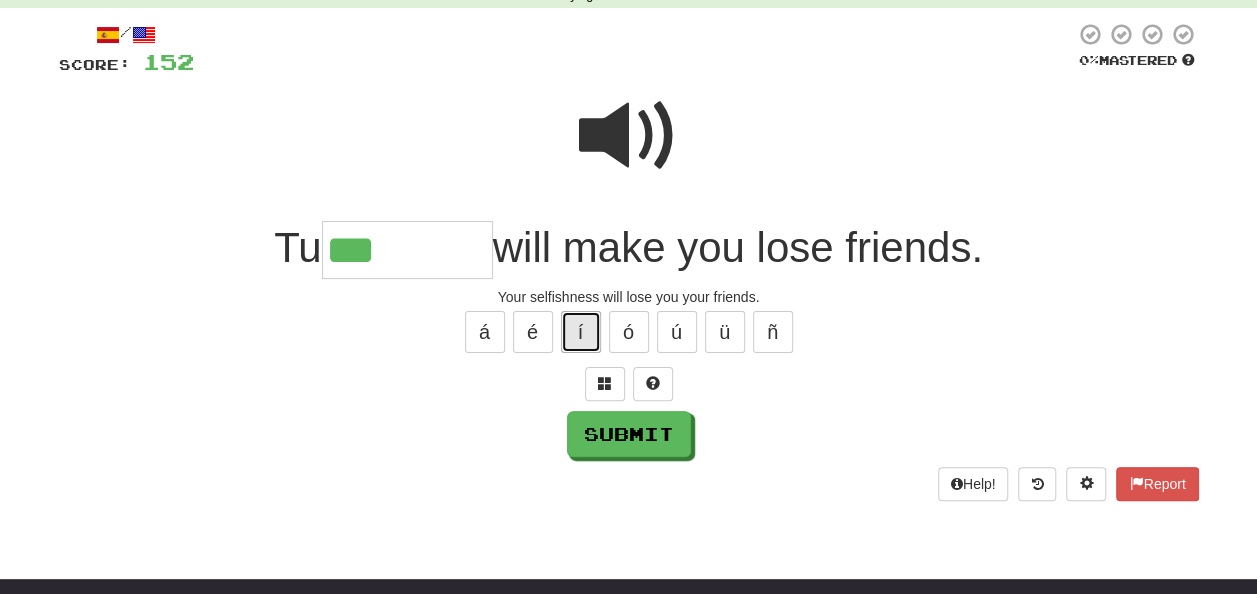 click on "í" at bounding box center (581, 332) 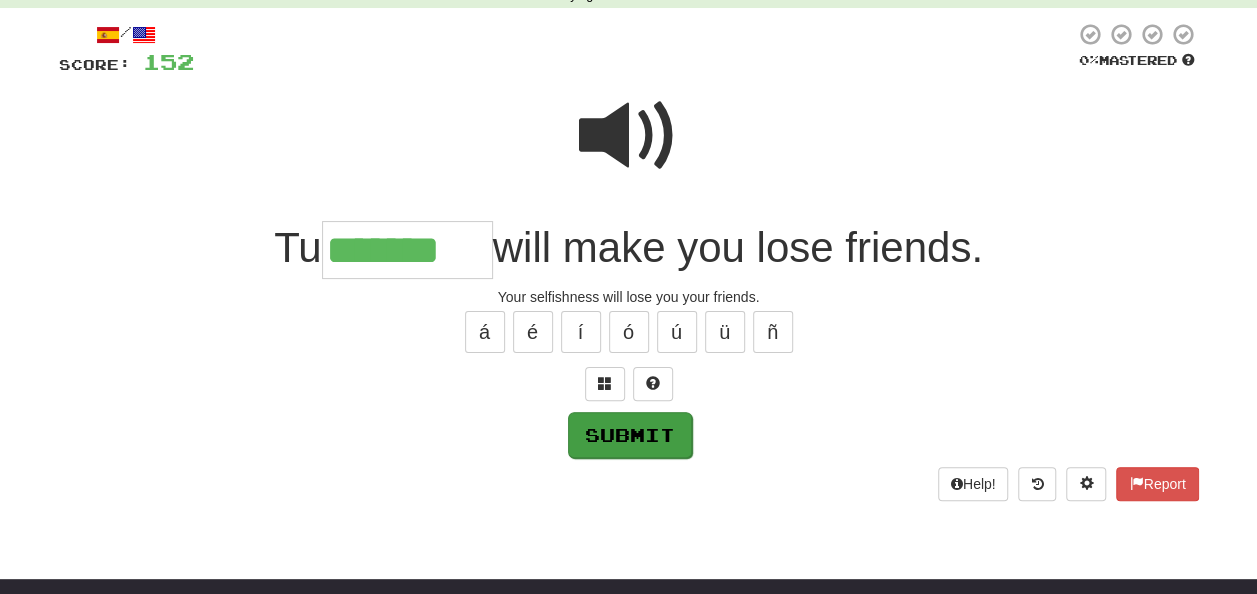 type on "*******" 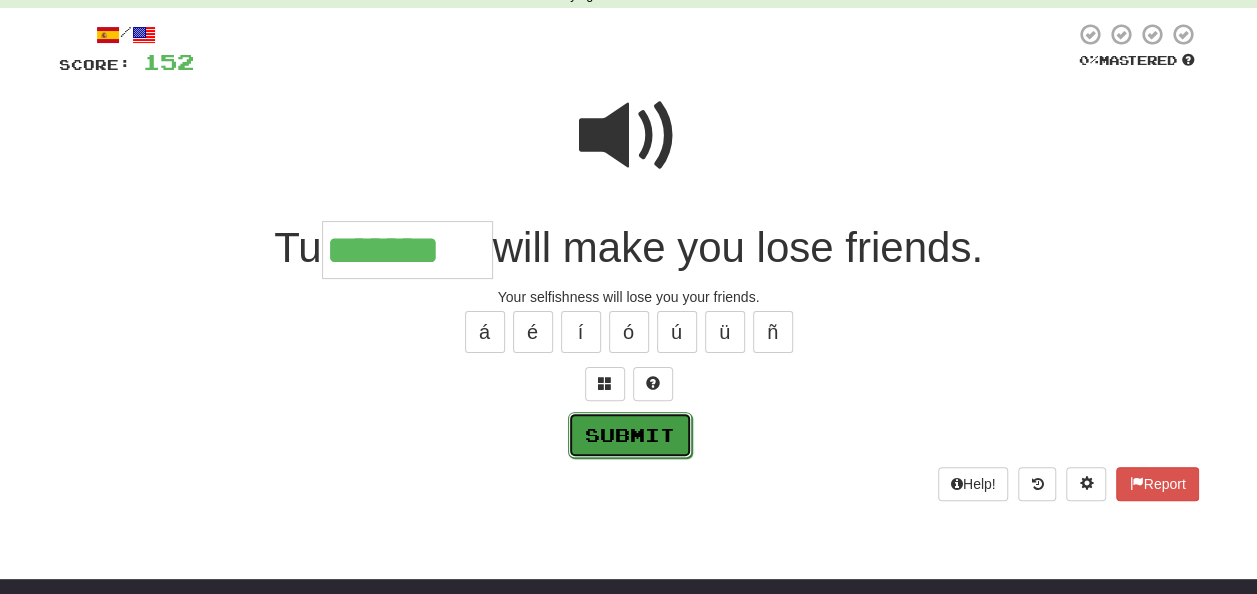 click on "Submit" at bounding box center [630, 435] 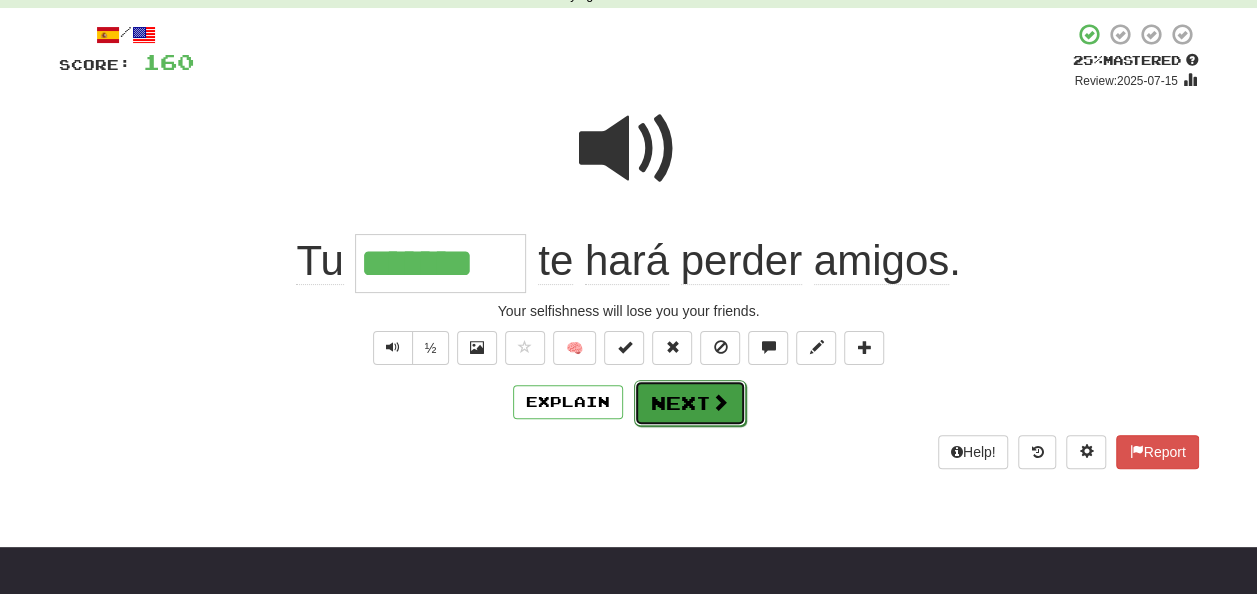 click on "Next" at bounding box center (690, 403) 